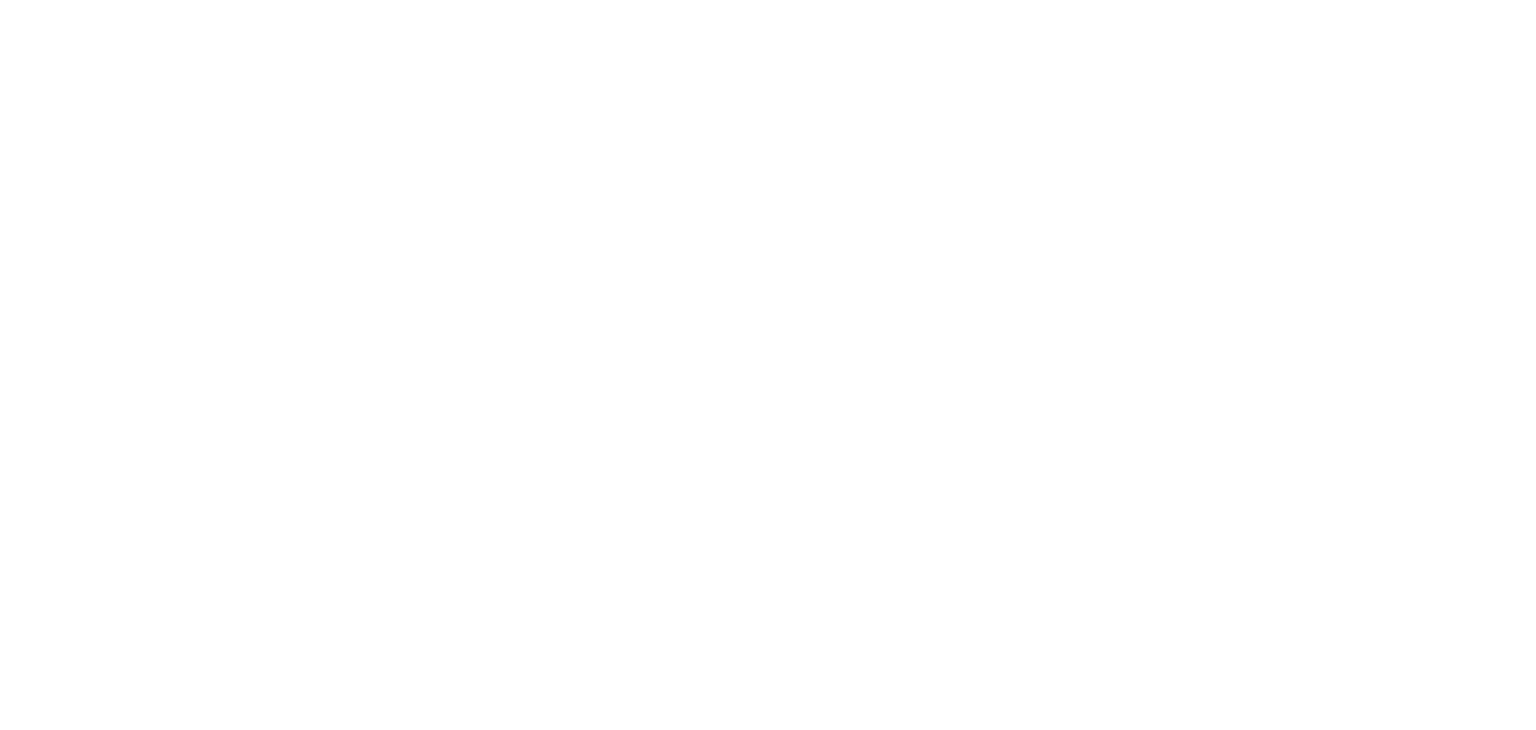 scroll, scrollTop: 0, scrollLeft: 0, axis: both 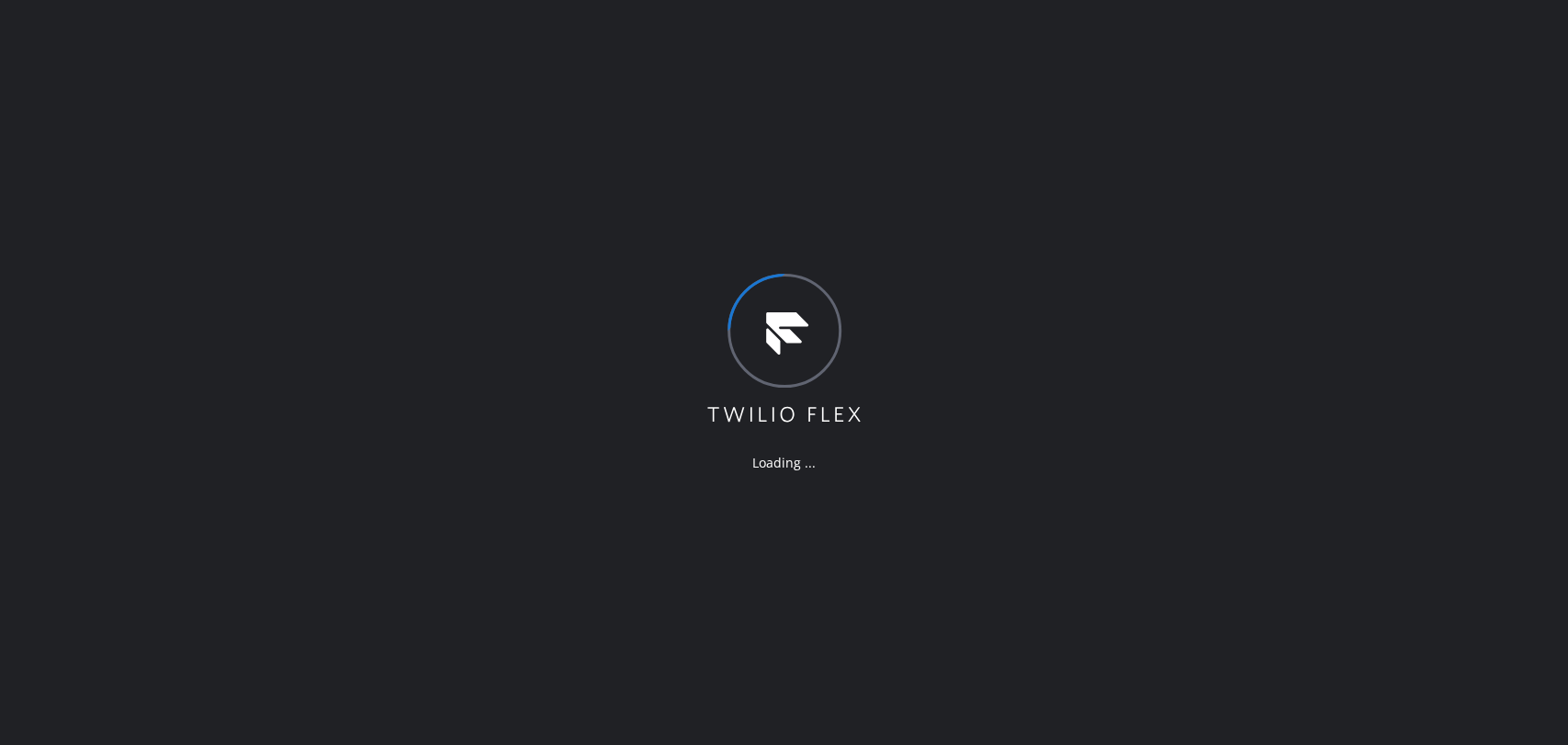 click on "Loading ..." at bounding box center (784, 372) 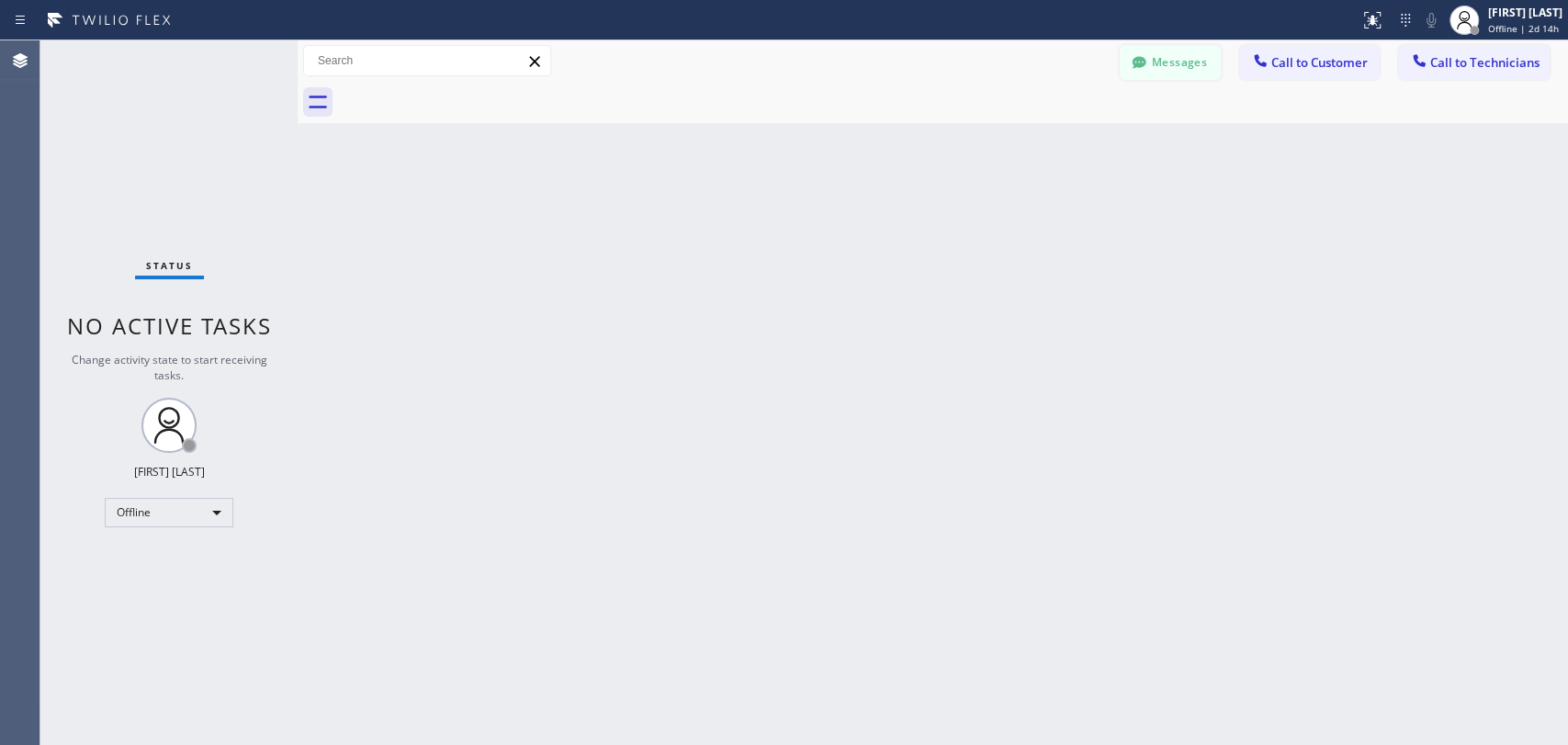 click on "Messages" at bounding box center (1170, 62) 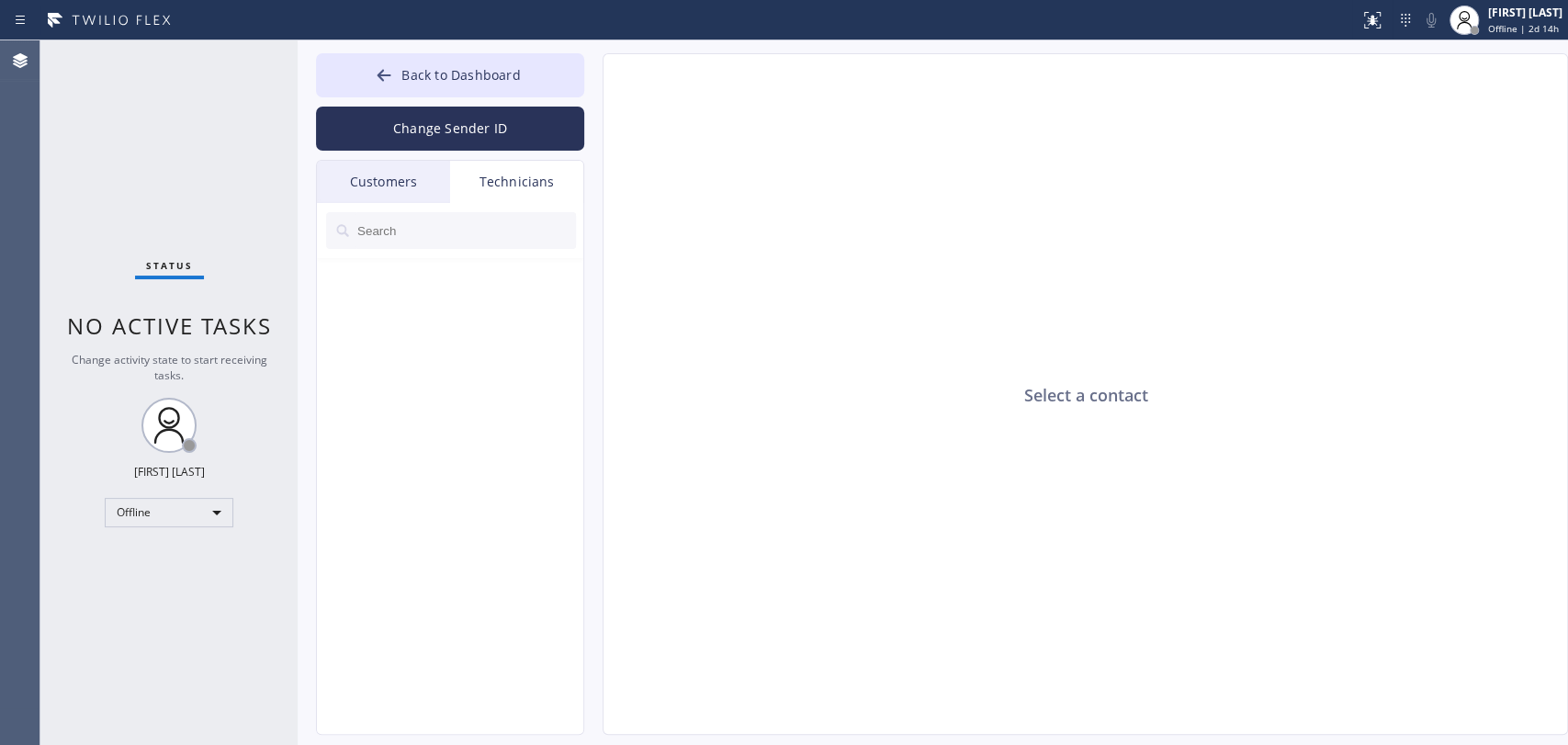 click on "Technicians" at bounding box center (516, 182) 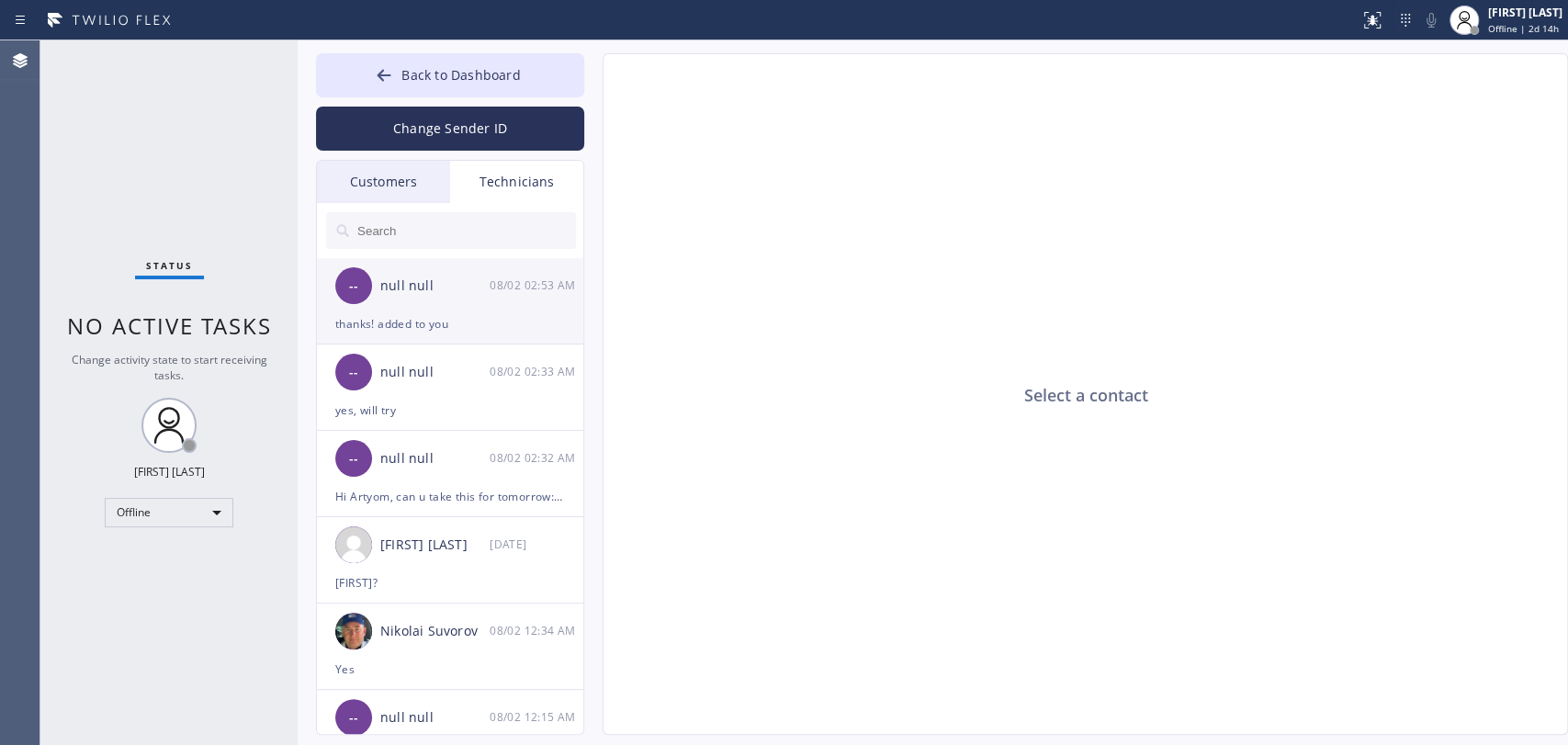 click on "null null" at bounding box center (434, 286) 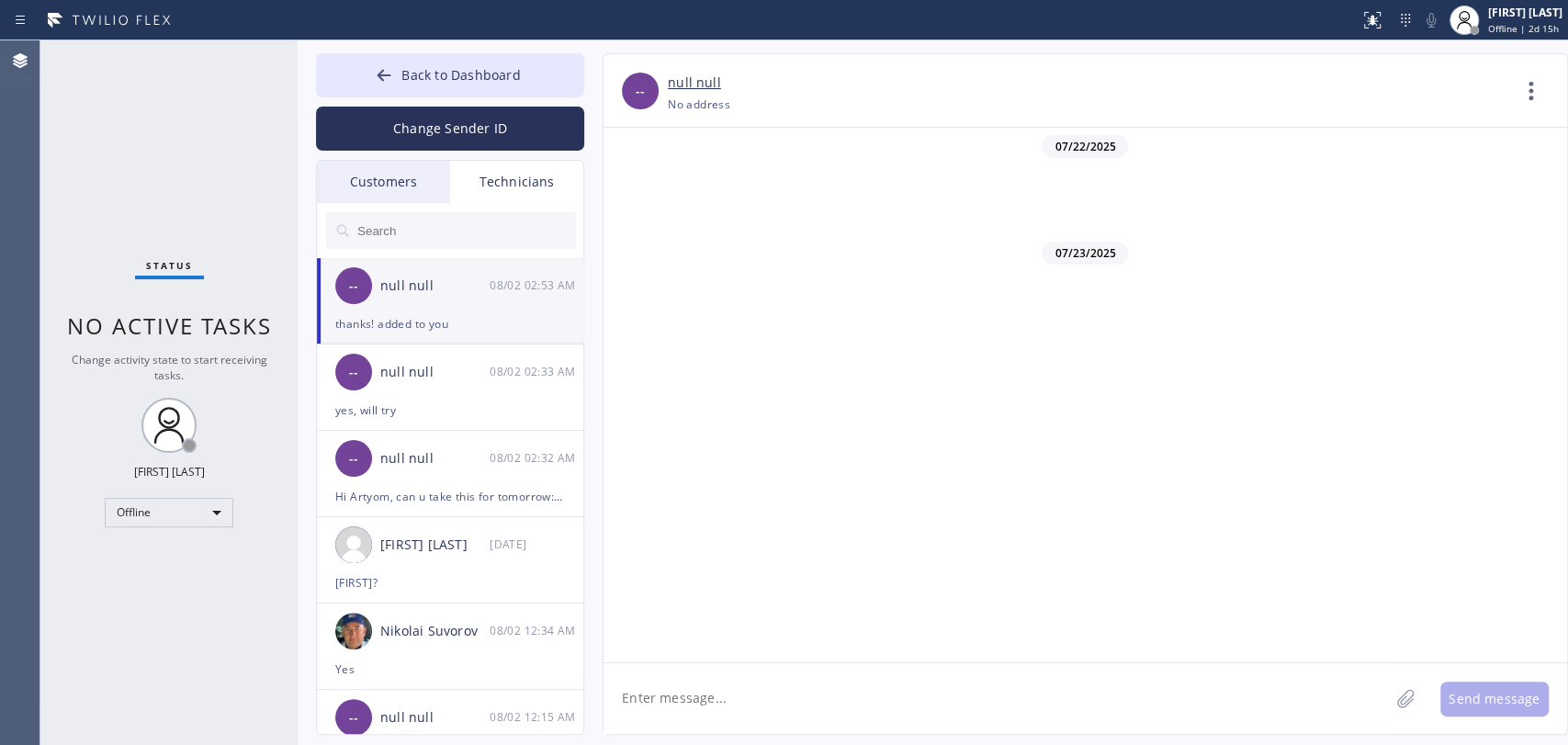 scroll, scrollTop: 4215, scrollLeft: 0, axis: vertical 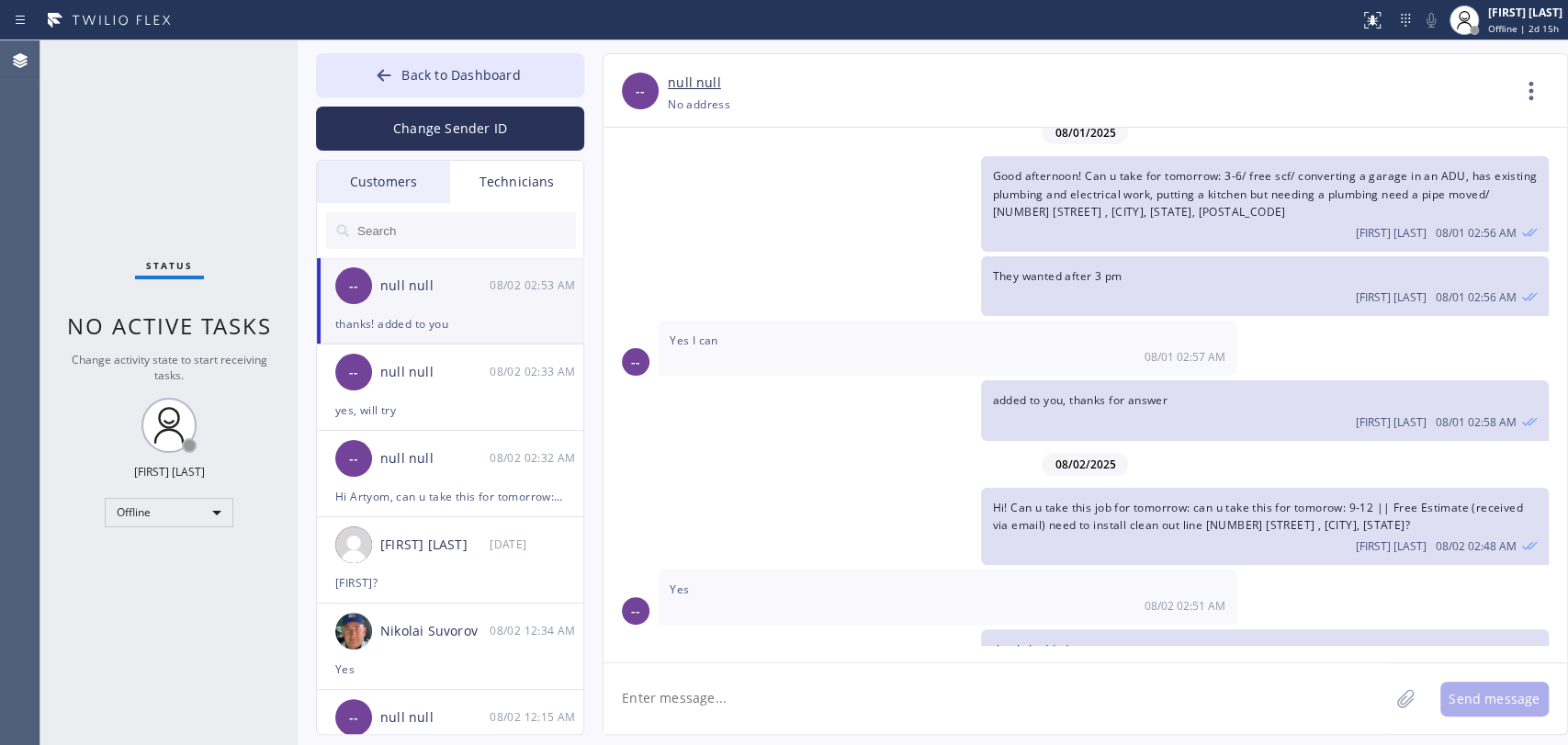drag, startPoint x: 381, startPoint y: 240, endPoint x: 386, endPoint y: 231, distance: 10.29563 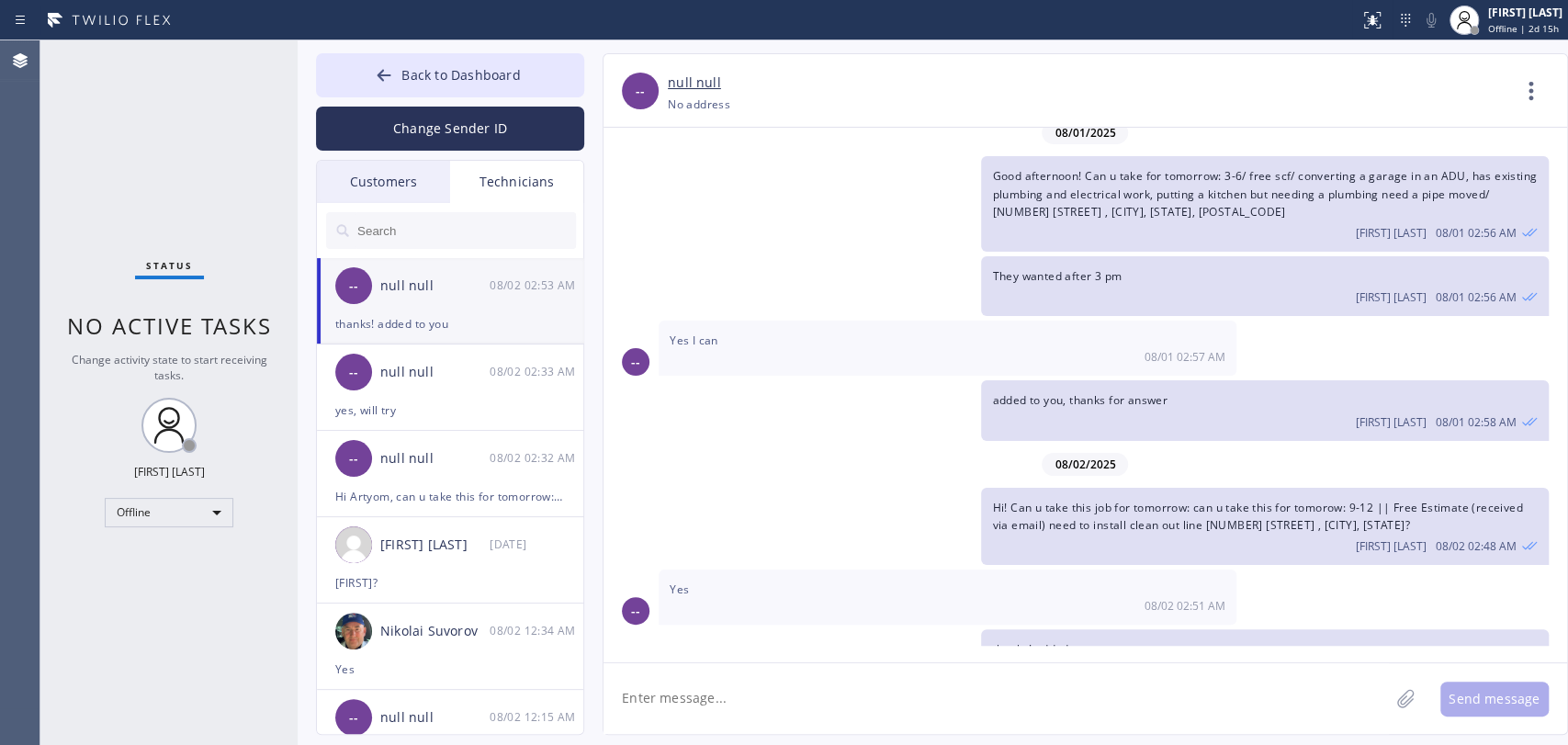 click 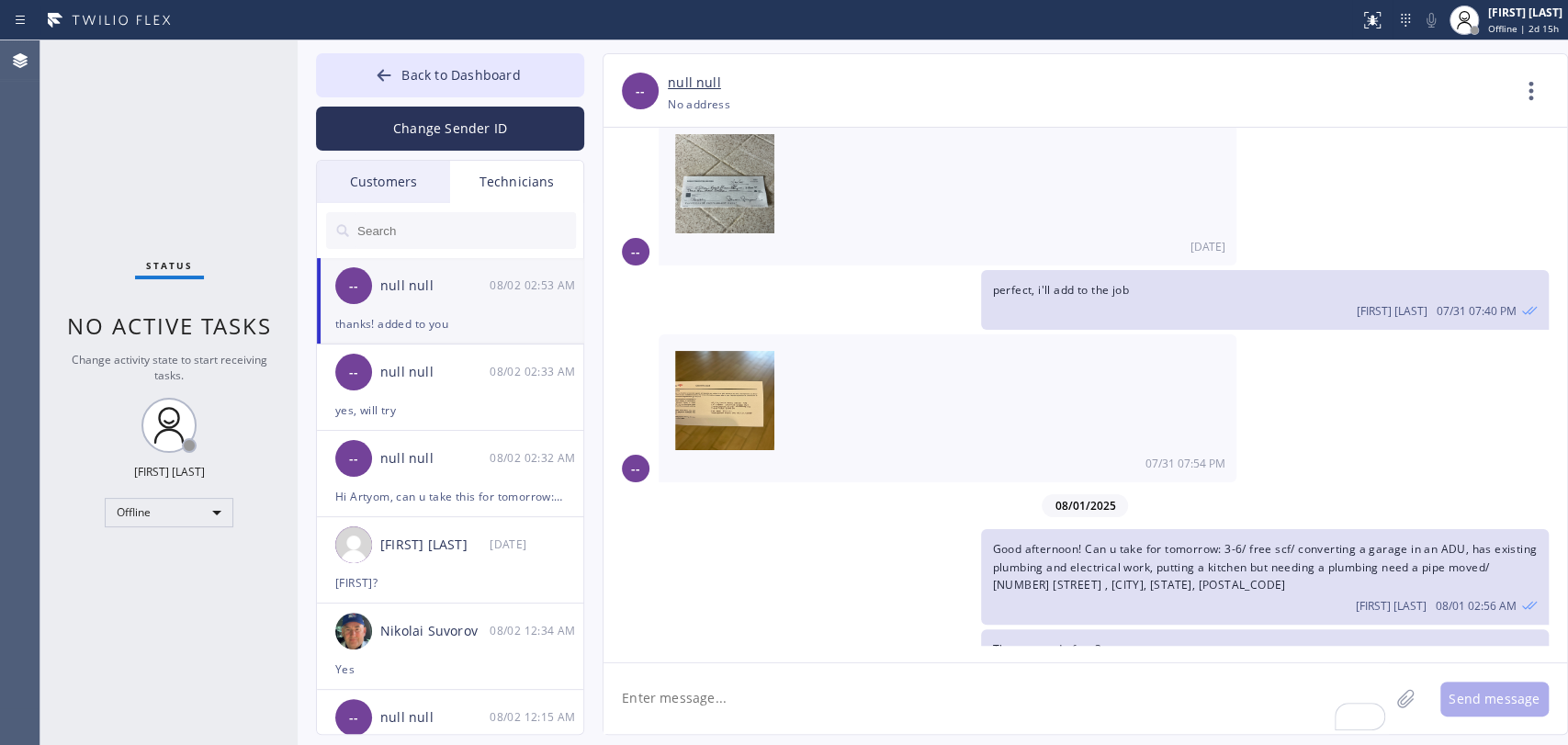 scroll, scrollTop: 3704, scrollLeft: 0, axis: vertical 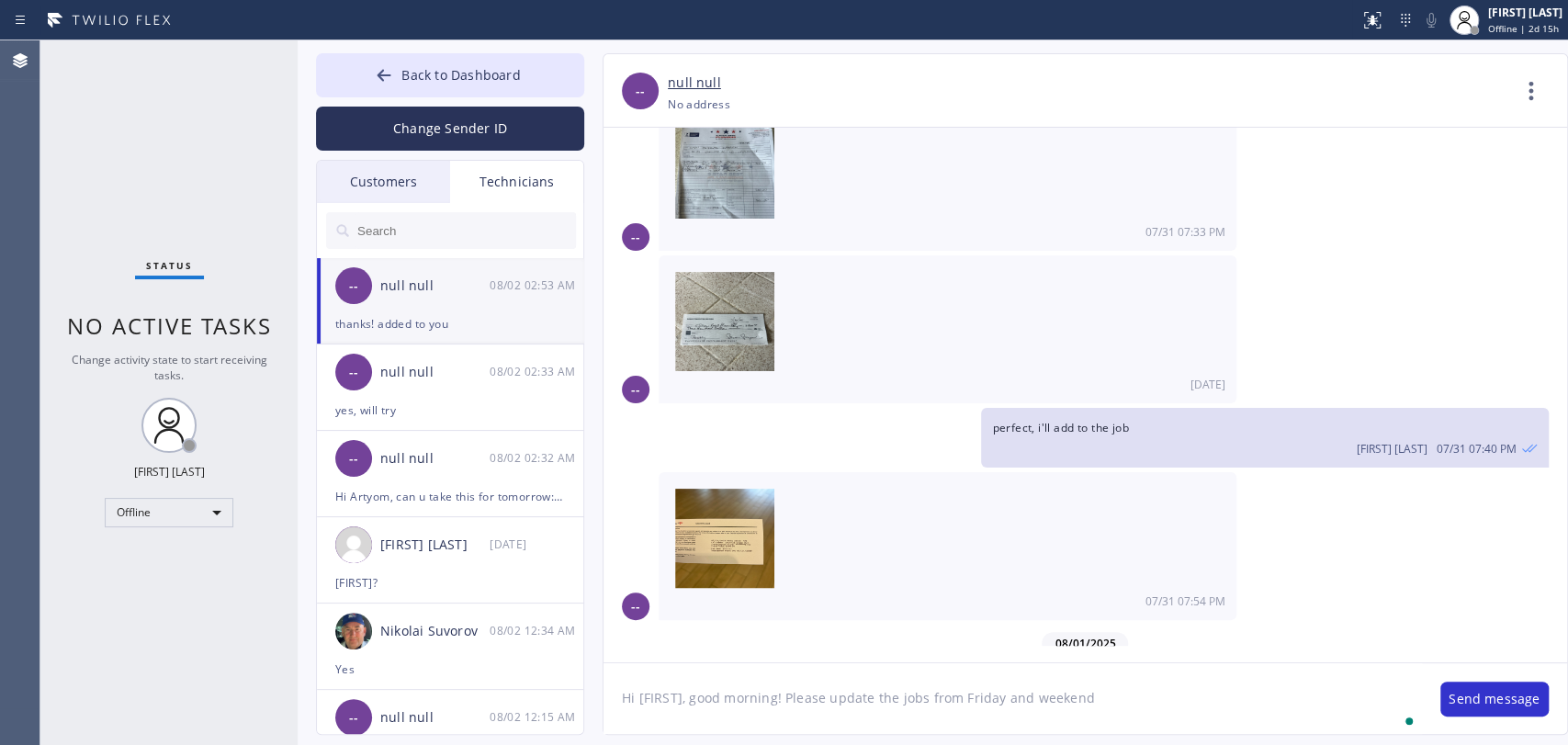 type on "Hi Paul, good morning! Please update the jobs from Friday and weekend" 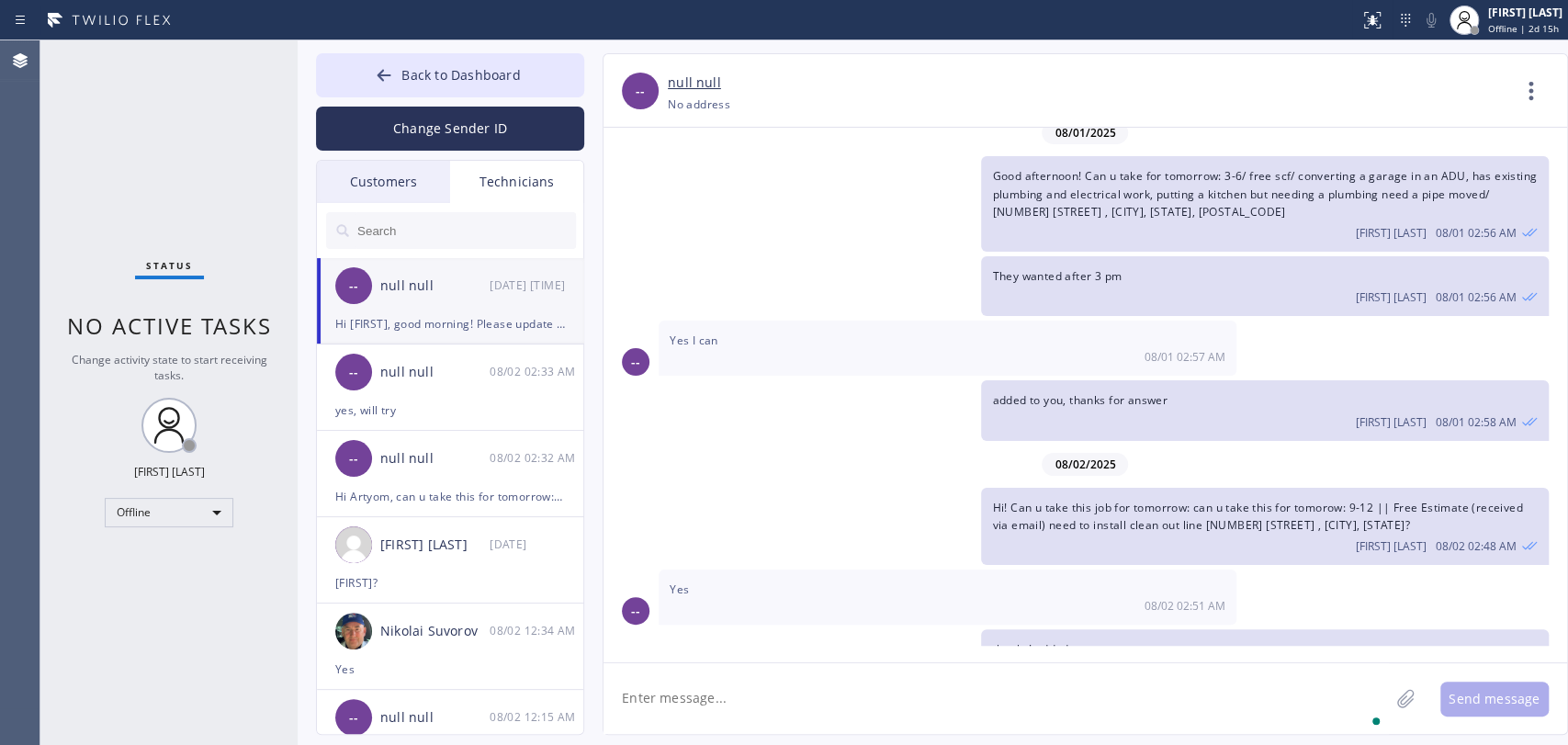 scroll, scrollTop: 4320, scrollLeft: 0, axis: vertical 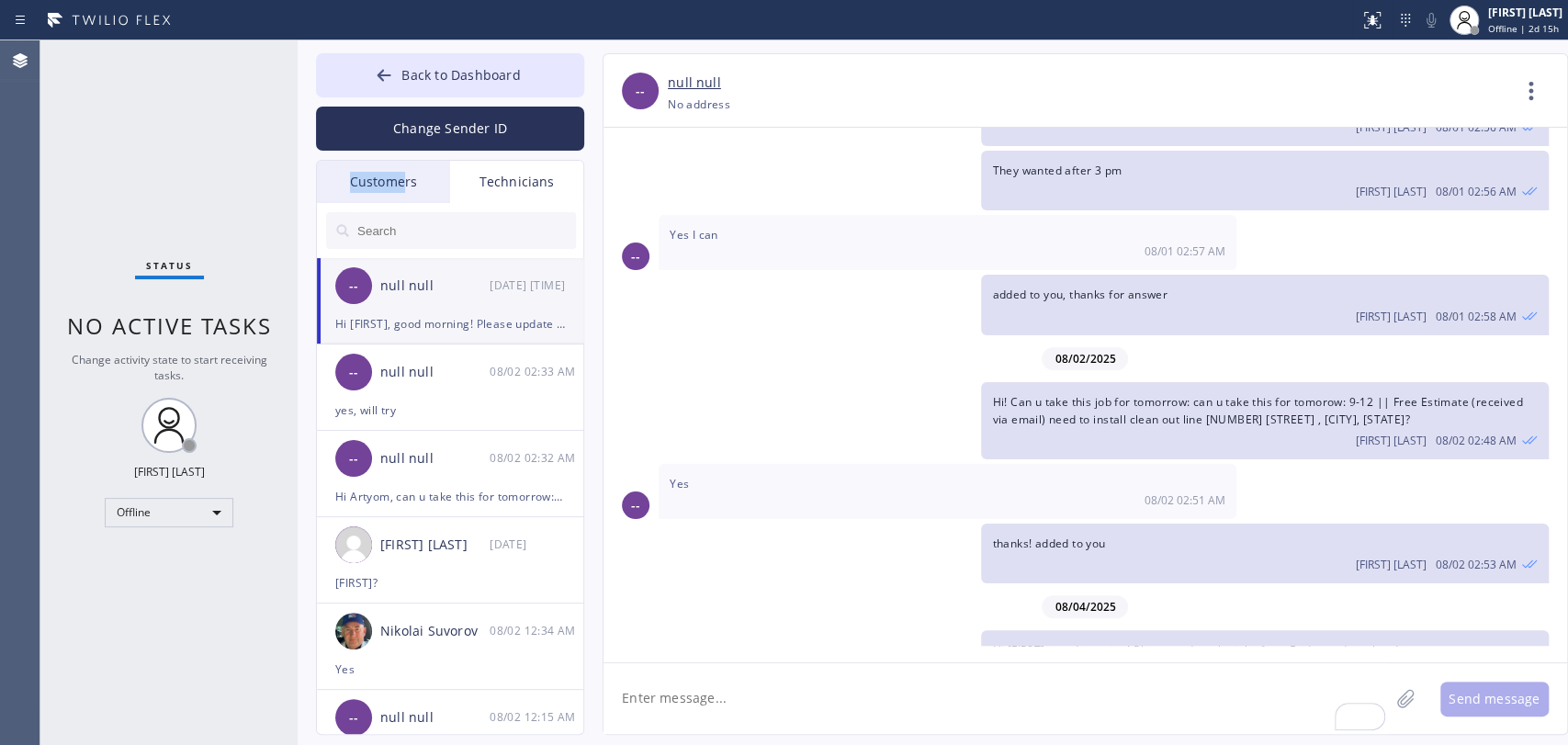 click on "Back to Dashboard Change Sender ID Customers Technicians SF Sarah  Frazier 07/31 10:34 PM Hi Alex - Please let me know when you have a minute connect regarding plumbing service at 2818 Francis Ln. FB Foster Brascaer 07/31 08:39 PM Hello Foster, thank you for letting us know CL Christy Leung 07/25 06:18 PM We received the payment, thank you!  JL Joel Lima 07/24 09:08 PM I sent the estimate to the corporation, they will take the decision. AN Anhvu  Nnguyen  07/24 02:25 AM Hi our budget is $7000 for connecting to the water and sewer line with labor and materials JC Jonathan Cook 07/23 07:40 PM AZ Alex Zeltser 07/23 02:48 AM We can do Tuesday next week 12 pm - 3 pm as well, I will reschedule it. Thank you for your answer! AD Alex Desilva 07/22 07:52 PM Thanks for your reply! Will be waiting for your decision on this project JO James  Owens 07/19 10:59 PM Hello Team,
Available to inspect an hvac system in Castaic on Monday at 3:00? For a buyer in escrow. CS Cia Syrangelas 07/10 03:48 AM SO Stella  Oh JP AA RZ IA" at bounding box center [450, 394] 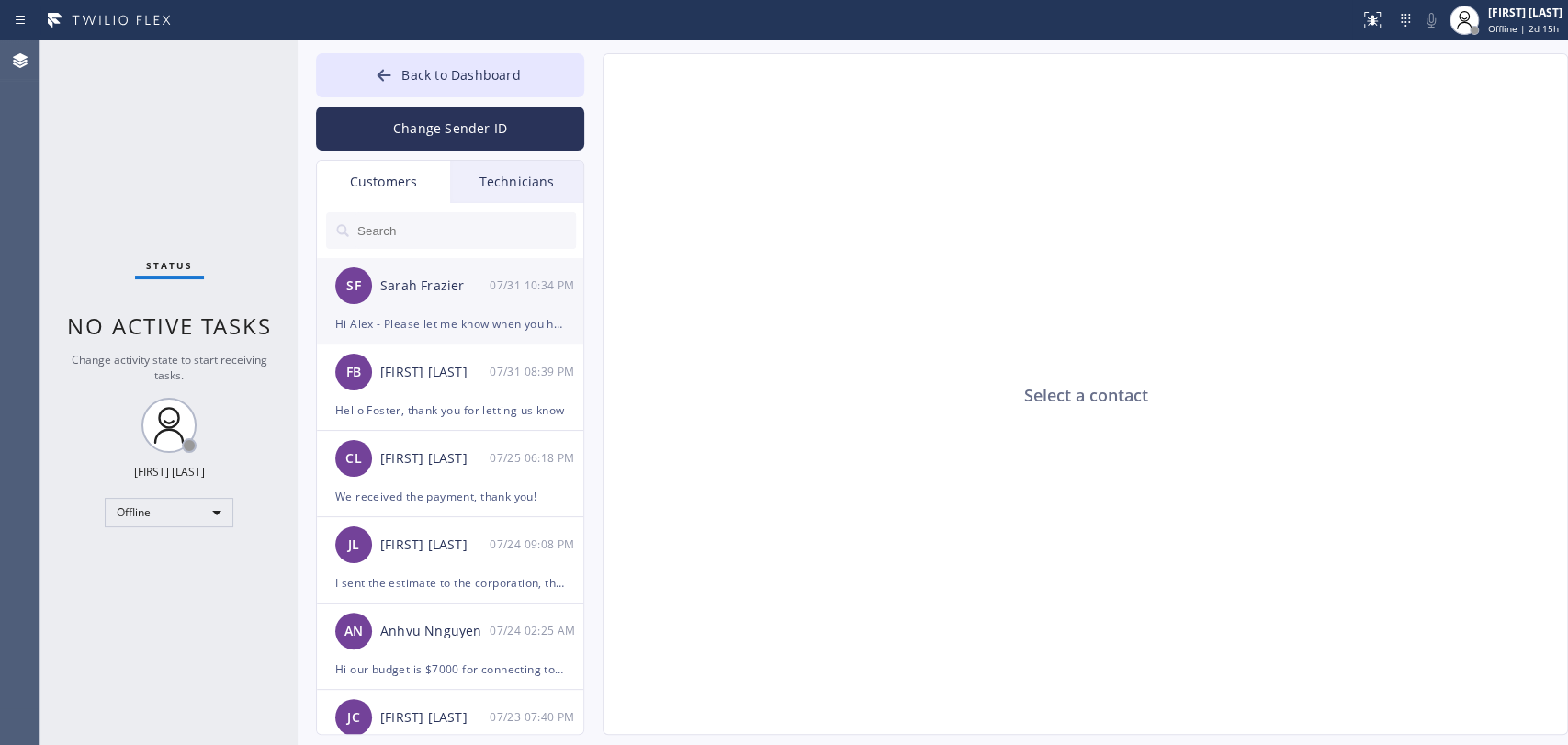 click on "SF Sarah  Frazier 07/31 10:34 PM" at bounding box center [451, 286] 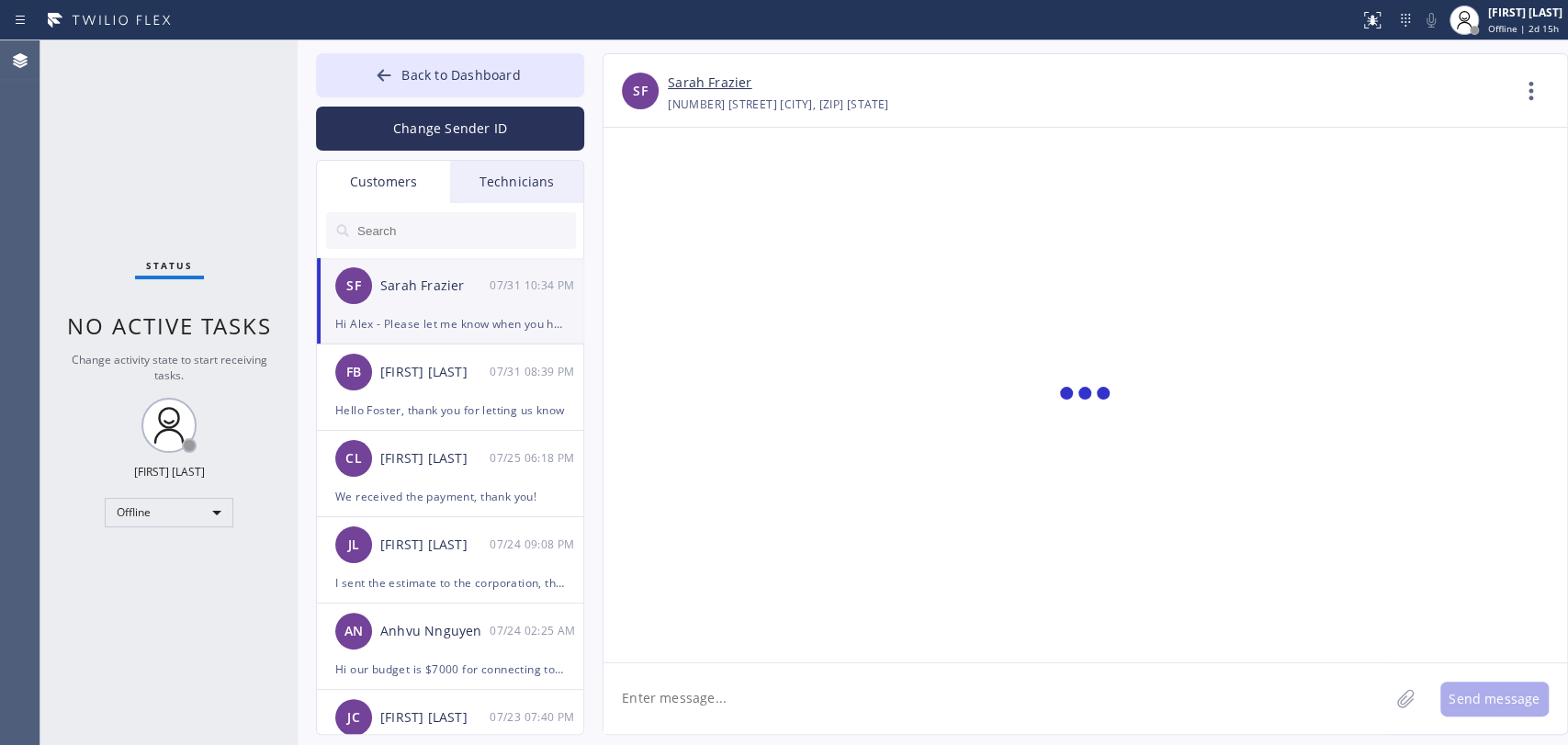 scroll, scrollTop: 569, scrollLeft: 0, axis: vertical 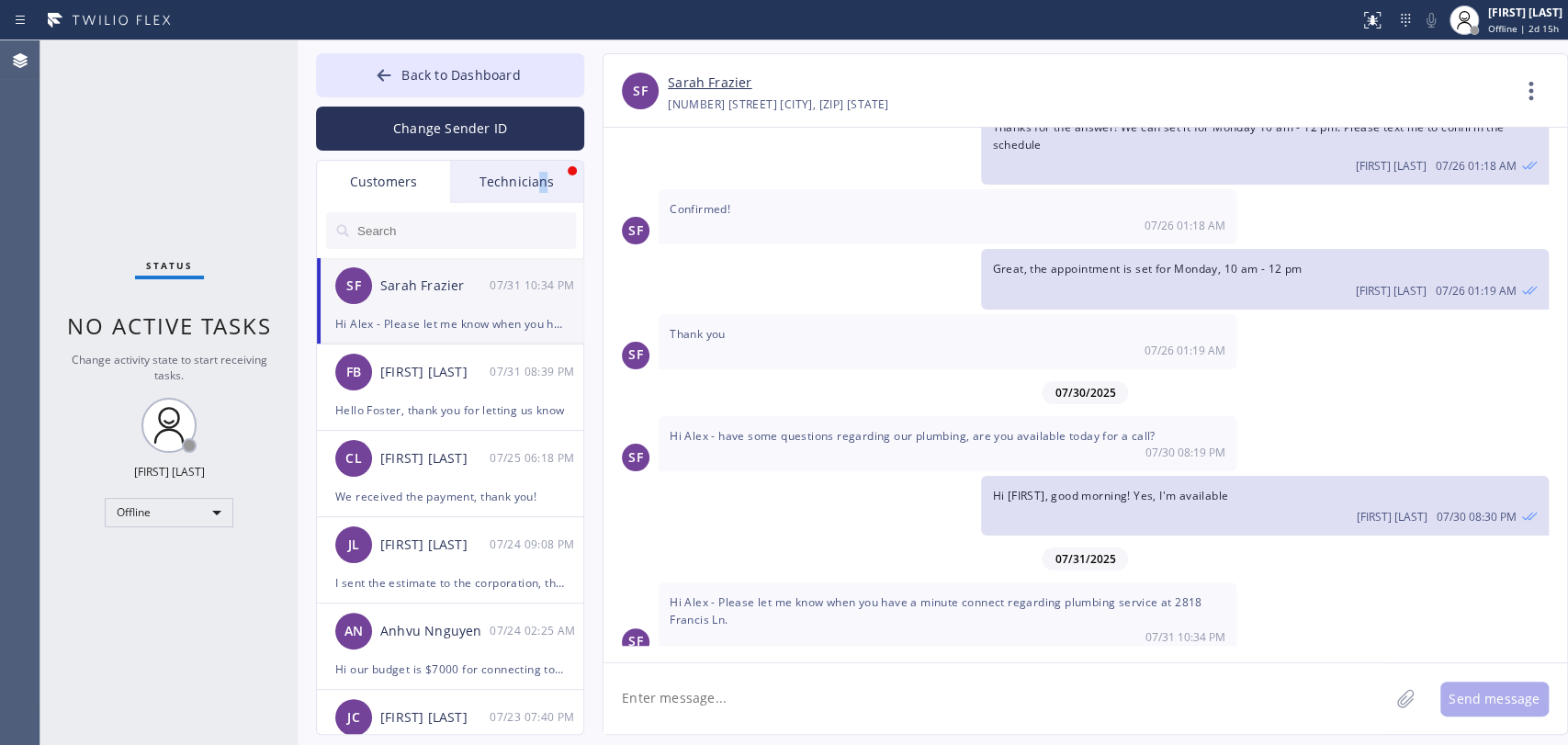 drag, startPoint x: 543, startPoint y: 167, endPoint x: 529, endPoint y: 174, distance: 15.652476 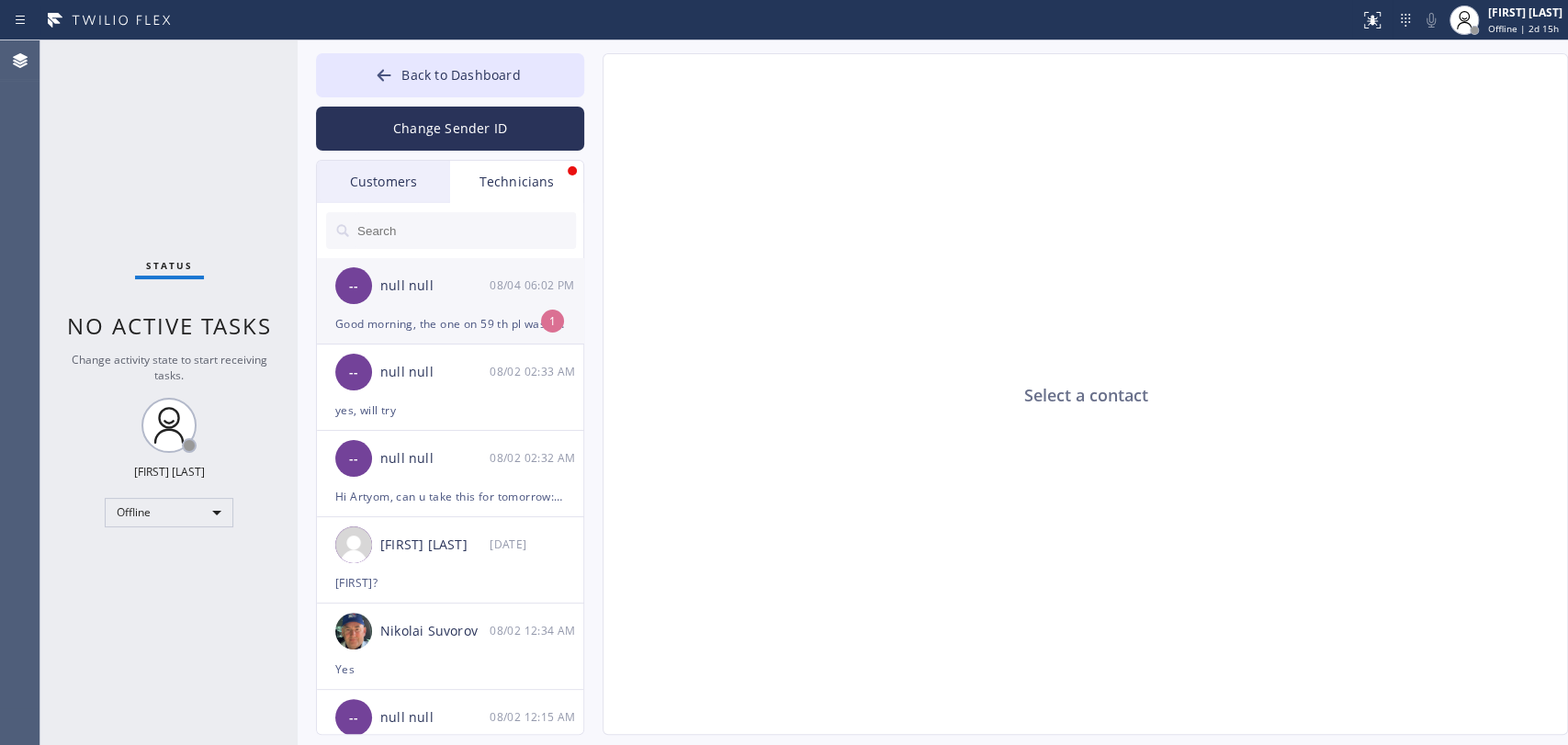 click on "null null" at bounding box center [434, 286] 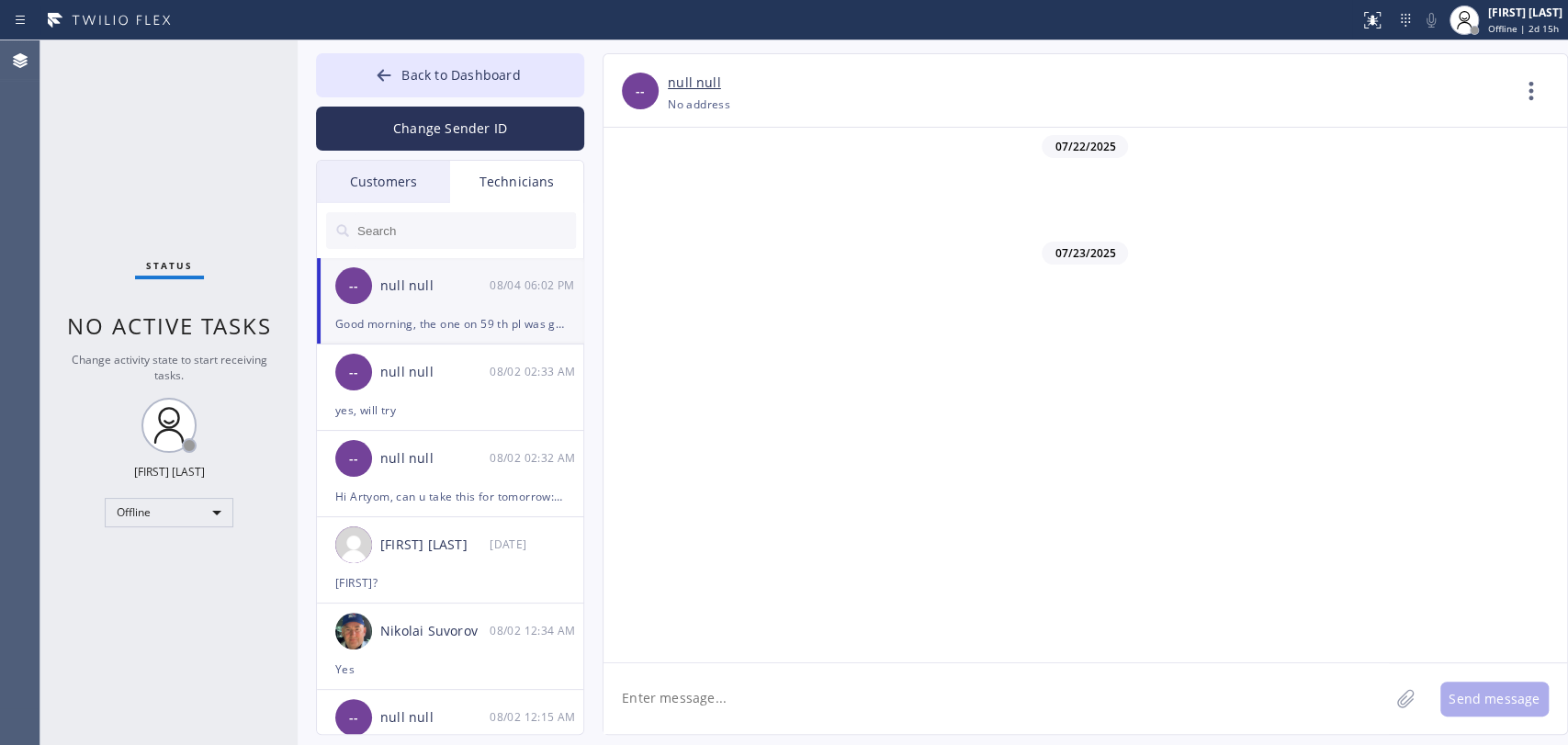 scroll, scrollTop: 4415, scrollLeft: 0, axis: vertical 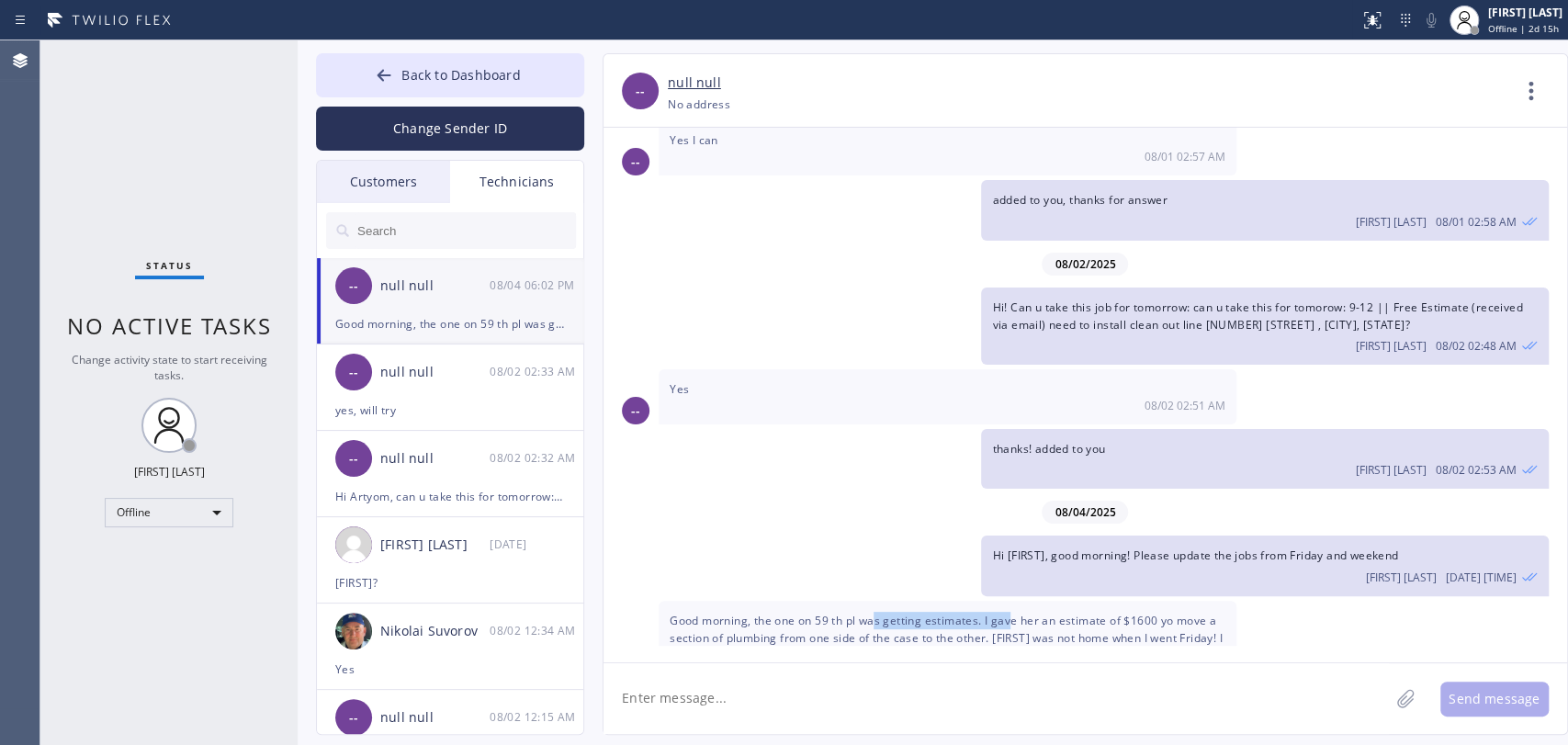 drag, startPoint x: 936, startPoint y: 570, endPoint x: 1035, endPoint y: 570, distance: 99 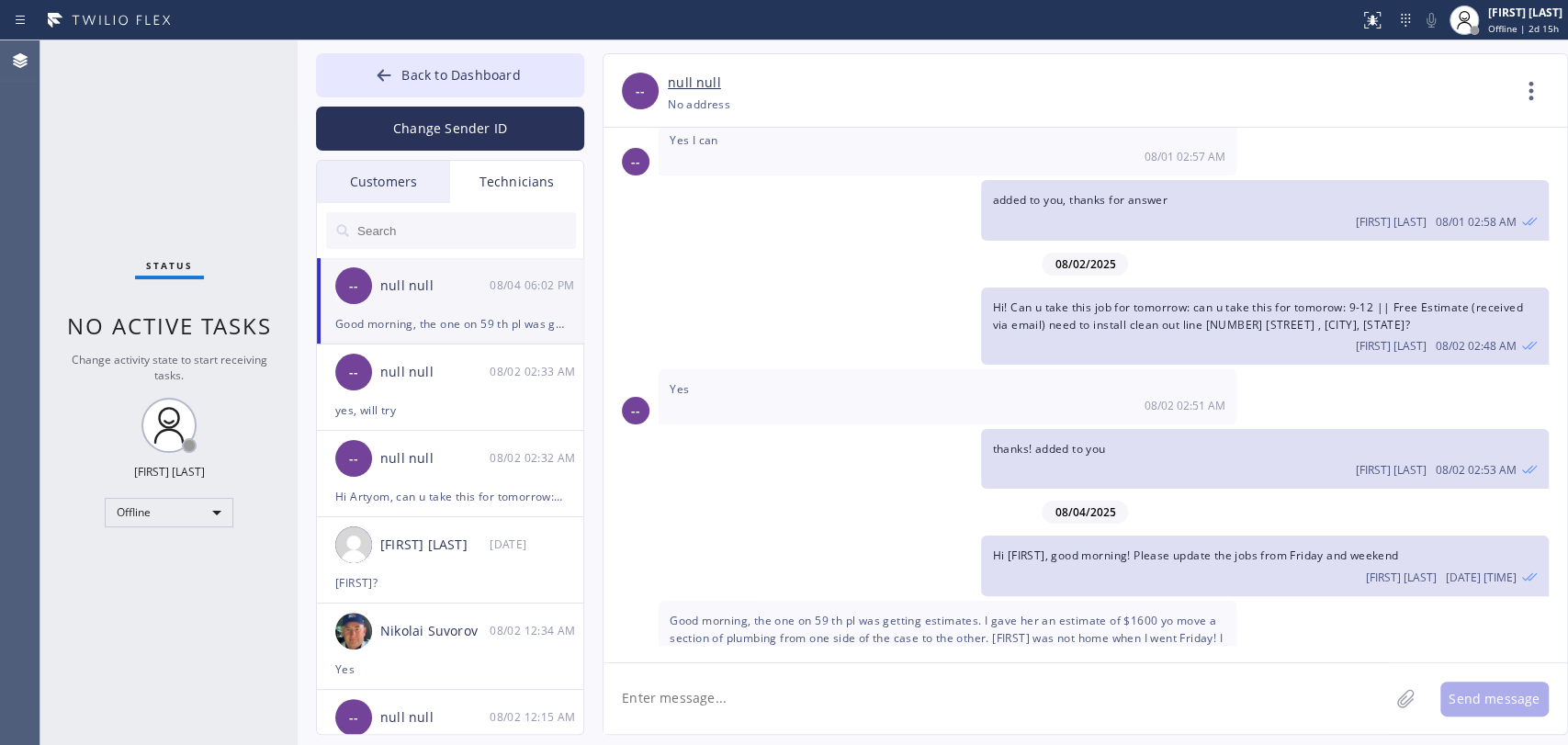 click on "Good morning, the one on 59 th pl was getting estimates. I gave her an estimate of $1600 yo move a section of plumbing from one side of the case to the other.  Lee Chan was not home when I went Friday! I called her and she said she called the office to cancel. She lives in San Diego." at bounding box center (946, 638) 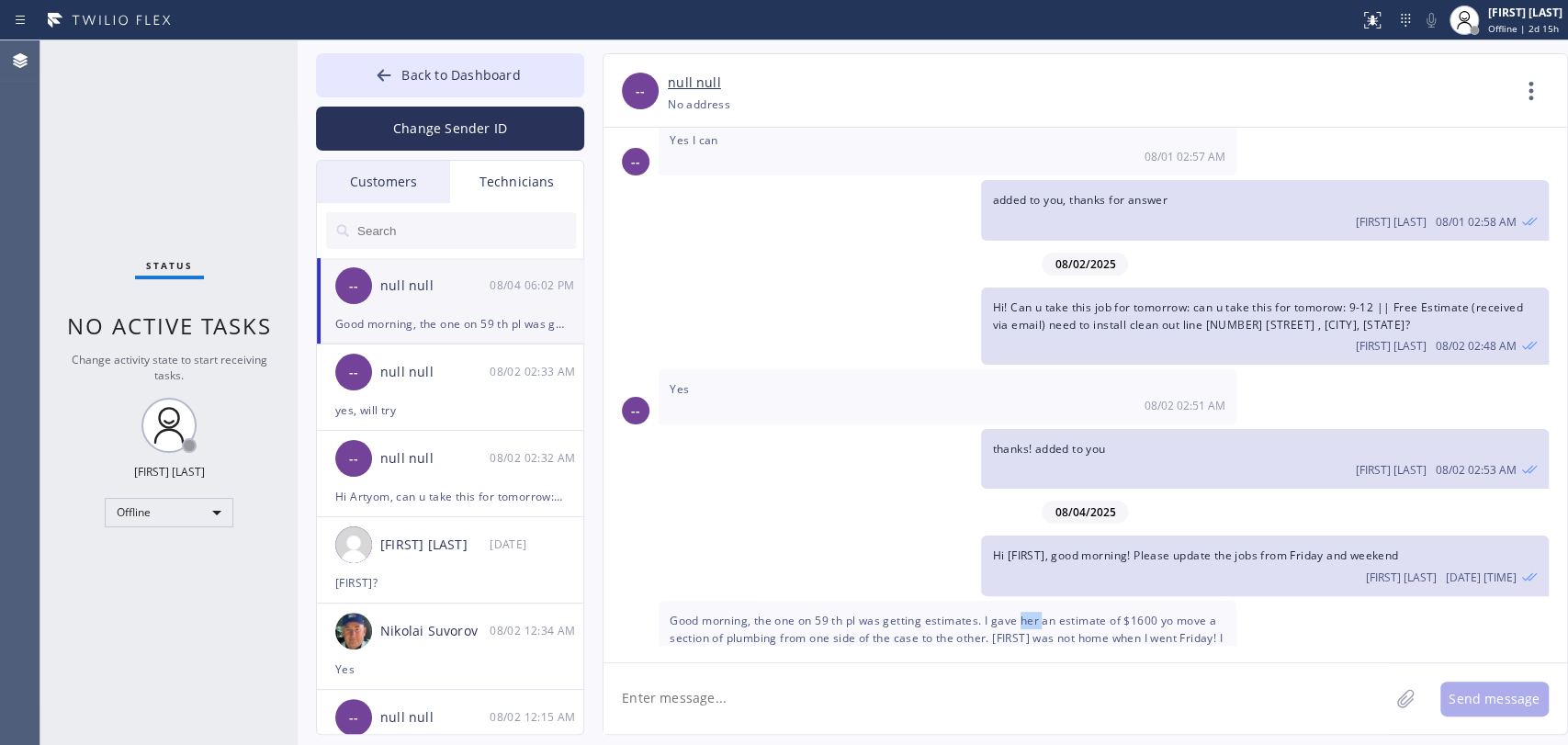 click on "Good morning, the one on 59 th pl was getting estimates. I gave her an estimate of $1600 yo move a section of plumbing from one side of the case to the other.  Lee Chan was not home when I went Friday! I called her and she said she called the office to cancel. She lives in San Diego." at bounding box center [946, 638] 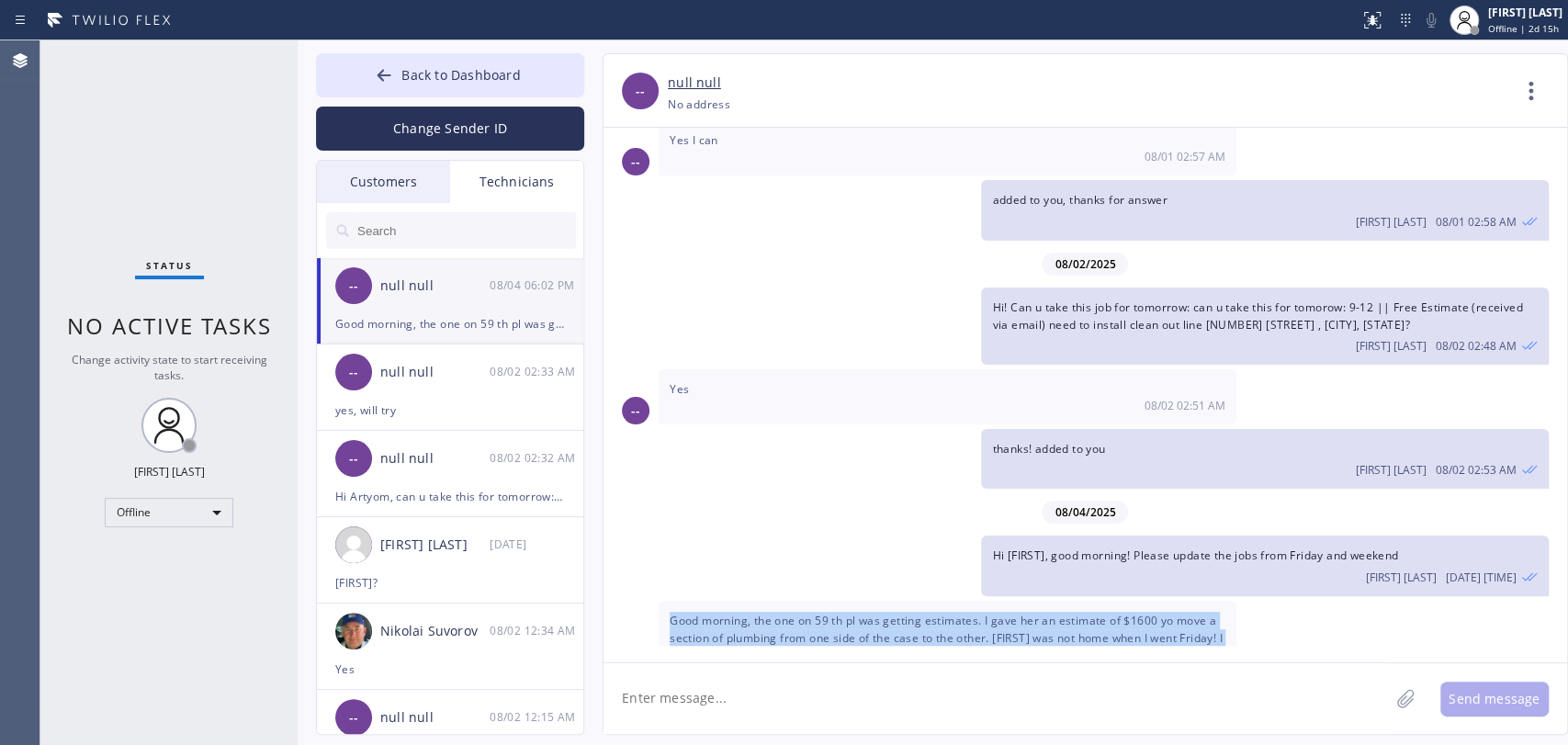 drag, startPoint x: 1037, startPoint y: 569, endPoint x: 1048, endPoint y: 568, distance: 11.045361 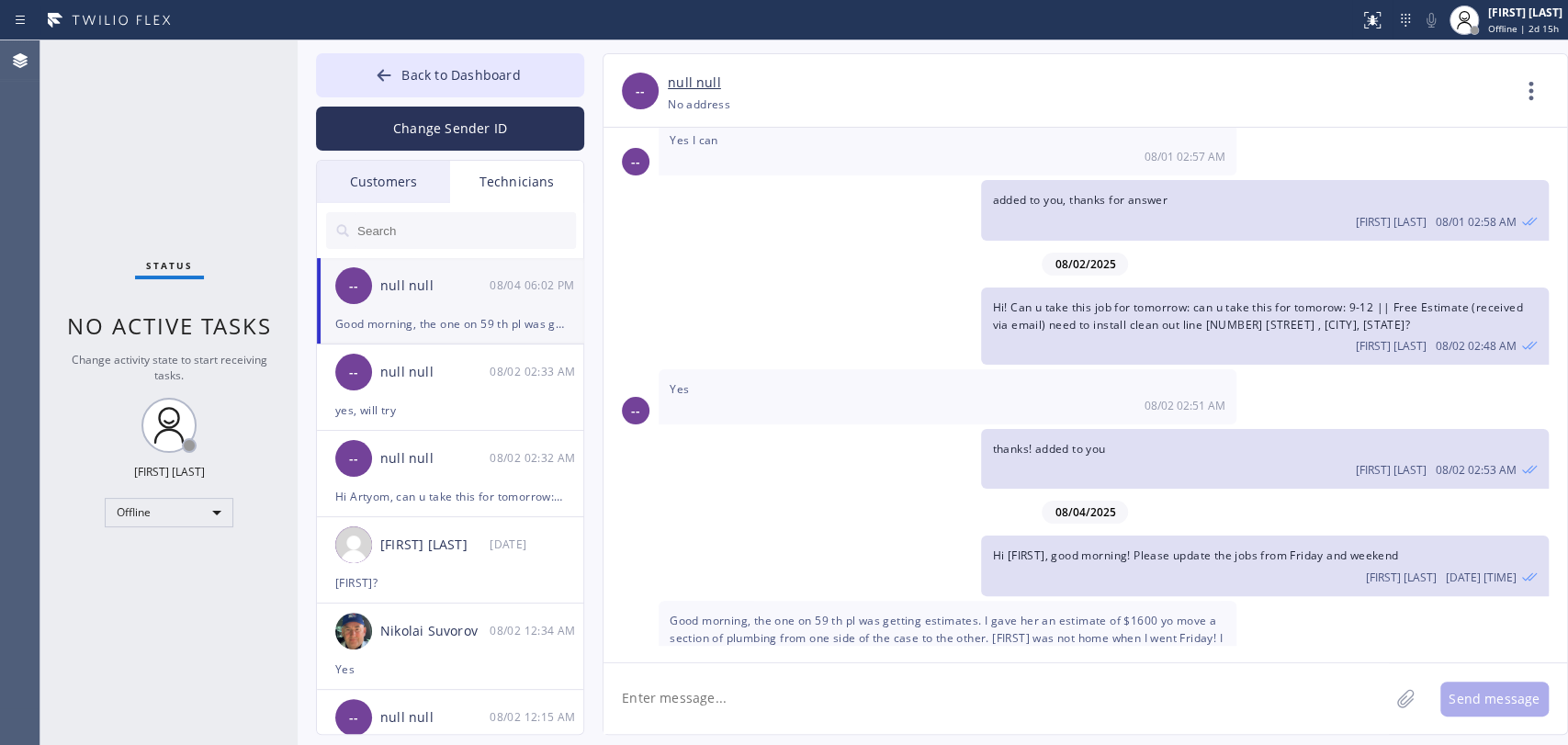 drag, startPoint x: 762, startPoint y: 597, endPoint x: 864, endPoint y: 600, distance: 102.044108 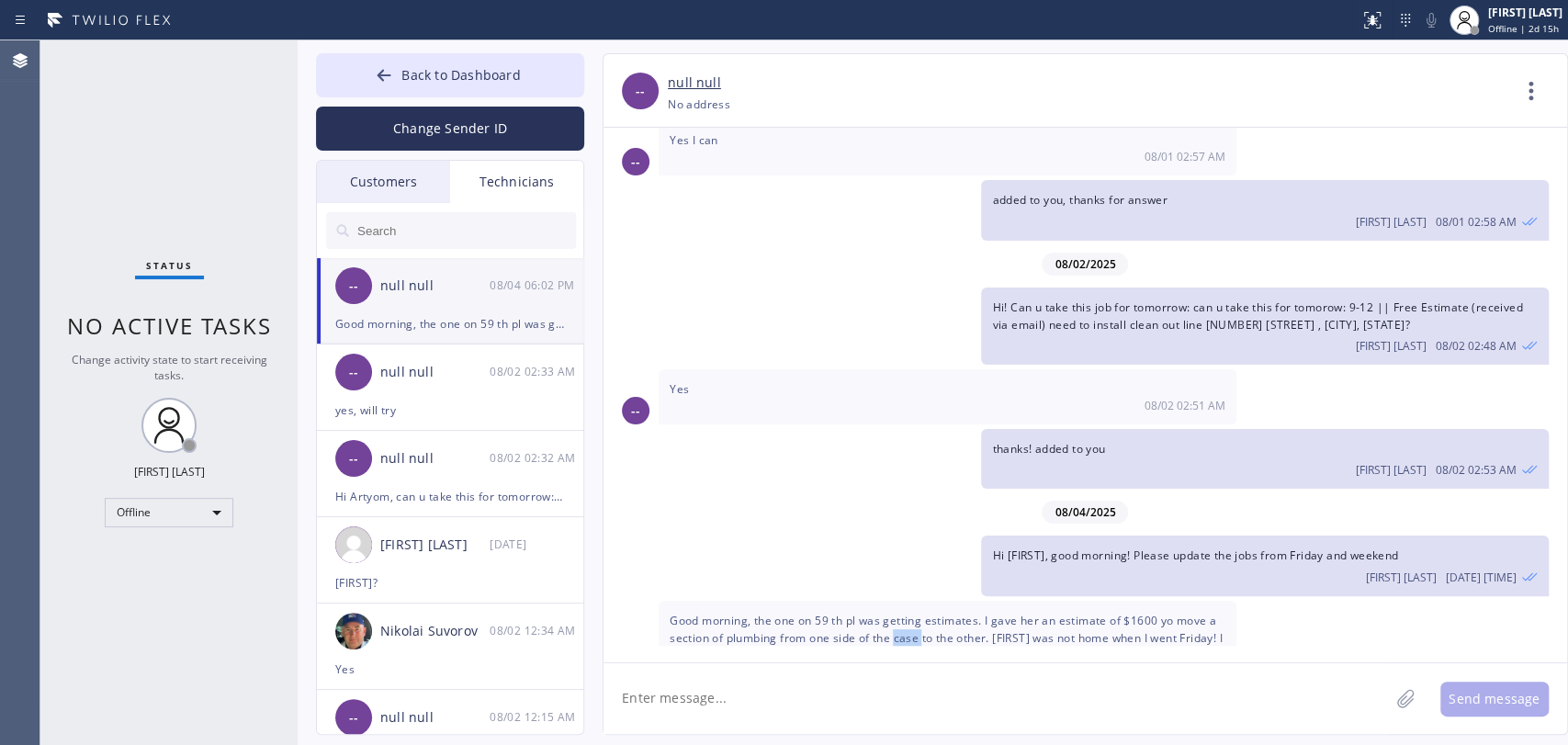 click on "Good morning, the one on 59 th pl was getting estimates. I gave her an estimate of $1600 yo move a section of plumbing from one side of the case to the other.  Lee Chan was not home when I went Friday! I called her and she said she called the office to cancel. She lives in San Diego." at bounding box center (946, 638) 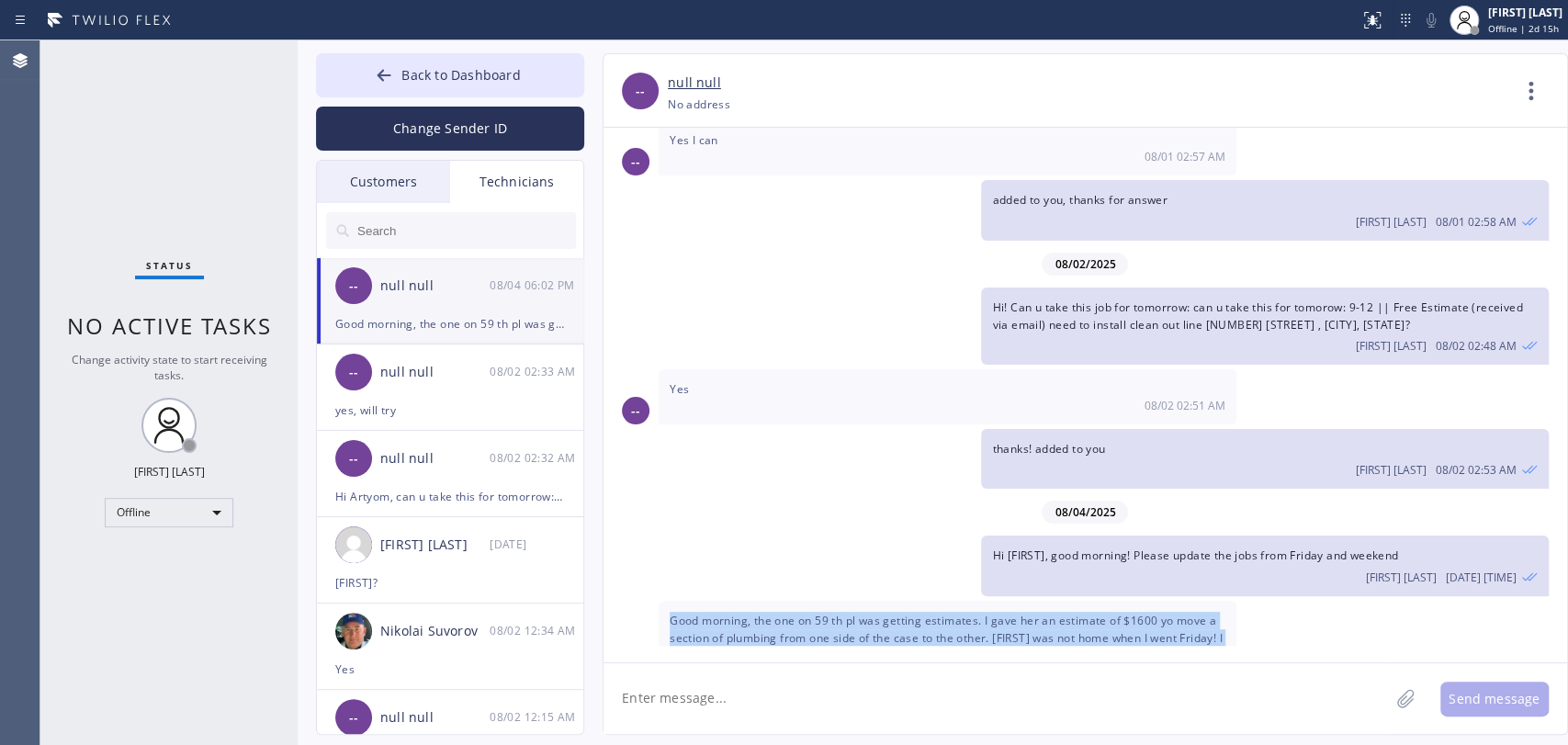 click on "Good morning, the one on 59 th pl was getting estimates. I gave her an estimate of $1600 yo move a section of plumbing from one side of the case to the other.  Lee Chan was not home when I went Friday! I called her and she said she called the office to cancel. She lives in San Diego." at bounding box center (946, 638) 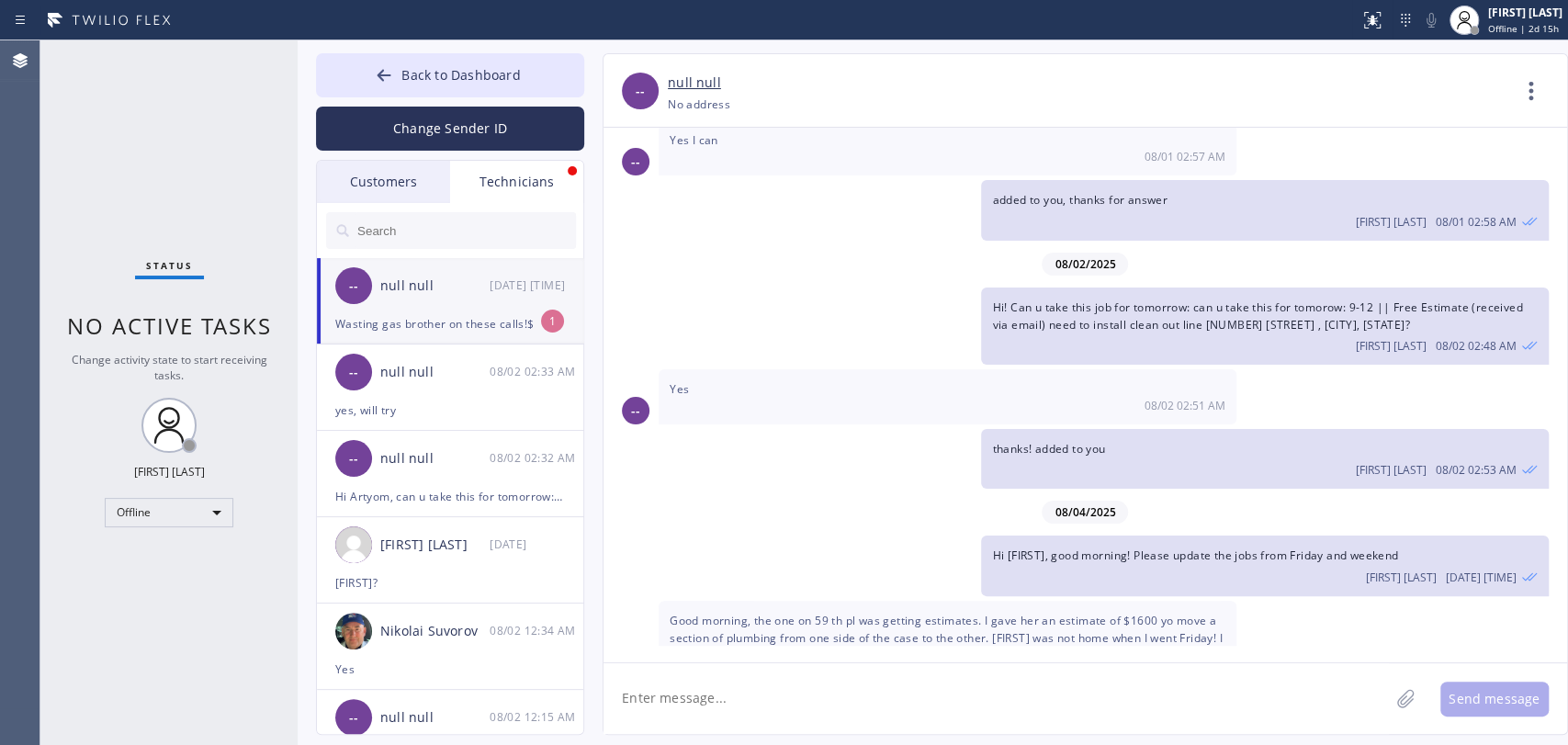 scroll, scrollTop: 4474, scrollLeft: 0, axis: vertical 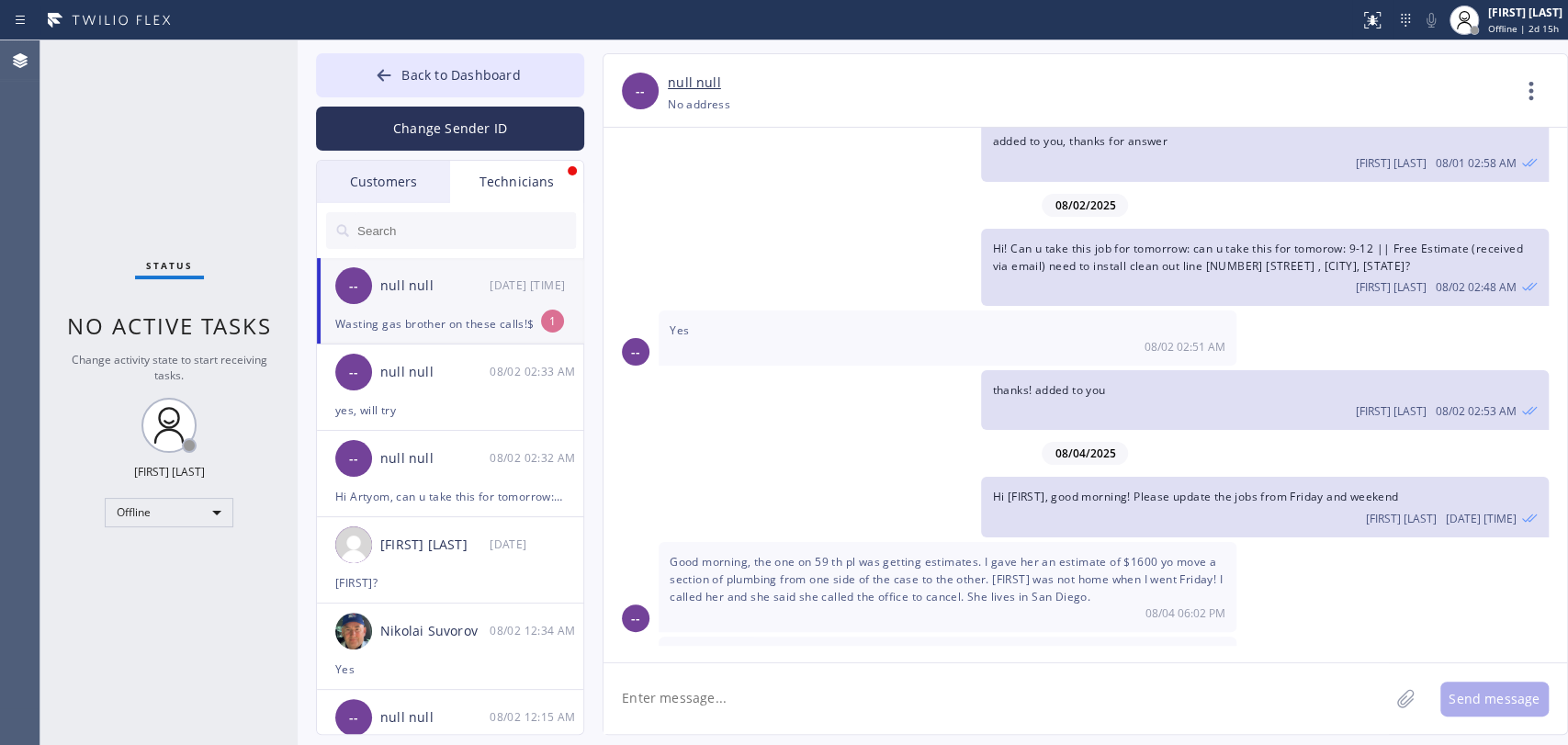 click on "null null" at bounding box center (434, 286) 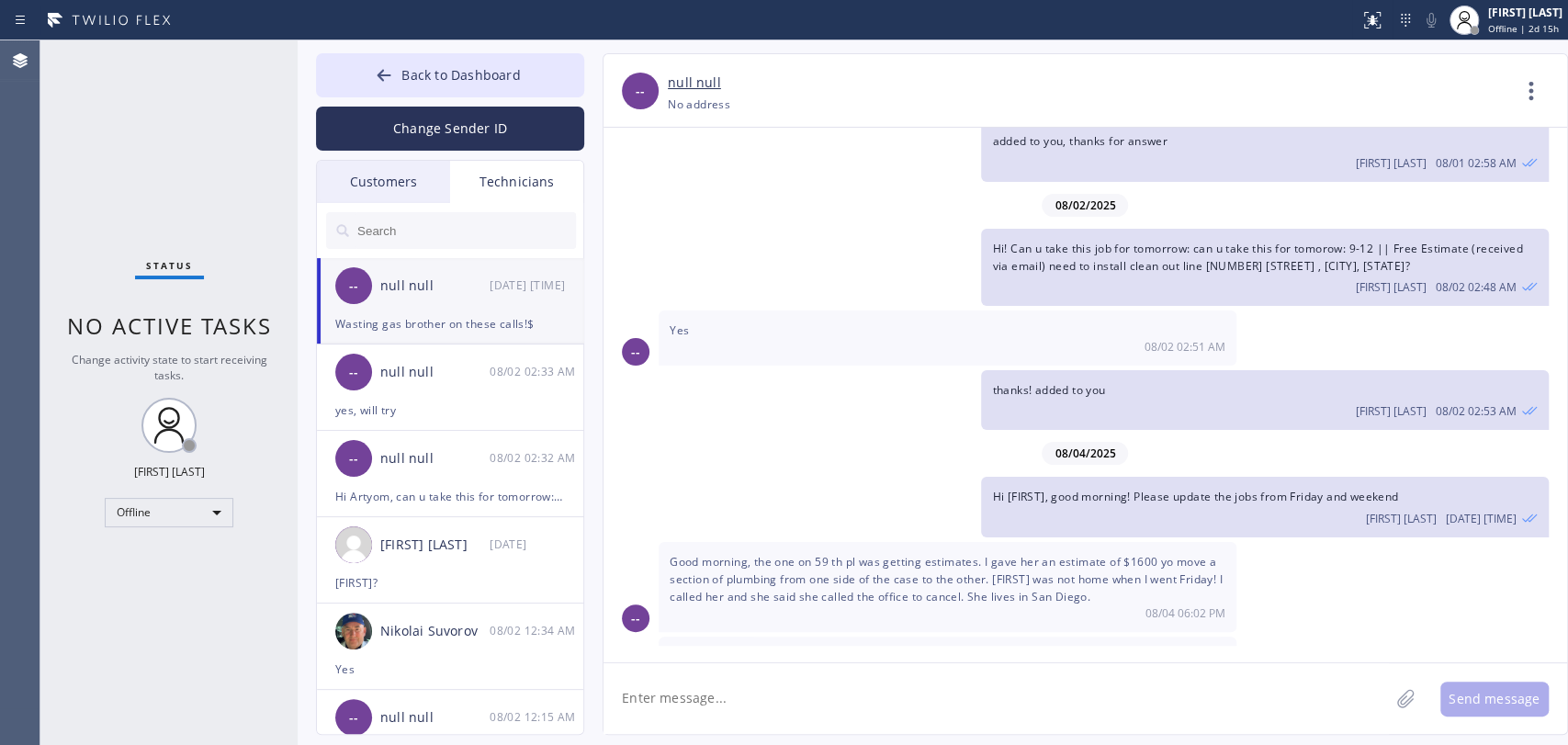 click on "Wasting gas brother on these calls!$" at bounding box center [769, 656] 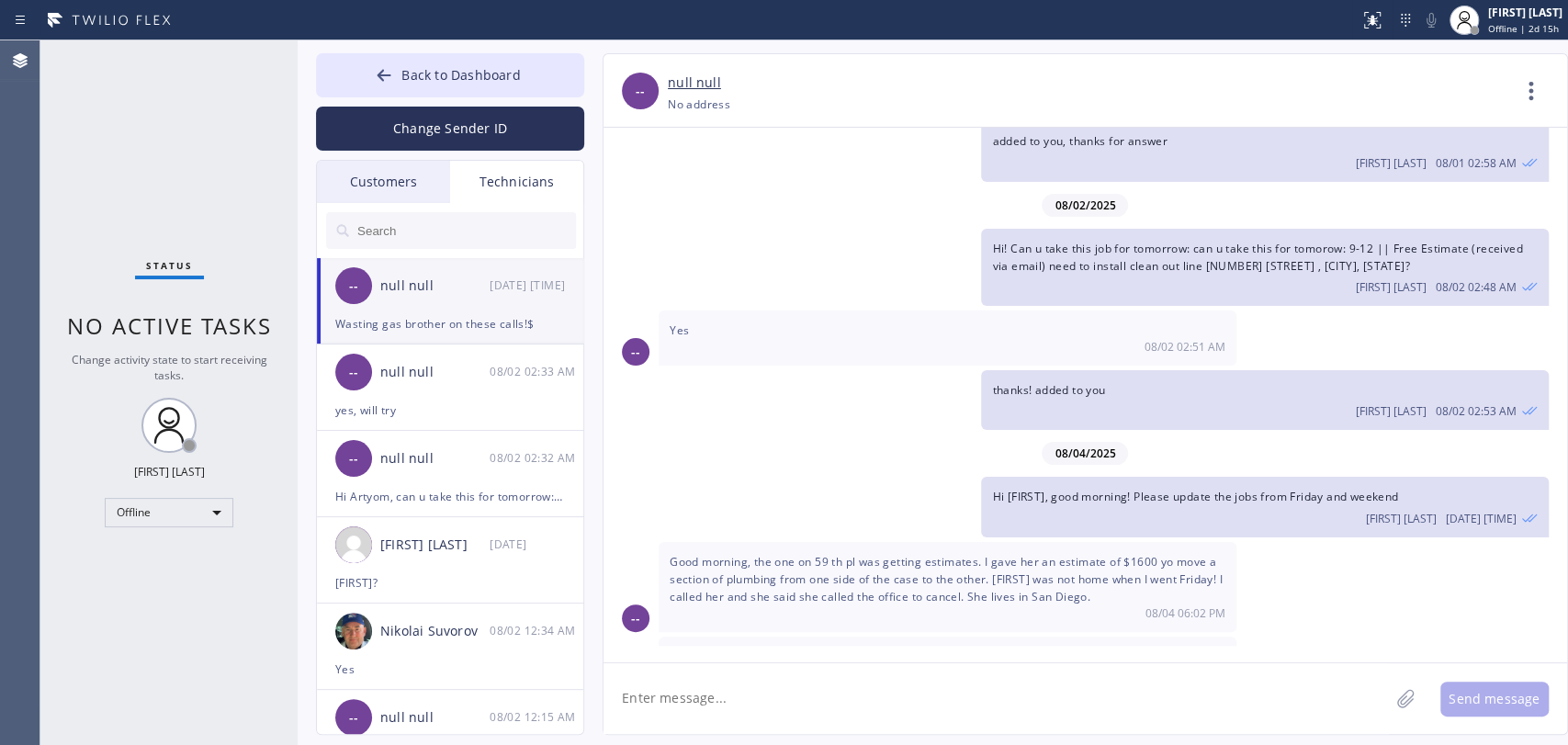 click at bounding box center (466, 231) 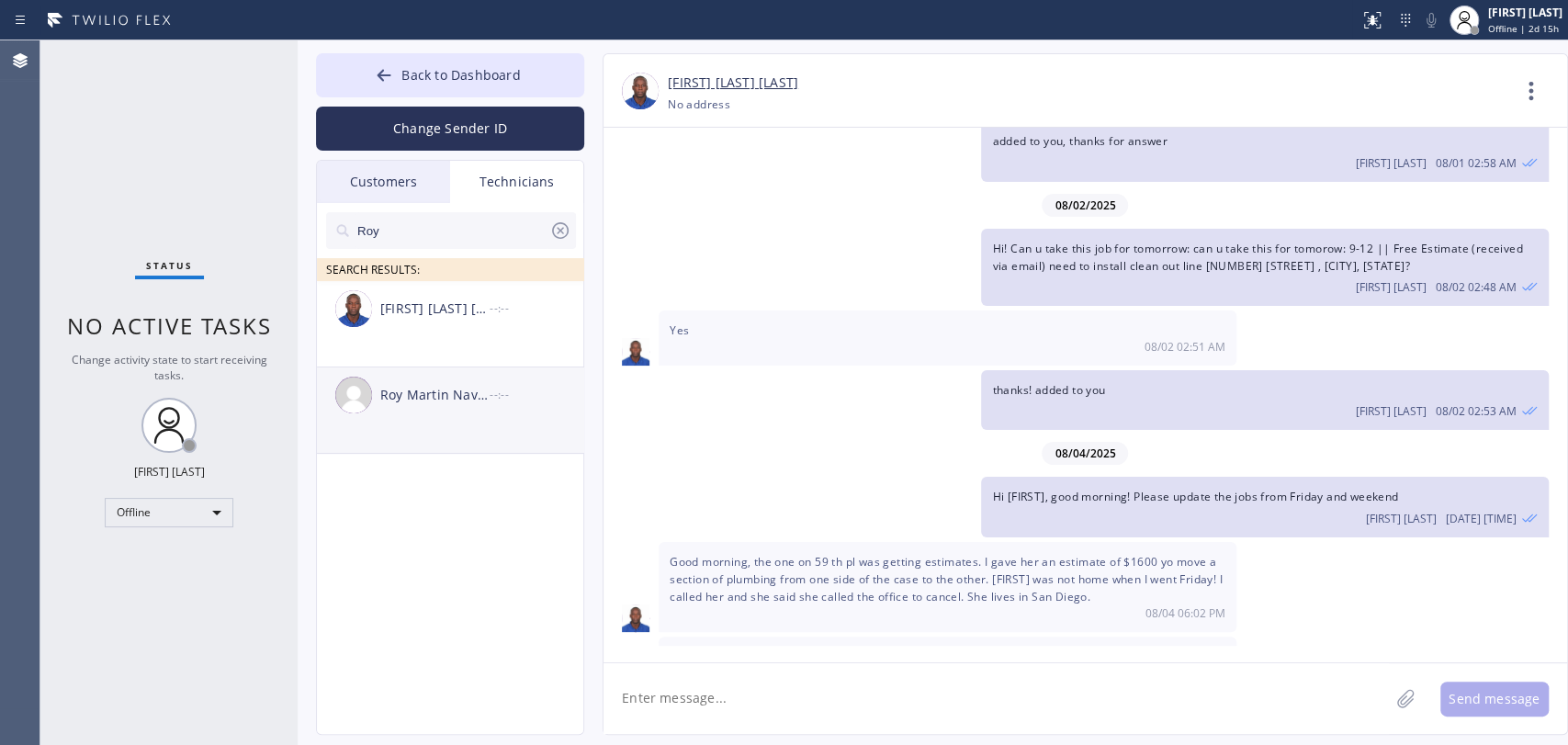 type on "Roy" 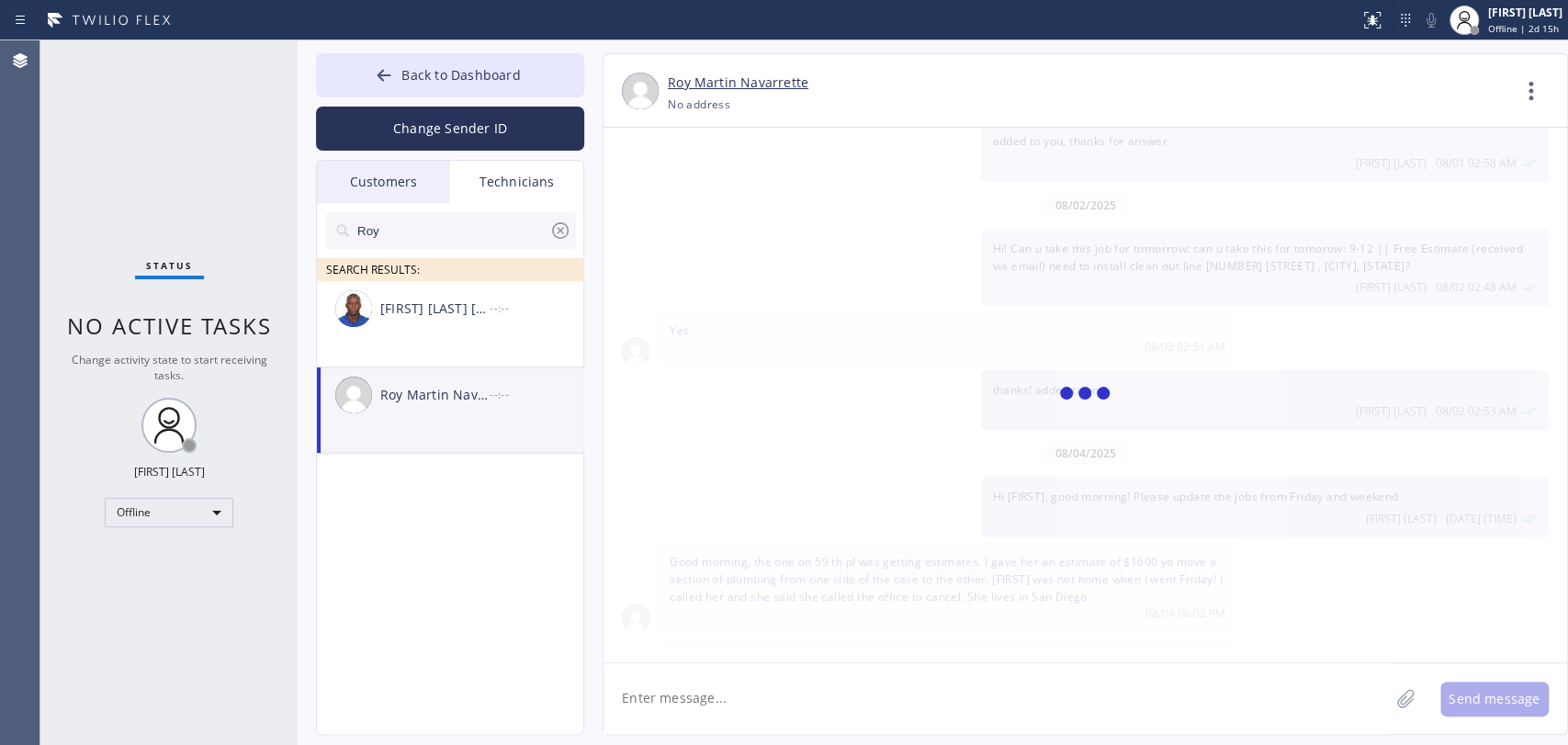 click 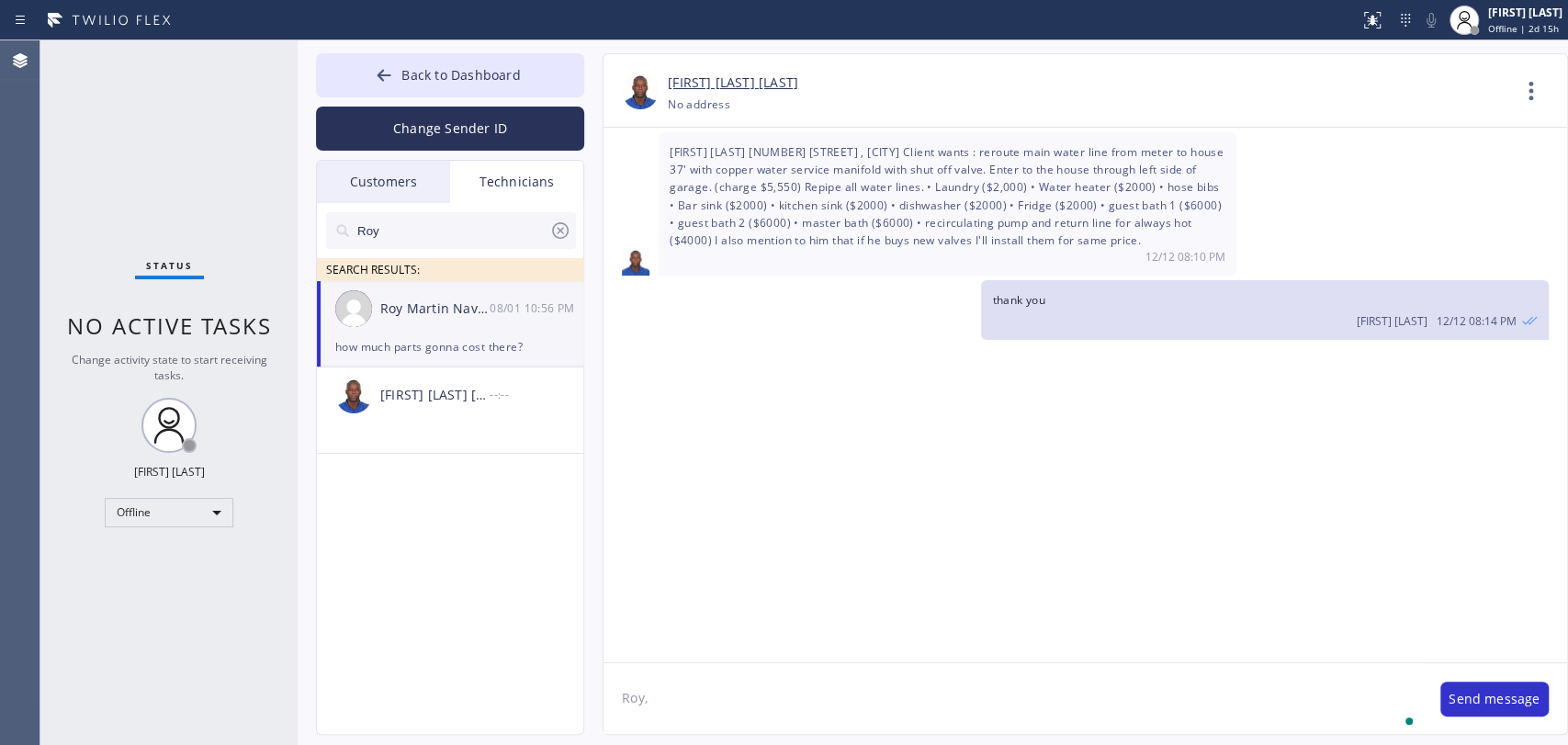scroll, scrollTop: 97227, scrollLeft: 0, axis: vertical 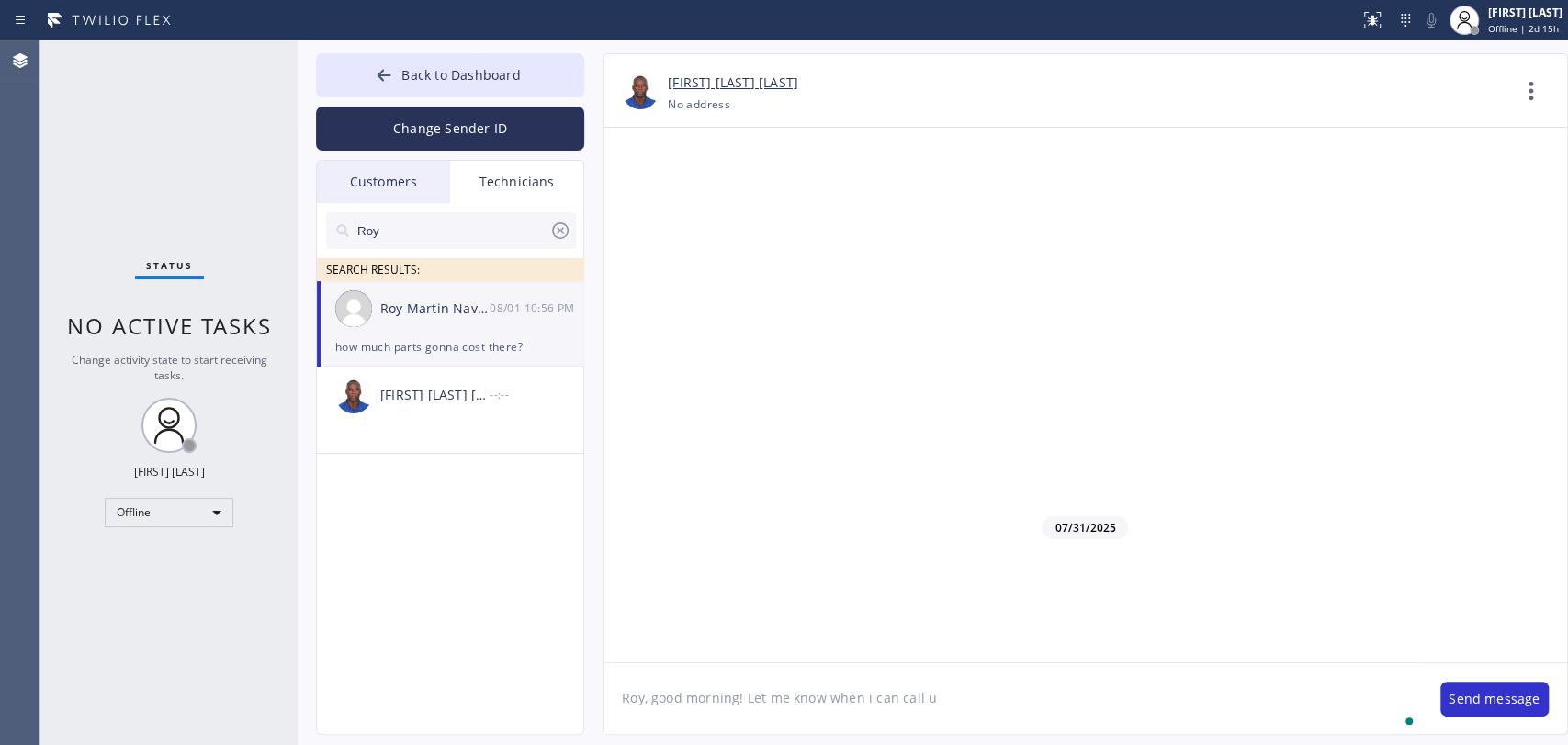 type on "[PERSON], good morning! Let me know when i can call u" 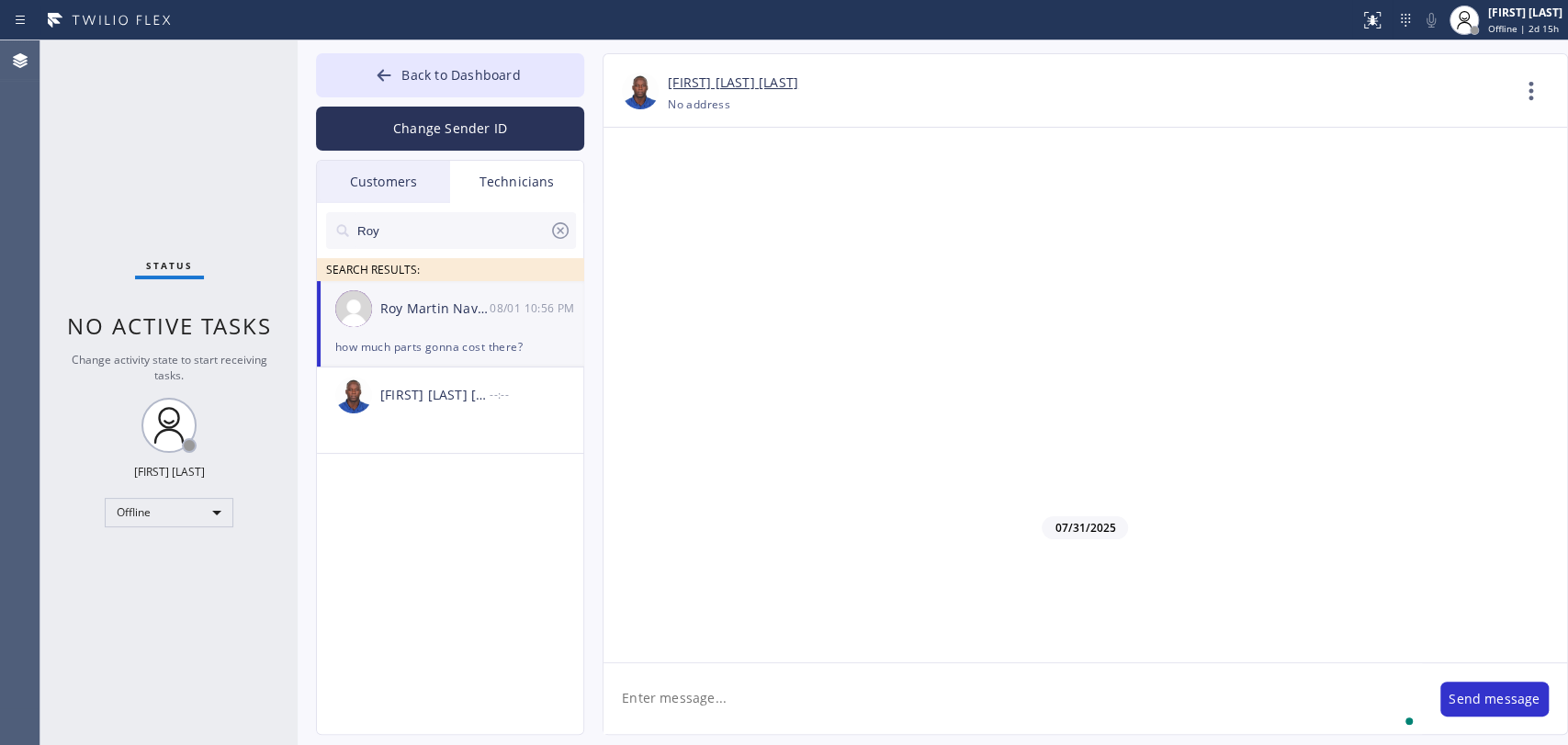 type on "t" 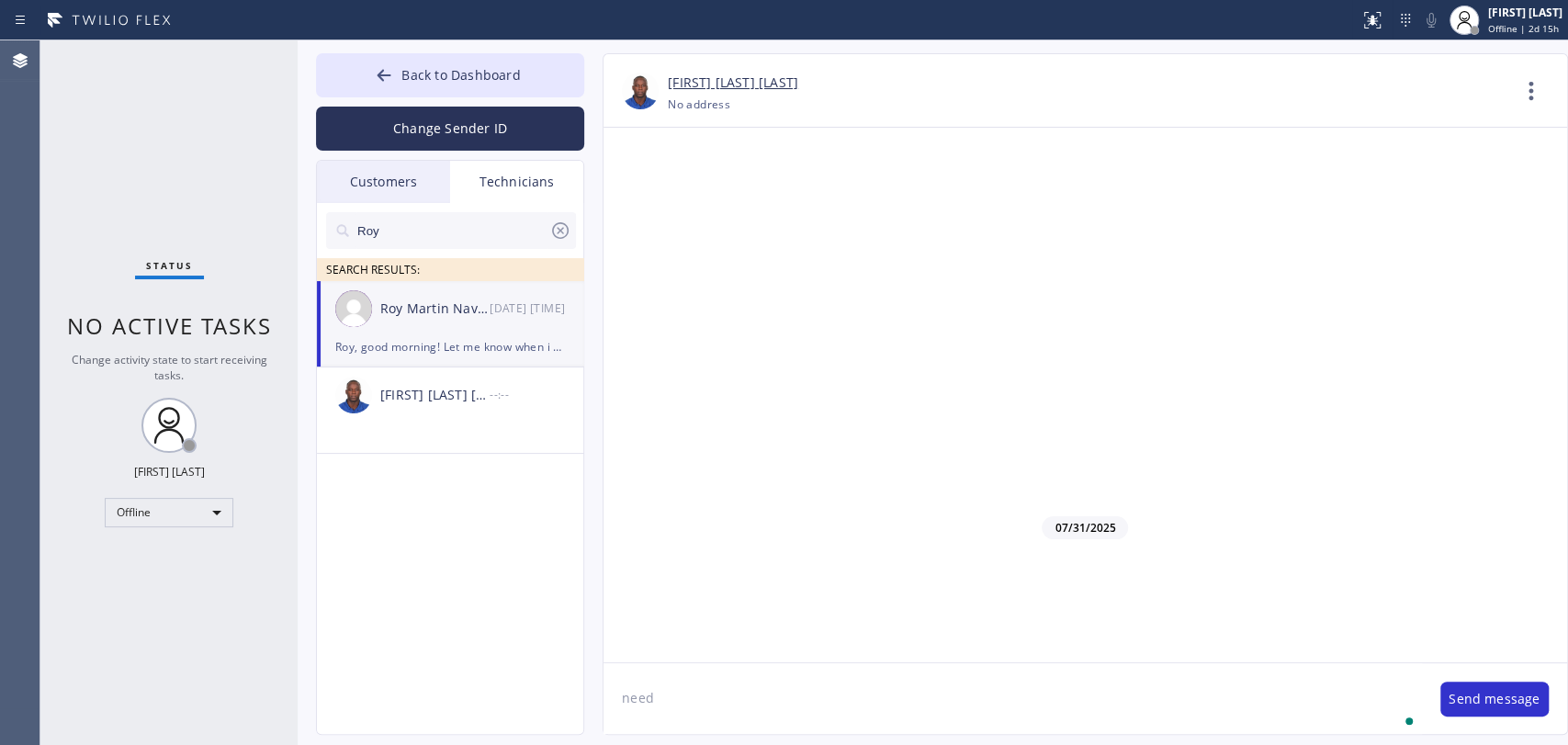 scroll, scrollTop: 97332, scrollLeft: 0, axis: vertical 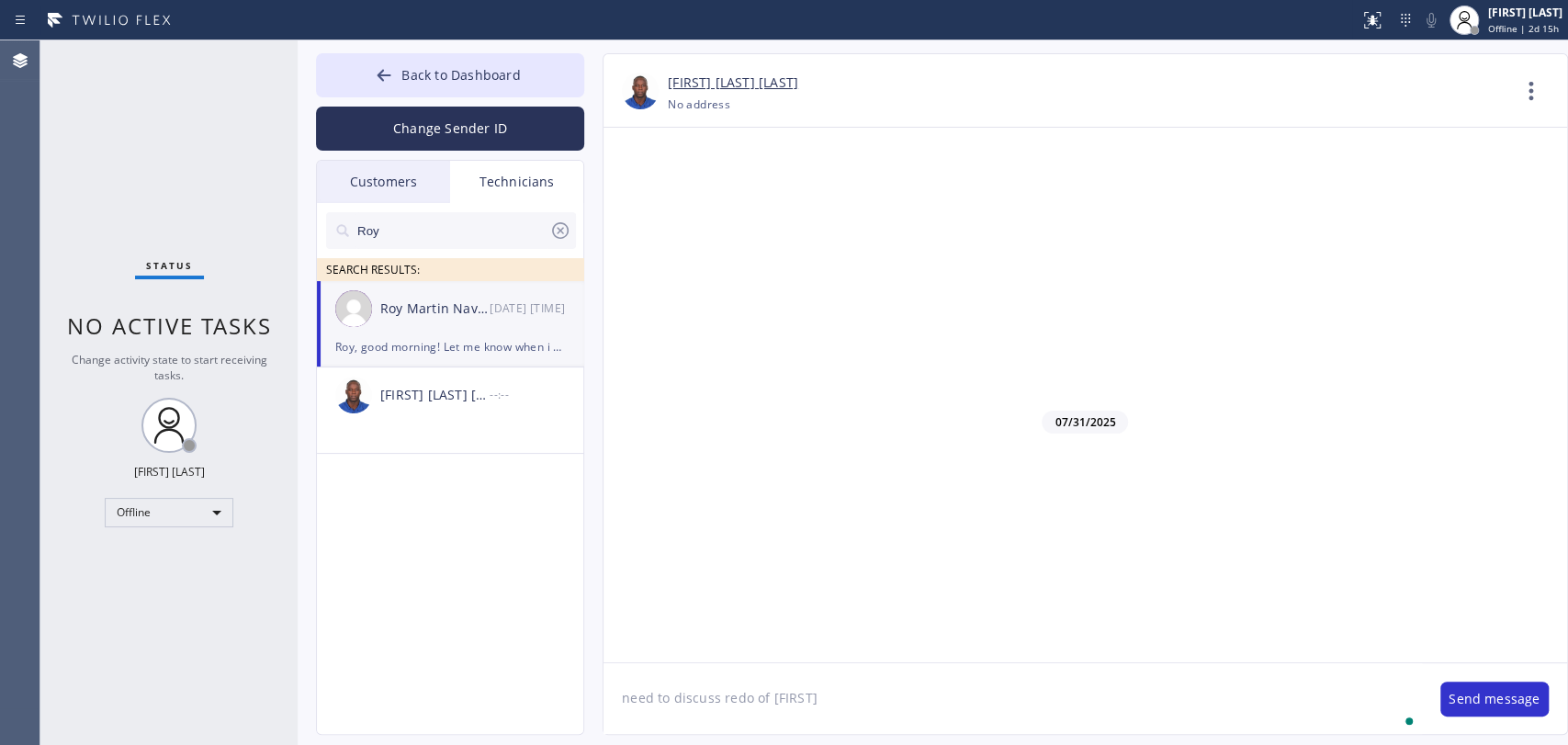 type on "need to discuss redo of [PERSON]" 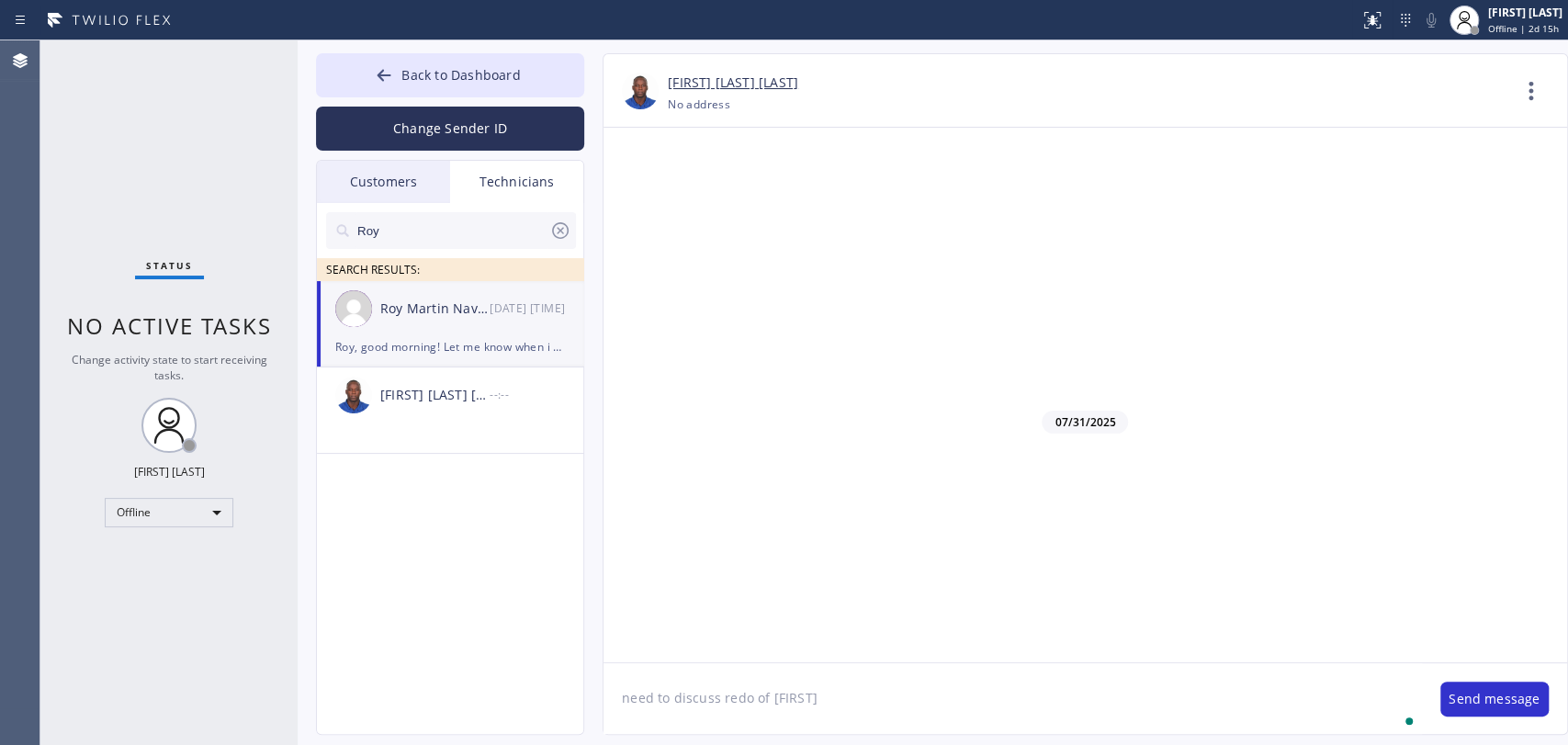 type 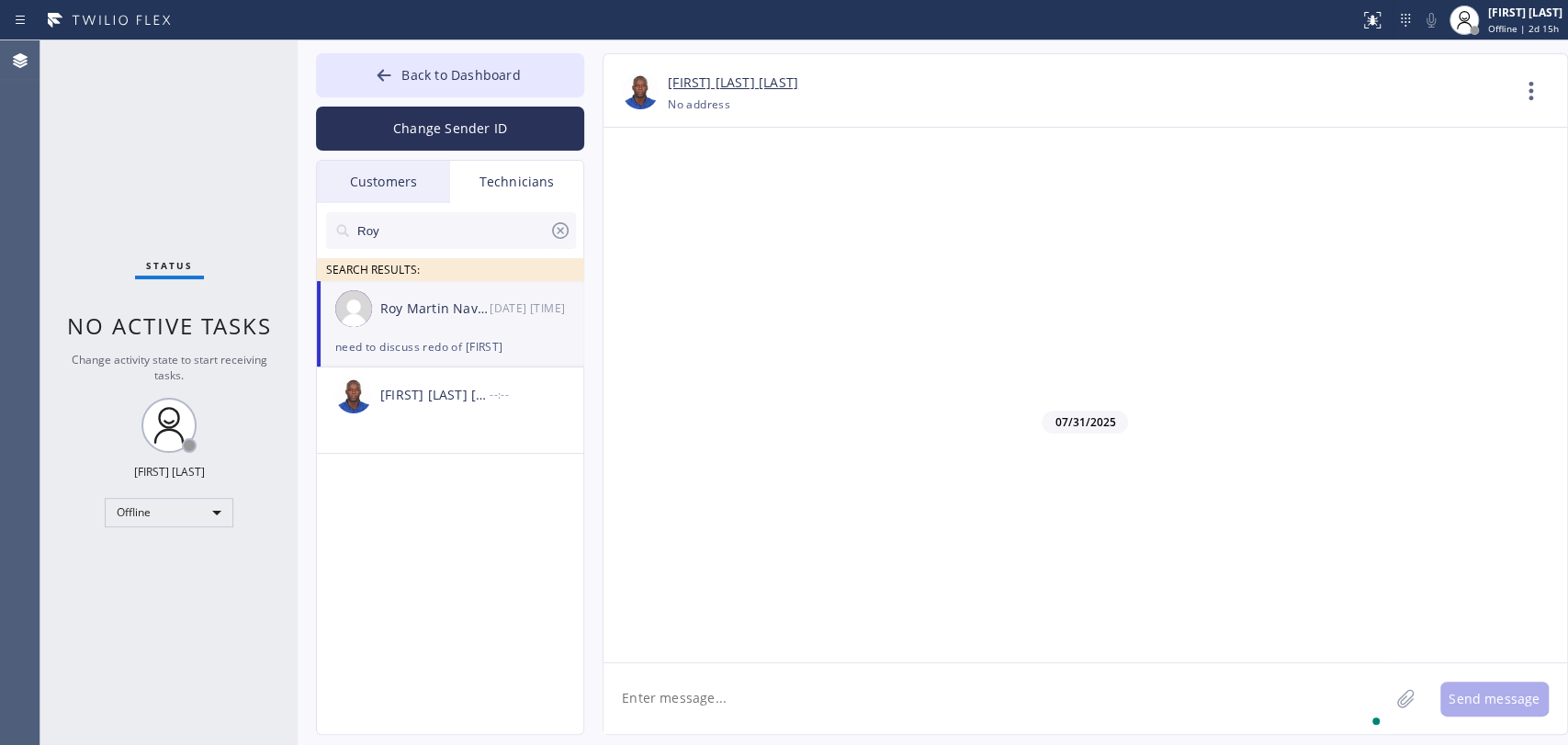 scroll, scrollTop: 97396, scrollLeft: 0, axis: vertical 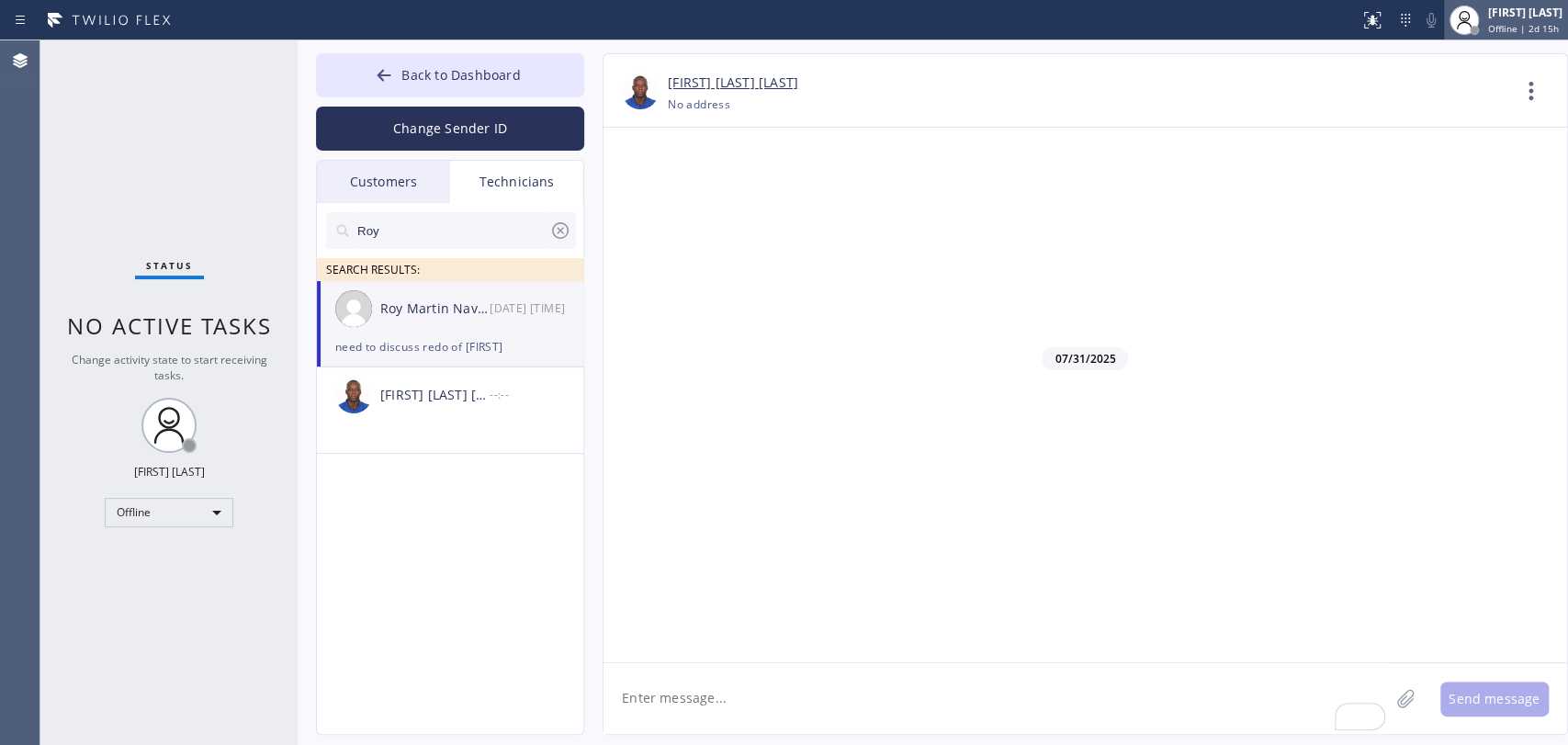 click on "Oleksiy  Dmitriev Offline | 2d 15h" at bounding box center [1506, 20] 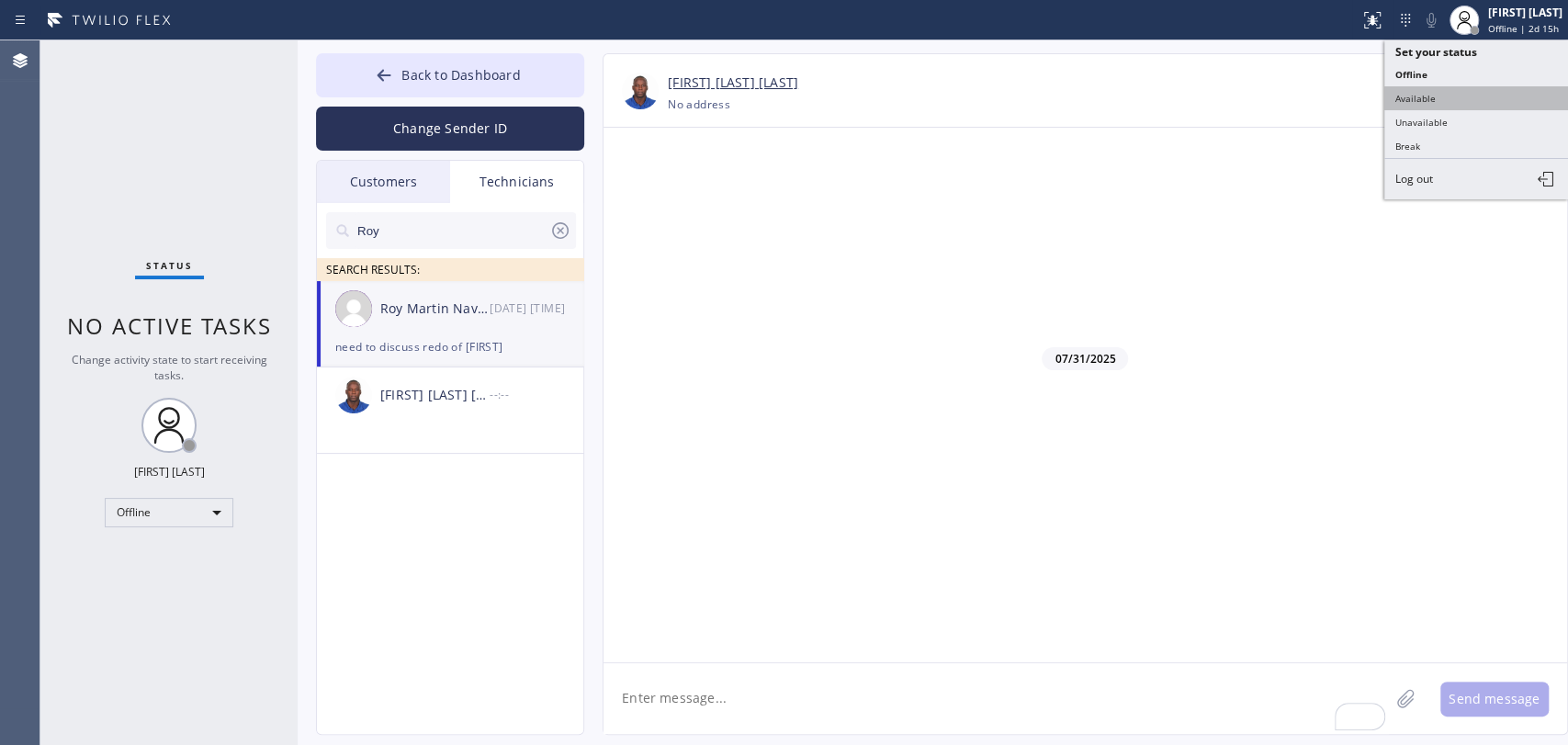 click on "Available" at bounding box center (1476, 98) 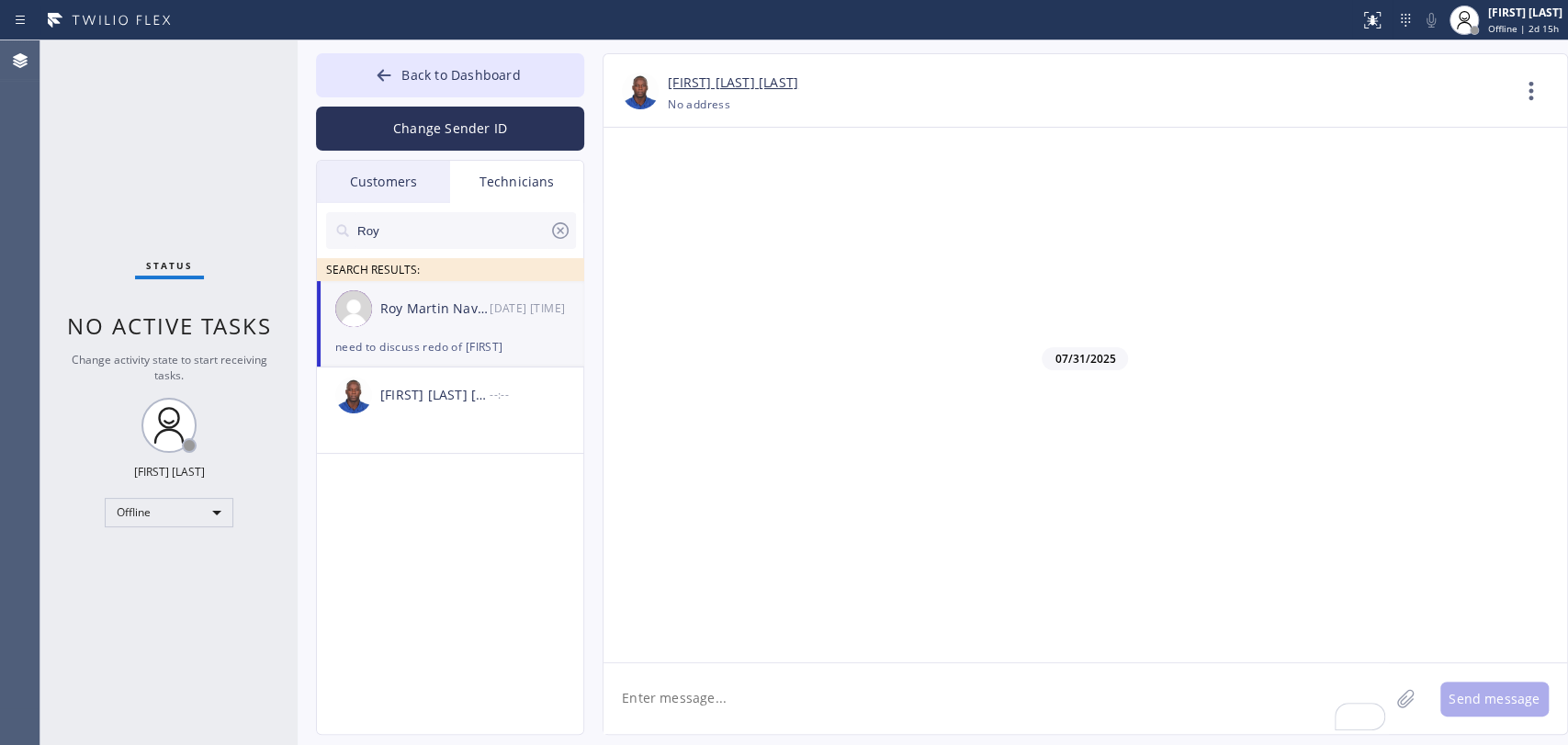 drag, startPoint x: 1073, startPoint y: 418, endPoint x: 982, endPoint y: 409, distance: 91.44397 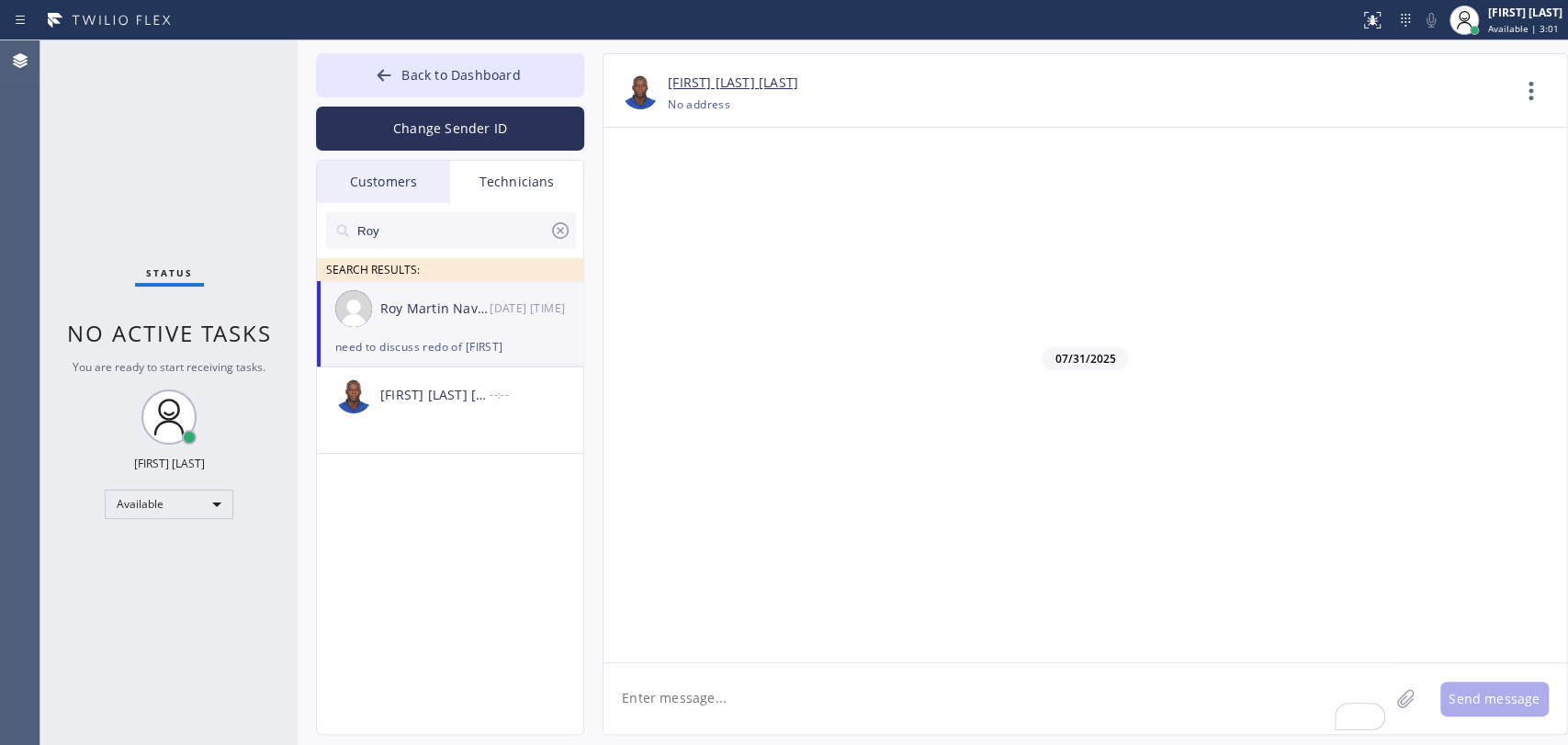click 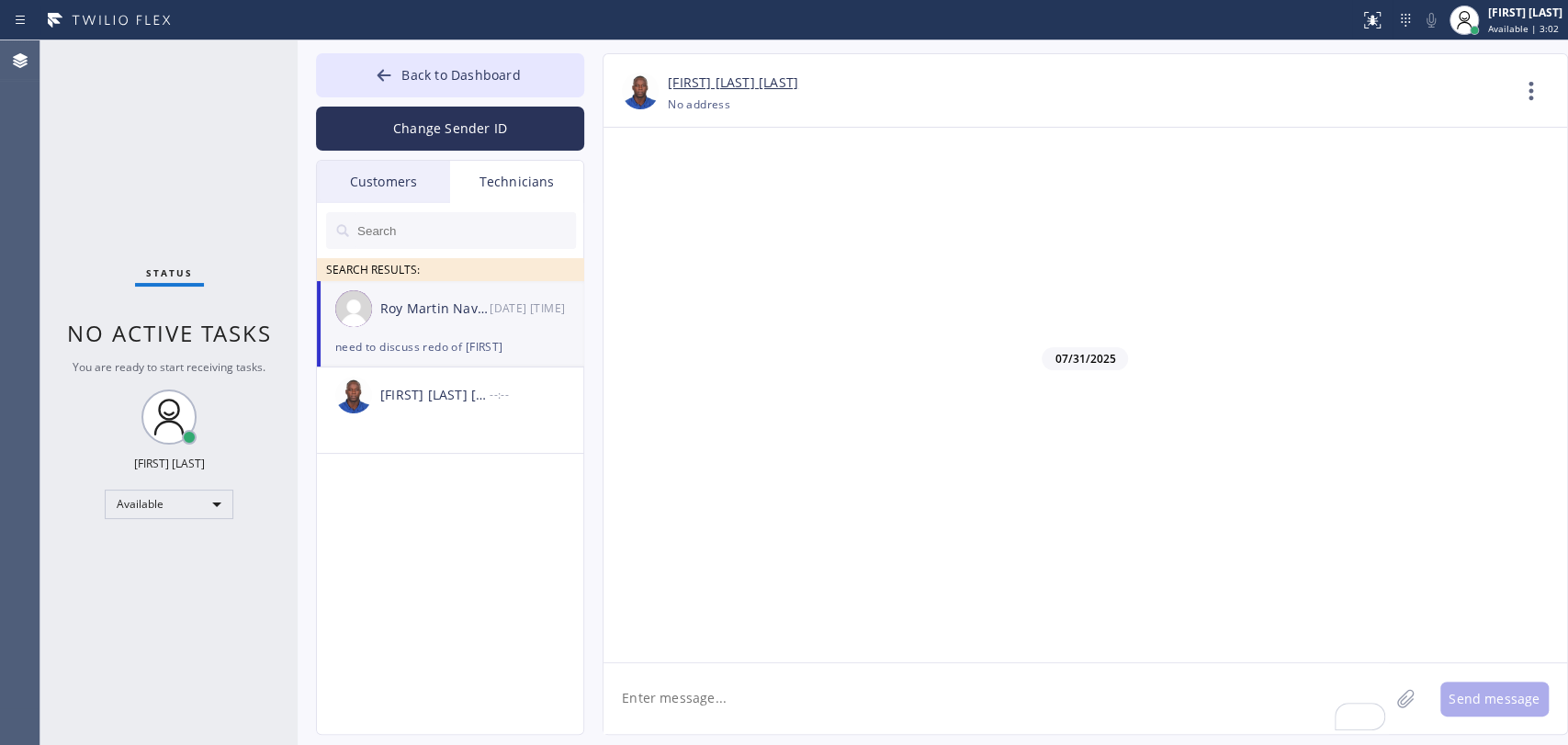 click at bounding box center [344, 235] 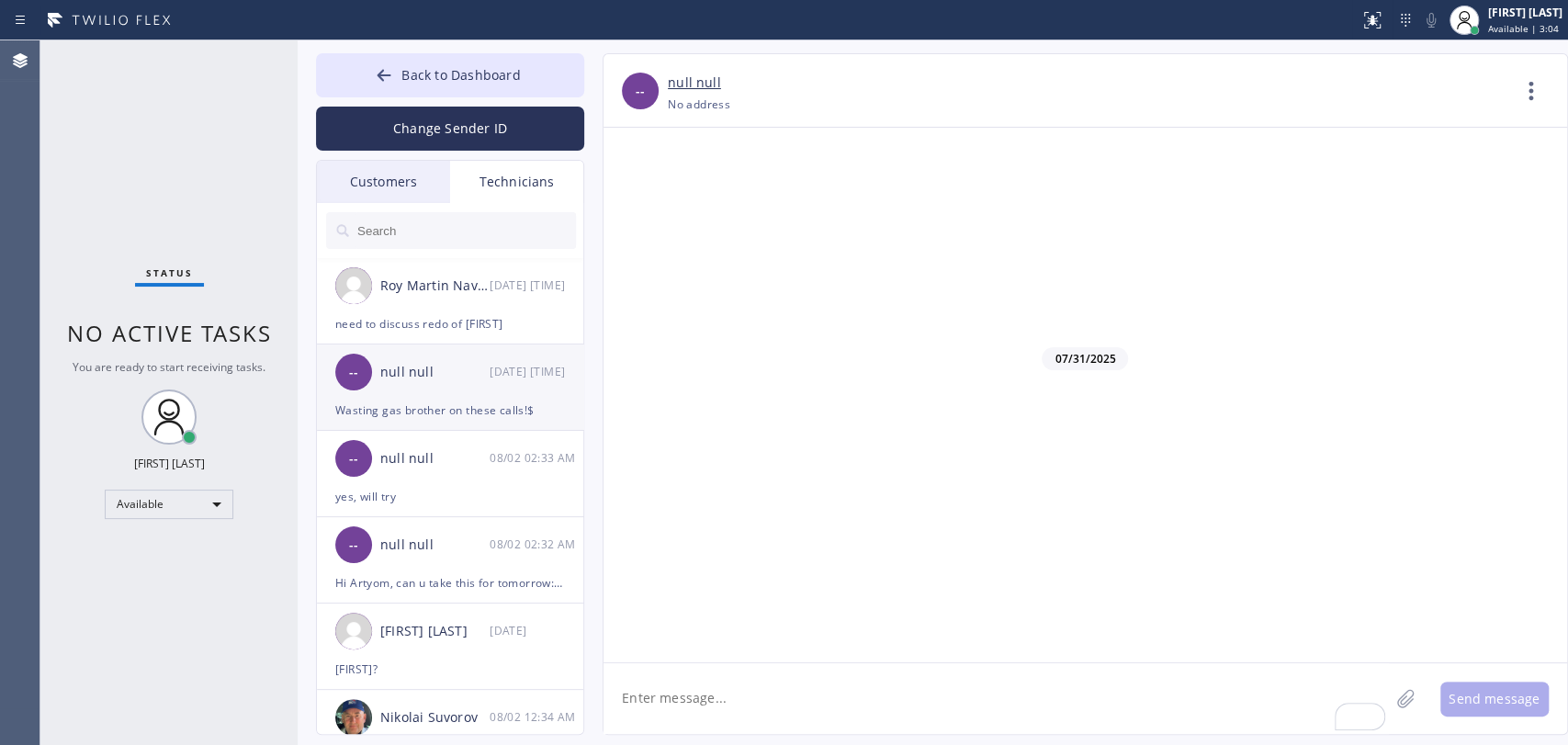 click on "-- null null 08/04 06:03 PM" at bounding box center [451, 372] 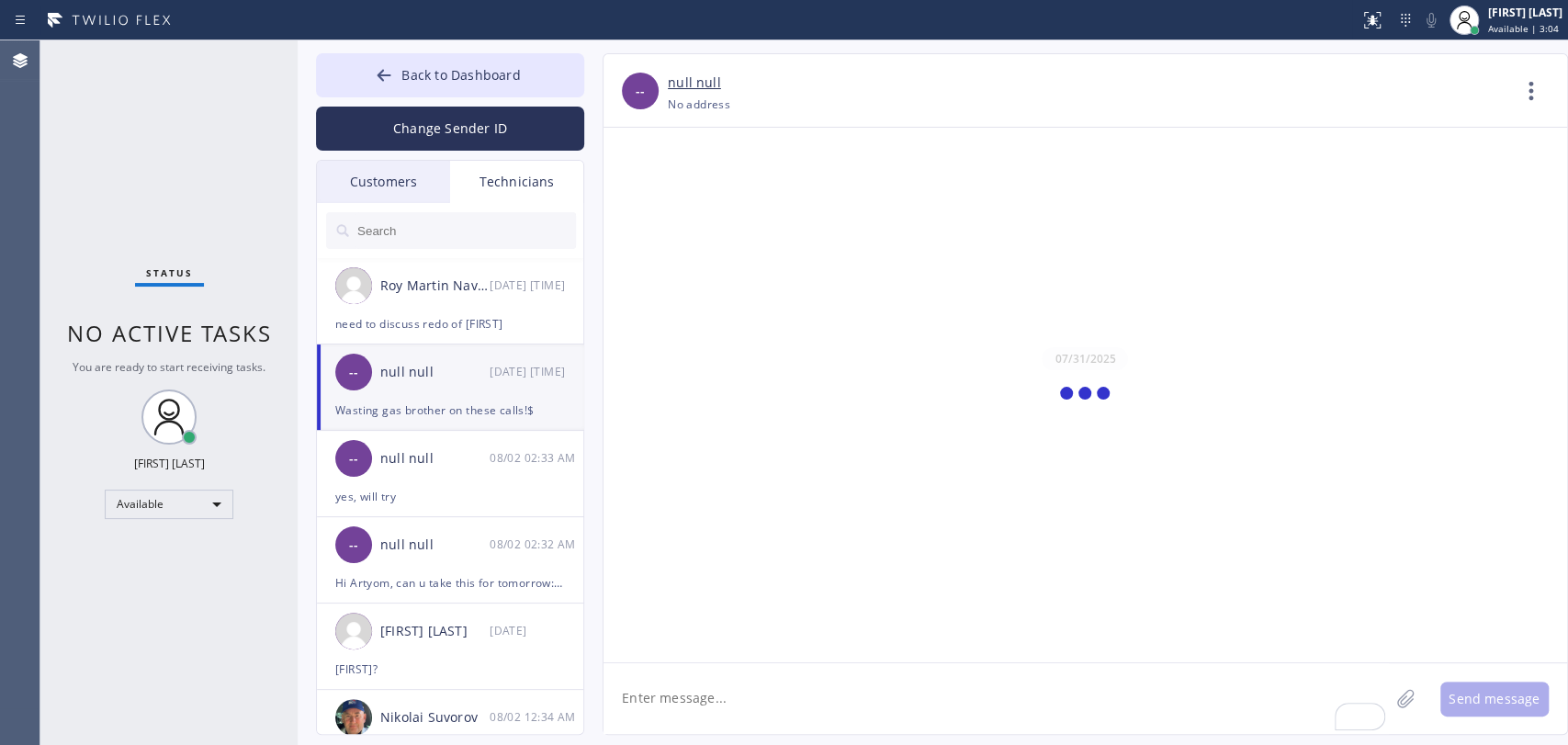 click on "null null" at bounding box center (434, 372) 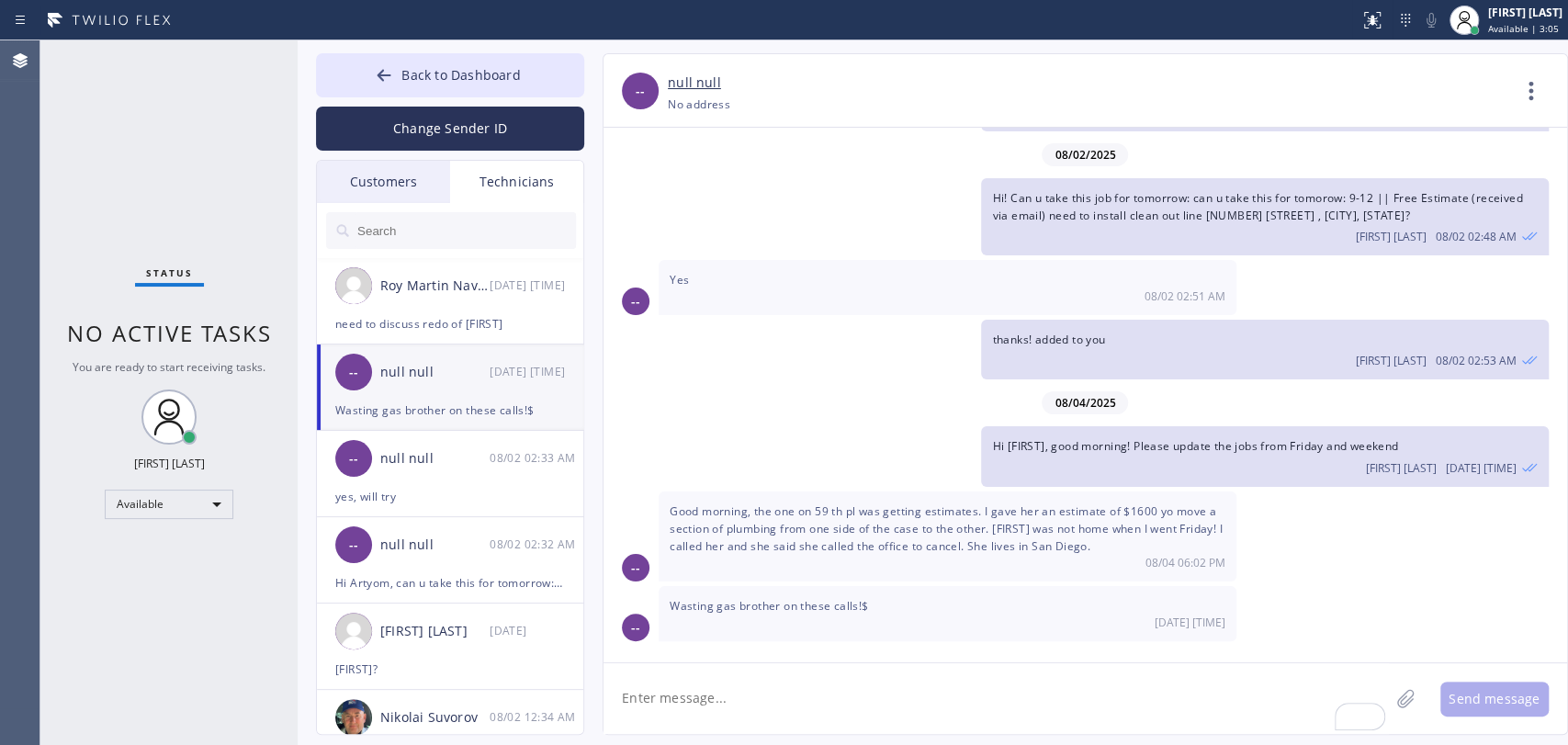 scroll, scrollTop: 4474, scrollLeft: 0, axis: vertical 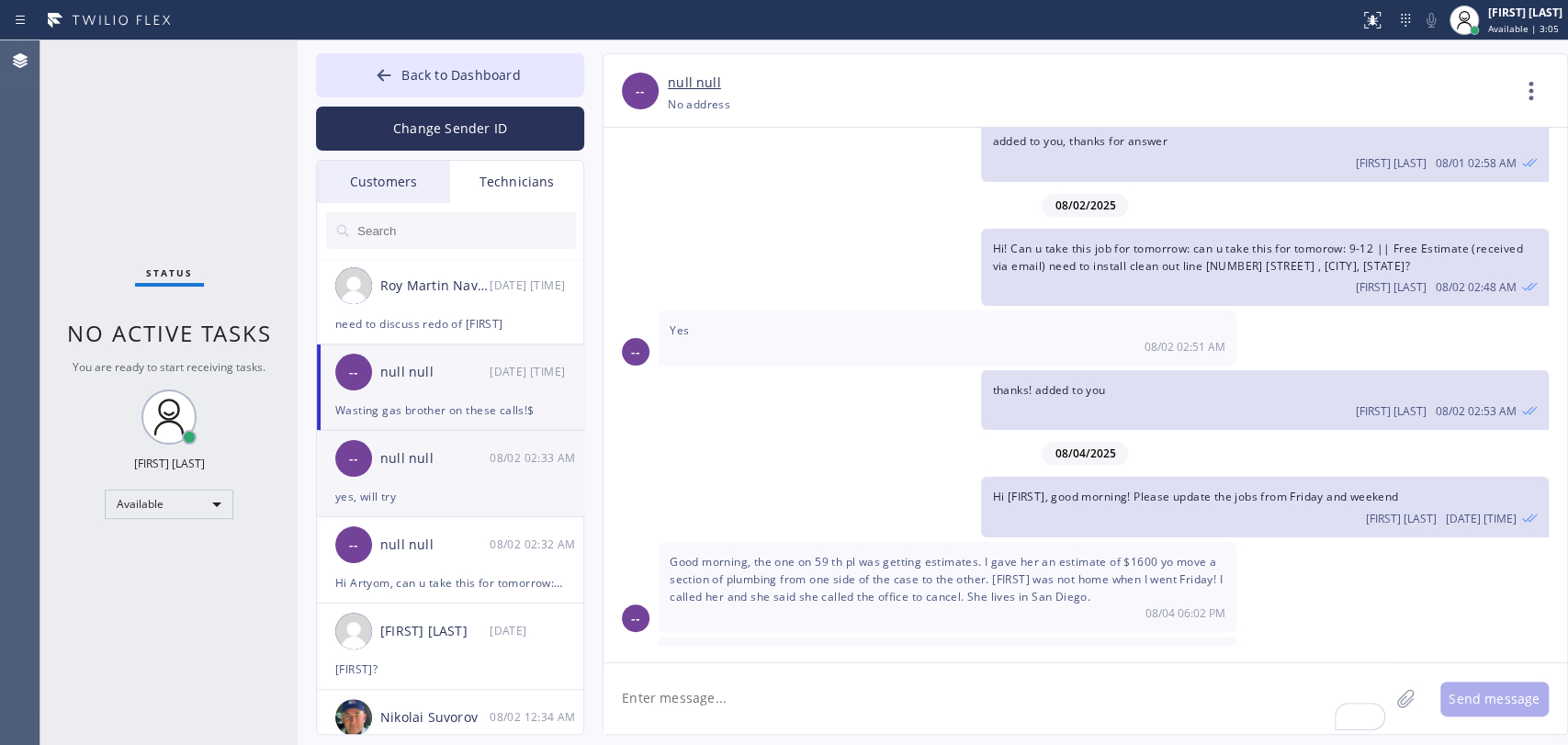click on "null null" at bounding box center (434, 458) 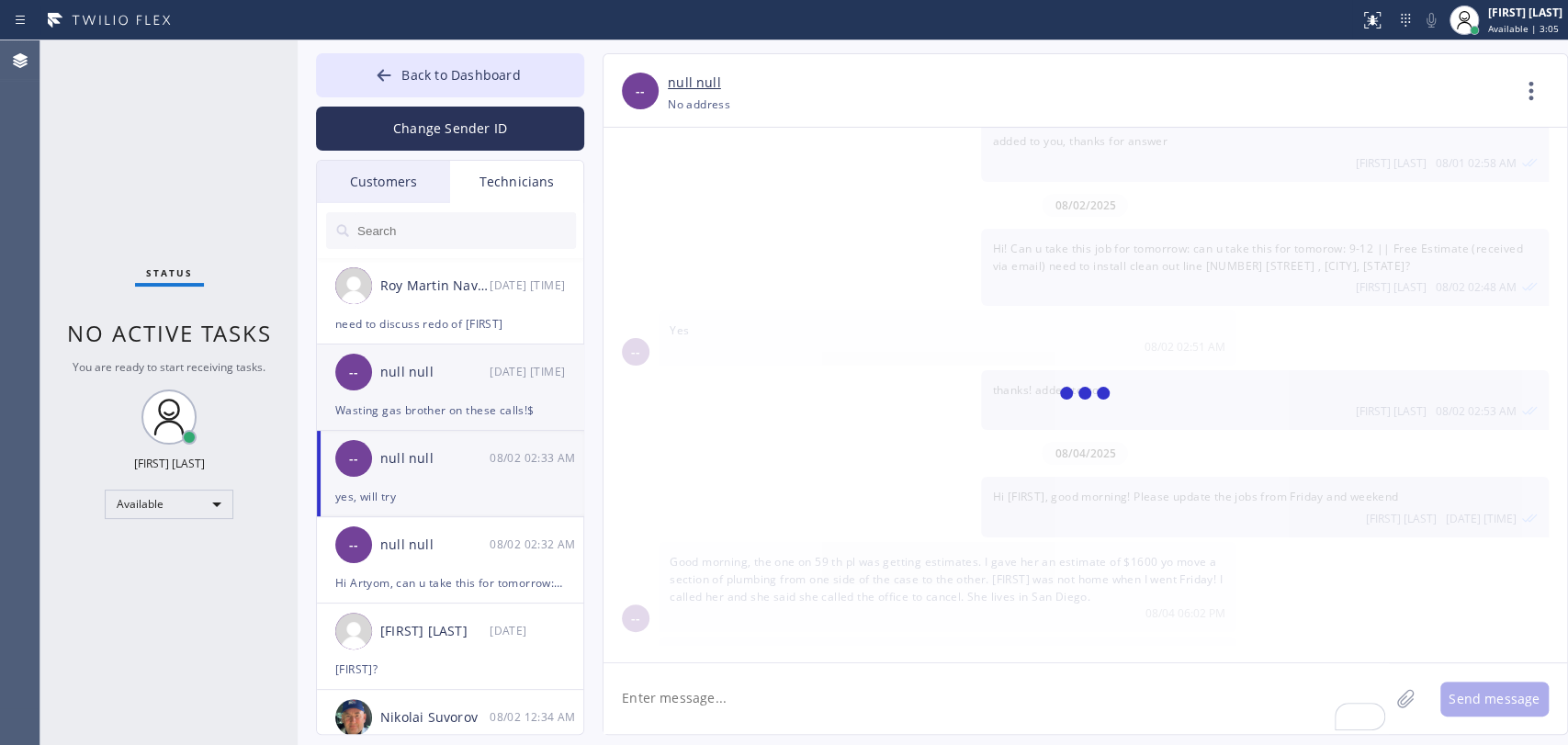 click on "Wasting gas brother on these calls!$" at bounding box center (450, 410) 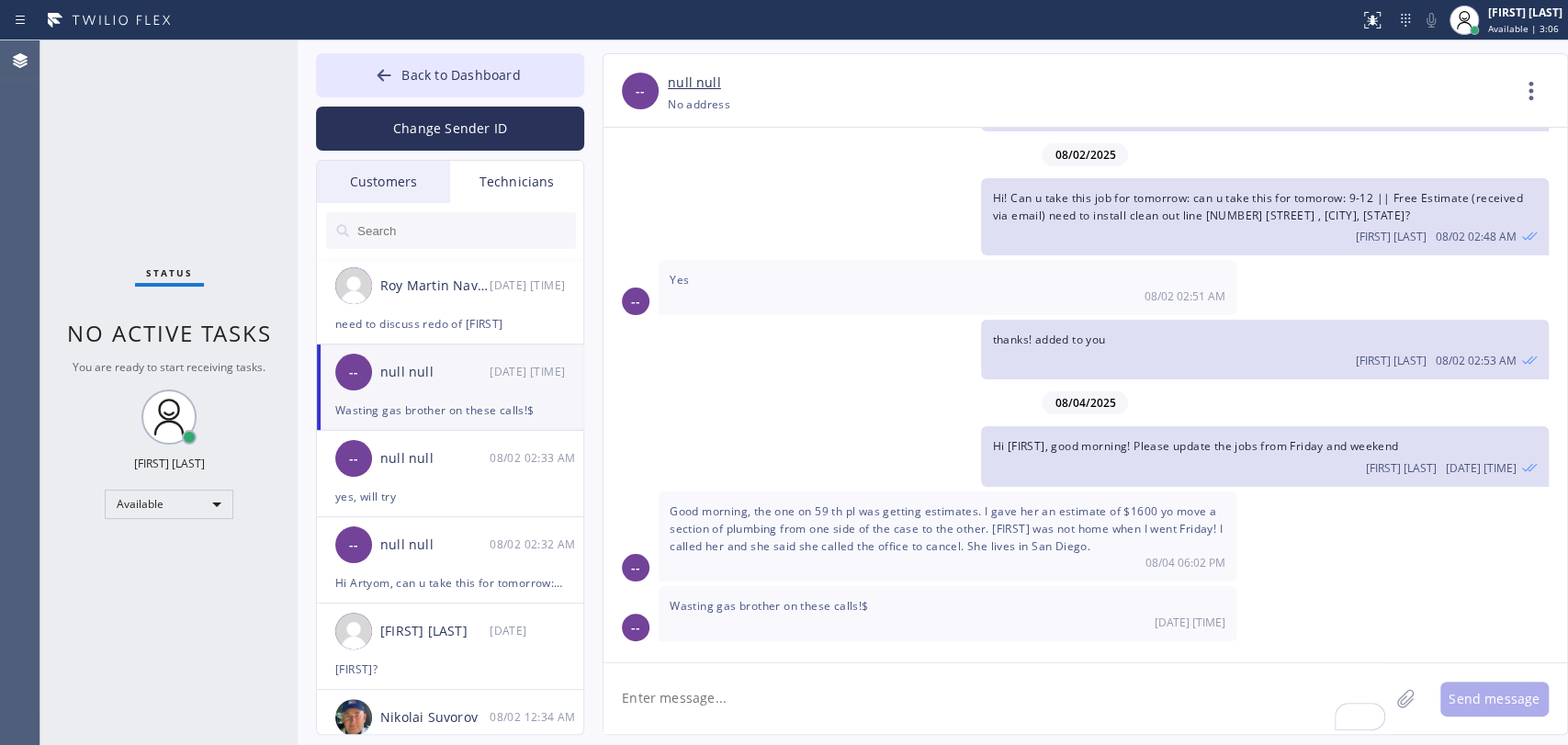 scroll, scrollTop: 4474, scrollLeft: 0, axis: vertical 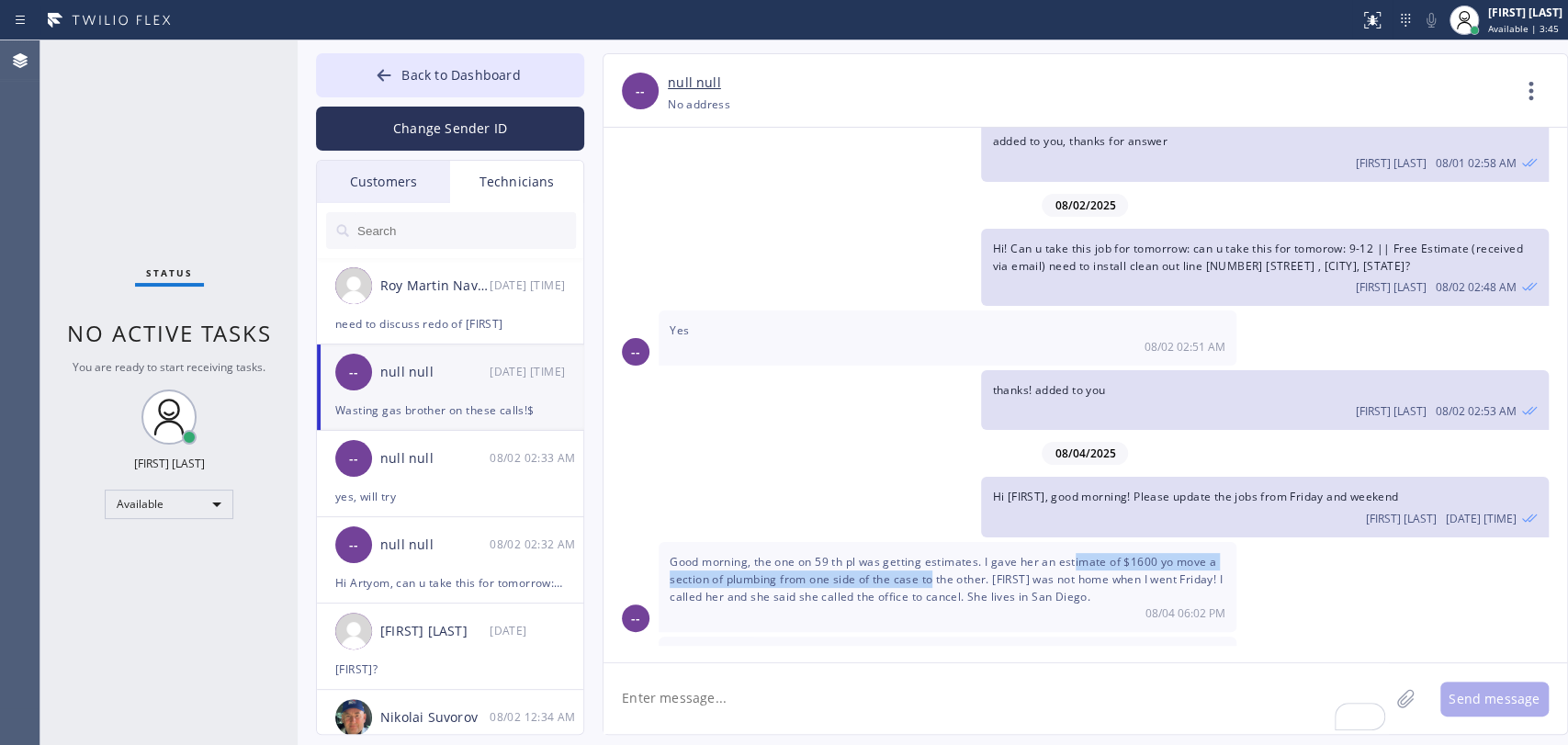 drag, startPoint x: 979, startPoint y: 522, endPoint x: 1080, endPoint y: 519, distance: 101.0445 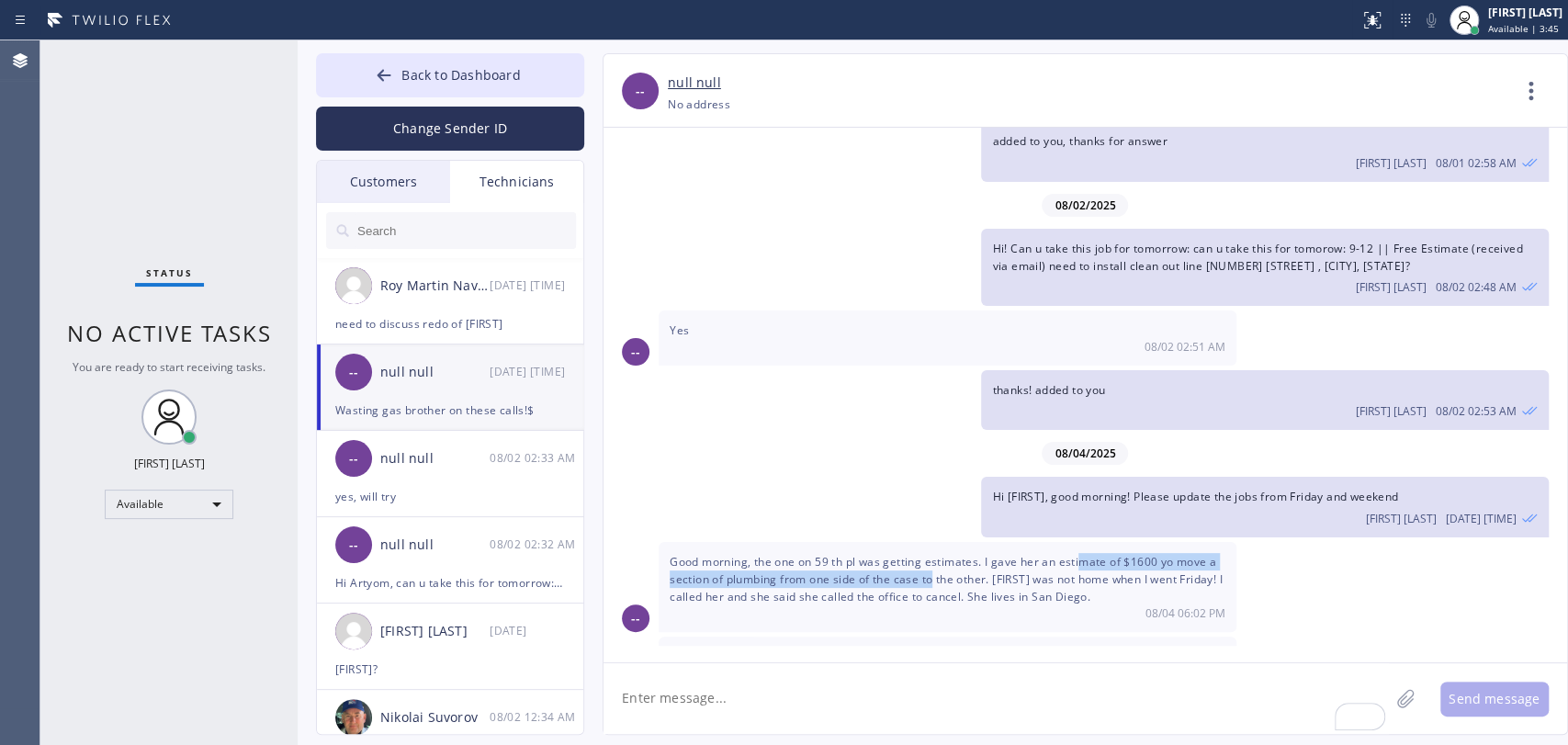 click on "Good morning, the one on 59 th pl was getting estimates. I gave her an estimate of $1600 yo move a section of plumbing from one side of the case to the other.  Lee Chan was not home when I went Friday! I called her and she said she called the office to cancel. She lives in San Diego. 08/04 06:02 PM" at bounding box center [947, 587] 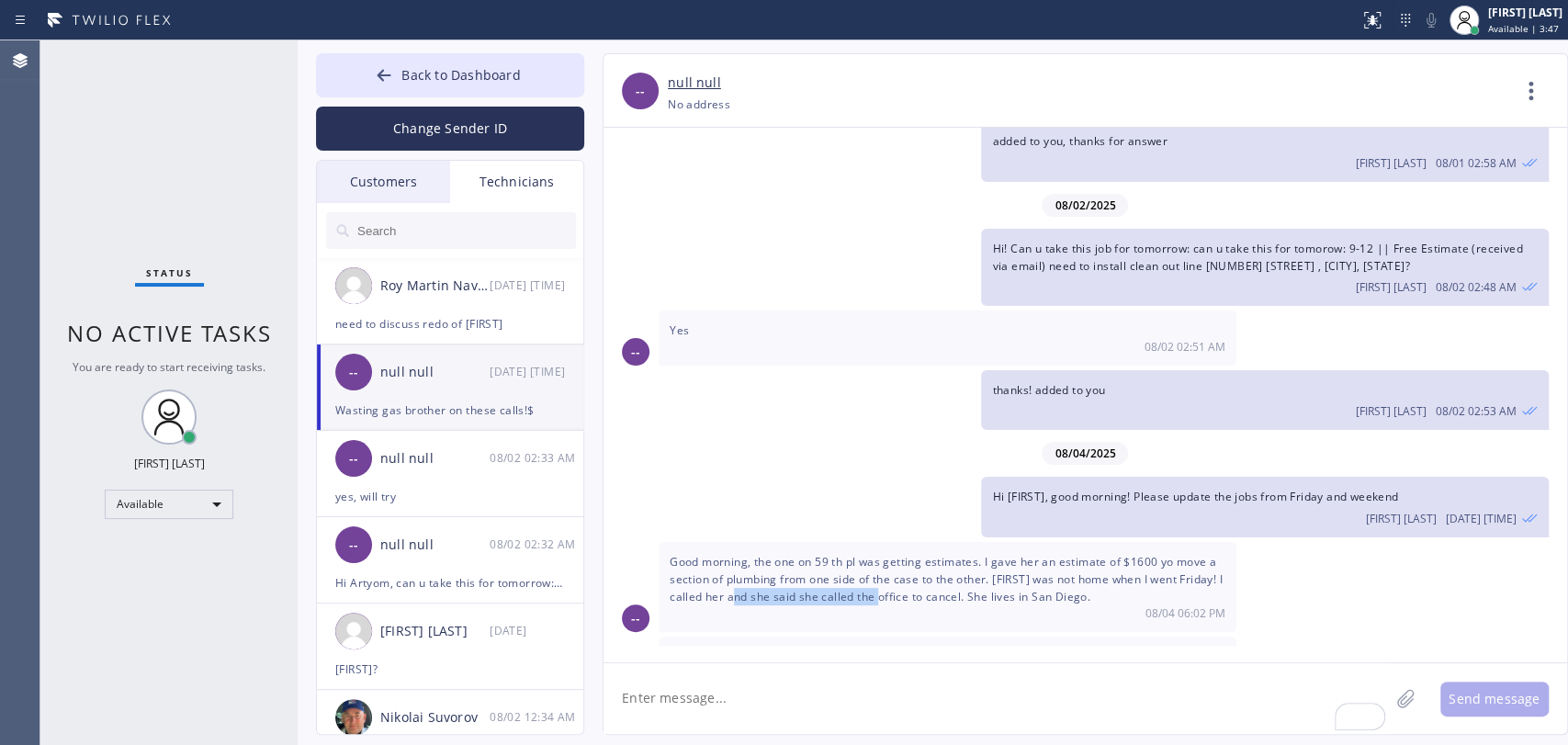 drag, startPoint x: 772, startPoint y: 546, endPoint x: 922, endPoint y: 547, distance: 150.00333 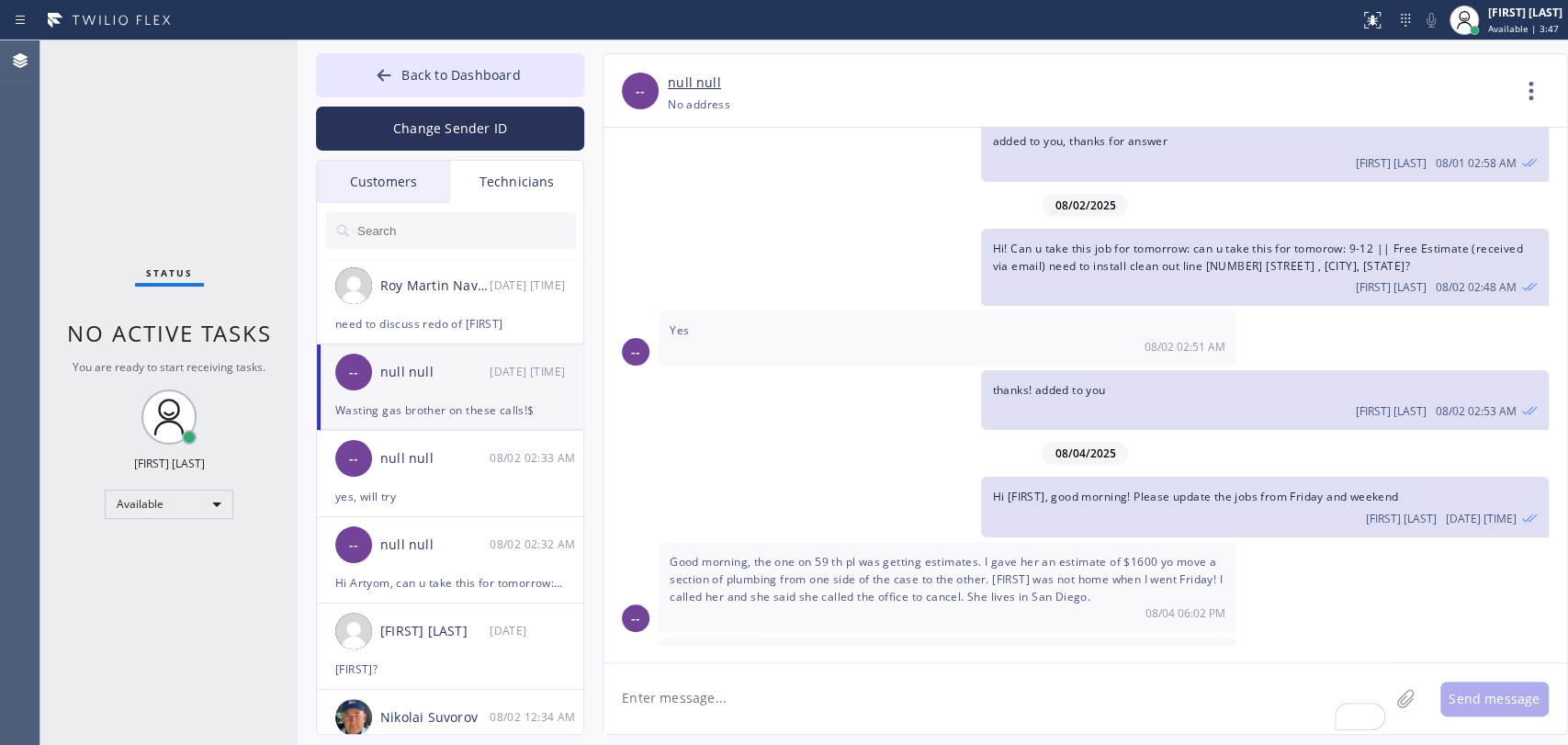 click on "Good morning, the one on 59 th pl was getting estimates. I gave her an estimate of $1600 yo move a section of plumbing from one side of the case to the other.  Lee Chan was not home when I went Friday! I called her and she said she called the office to cancel. She lives in San Diego." at bounding box center (946, 579) 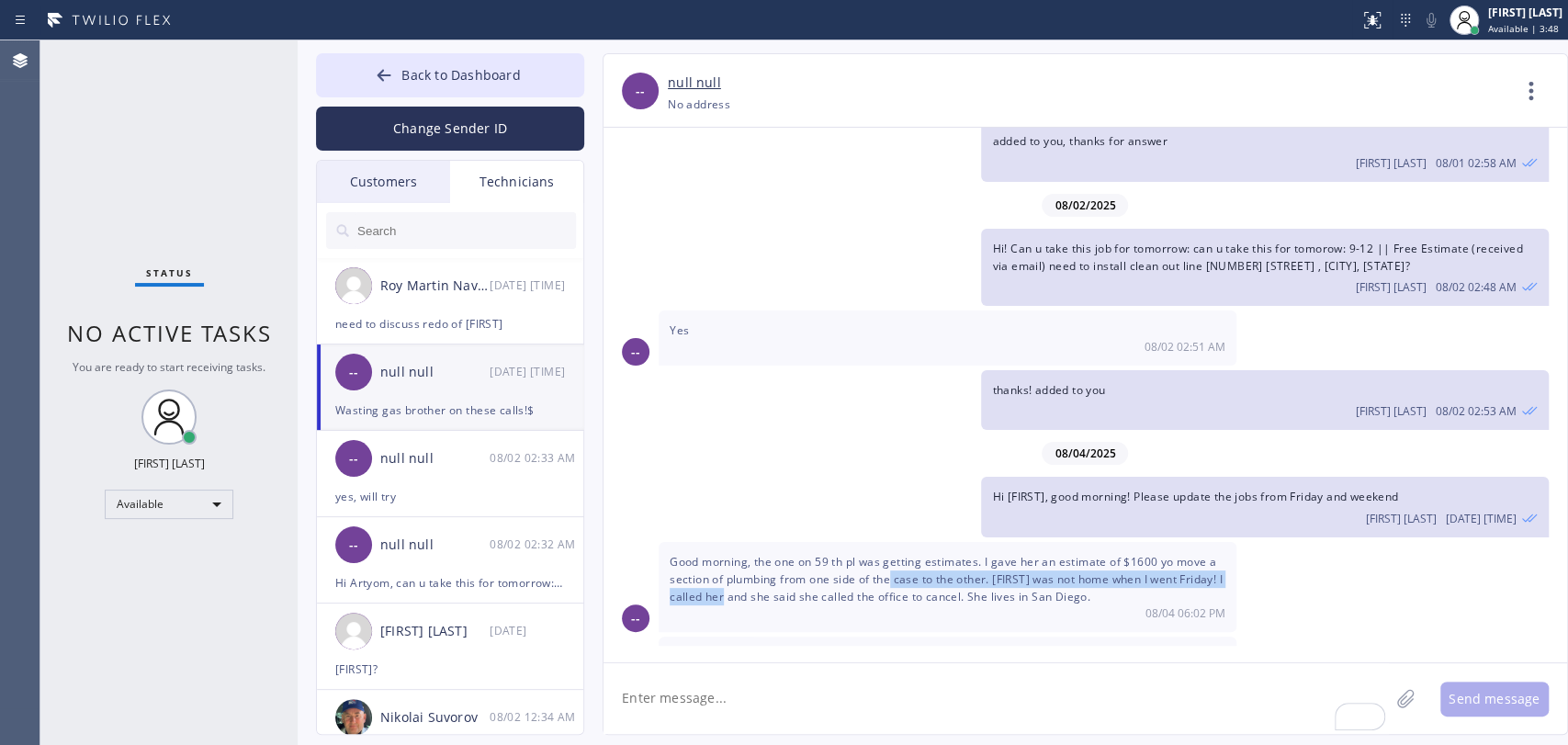 drag, startPoint x: 756, startPoint y: 540, endPoint x: 894, endPoint y: 529, distance: 138.43771 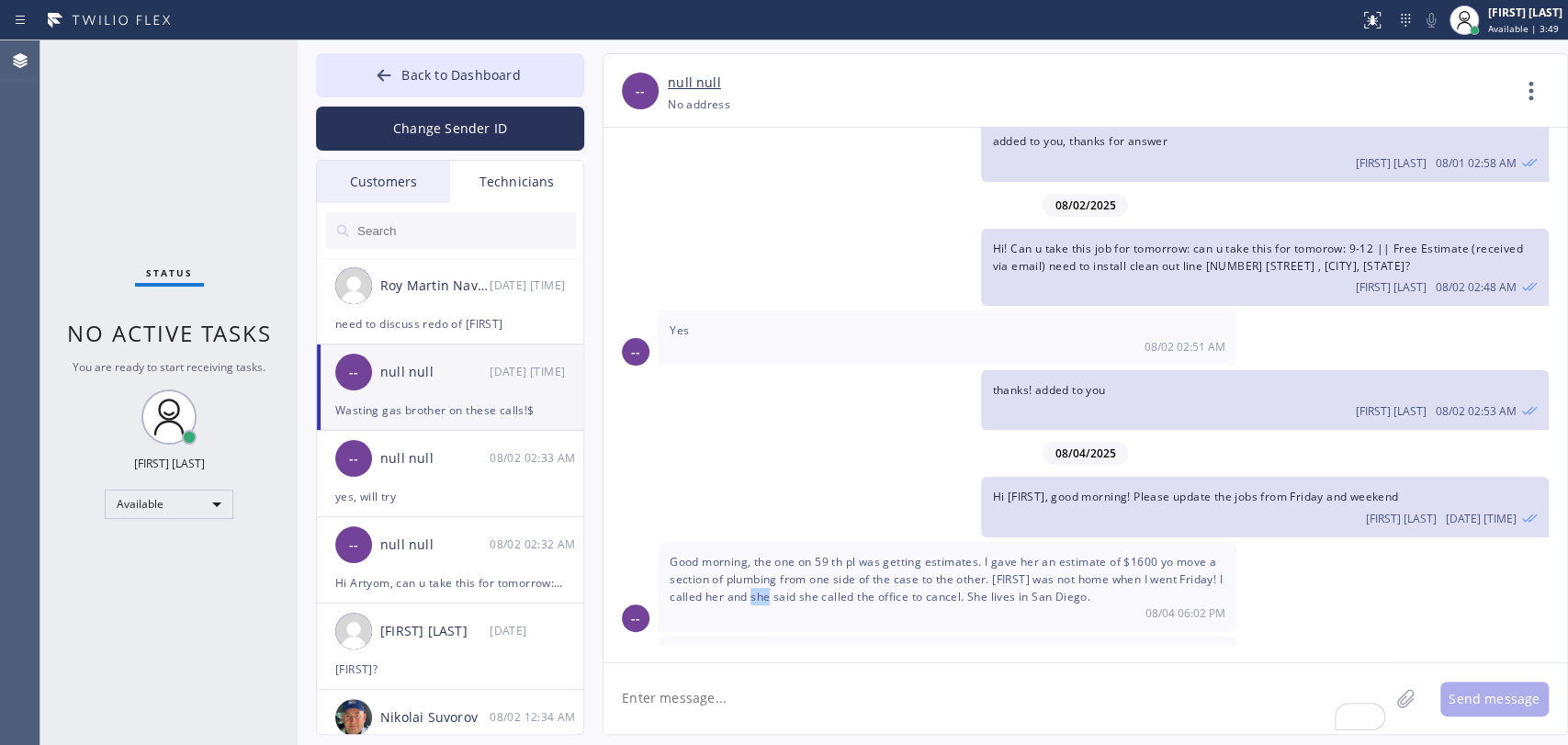drag, startPoint x: 784, startPoint y: 551, endPoint x: 812, endPoint y: 545, distance: 28.635642 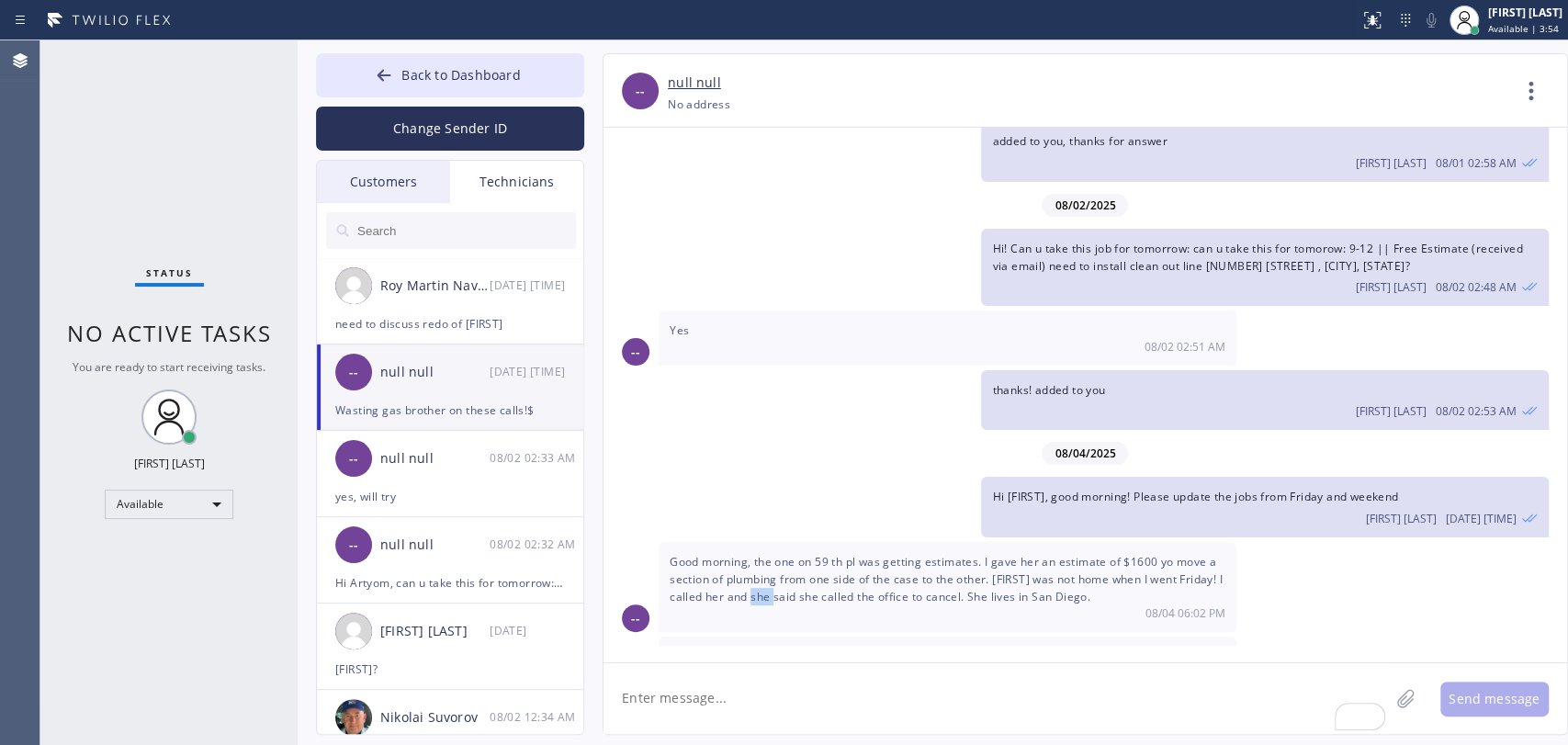 drag, startPoint x: 771, startPoint y: 699, endPoint x: 738, endPoint y: 696, distance: 33.136083 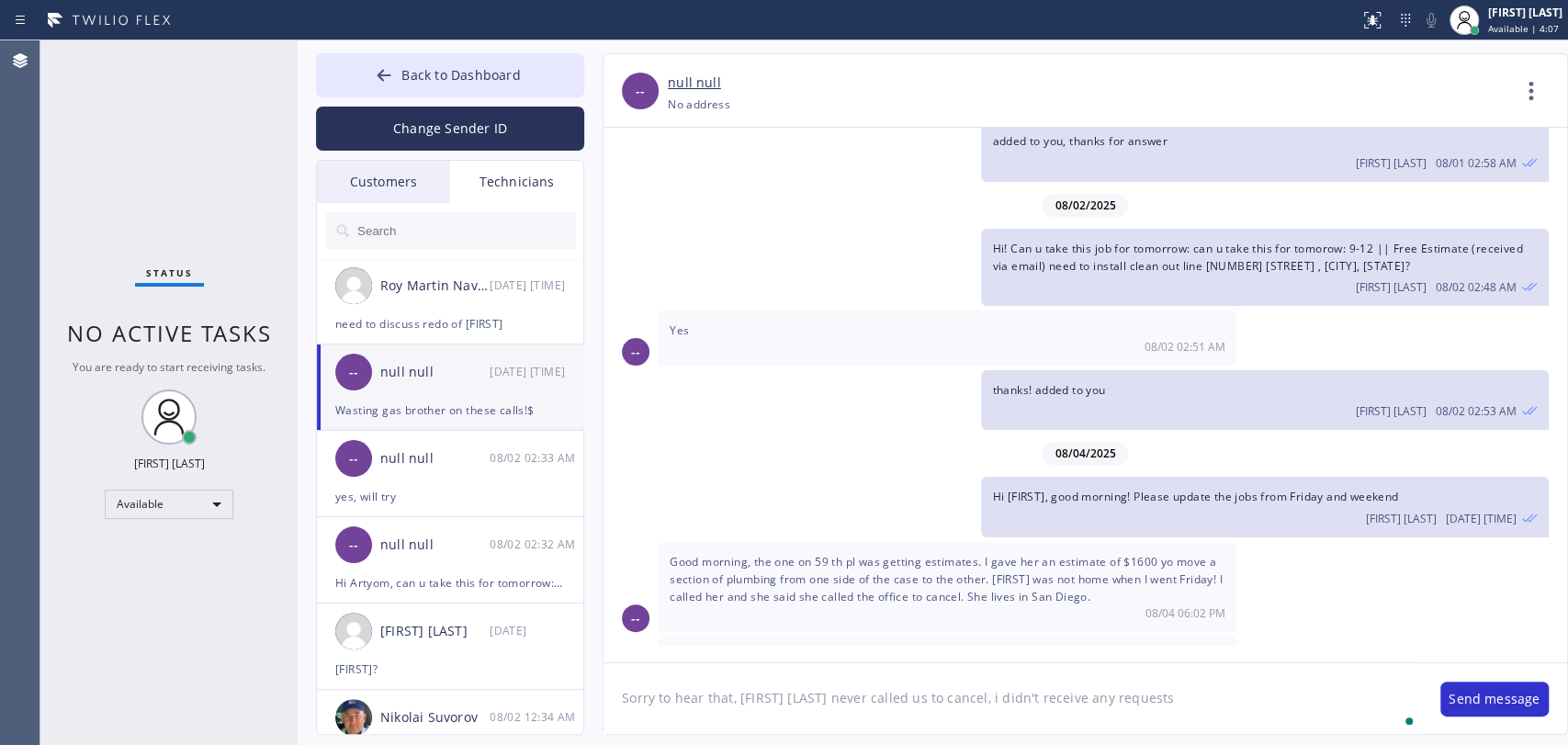 type on "Sorry to hear that, Lee Chan never called us to cancel, i didn't receive any requests" 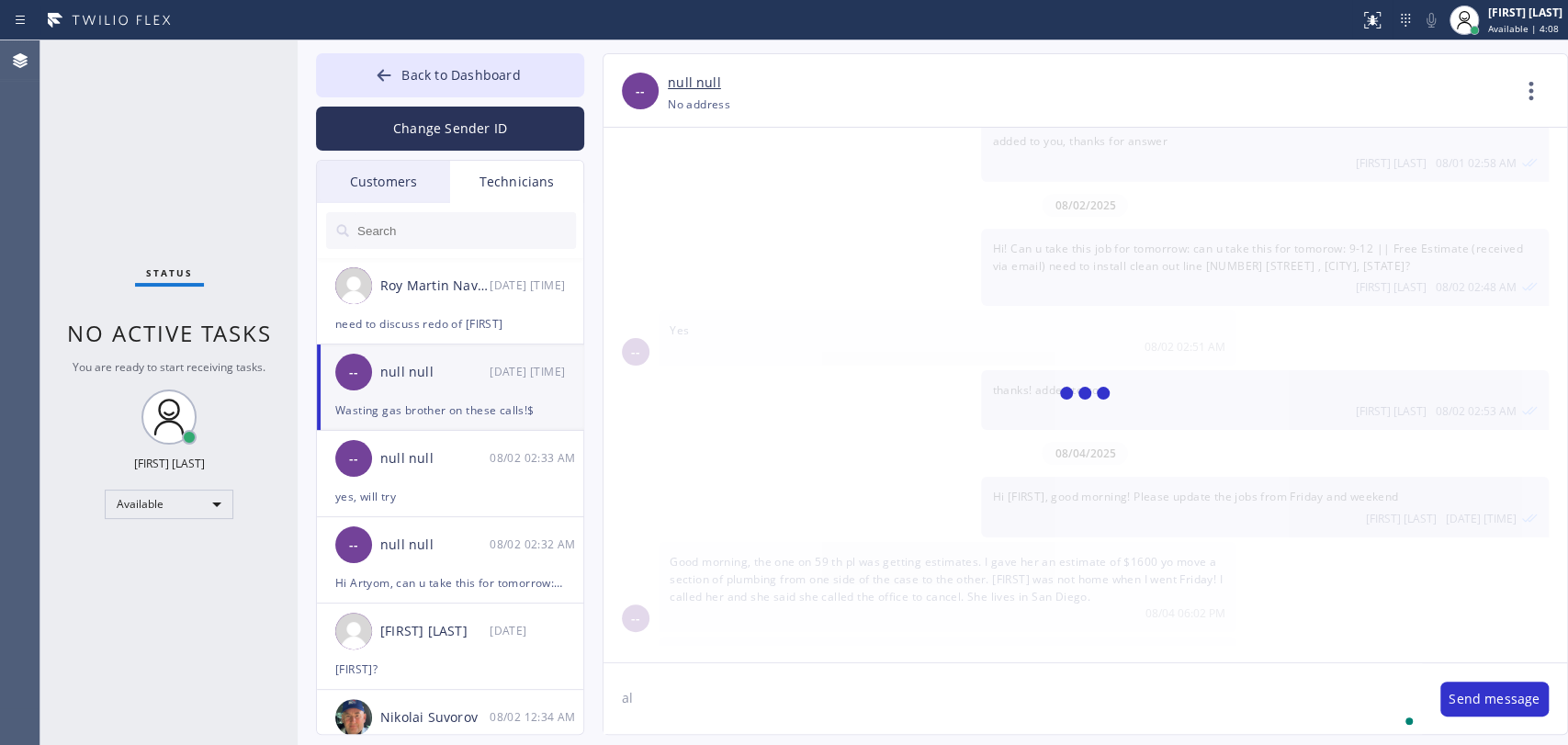 type on "a" 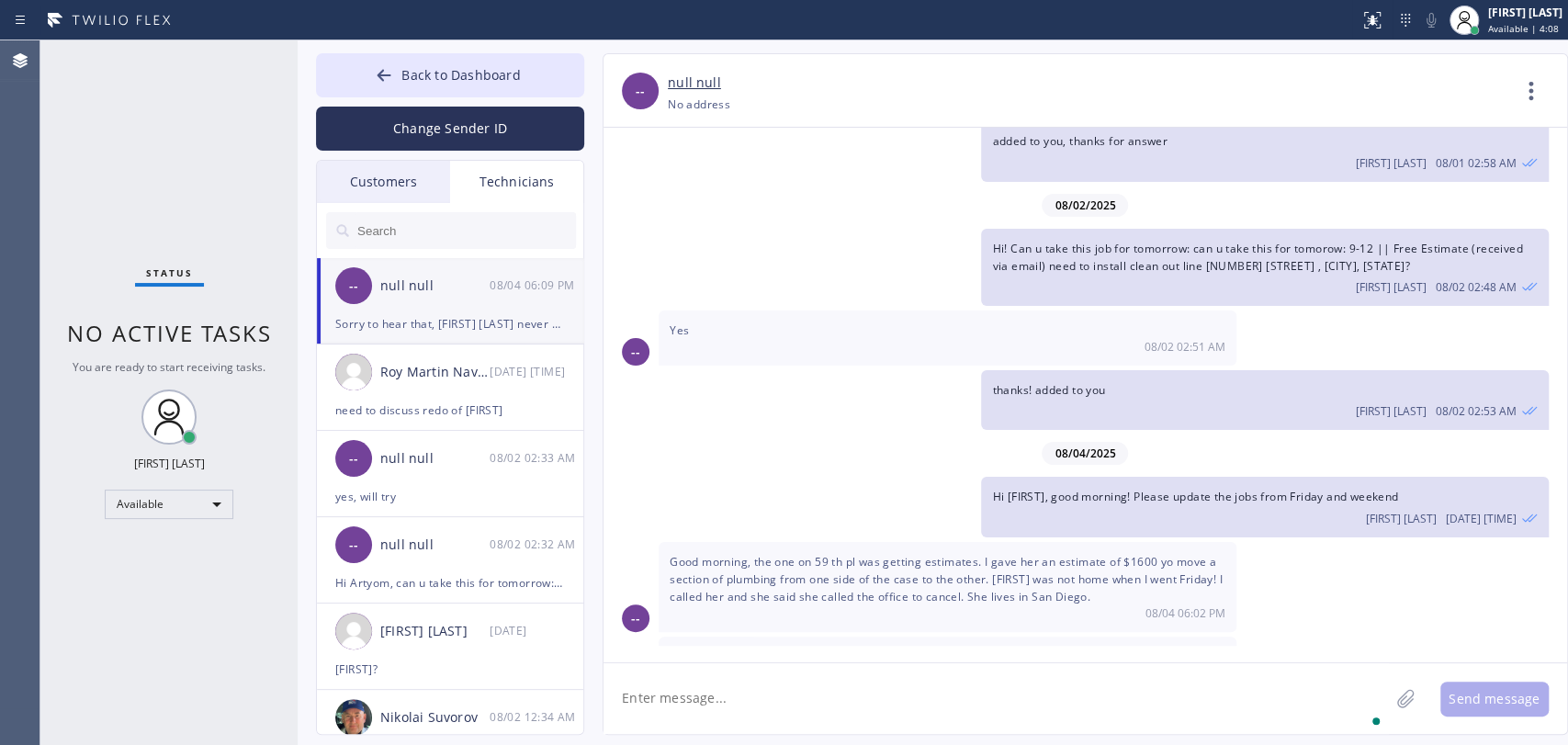 scroll, scrollTop: 4537, scrollLeft: 0, axis: vertical 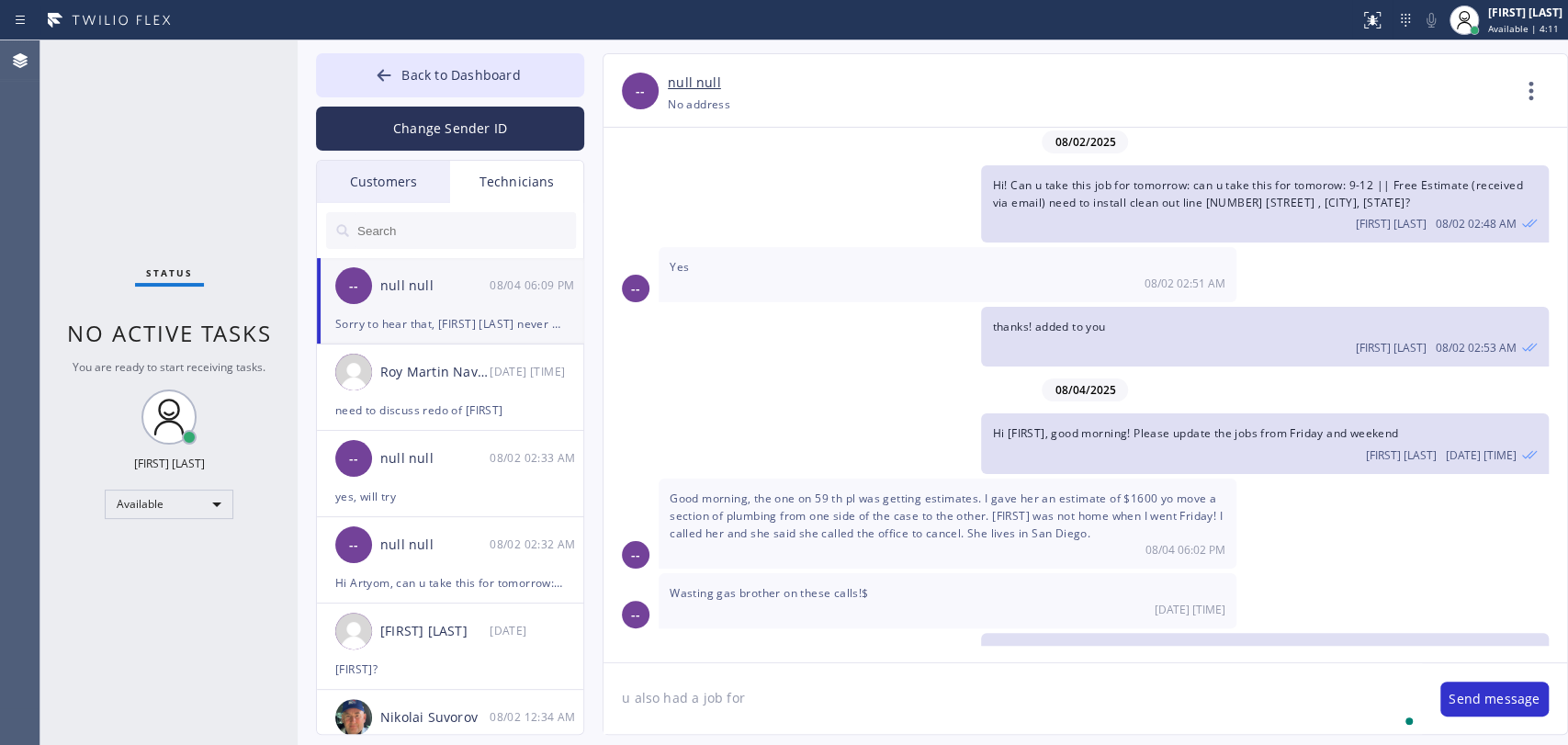 paste on "Beth Stephens" 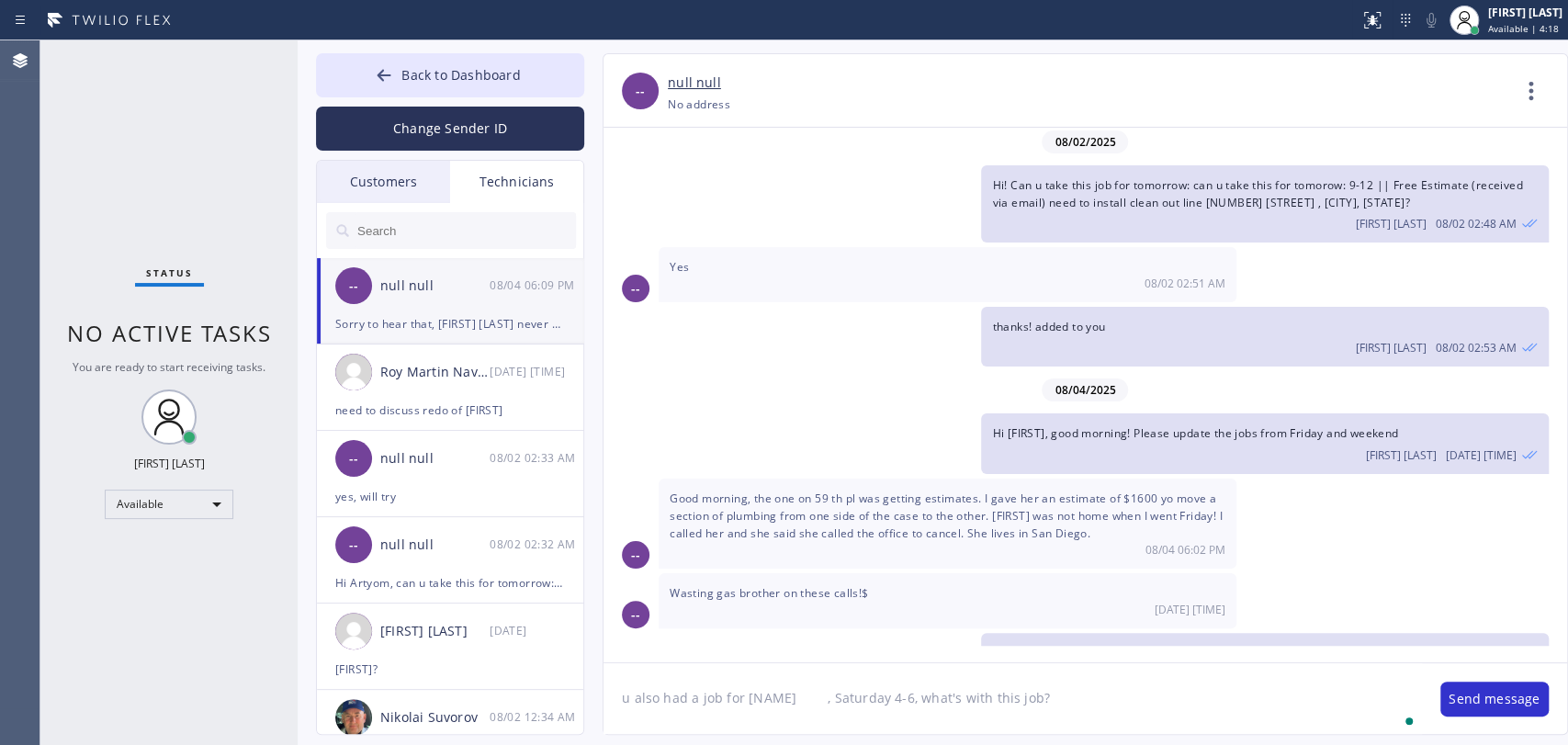 type on "u also had a job for Beth Stephens	, Saturday 4-6, what's with this job?" 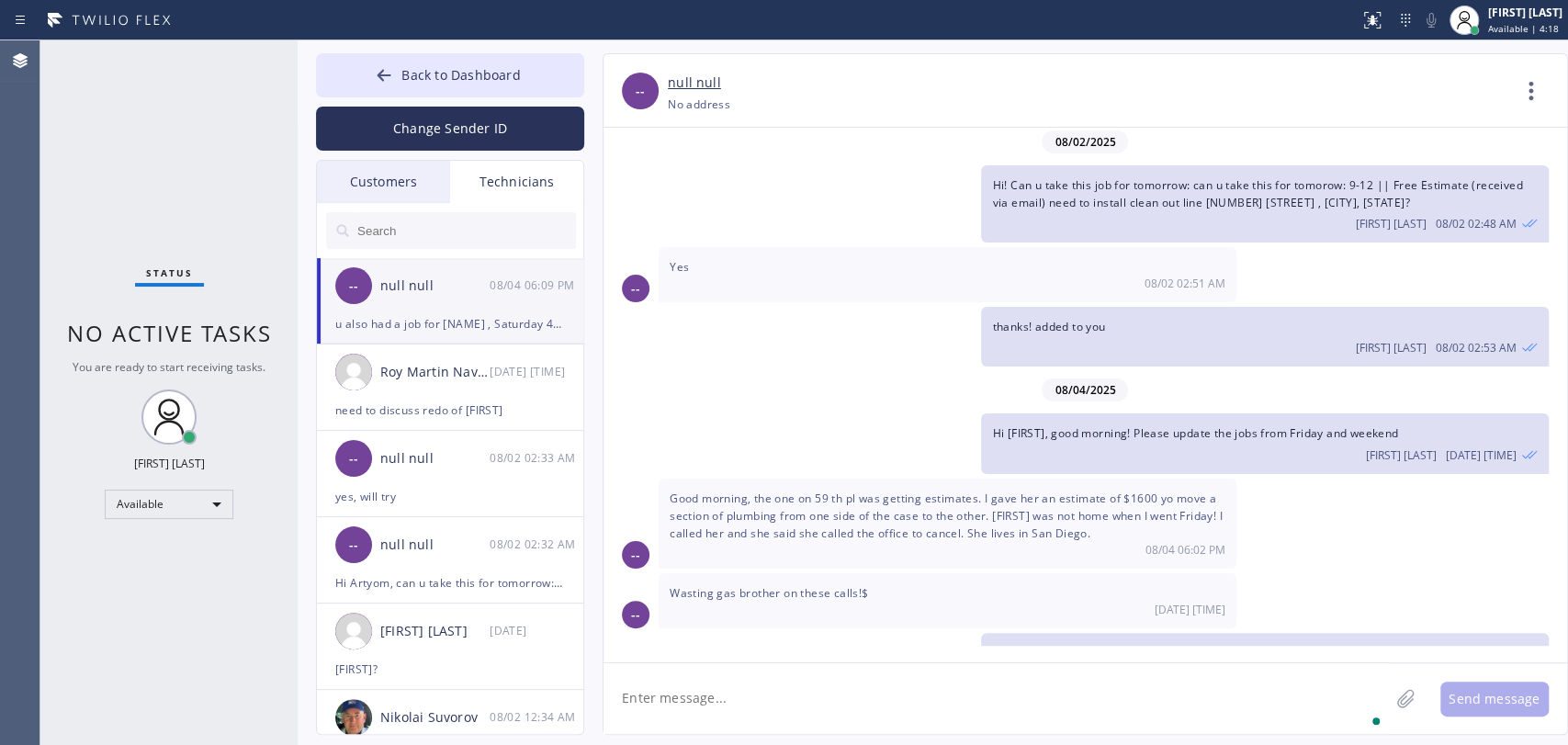 scroll, scrollTop: 4601, scrollLeft: 0, axis: vertical 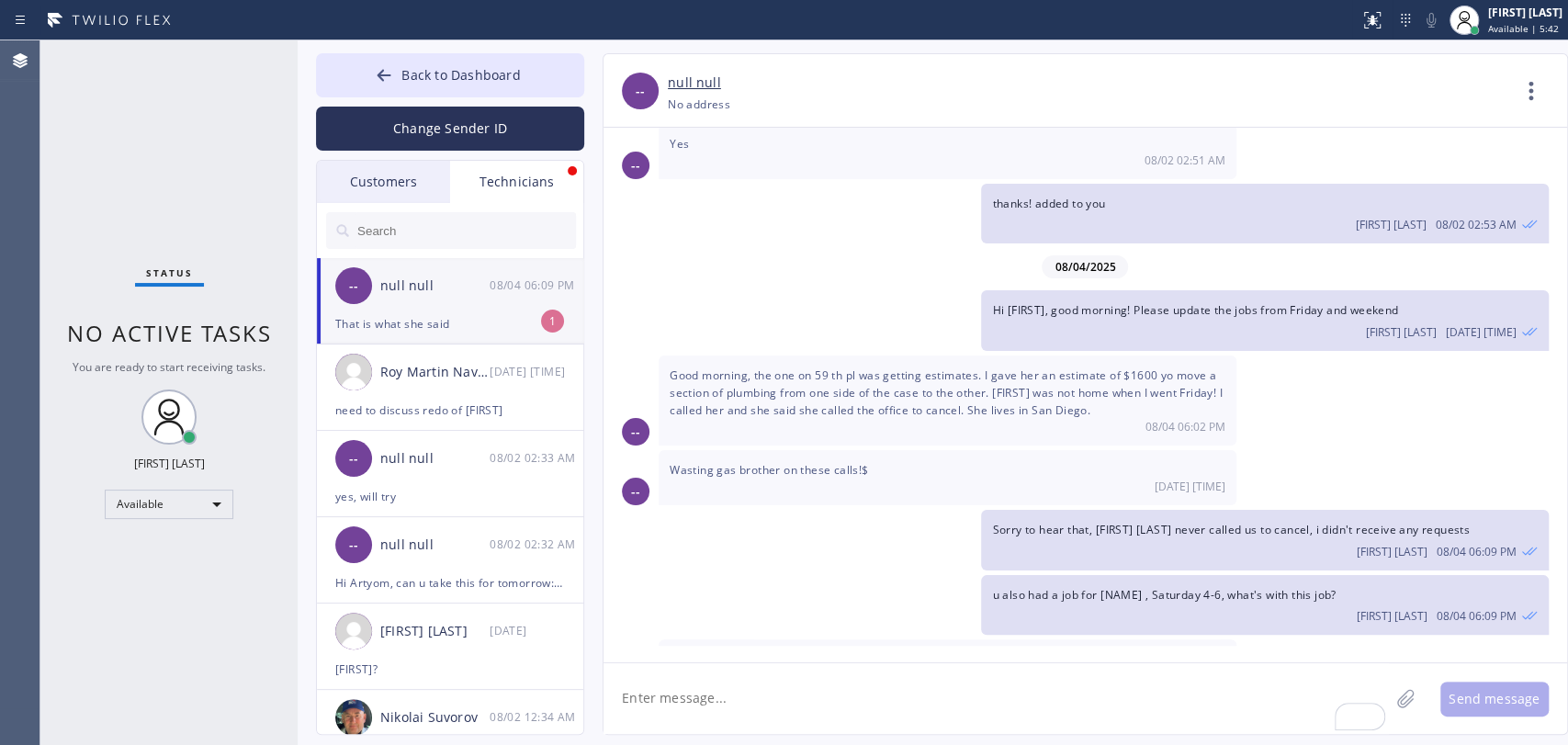 click on "null null" at bounding box center (434, 286) 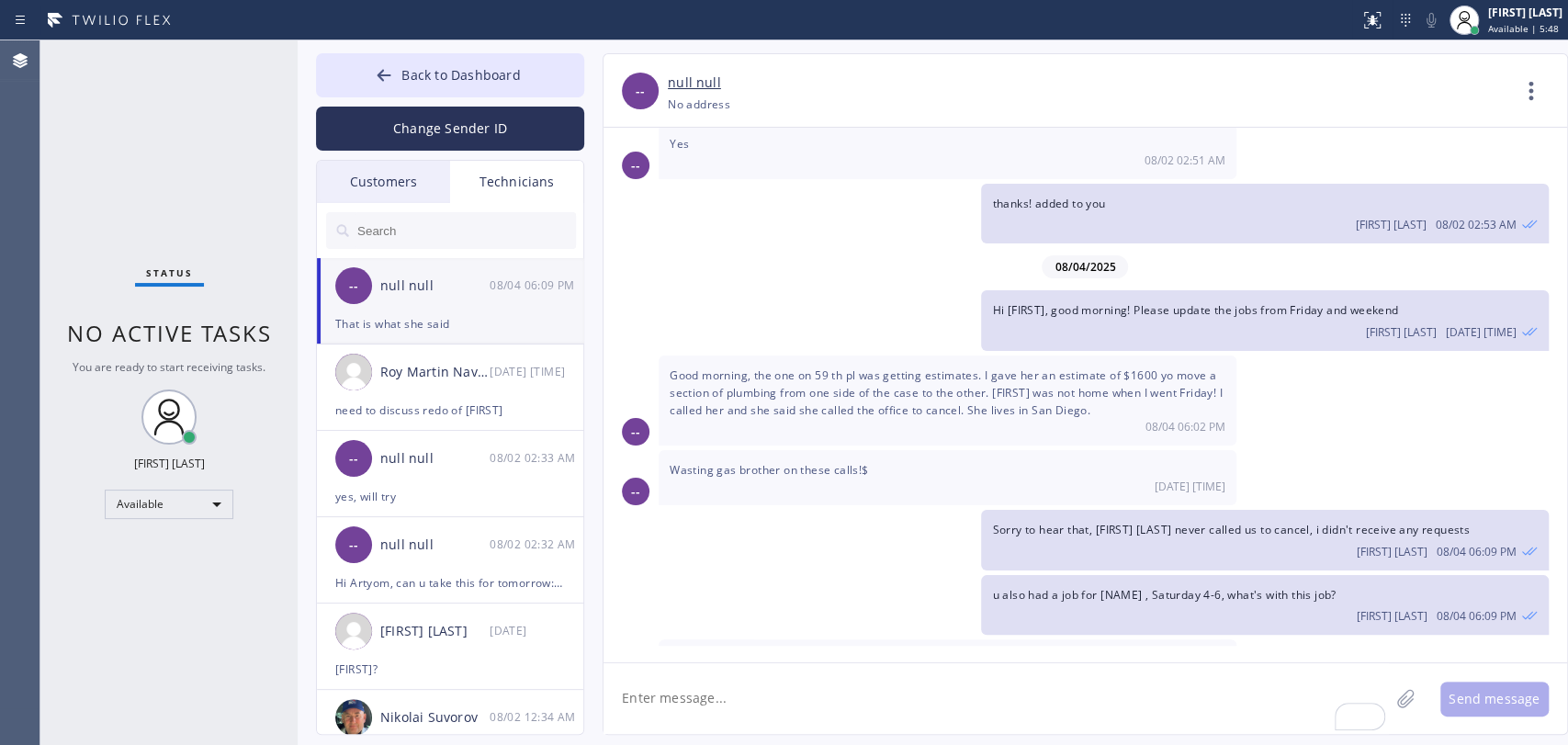 click 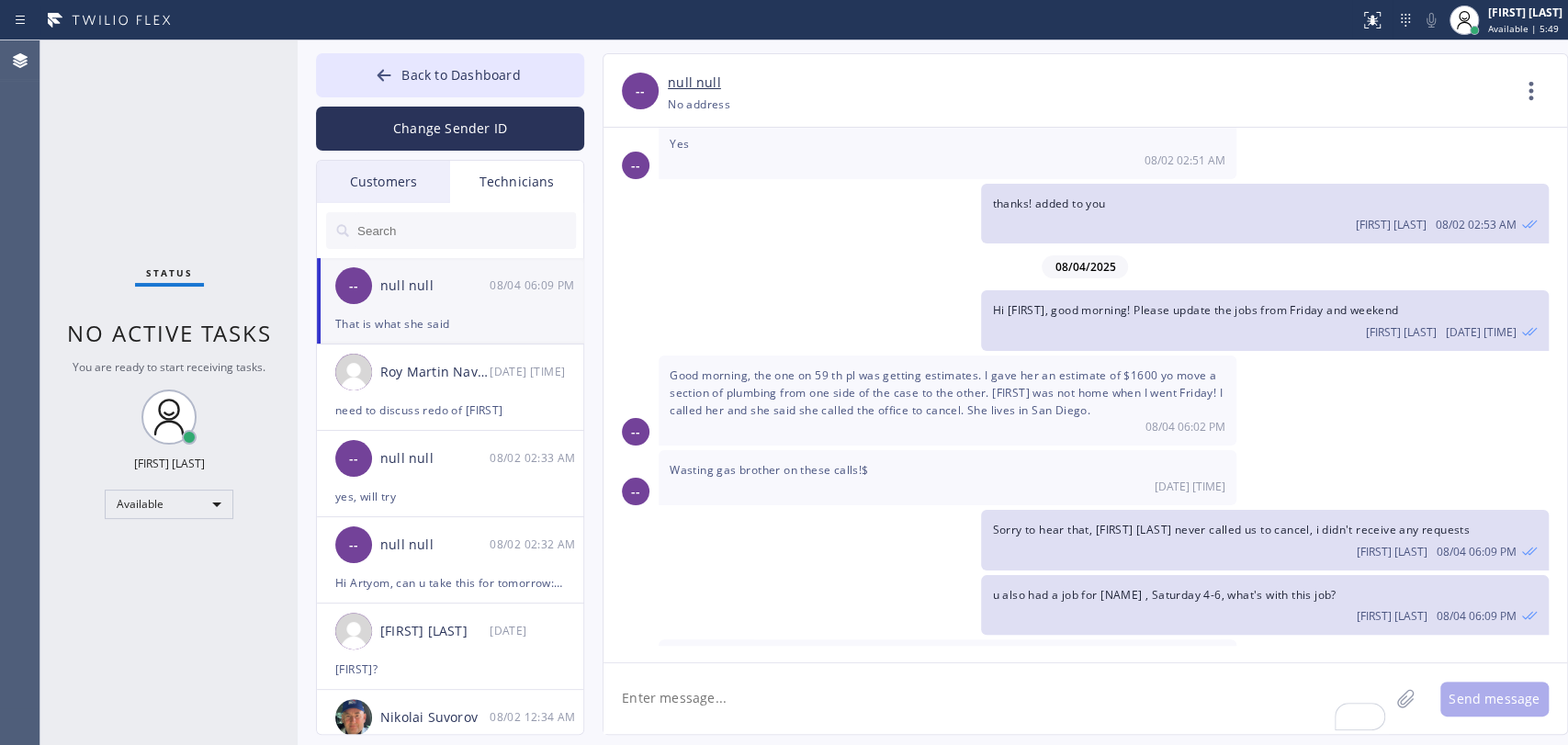 click 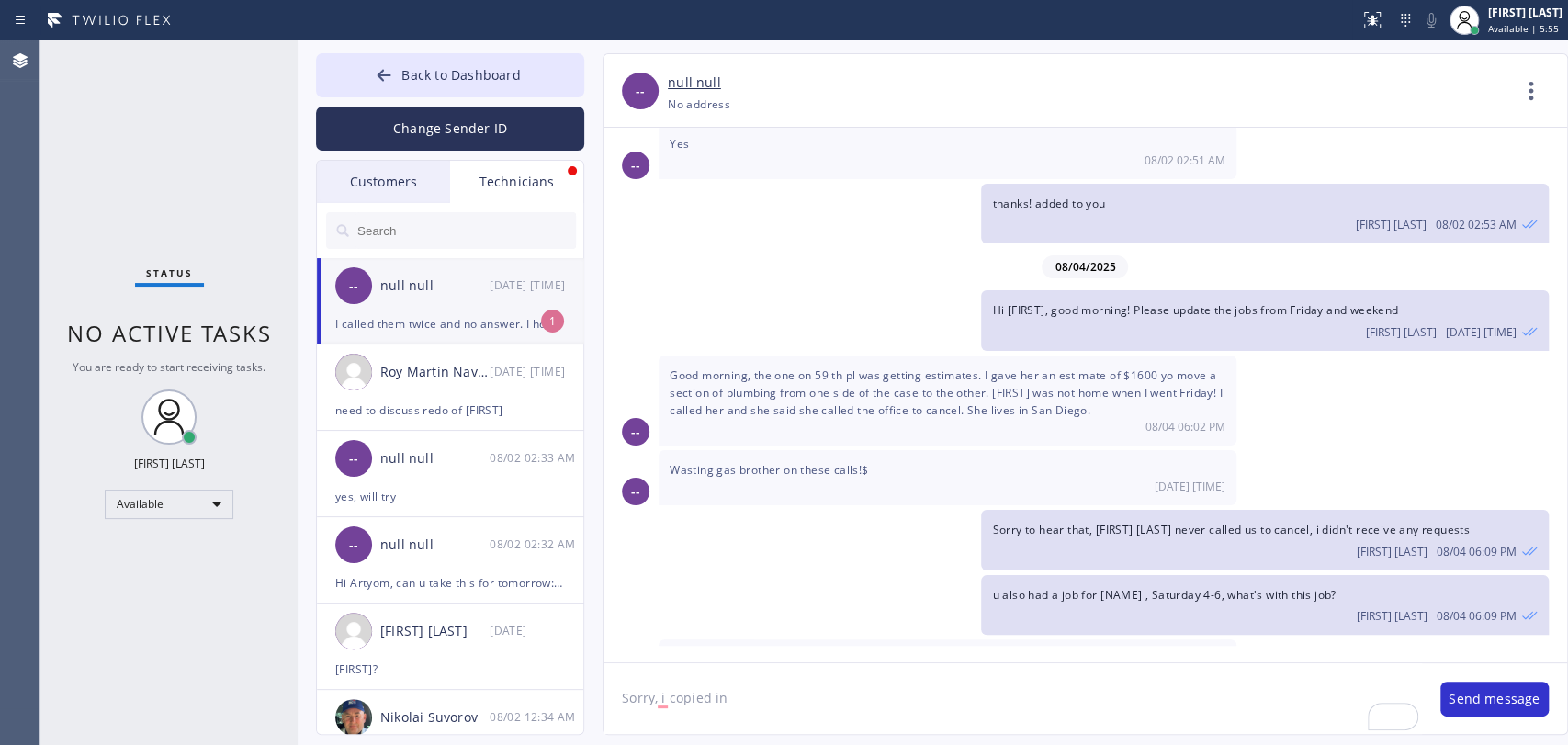 scroll, scrollTop: 4737, scrollLeft: 0, axis: vertical 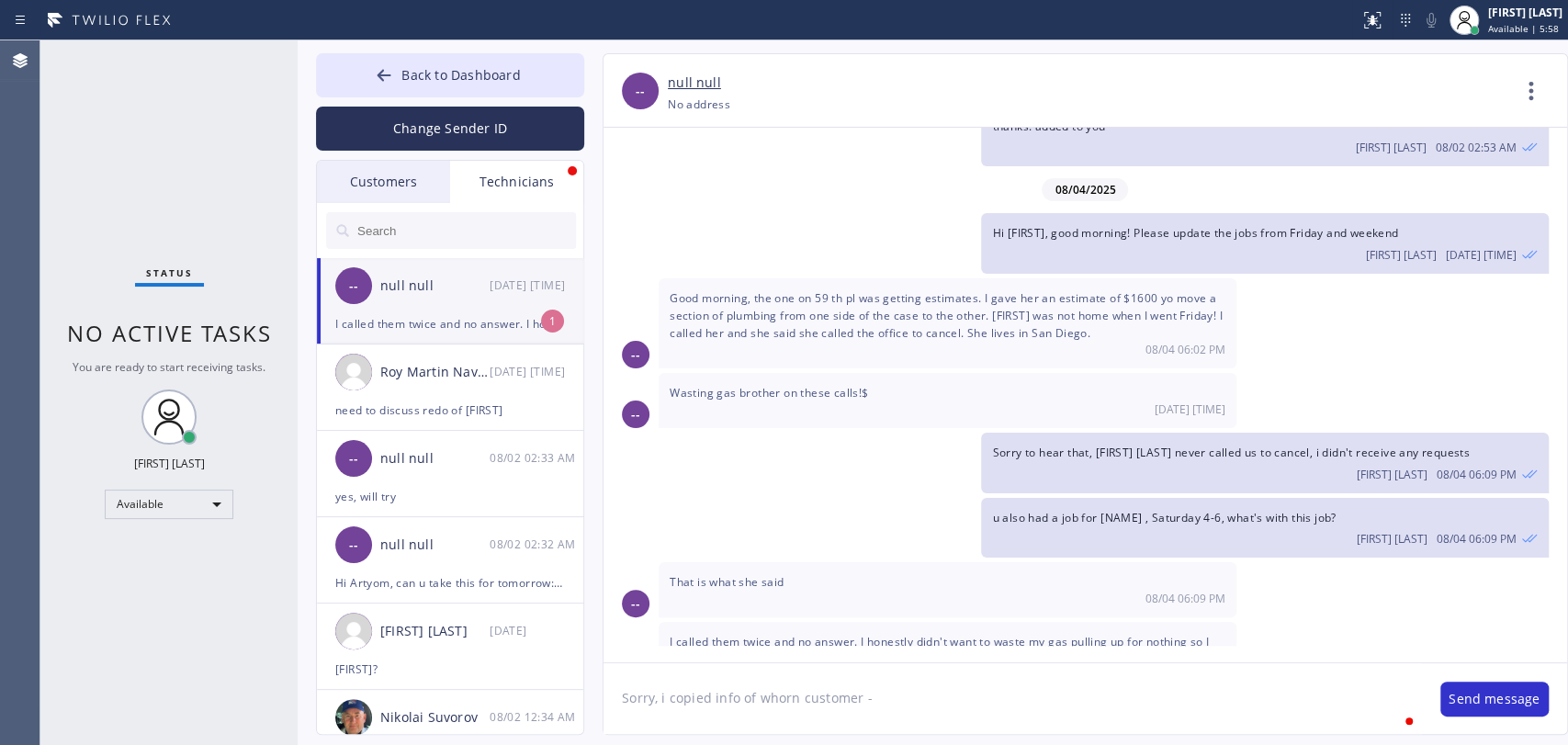paste on "Amy Valenzuela" 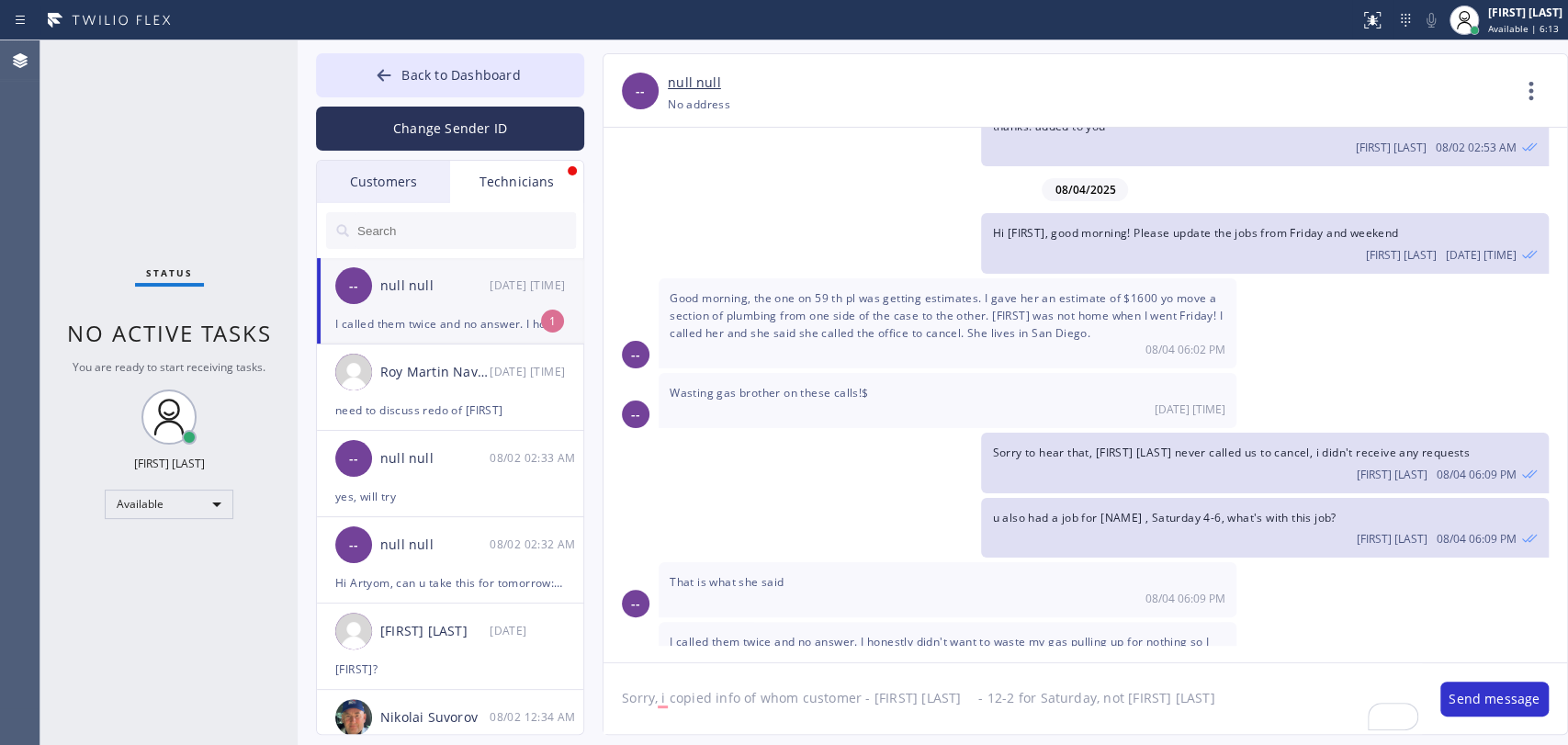 click on "Sorry, i copied info of whom customer - Amy Valenzuela	 - 12-2 for Saturday, not Beth Stephens" 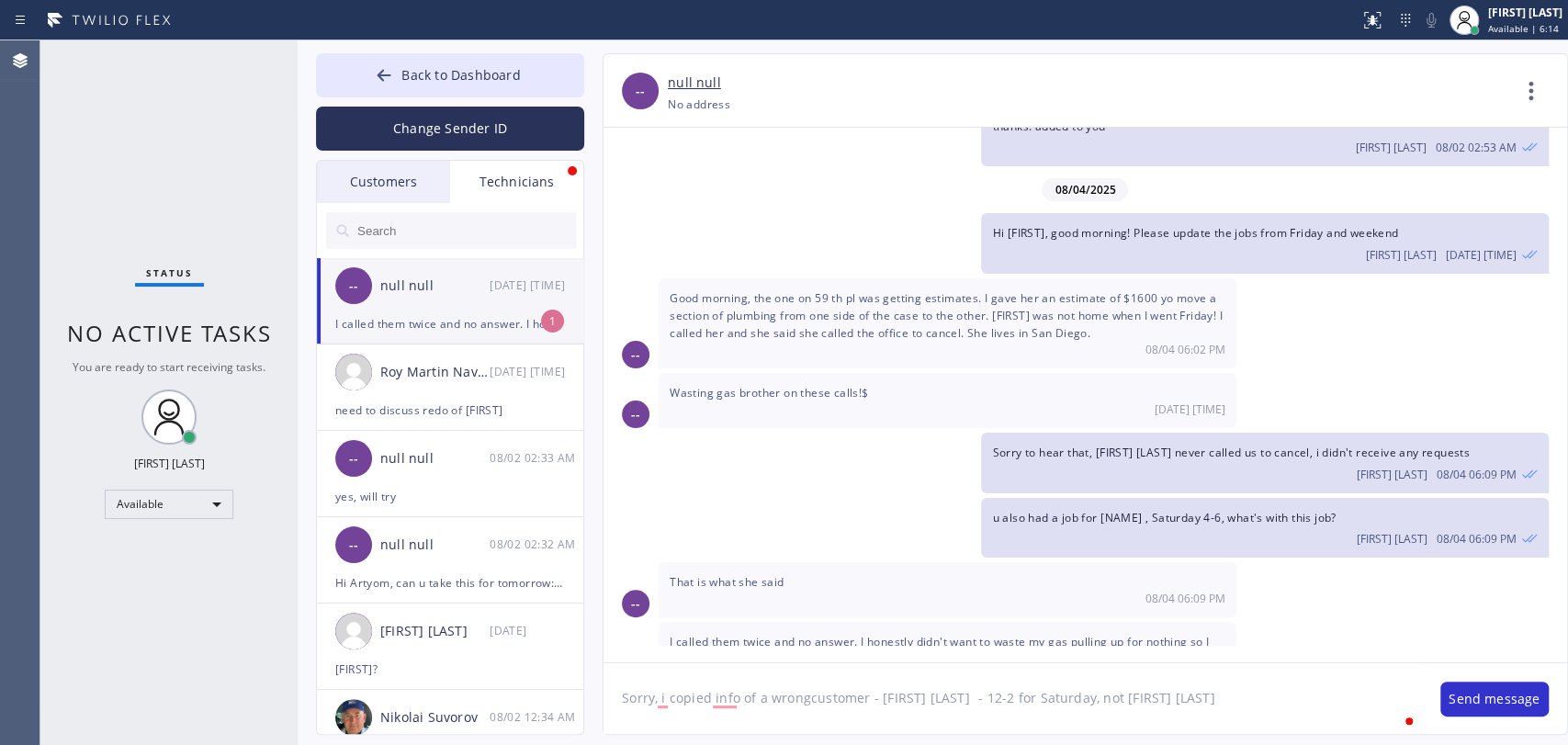 type on "Sorry, i copied info of a wrong customer - Amy Valenzuela	 - 12-2 for Saturday, not Beth Stephens" 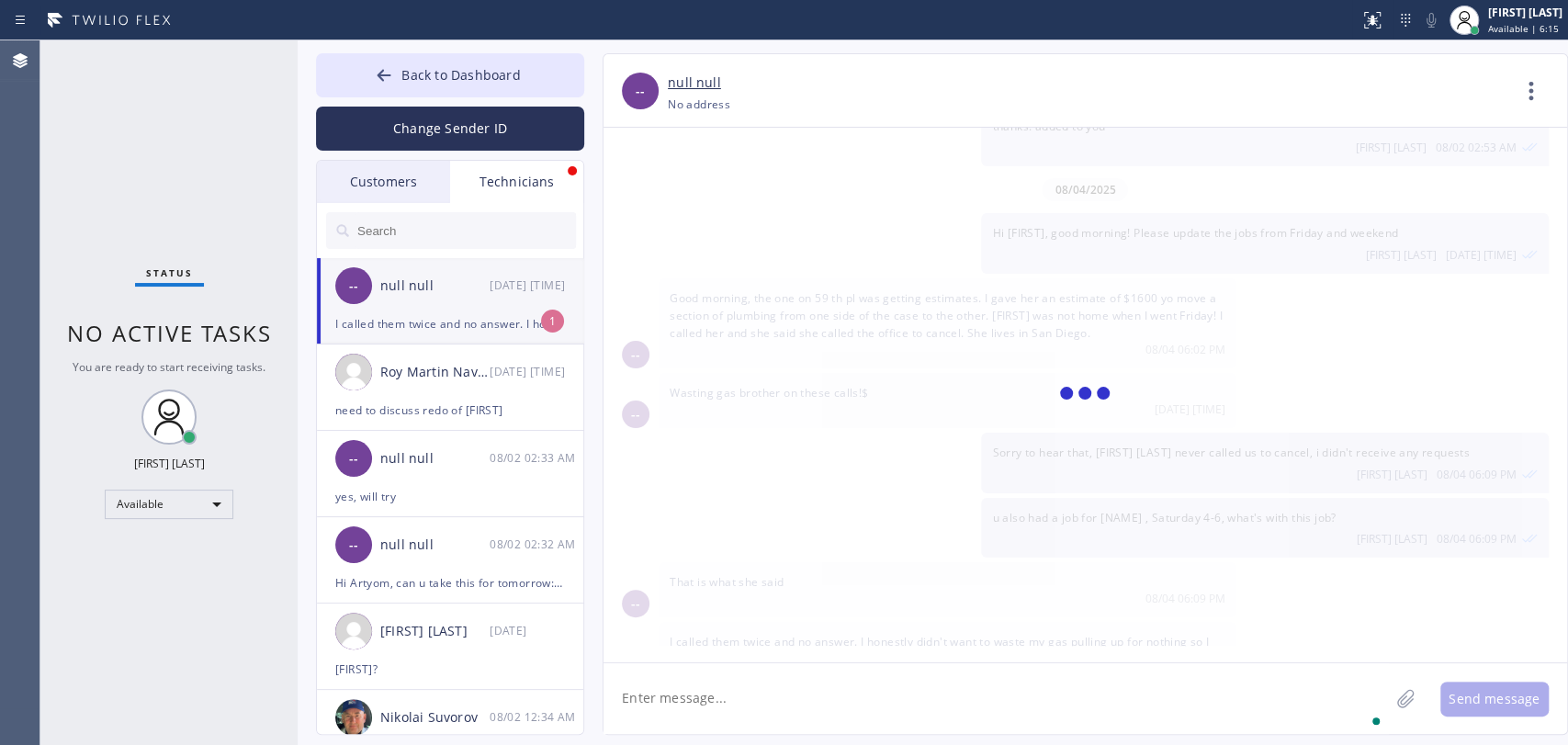 scroll, scrollTop: 4801, scrollLeft: 0, axis: vertical 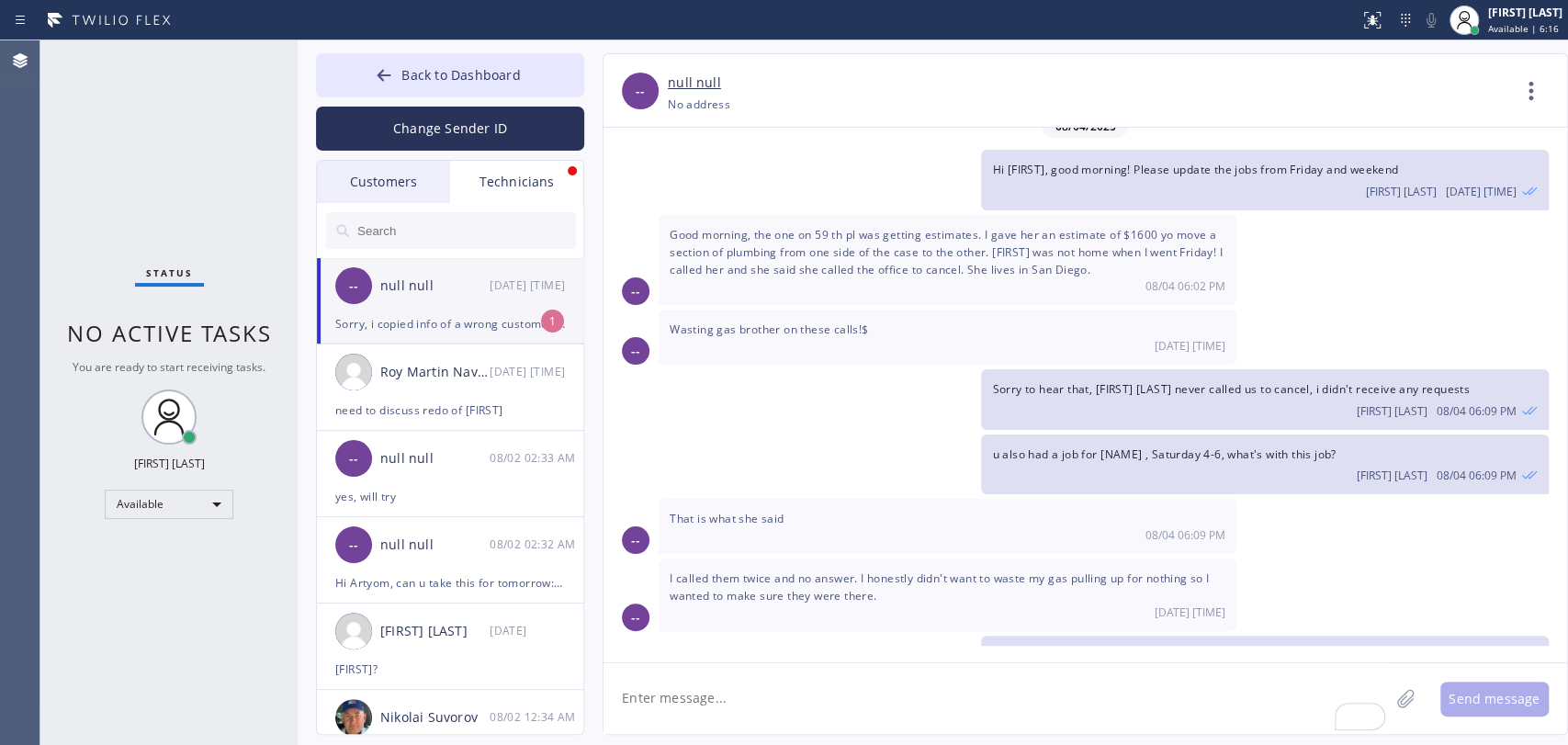 click on "I called them twice and no answer.  I honestly didn't want to waste my gas pulling up for nothing so I wanted to make sure they were there." at bounding box center (939, 587) 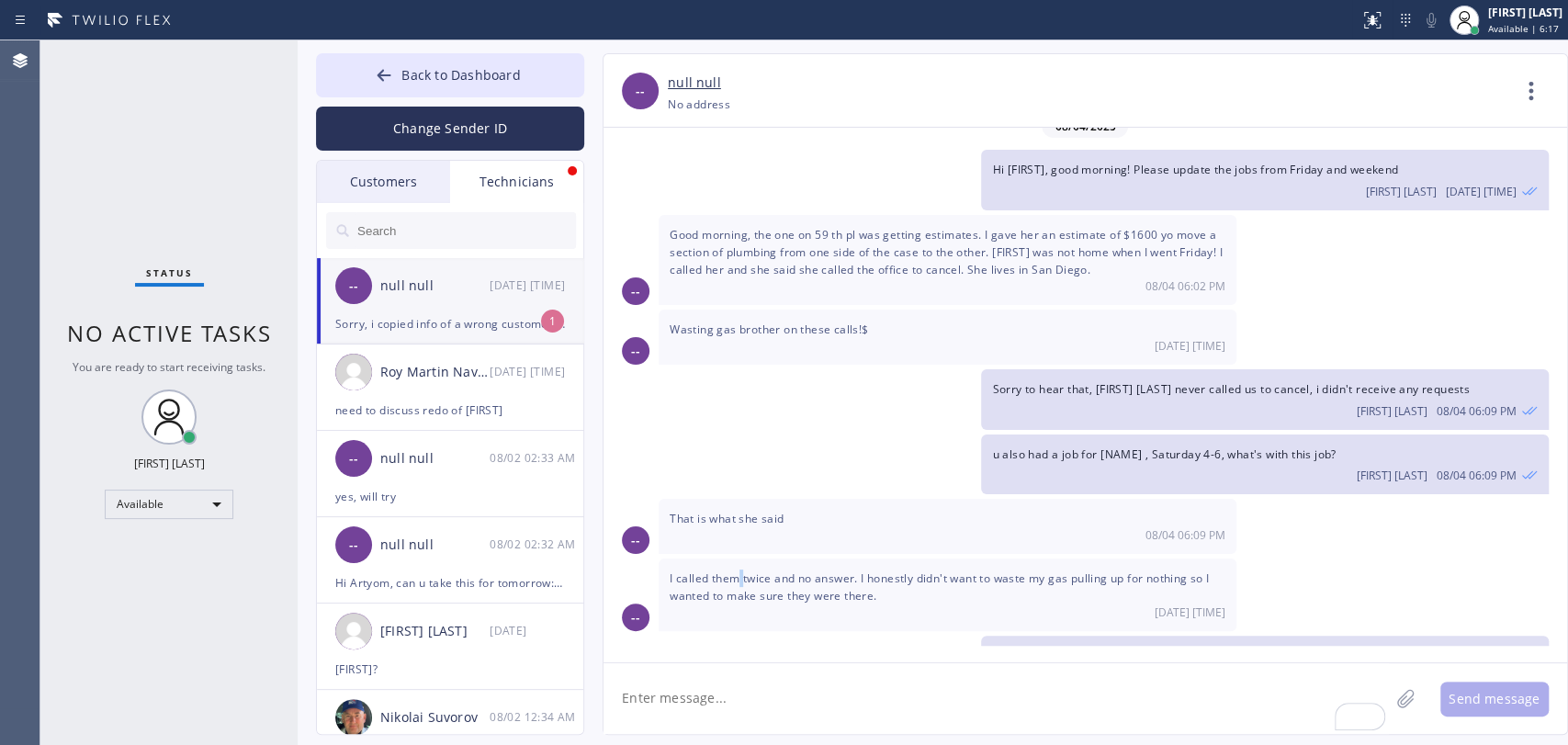 click on "I called them twice and no answer.  I honestly didn't want to waste my gas pulling up for nothing so I wanted to make sure they were there." at bounding box center (939, 587) 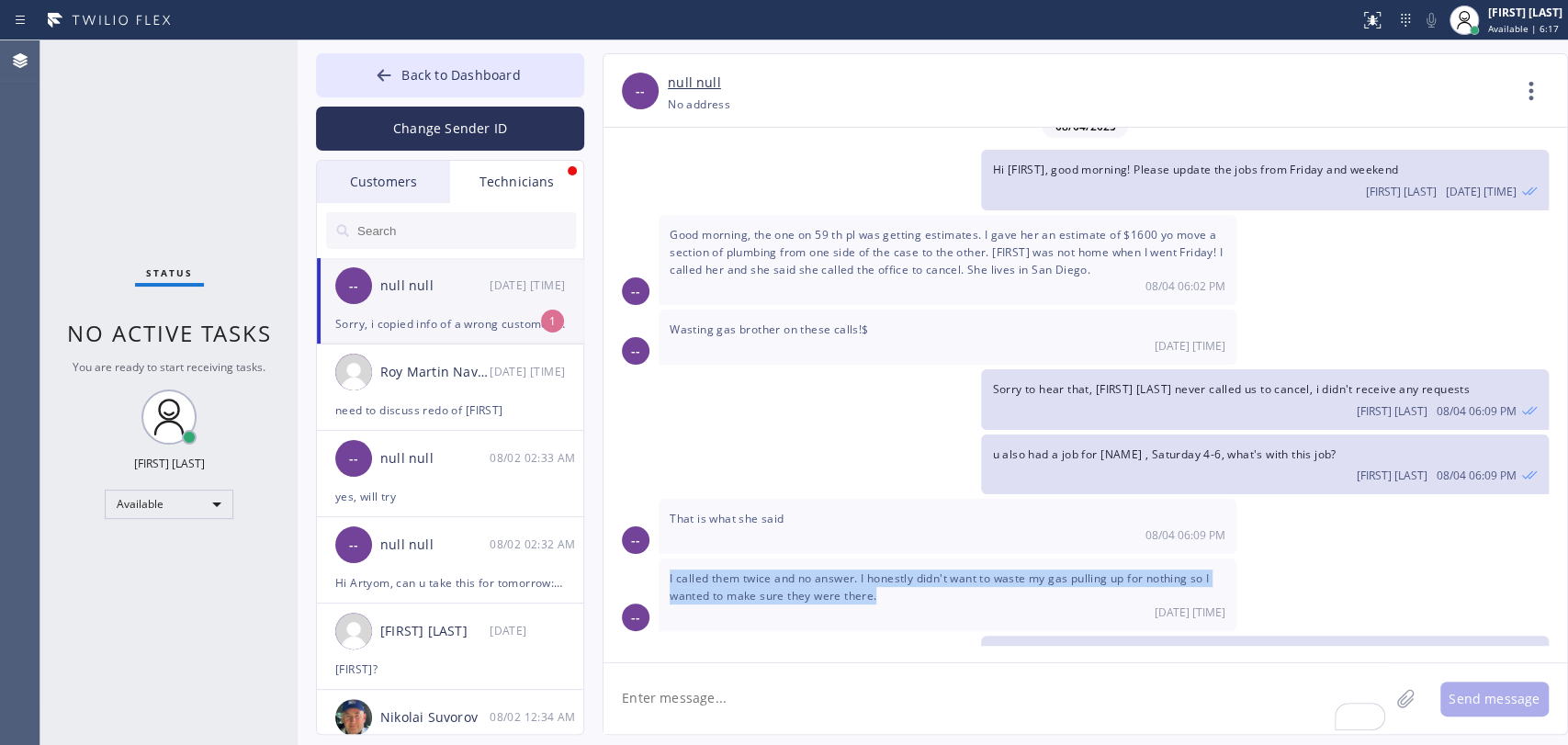 click on "I called them twice and no answer.  I honestly didn't want to waste my gas pulling up for nothing so I wanted to make sure they were there." at bounding box center [939, 587] 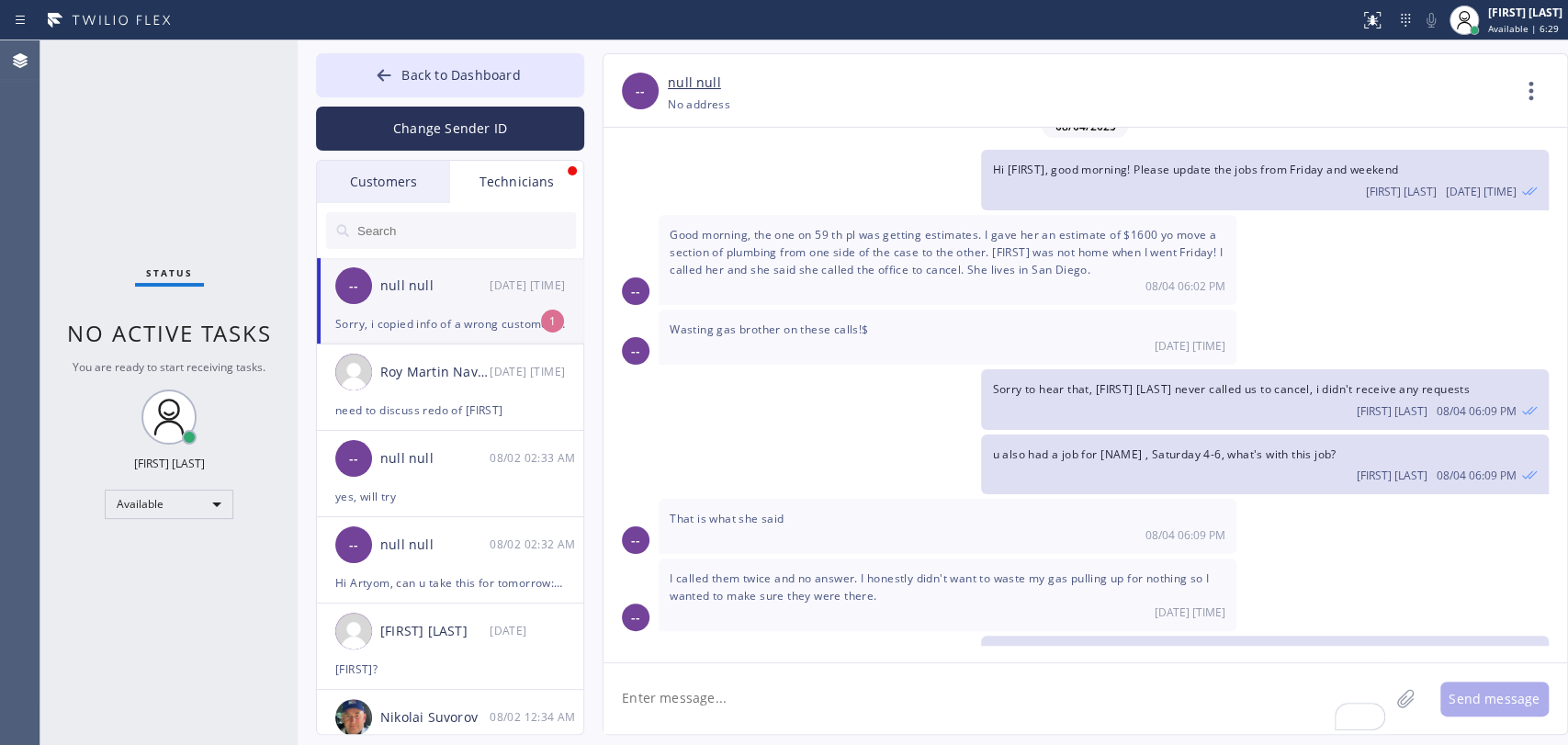 click 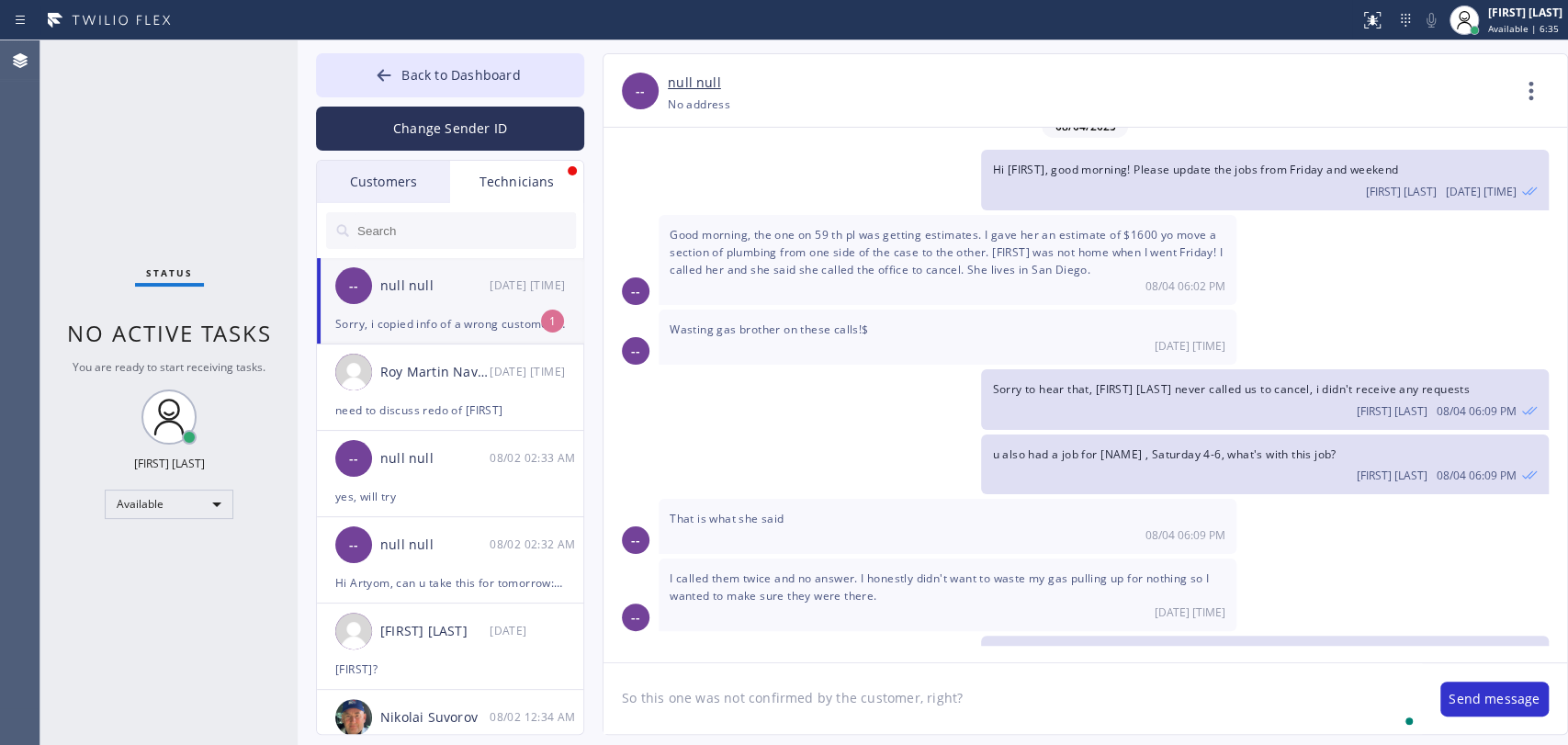 type on "So this one was not confirmed by the customer, right?" 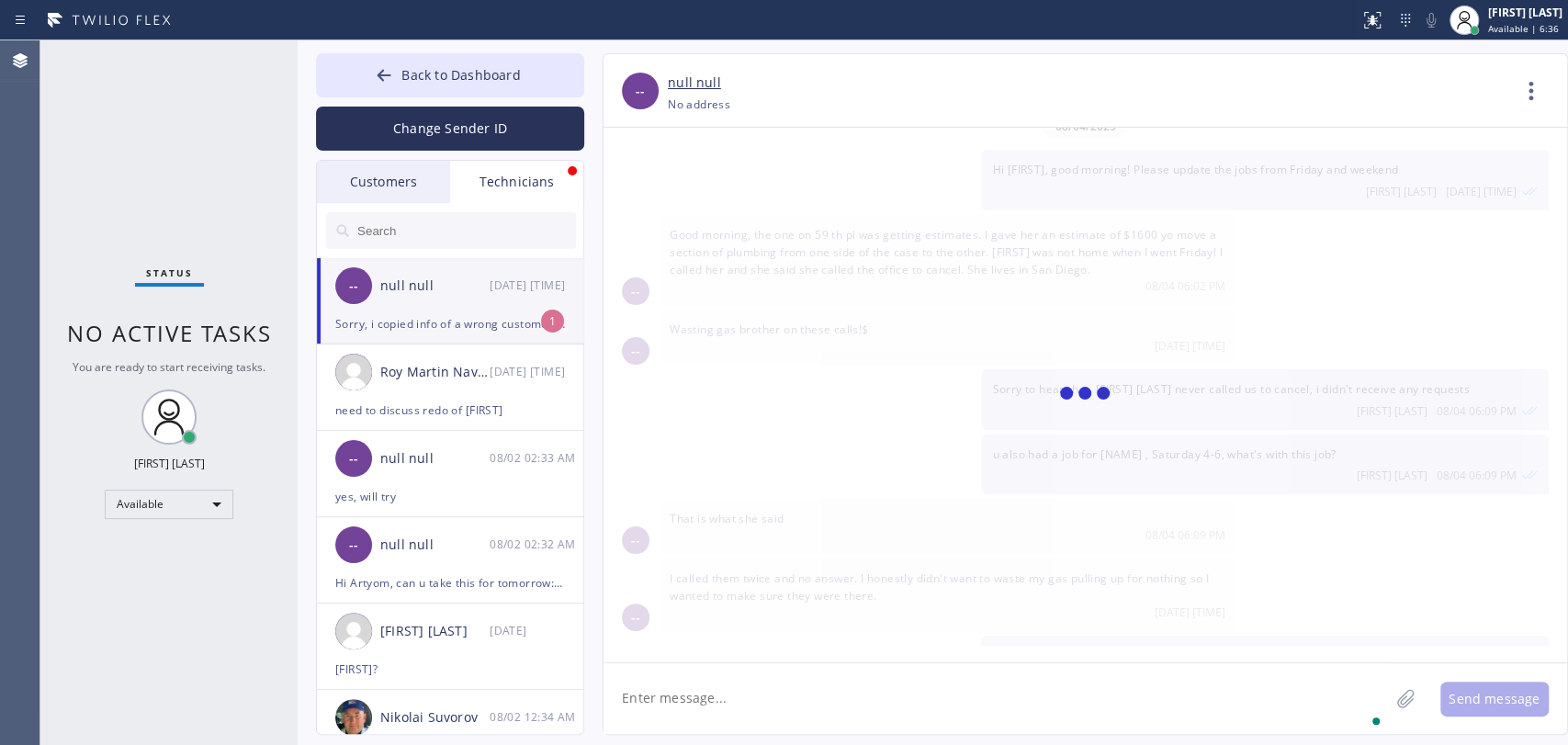 scroll, scrollTop: 4865, scrollLeft: 0, axis: vertical 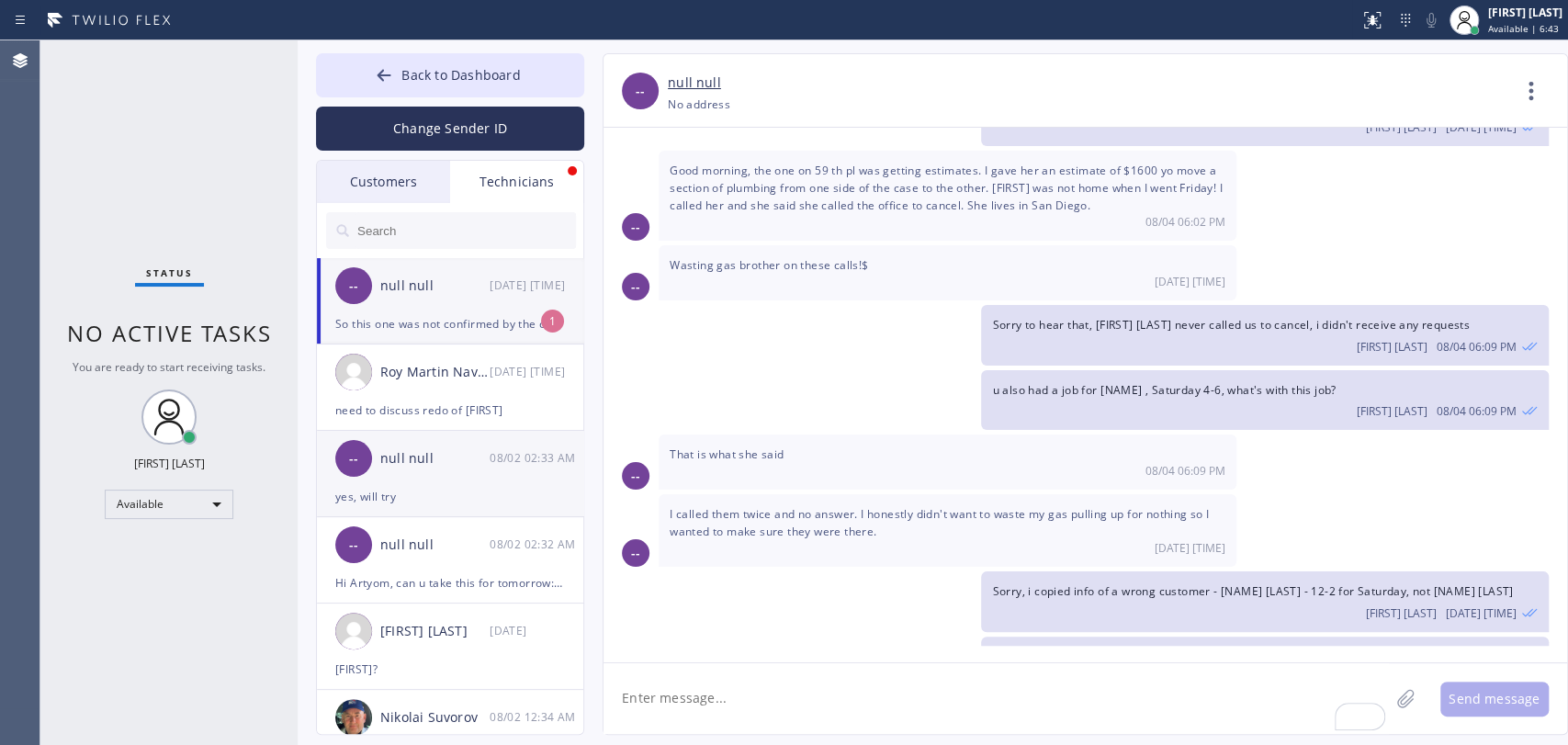 click on "-- null null 08/02 02:33 AM" at bounding box center (451, 458) 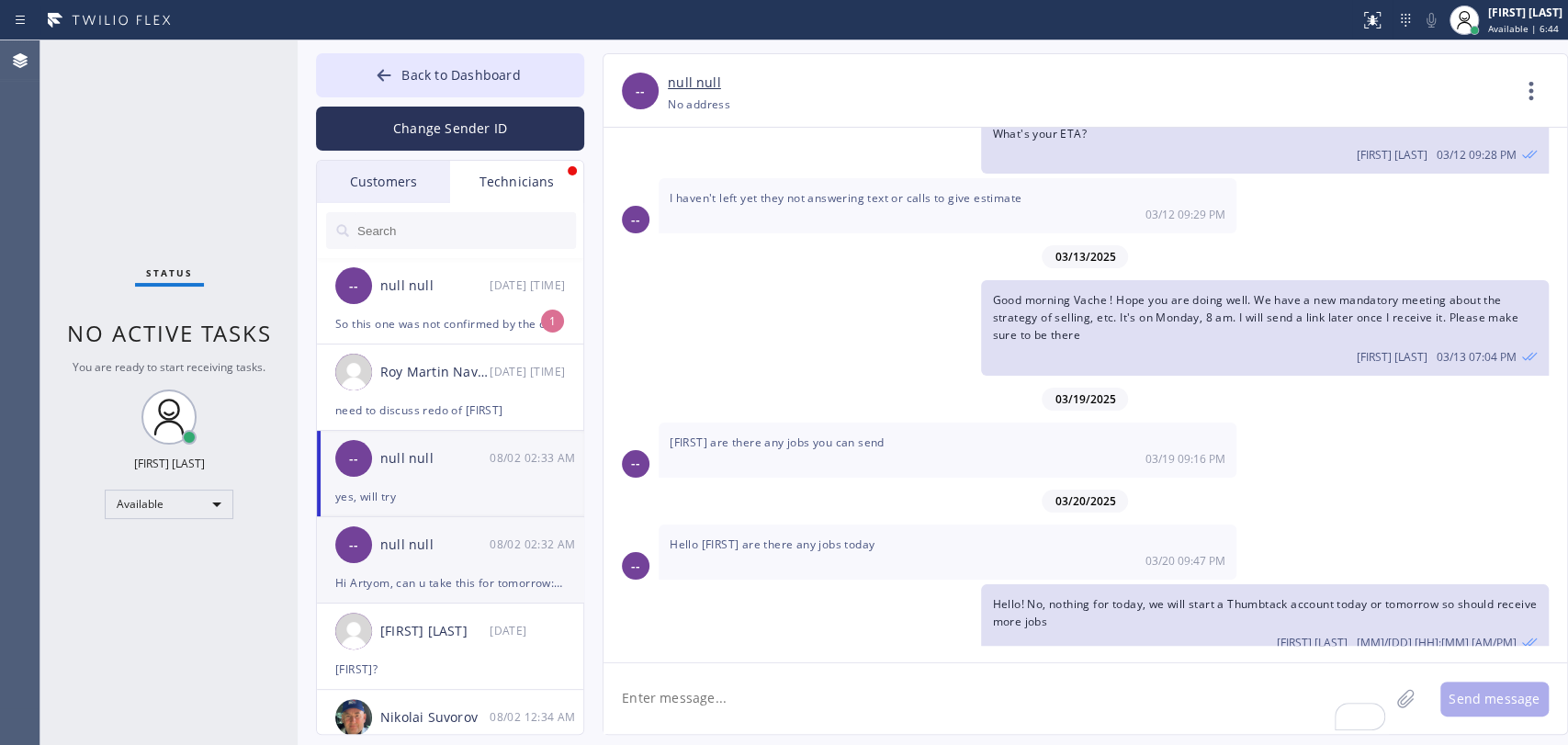 scroll, scrollTop: 33778, scrollLeft: 0, axis: vertical 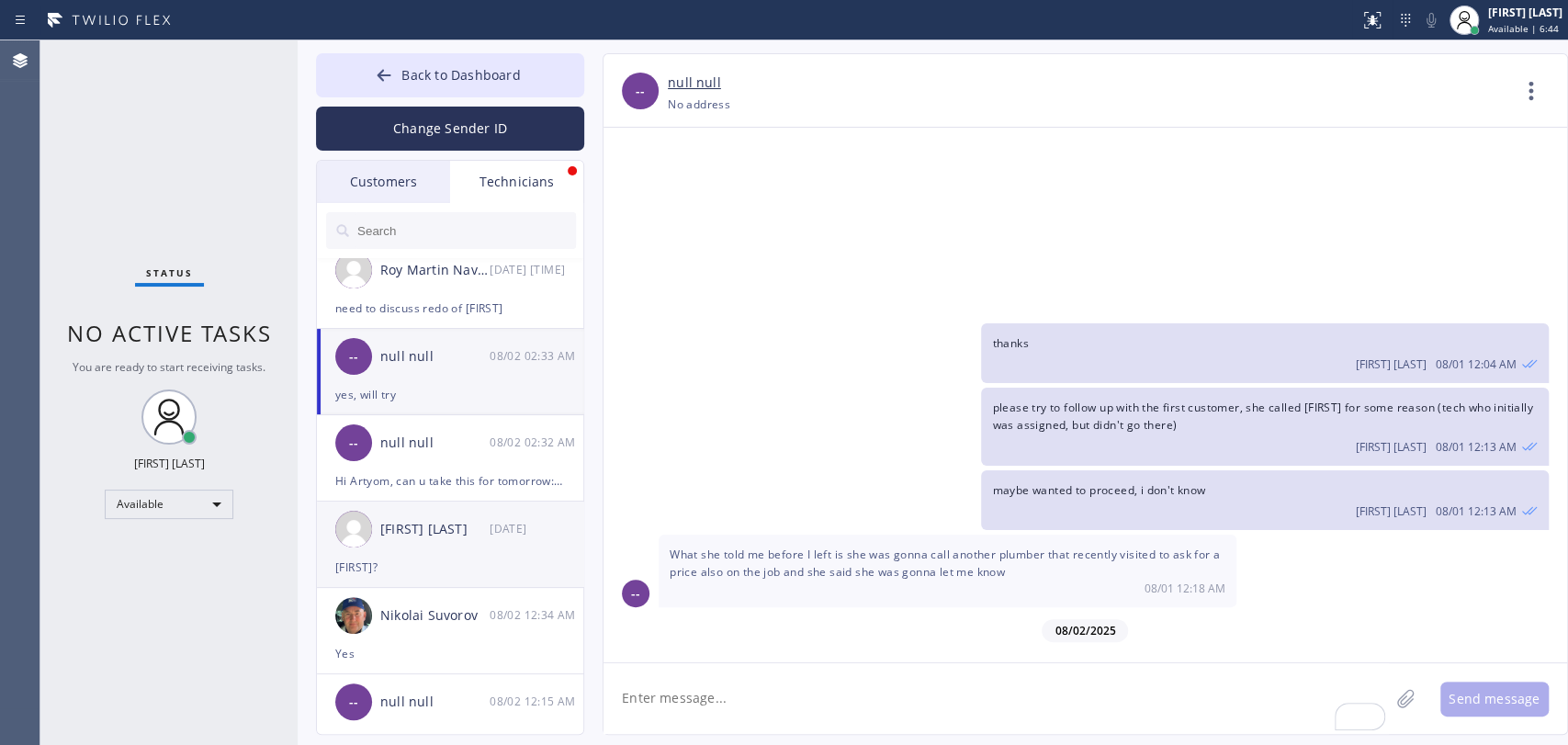 click on "Nikolai  Suvorov" at bounding box center [434, 615] 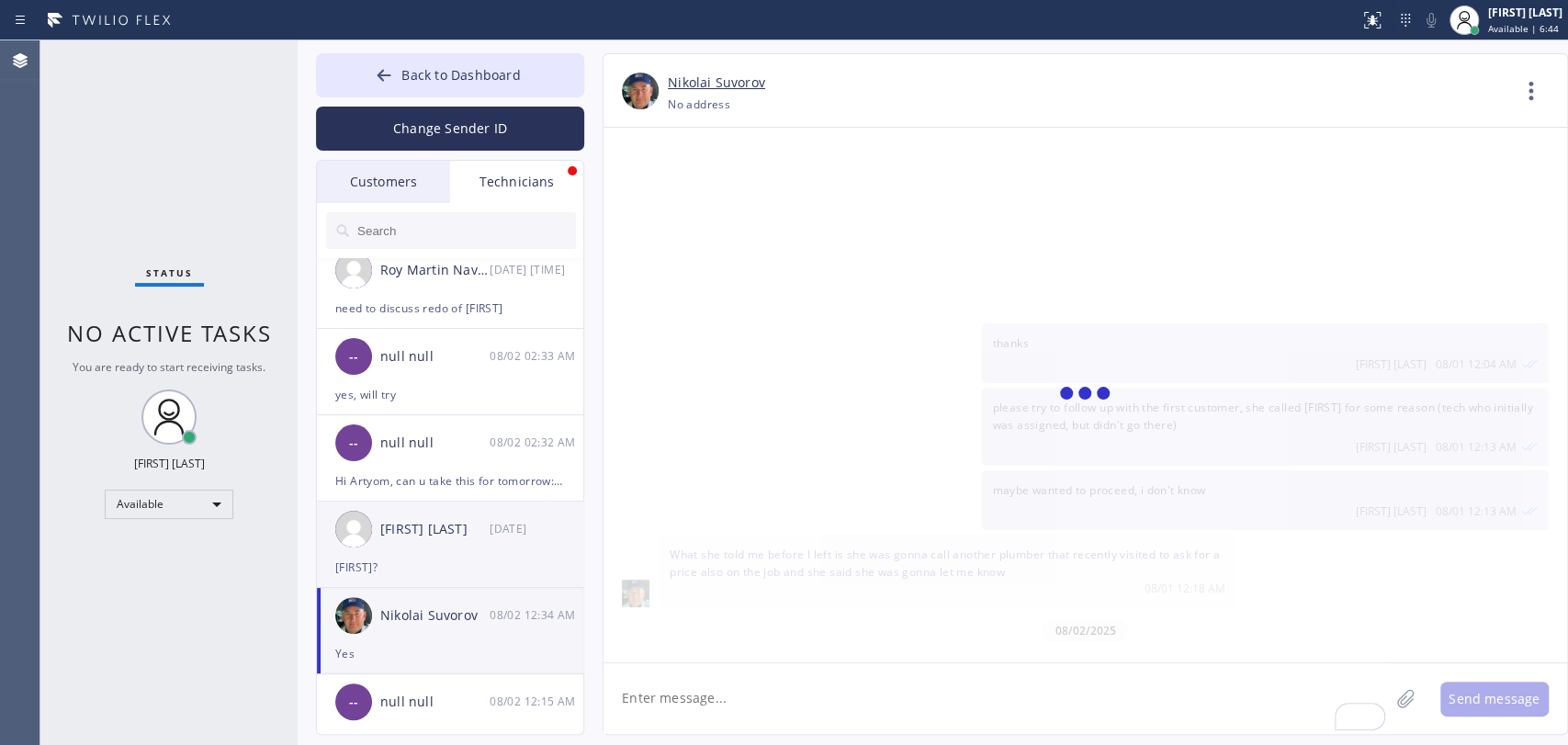 click on "Raymond Ying Ho 08/02 02:29 AM Ray?" 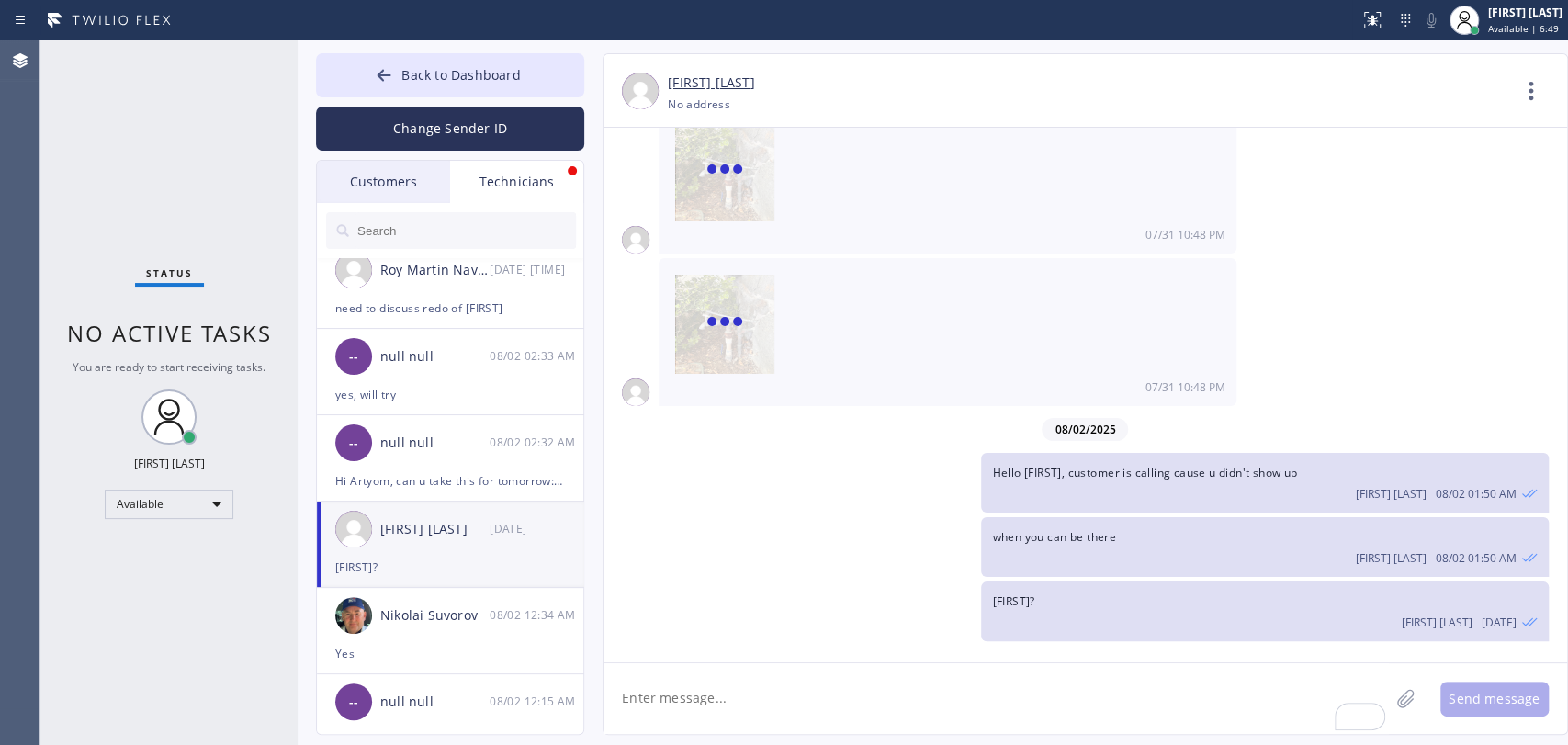 scroll, scrollTop: 24169, scrollLeft: 0, axis: vertical 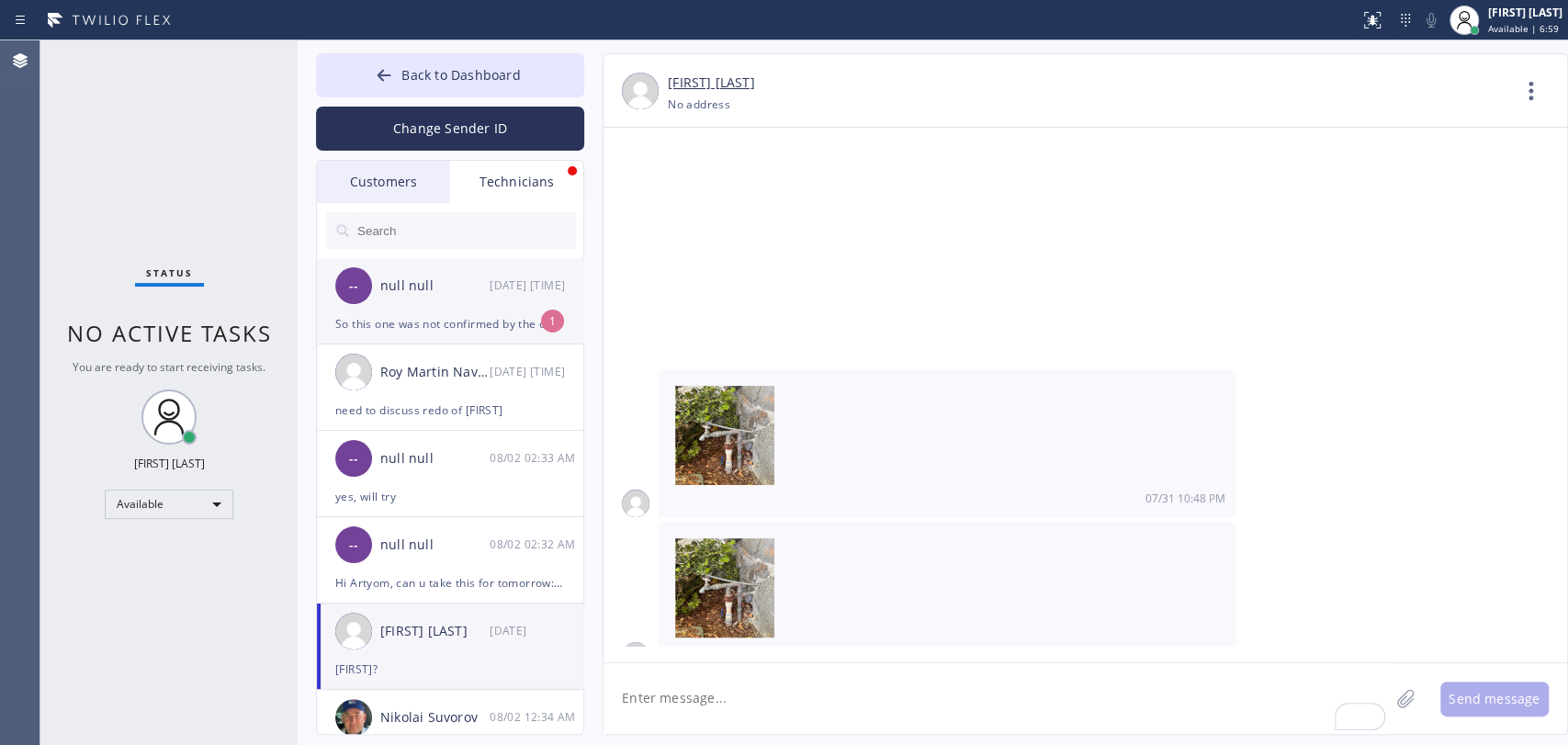 click on "-- null null 08/04 06:12 PM" at bounding box center [451, 286] 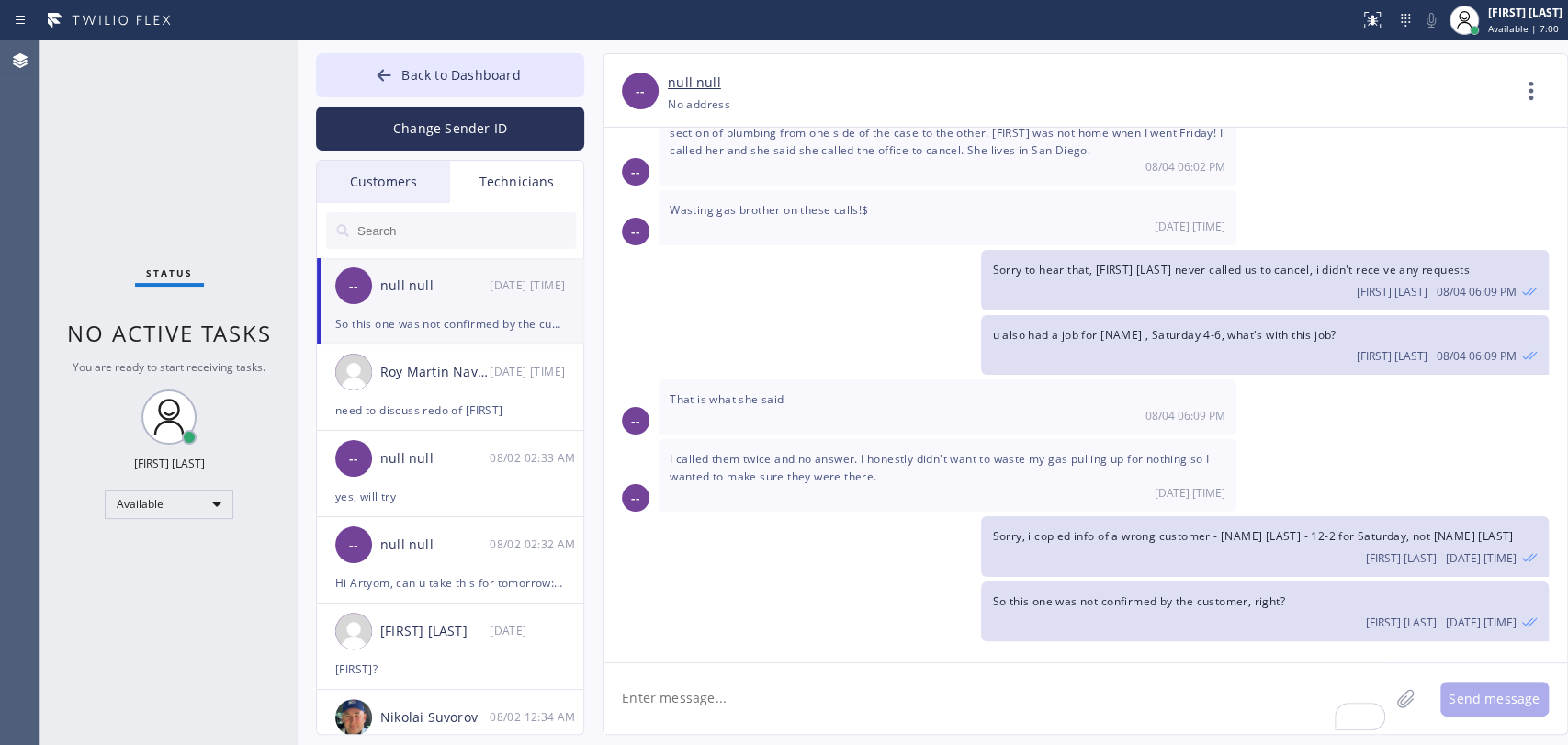 scroll, scrollTop: 4865, scrollLeft: 0, axis: vertical 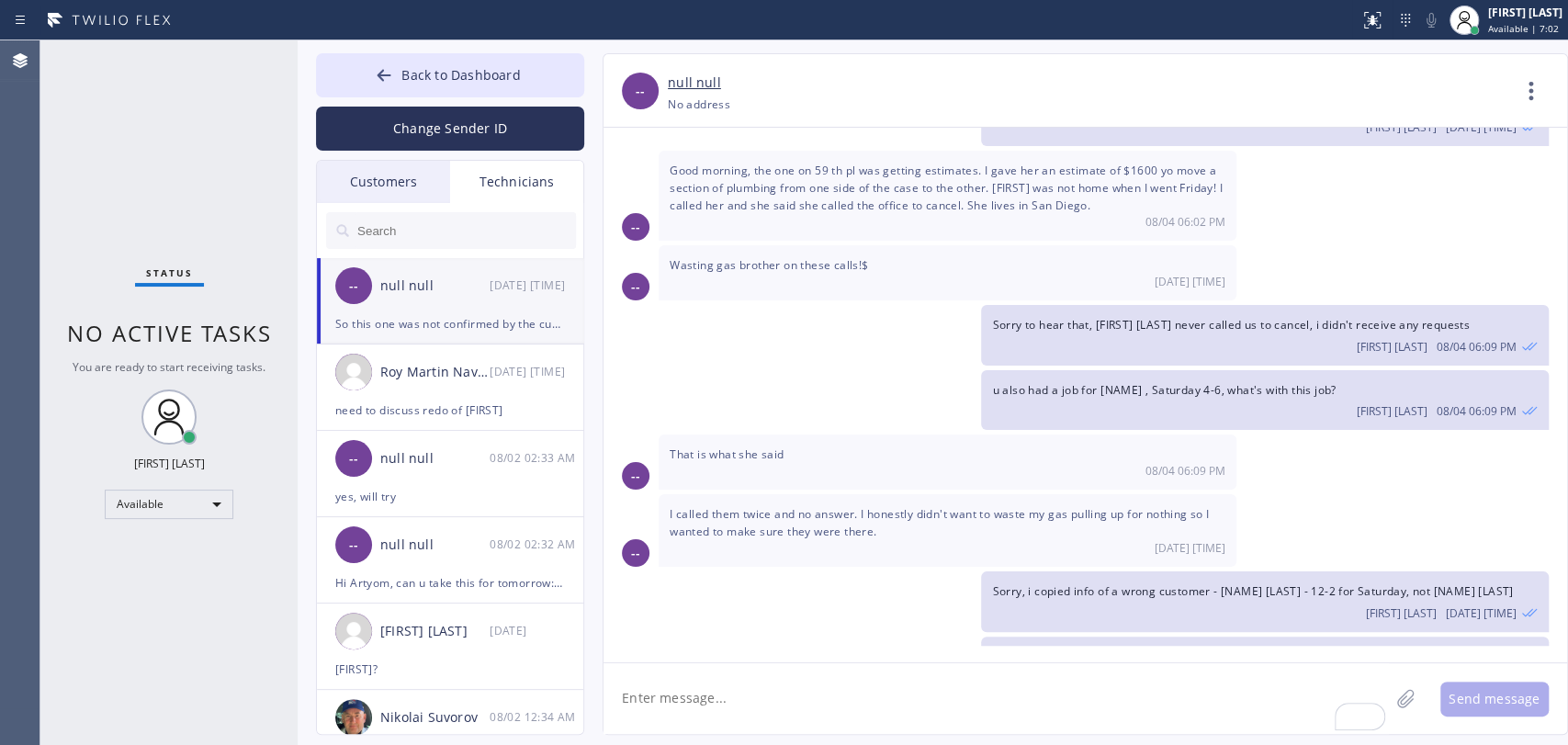 click on "Sorry, i copied info of a wrong customer - Amy Valenzuela	 - 12-2 for Saturday, not Beth Stephens" at bounding box center (1252, 591) 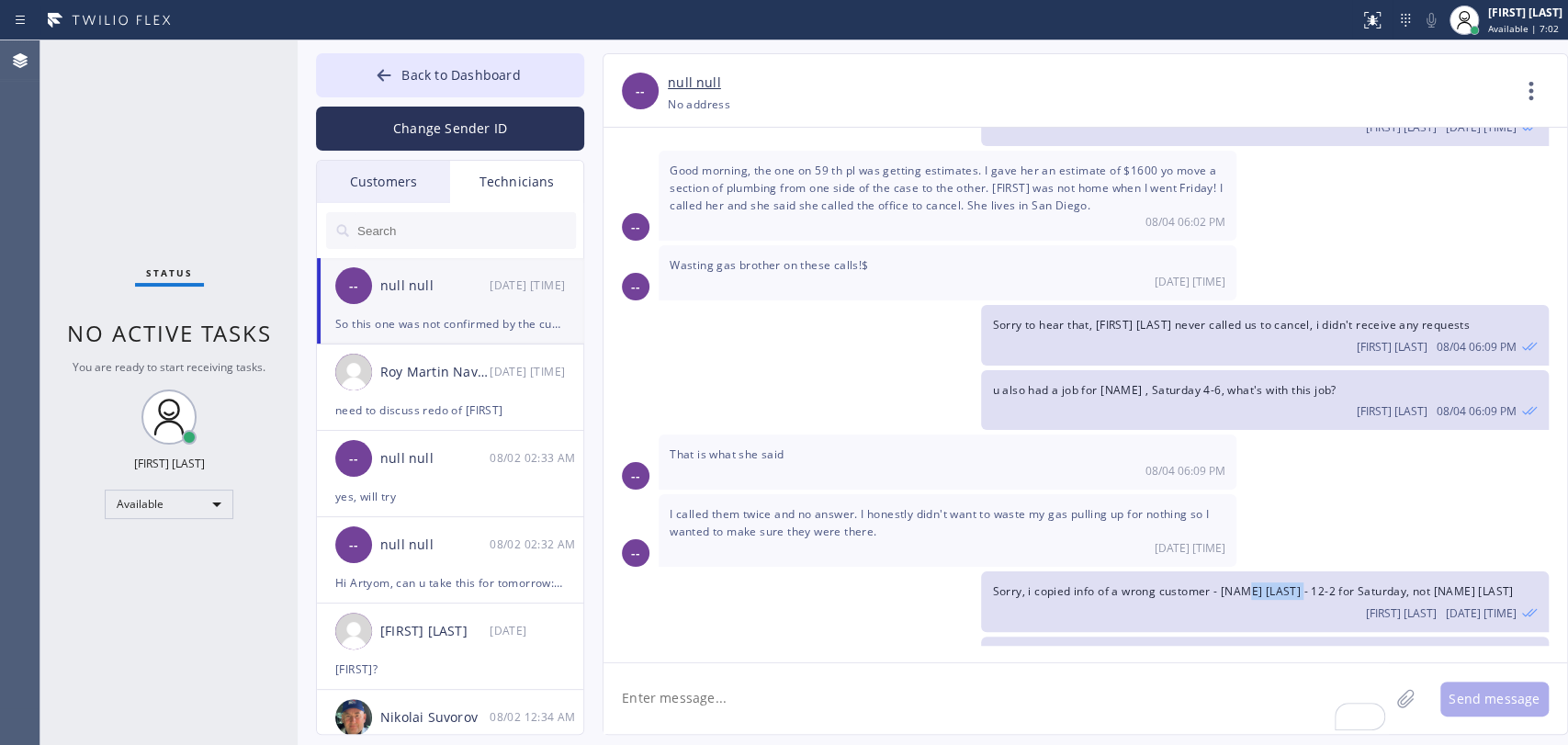click on "Sorry, i copied info of a wrong customer - Amy Valenzuela	 - 12-2 for Saturday, not Beth Stephens" at bounding box center (1252, 591) 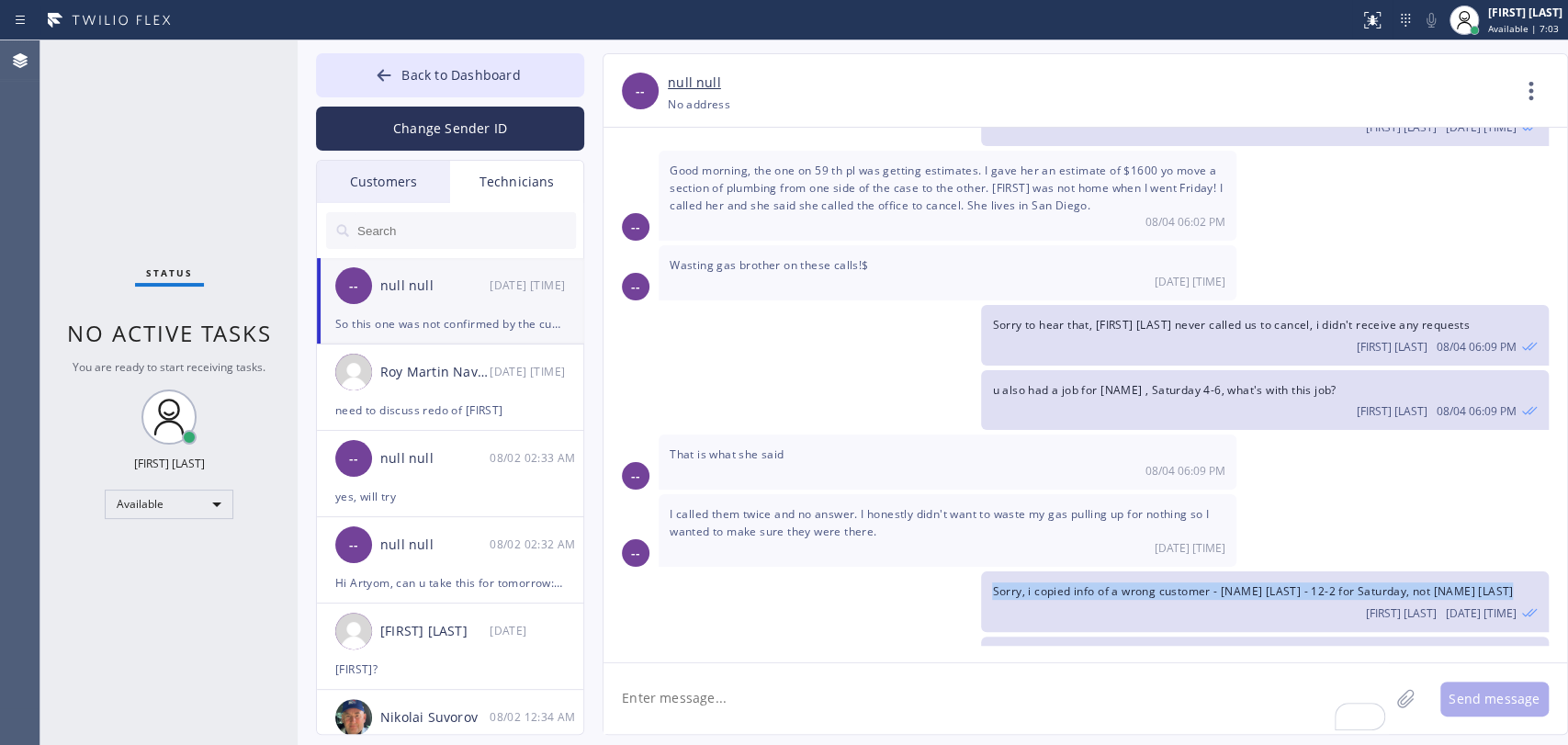 click on "Sorry, i copied info of a wrong customer - Amy Valenzuela	 - 12-2 for Saturday, not Beth Stephens" at bounding box center (1252, 591) 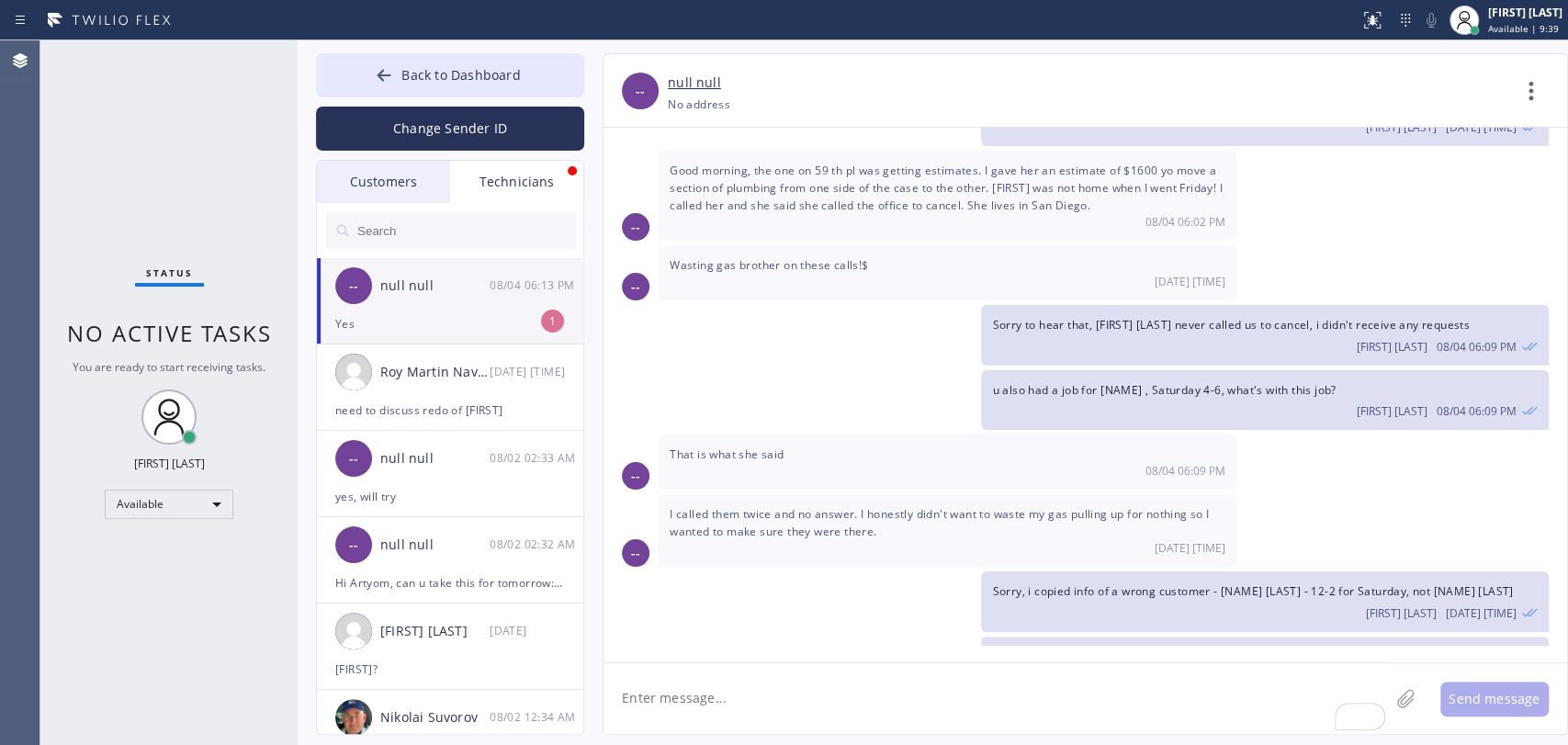 scroll, scrollTop: 4924, scrollLeft: 0, axis: vertical 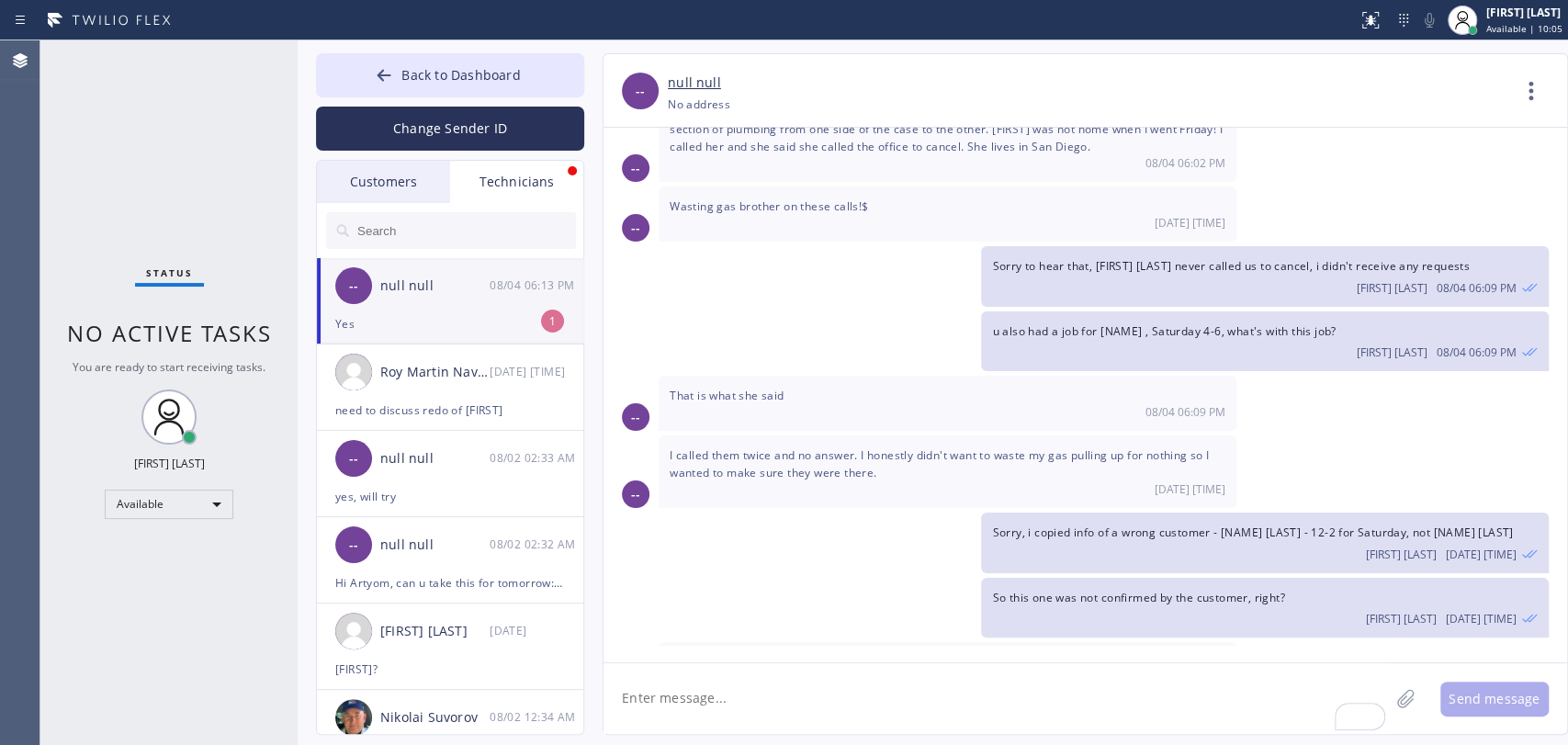 click on "null null" at bounding box center (434, 286) 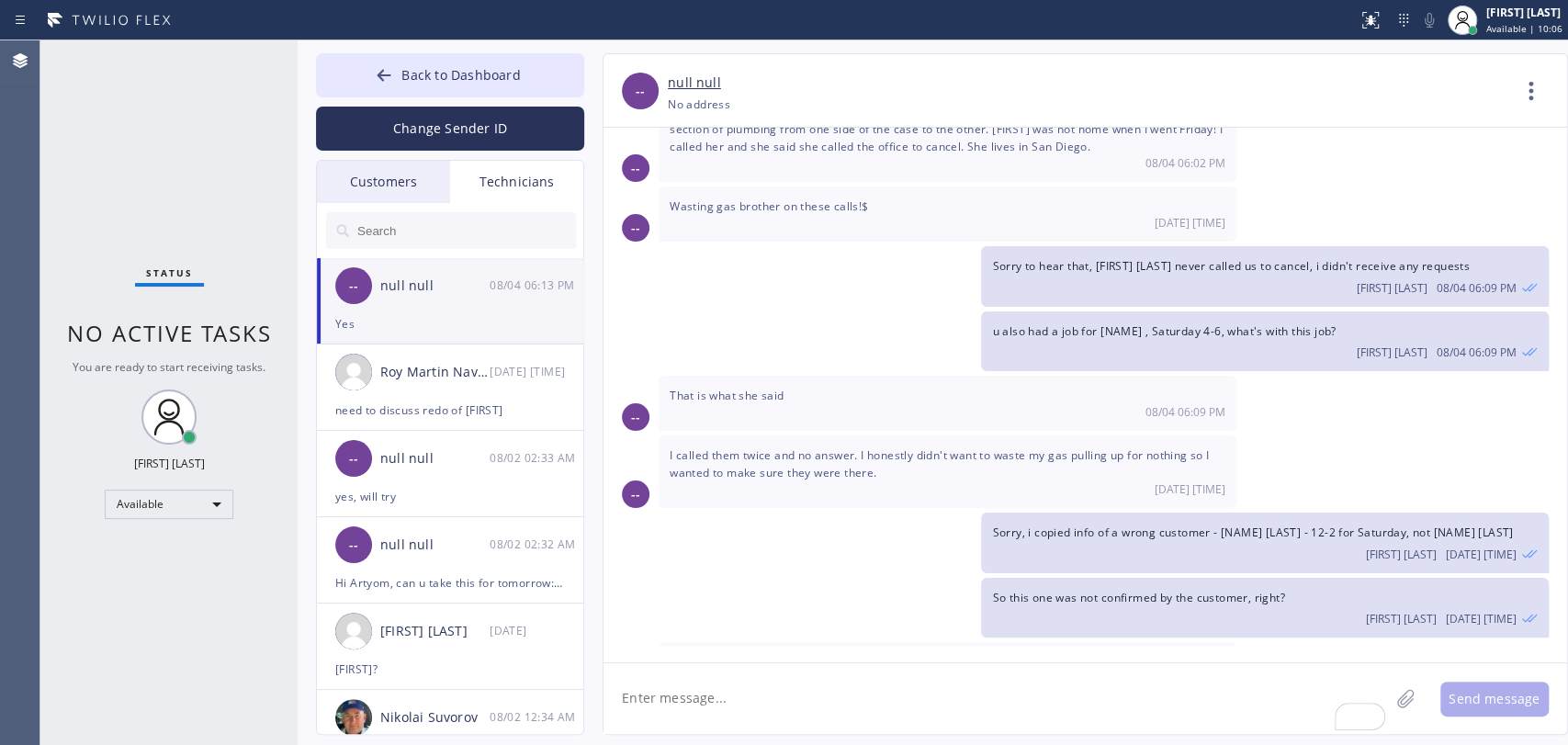 click at bounding box center [466, 231] 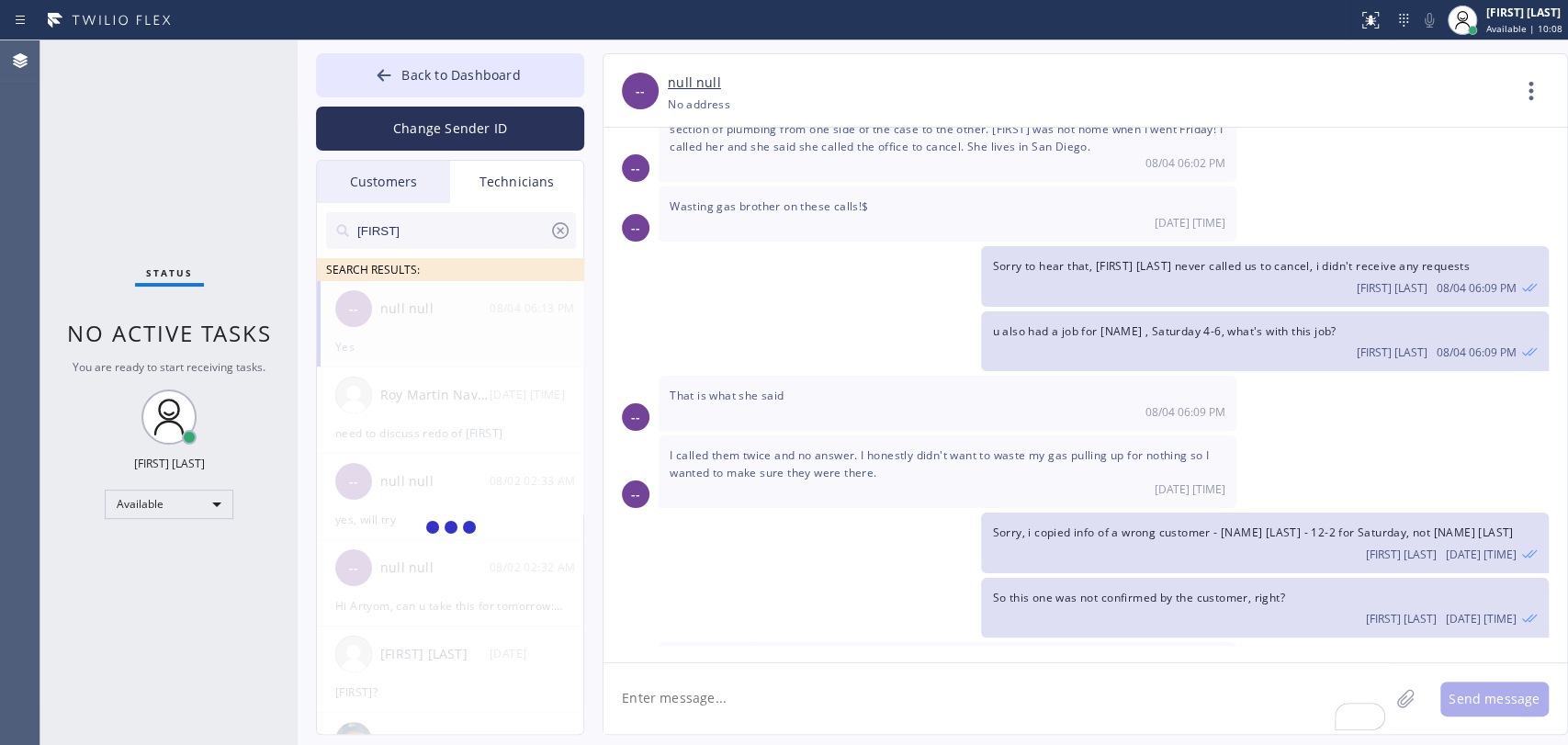 type on "Nick" 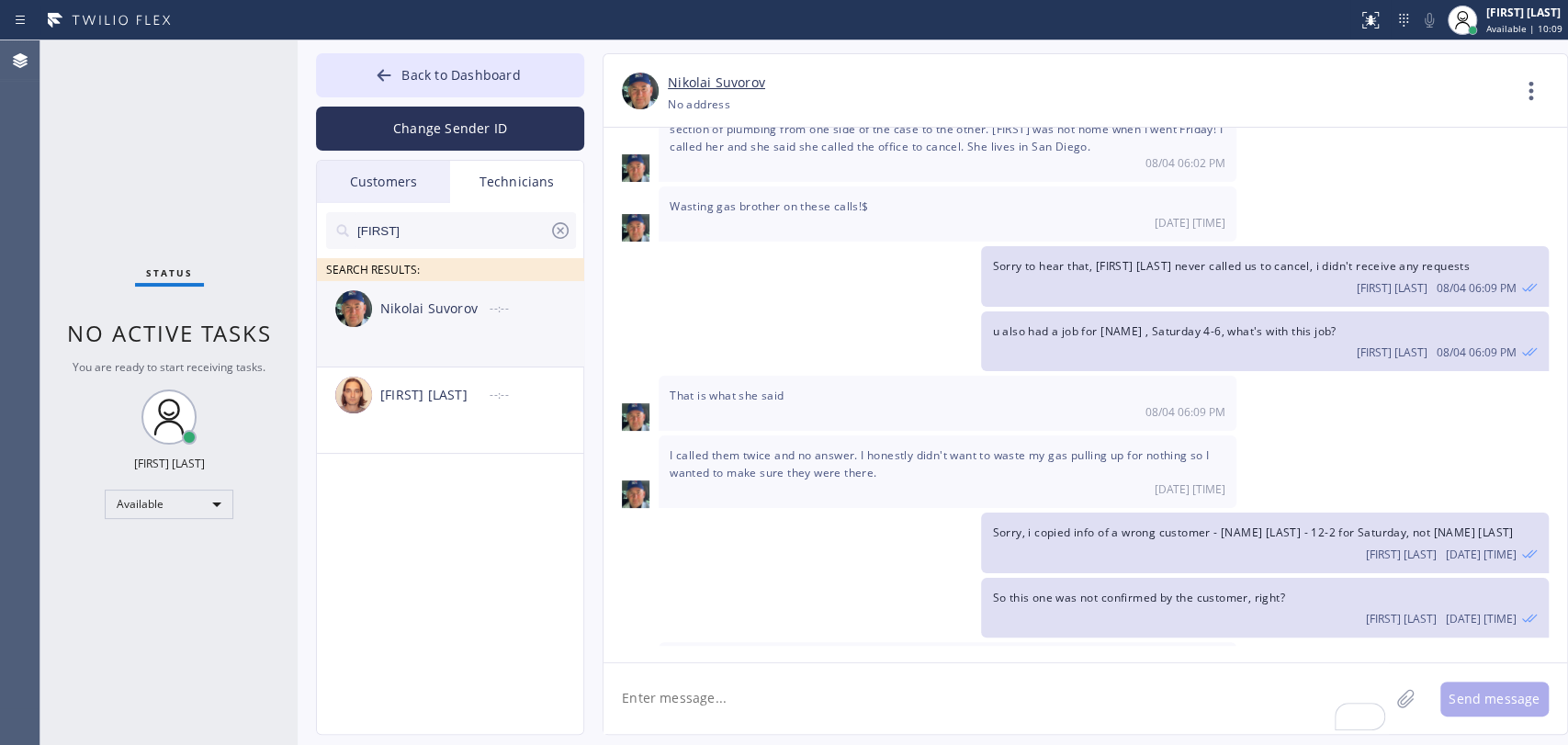 click on "Nikolai  Suvorov --:--" 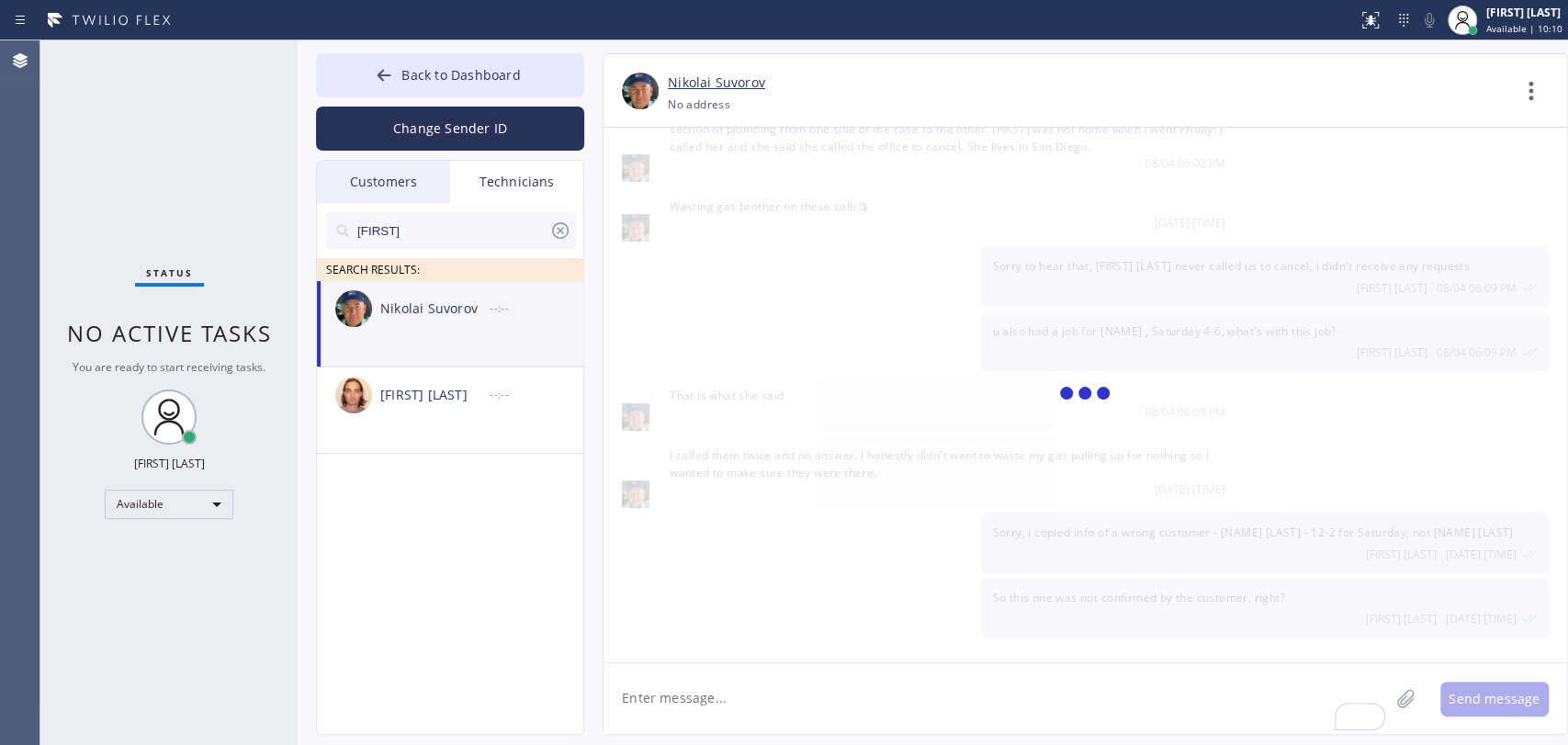click 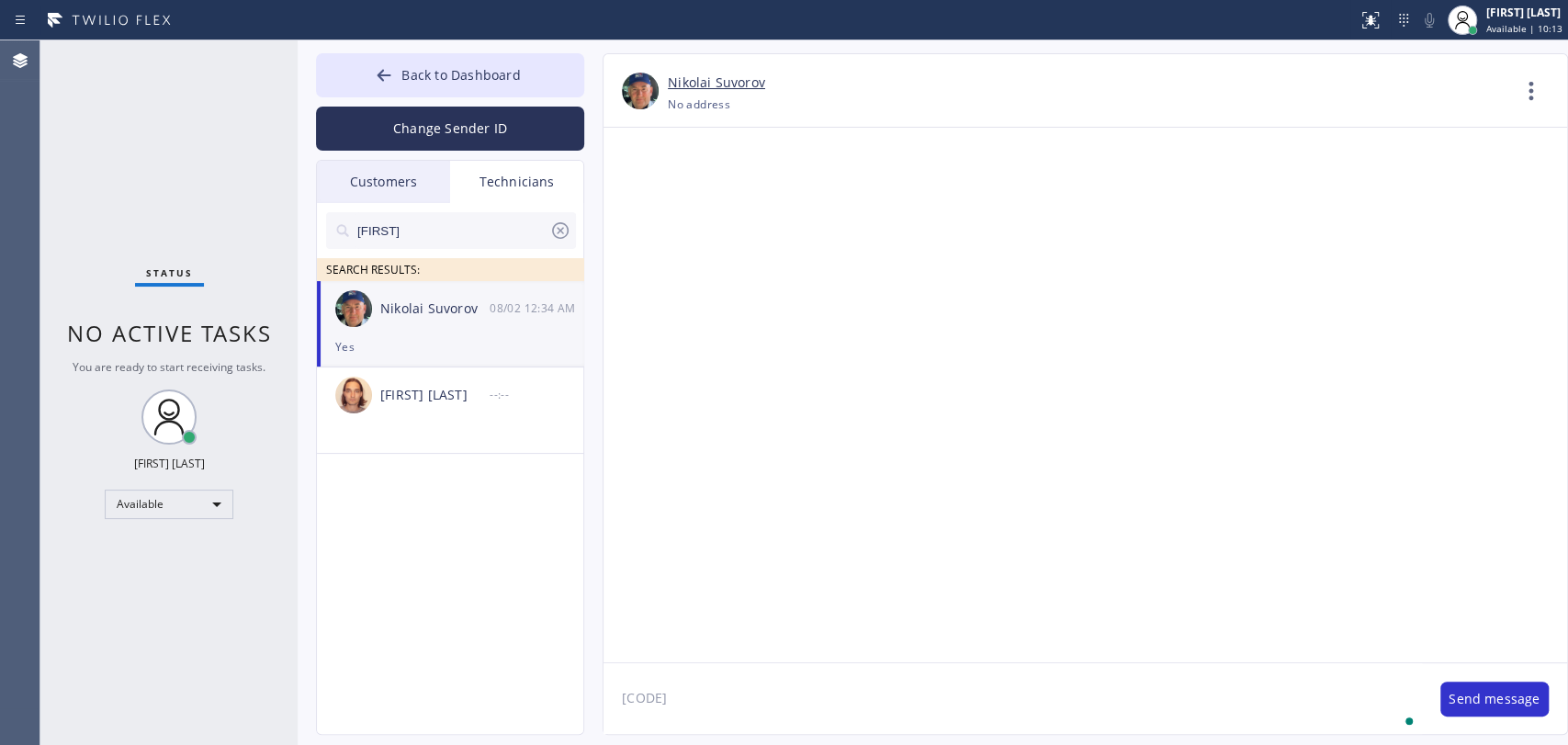 scroll, scrollTop: 188448, scrollLeft: 0, axis: vertical 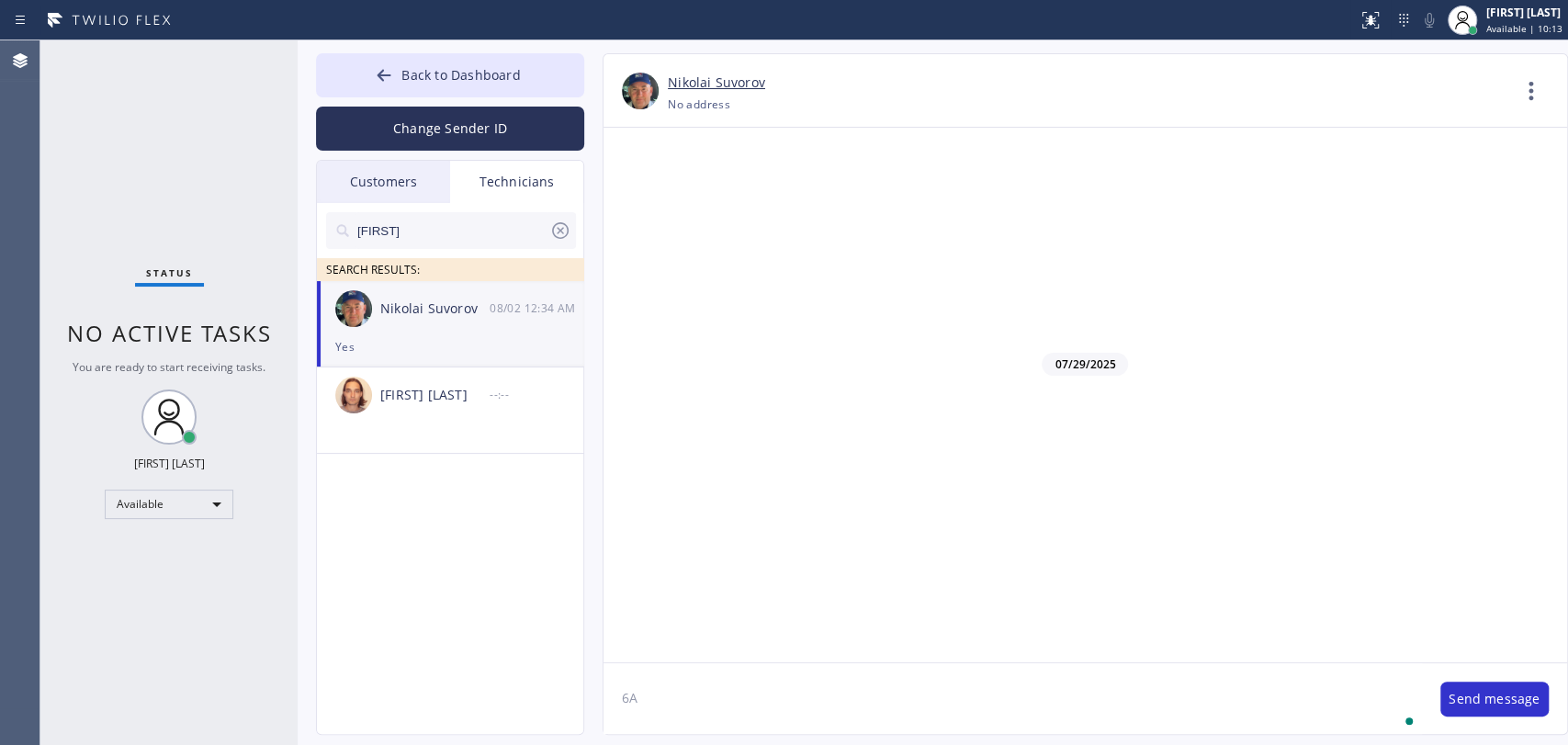 type on "6" 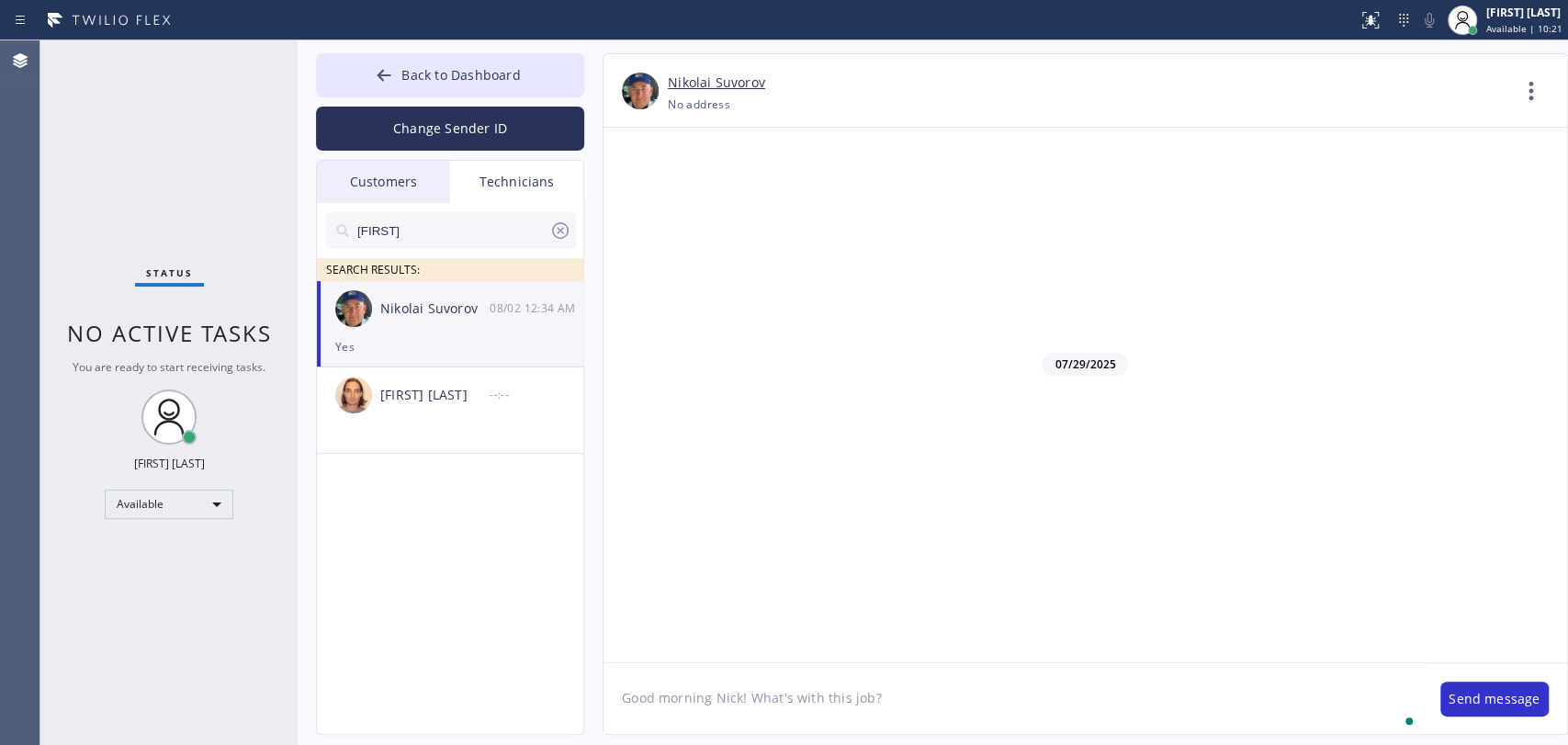 paste on "6AFUZB" 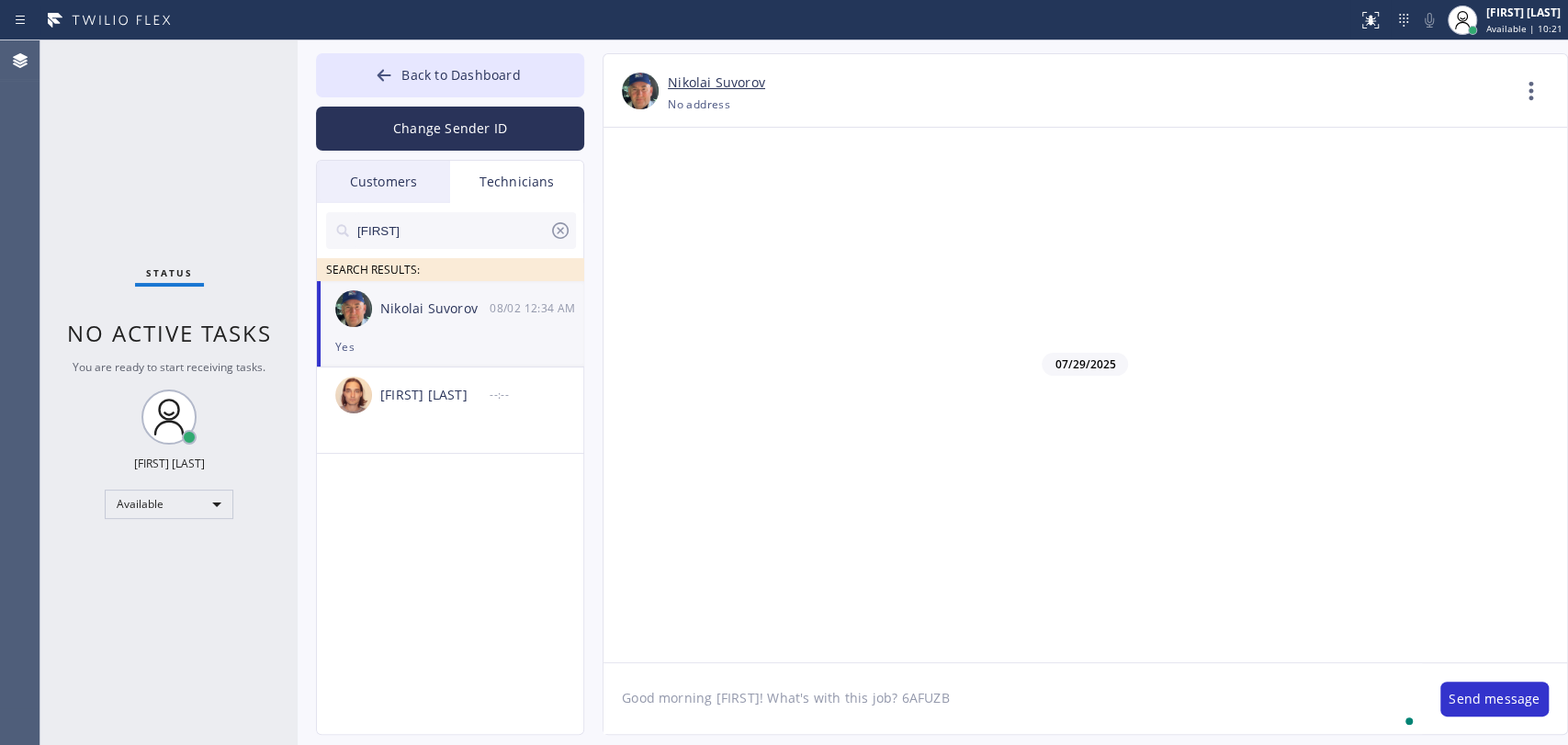 type on "Good morning [PERSON]! What's with this job? G598X4 - [PERSON]" 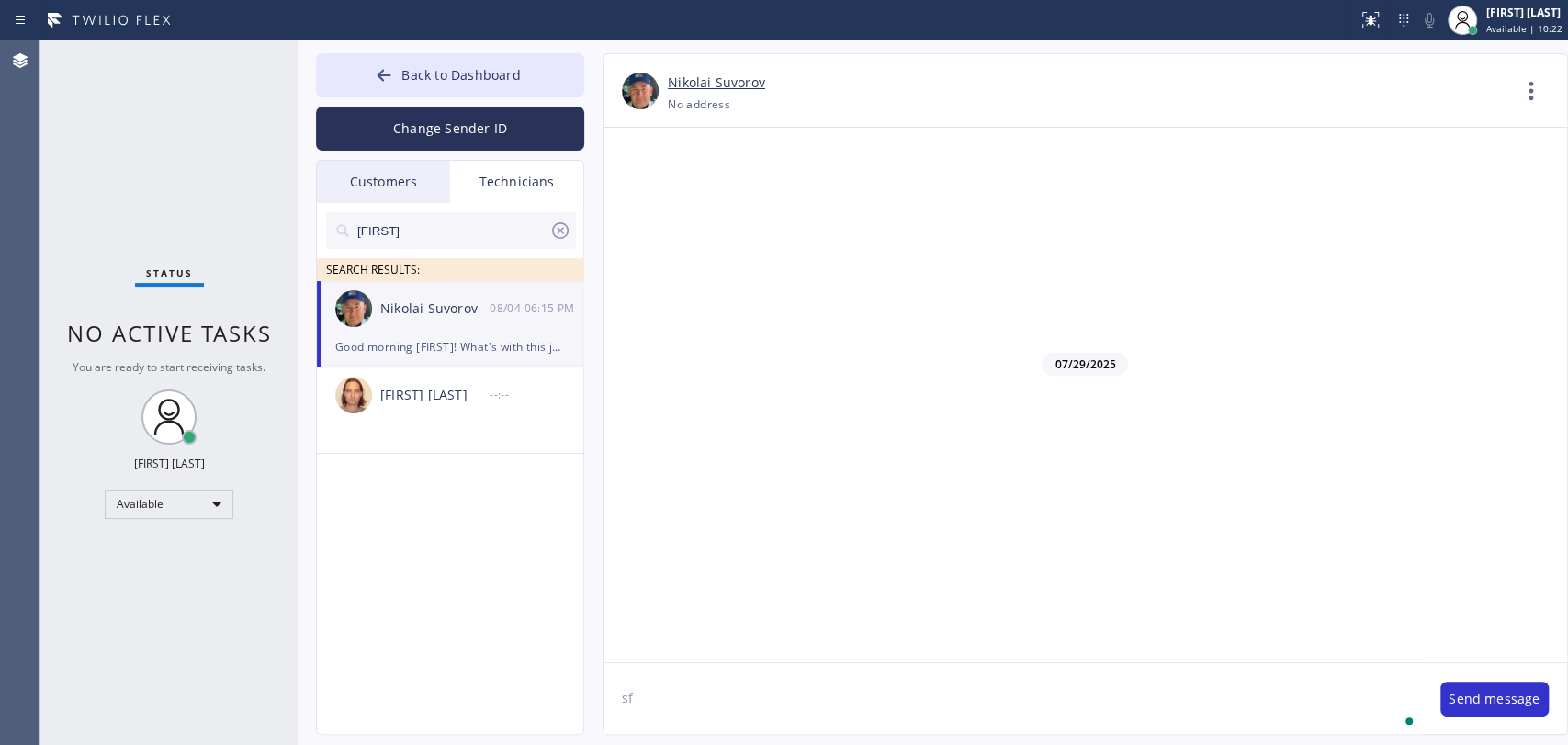 type on "s" 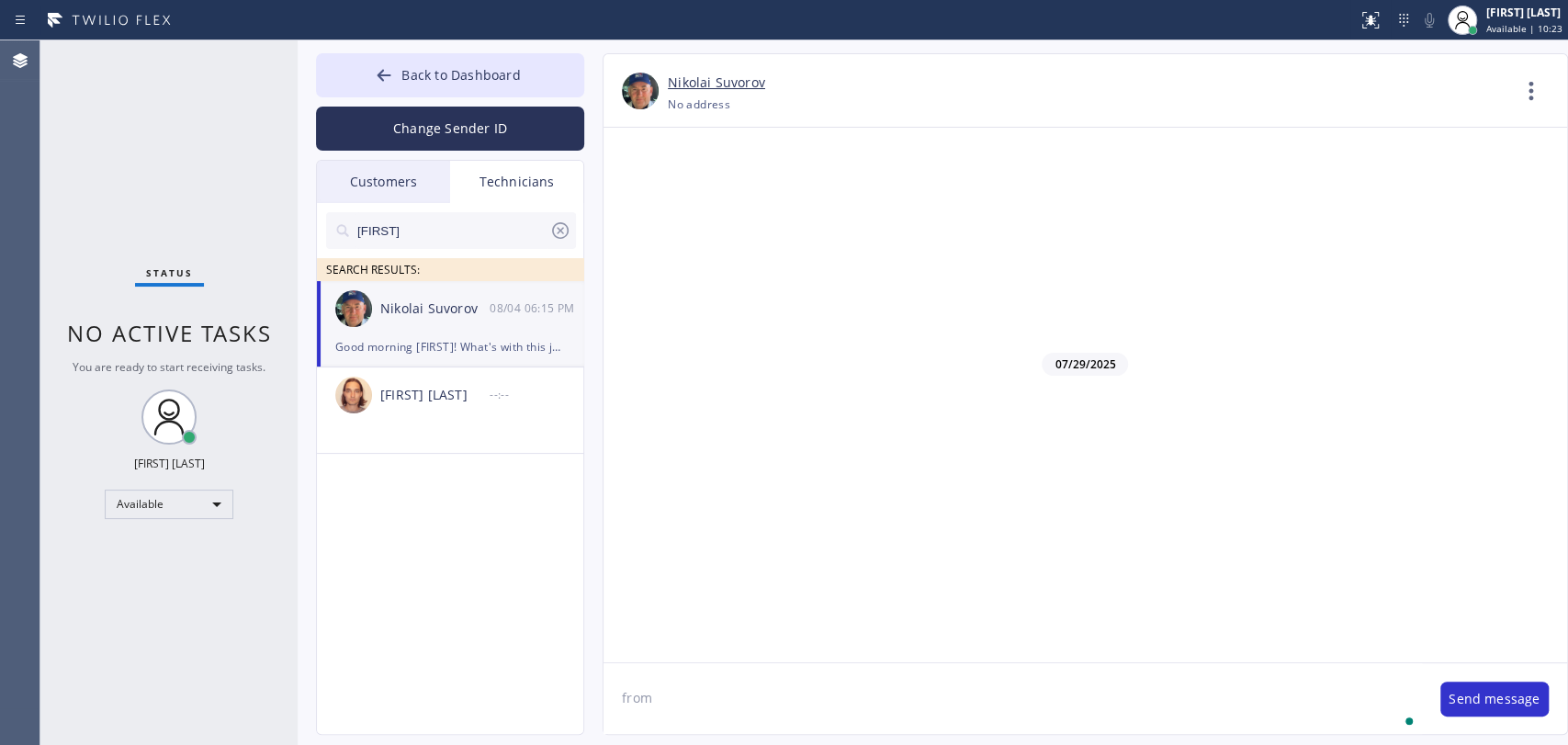 scroll, scrollTop: 188553, scrollLeft: 0, axis: vertical 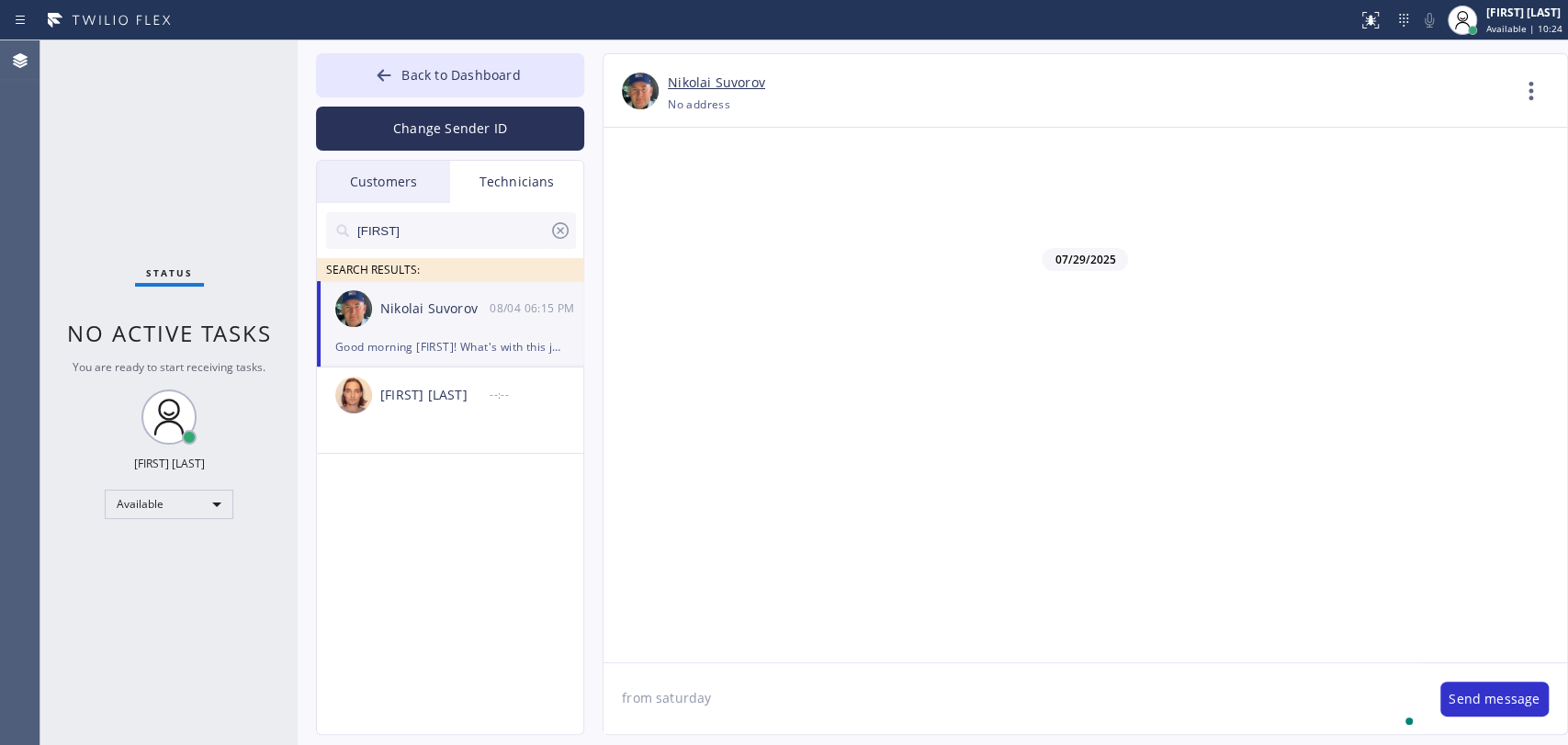type on "from saturday" 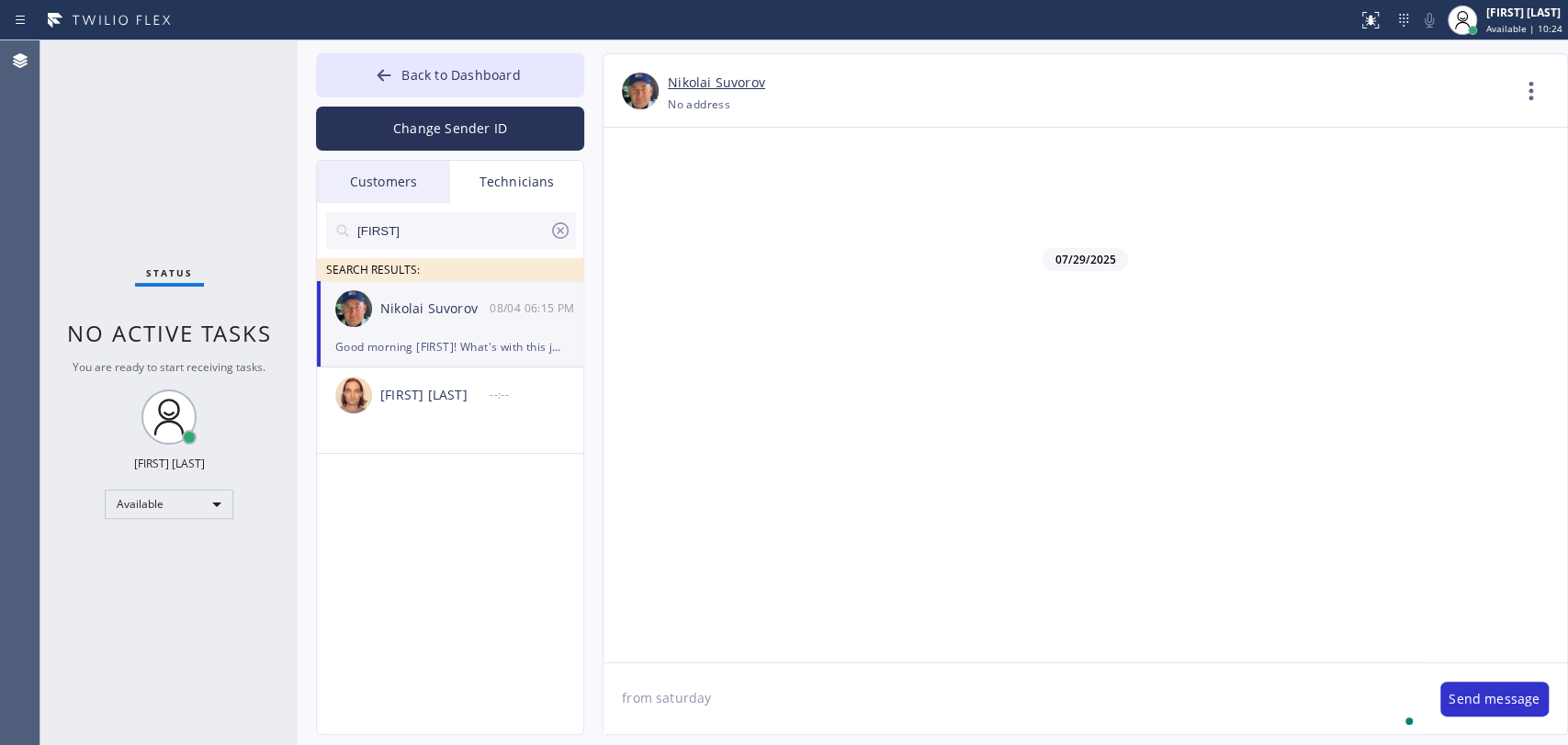 type 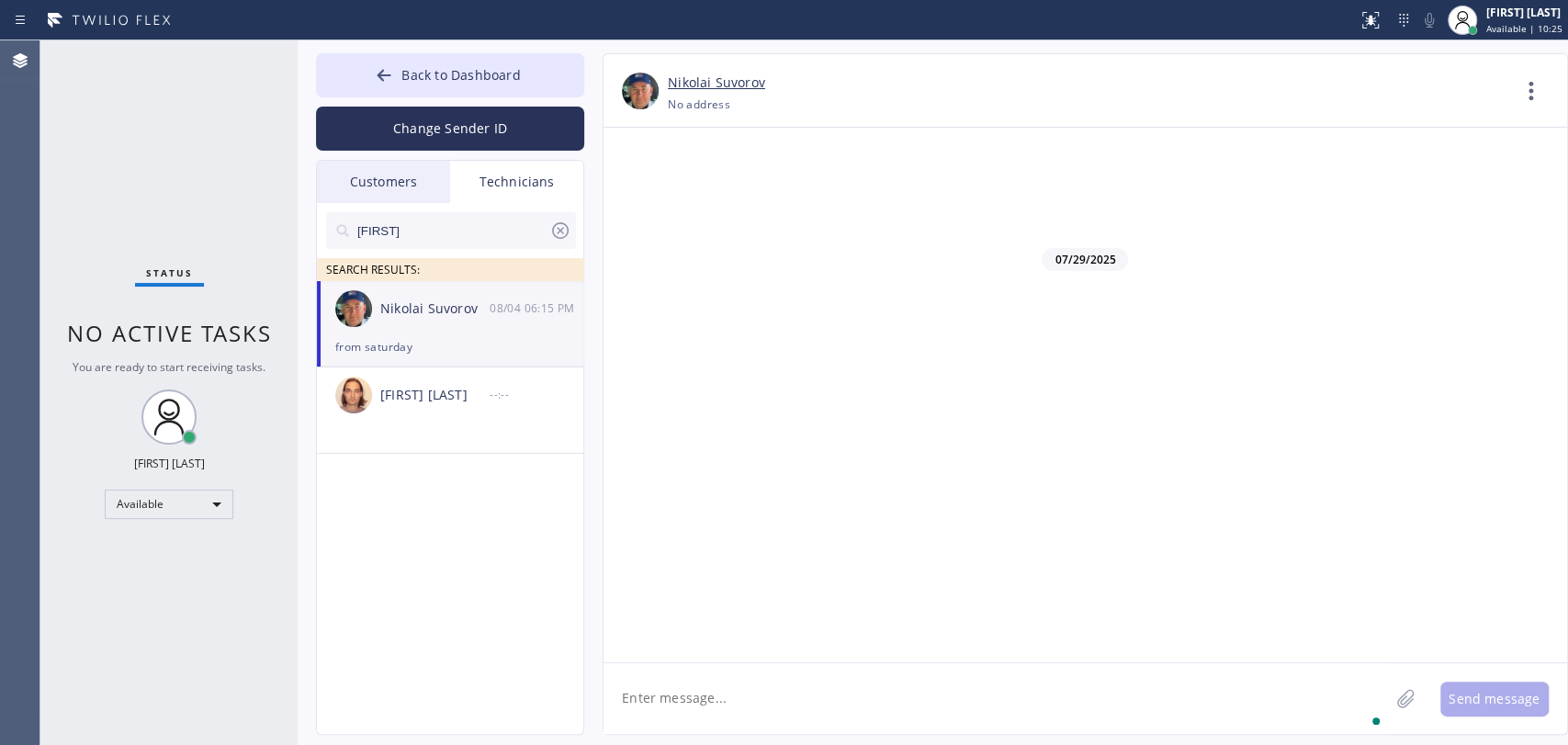 scroll, scrollTop: 188617, scrollLeft: 0, axis: vertical 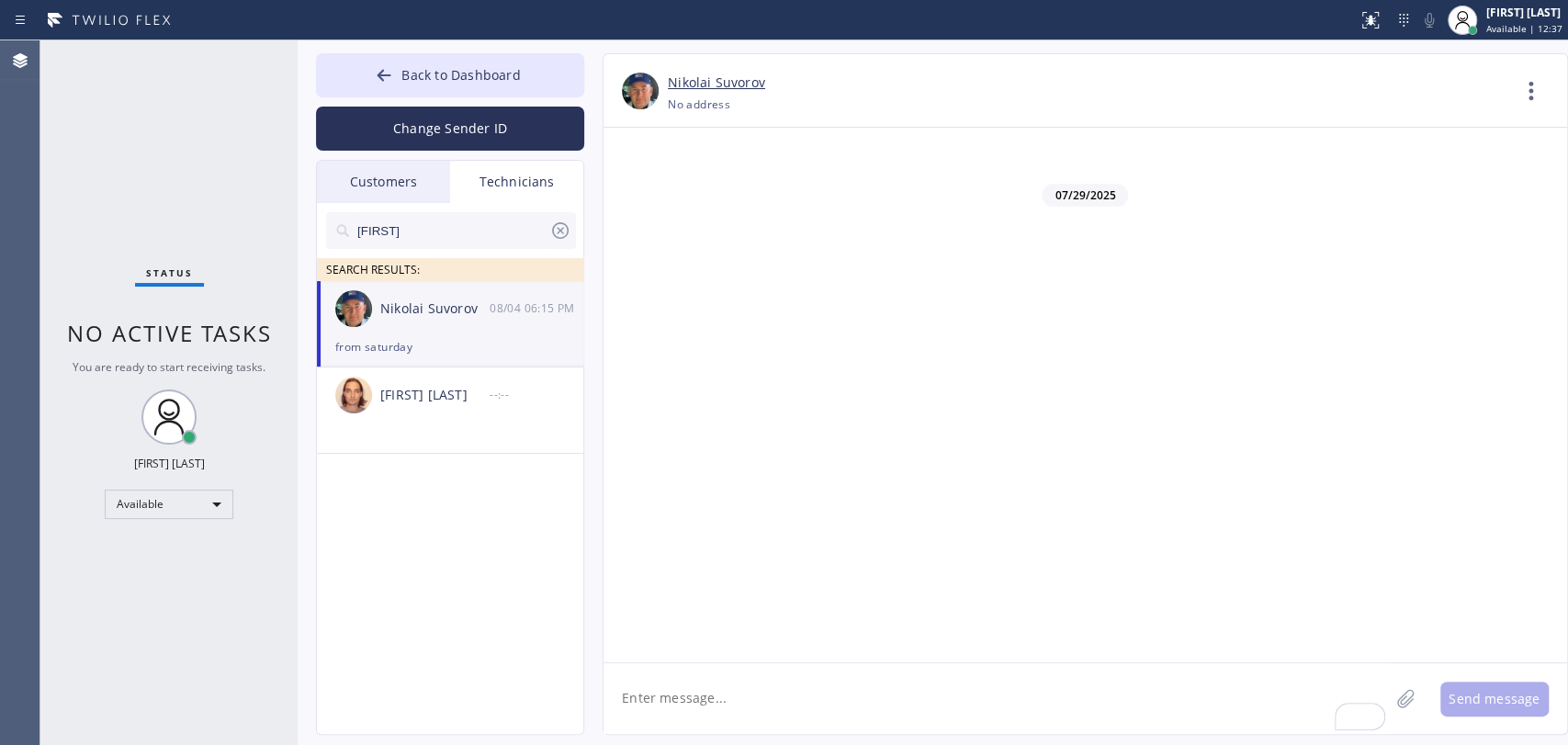 click on "Nick" at bounding box center (452, 231) 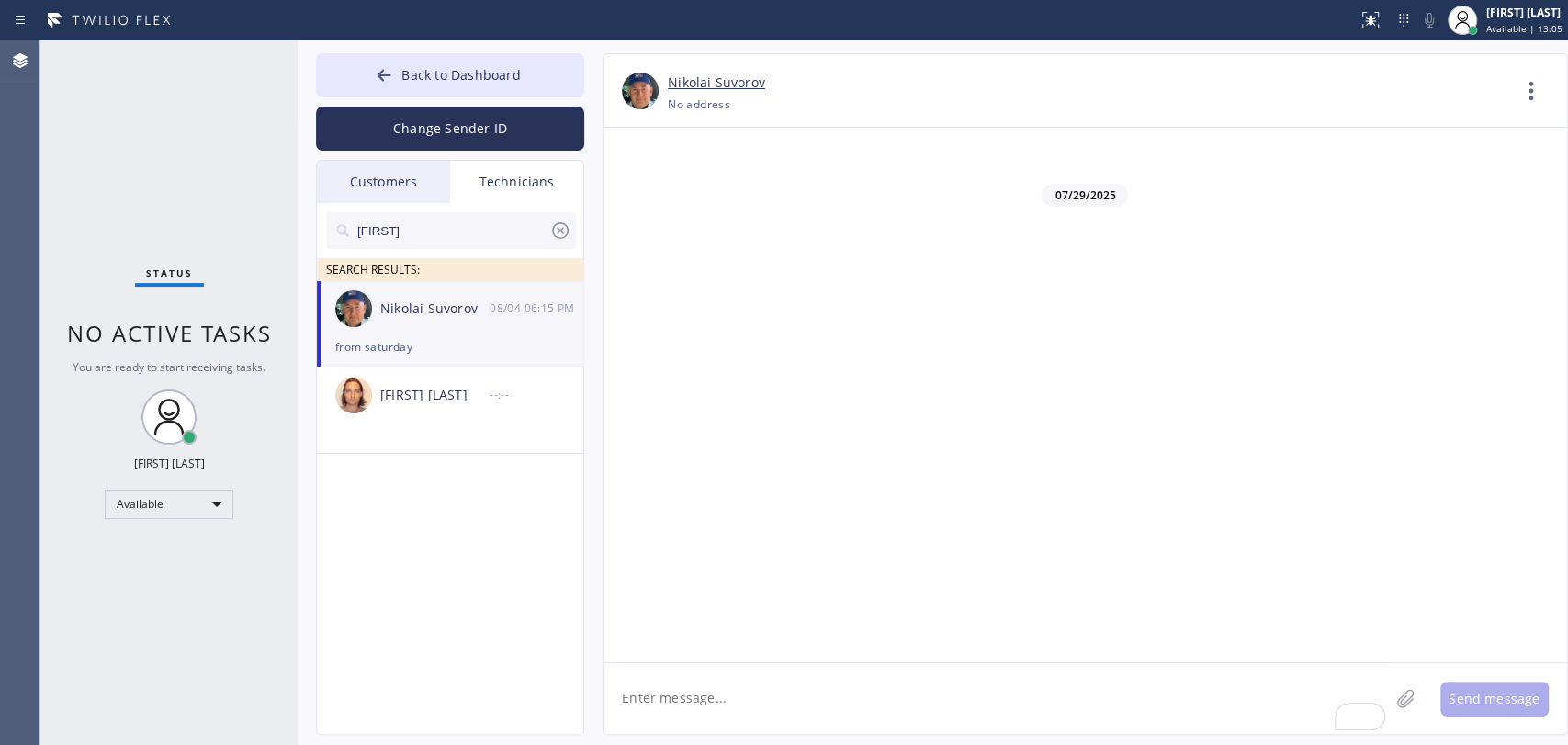click on "Nick" at bounding box center (452, 231) 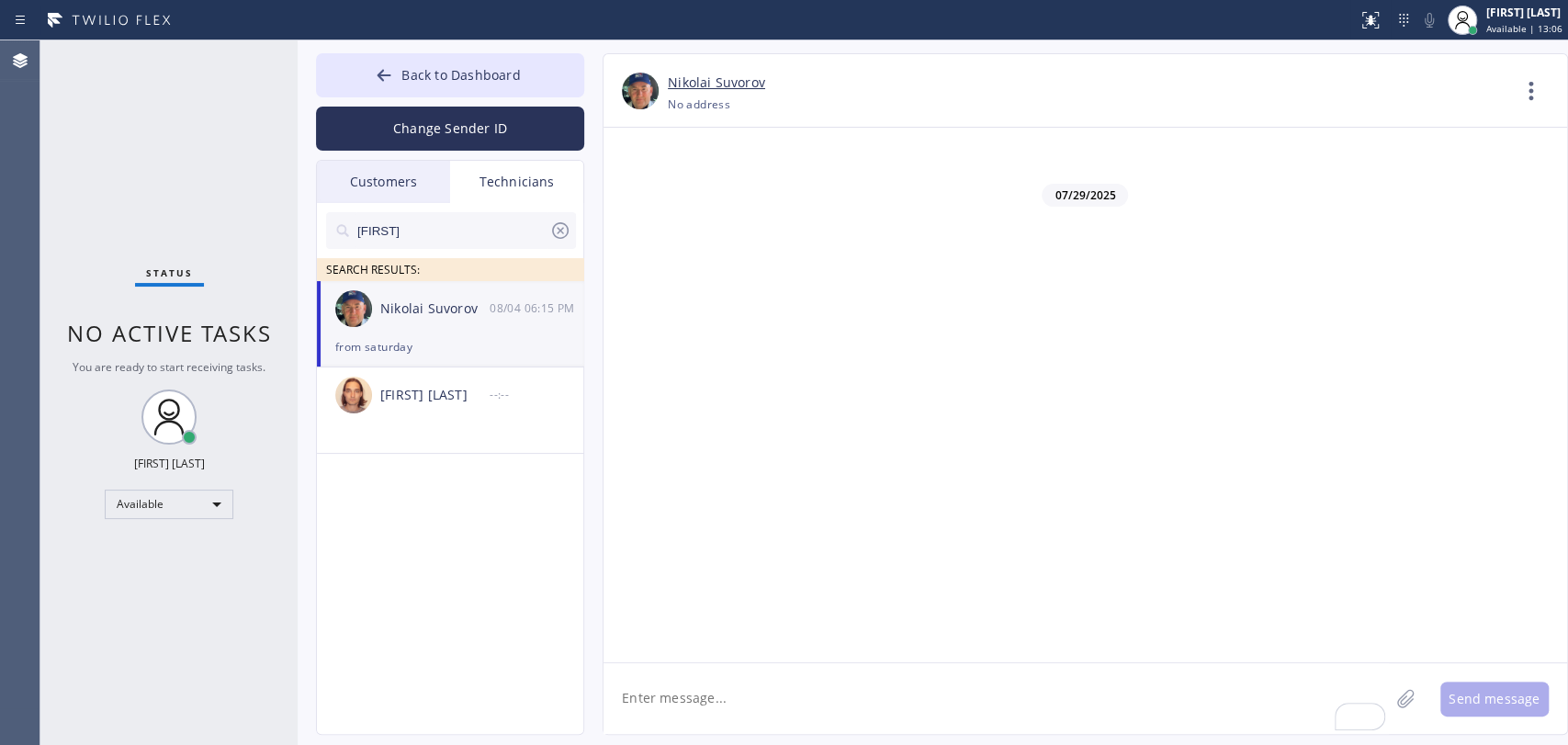 click on "Back to Dashboard Change Sender ID Customers Technicians SF Sarah  Frazier 07/31 10:34 PM Hi Alex - Please let me know when you have a minute connect regarding plumbing service at 2818 Francis Ln. FB Foster Brascaer 07/31 08:39 PM Hello Foster, thank you for letting us know CL Christy Leung 07/25 06:18 PM We received the payment, thank you!  JL Joel Lima 07/24 09:08 PM I sent the estimate to the corporation, they will take the decision. AN Anhvu  Nnguyen  07/24 02:25 AM Hi our budget is $7000 for connecting to the water and sewer line with labor and materials JC Jonathan Cook 07/23 07:40 PM AZ Alex Zeltser 07/23 02:48 AM We can do Tuesday next week 12 pm - 3 pm as well, I will reschedule it. Thank you for your answer! AD Alex Desilva 07/22 07:52 PM Thanks for your reply! Will be waiting for your decision on this project JO James  Owens 07/19 10:59 PM Hello Team,
Available to inspect an hvac system in Castaic on Monday at 3:00? For a buyer in escrow. CS Cia Syrangelas 07/10 03:48 AM SO Stella  Oh JP AA RZ IA" at bounding box center (932, 392) 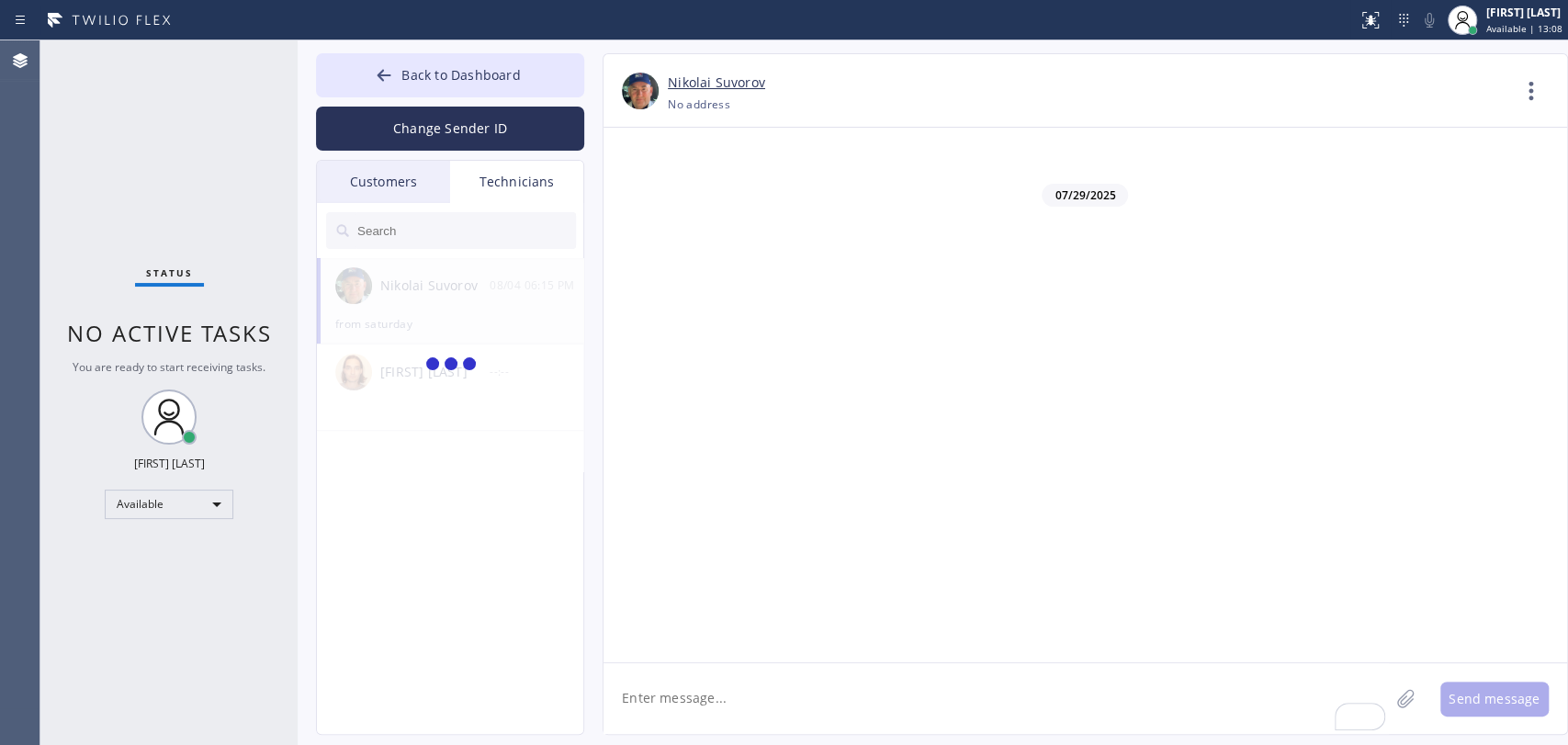 click at bounding box center [466, 231] 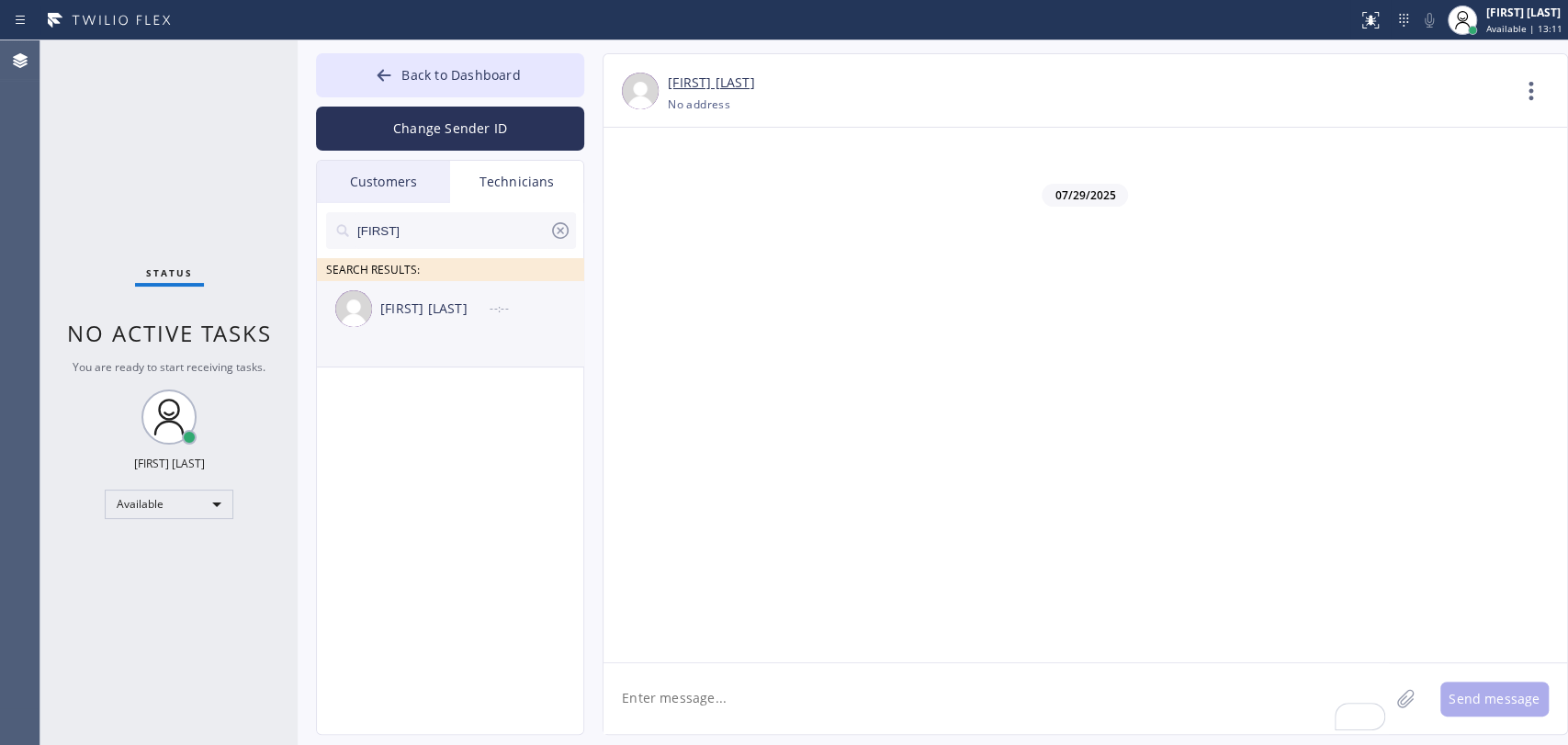 type on "[PERSON]" 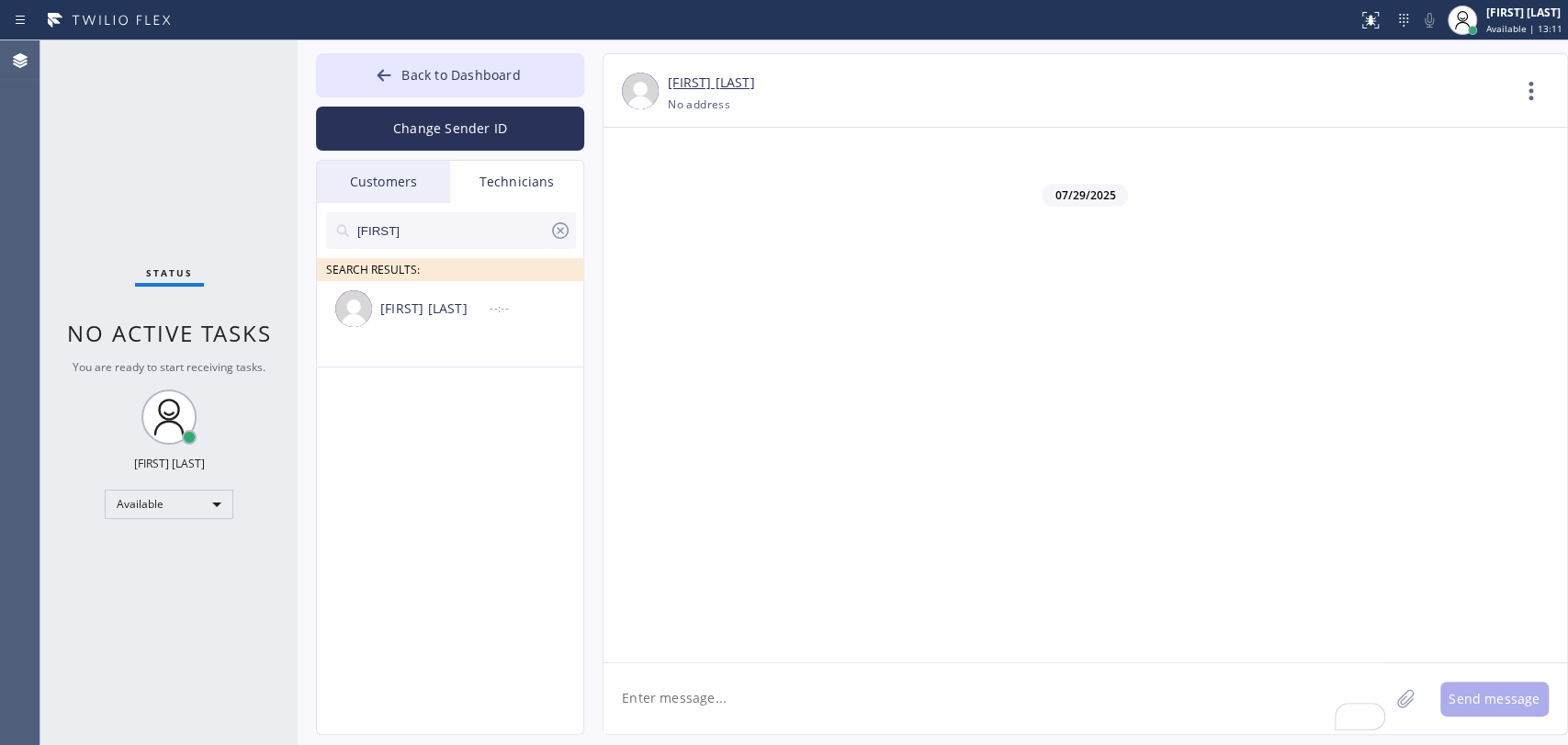 click 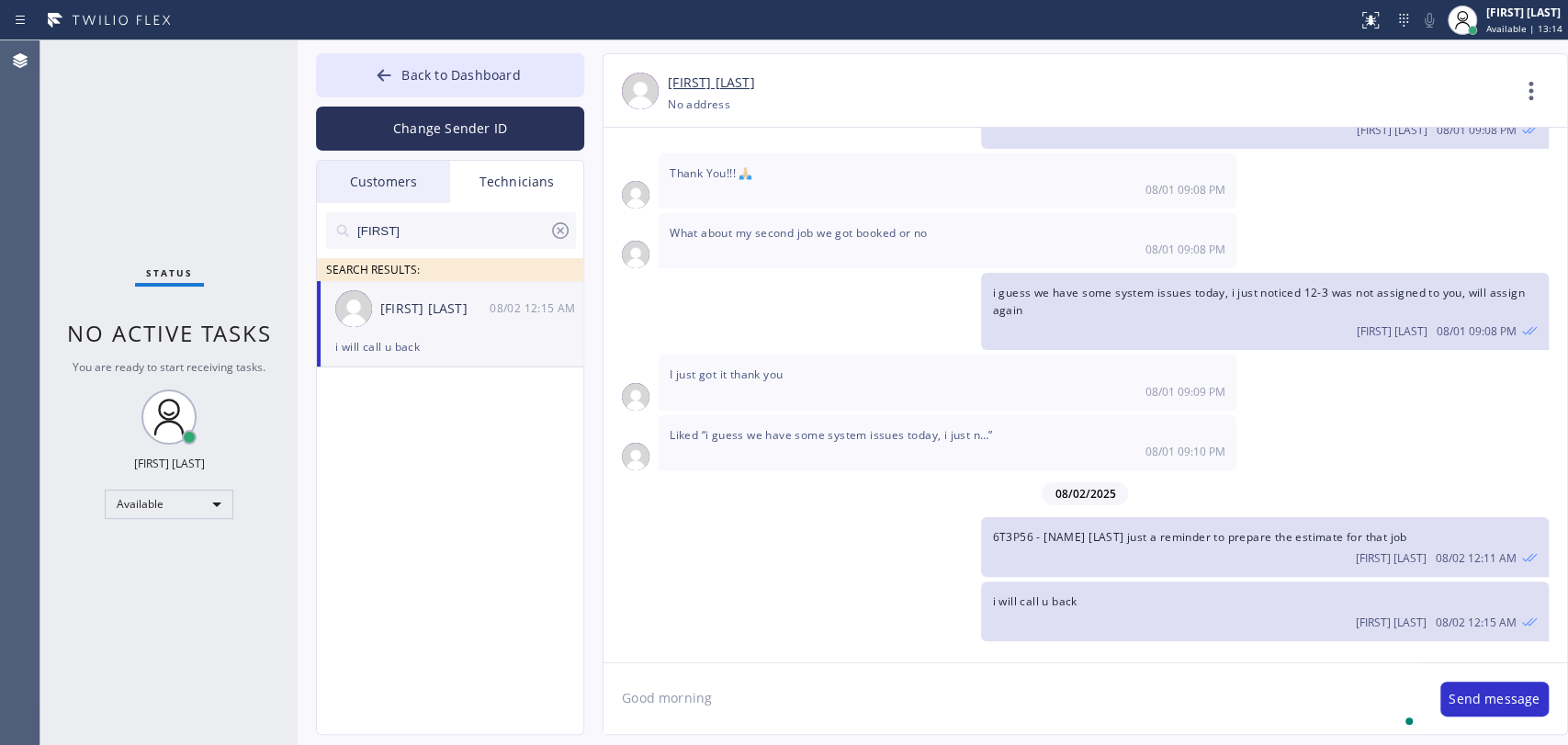 scroll, scrollTop: 138432, scrollLeft: 0, axis: vertical 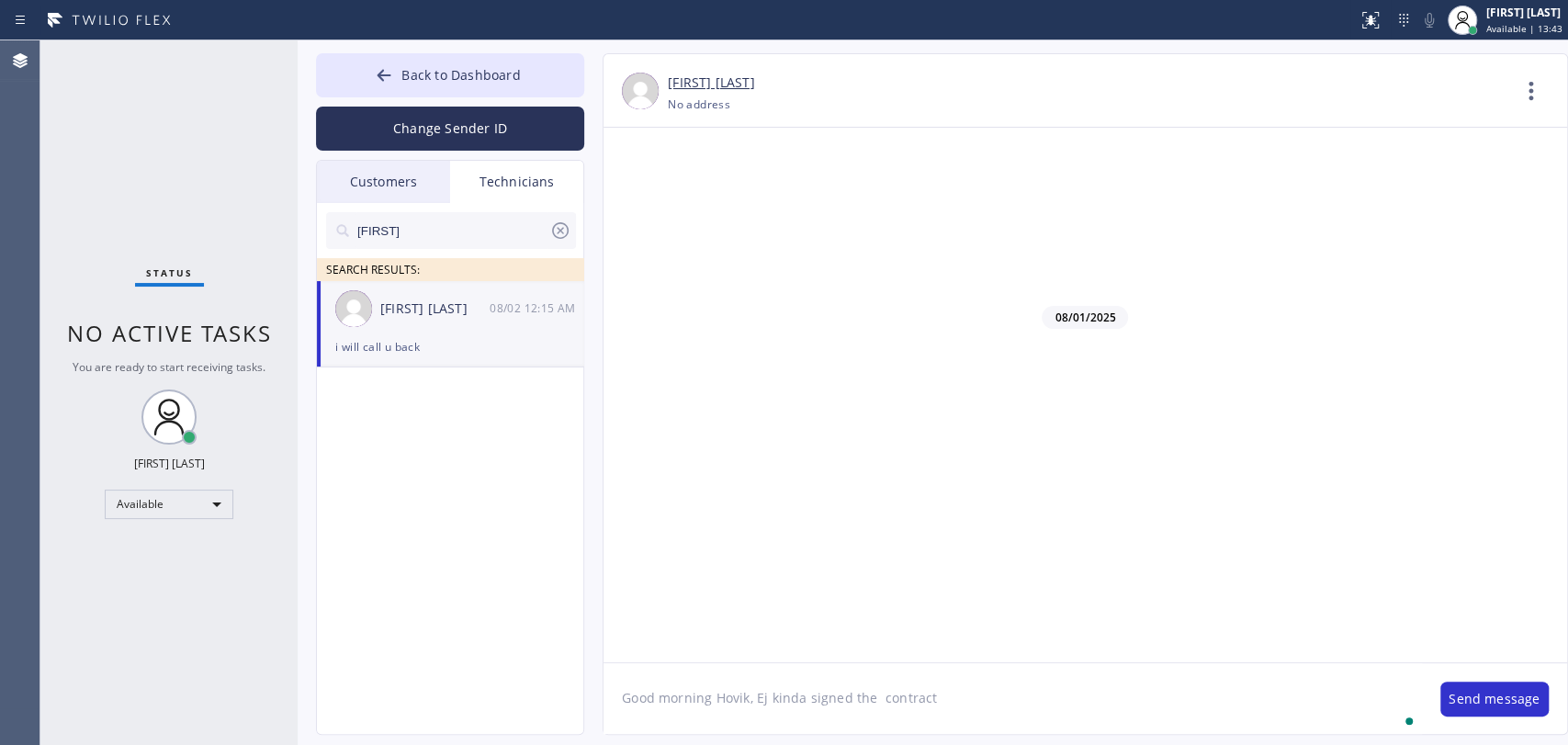 type on "Good morning Hovik, Ej kinda signed the  contract" 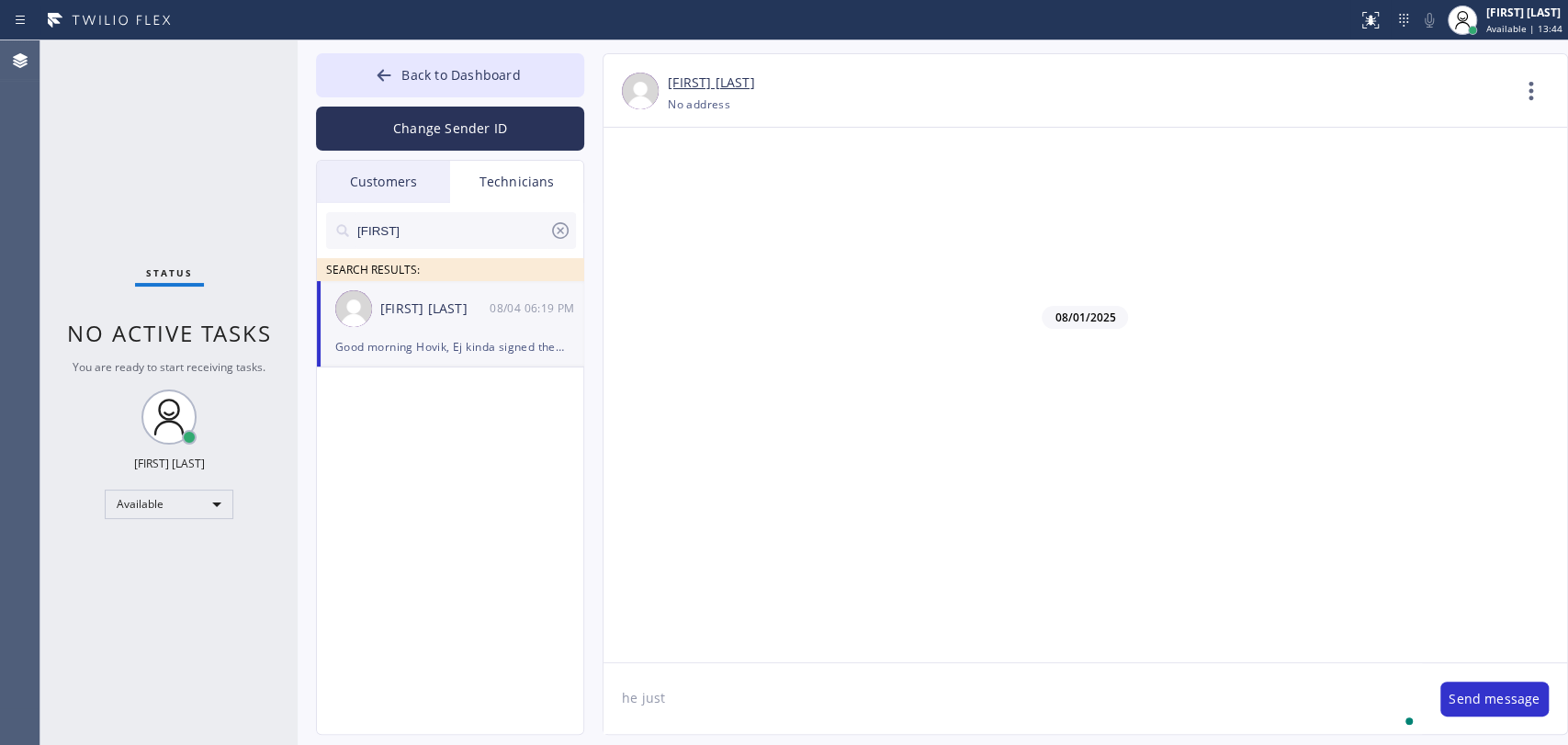 scroll, scrollTop: 138537, scrollLeft: 0, axis: vertical 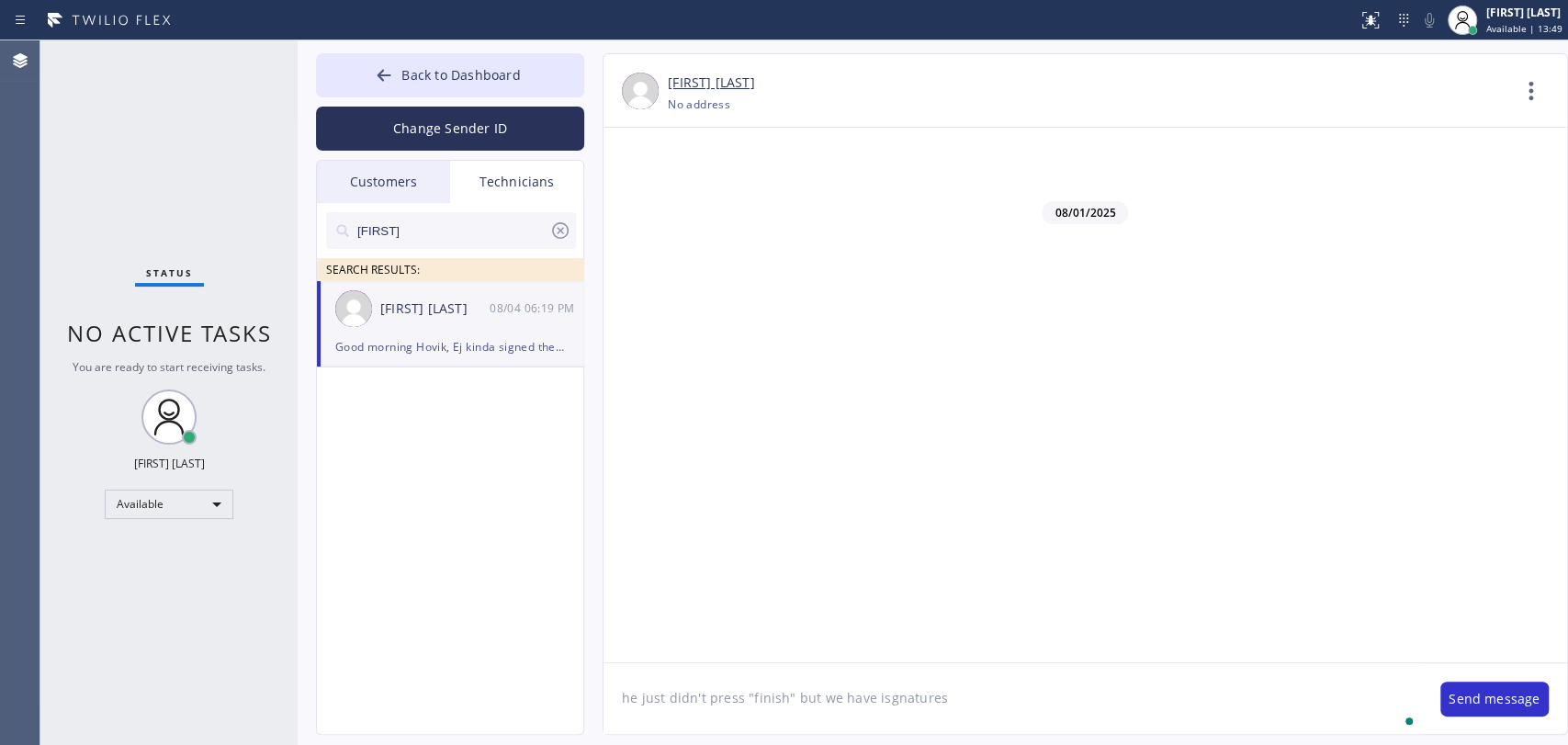type on "he just didn't press "finish" but we have isgnatures" 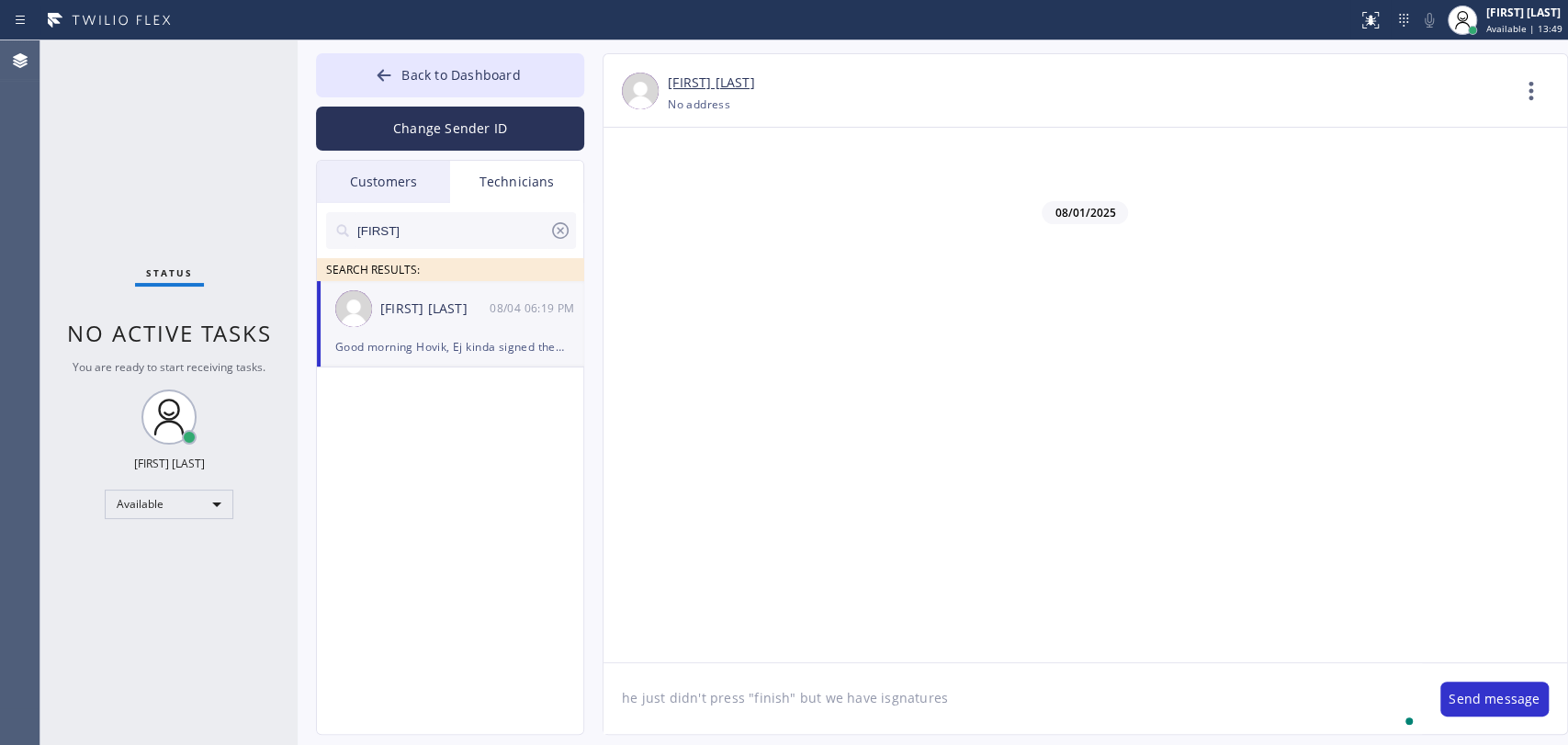 type 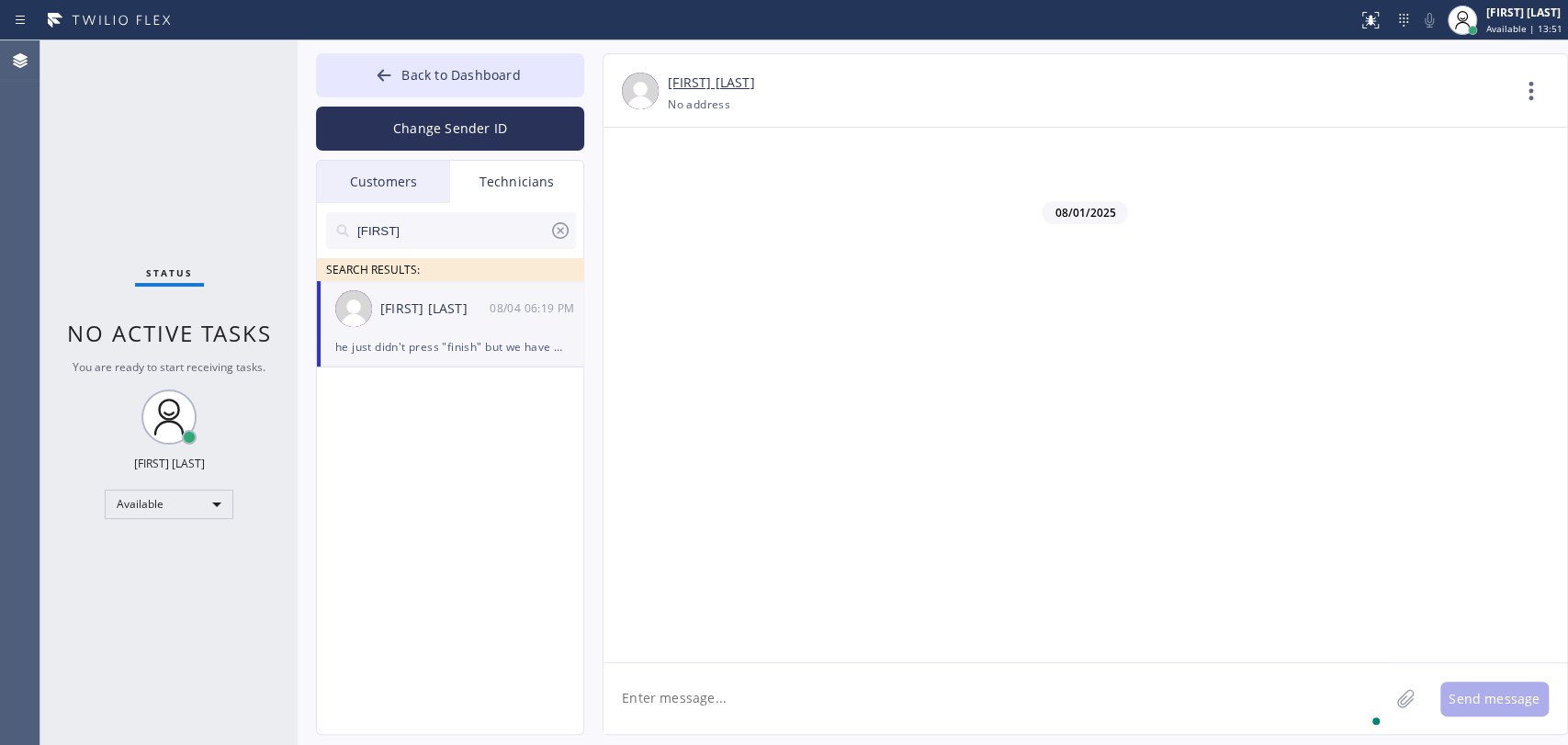 scroll, scrollTop: 138601, scrollLeft: 0, axis: vertical 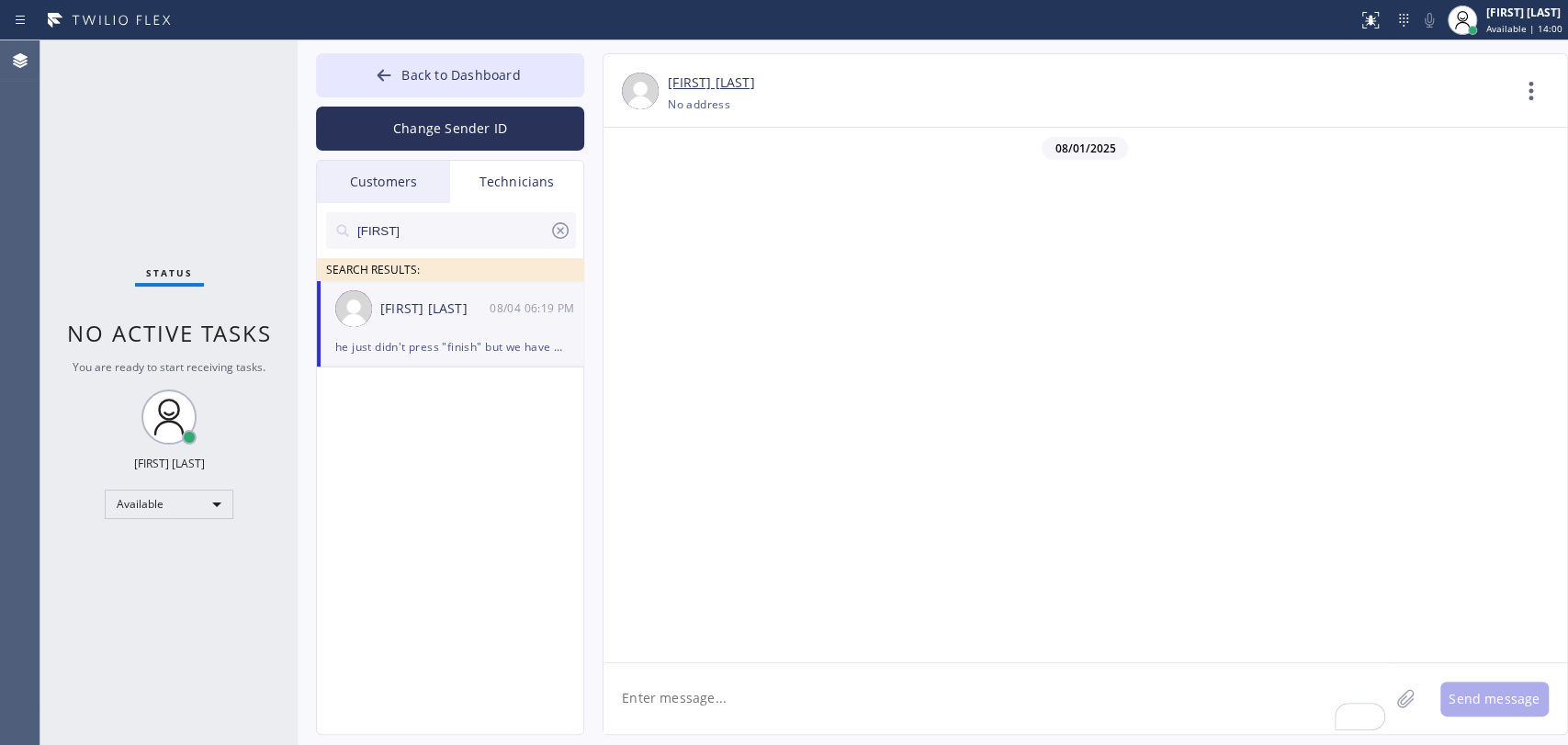 click on "Customers" at bounding box center (383, 182) 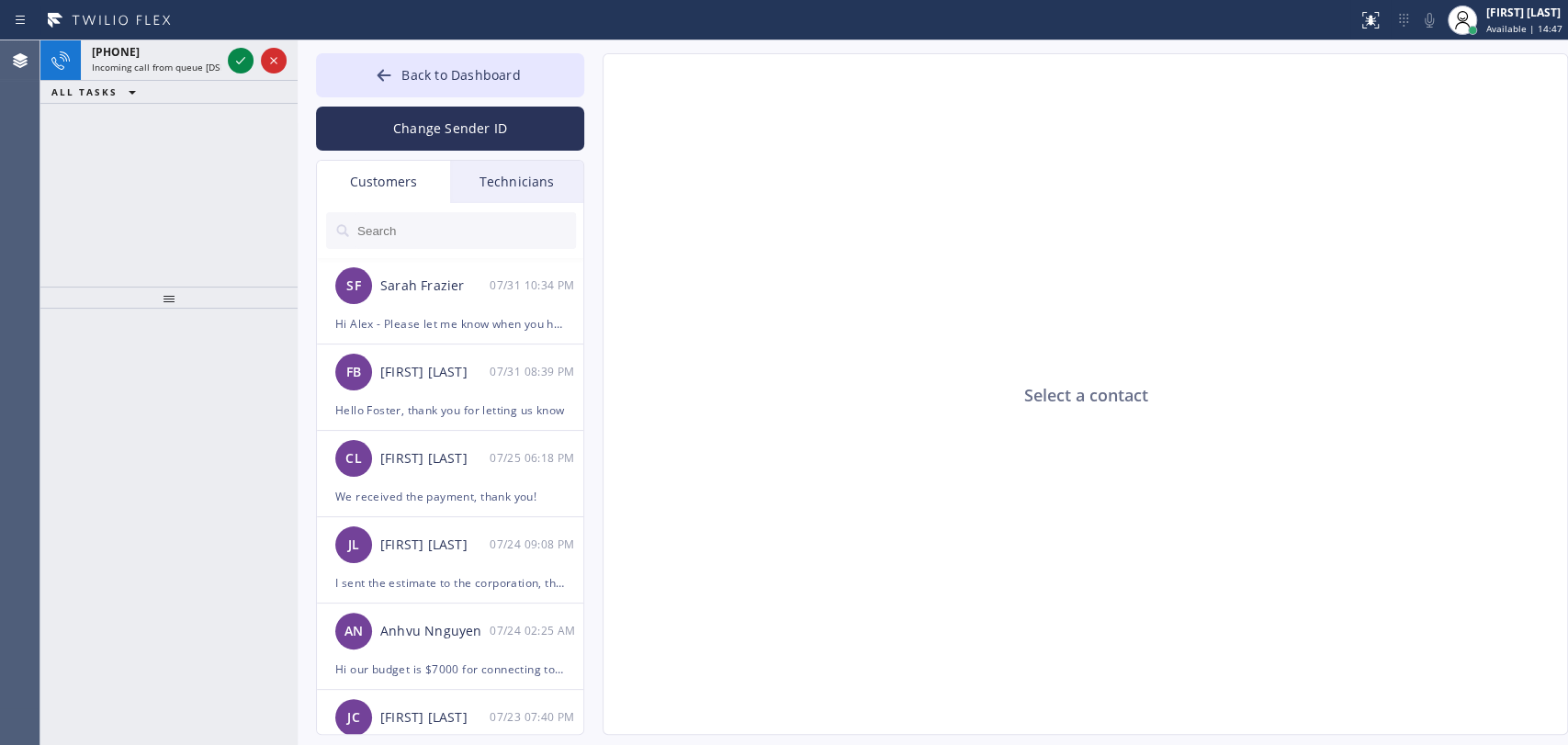 click on "ALL TASKS ALL TASKS ACTIVE TASKS TASKS IN WRAP UP" at bounding box center (169, 92) 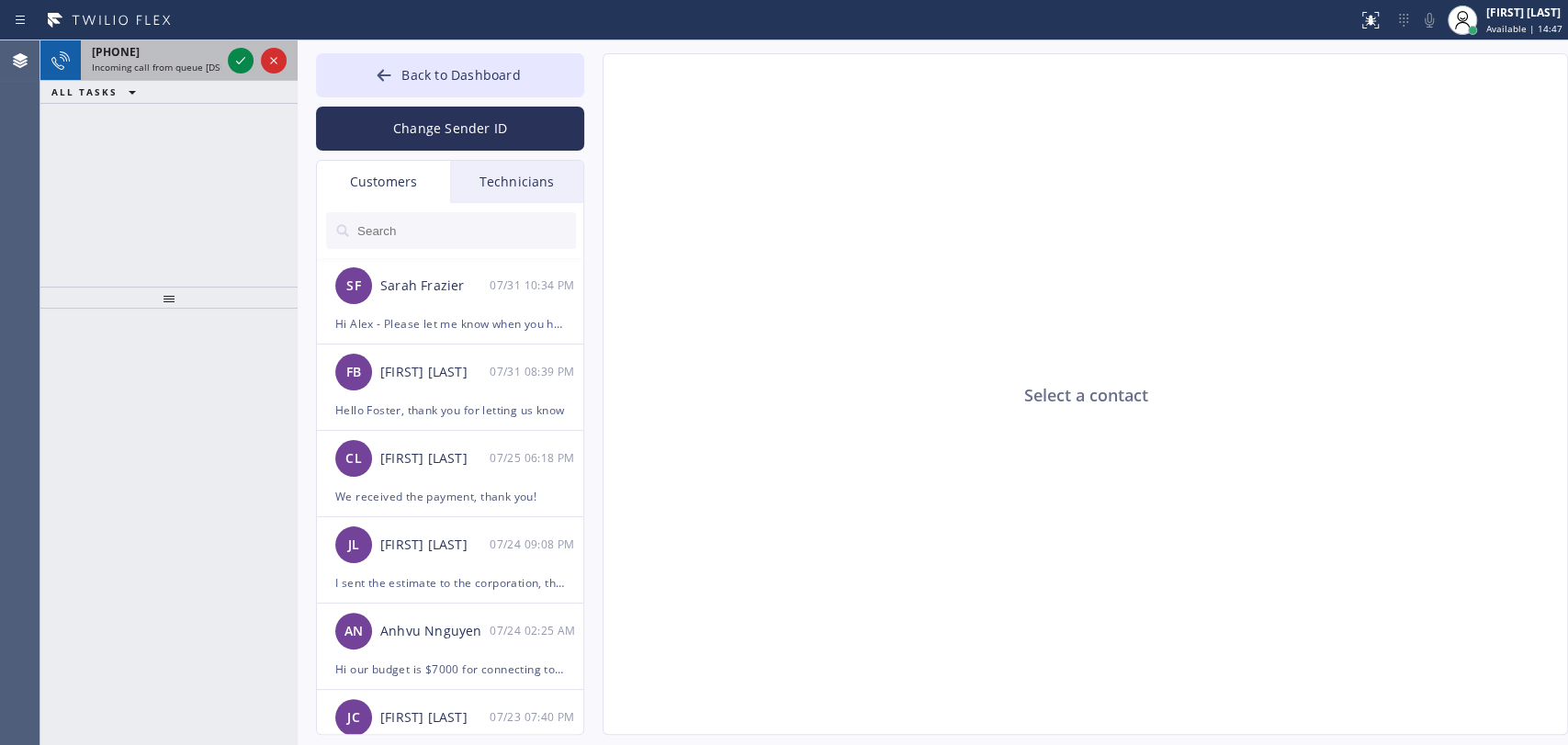 click on "Incoming call from queue [DSRs]" at bounding box center (162, 67) 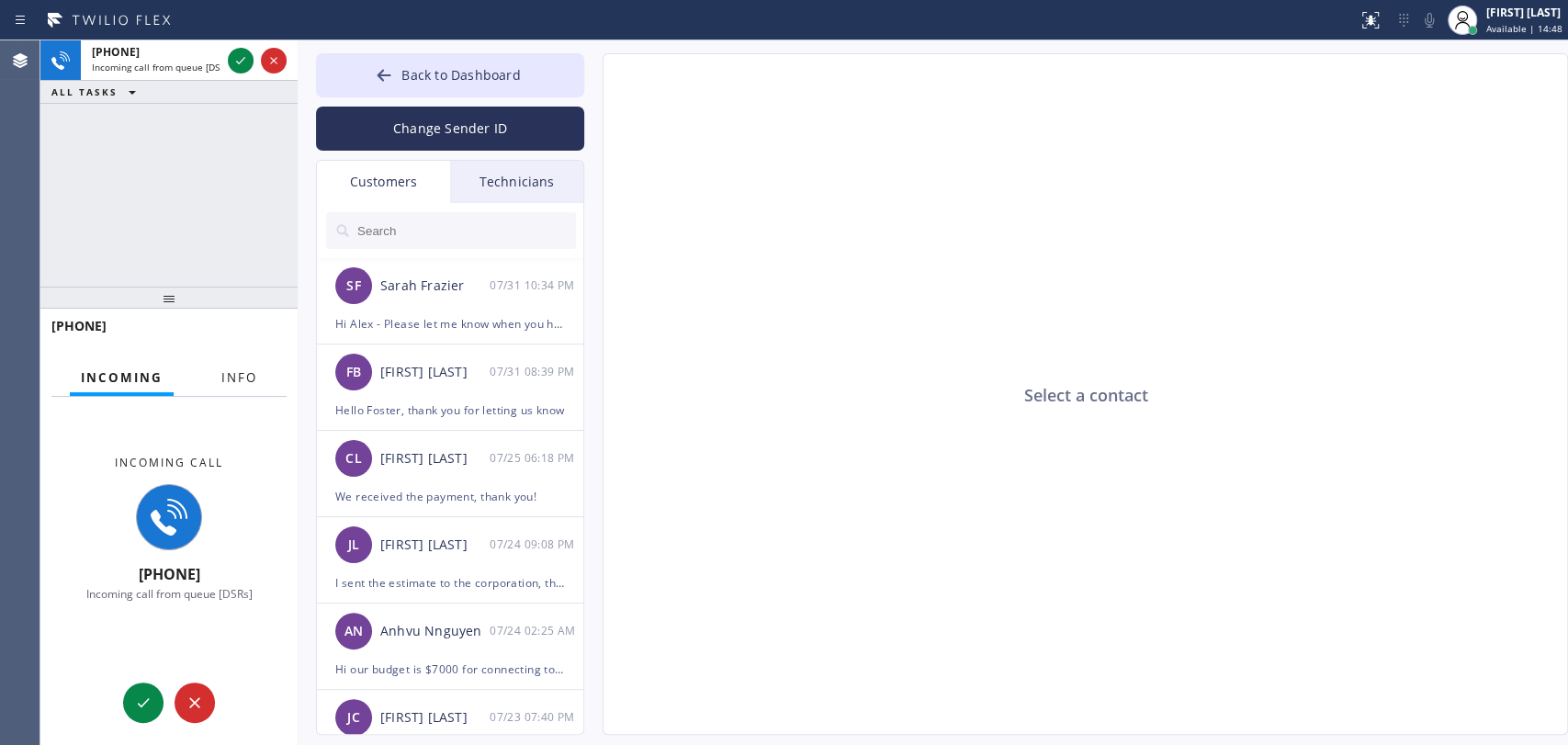 click on "Info" at bounding box center [239, 378] 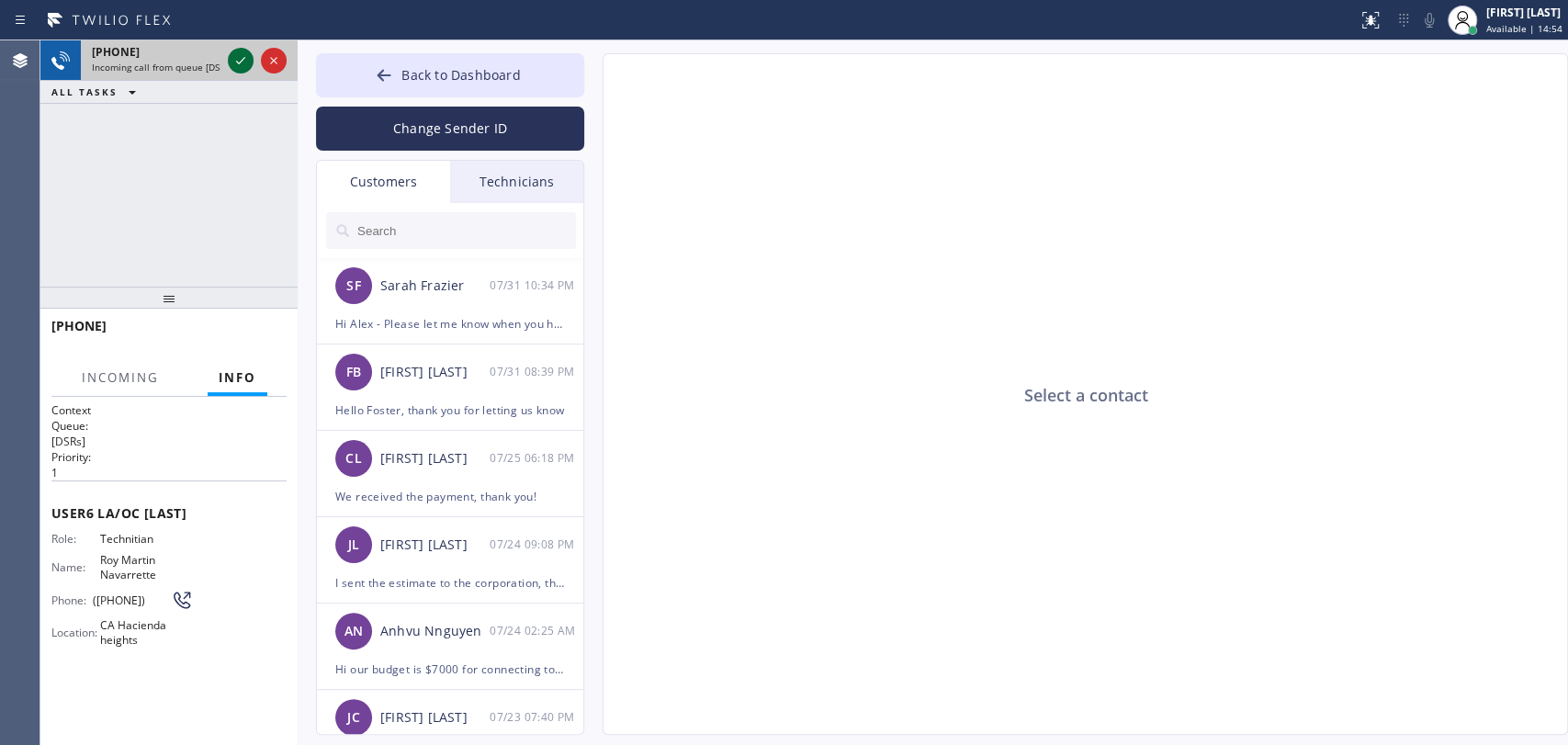 click 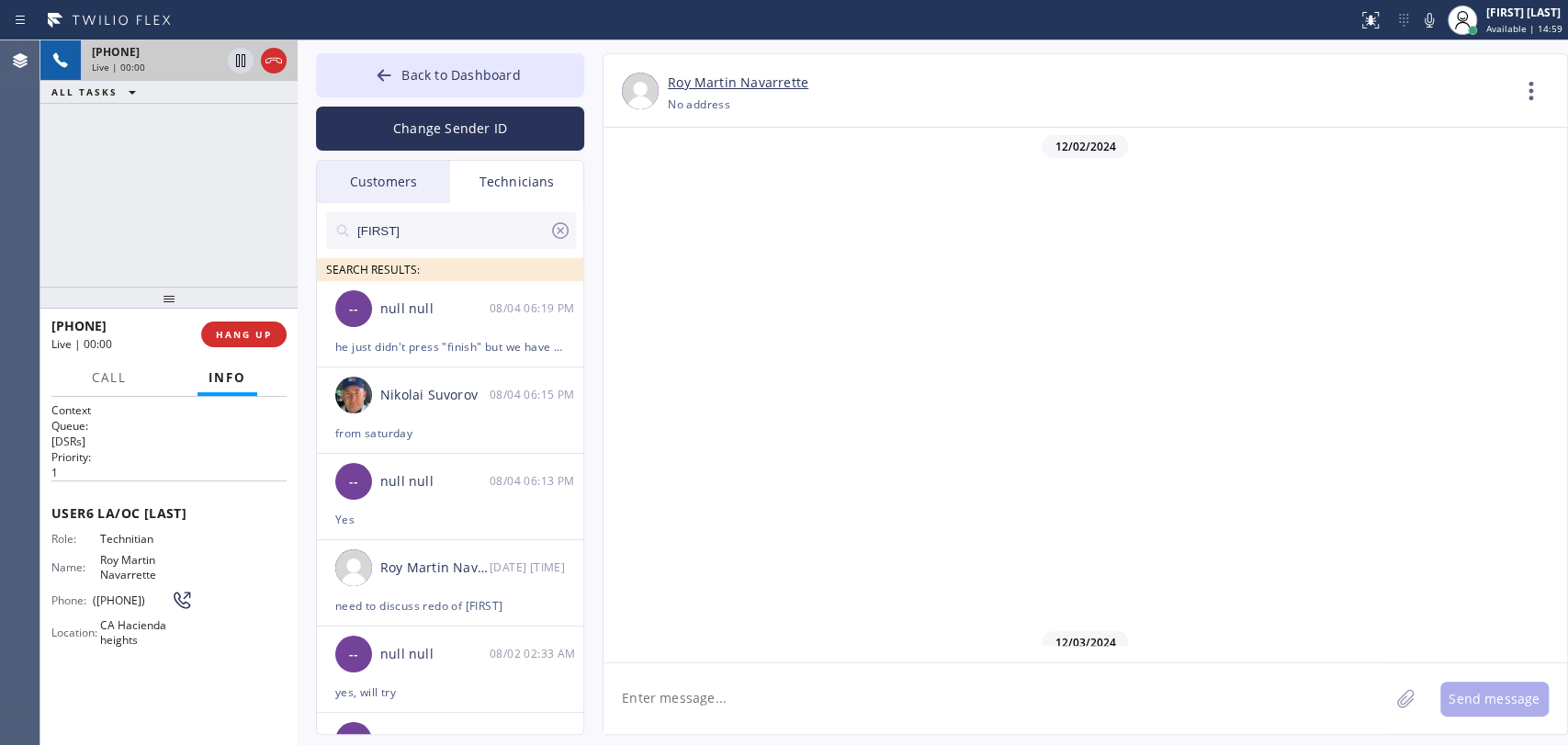 scroll, scrollTop: 97396, scrollLeft: 0, axis: vertical 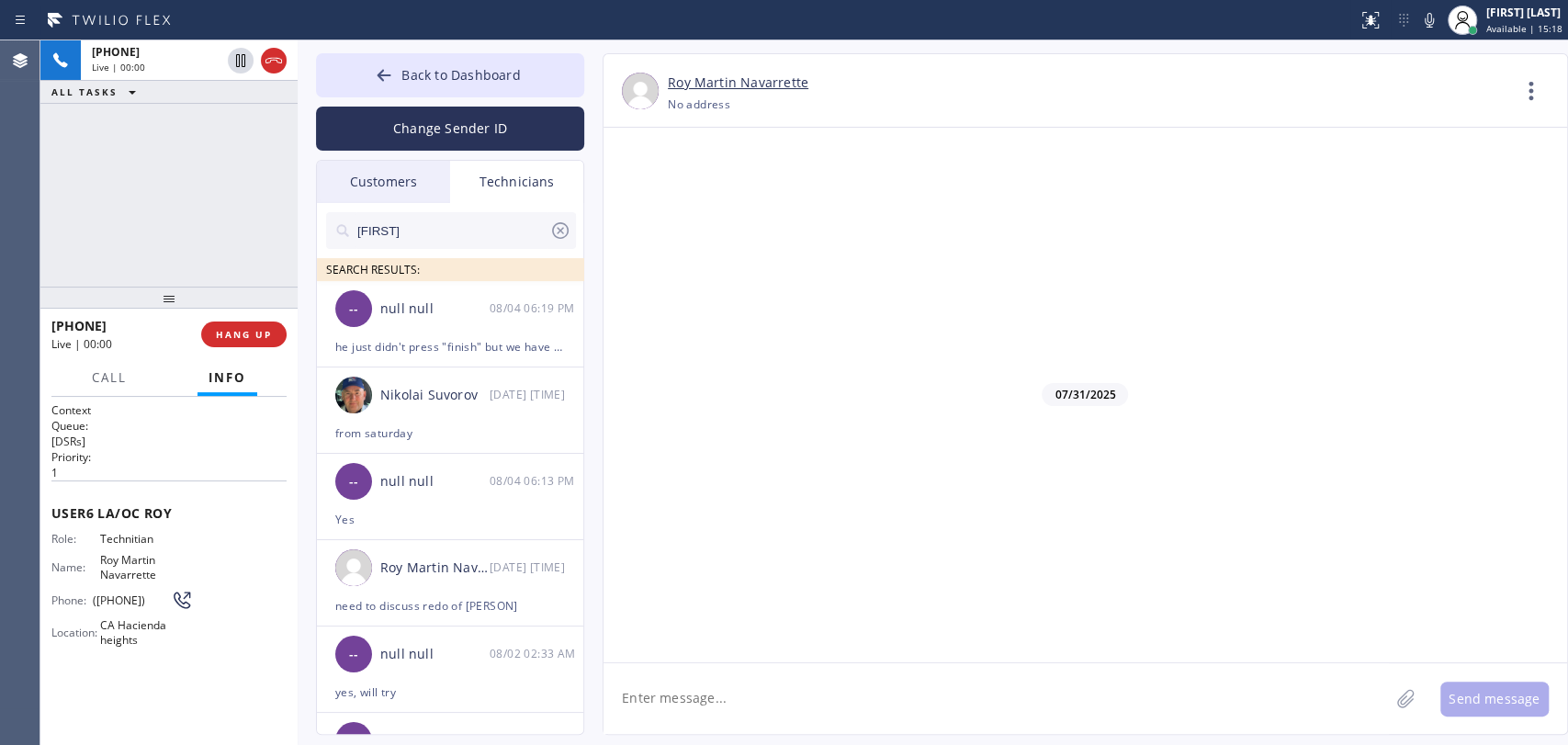 drag, startPoint x: 362, startPoint y: 193, endPoint x: 585, endPoint y: 245, distance: 228.98253 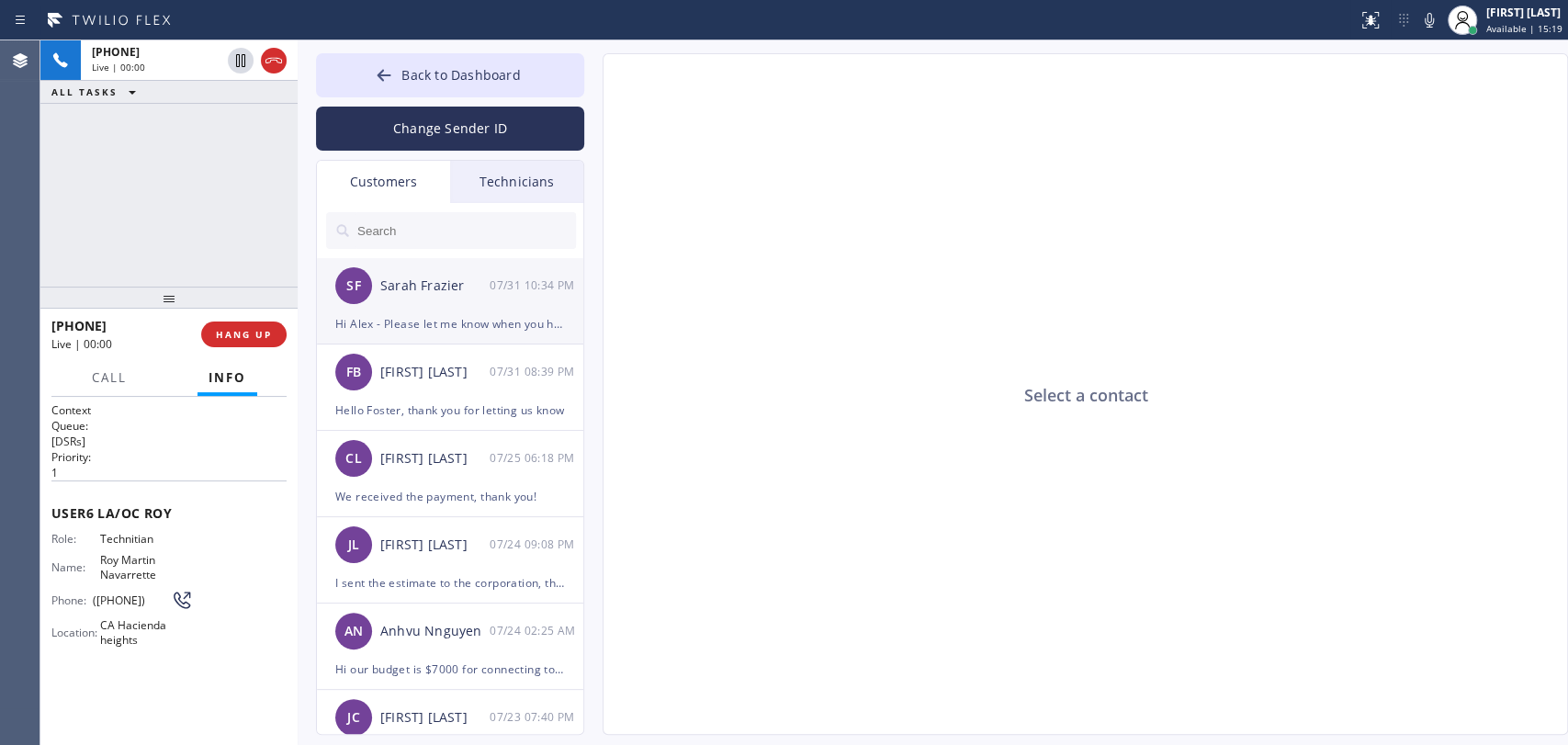 click on "Hi Alex - Please let me know when you have a minute connect regarding plumbing service at 2818 Francis Ln." at bounding box center [450, 323] 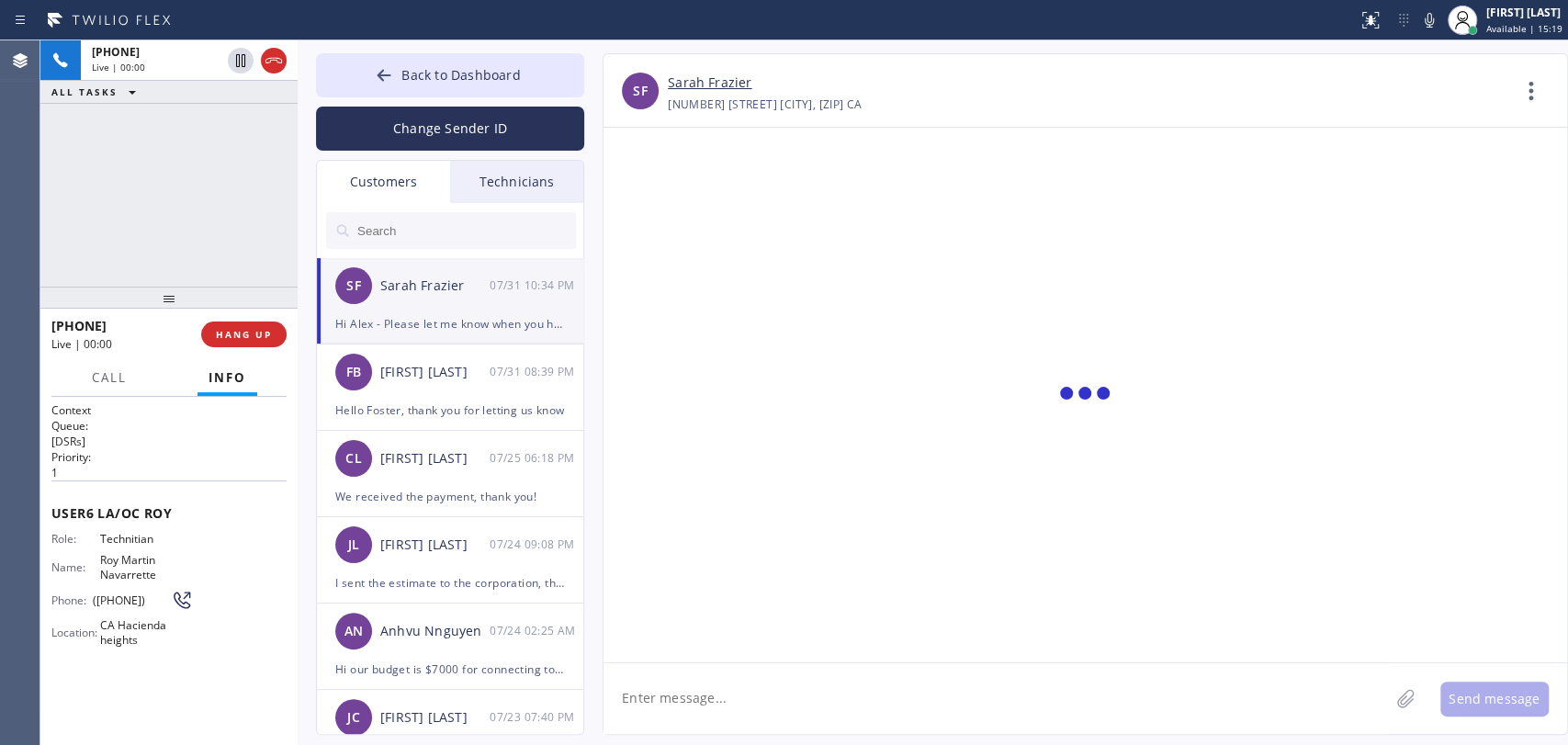 scroll, scrollTop: 569, scrollLeft: 0, axis: vertical 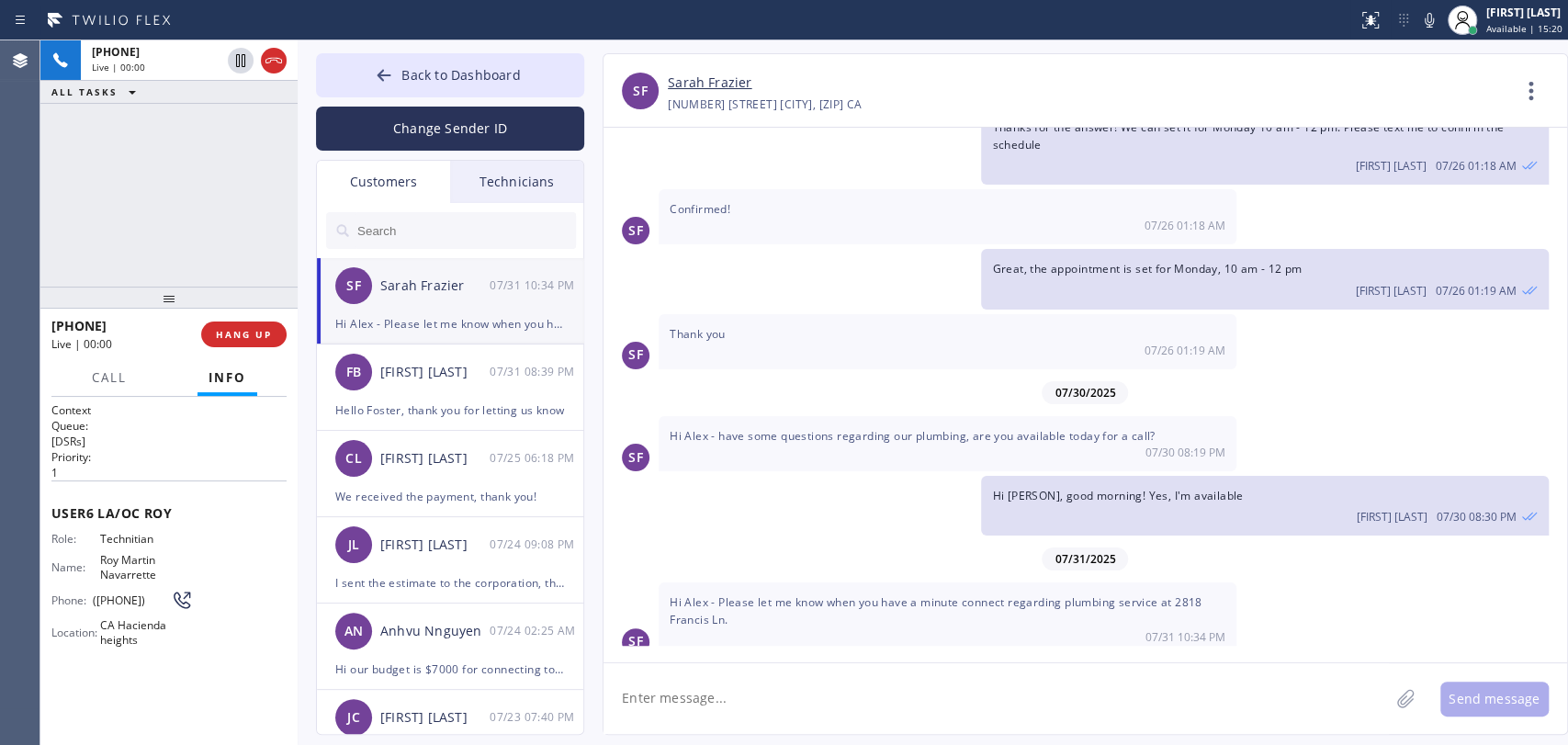 click on "Sarah  Frazier" at bounding box center [709, 83] 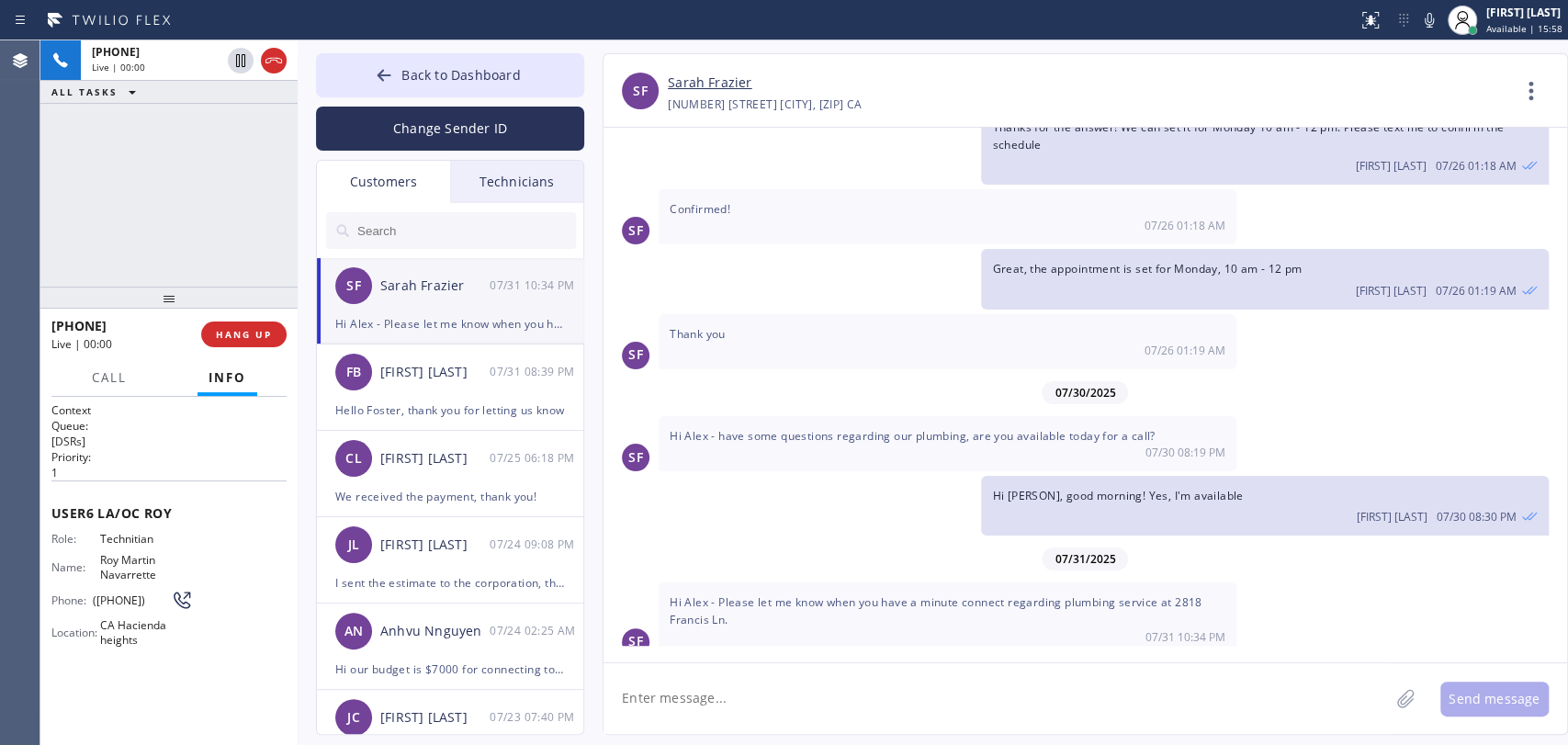 click on "Technicians" at bounding box center [516, 182] 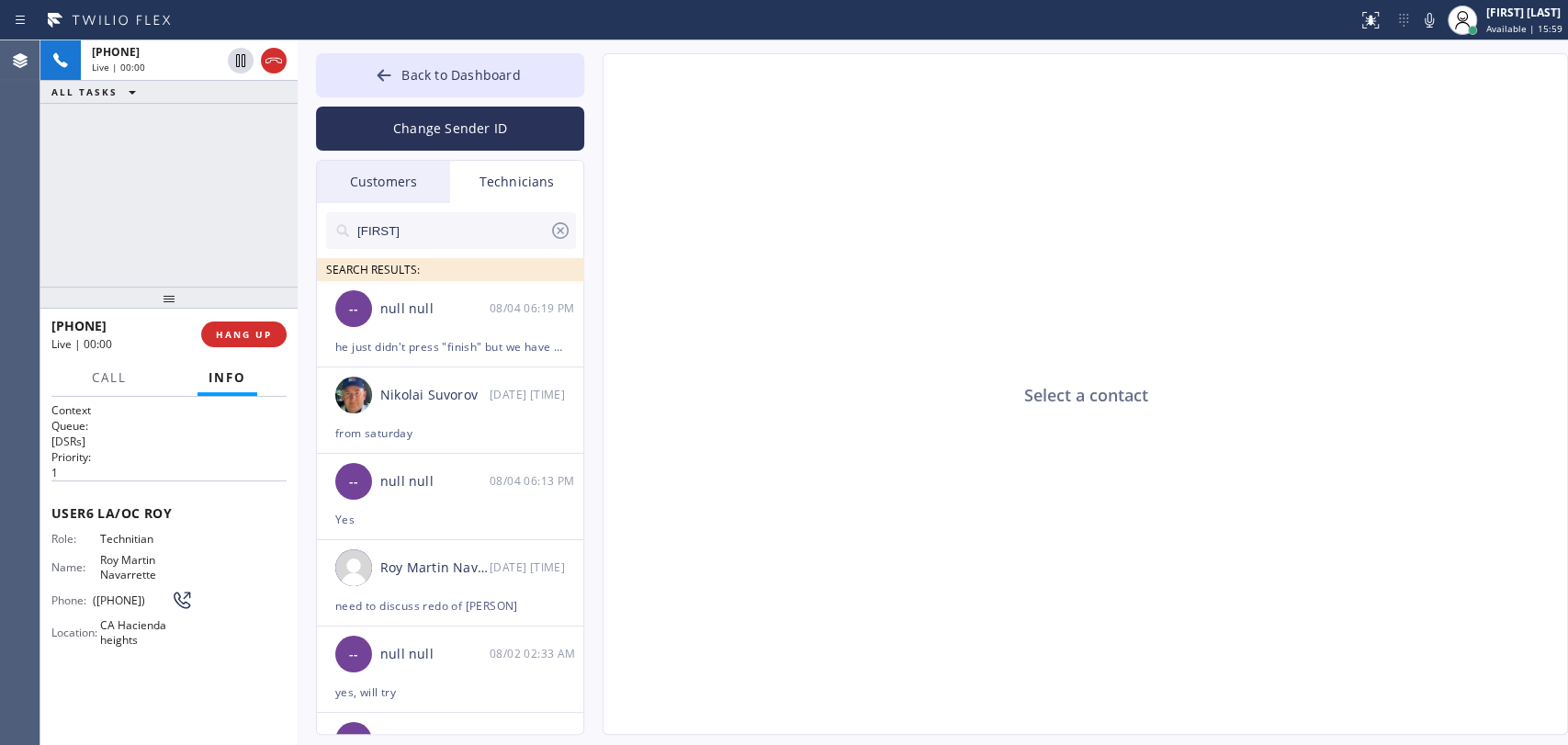 click on "[PERSON]" at bounding box center (452, 231) 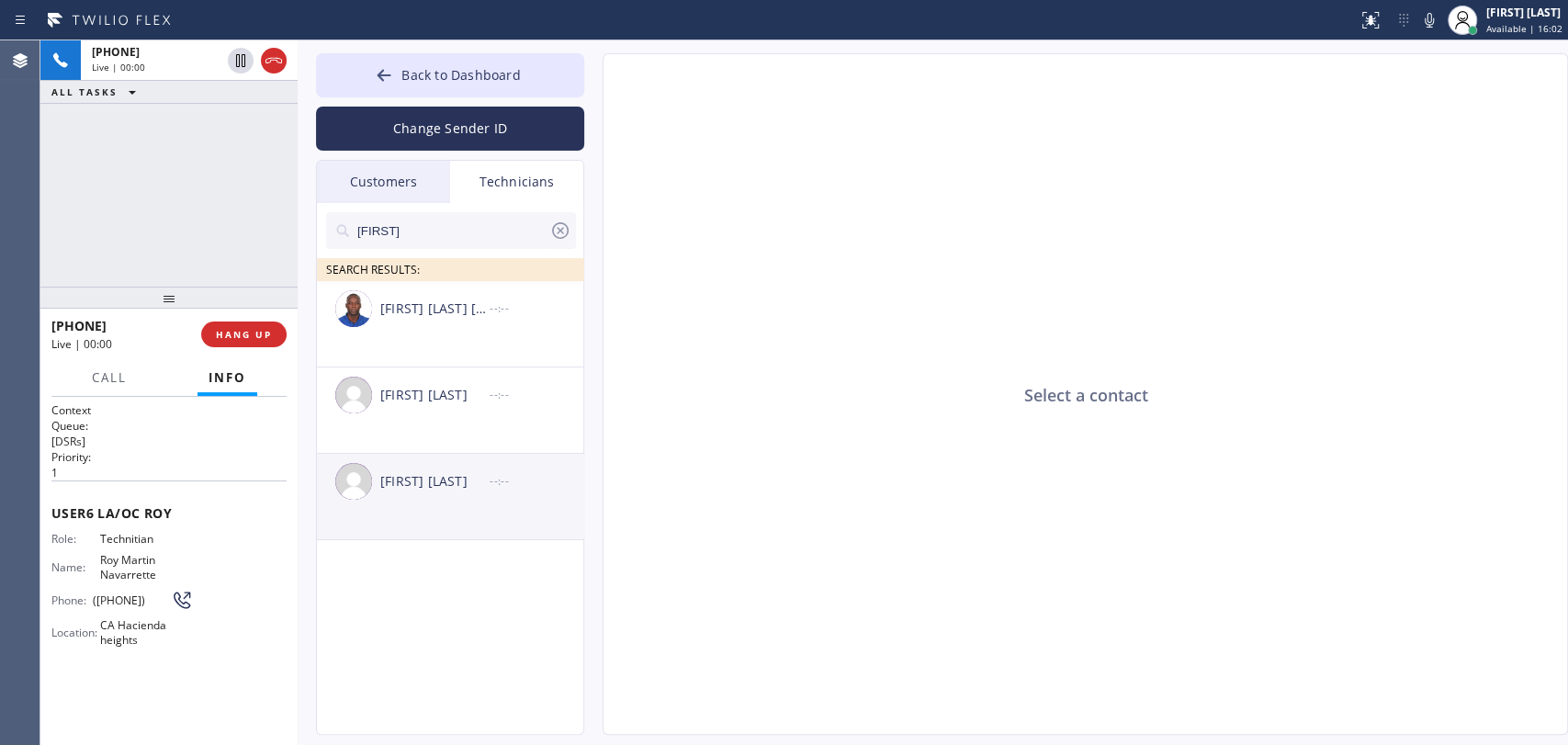 click on "[FIRST] [LAST]" at bounding box center (434, 481) 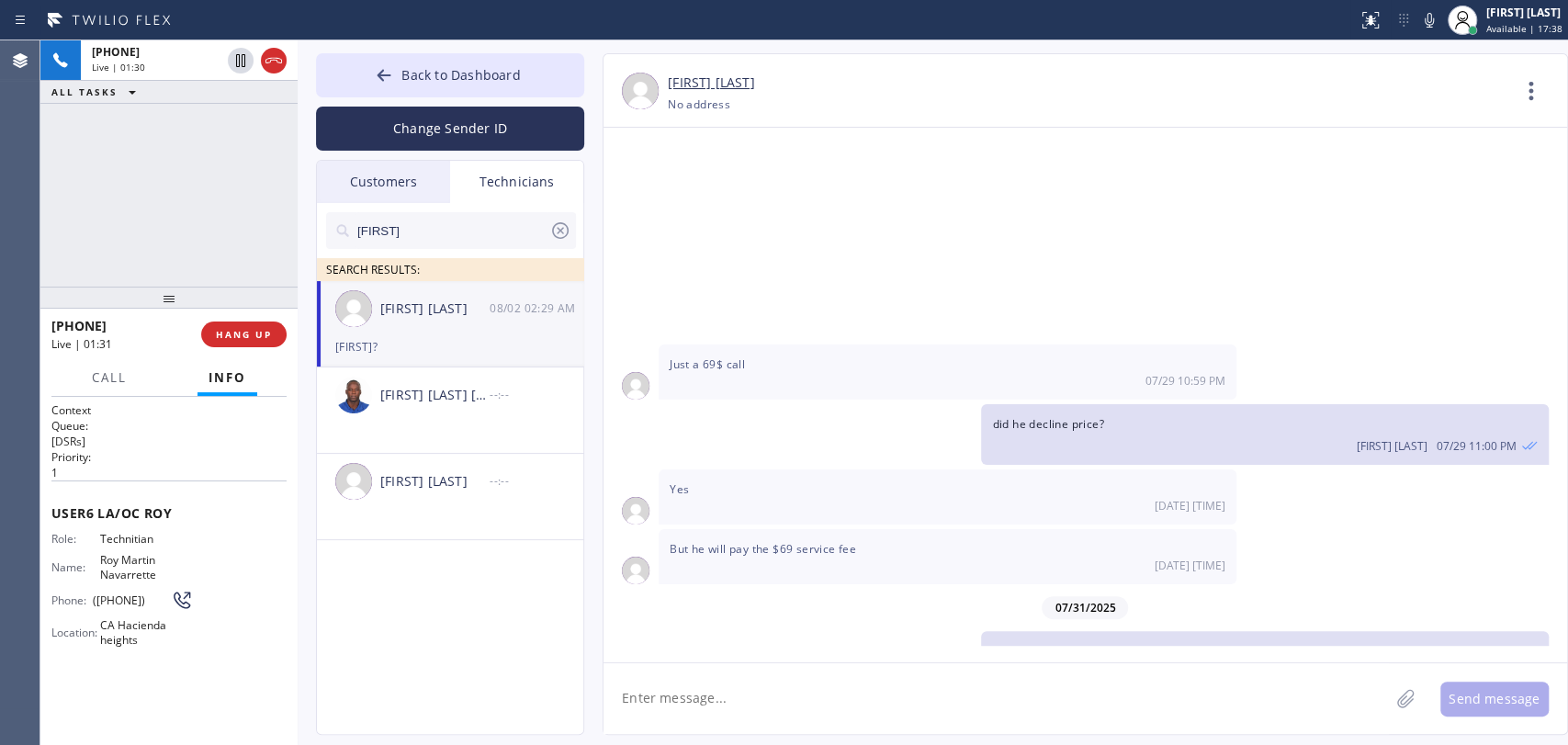scroll, scrollTop: 23250, scrollLeft: 0, axis: vertical 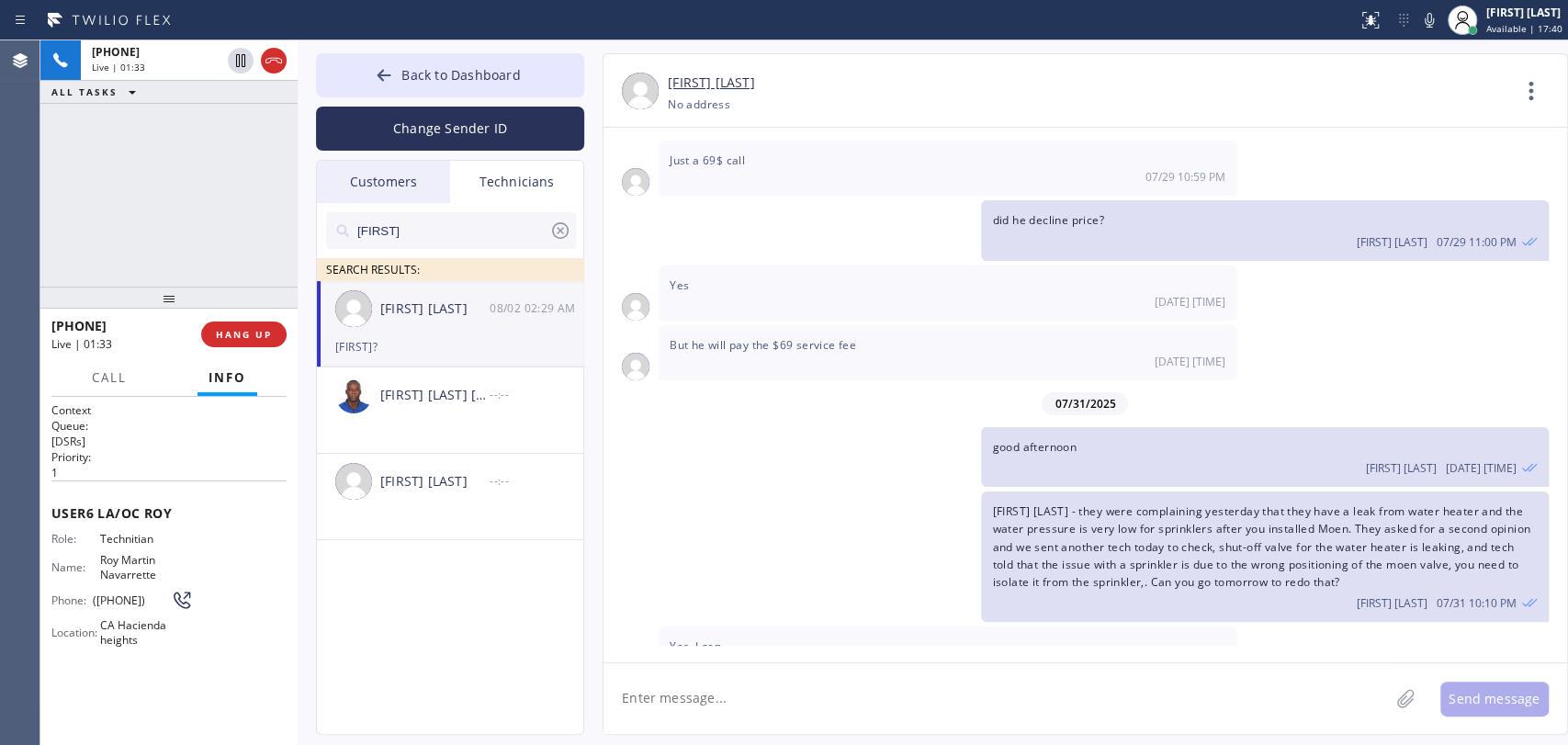 drag, startPoint x: 728, startPoint y: 559, endPoint x: 1069, endPoint y: 552, distance: 341.07184 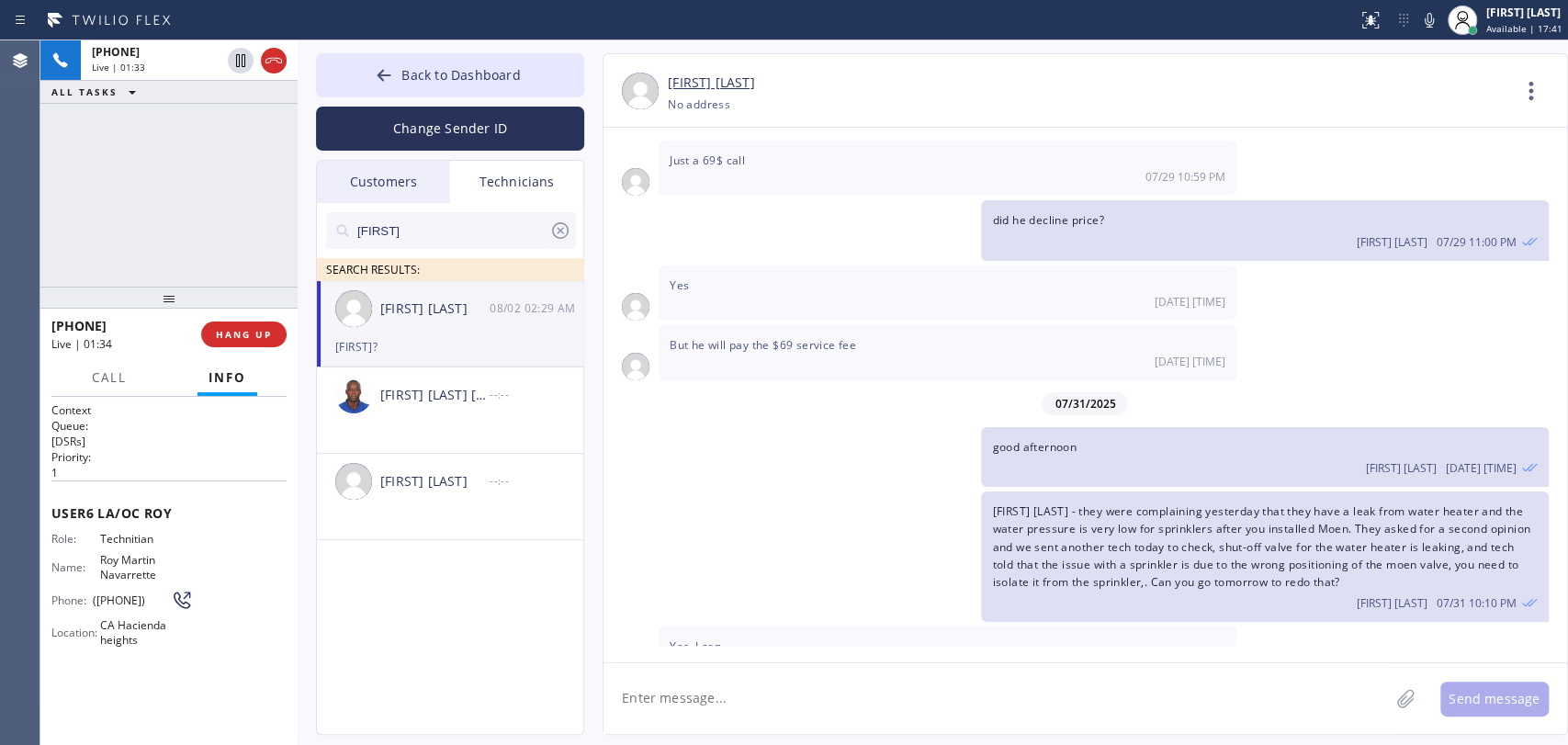 click on "Yes the shut is leaking because it was from the first visit. They didn't want to replace the water heater. I put a new adapter to even keep the old one from leaking. I spoke with the husband about that the first time. We are not liable for the part" at bounding box center (935, 848) 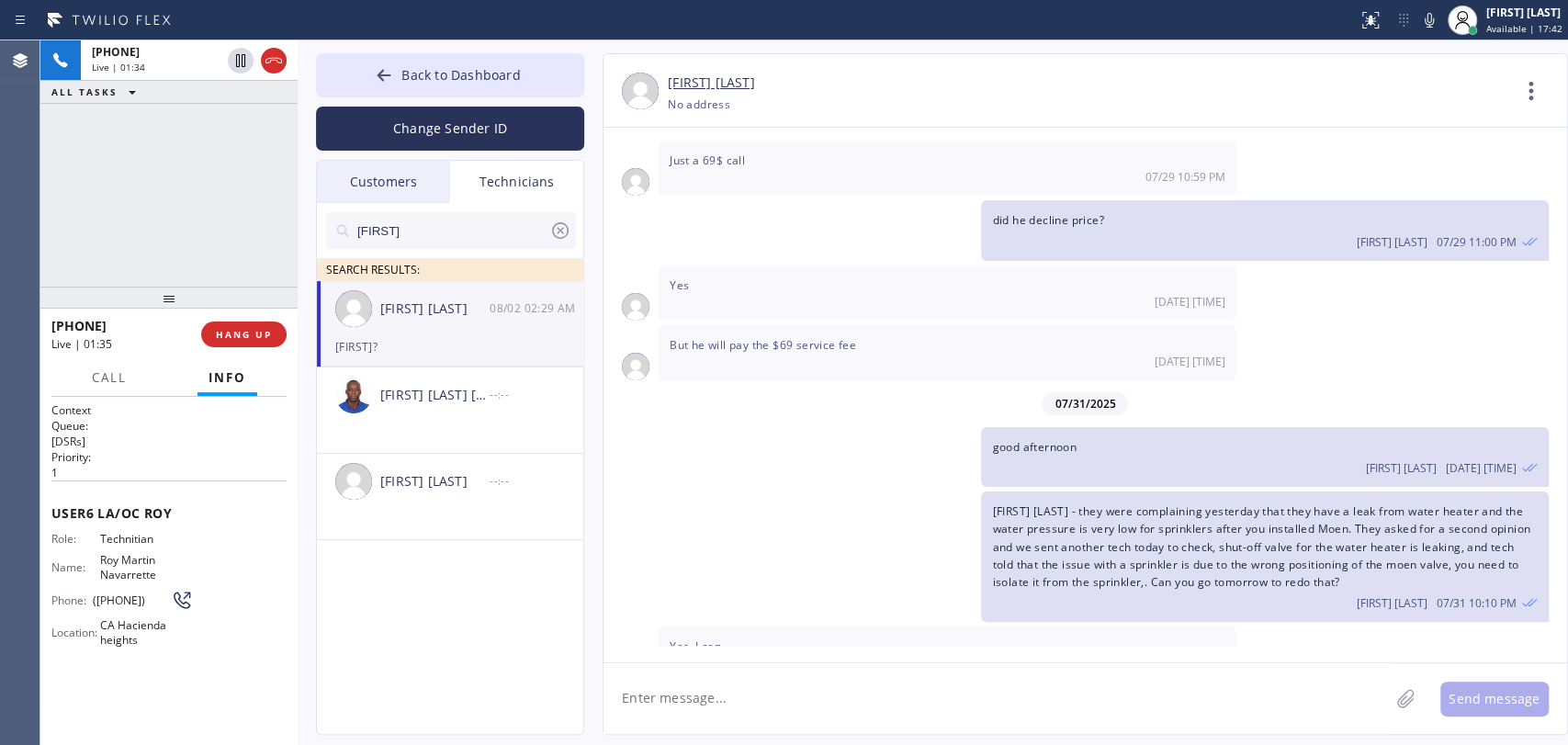 drag, startPoint x: 764, startPoint y: 560, endPoint x: 813, endPoint y: 560, distance: 49 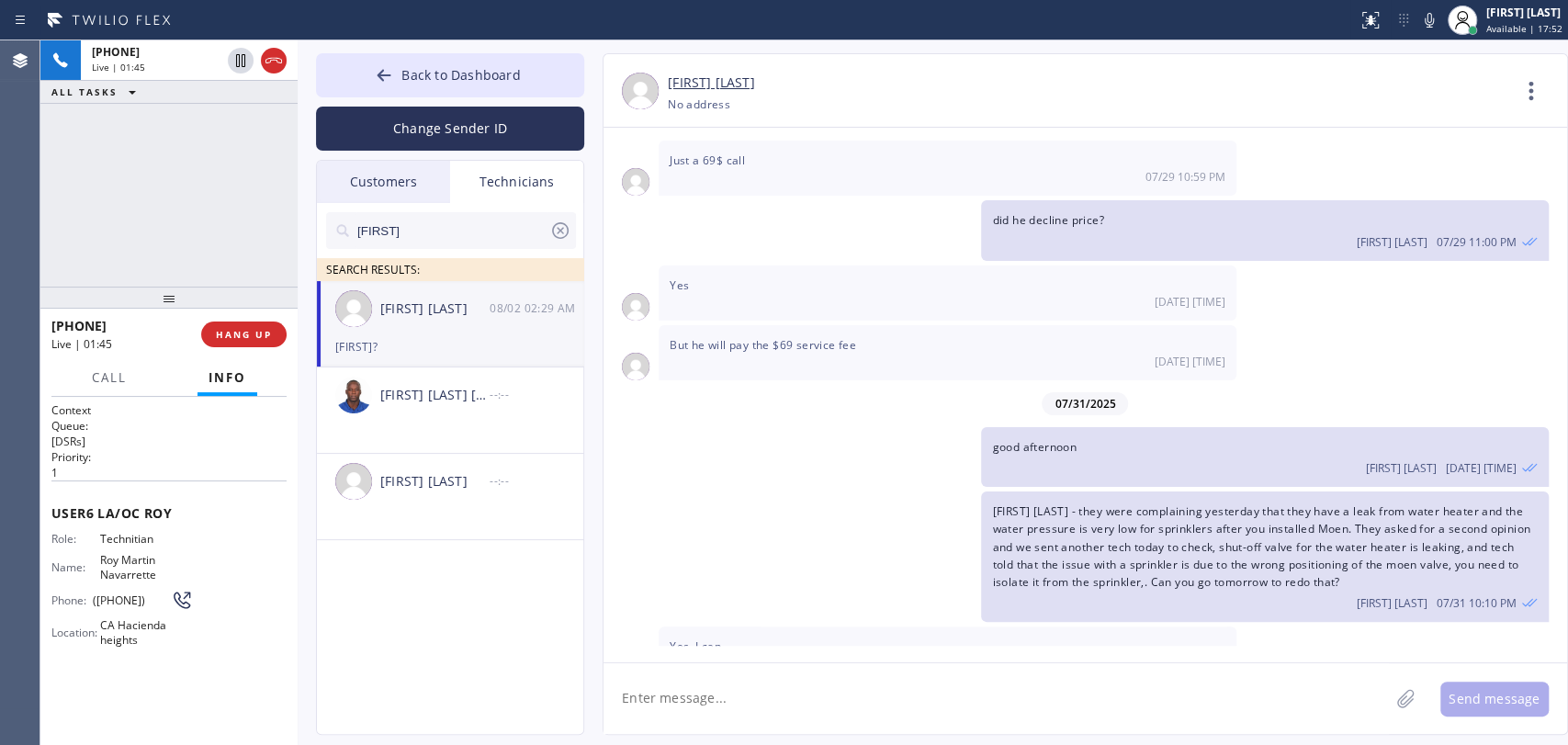 click on "Yes the shut is leaking because it was from the first visit. They didn't want to replace the water heater. I put a new adapter to even keep the old one from leaking. I spoke with the husband about that the first time. We are not liable for the part" at bounding box center [935, 848] 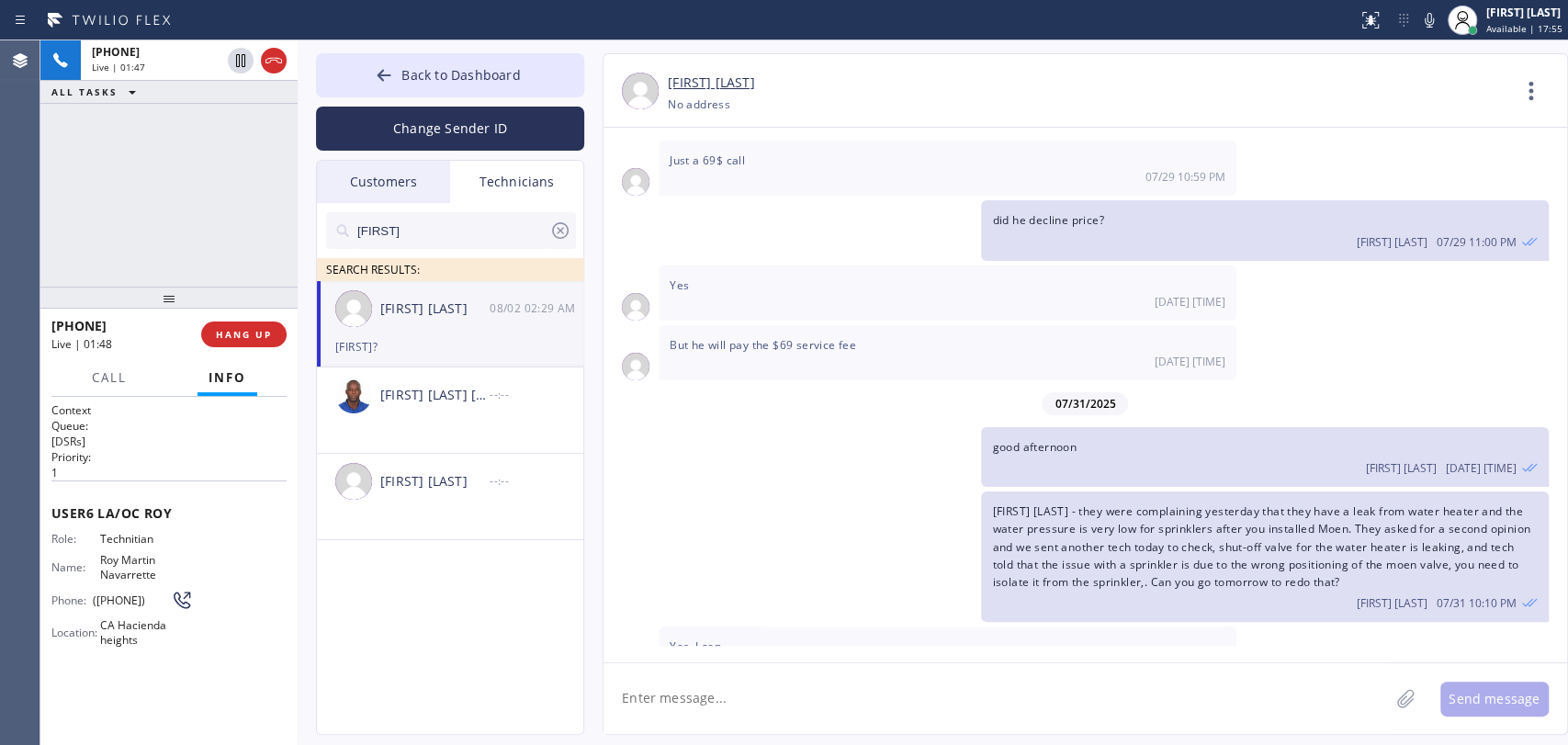 drag, startPoint x: 1145, startPoint y: 571, endPoint x: 921, endPoint y: 587, distance: 224.5707 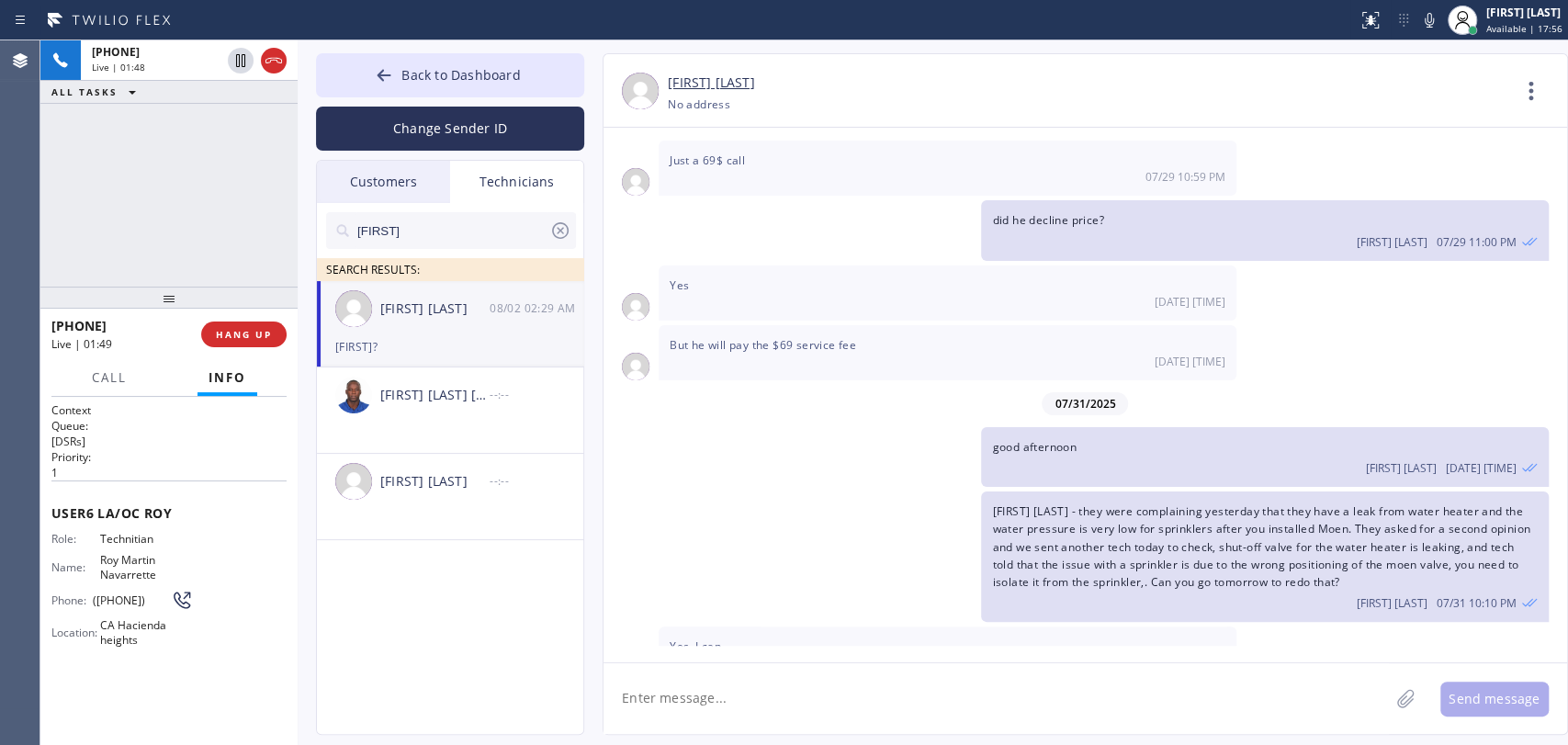 drag, startPoint x: 921, startPoint y: 587, endPoint x: 783, endPoint y: 575, distance: 138.52076 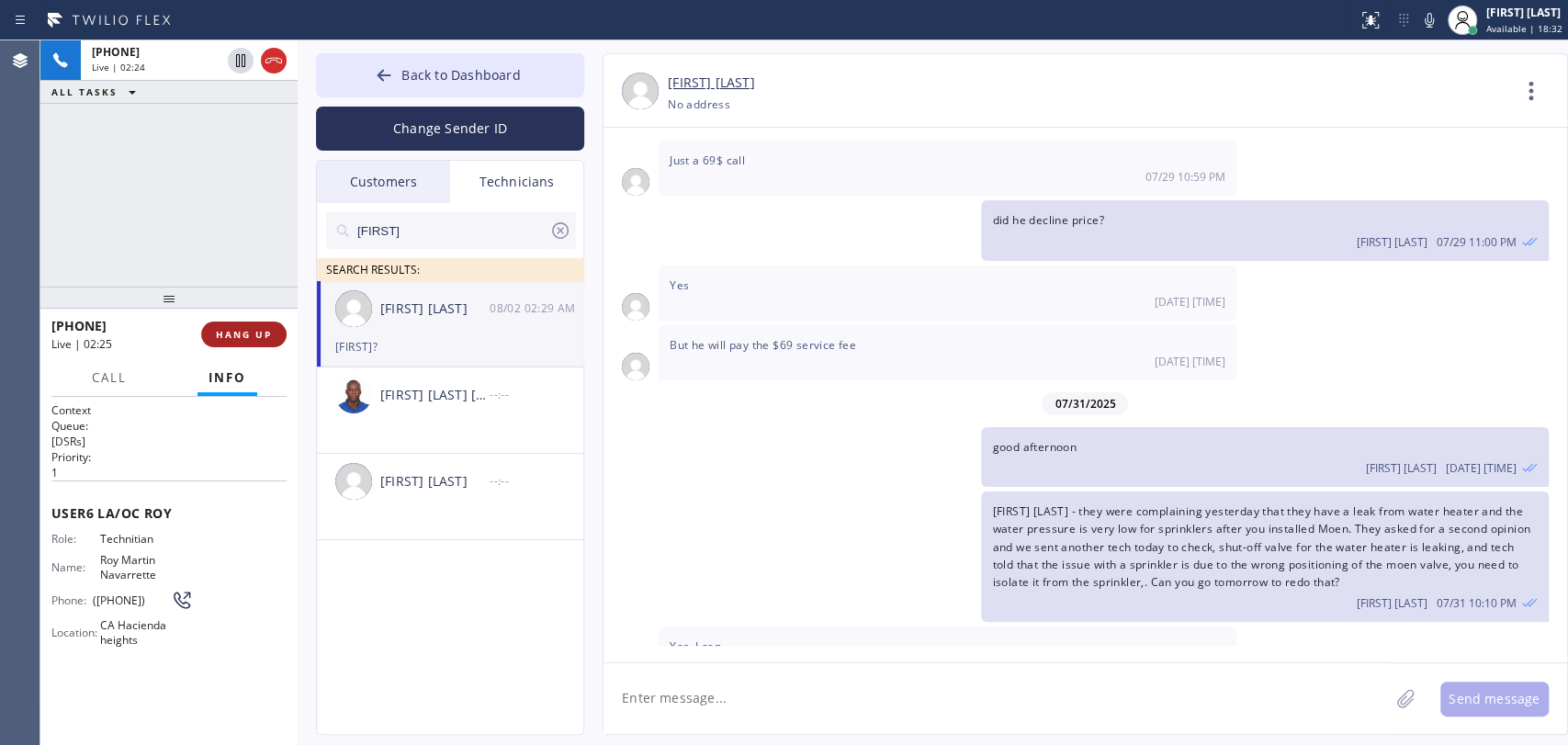 click on "HANG UP" at bounding box center (243, 334) 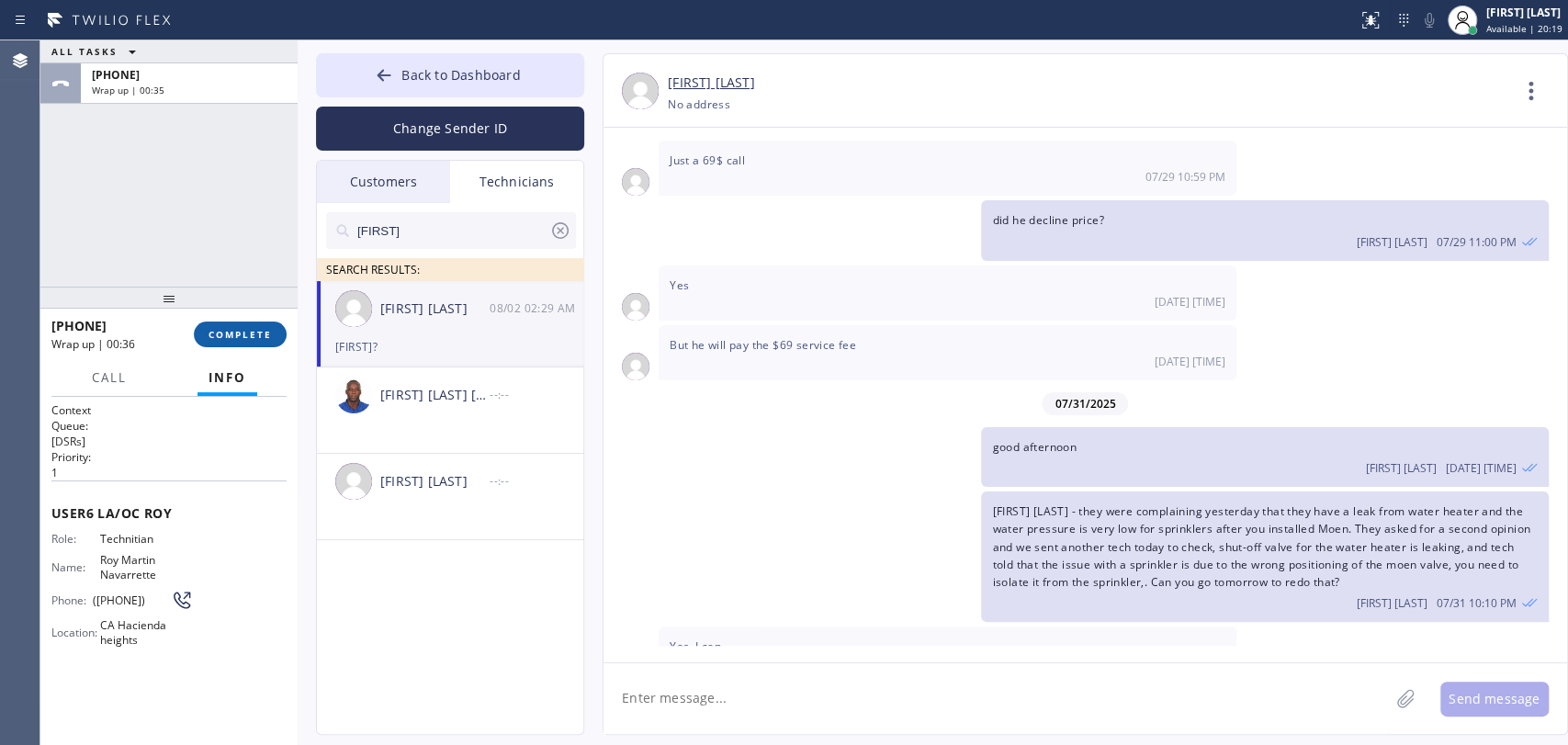 click on "COMPLETE" at bounding box center [240, 334] 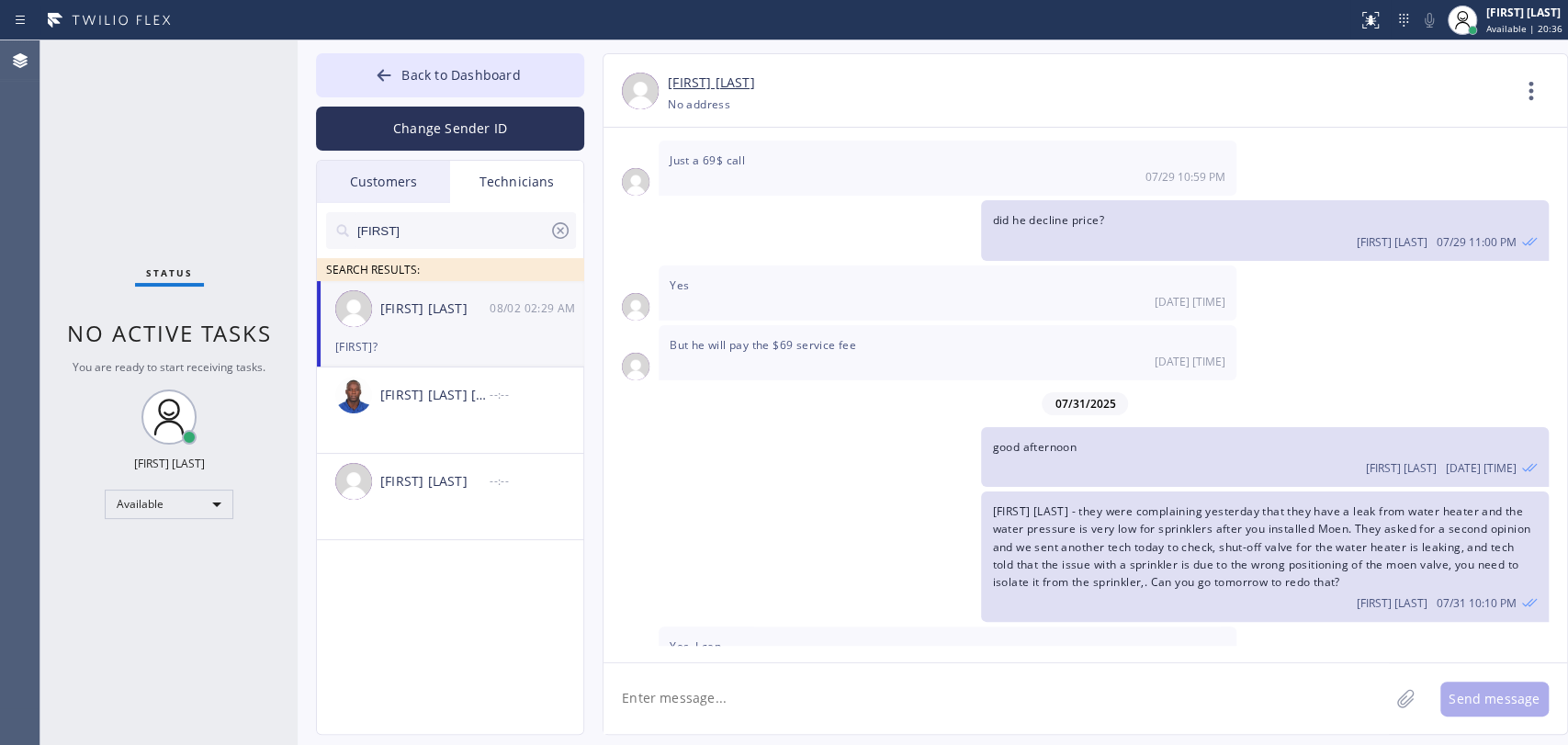 click on "ray" at bounding box center [452, 231] 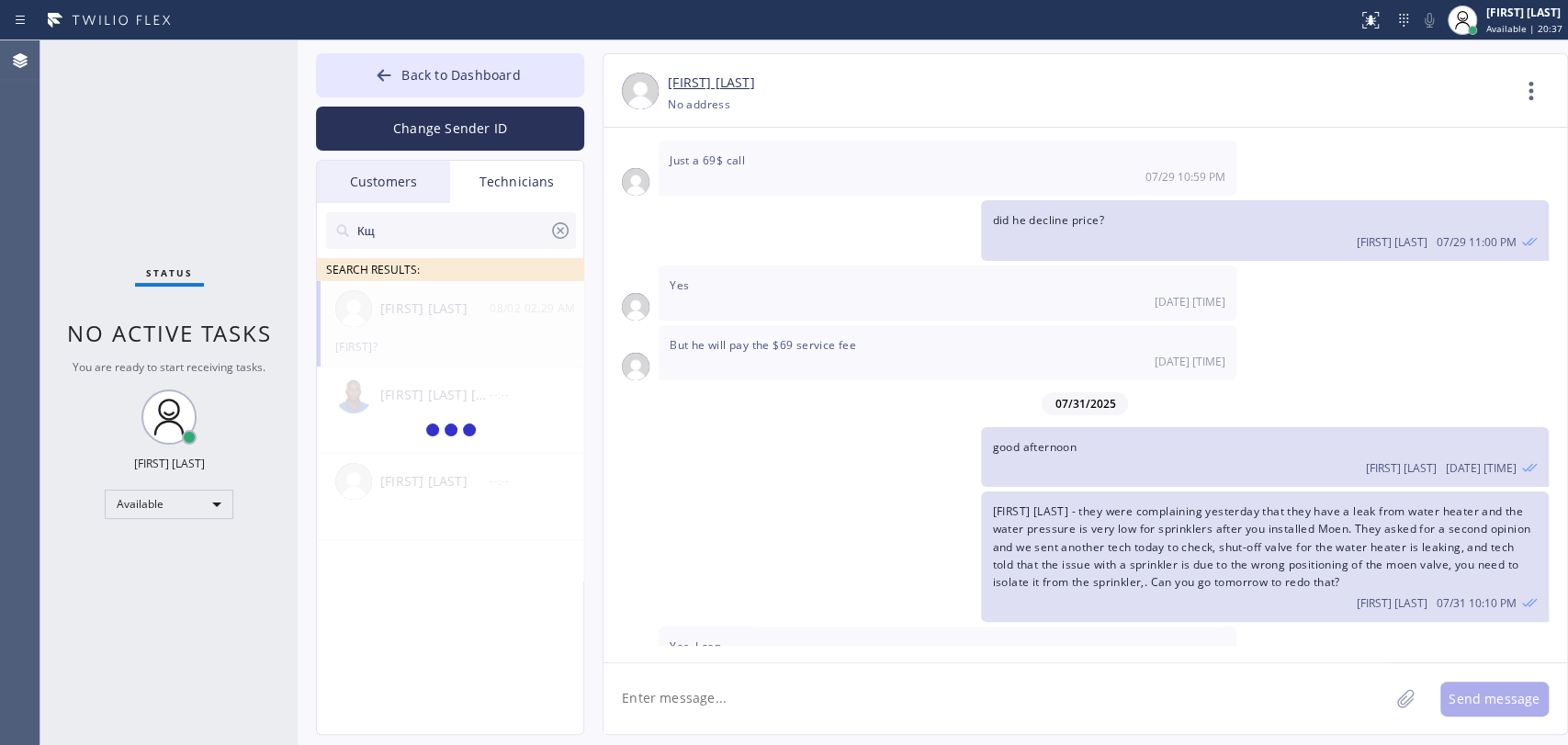 type on "К" 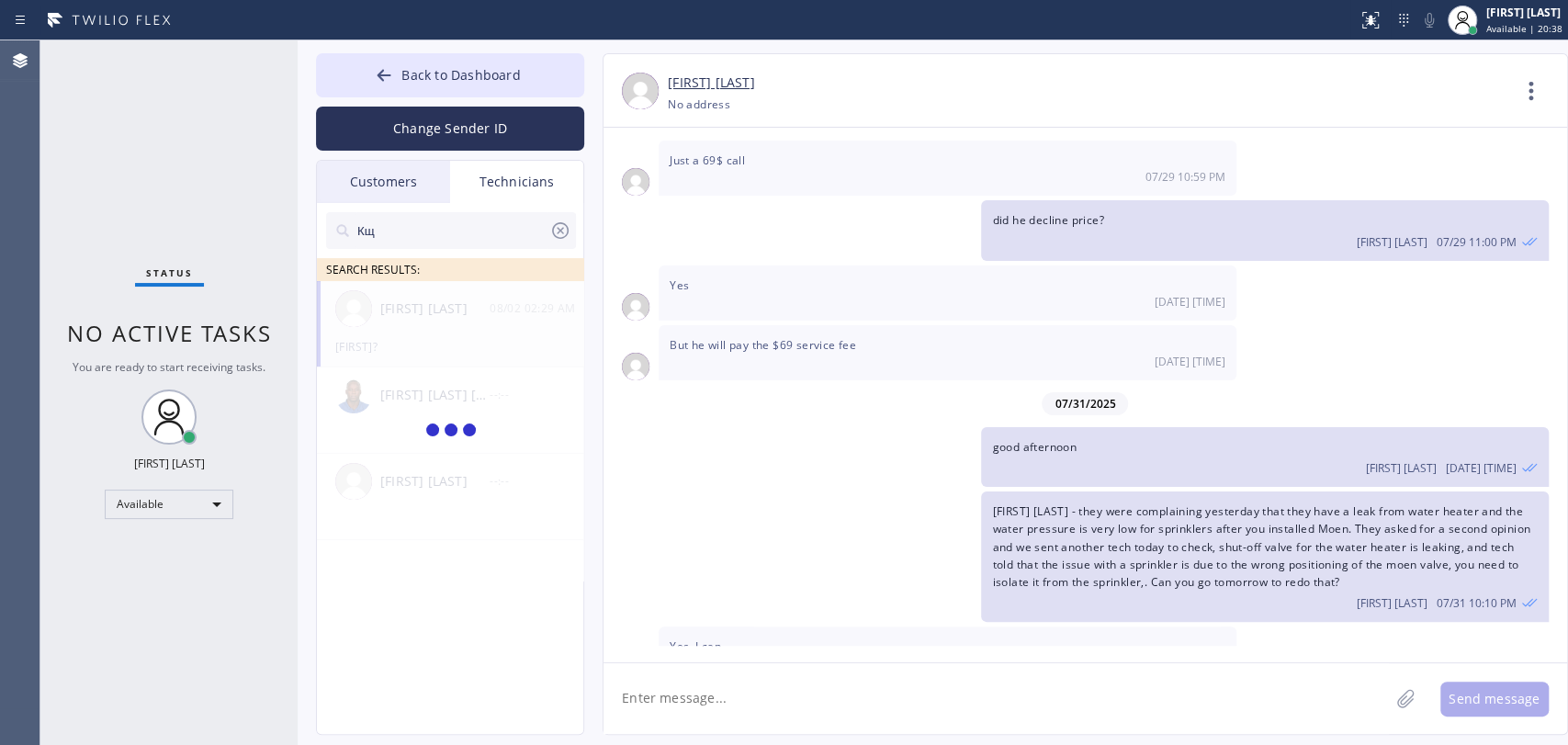 type on "К" 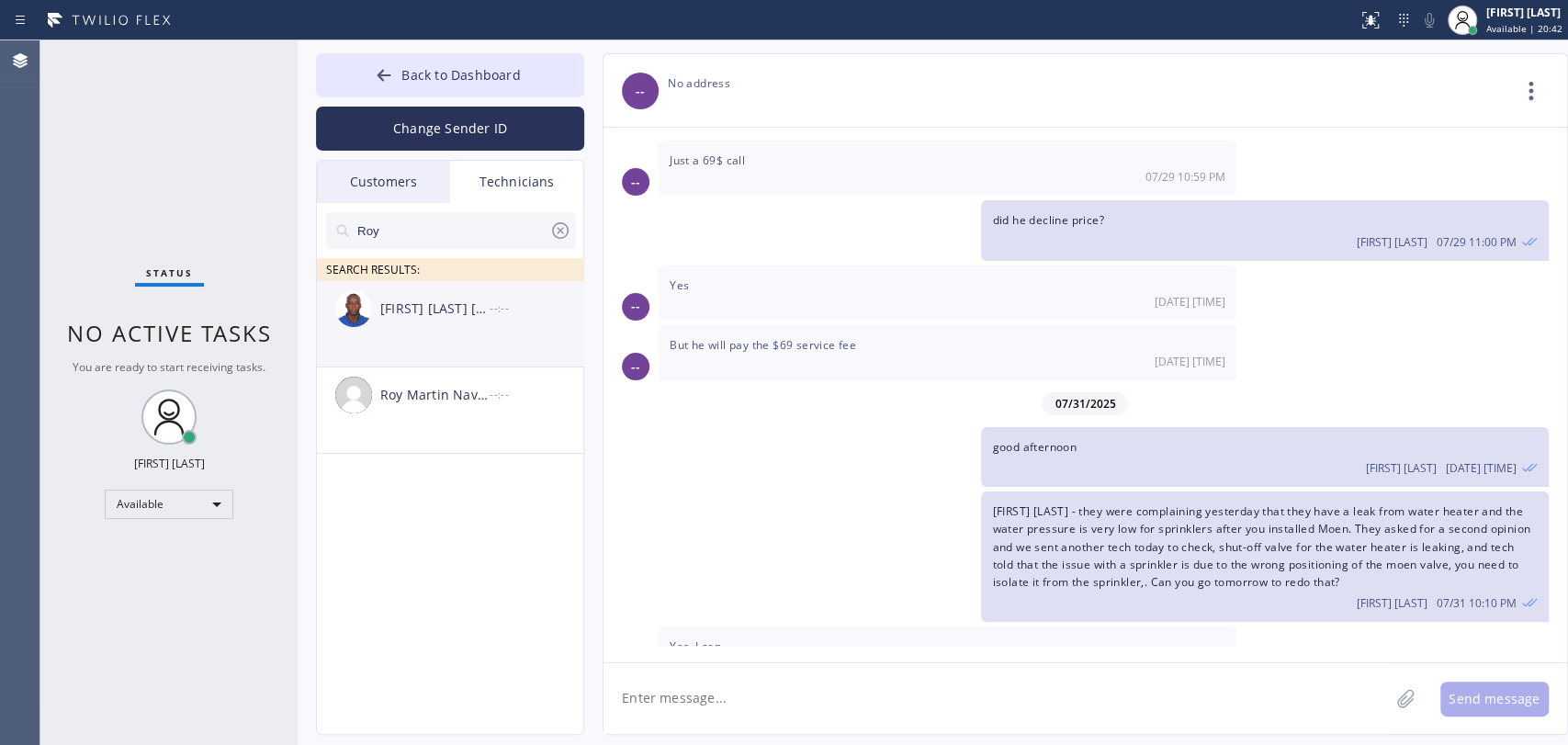 type on "Roy" 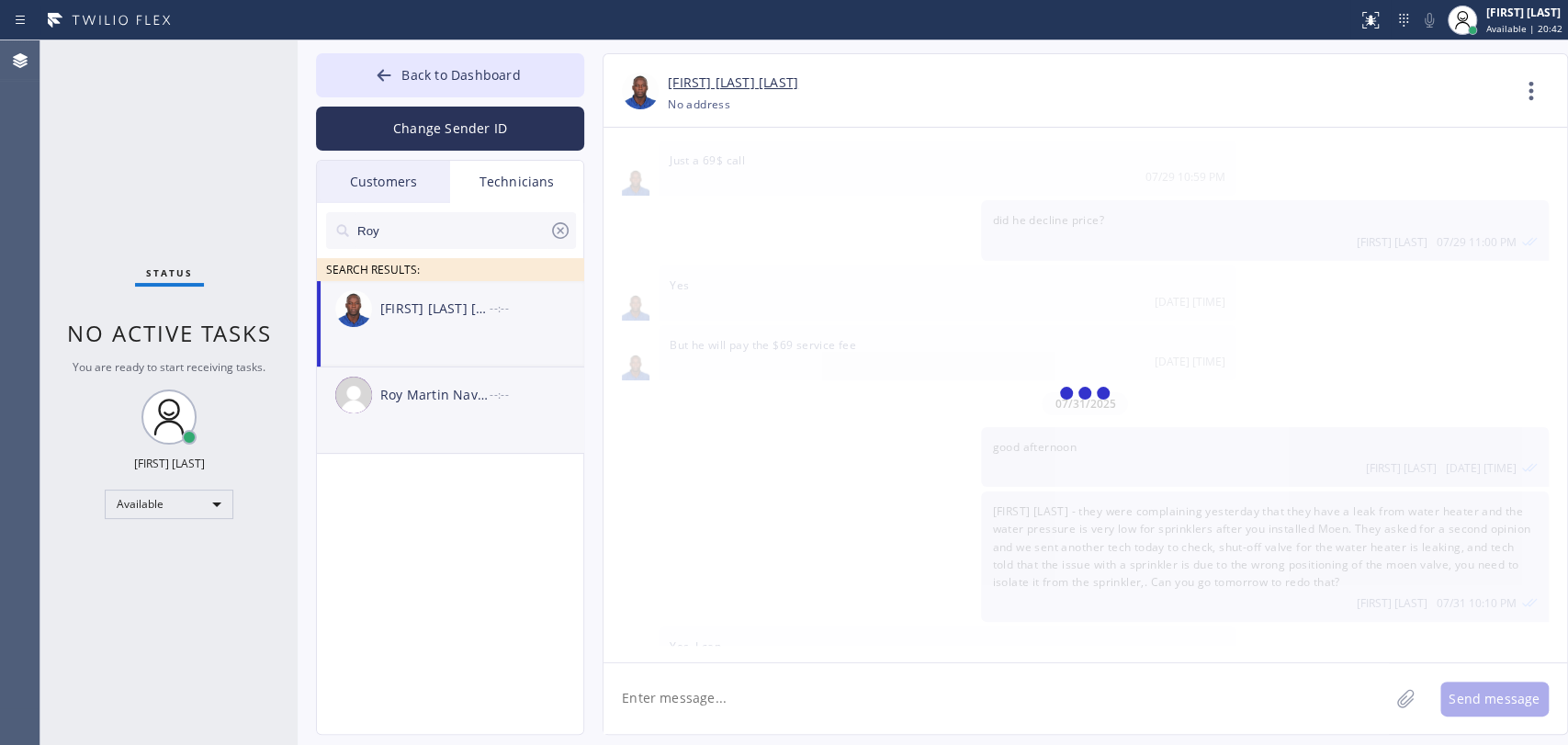 click on "Roy Martin Navarrette" at bounding box center [434, 395] 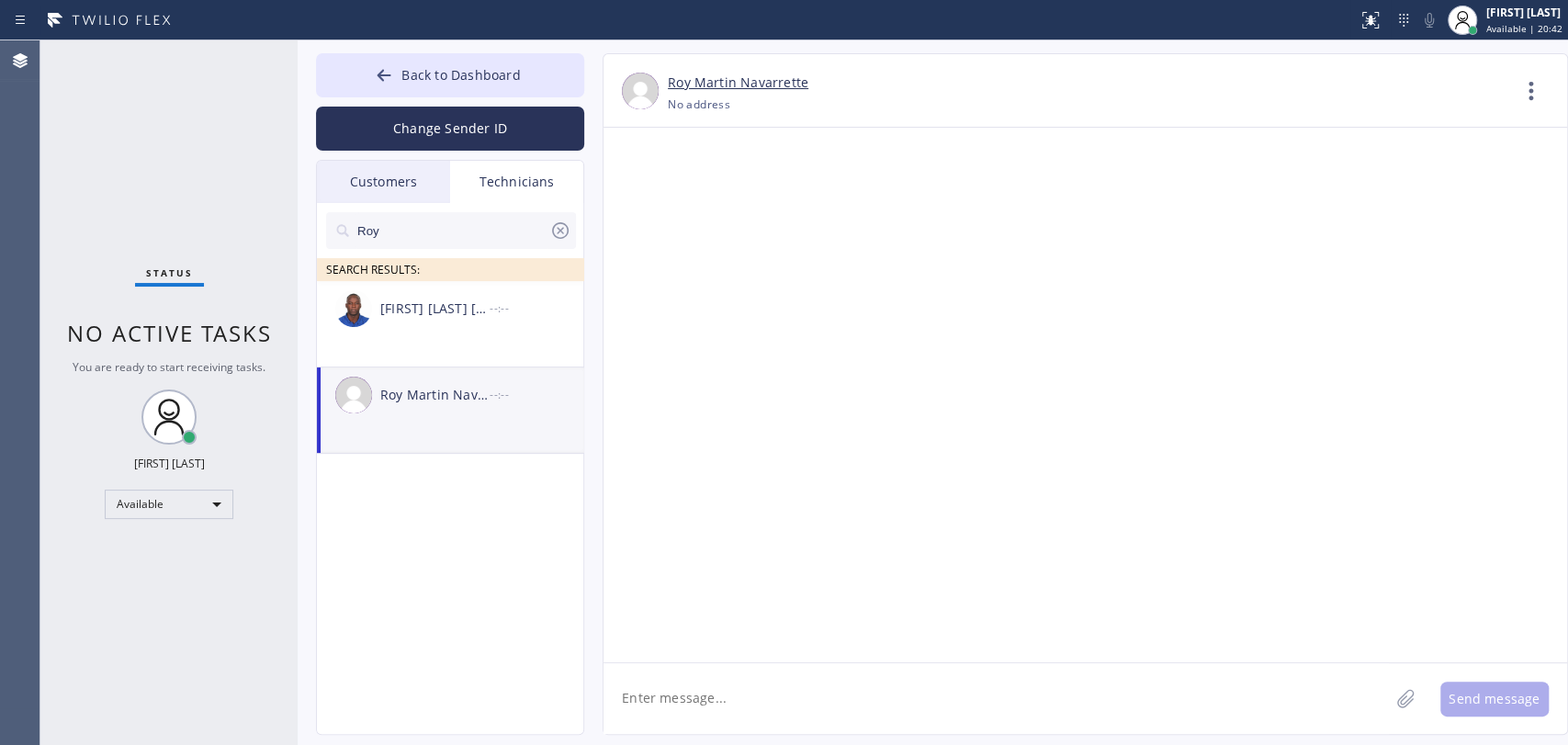 scroll, scrollTop: 0, scrollLeft: 0, axis: both 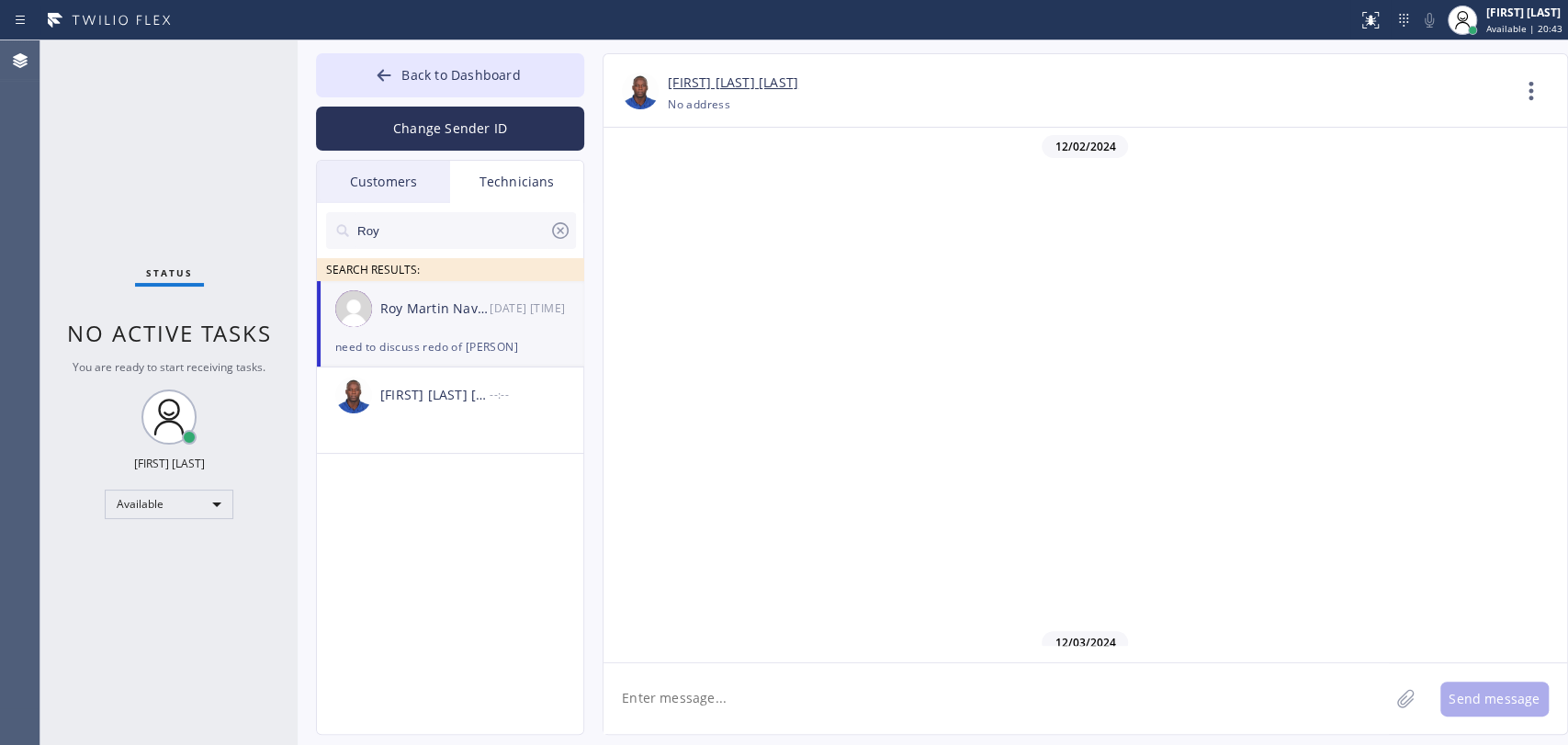click 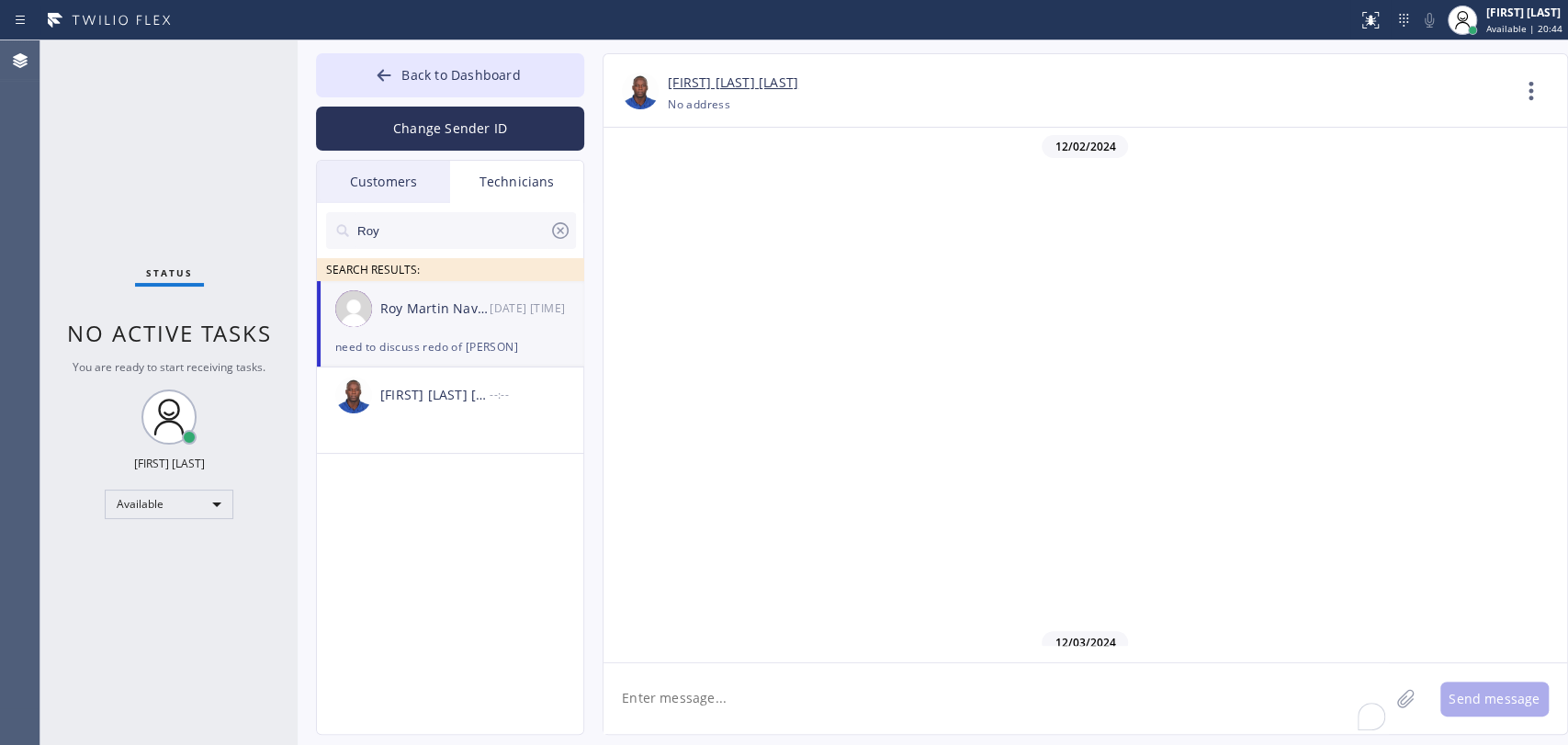 scroll, scrollTop: 97396, scrollLeft: 0, axis: vertical 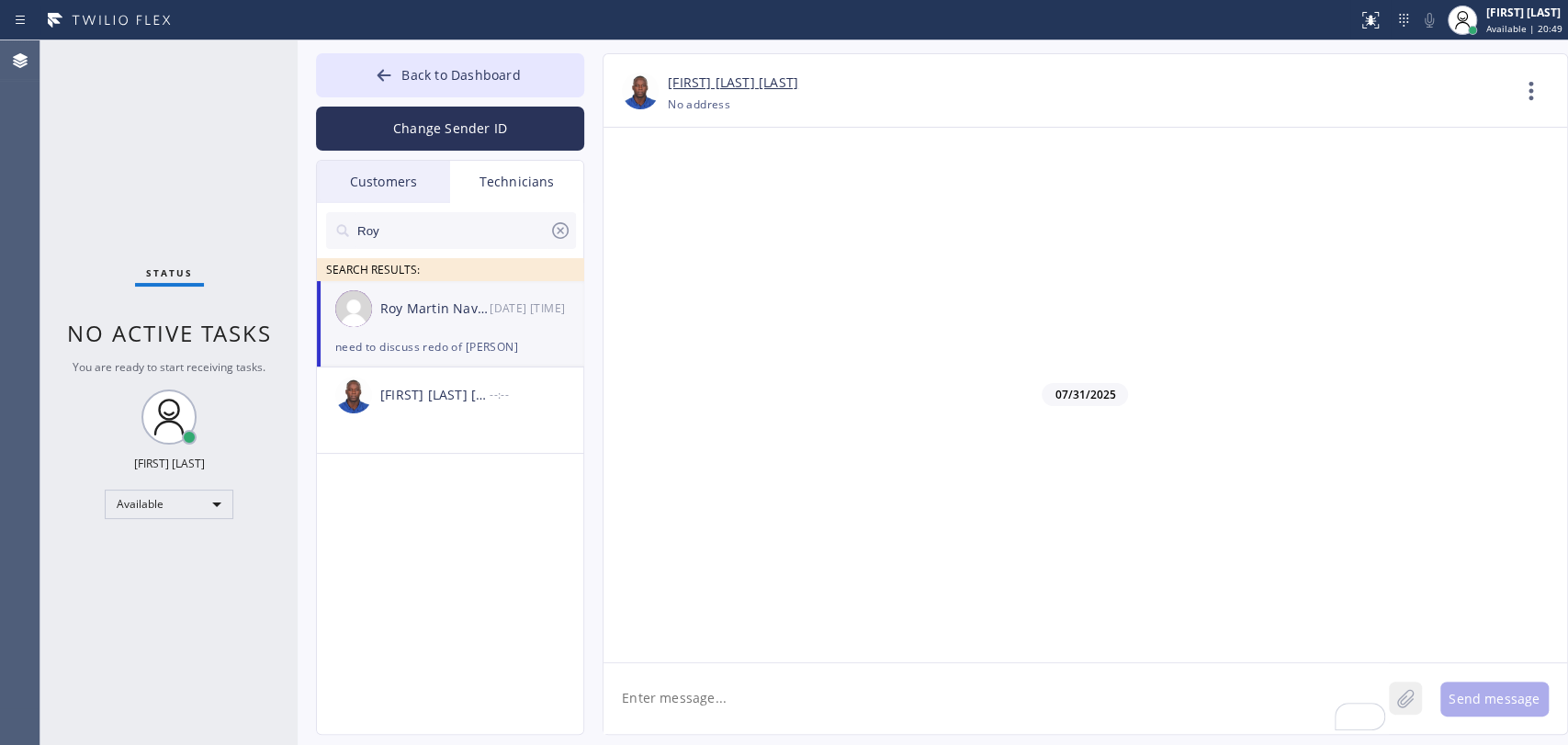 click 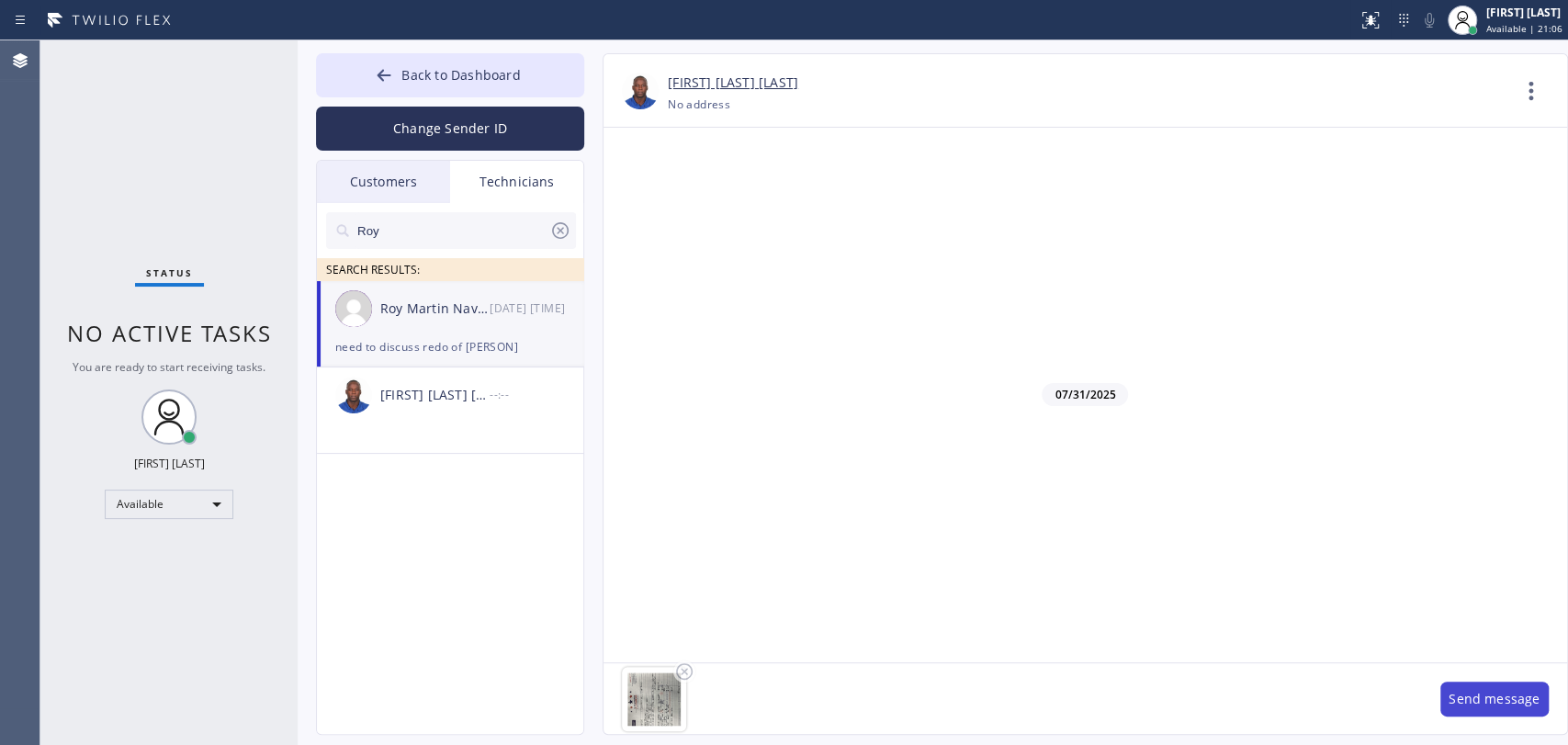 click on "Send message" at bounding box center [1495, 699] 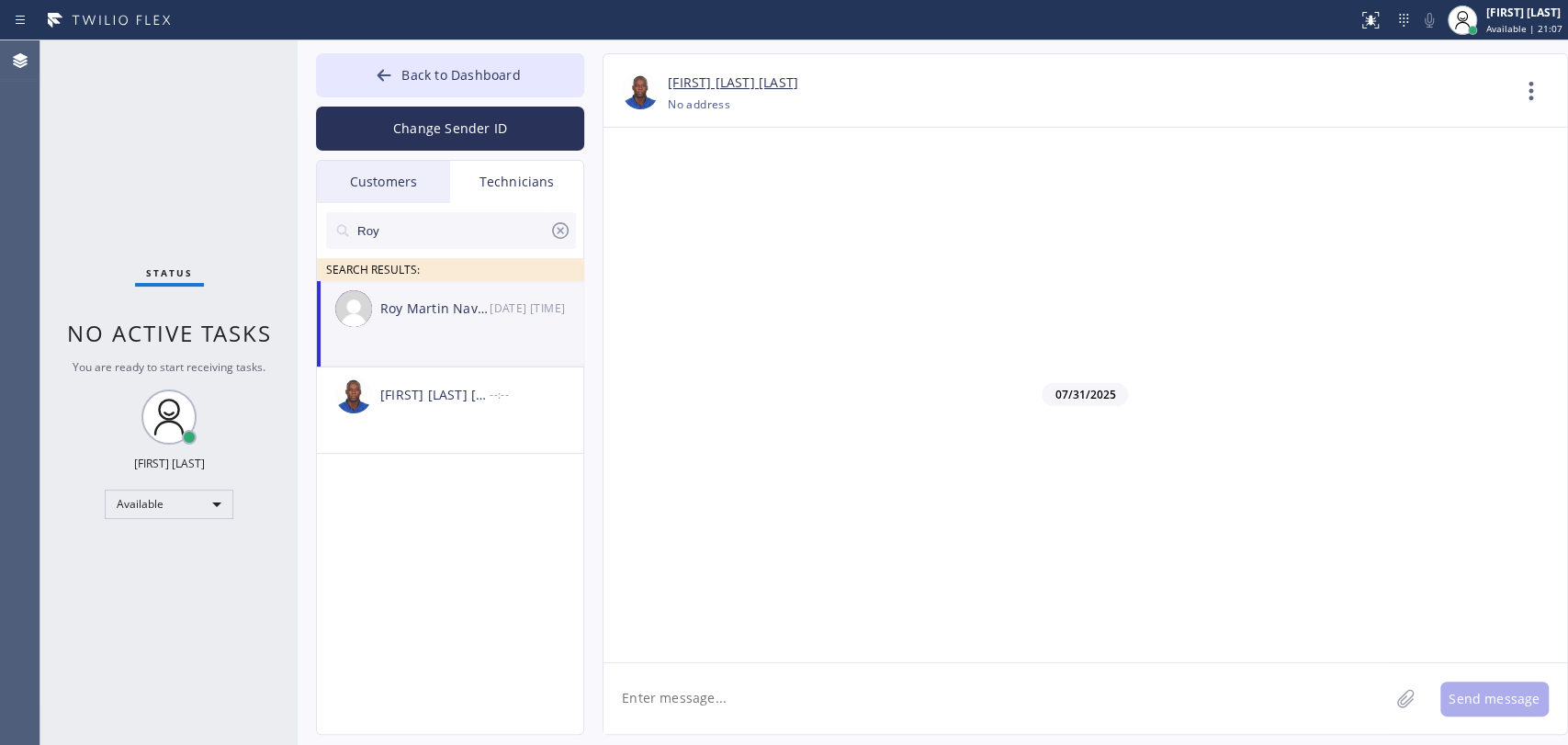 scroll, scrollTop: 97553, scrollLeft: 0, axis: vertical 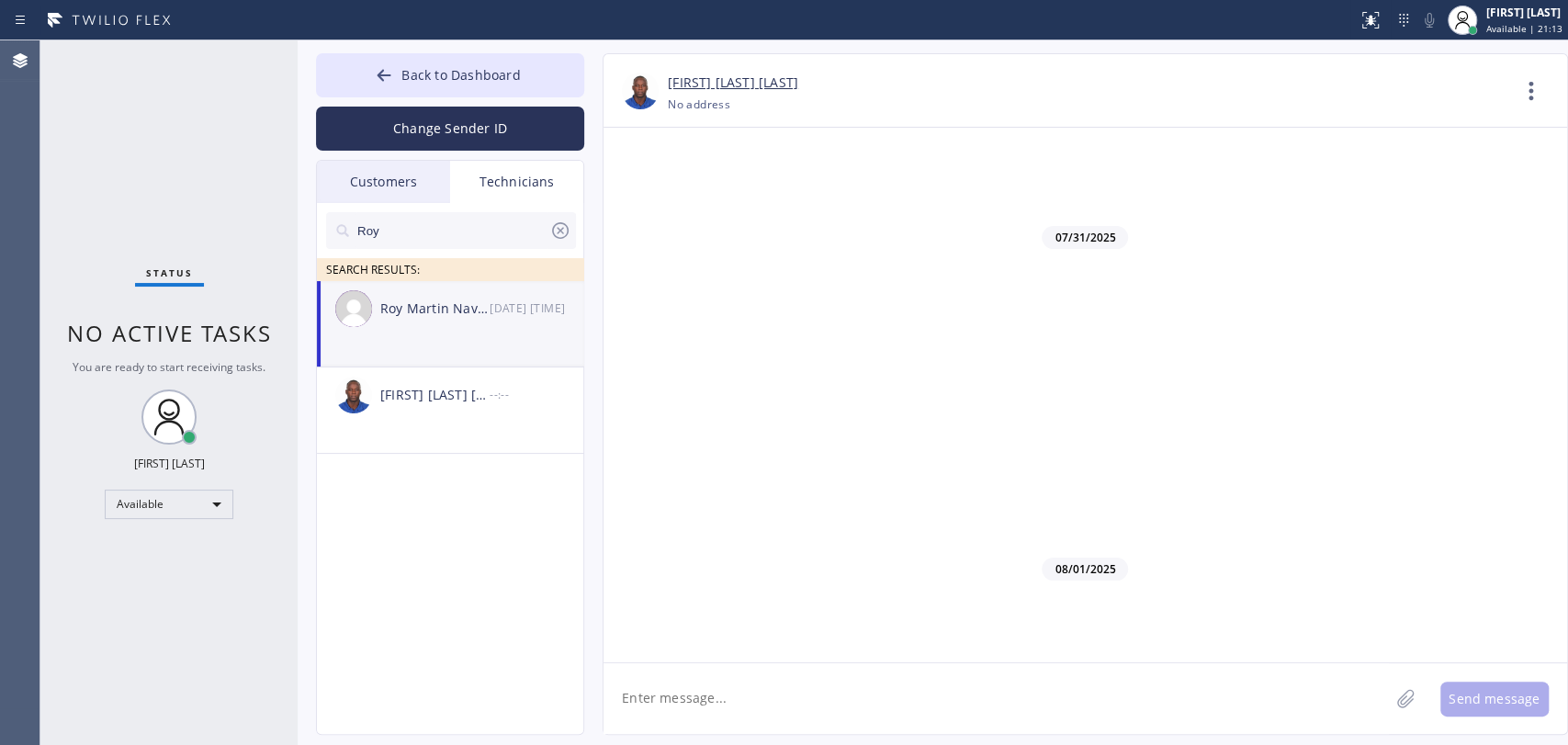 click on "Customers" at bounding box center [383, 182] 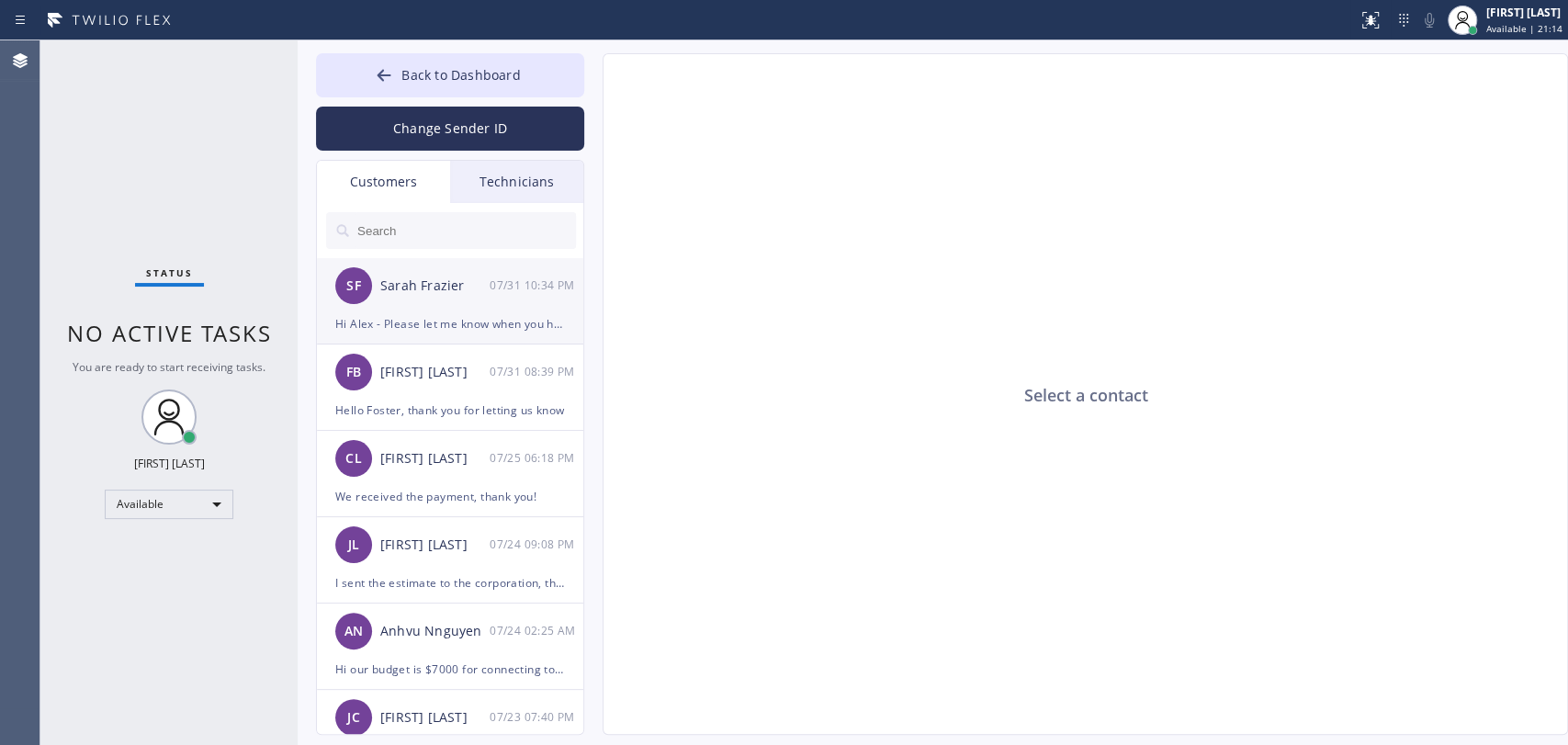 click on "Hi Alex - Please let me know when you have a minute connect regarding plumbing service at 2818 Francis Ln." at bounding box center (450, 323) 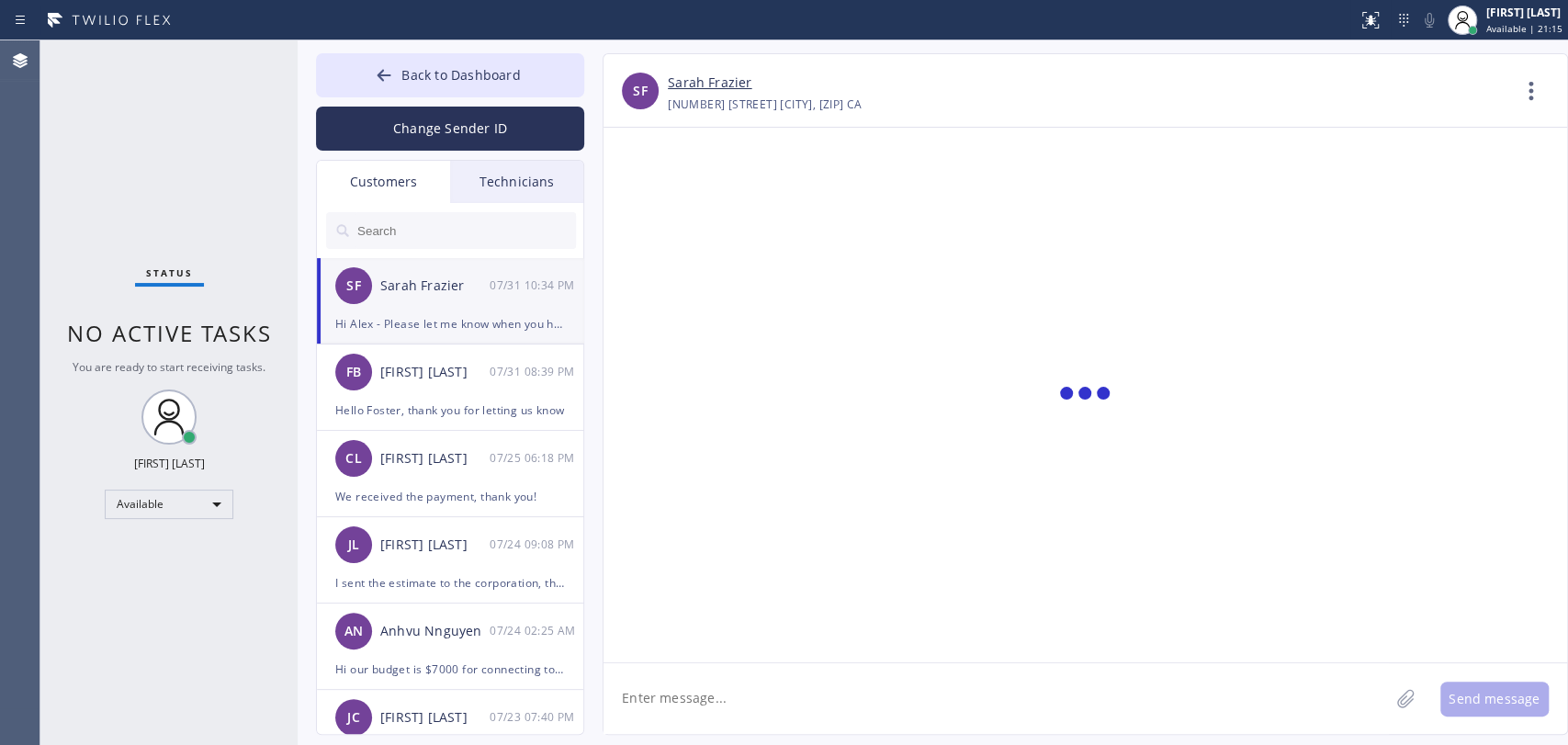 click 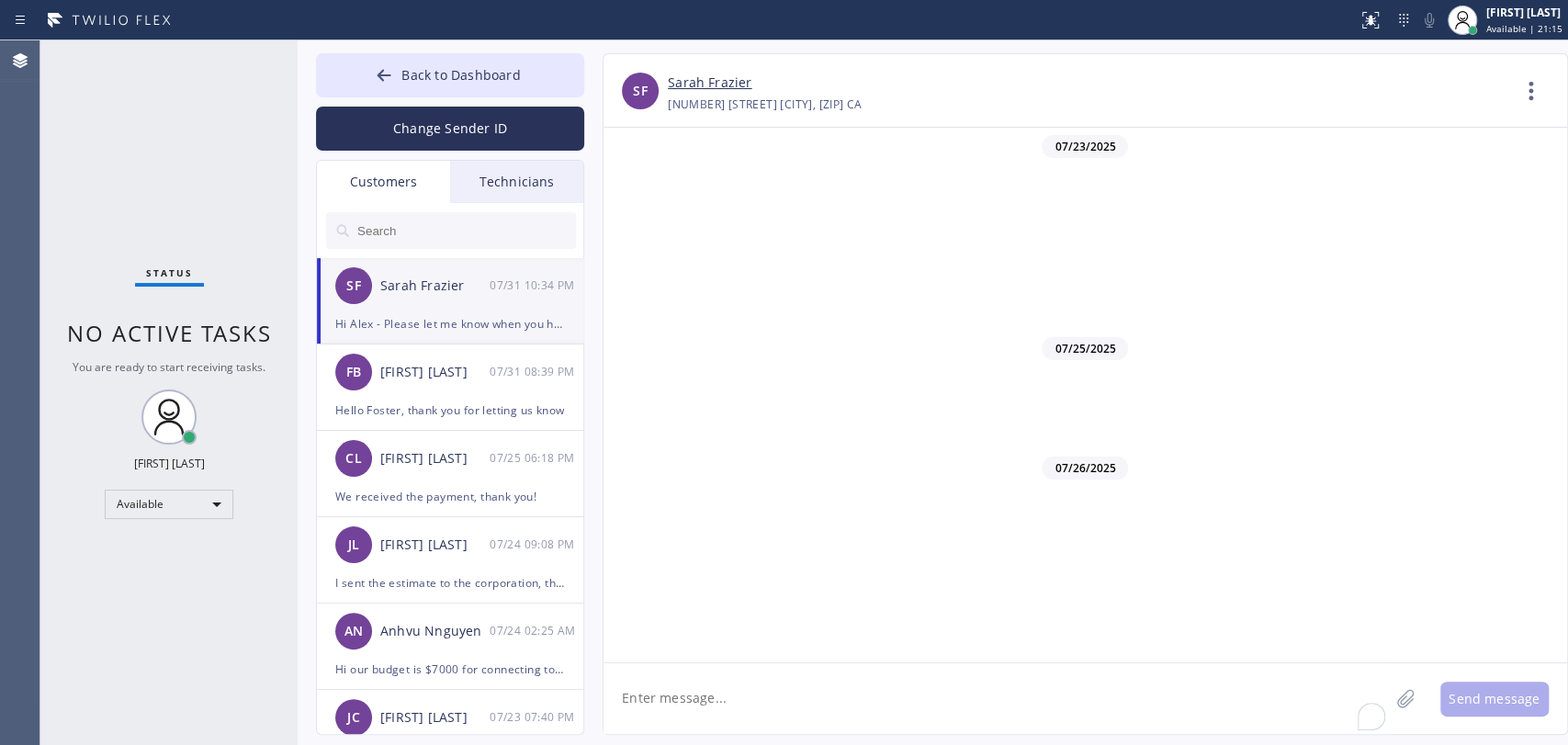 scroll, scrollTop: 569, scrollLeft: 0, axis: vertical 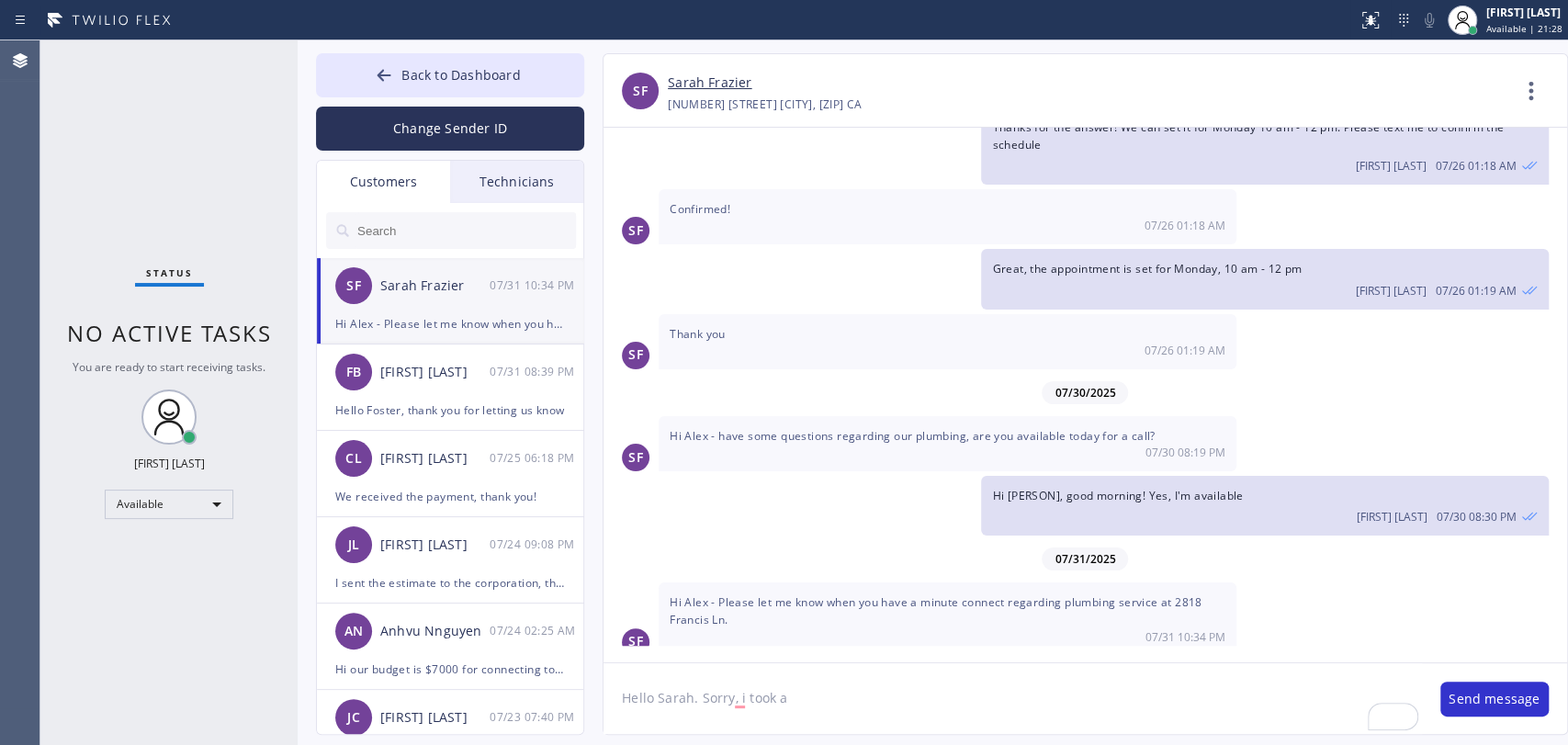click on "Hello Sarah. Sorry, i took a" 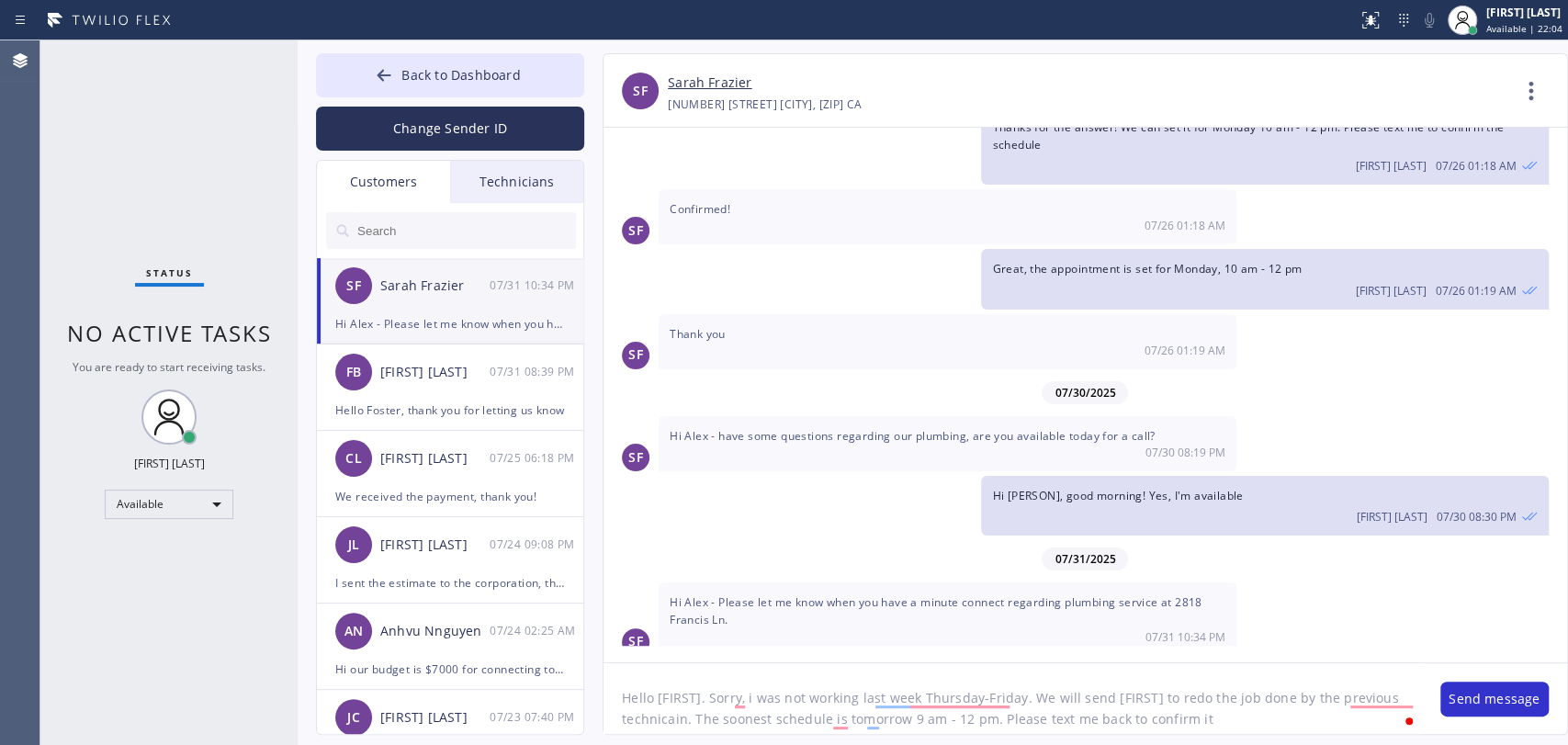 click on "Hello Sarah. Sorry, i was not working last week Thursday-Friday. We will send Roy to redo the job done by the previous technicain. The soonest schedule is tomorrow 9 am - 12 pm. Please text me back to confirm it" 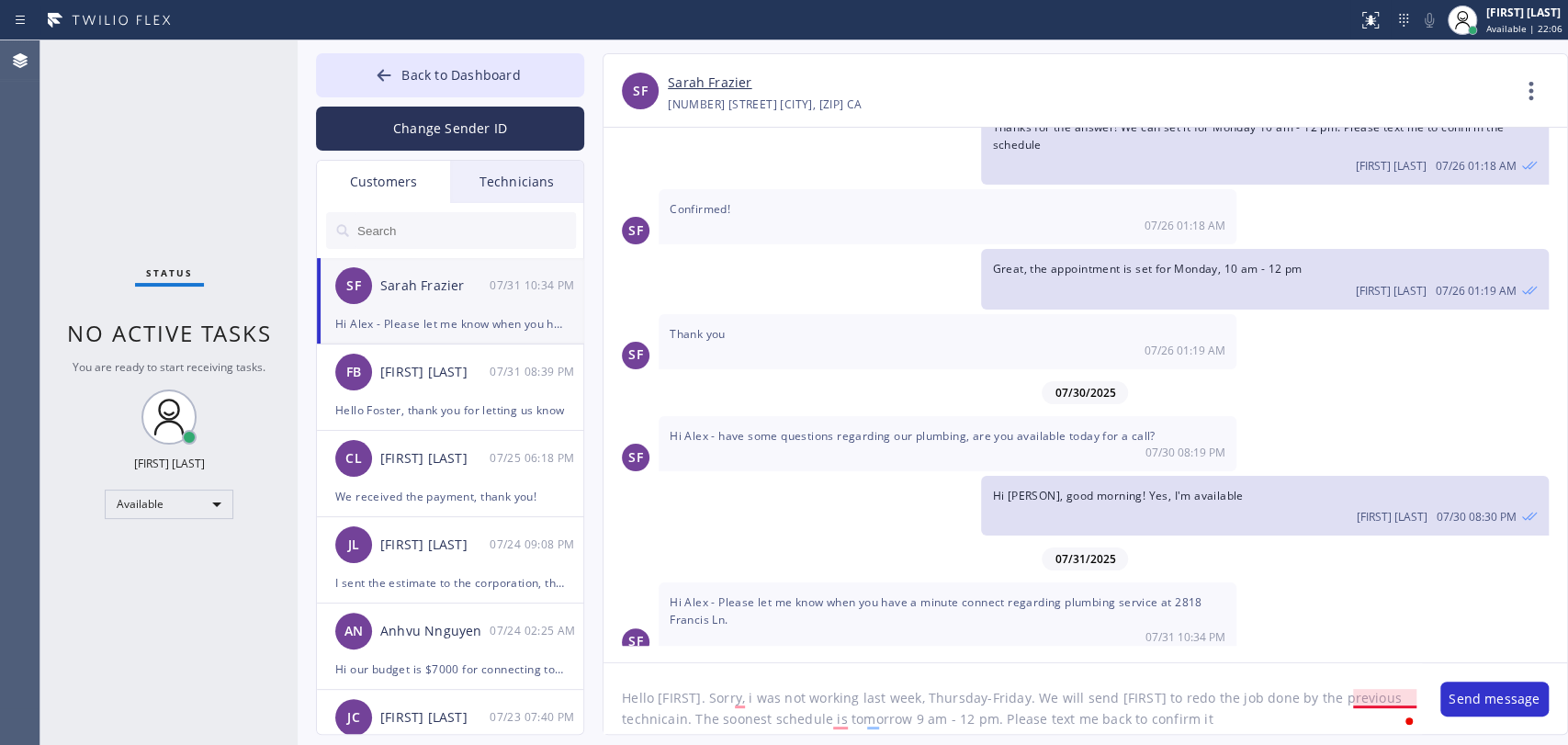click on "Hello Sarah. Sorry, i was not working last week, Thursday-Friday. We will send Roy to redo the job done by the previous technicain. The soonest schedule is tomorrow 9 am - 12 pm. Please text me back to confirm it" 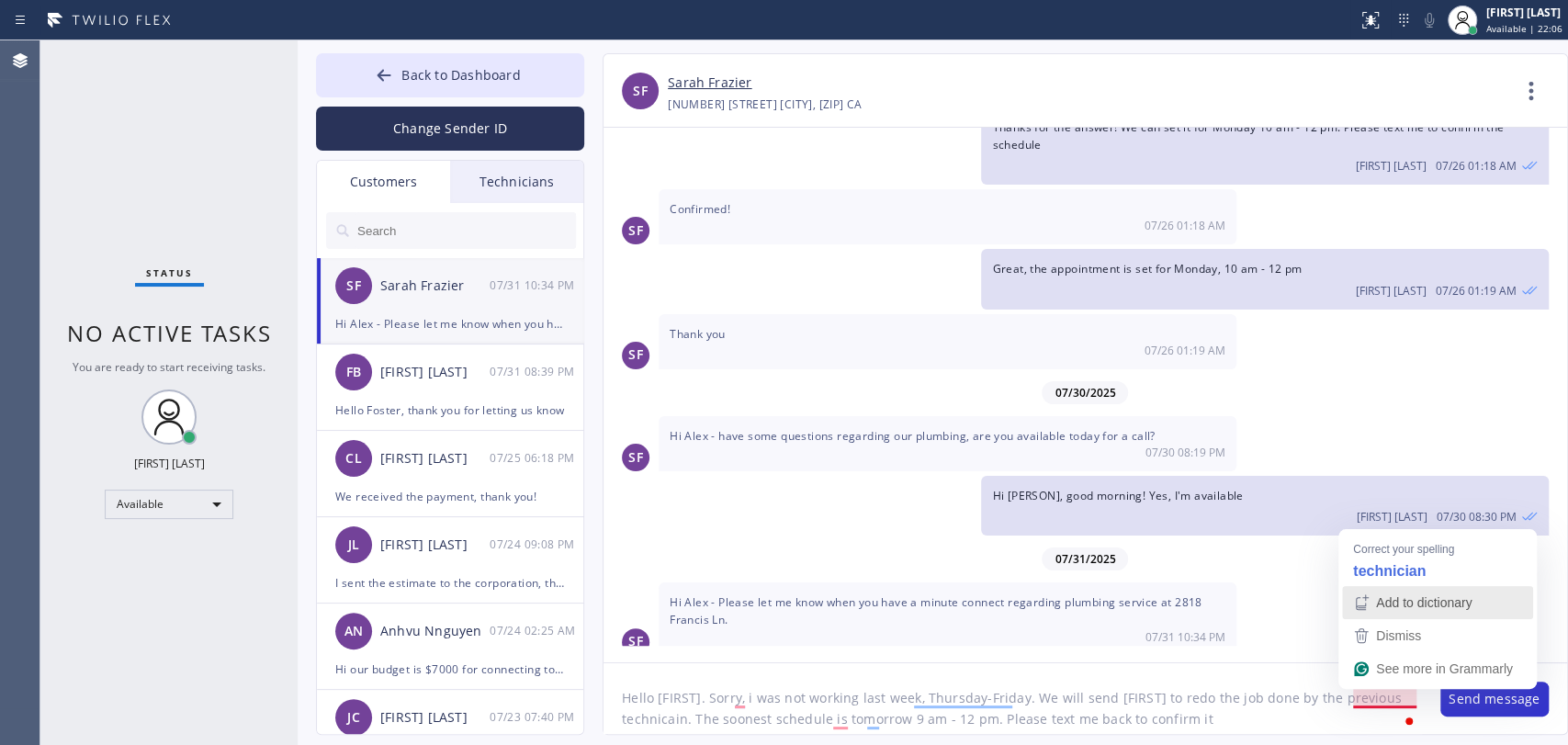 click 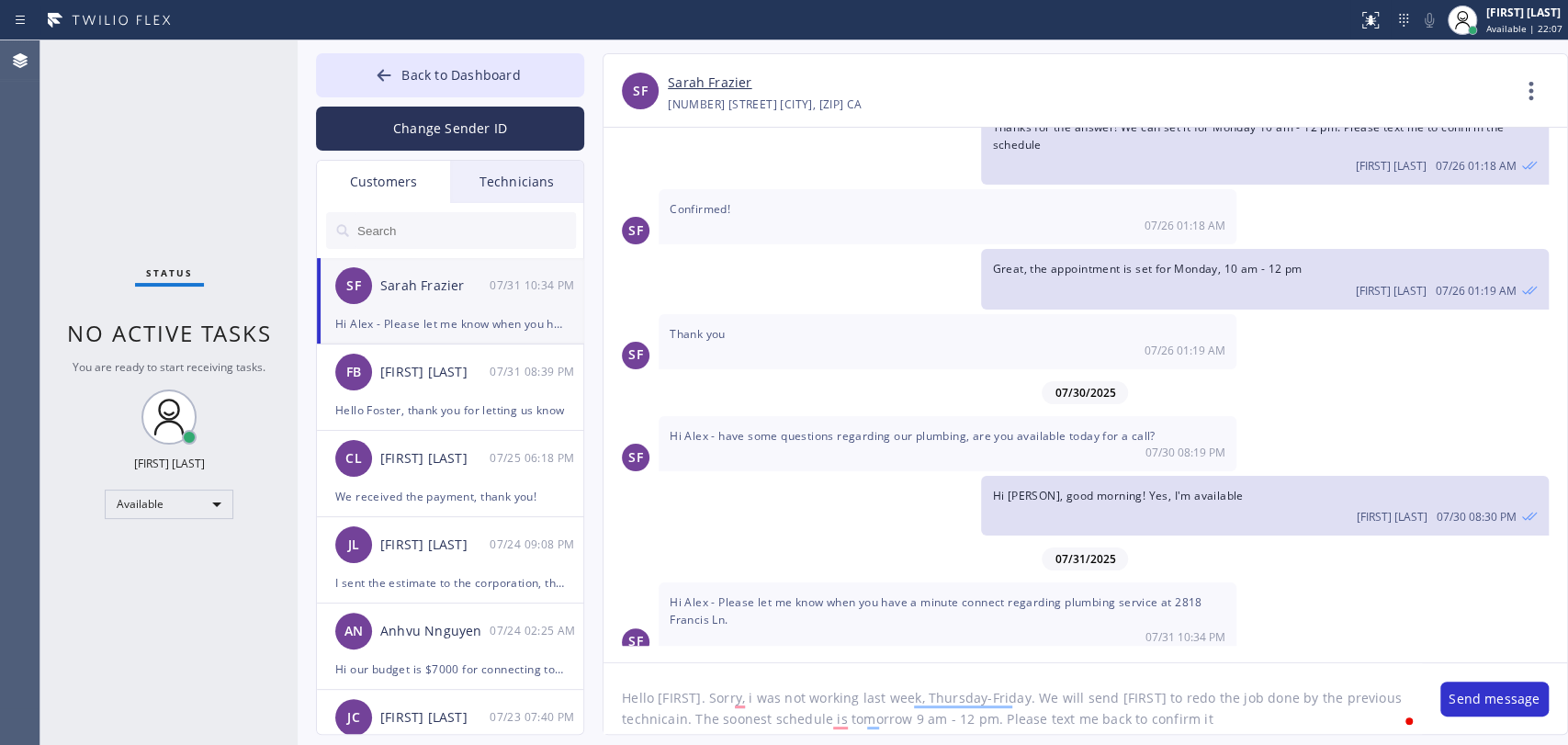 click on "Hello Sarah. Sorry, i was not working last week, Thursday-Friday. We will send Roy to redo the job done by the previous technicain. The soonest schedule is tomorrow 9 am - 12 pm. Please text me back to confirm it" 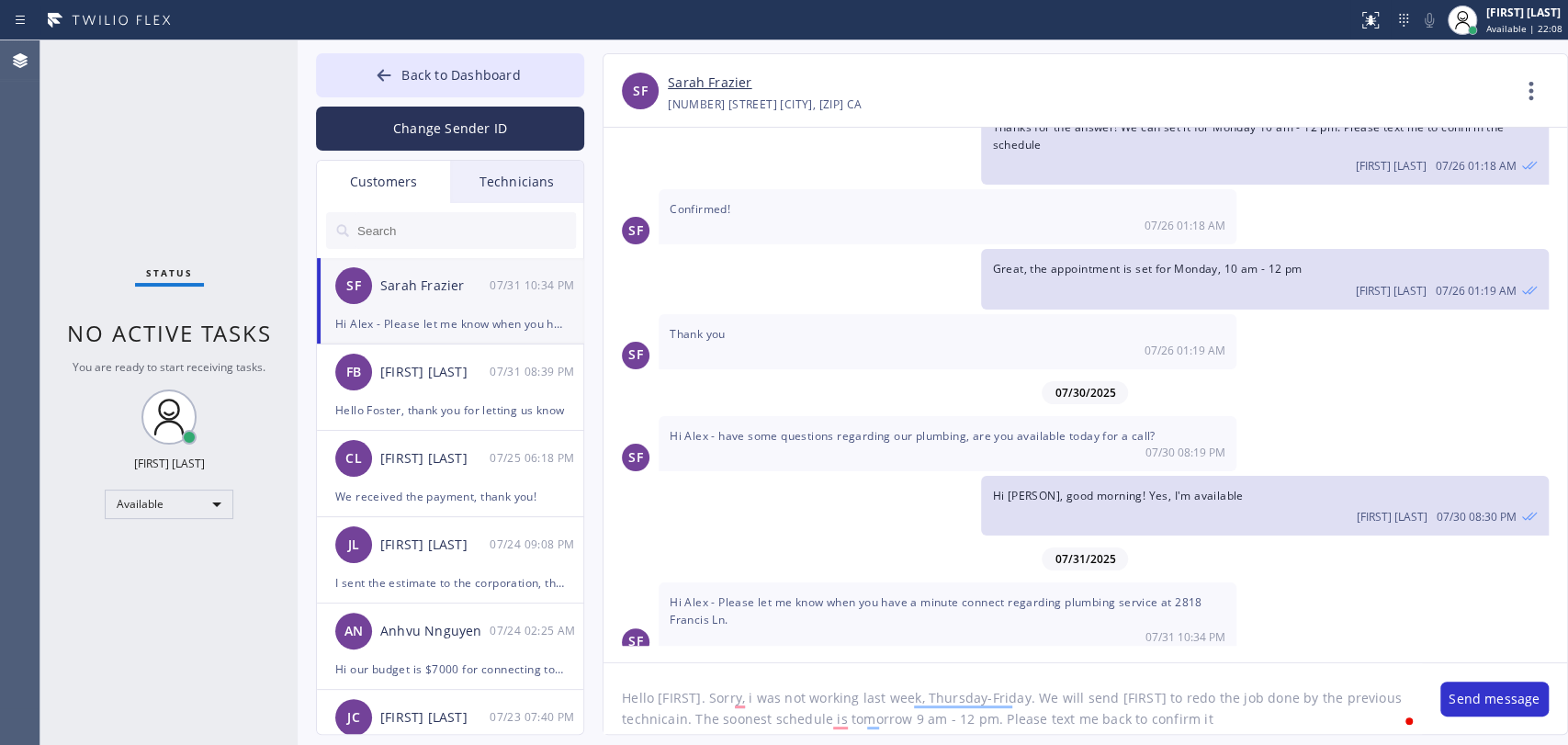 click on "Hello Sarah. Sorry, i was not working last week, Thursday-Friday. We will send Roy to redo the job done by the previous technicain. The soonest schedule is tomorrow 9 am - 12 pm. Please text me back to confirm it" 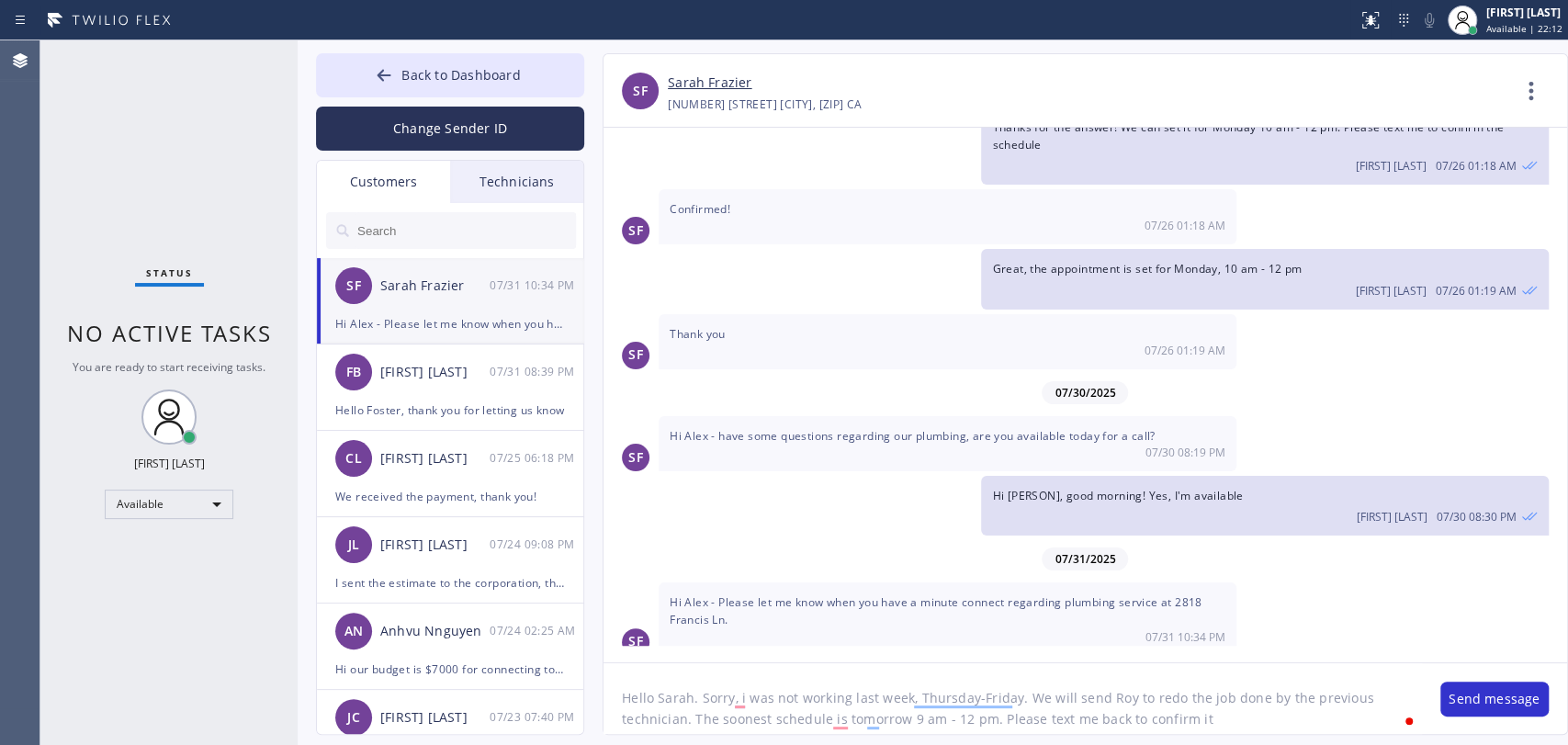 click on "Hello Sarah. Sorry, i was not working last week, Thursday-Friday. We will send Roy to redo the job done by the previous technician. The soonest schedule is tomorrow 9 am - 12 pm. Please text me back to confirm it" 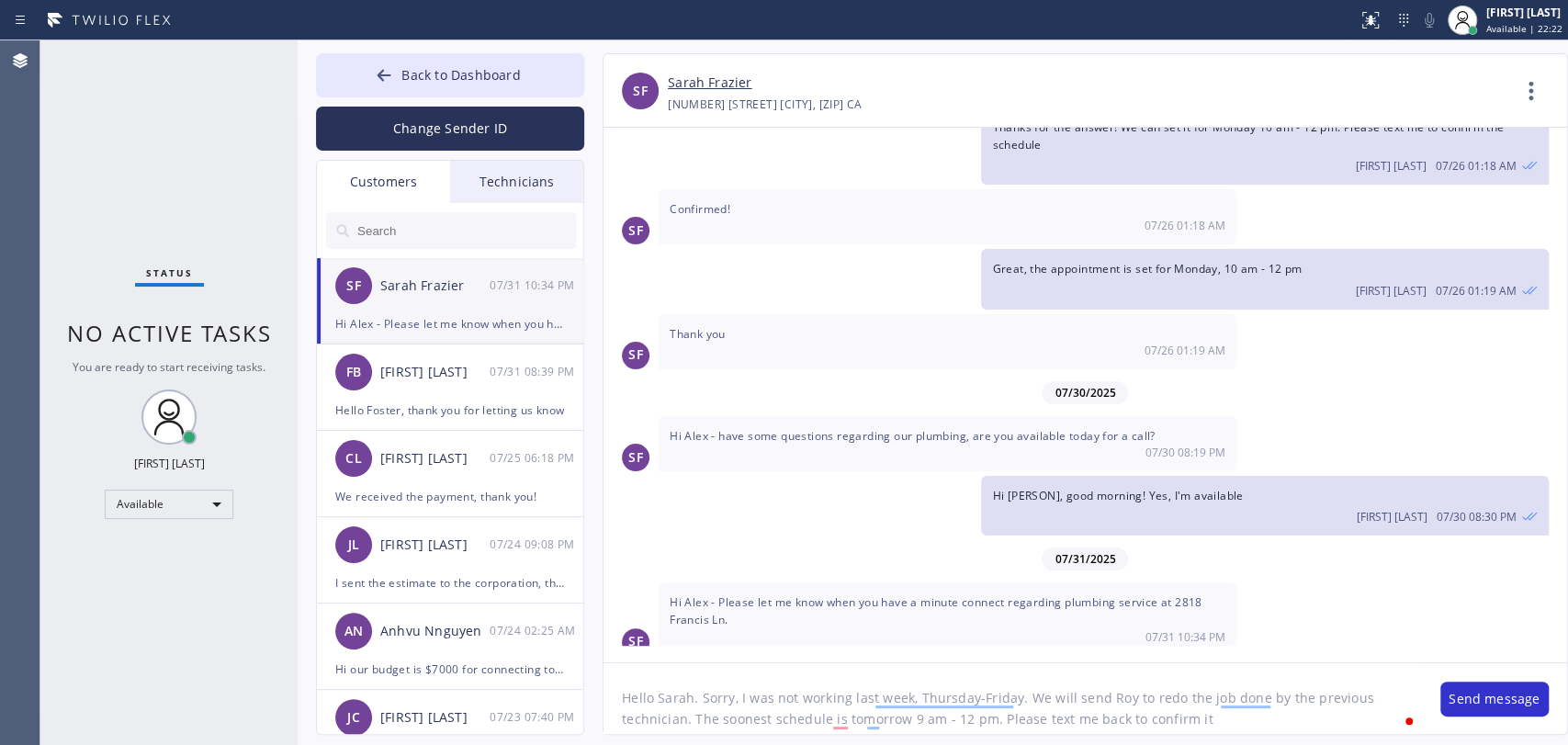 click on "Hello Sarah. Sorry, I was not working last week, Thursday-Friday. We will send Roy to redo the job done by the previous technician. The soonest schedule is tomorrow 9 am - 12 pm. Please text me back to confirm it" 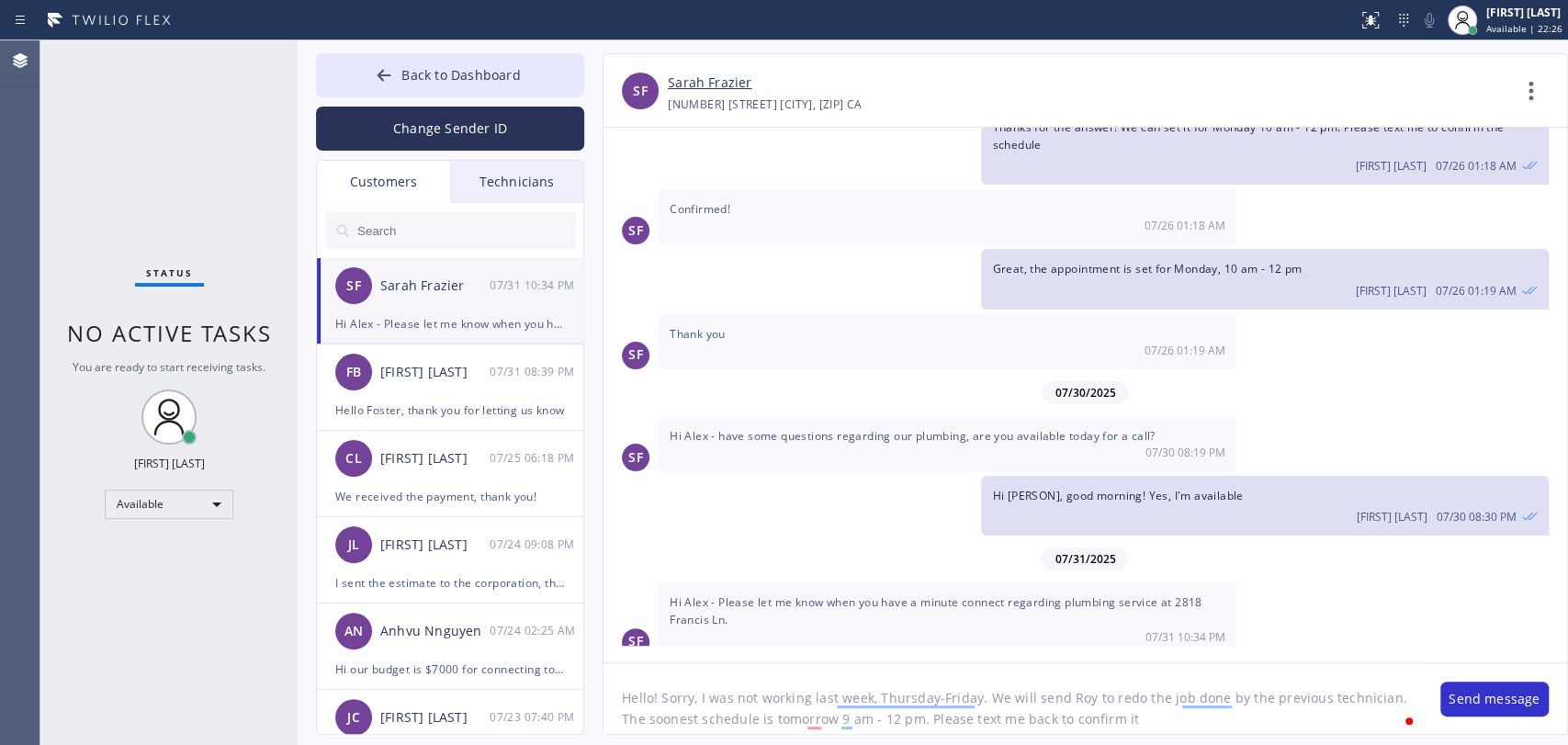 click on "Hello! Sorry, I was not working last week, Thursday-Friday. We will send Roy to redo the job done by the previous technician. The soonest schedule is tomorrow 9 am - 12 pm. Please text me back to confirm it" 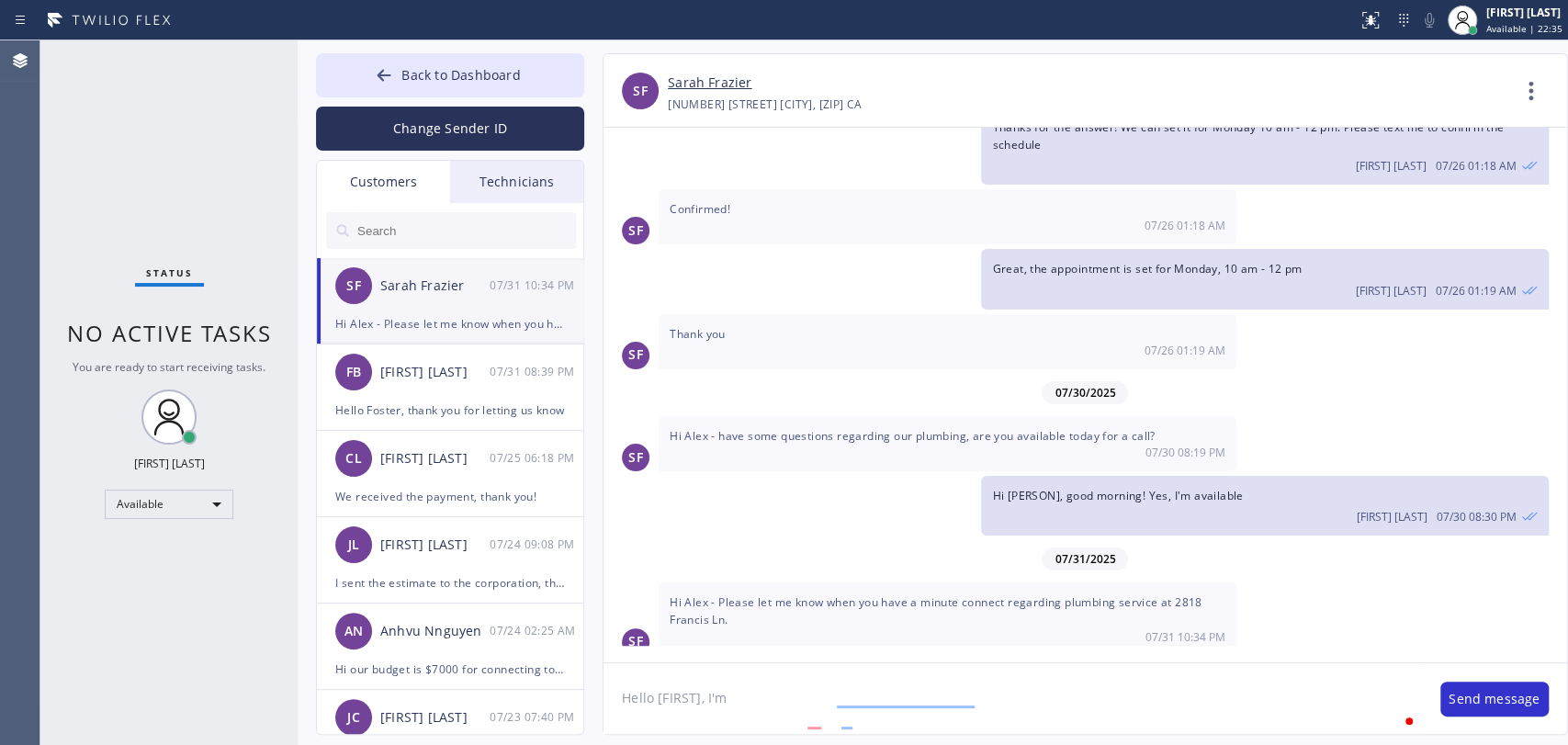 click on "Hello! Sorry, I was not working last week, Thursday-Friday. We will send Roy to redo the job that the previous technician did. The soonest schedule is tomorrow 9 am - 12 pm. Please text me back to confirm it" 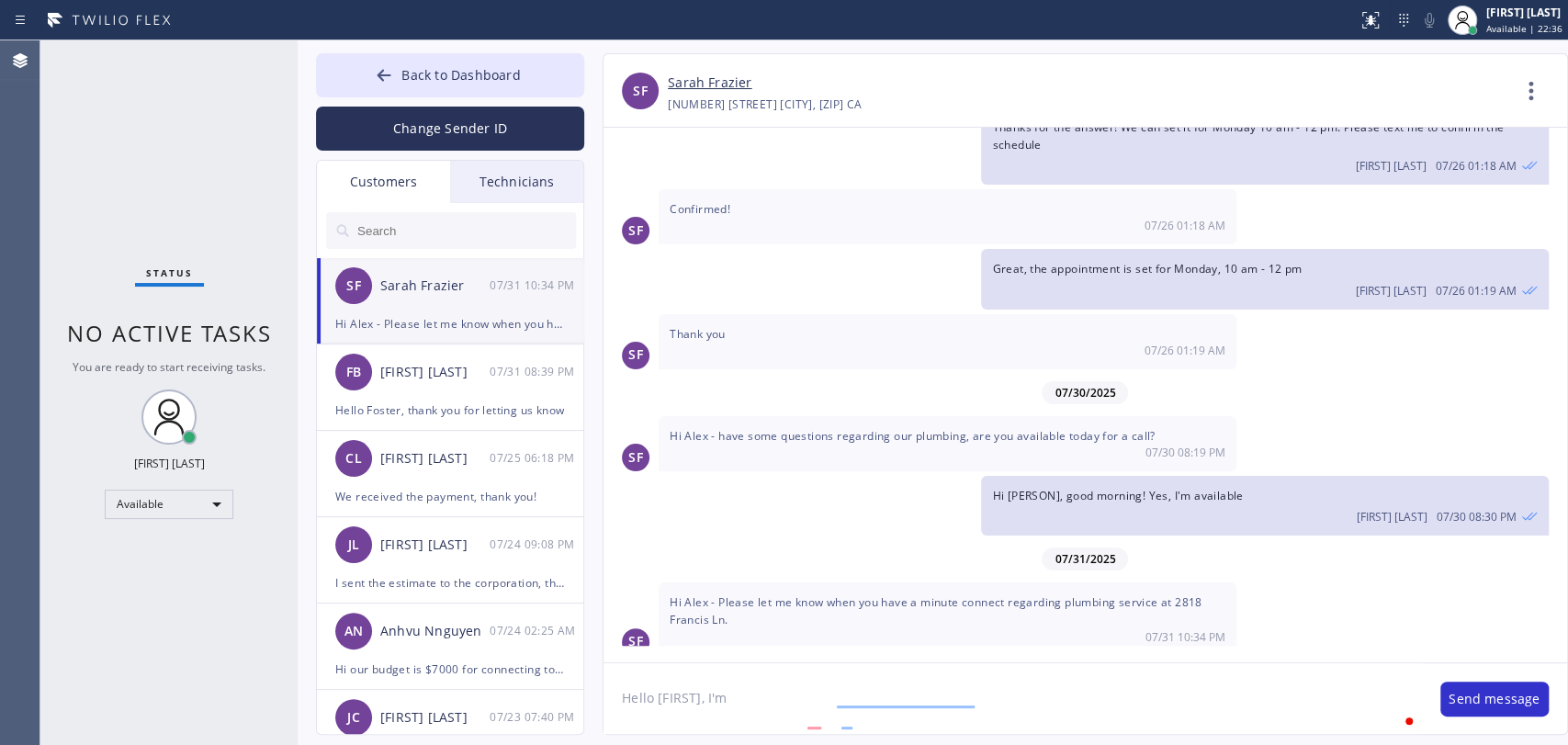 click on "Hello! Sorry, I was not working last week, Thursday-Friday. We will send Roy to redo the job that the previous technician did. The soonest schedule is tomorrow 9 am - 12 pm. Please text me back to confirm it" 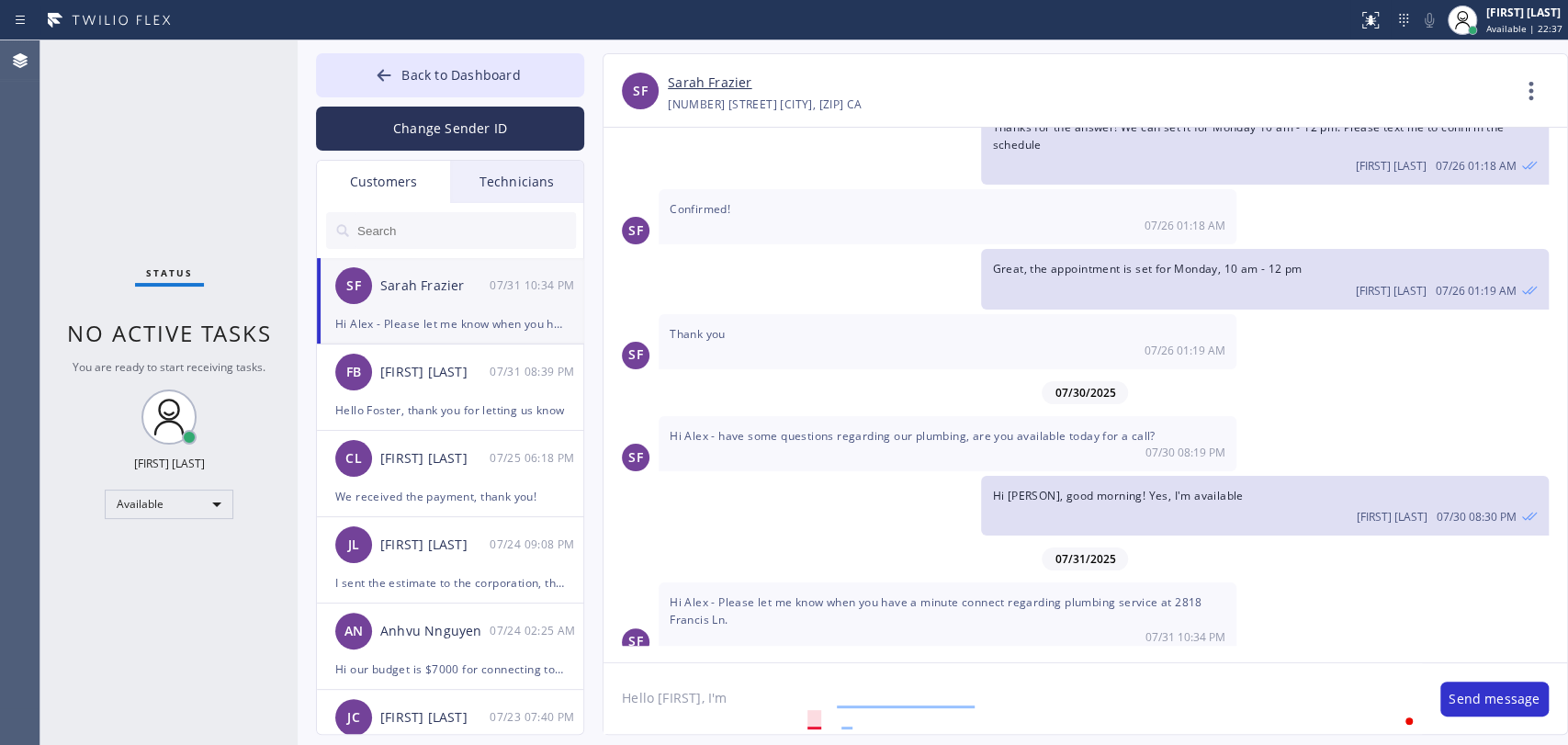 click on "Hello! Sorry, I was not working last week, Thursday-Friday. We will send Roy to redo the job that the previous technician did. The soonest schedule is tomorrow 9 am - 12 pm. Please text me back to confirm it" 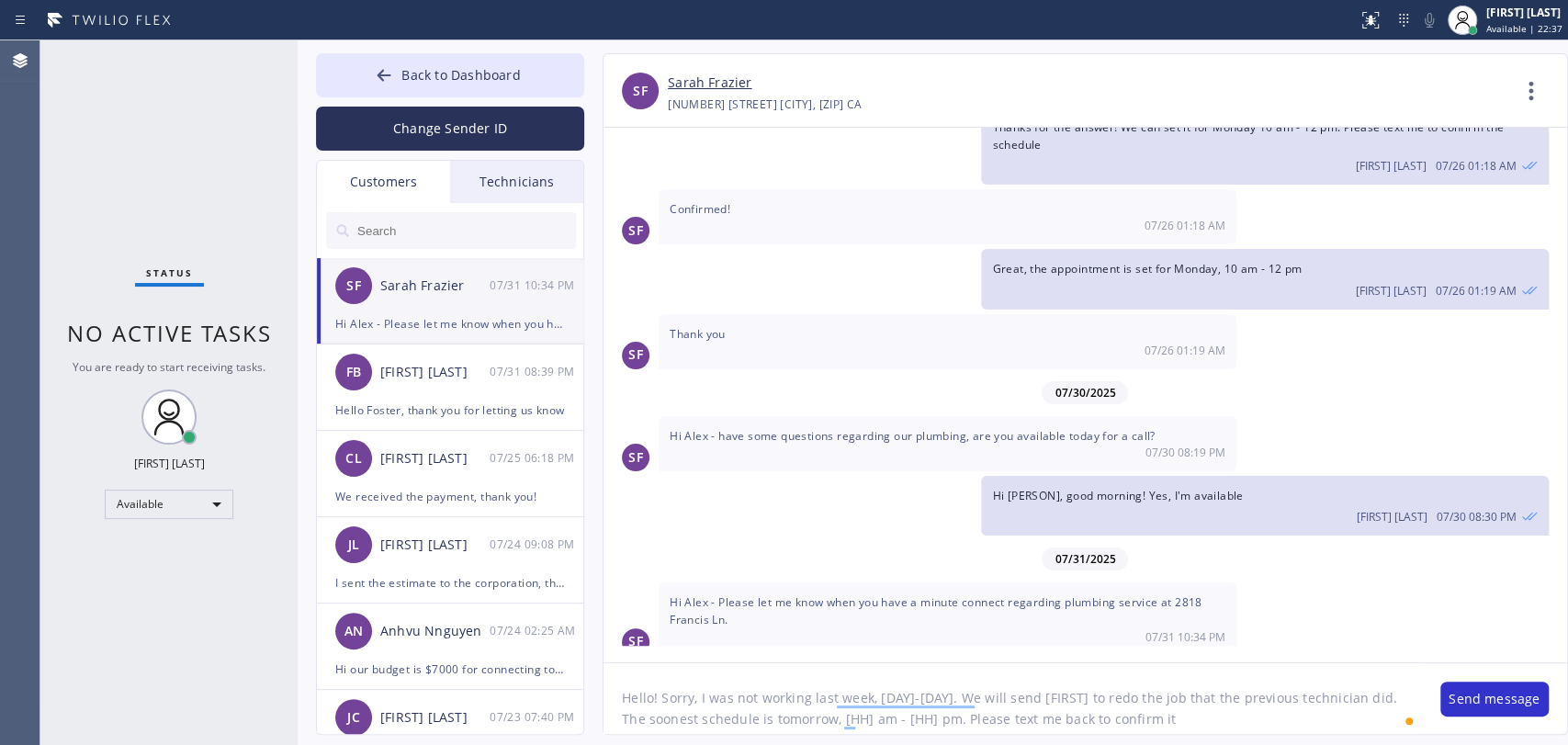 click on "Hello! Sorry, I was not working last week, Thursday-Friday. We will send Roy to redo the job that the previous technician did. The soonest schedule is tomorrow, 9 am - 12 pm. Please text me back to confirm it" 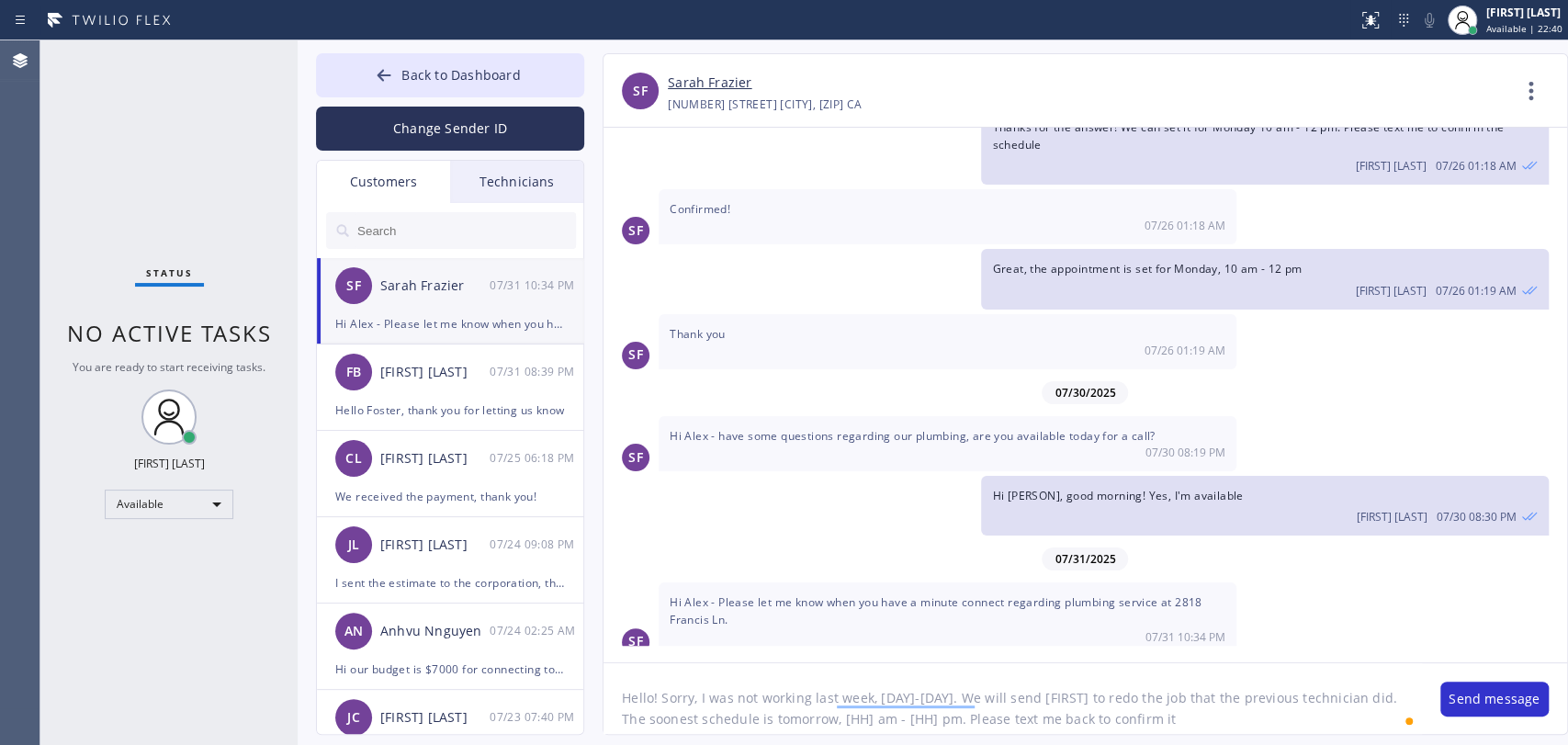 drag, startPoint x: 1152, startPoint y: 718, endPoint x: 1007, endPoint y: 717, distance: 145.00345 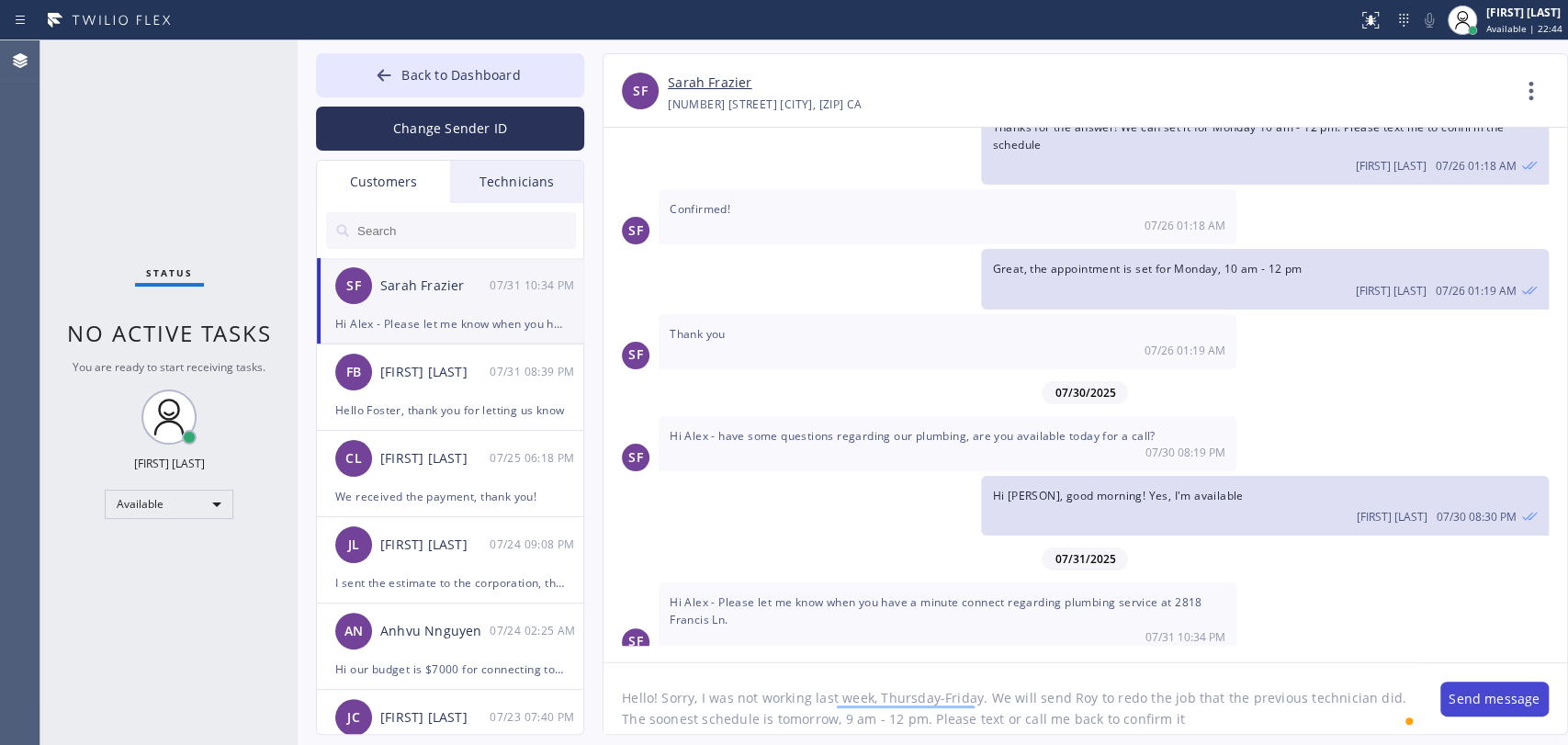 type on "Hello! Sorry, I was not working last week, Thursday-Friday. We will send Roy to redo the job that the previous technician did. The soonest schedule is tomorrow, 9 am - 12 pm. Please text or call me back to confirm it" 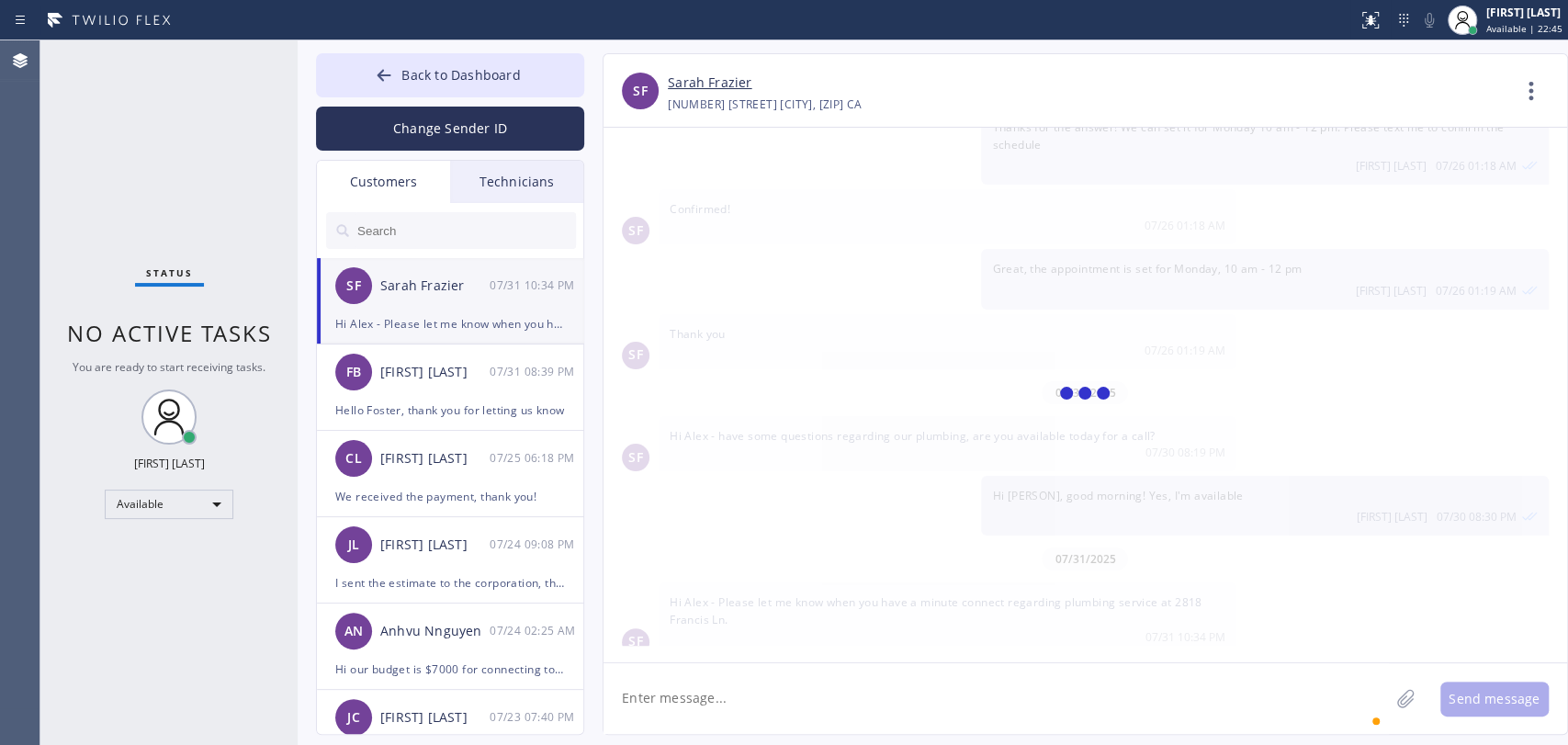 scroll, scrollTop: 709, scrollLeft: 0, axis: vertical 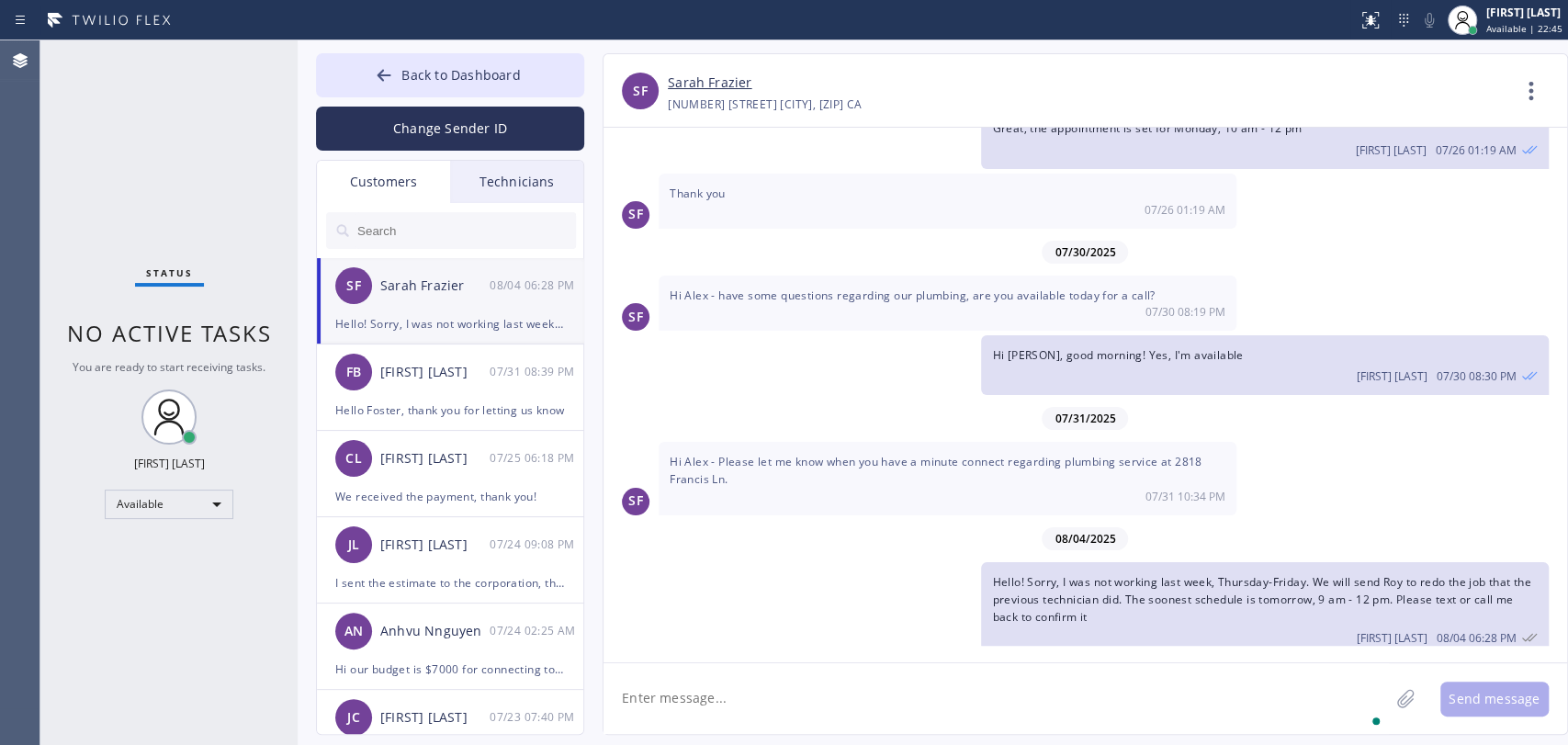 click 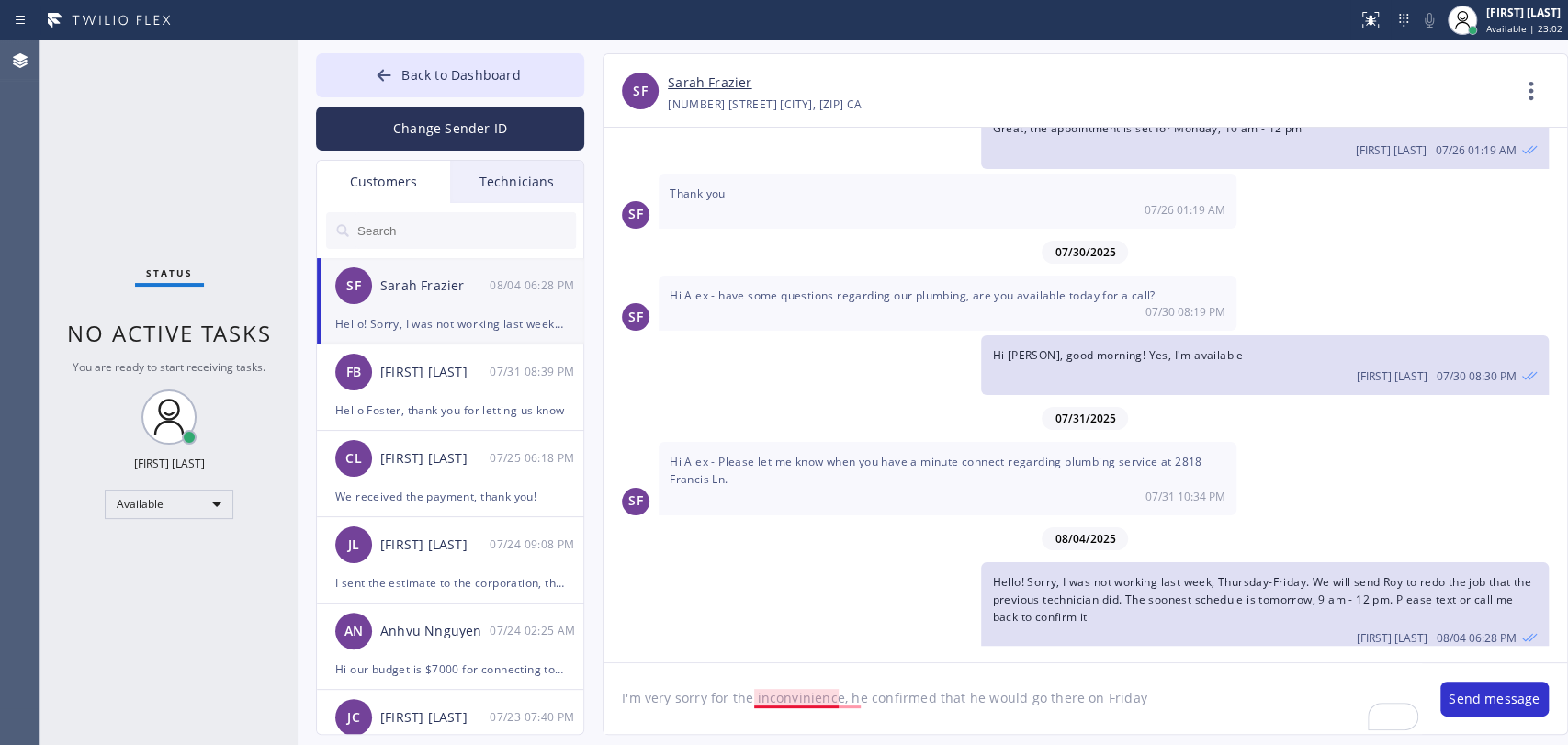 click on "I'm very sorry for the inconvinience, he confirmed that he would go there on Friday" 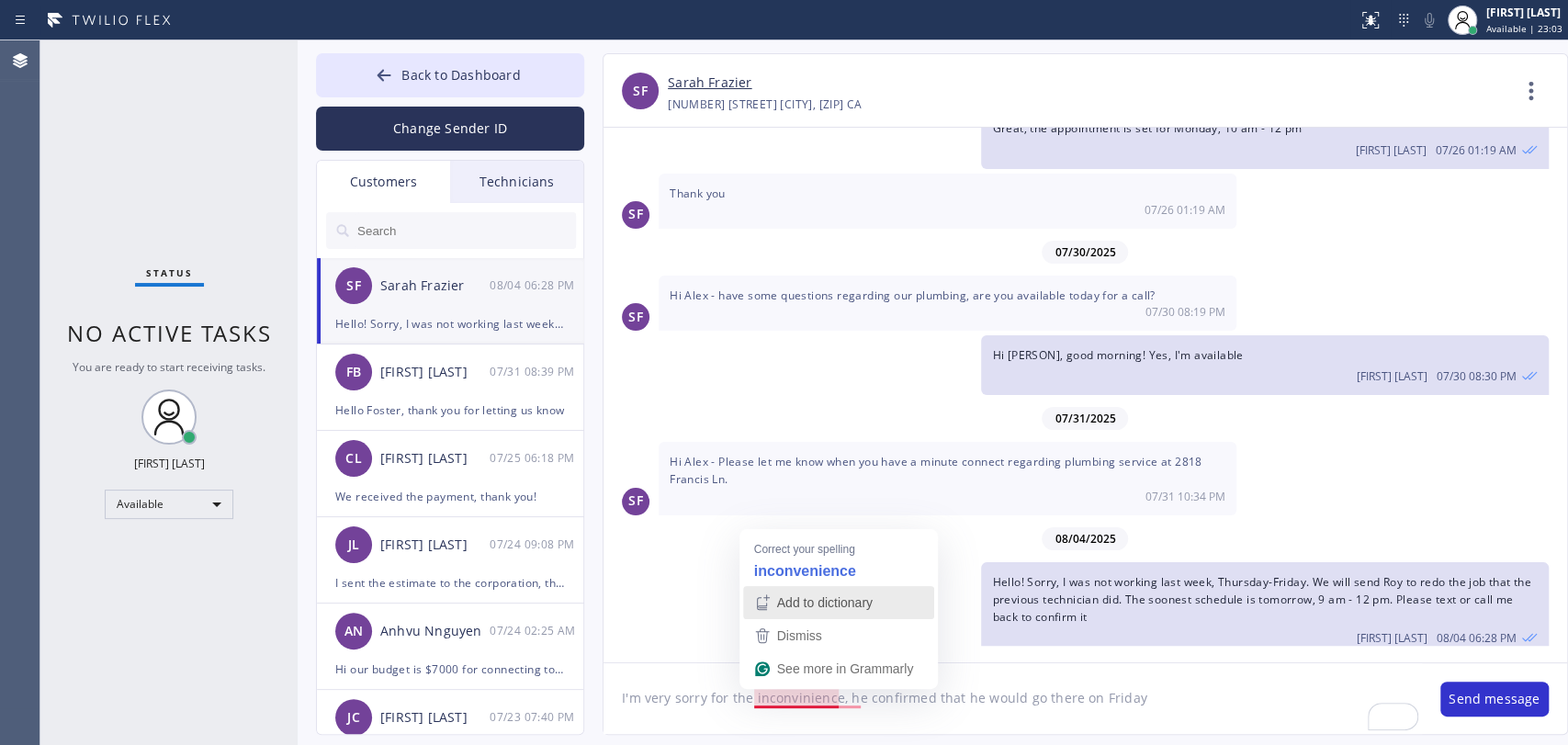 type on "I'm very sorry for the inconvenience, he confirmed that he would go there on Friday" 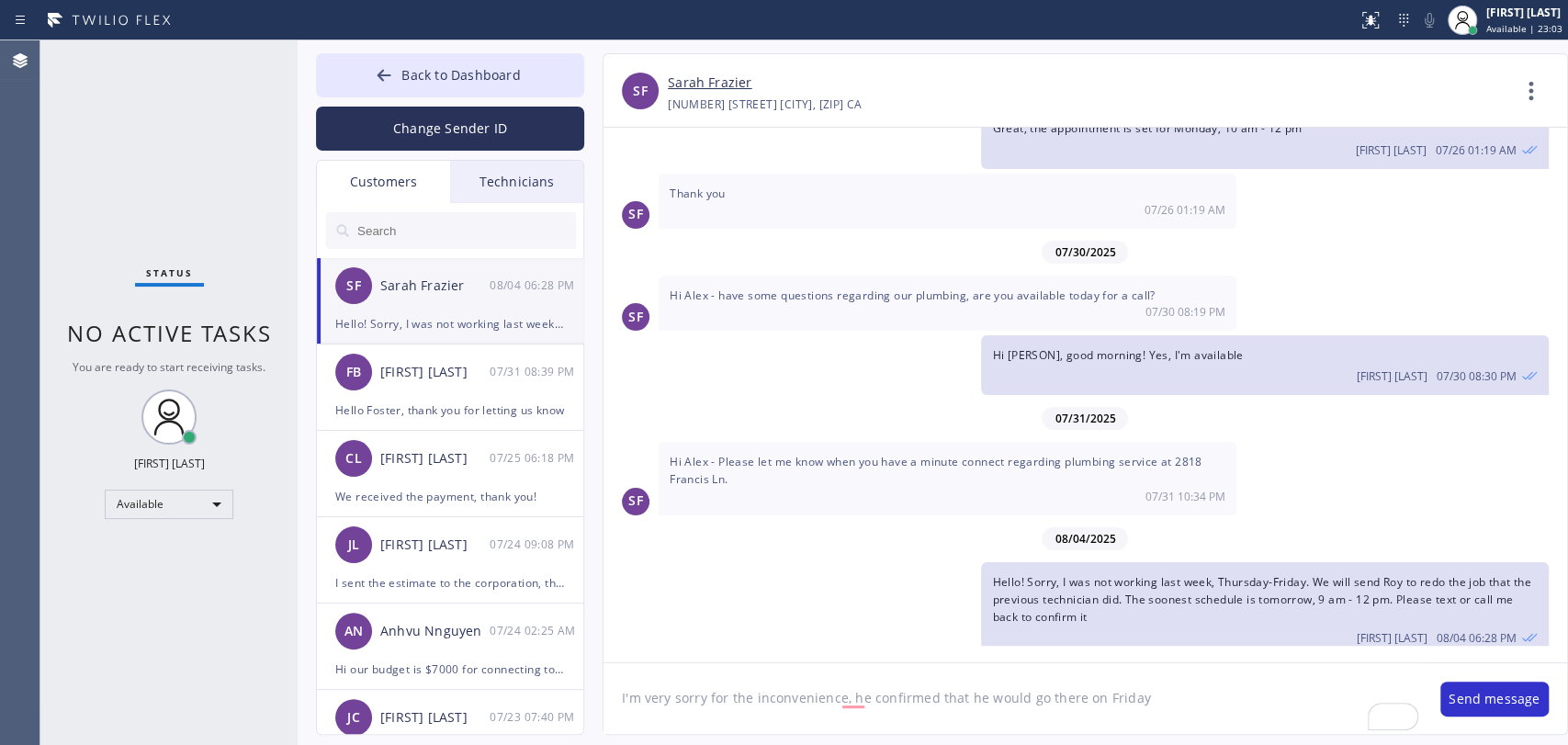 drag, startPoint x: 1206, startPoint y: 706, endPoint x: 213, endPoint y: 655, distance: 994.3088 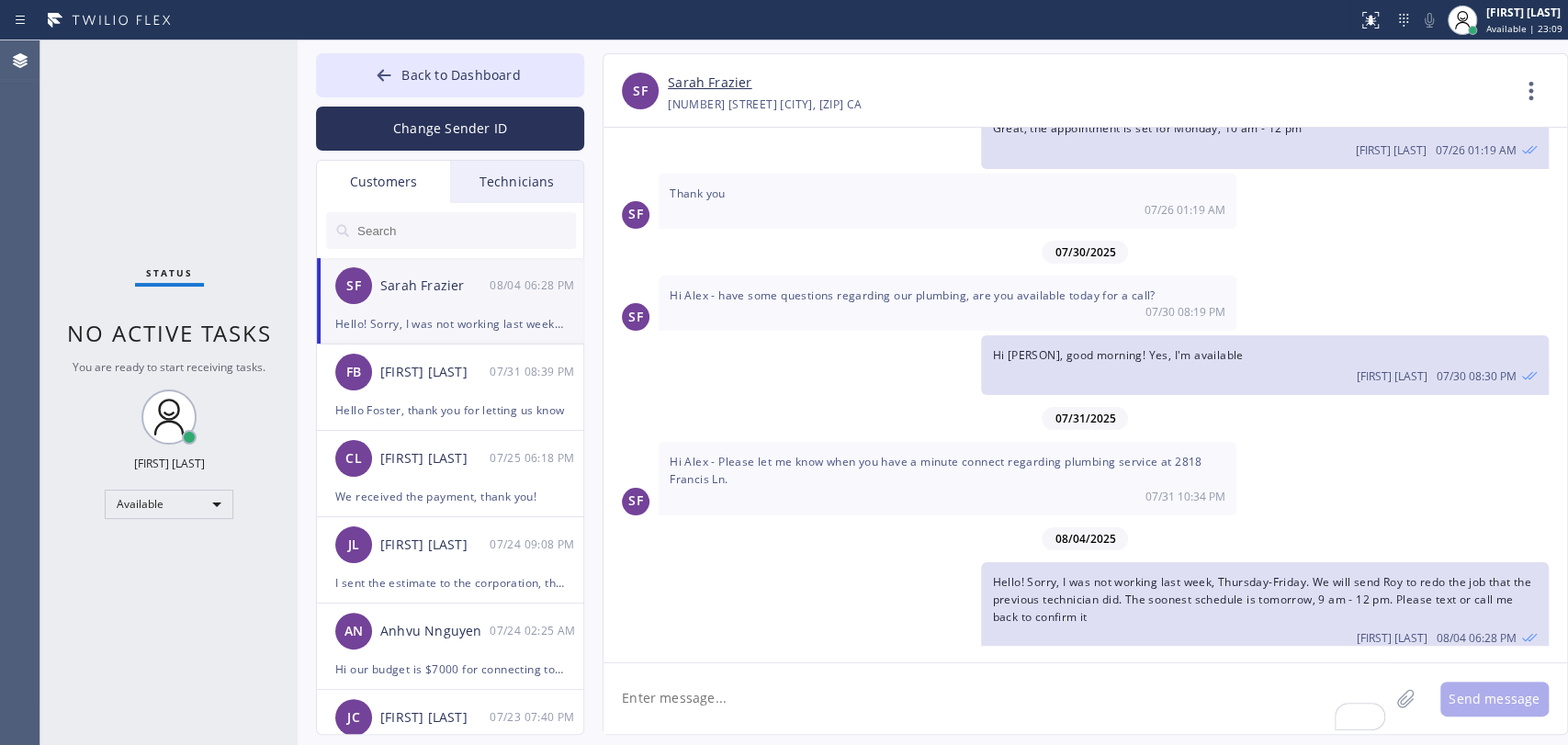 type 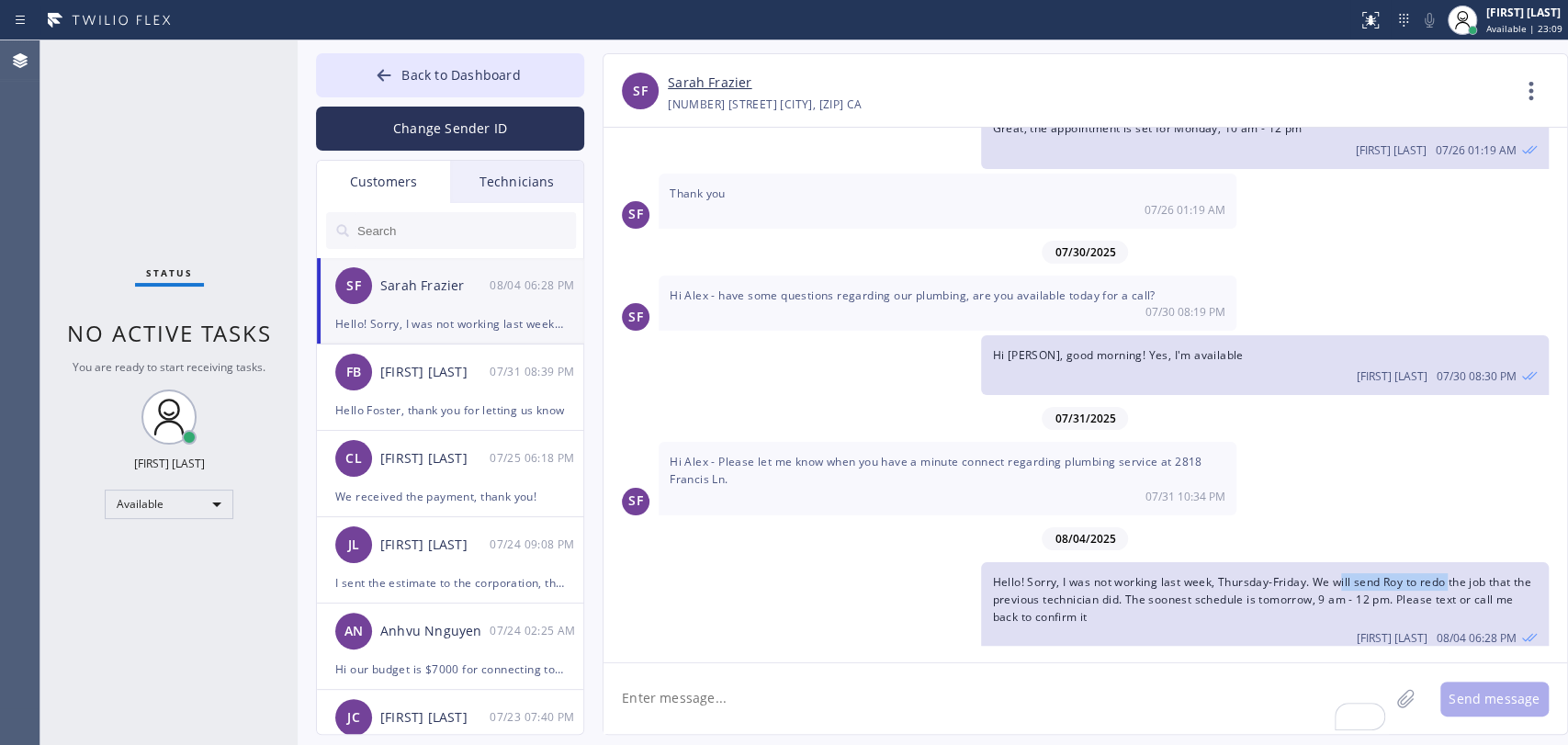 drag, startPoint x: 1348, startPoint y: 564, endPoint x: 1455, endPoint y: 562, distance: 107.01869 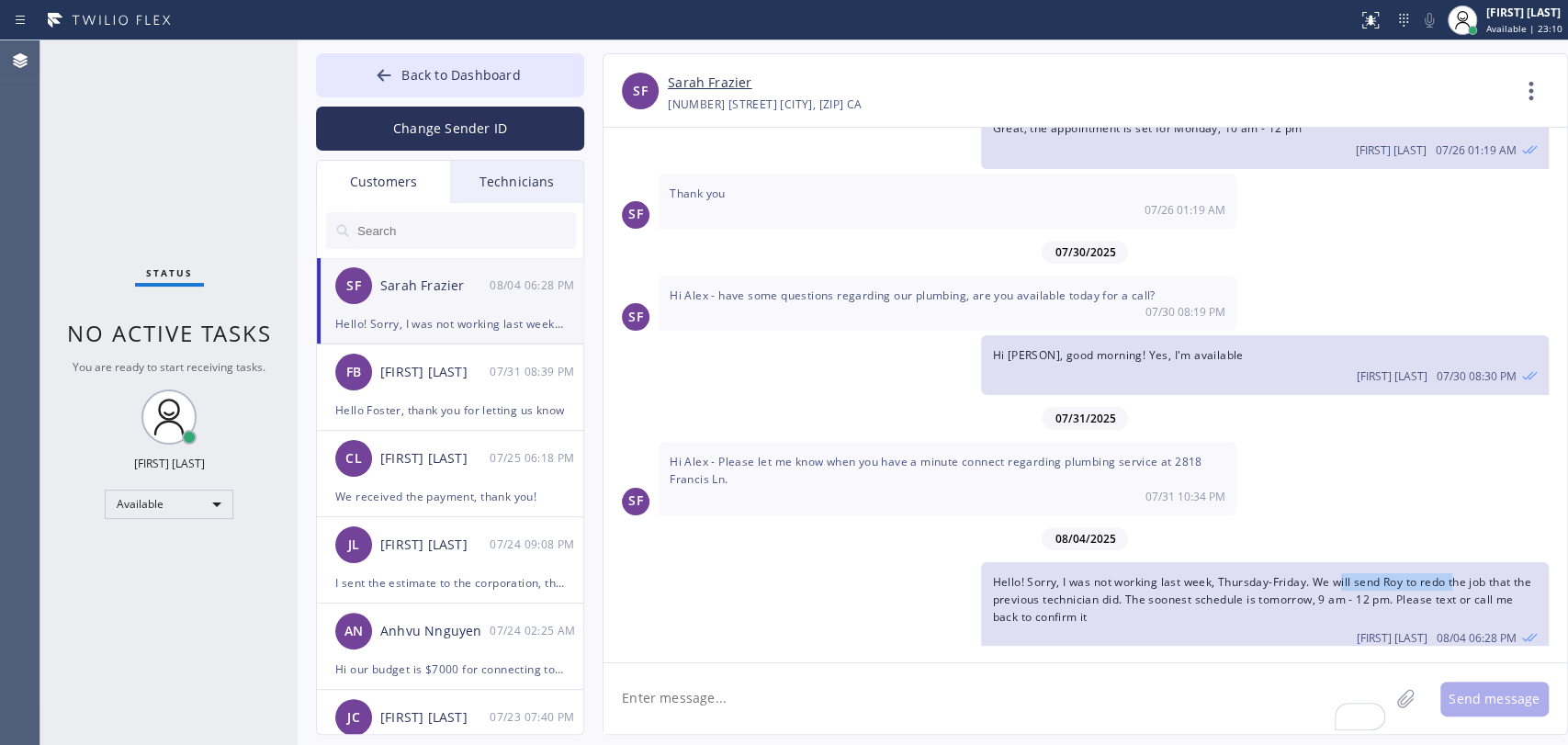 click on "Hello! Sorry, I was not working last week, Thursday-Friday. We will send Roy to redo the job that the previous technician did. The soonest schedule is tomorrow, 9 am - 12 pm. Please text or call me back to confirm it" at bounding box center [1261, 599] 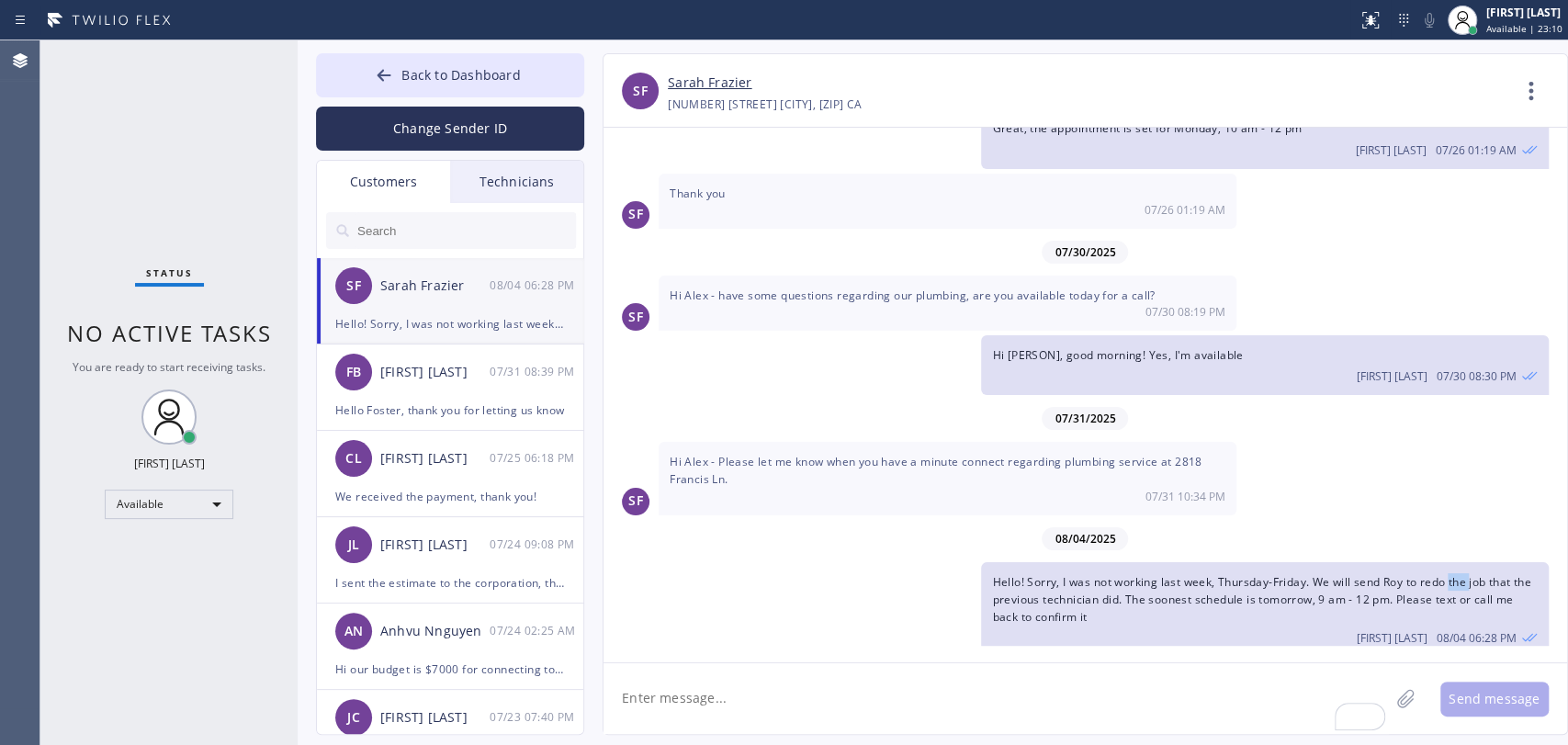 click on "Hello! Sorry, I was not working last week, Thursday-Friday. We will send Roy to redo the job that the previous technician did. The soonest schedule is tomorrow, 9 am - 12 pm. Please text or call me back to confirm it" at bounding box center [1261, 599] 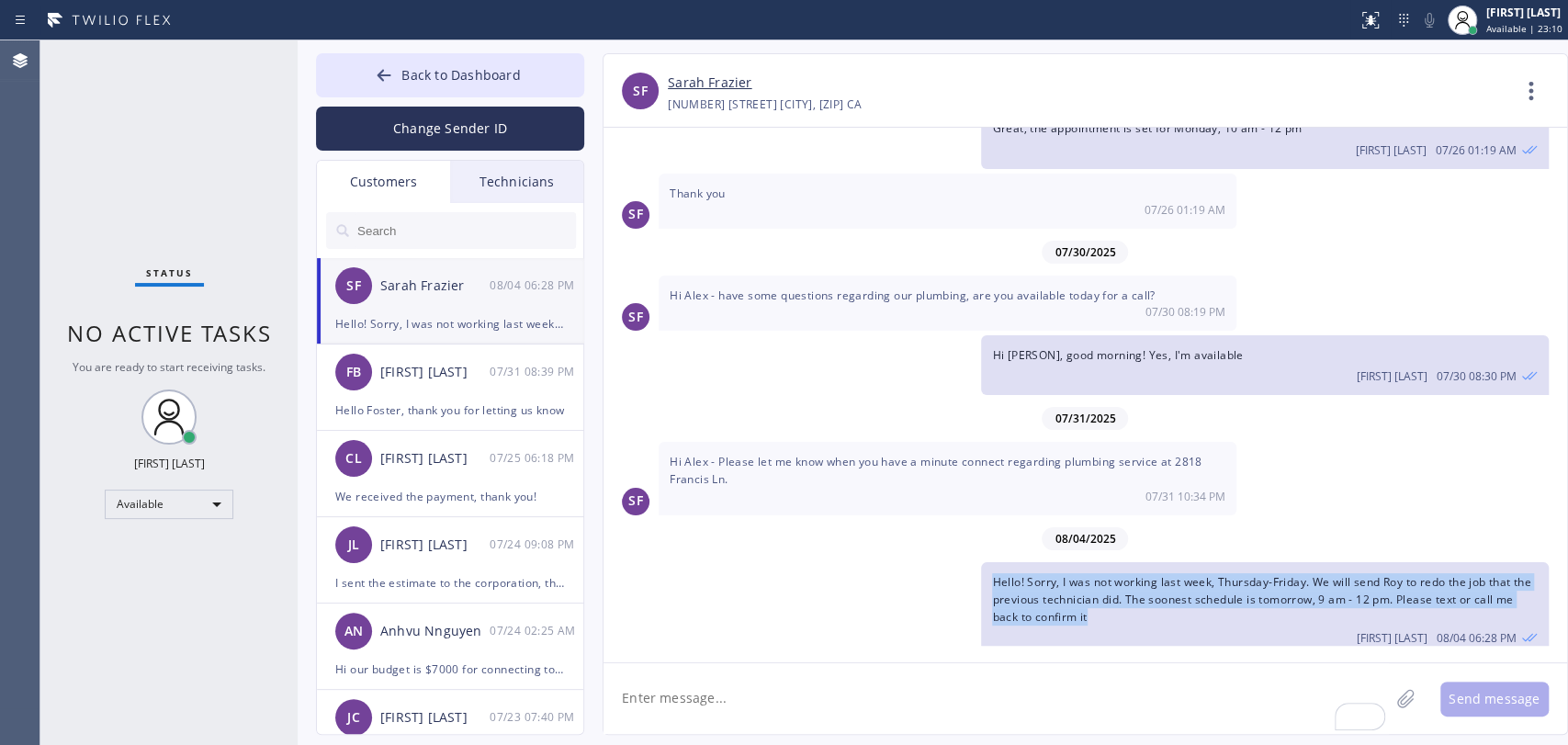 click on "Hello! Sorry, I was not working last week, Thursday-Friday. We will send Roy to redo the job that the previous technician did. The soonest schedule is tomorrow, 9 am - 12 pm. Please text or call me back to confirm it" at bounding box center [1261, 599] 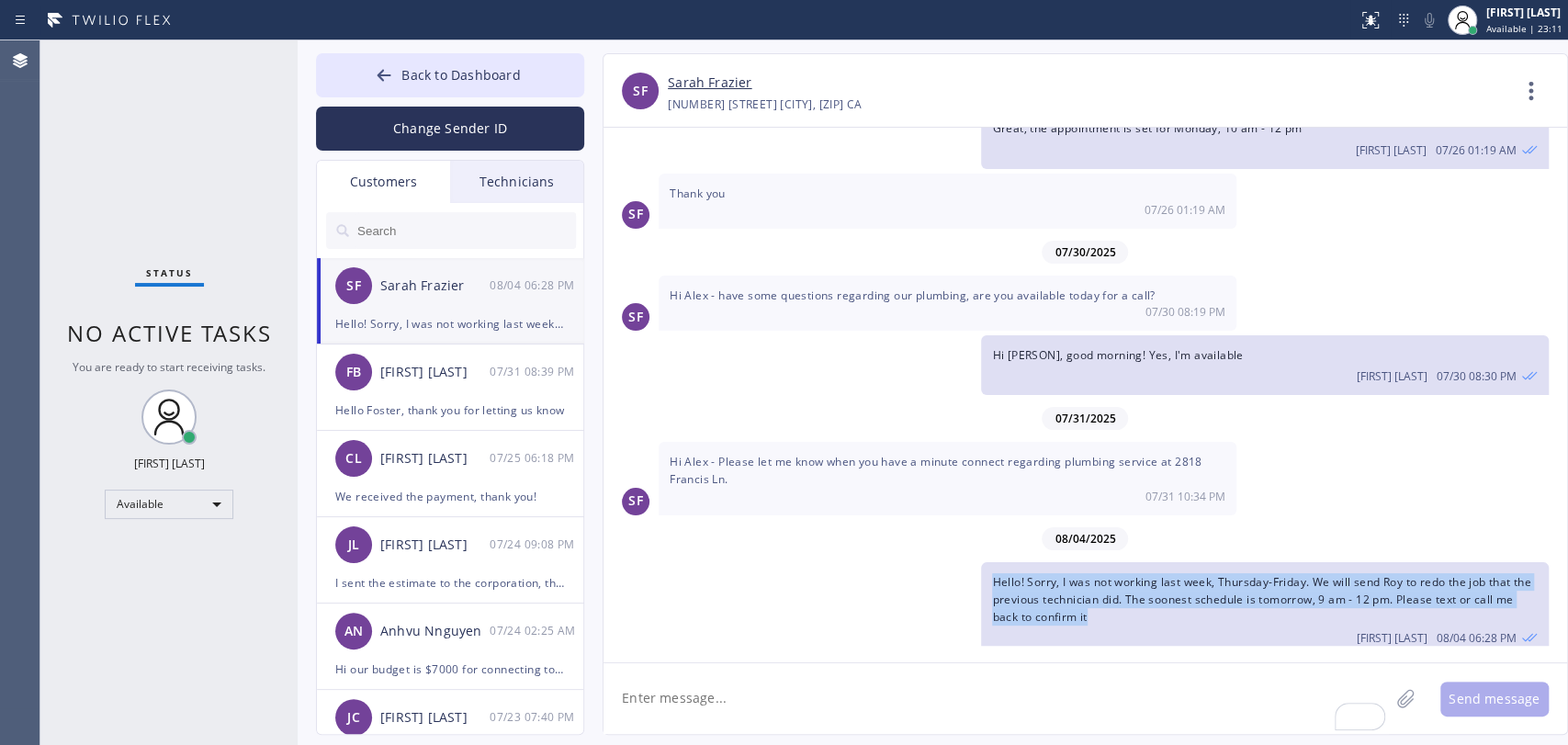 click on "Hello! Sorry, I was not working last week, Thursday-Friday. We will send Roy to redo the job that the previous technician did. The soonest schedule is tomorrow, 9 am - 12 pm. Please text or call me back to confirm it Oleksiy  Dmitriev 08/04 06:28 PM" 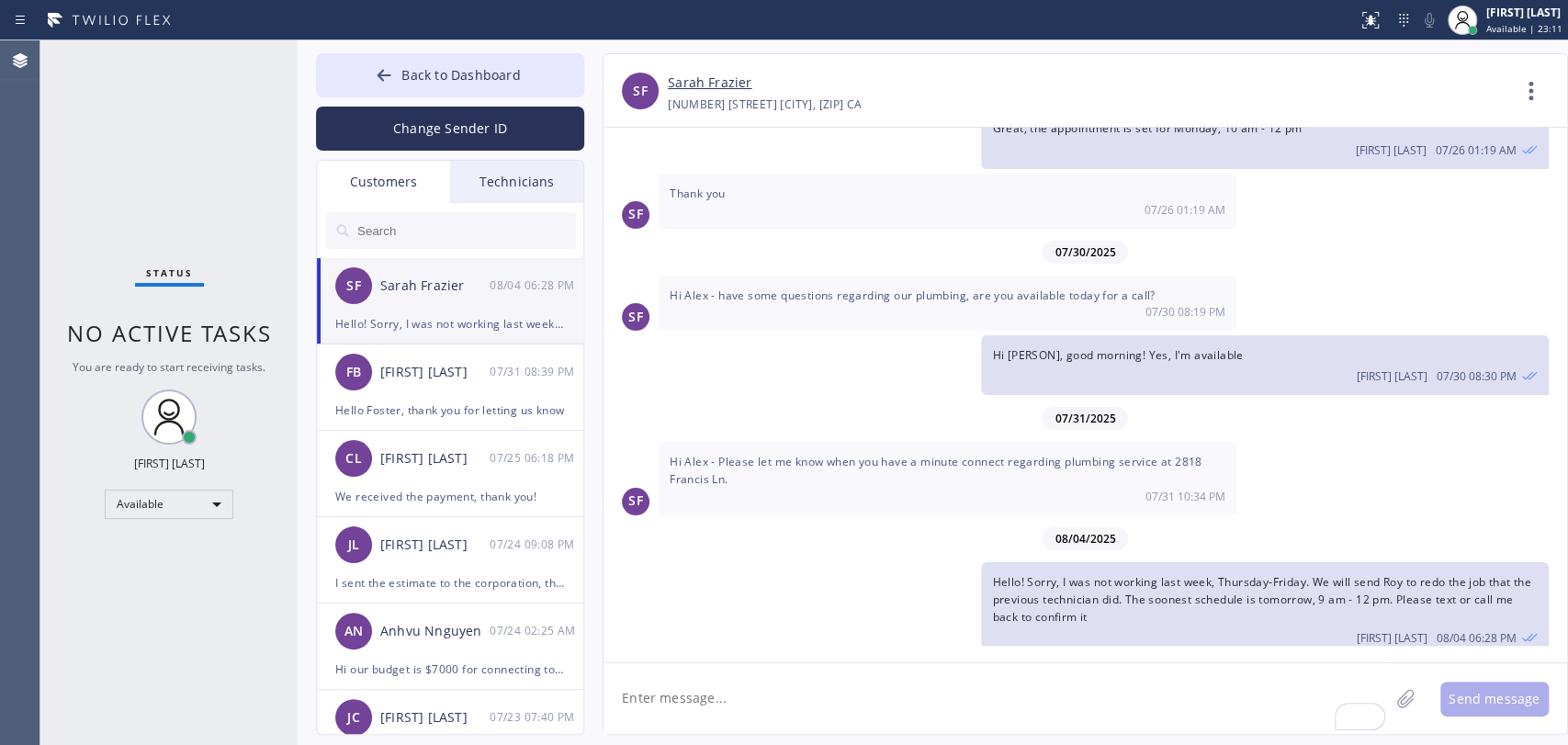 click on "Hello! Sorry, I was not working last week, Thursday-Friday. We will send Roy to redo the job that the previous technician did. The soonest schedule is tomorrow, 9 am - 12 pm. Please text or call me back to confirm it" at bounding box center [1261, 599] 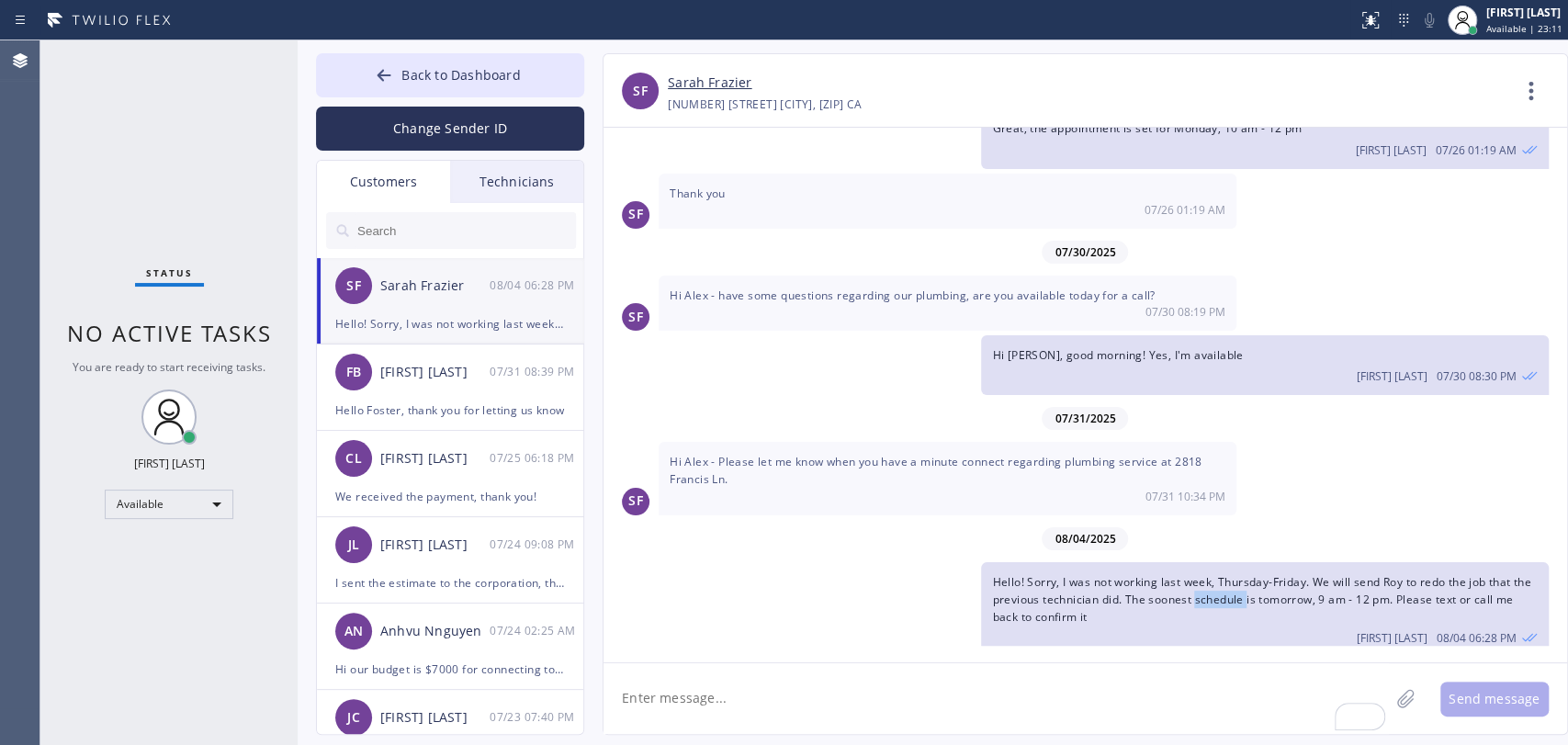 click on "Hello! Sorry, I was not working last week, Thursday-Friday. We will send Roy to redo the job that the previous technician did. The soonest schedule is tomorrow, 9 am - 12 pm. Please text or call me back to confirm it" at bounding box center (1261, 599) 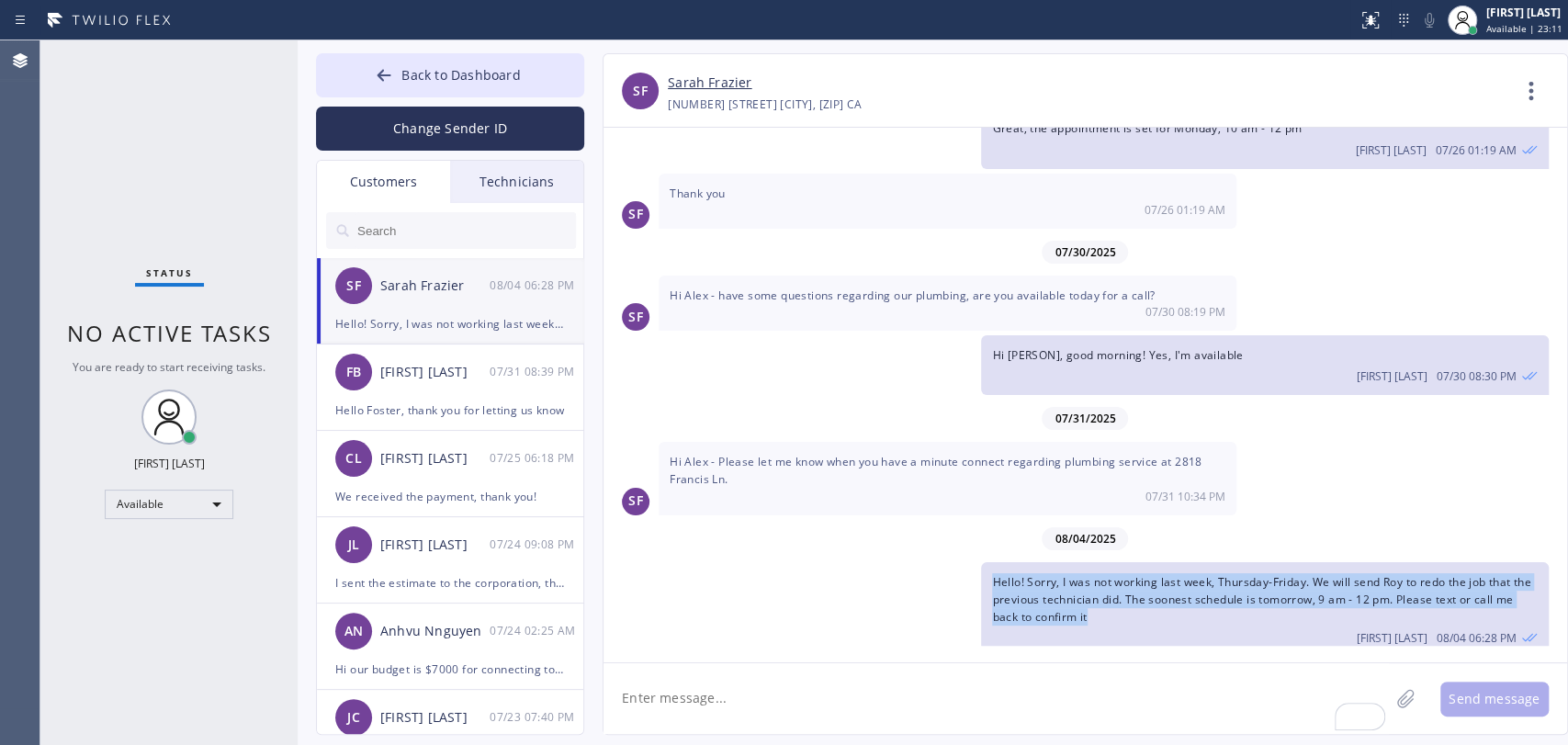 click on "Hello! Sorry, I was not working last week, Thursday-Friday. We will send Roy to redo the job that the previous technician did. The soonest schedule is tomorrow, 9 am - 12 pm. Please text or call me back to confirm it" at bounding box center (1261, 599) 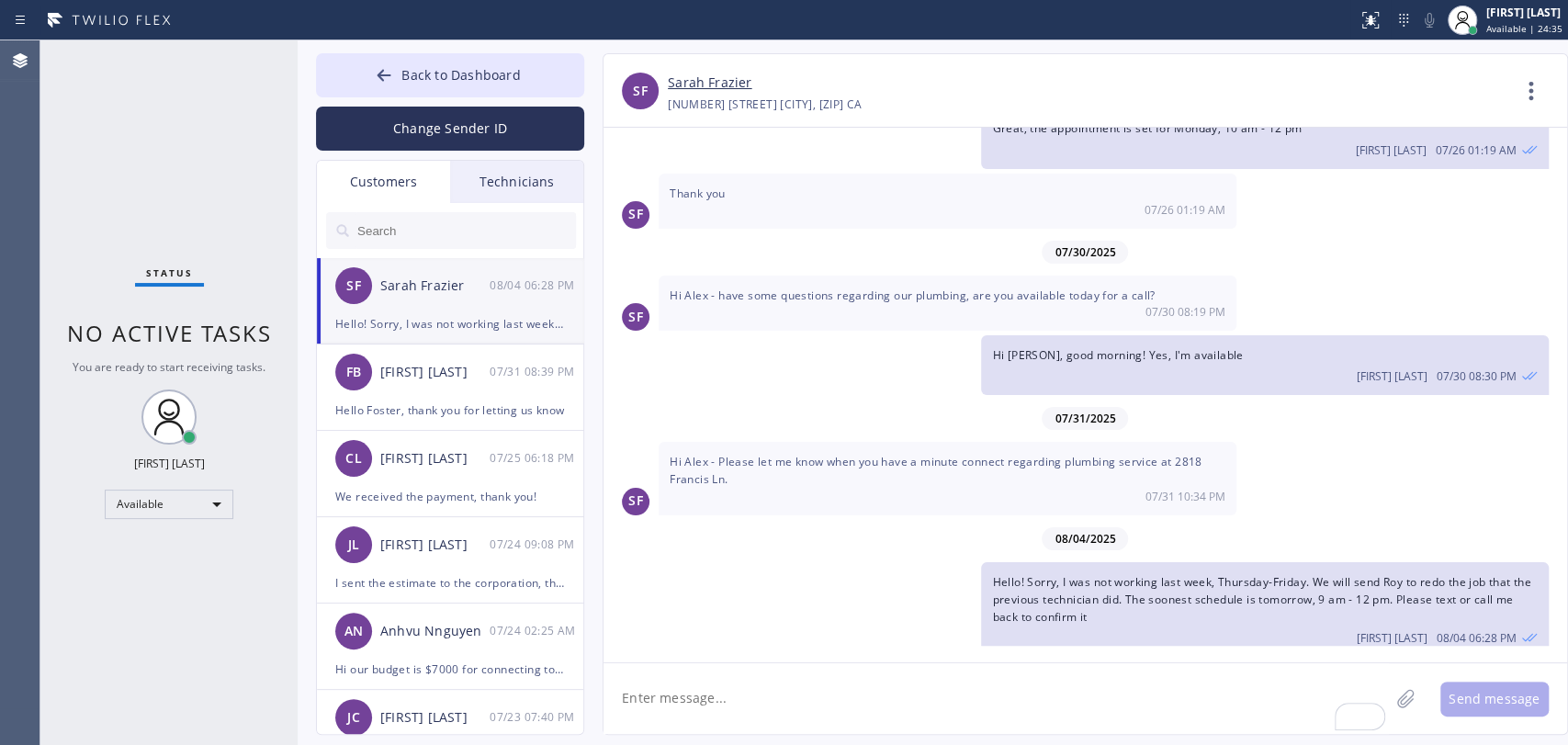 click on "Back to Dashboard Change Sender ID Customers Technicians SF [LAST] [DATE] [TIME] Hello! Sorry, I was not working last week, Thursday-Friday. We will send Roy to redo the job that the previous technician did. The soonest schedule is tomorrow, 9 am - 12 pm. Please text or call me back to confirm it FB [LAST] [DATE] [TIME] Hello Foster, thank you for letting us know CL [LAST] [DATE] [TIME] We received the payment, thank you! JL [LAST] [DATE] [TIME] I sent the estimate to the corporation, they will take the decision. AN [LAST] [DATE] [TIME] Hi our budget is $7000 for connecting to the water and sewer line with labor and materials JC [LAST] [DATE] [TIME] We can do Tuesday next week 12 pm - 3 pm as well, I will reschedule it. Thank you for your answer! AD [LAST] [DATE] [TIME] Thanks for your reply! Will be waiting for your decision on this project JO [LAST] [DATE] [TIME] CS [LAST] [DATE] [TIME] SO [LAST] JP" at bounding box center (450, 394) 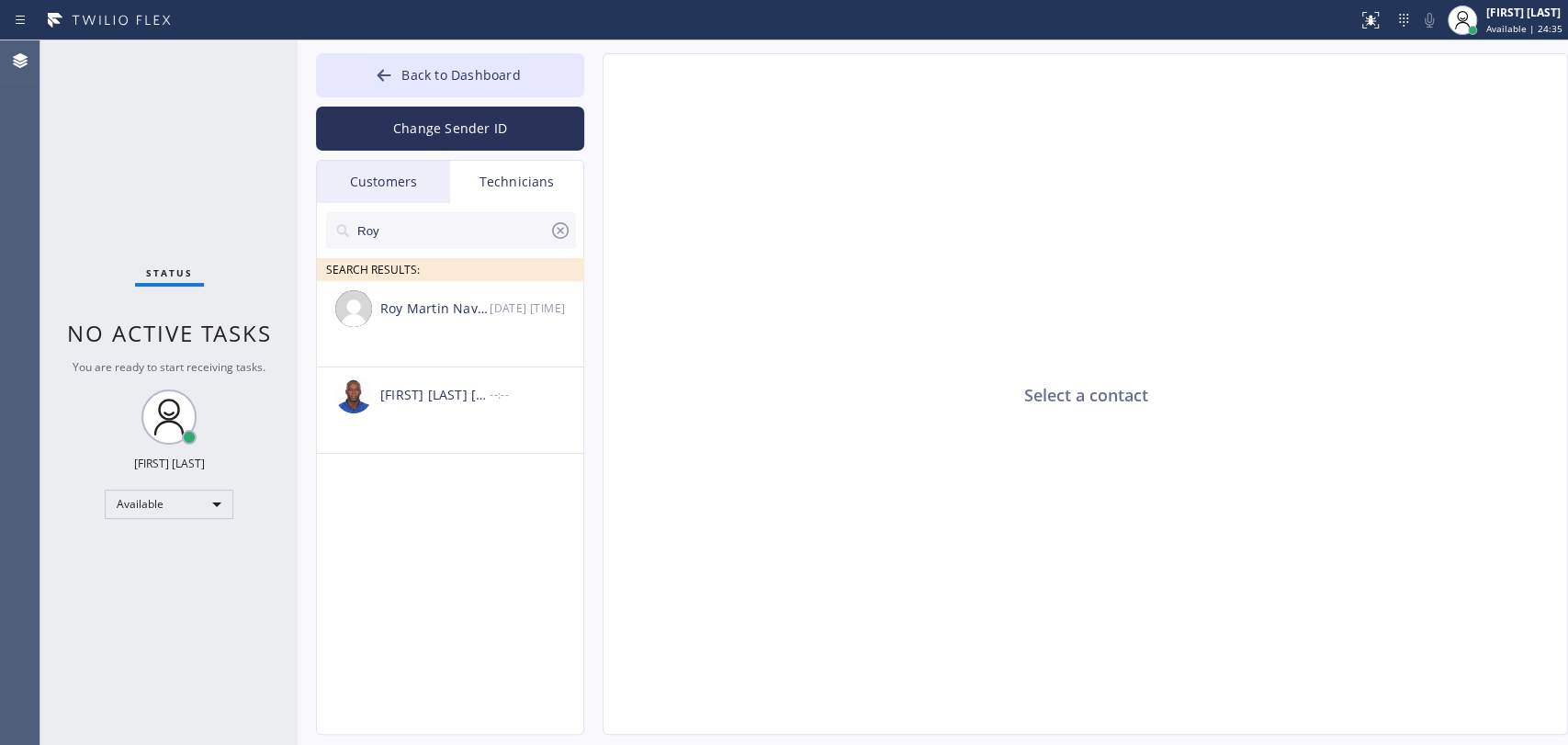 click on "Roy" at bounding box center [452, 231] 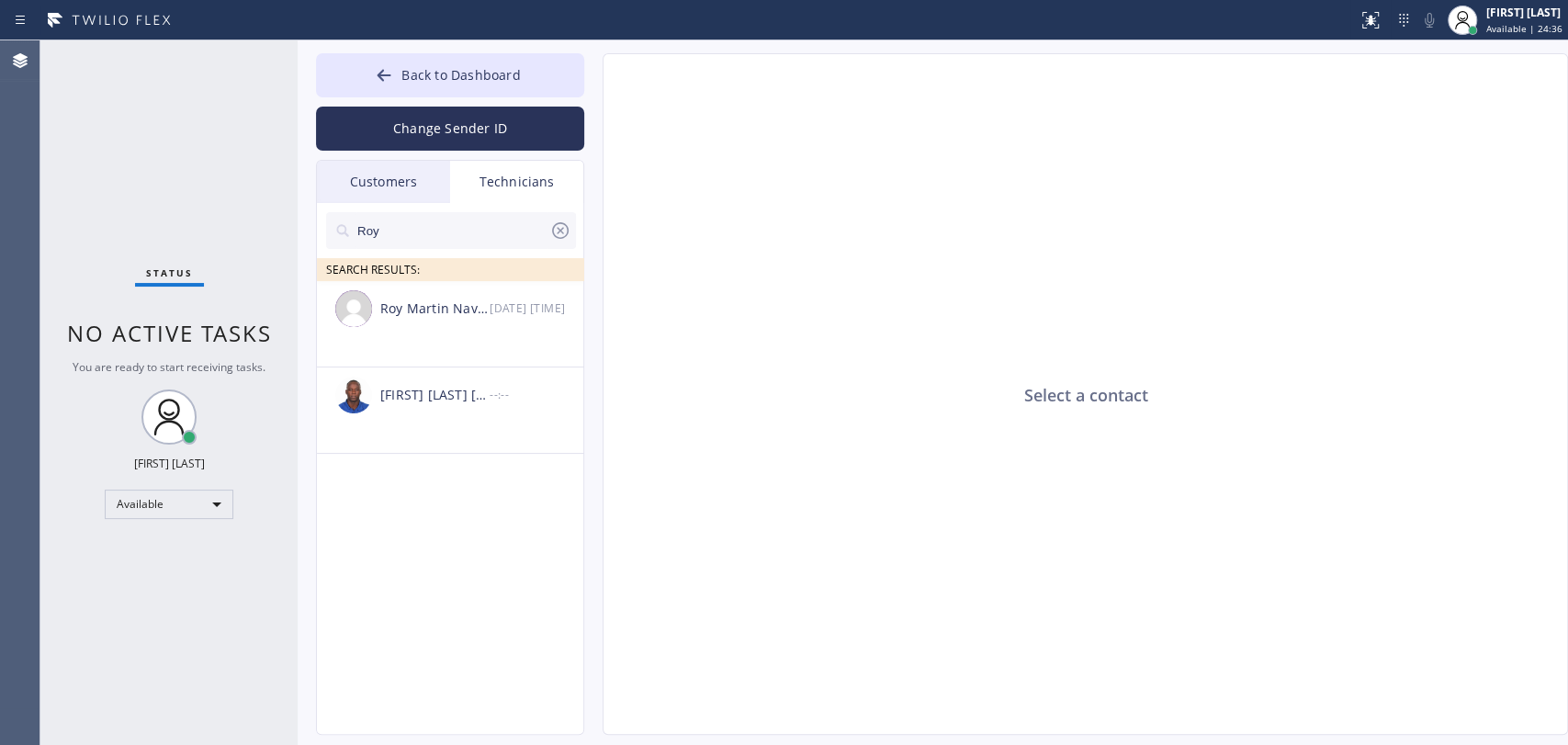 click on "Roy" at bounding box center (452, 231) 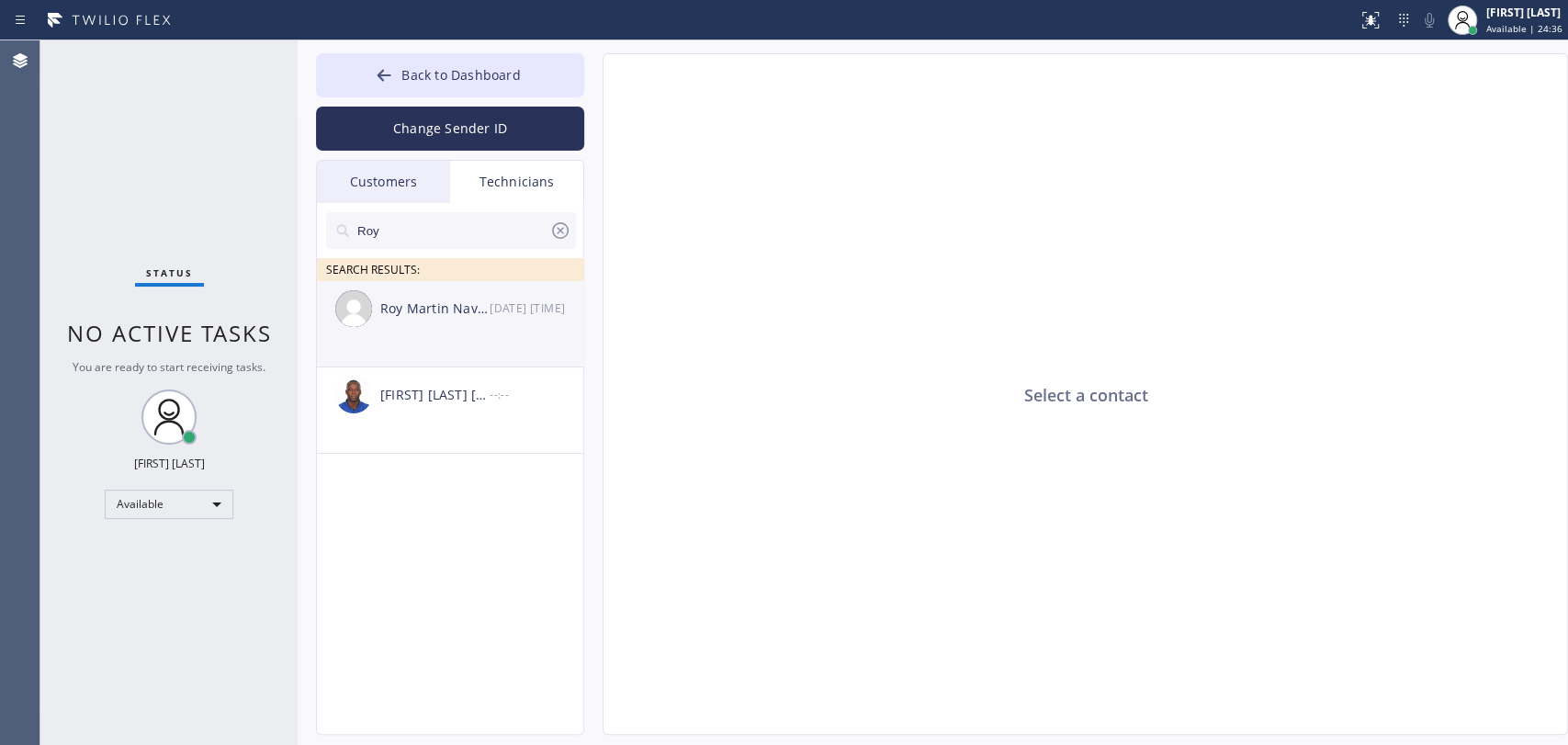 click on "Roy Martin Navarrette" at bounding box center [434, 309] 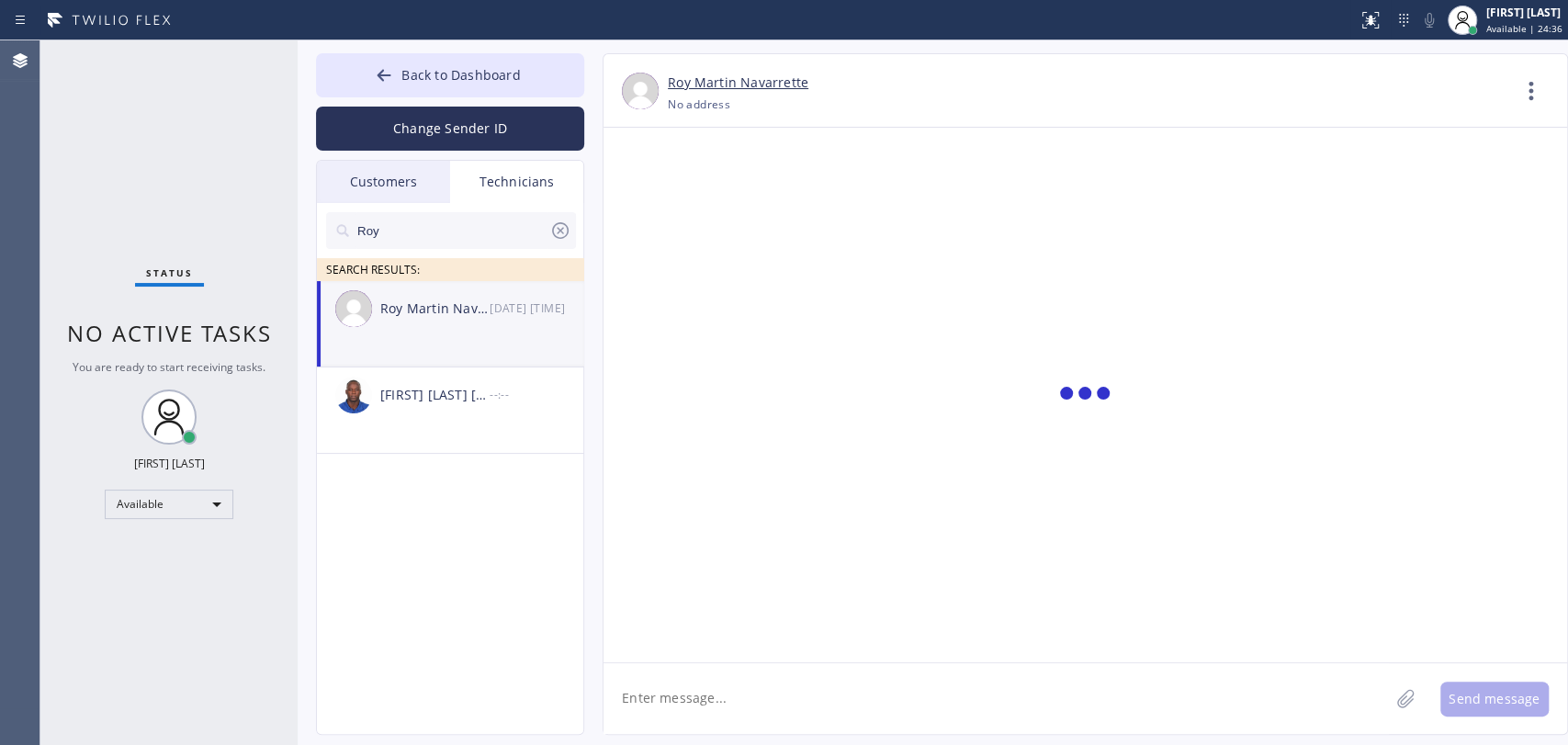 click 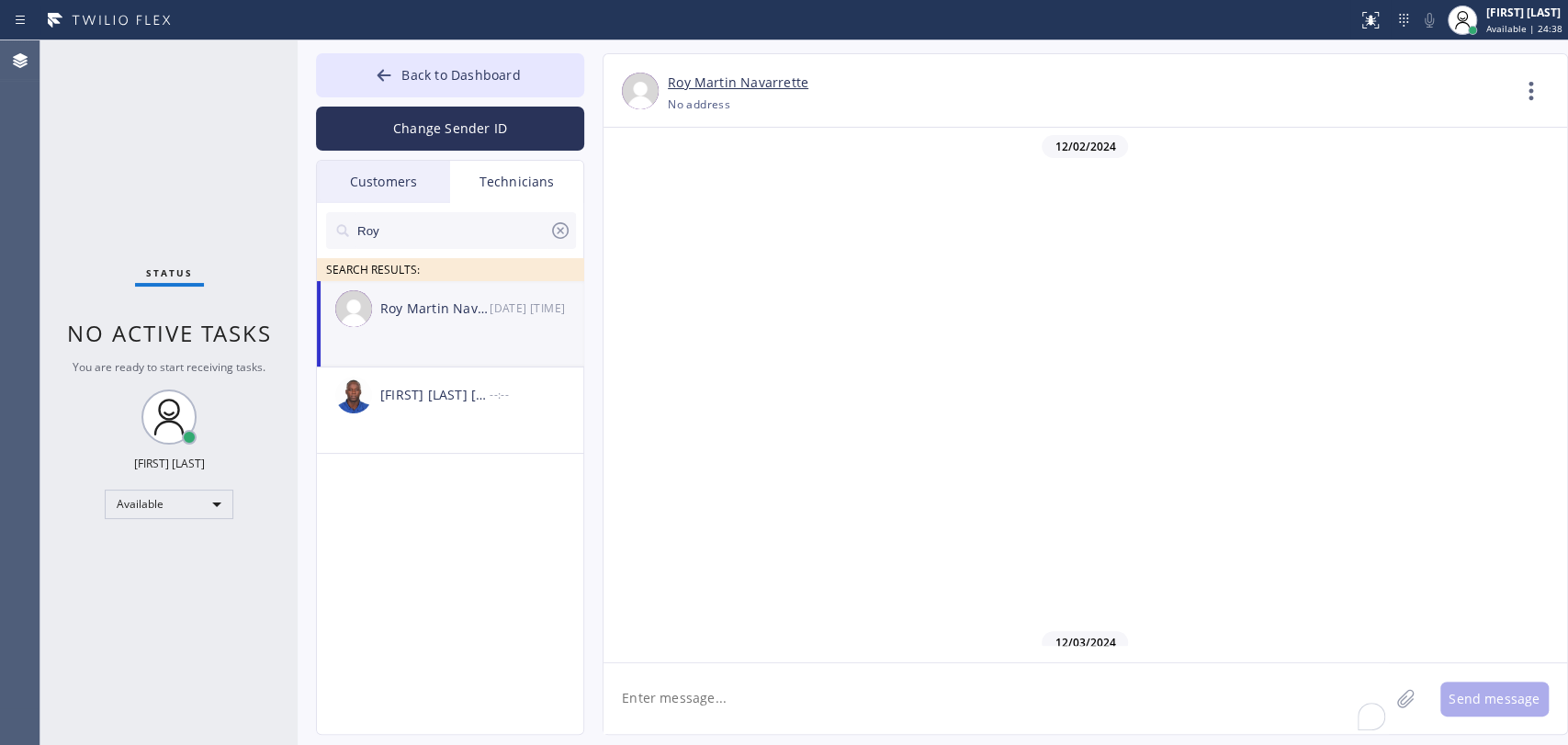 scroll, scrollTop: 97553, scrollLeft: 0, axis: vertical 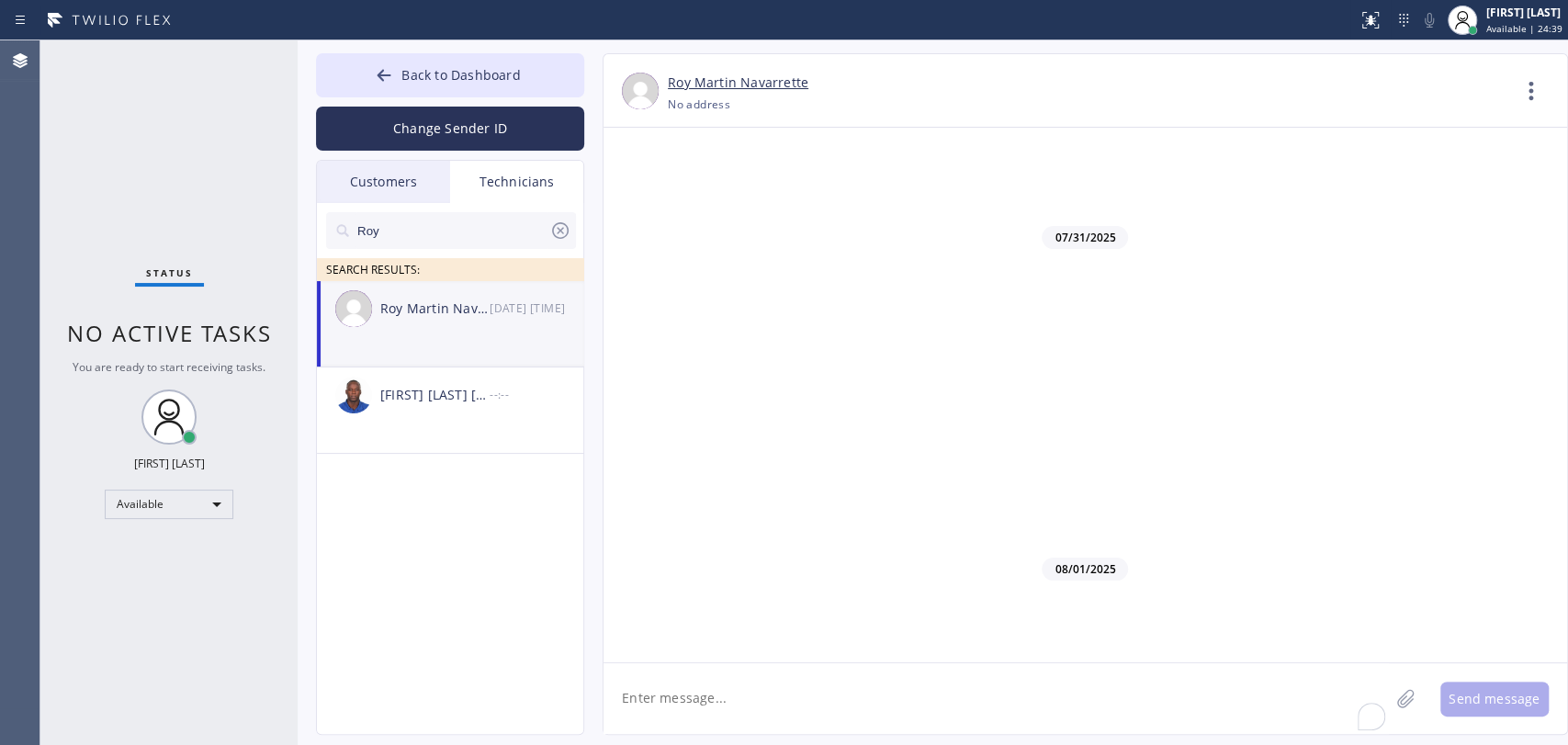 click on "need to discuss redo of [PERSON]" at bounding box center [1083, 1461] 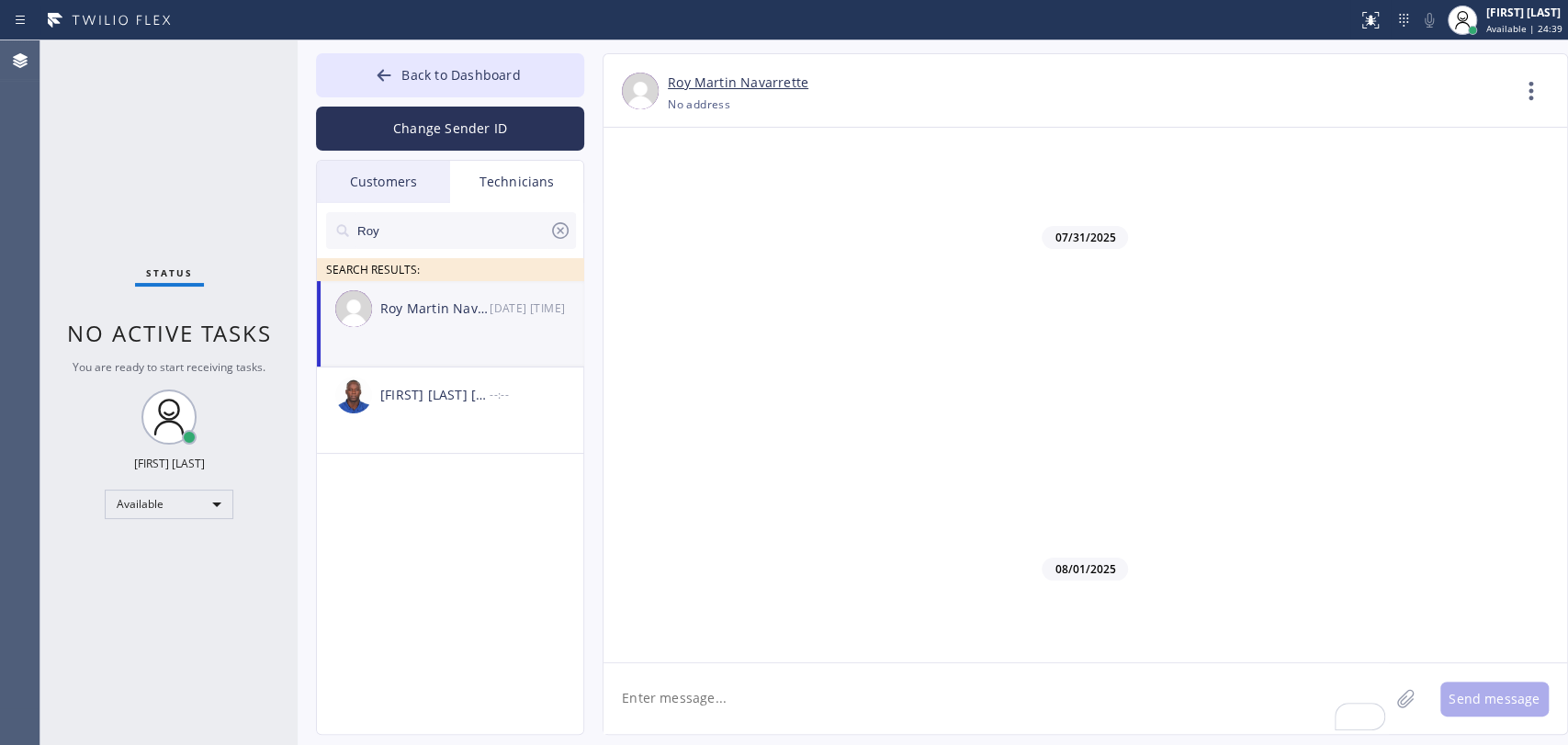 click on "need to discuss redo of [PERSON]" at bounding box center [1083, 1461] 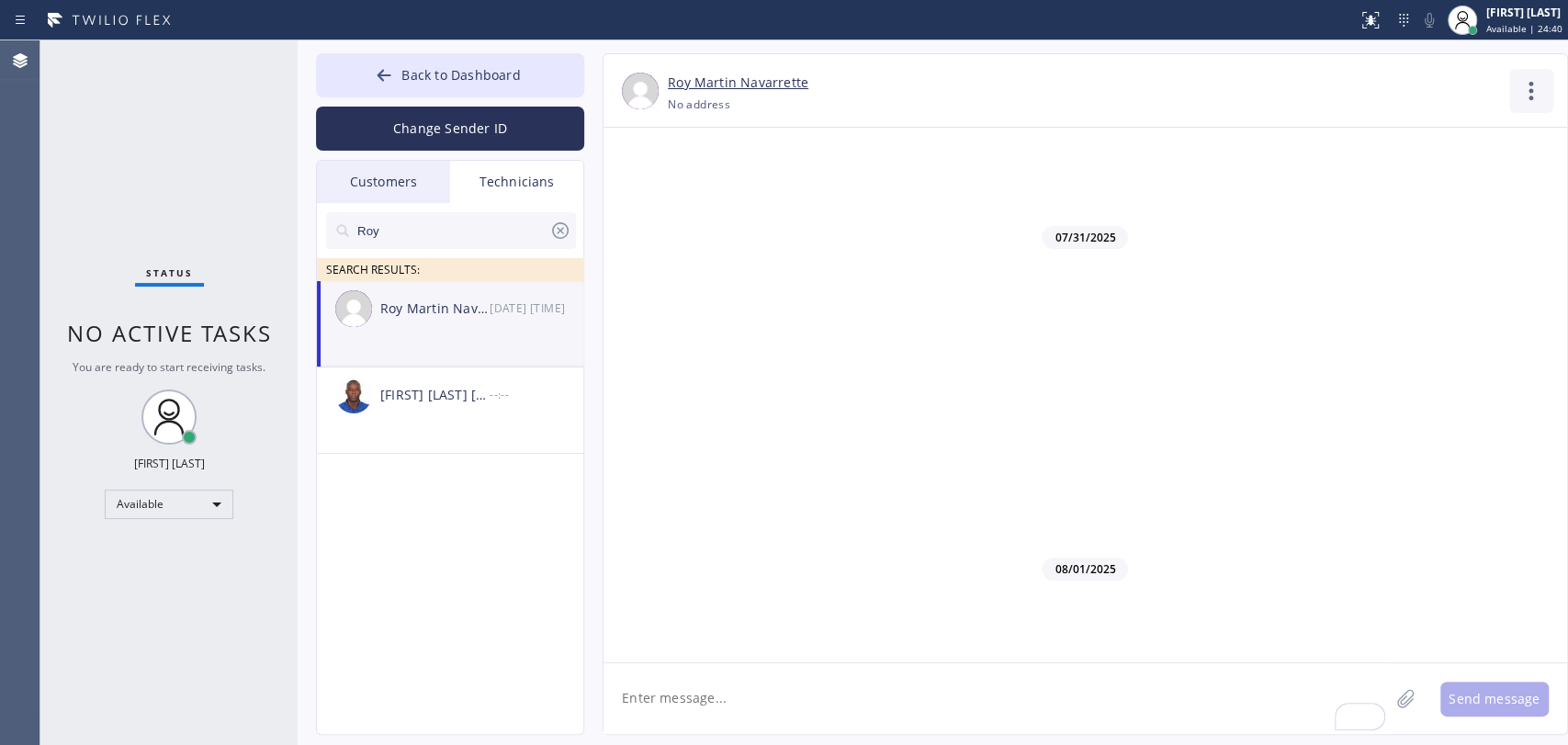 click 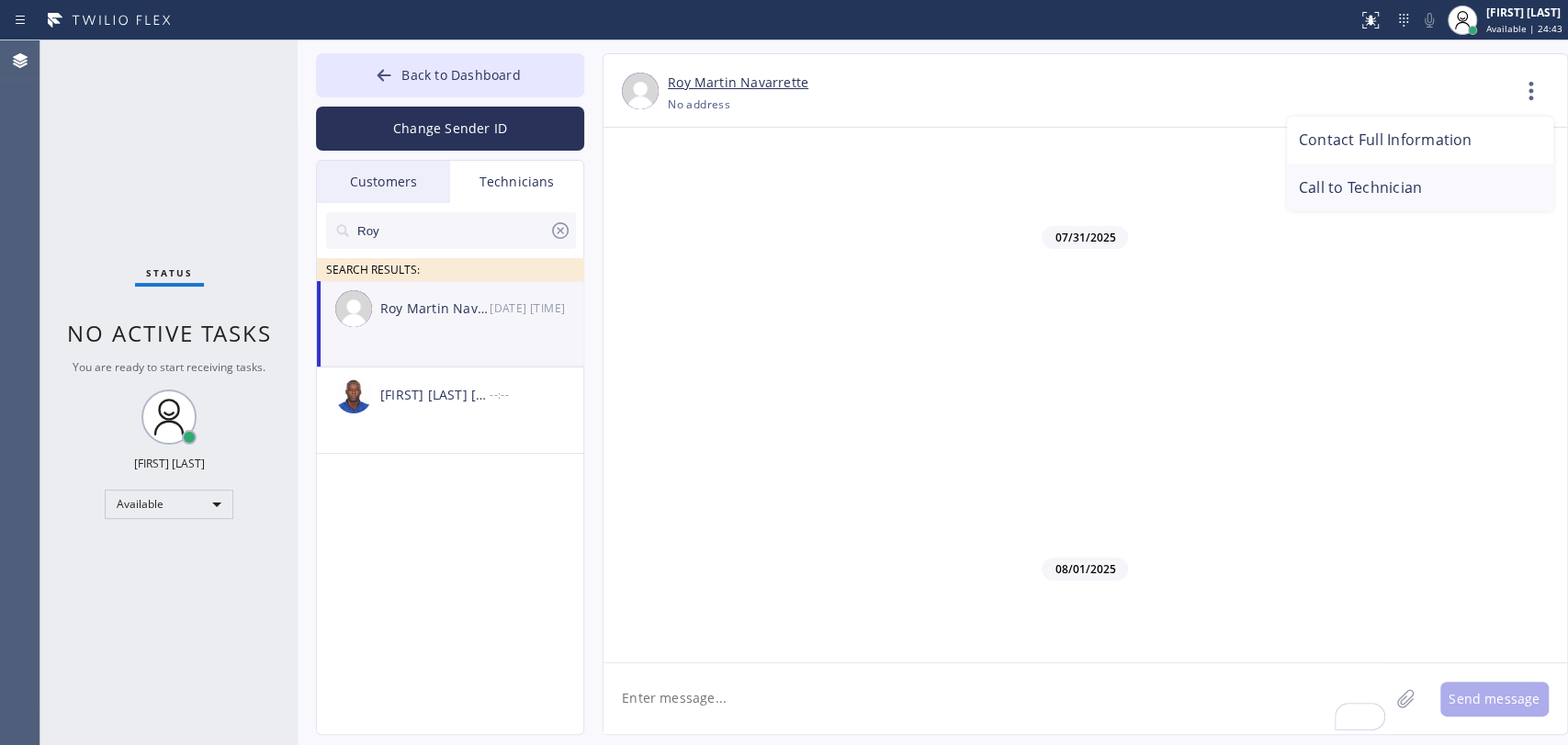 click on "Call to Technician" at bounding box center [1420, 188] 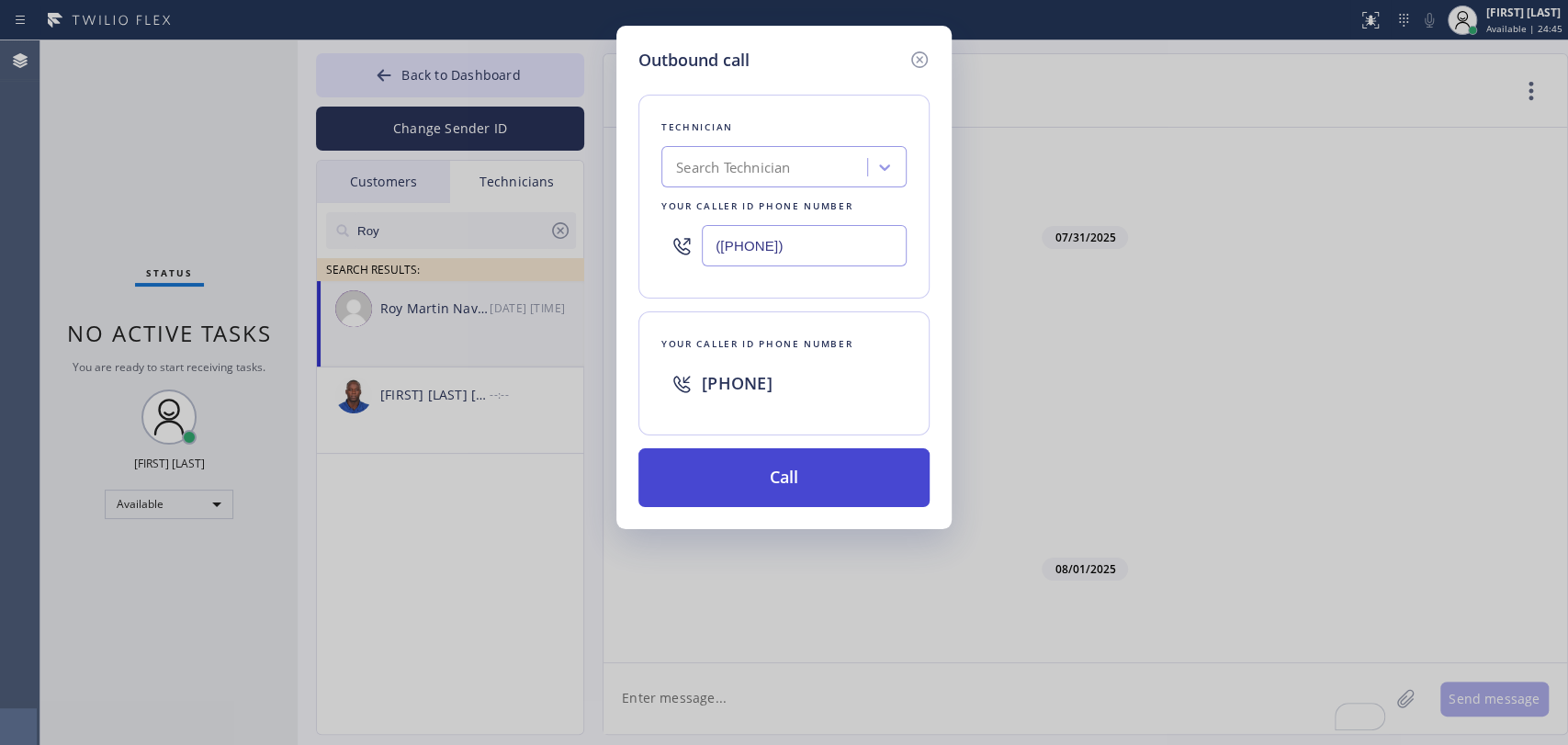 click on "Call" at bounding box center [784, 478] 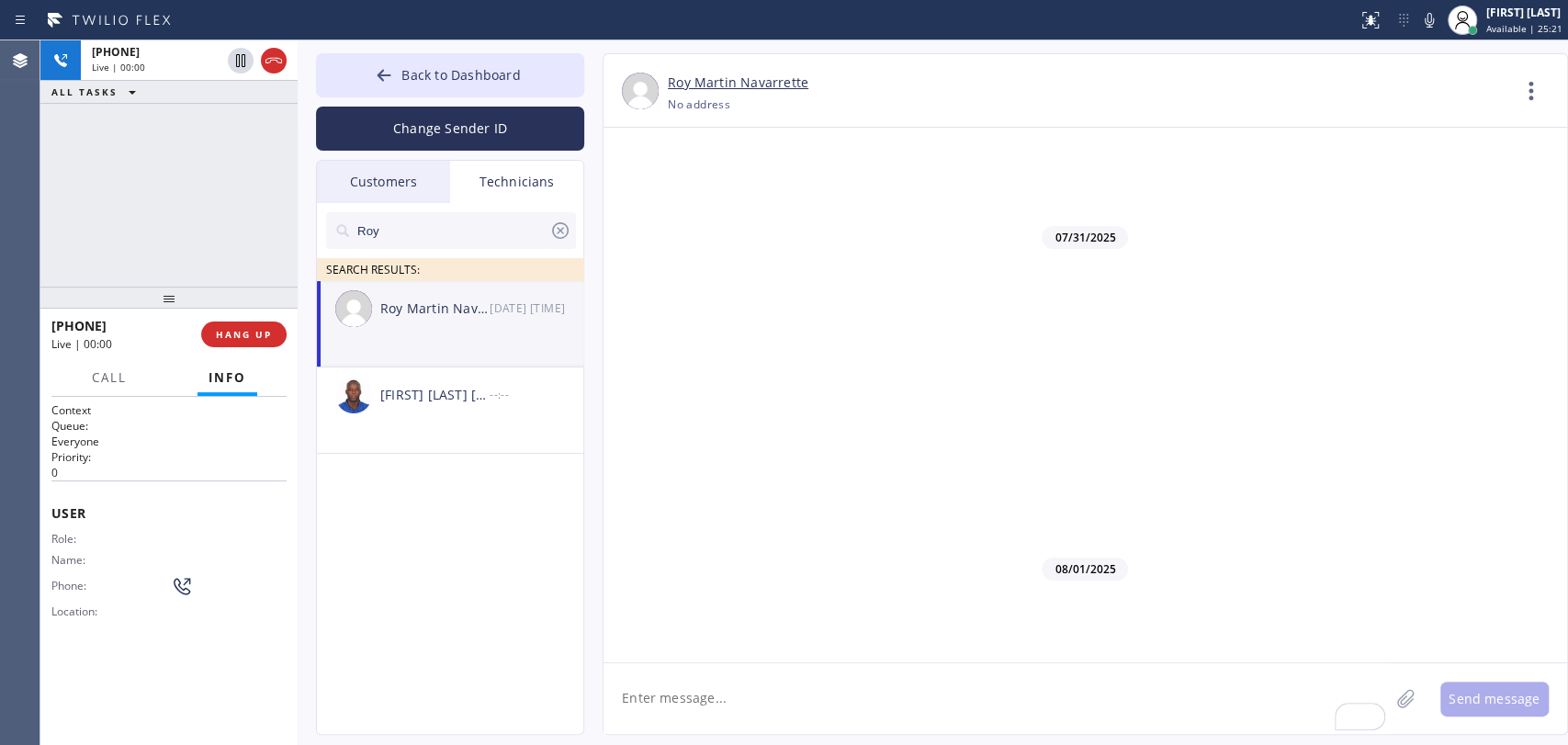 drag, startPoint x: 179, startPoint y: 300, endPoint x: 173, endPoint y: 333, distance: 33.54102 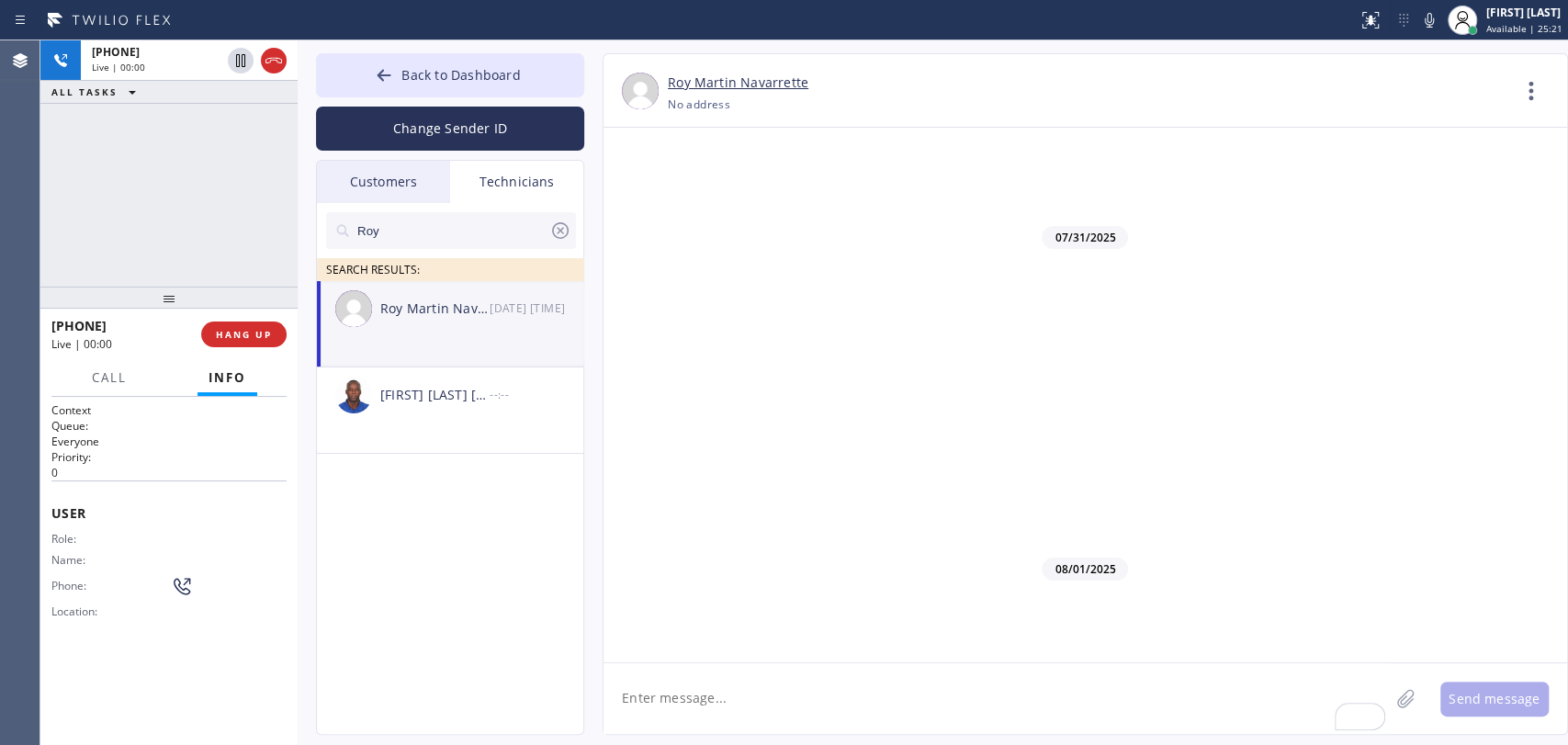 click at bounding box center [169, 298] 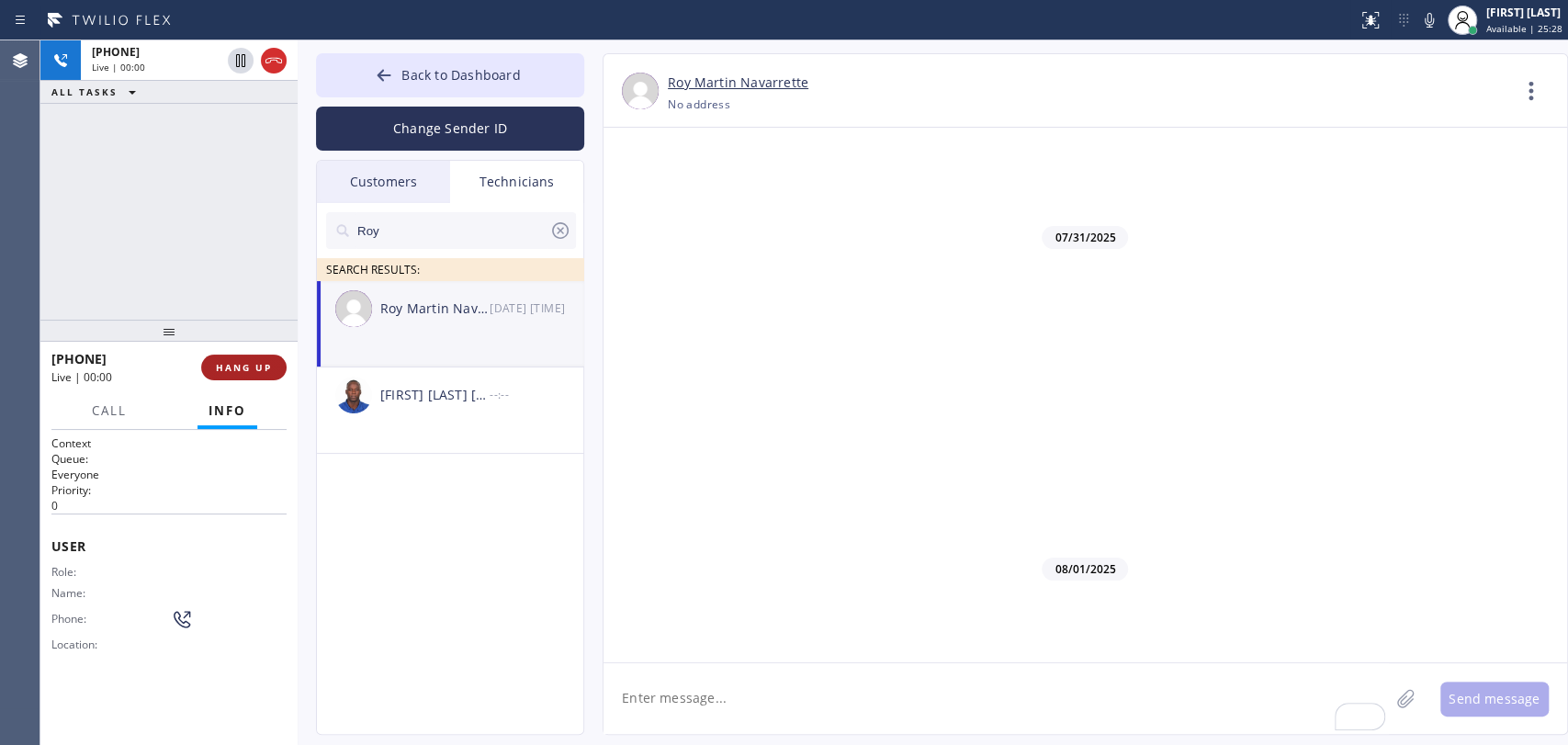 click on "HANG UP" at bounding box center [243, 367] 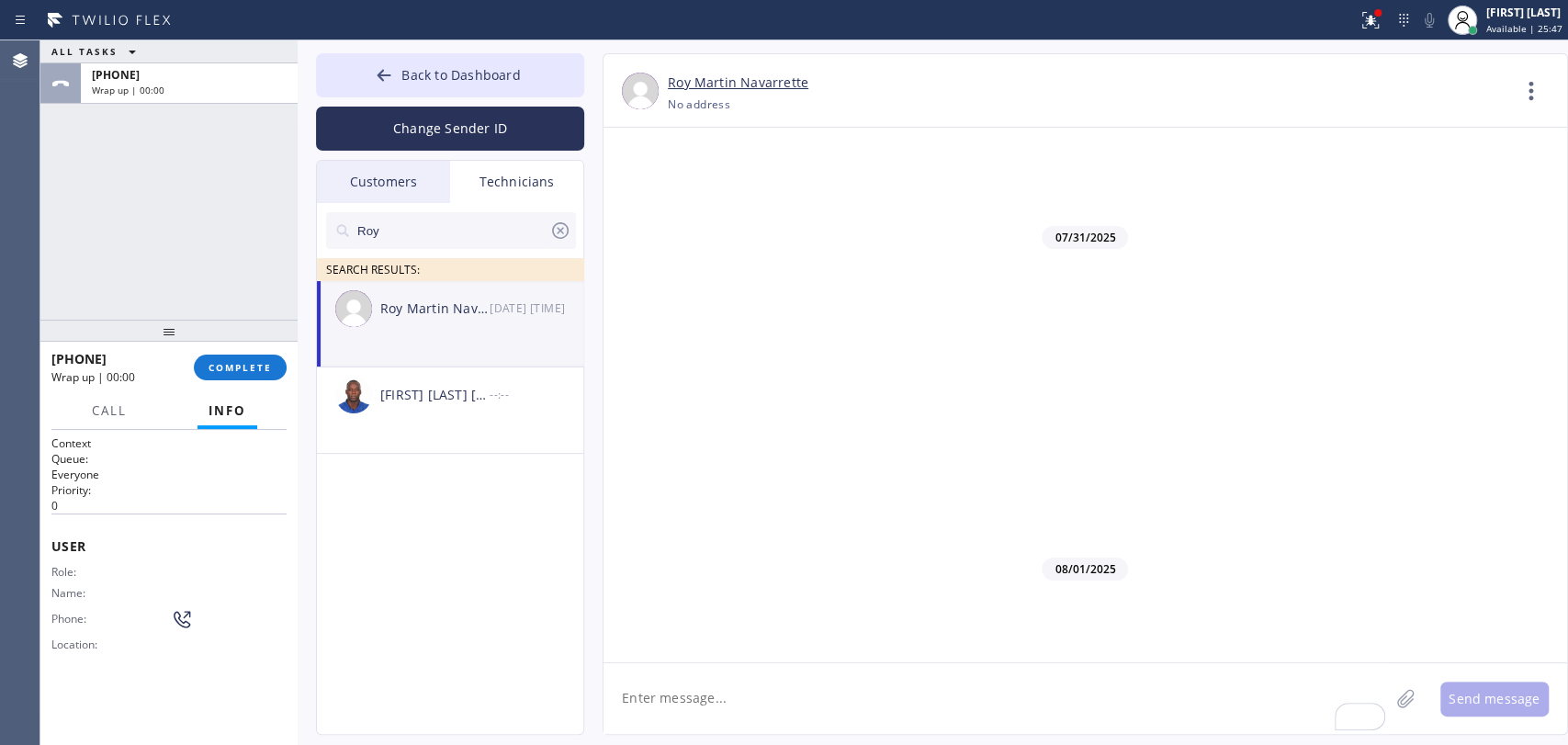 drag, startPoint x: 231, startPoint y: 377, endPoint x: 17, endPoint y: 408, distance: 216.23367 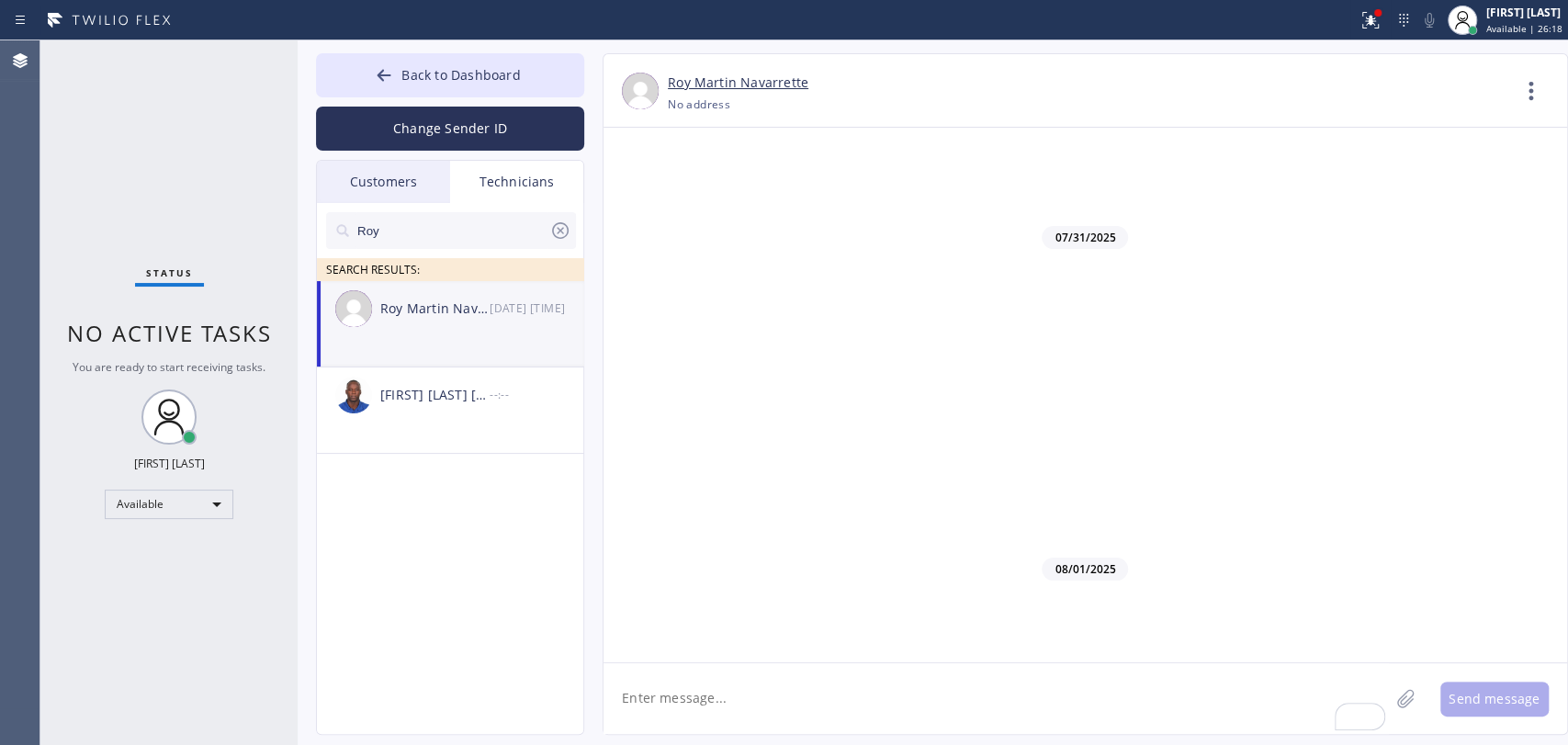 drag, startPoint x: 405, startPoint y: 325, endPoint x: 558, endPoint y: 215, distance: 188.43832 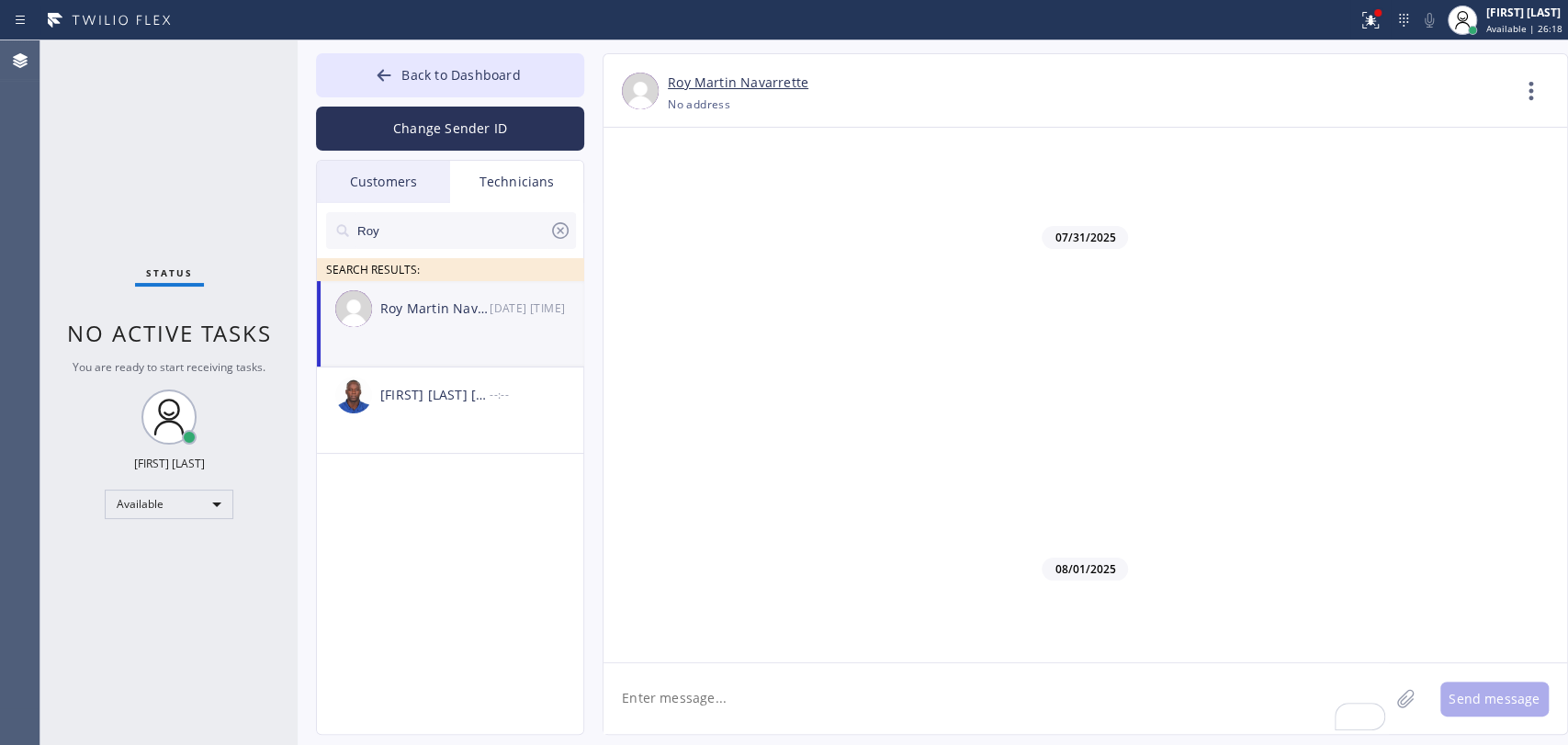 click on "Roy Martin Navarrette 08/04 06:26 PM" at bounding box center [451, 309] 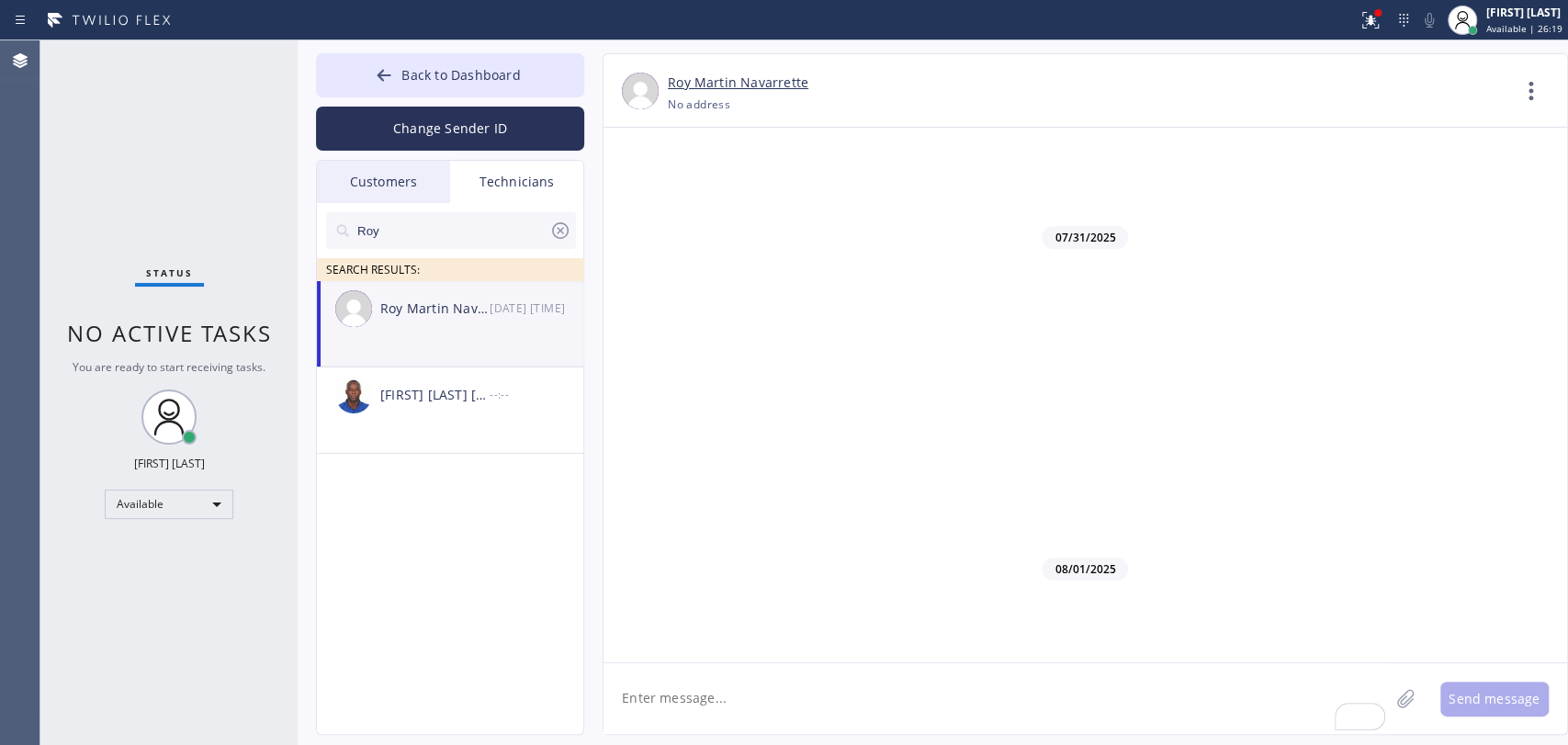 click on "Contact Full Information Call to Technician" at bounding box center (1538, 95) 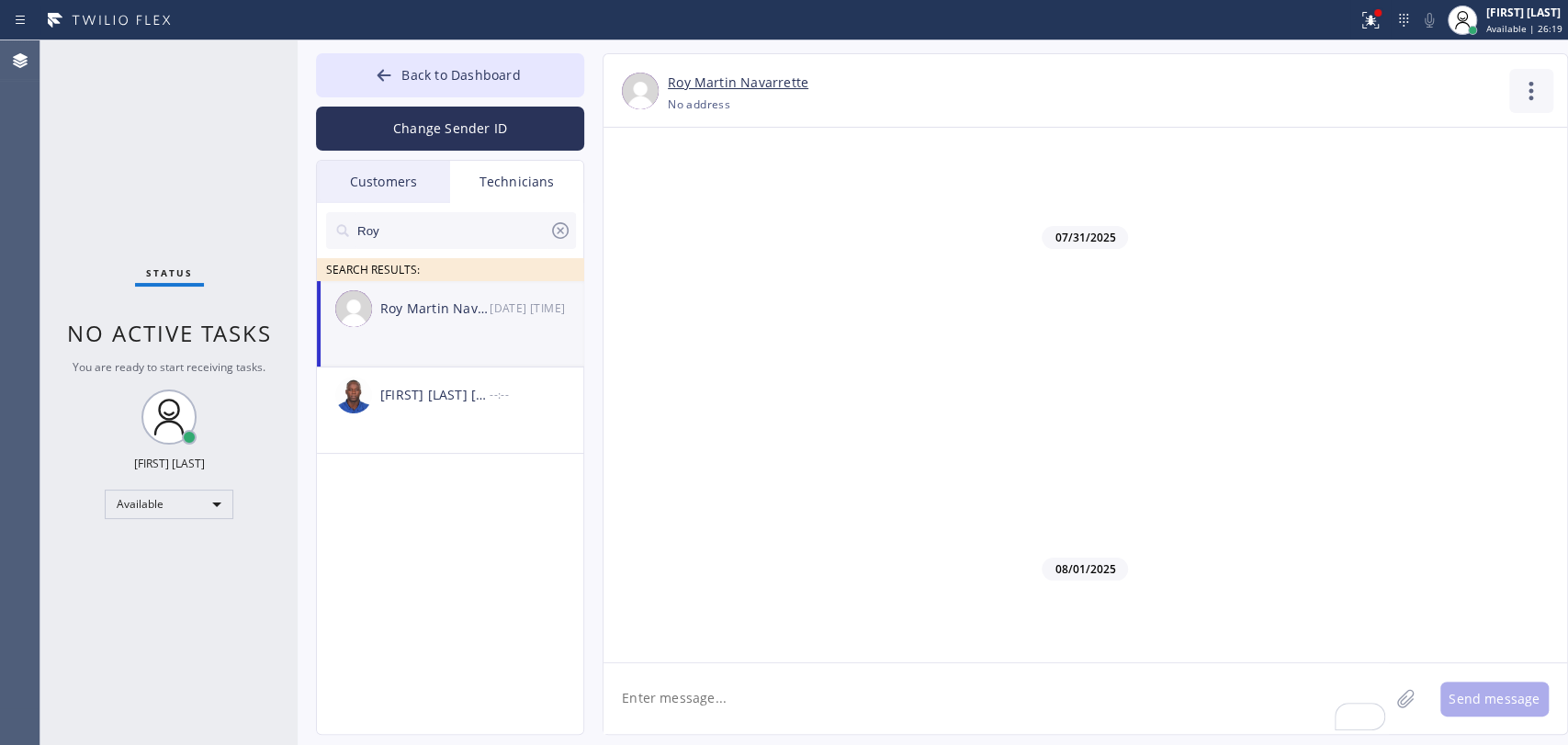 click on "Contact Full Information Call to Technician" at bounding box center [1538, 95] 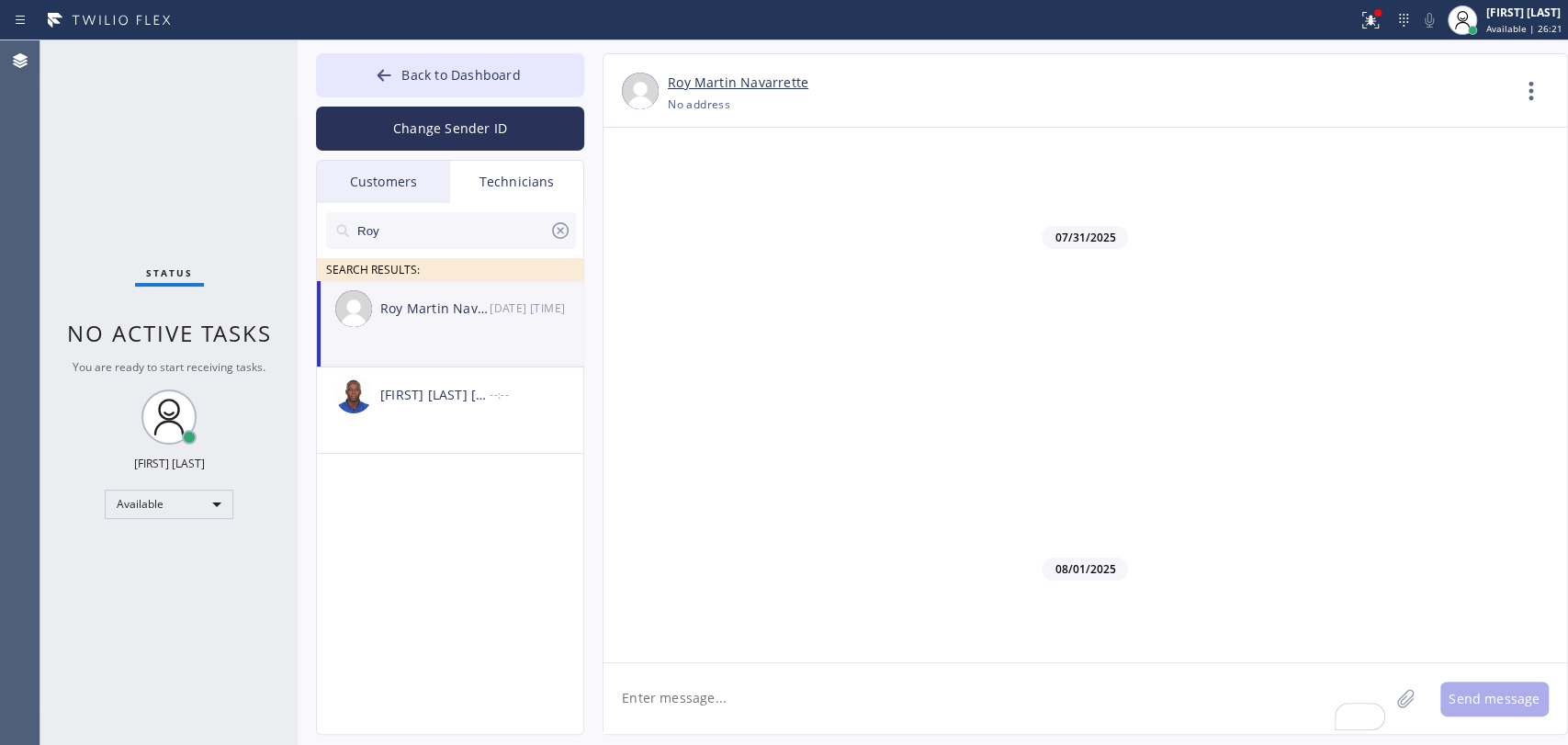 click 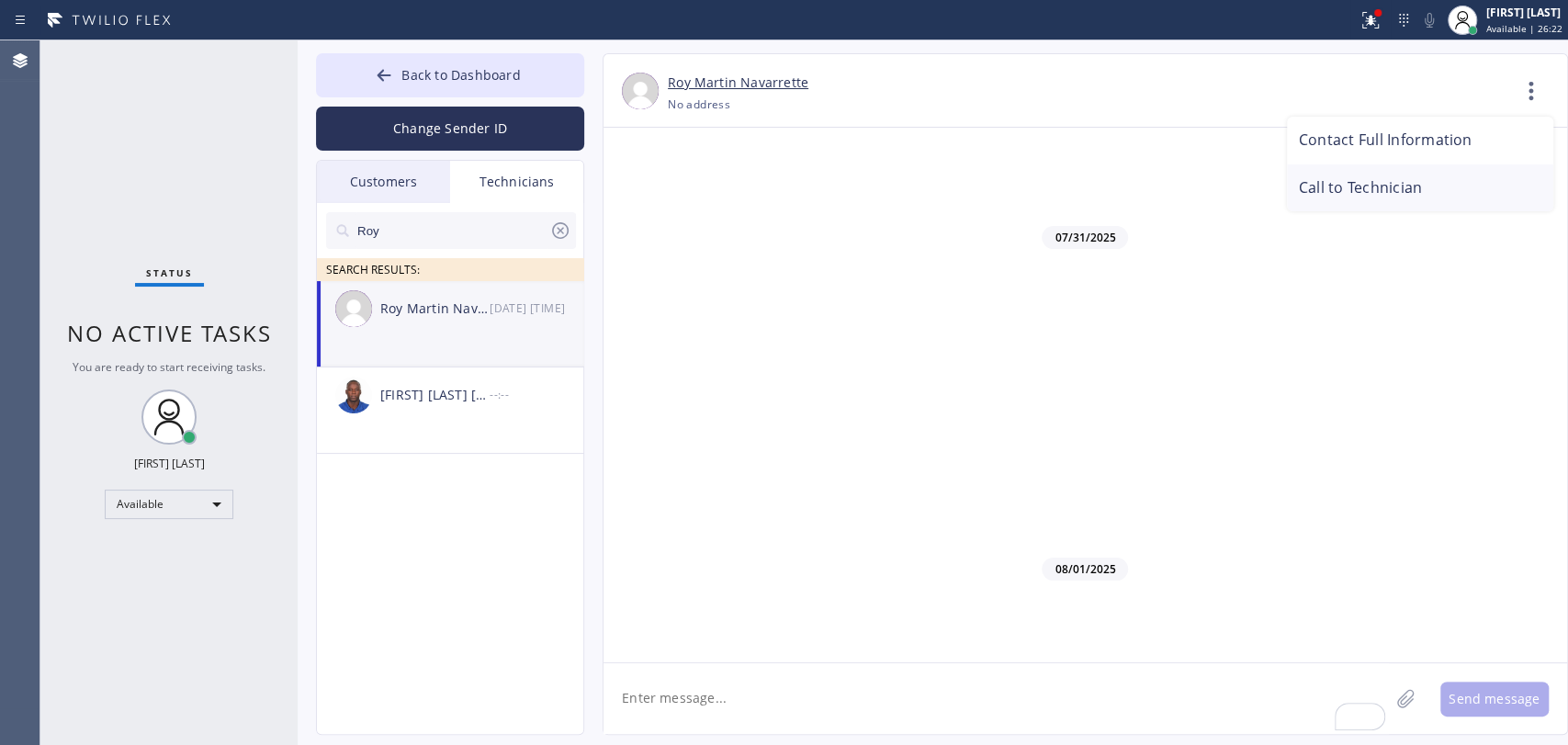 click on "Call to Technician" at bounding box center [1420, 188] 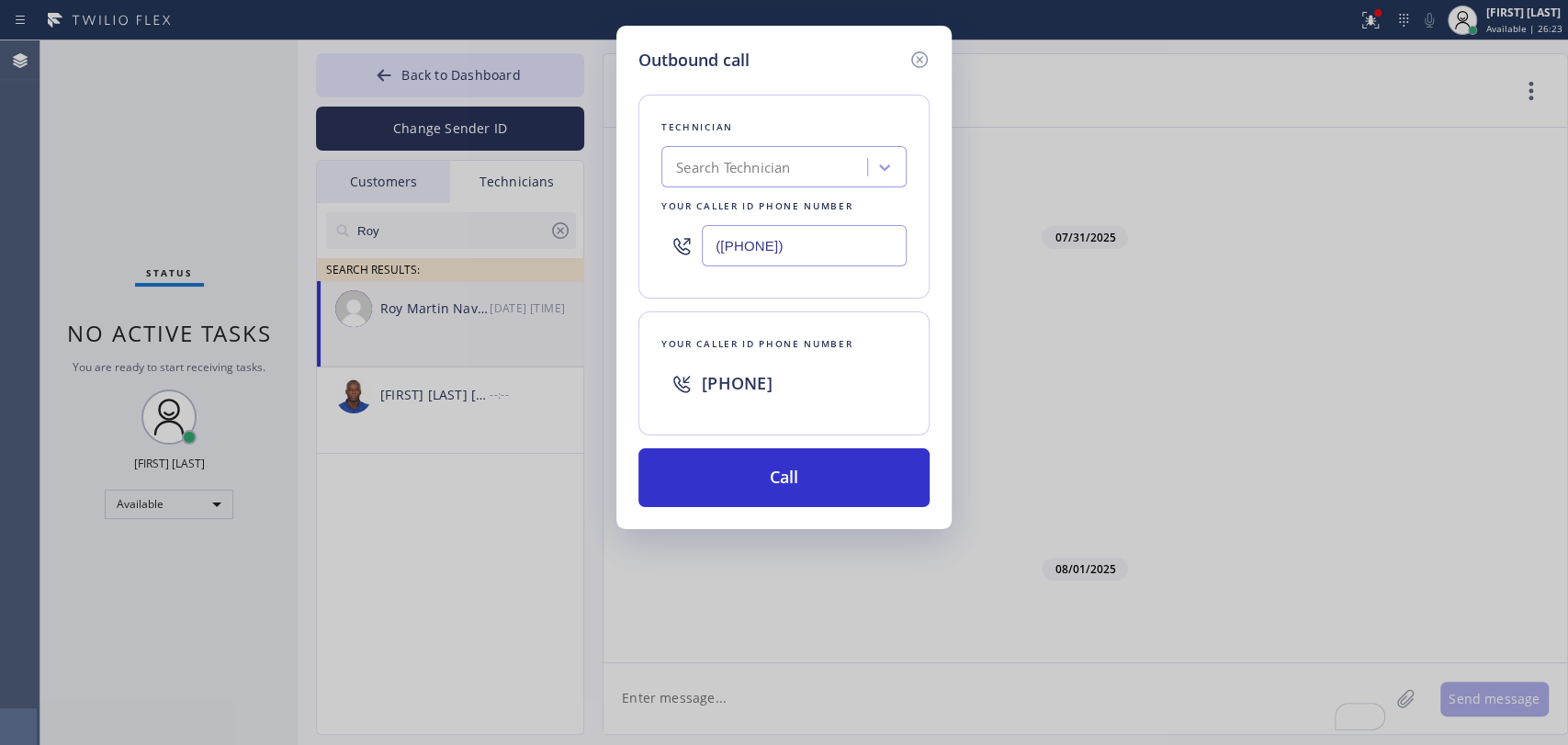 click on "Technician Search Technician Your caller id phone number (657) 799-6035 Your caller id phone number +13236796146 Call" at bounding box center [784, 289] 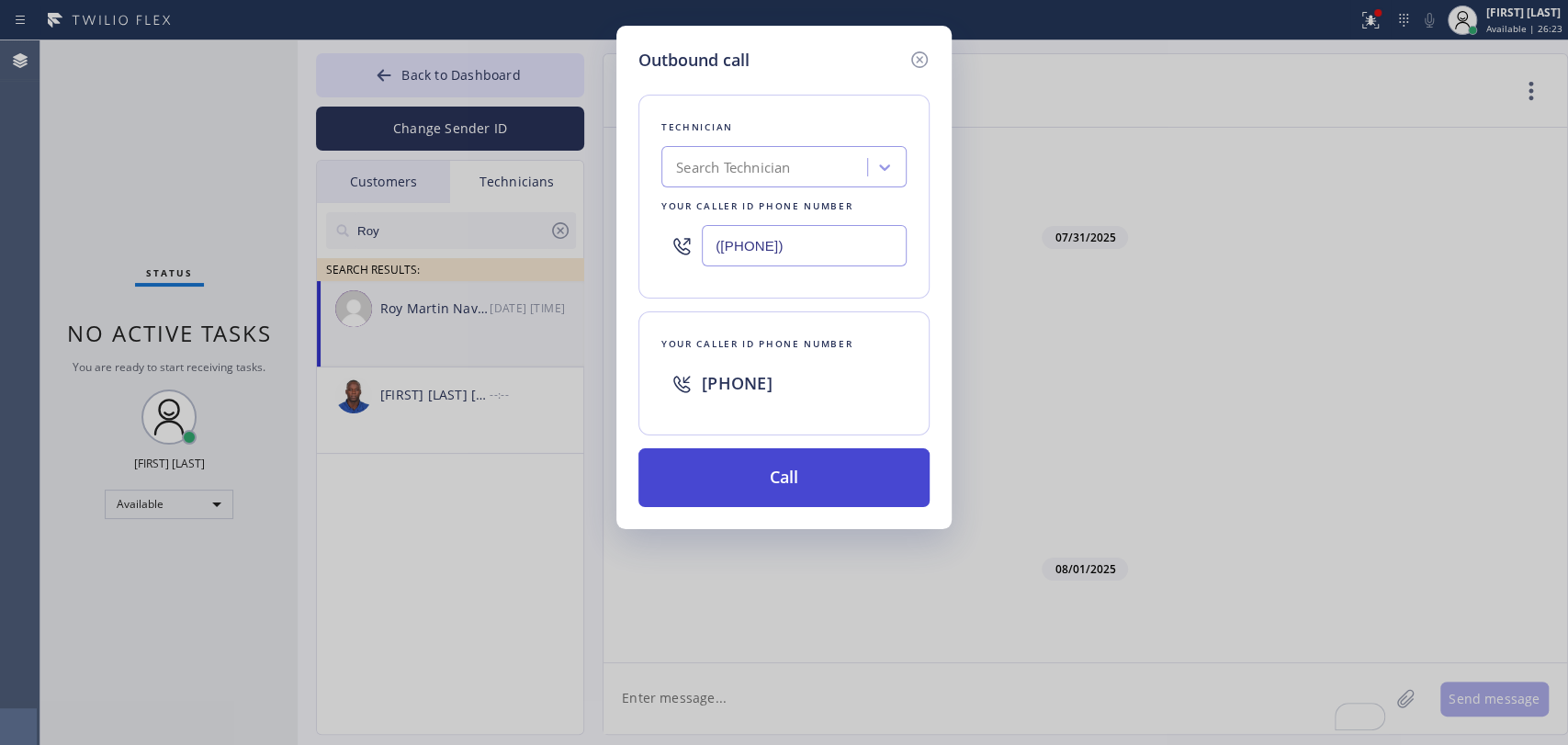 click on "Call" at bounding box center (784, 478) 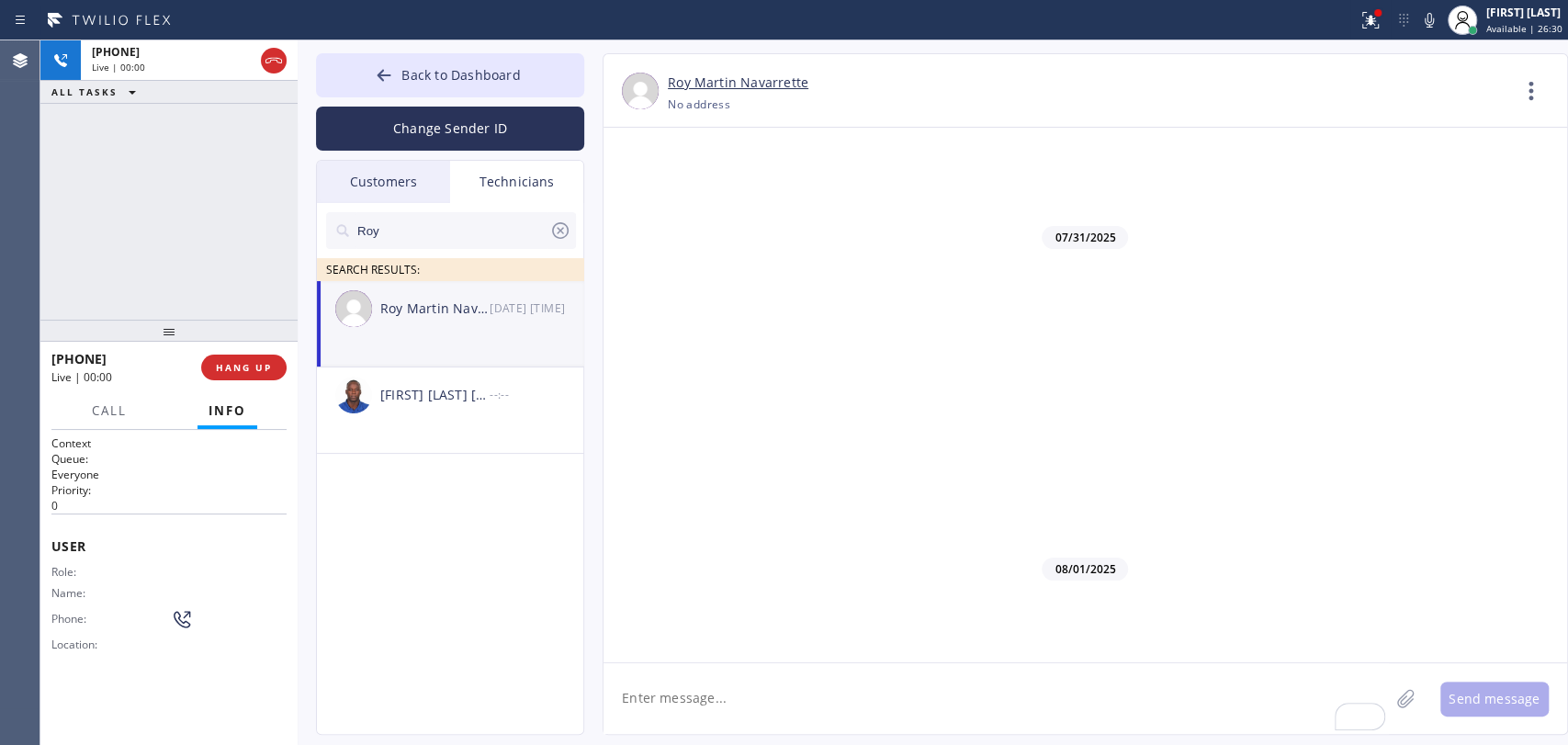 drag, startPoint x: 176, startPoint y: 326, endPoint x: 176, endPoint y: 345, distance: 19 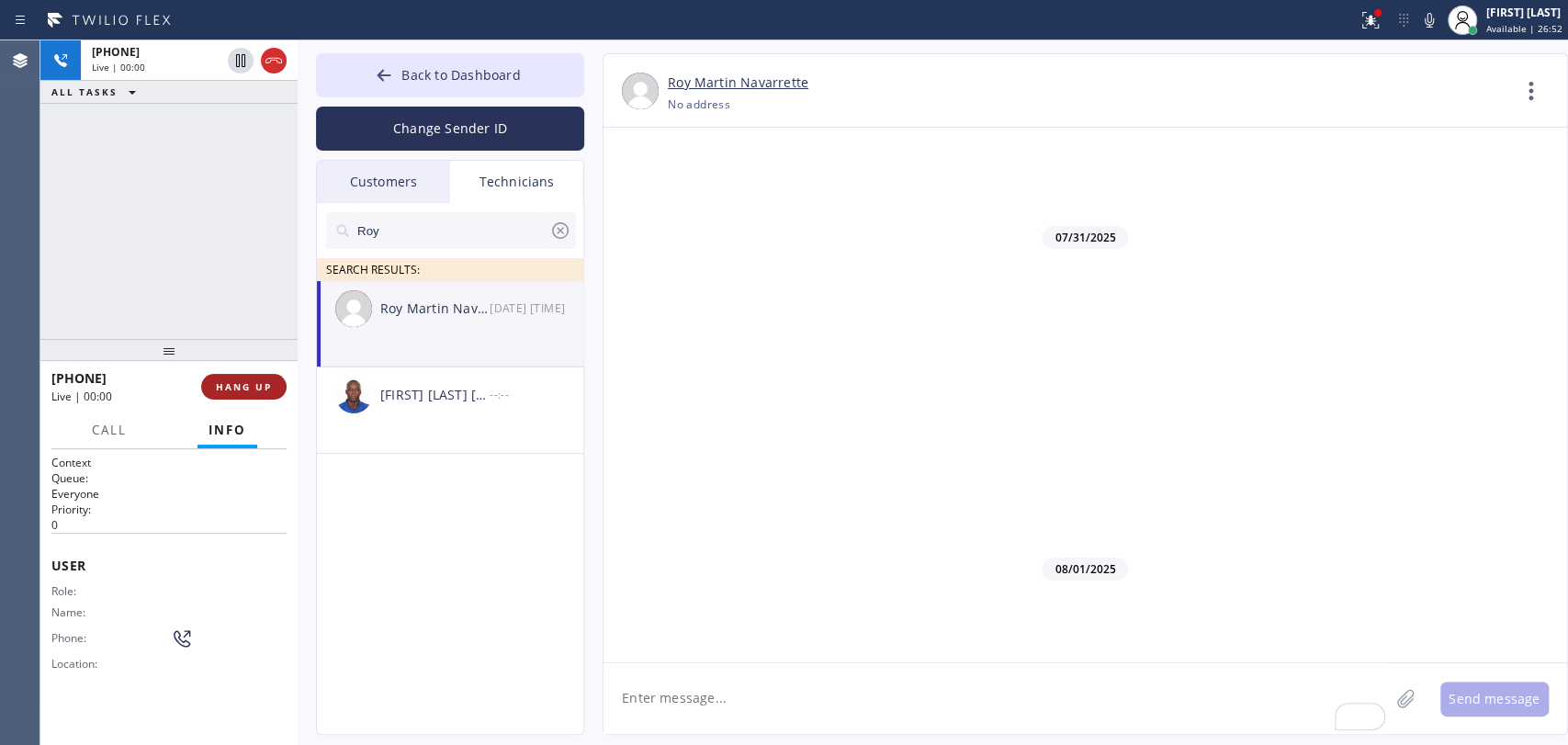 click on "HANG UP" at bounding box center [243, 387] 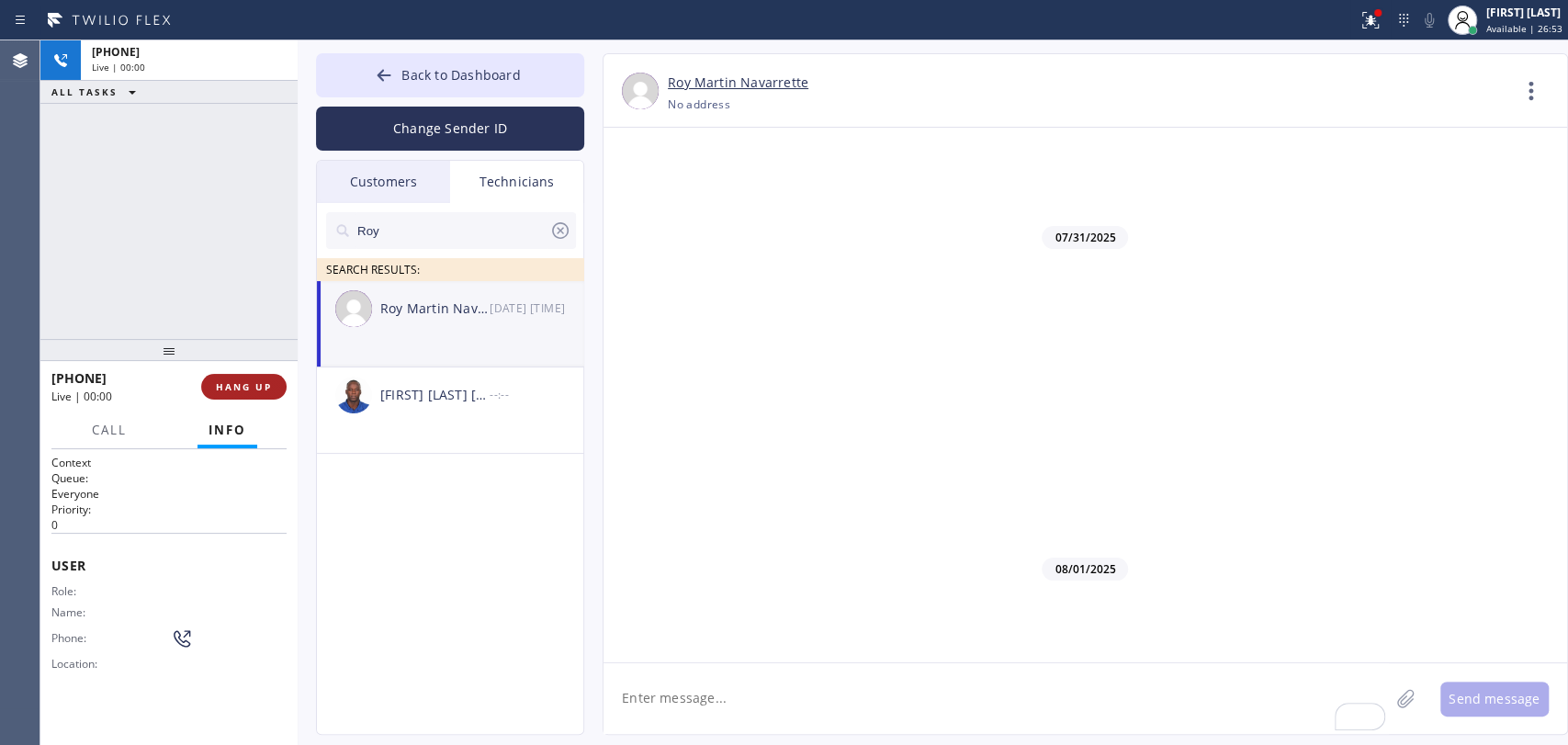 click on "HANG UP" at bounding box center (243, 387) 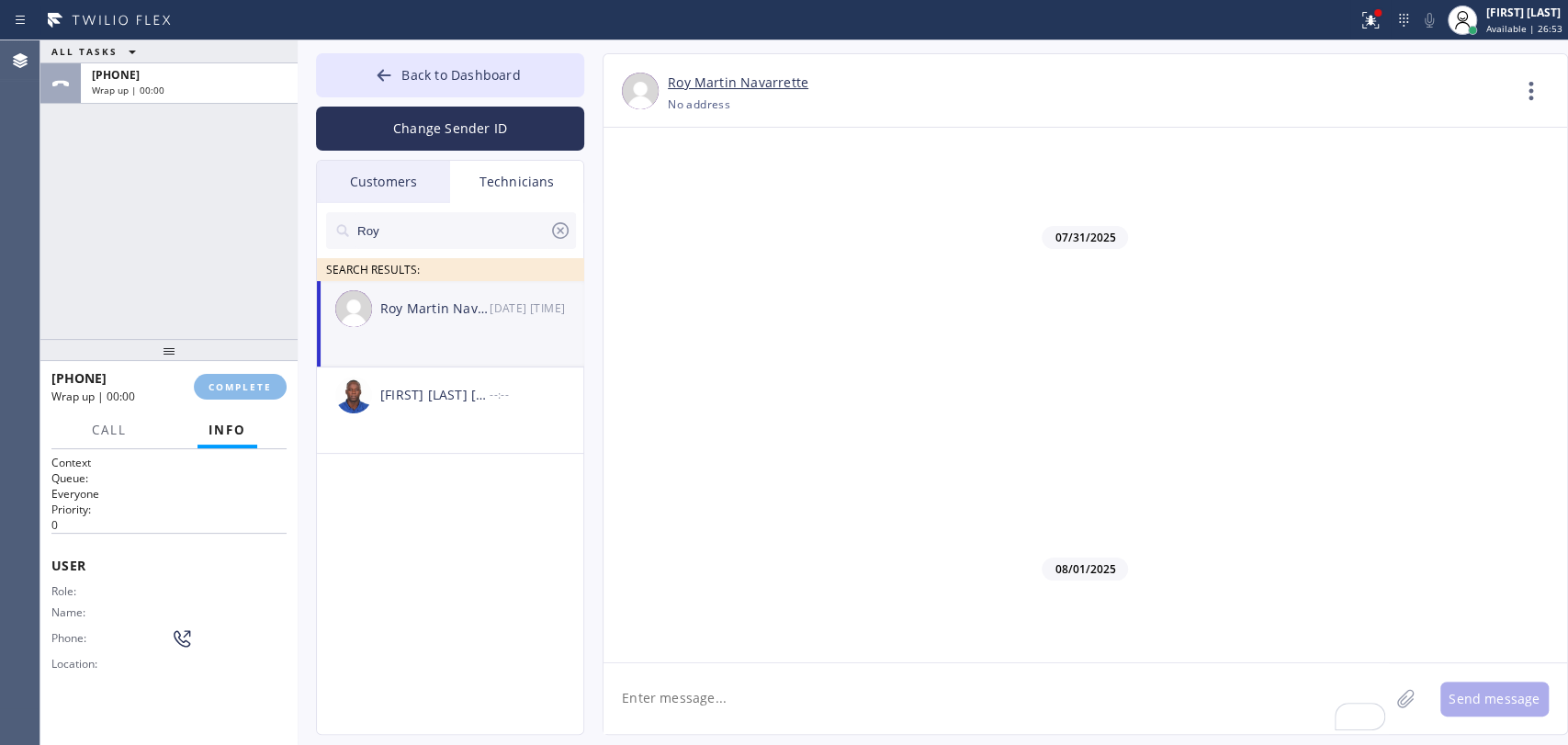 click on "ALL TASKS ALL TASKS ACTIVE TASKS TASKS IN WRAP UP +16577996035 Wrap up | 00:00" at bounding box center [169, 189] 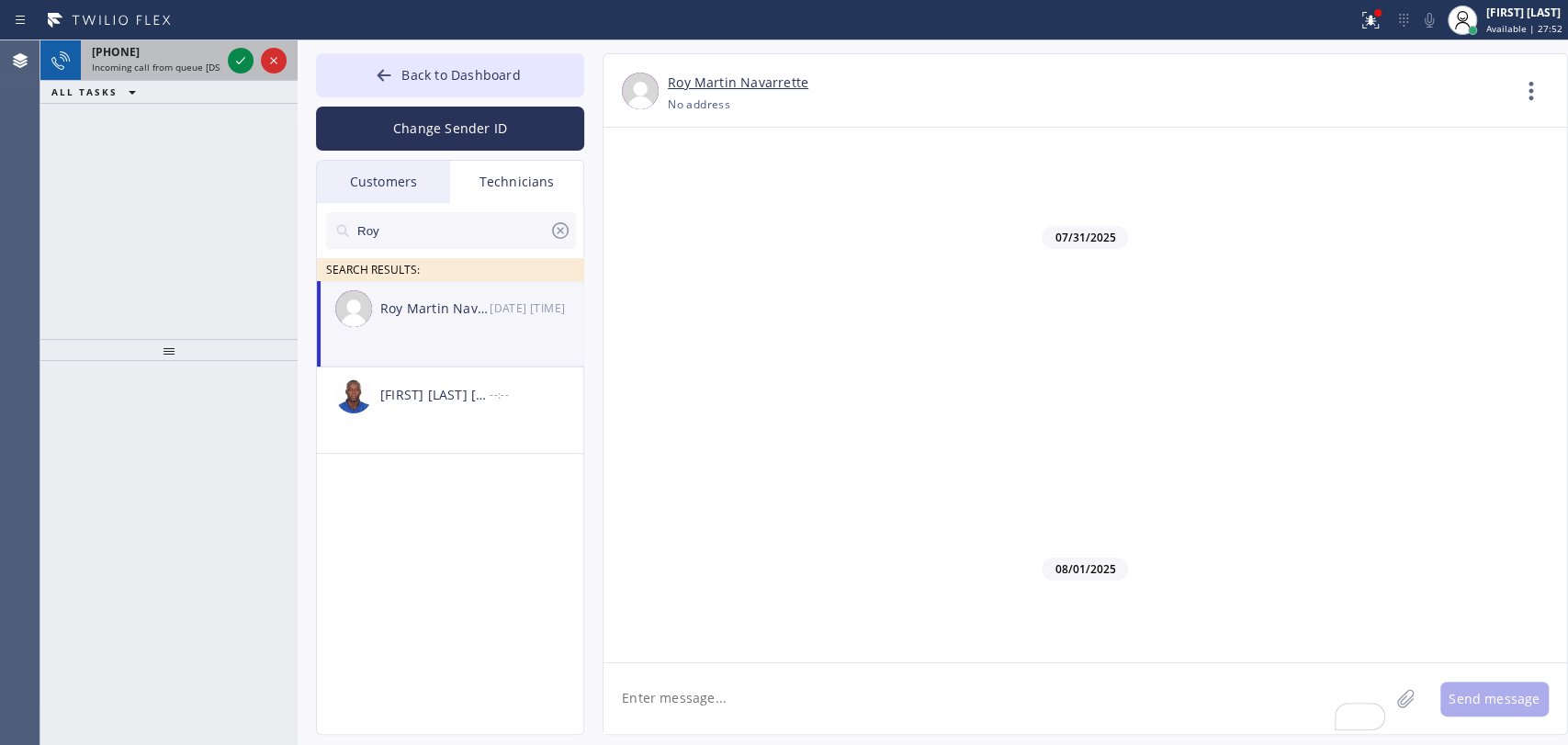 click on "Incoming call from queue [DSRs]" at bounding box center [162, 67] 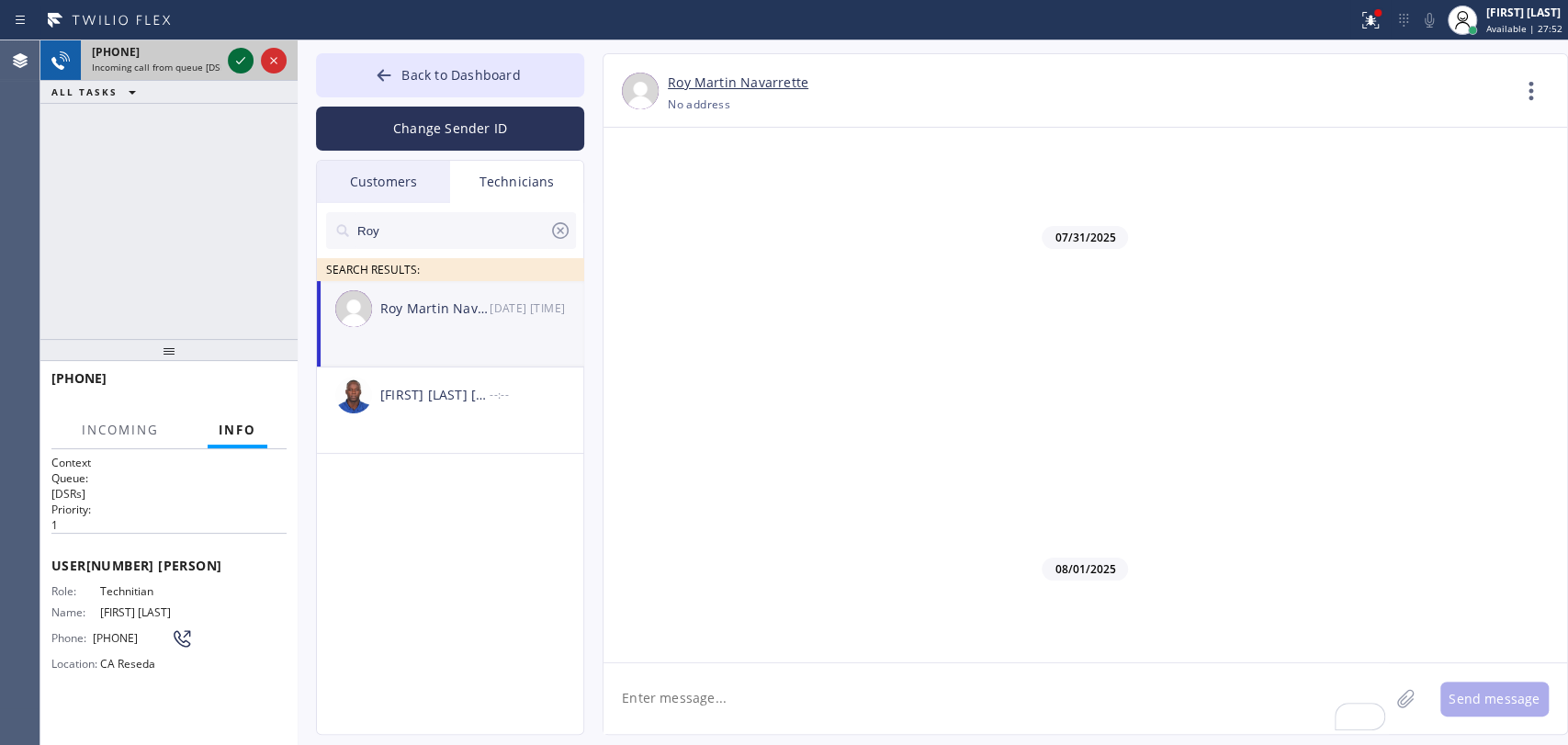 click at bounding box center (241, 61) 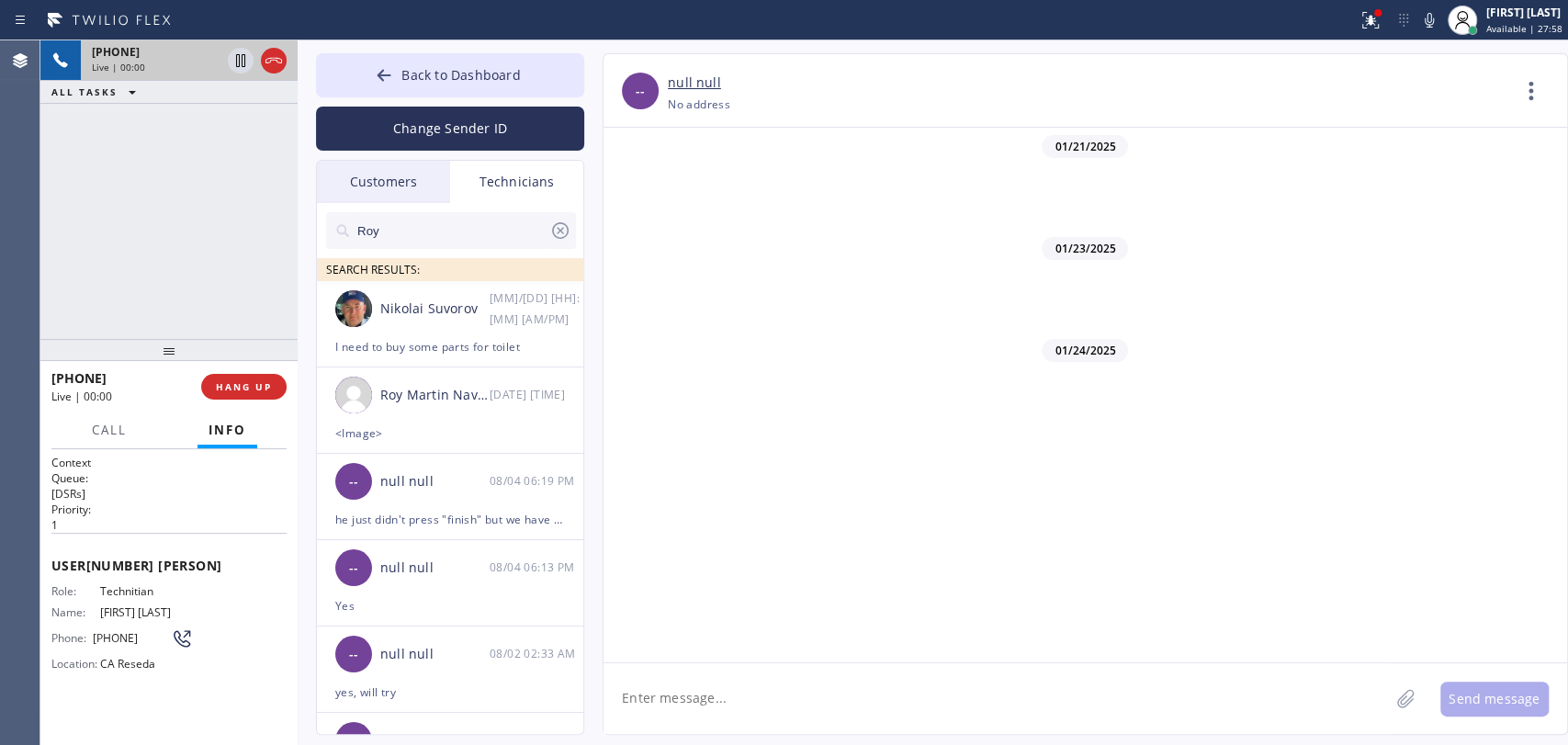 scroll, scrollTop: 138601, scrollLeft: 0, axis: vertical 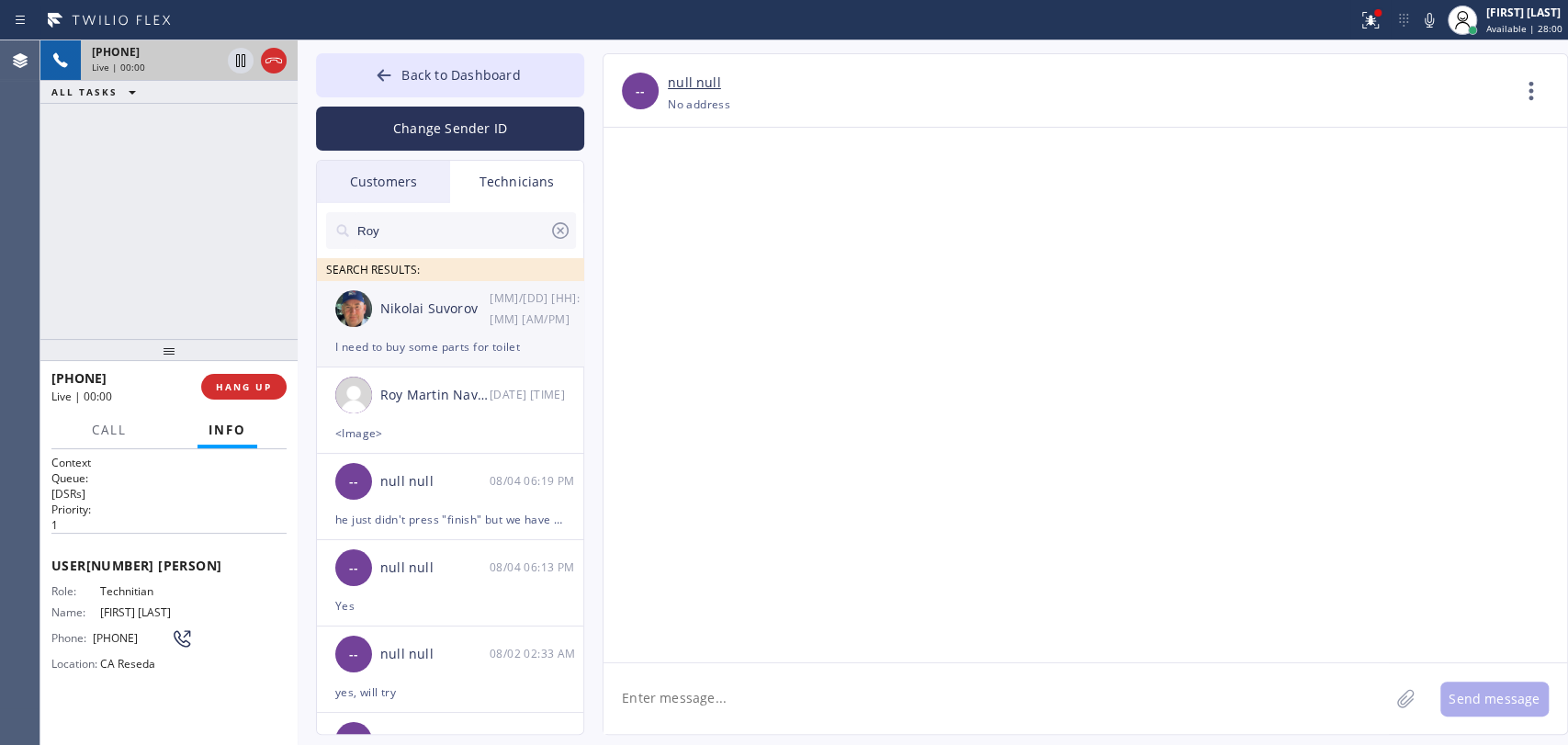drag, startPoint x: 484, startPoint y: 326, endPoint x: 297, endPoint y: 305, distance: 188.17545 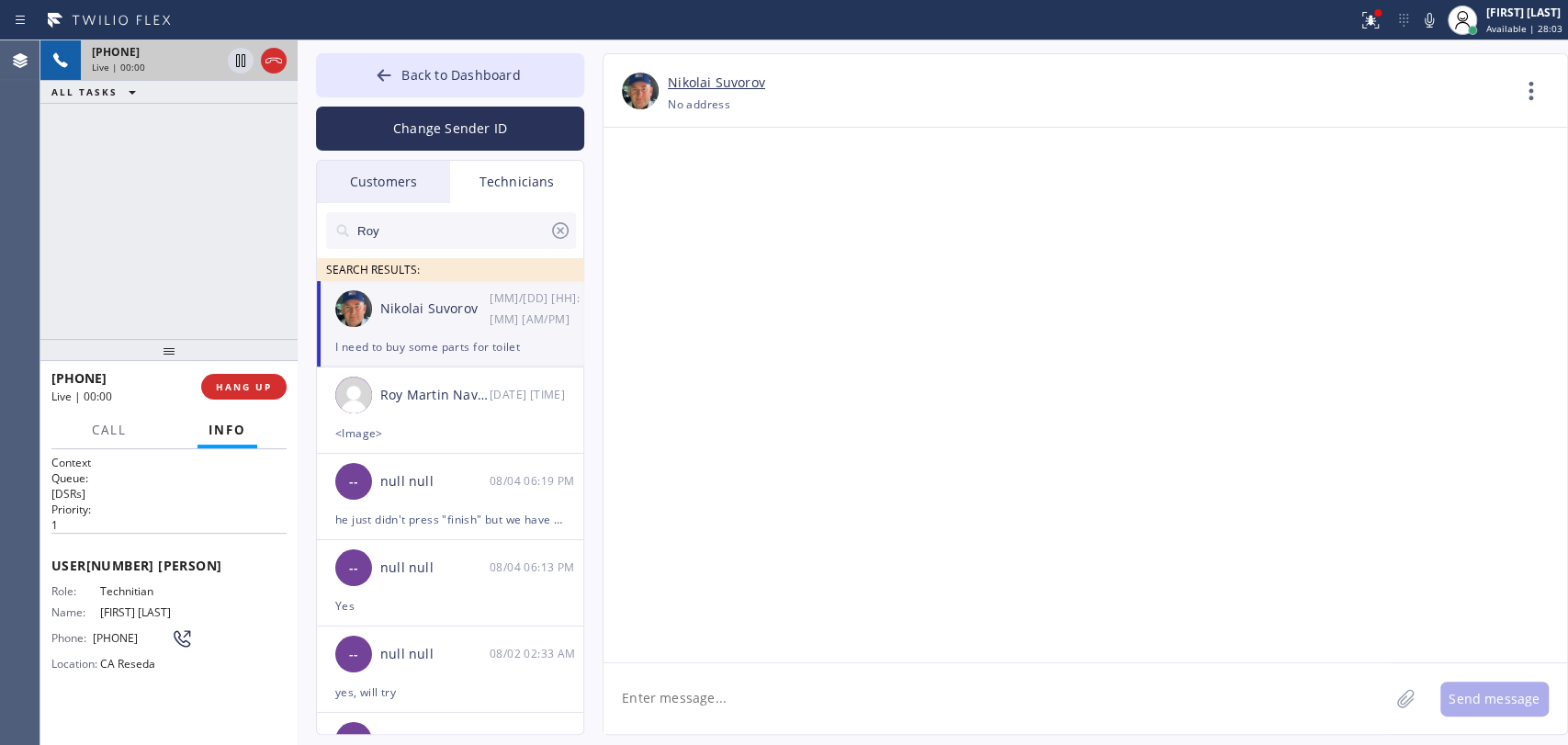 scroll, scrollTop: 188676, scrollLeft: 0, axis: vertical 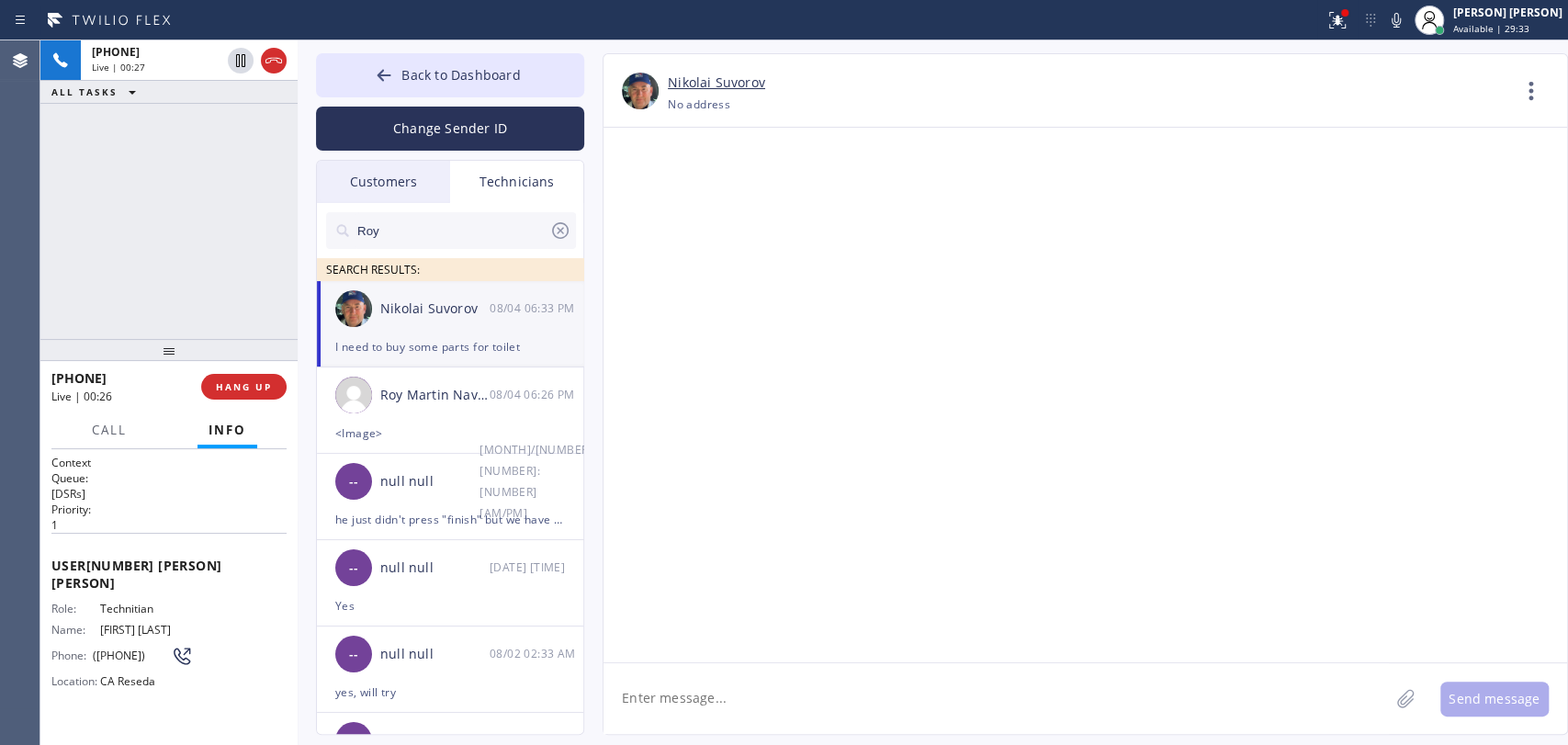 click on "Roy" at bounding box center [452, 231] 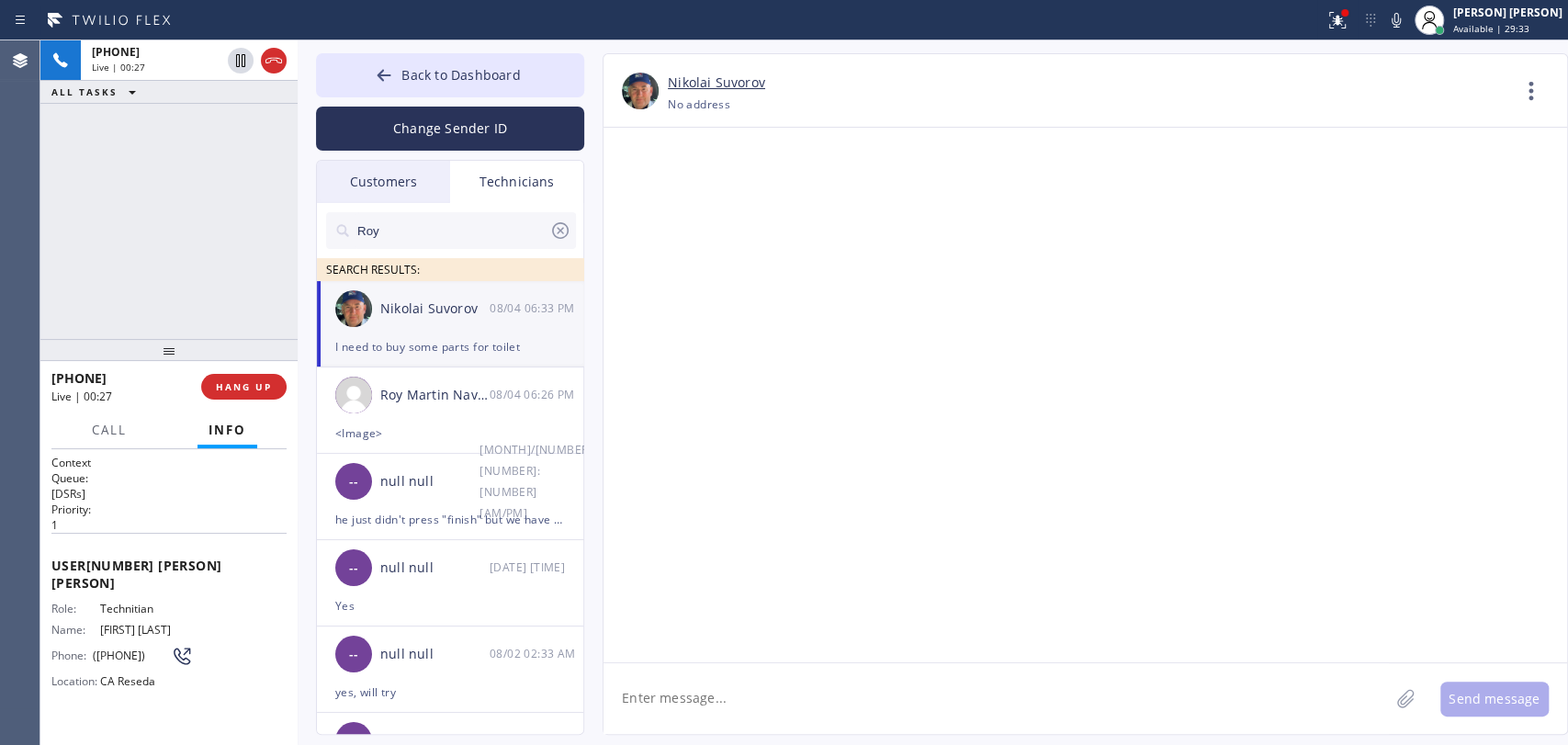 click on "Roy" at bounding box center [452, 231] 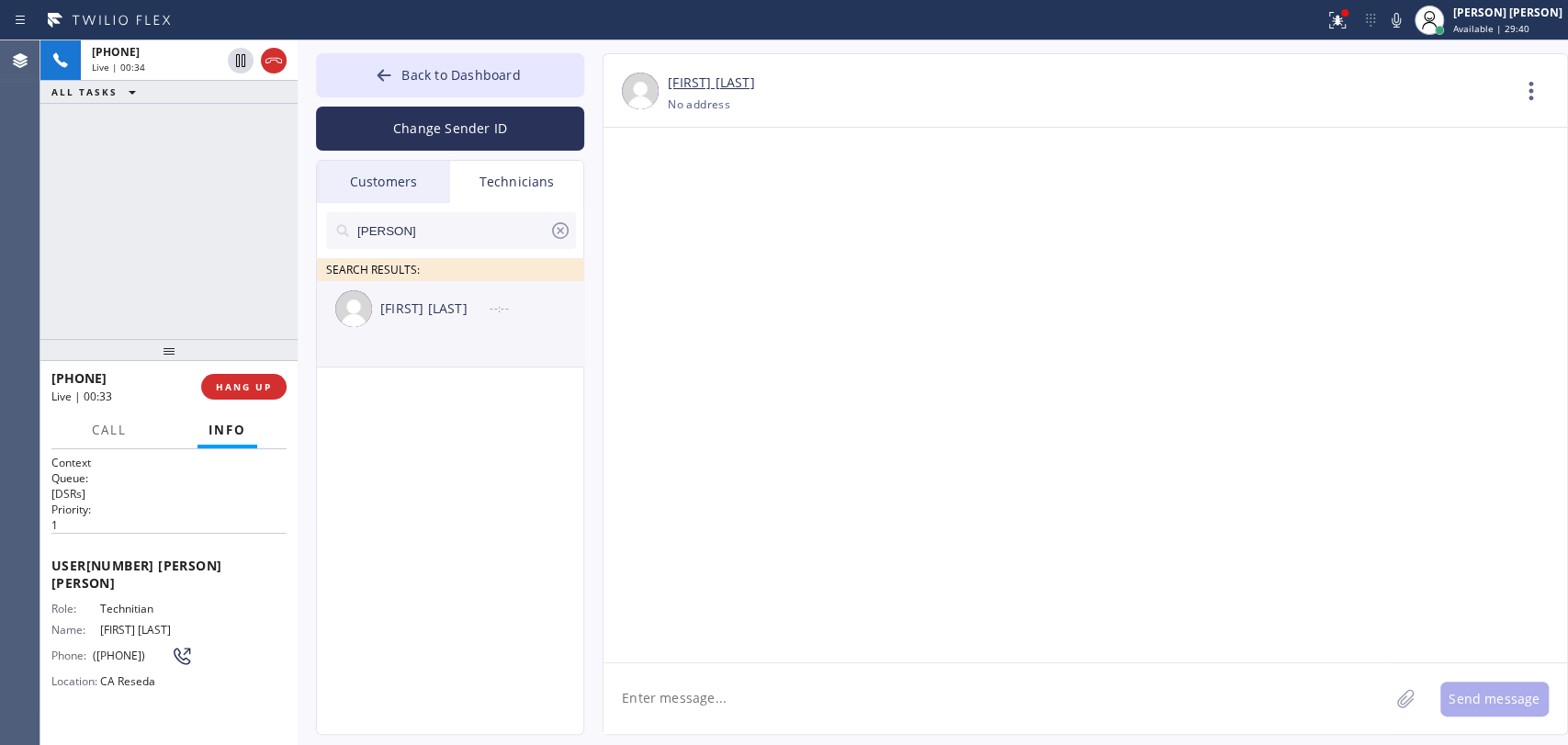 type on "[PERSON]" 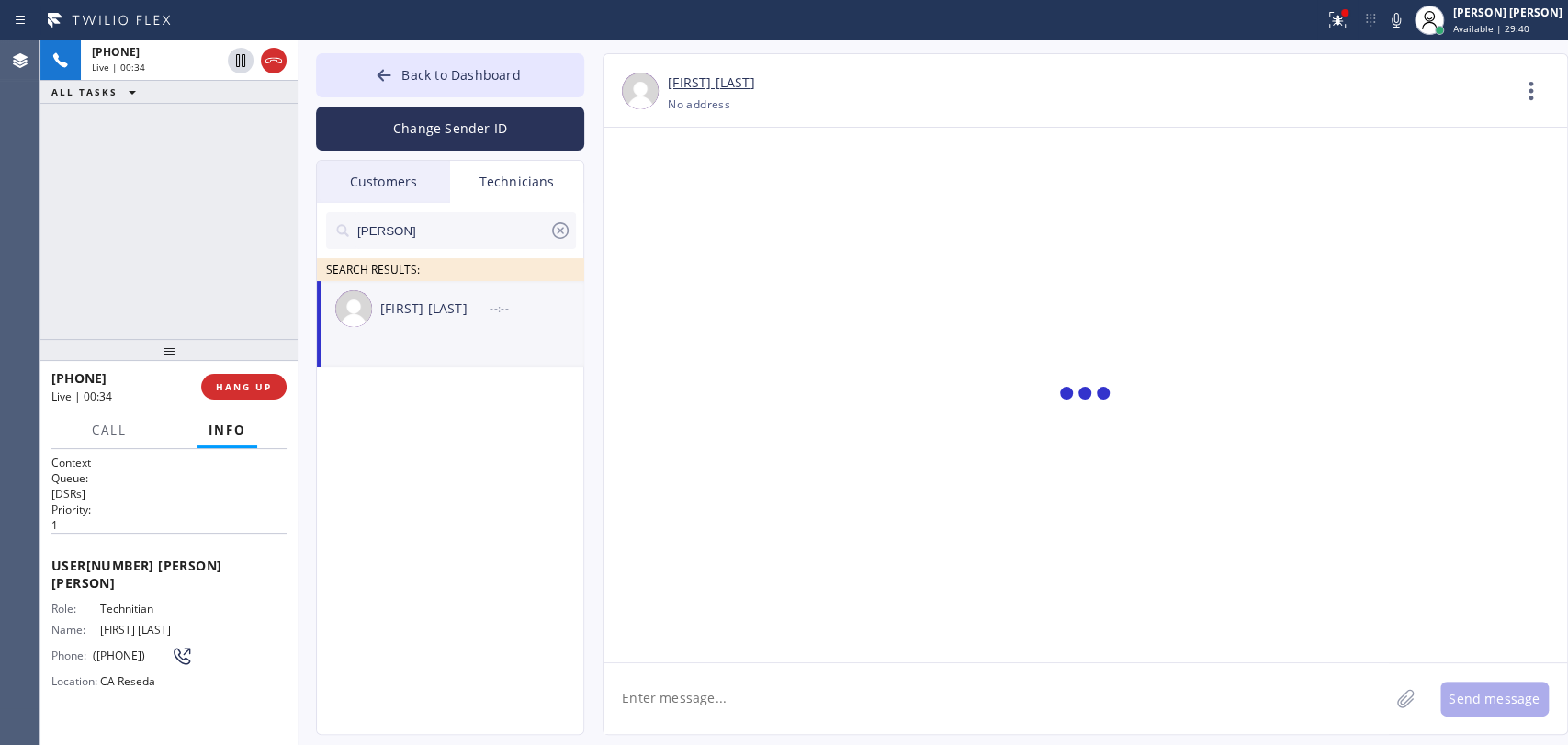 click 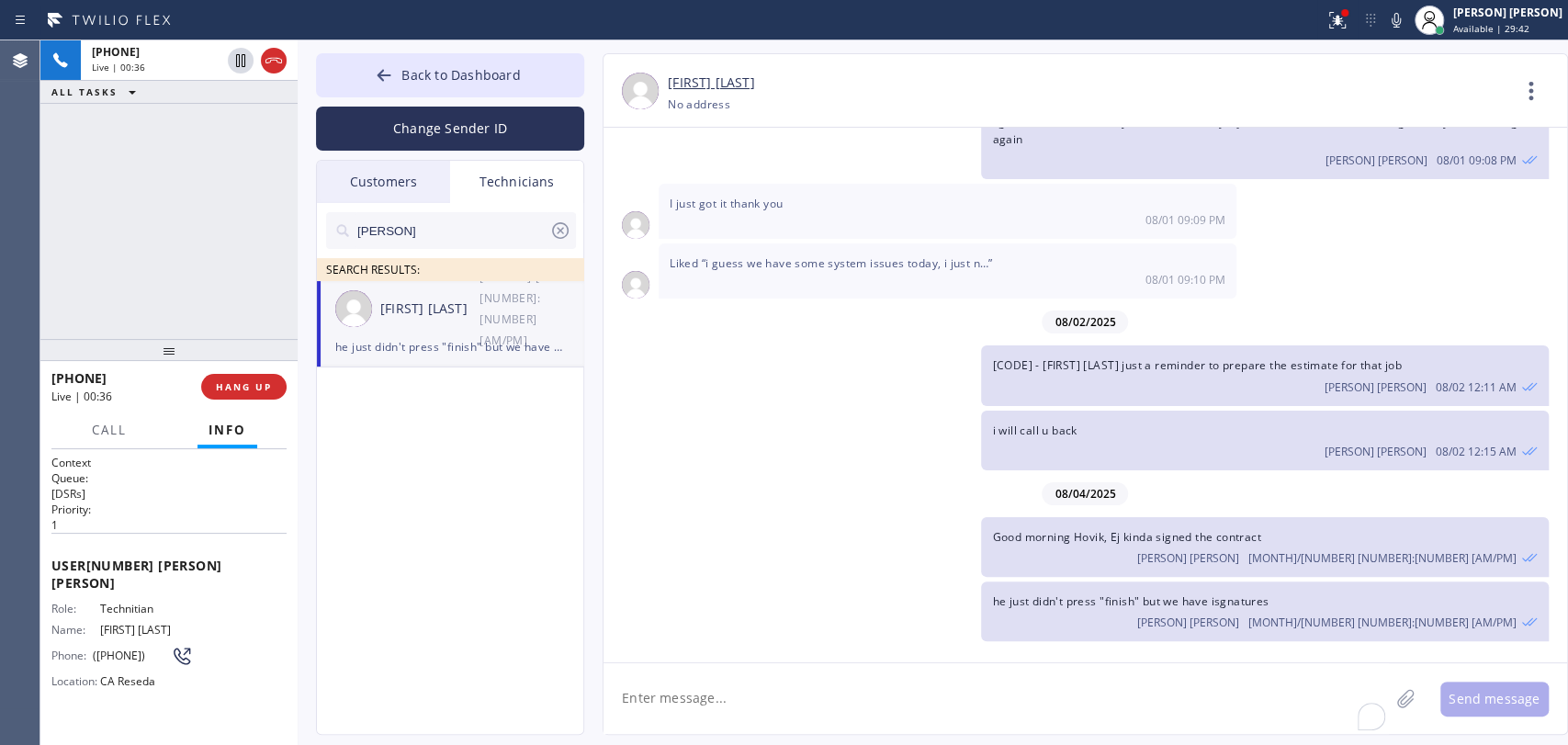 scroll, scrollTop: 138601, scrollLeft: 0, axis: vertical 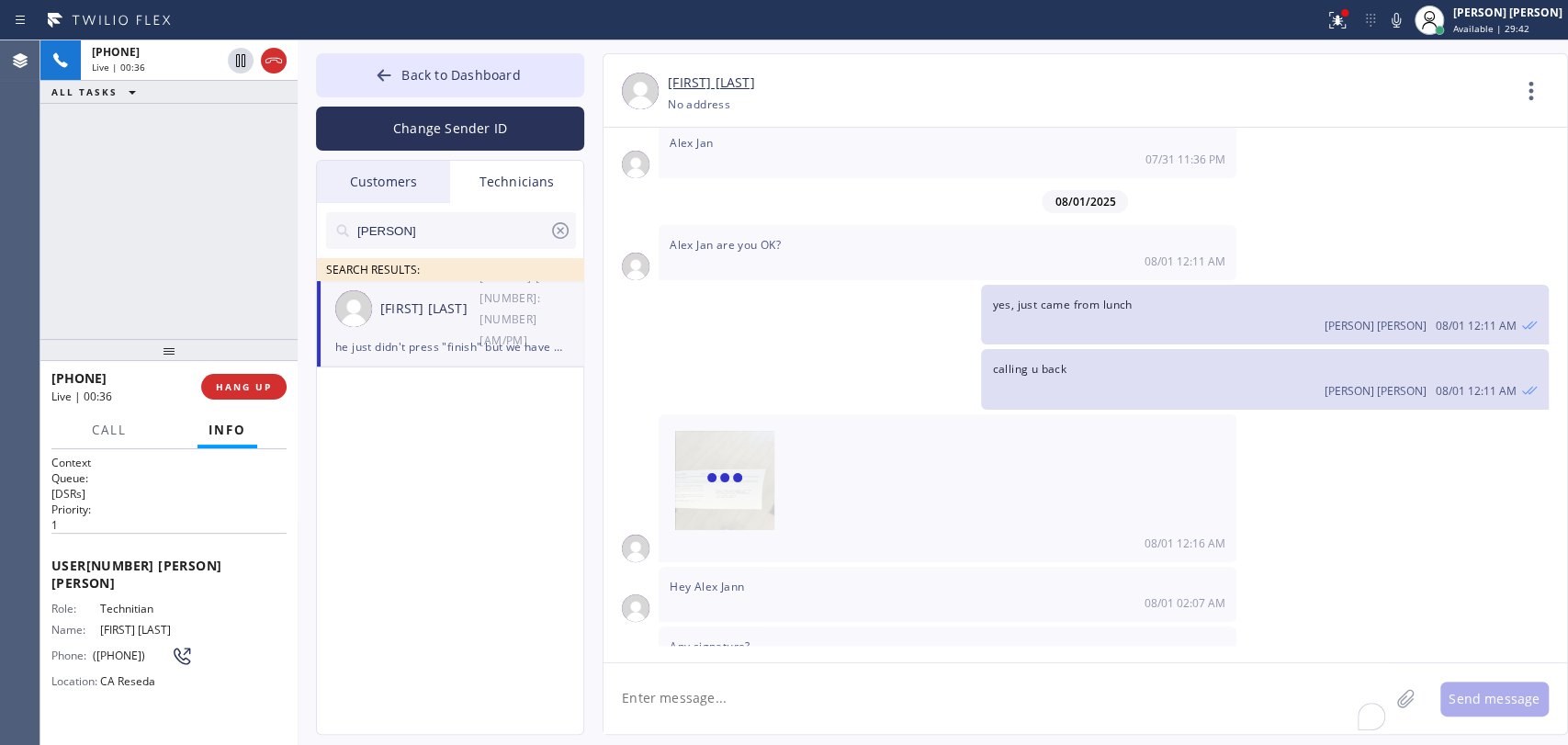paste on "https://swipesimple.com/links/lnk_5d8518db8a55df75a72df63878a21bc8" 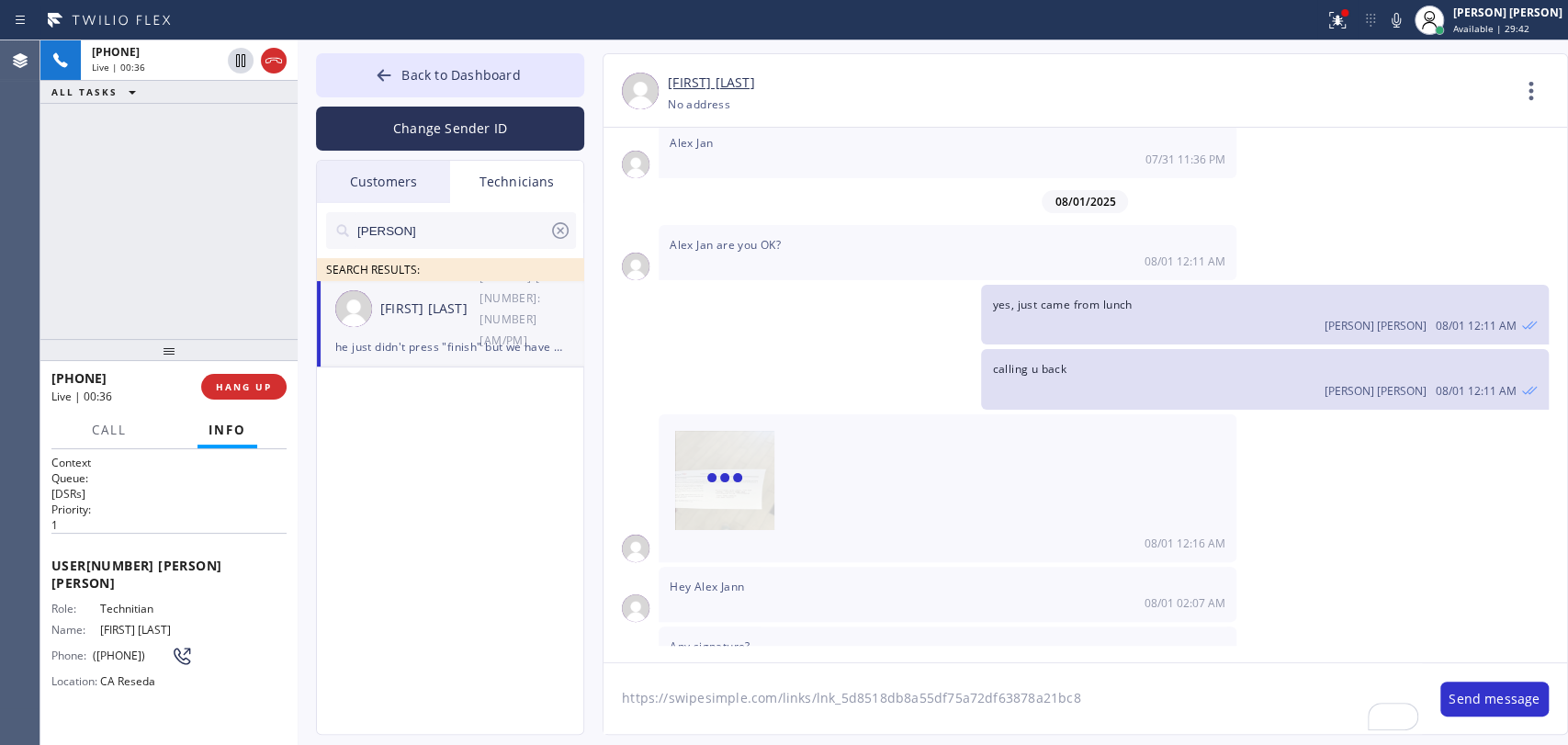 type on "https://swipesimple.com/links/lnk_5d8518db8a55df75a72df63878a21bc8" 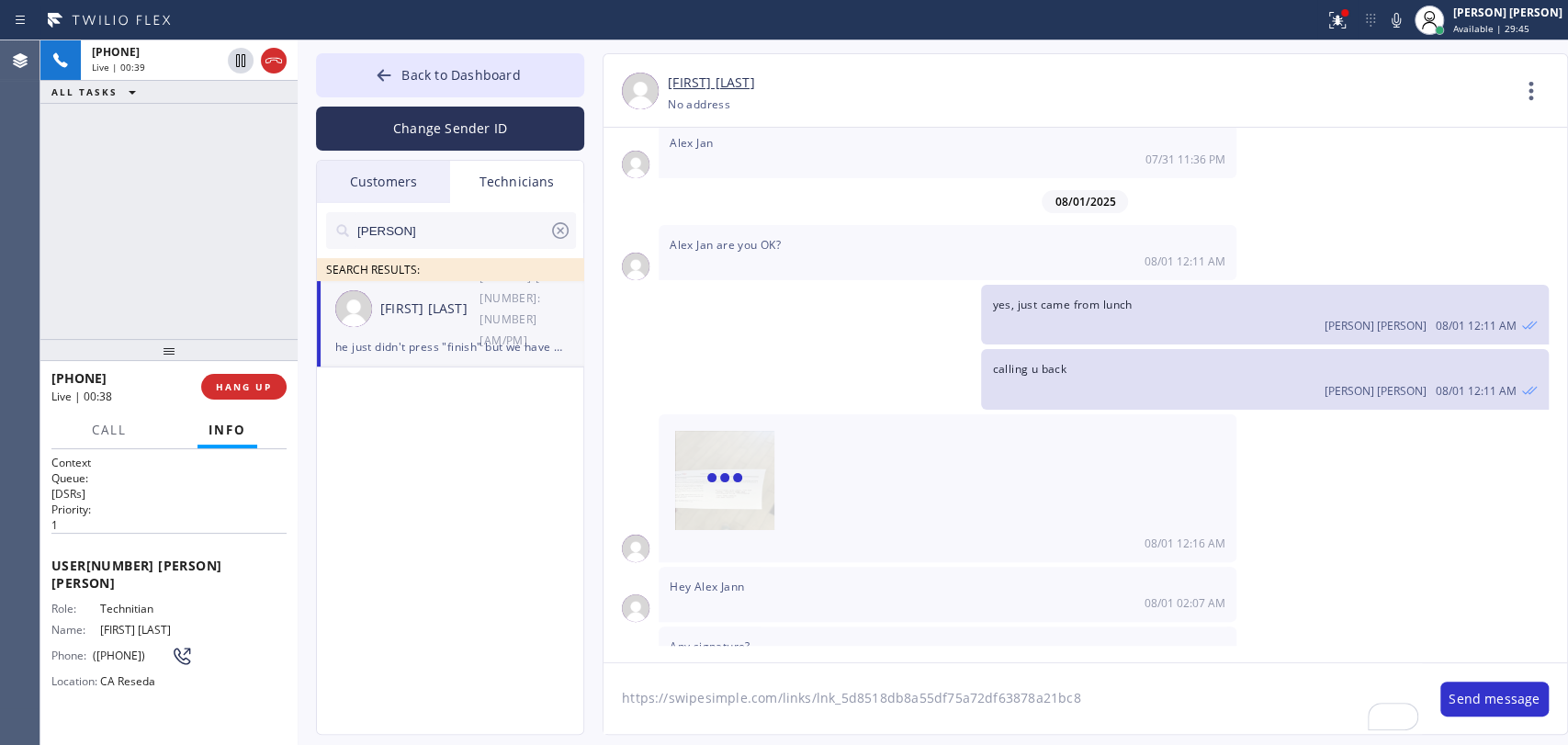 type 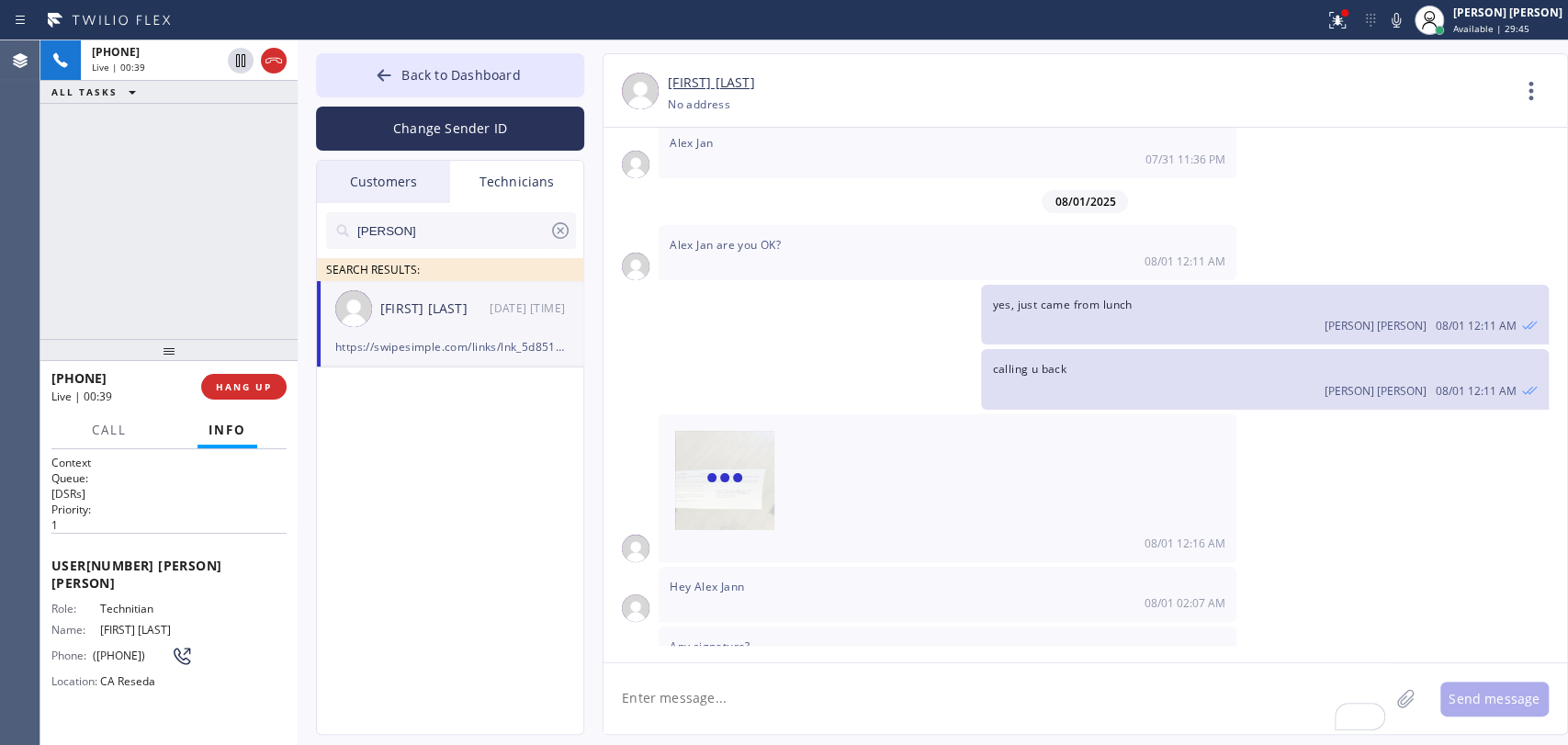 scroll, scrollTop: 138666, scrollLeft: 0, axis: vertical 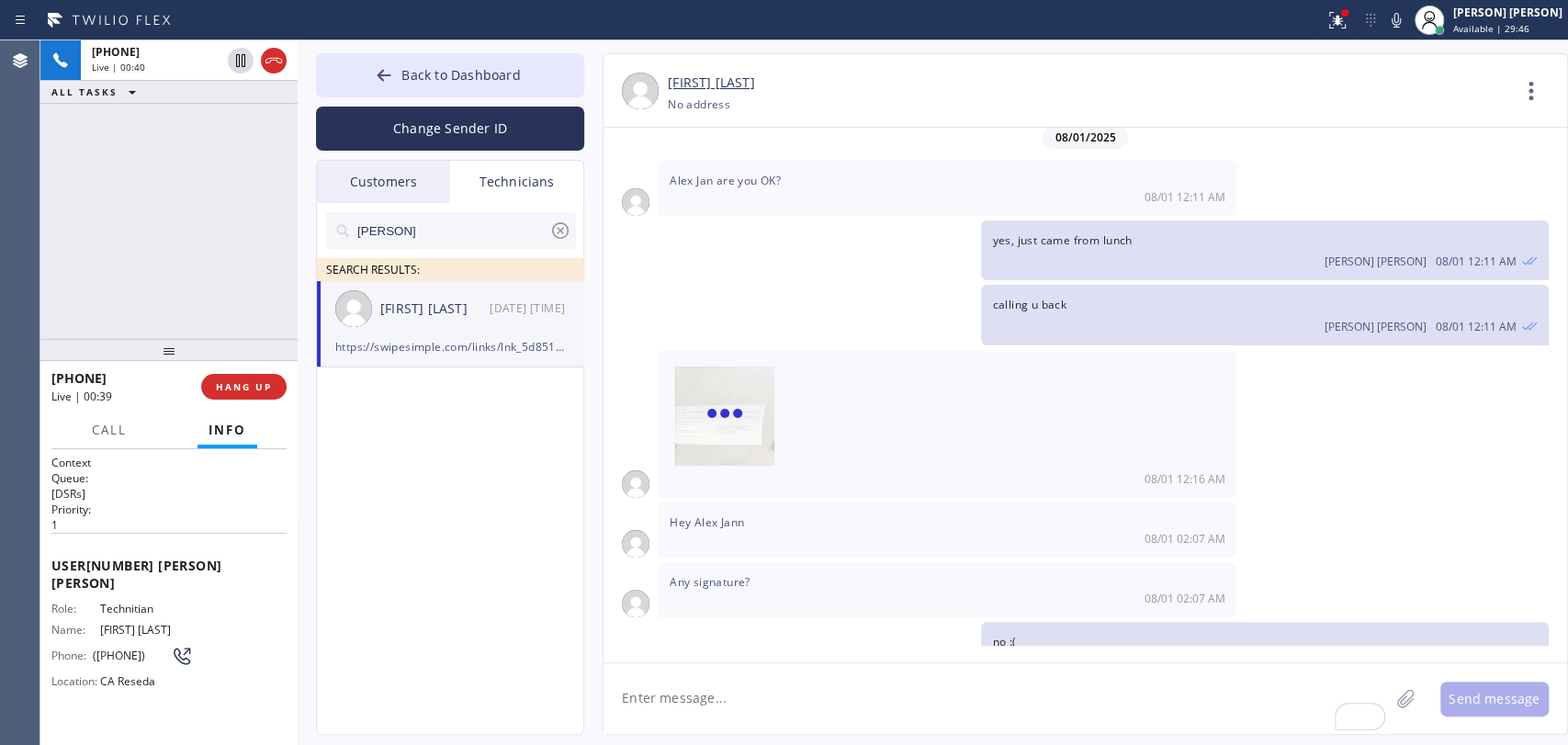 click on "[URL] [FIRST] [FIRST]" 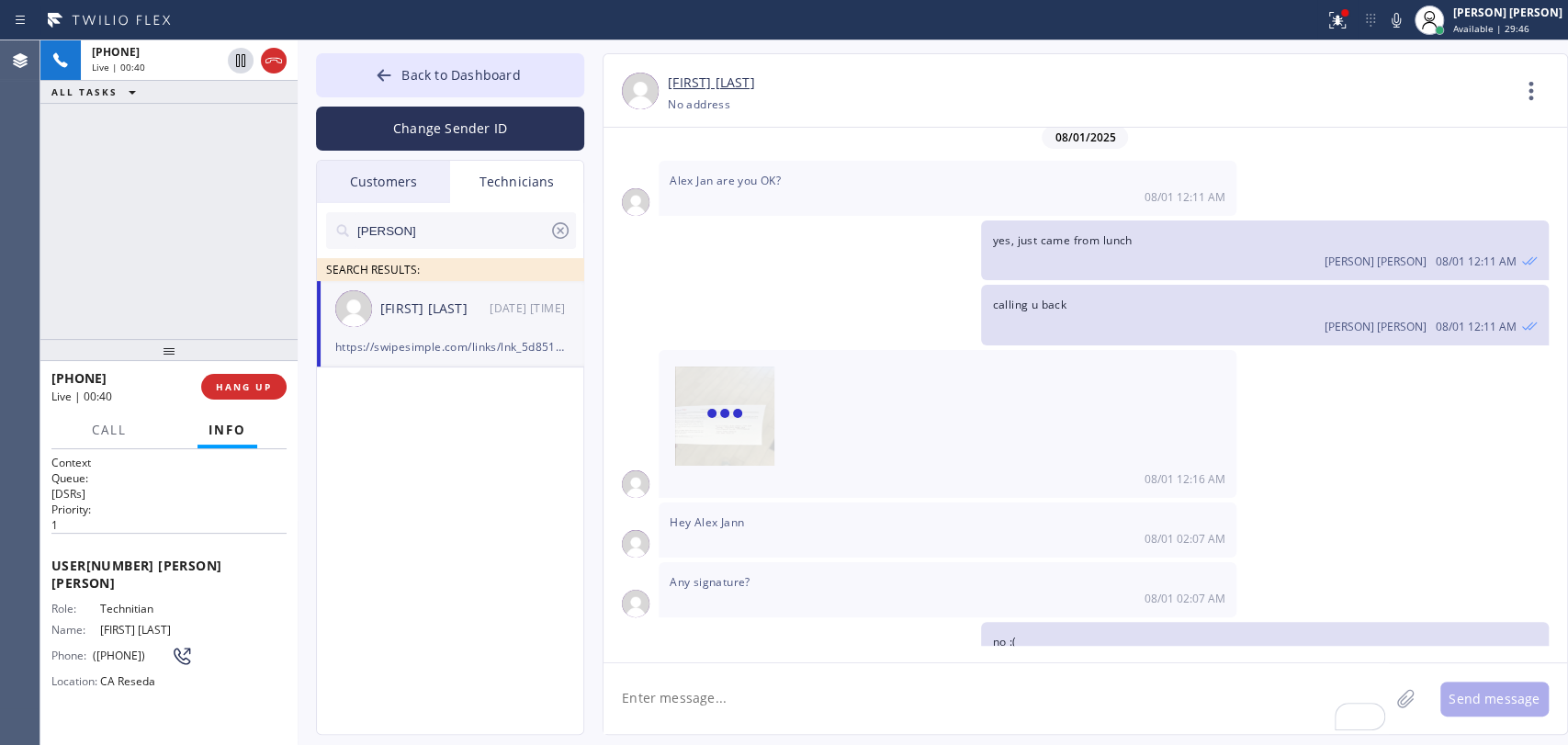 click on "Good morning [NAME], [NAME] kinda signed the  contract  [FIRST] [LAST] [TIME]" 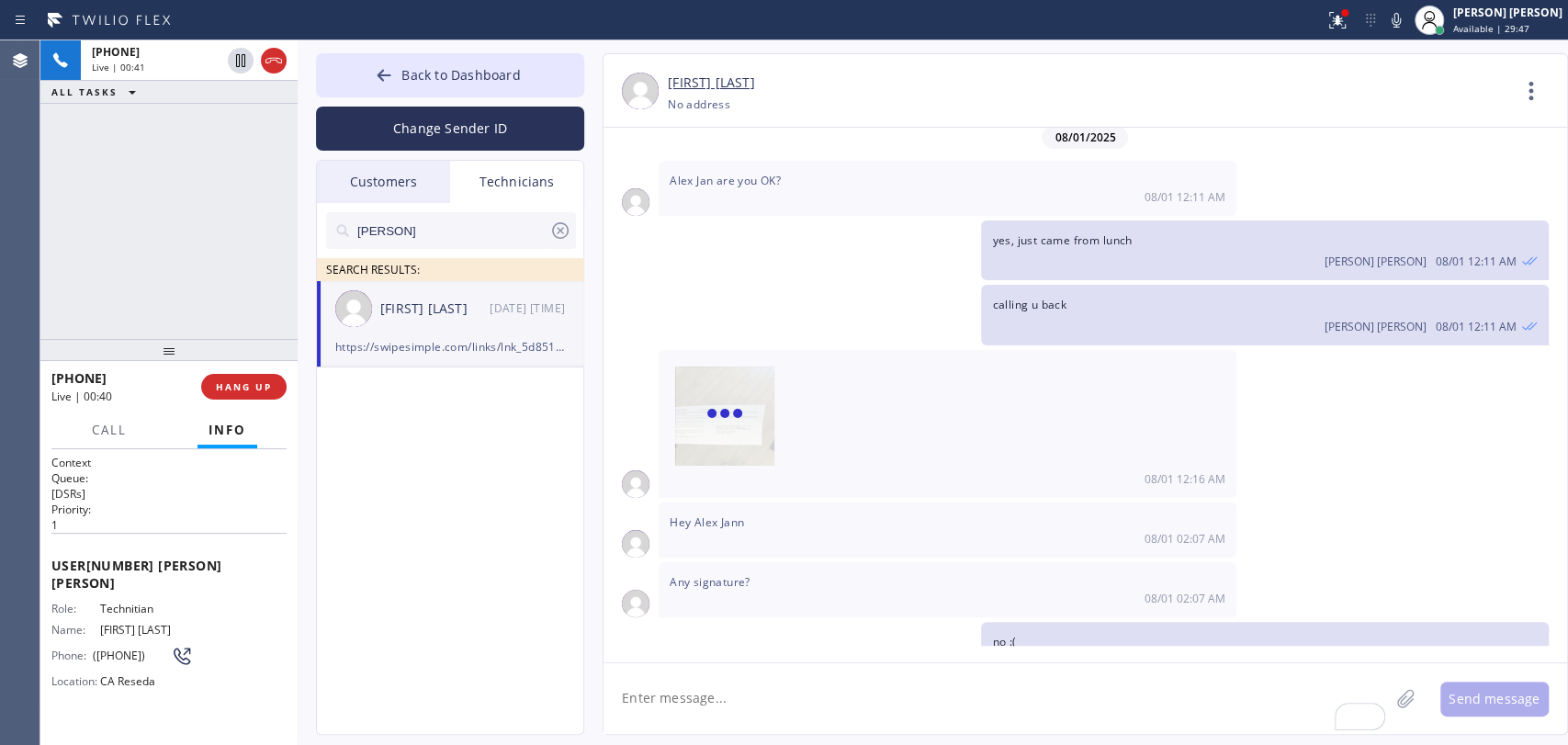 click on "[PERSON] [LAST] [DATE] [TIME]" at bounding box center (1264, 1882) 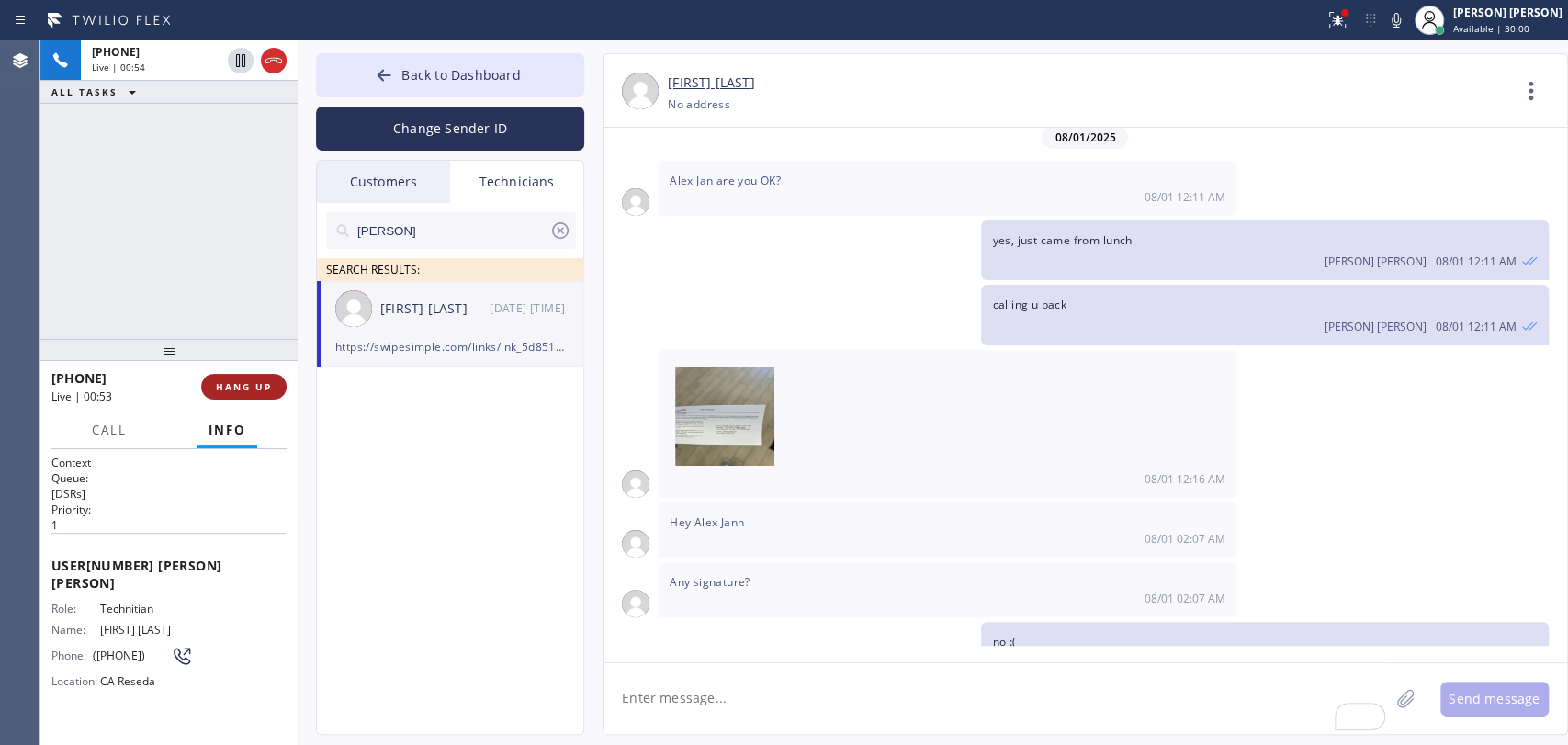 click on "HANG UP" at bounding box center (243, 387) 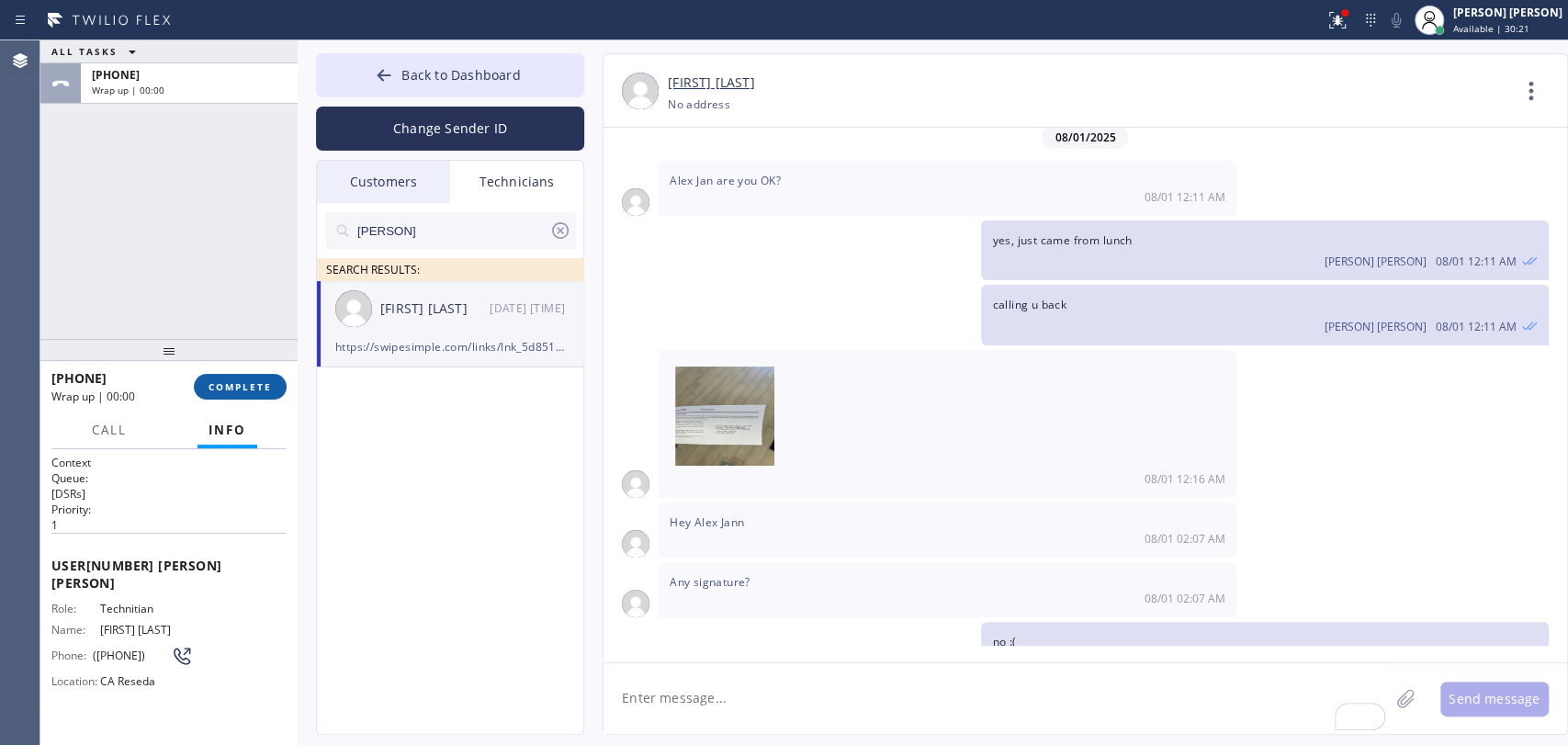 drag, startPoint x: 265, startPoint y: 369, endPoint x: 265, endPoint y: 382, distance: 13 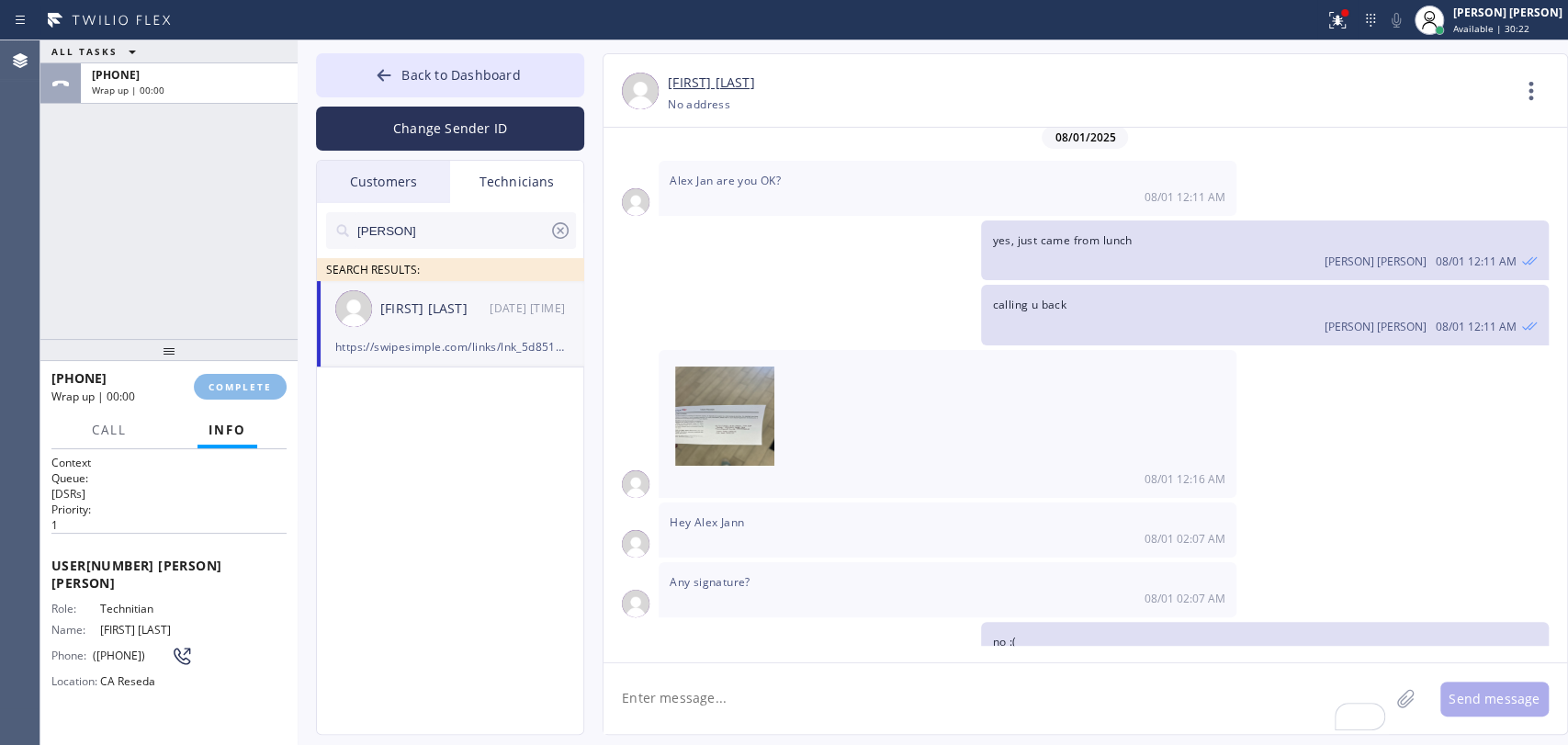 drag, startPoint x: 363, startPoint y: 198, endPoint x: 378, endPoint y: 249, distance: 53.1601 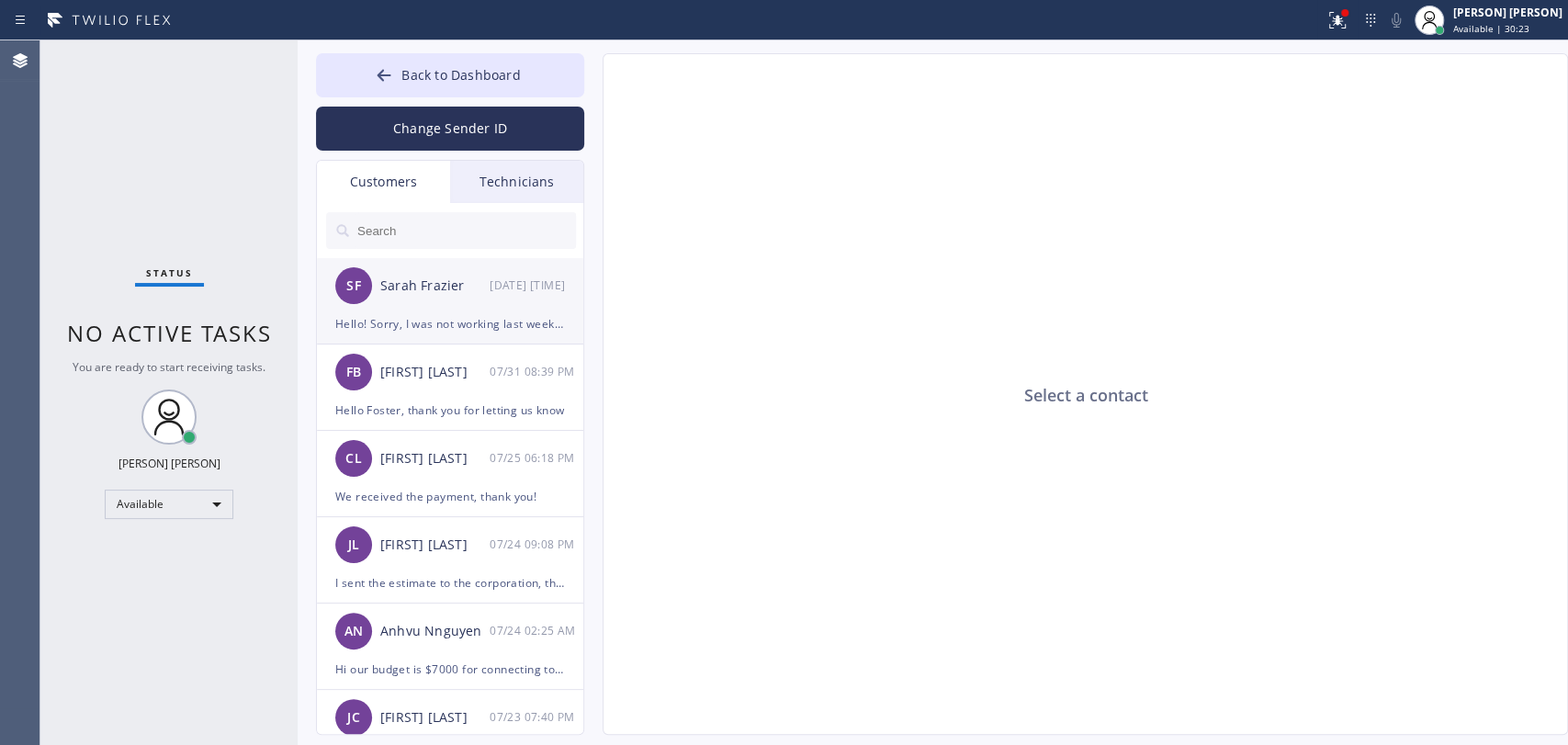 click on "Sarah  Frazier" at bounding box center [434, 286] 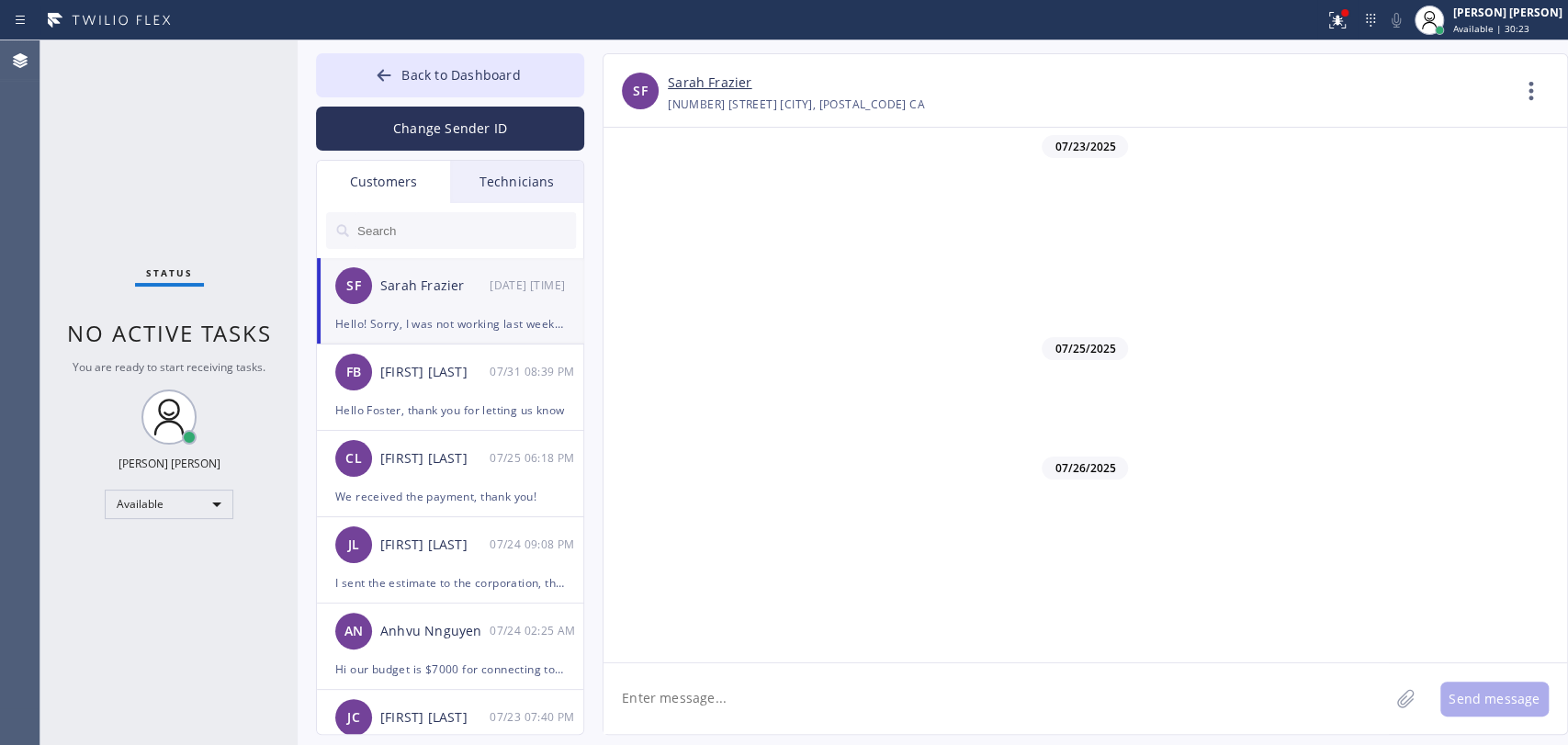 scroll, scrollTop: 709, scrollLeft: 0, axis: vertical 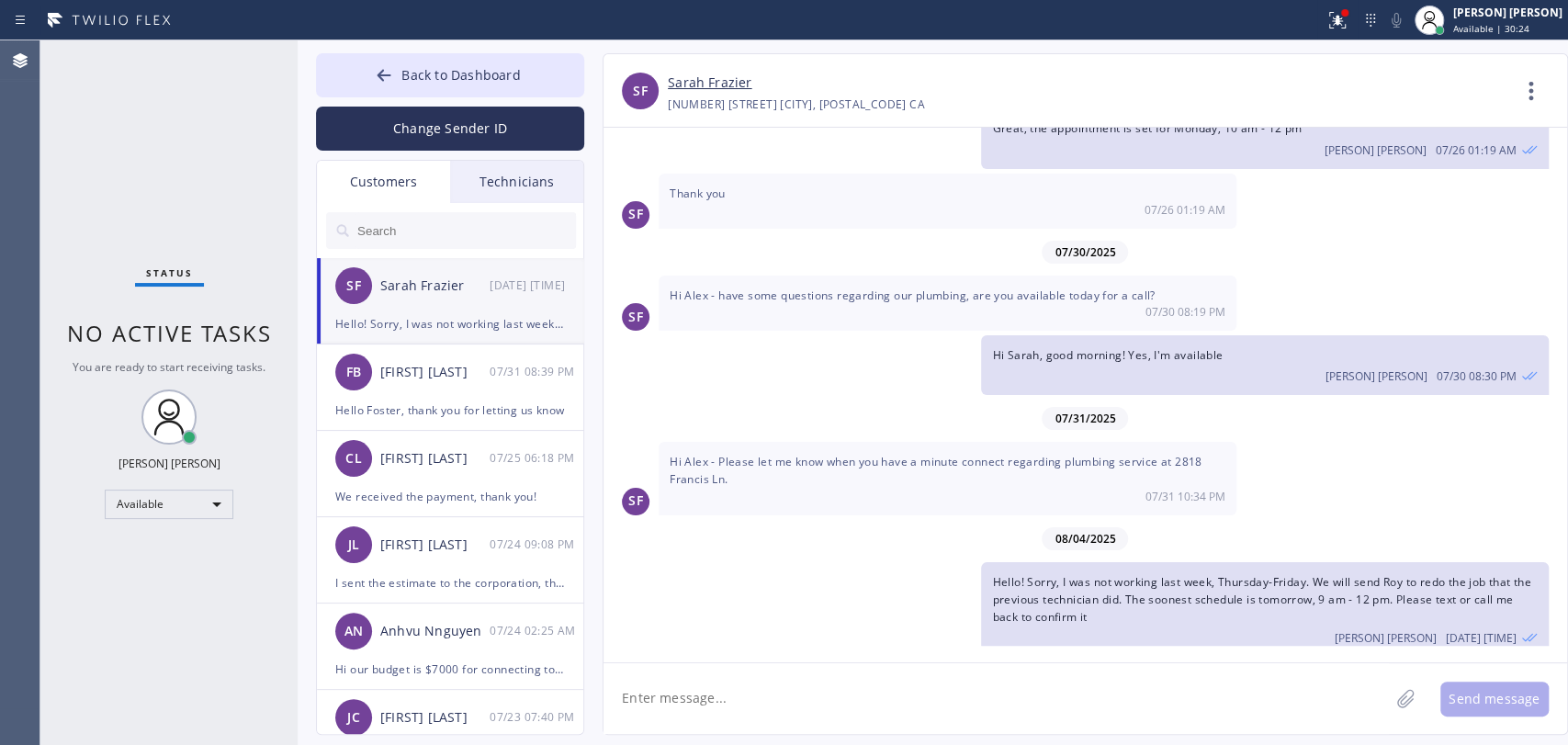 click 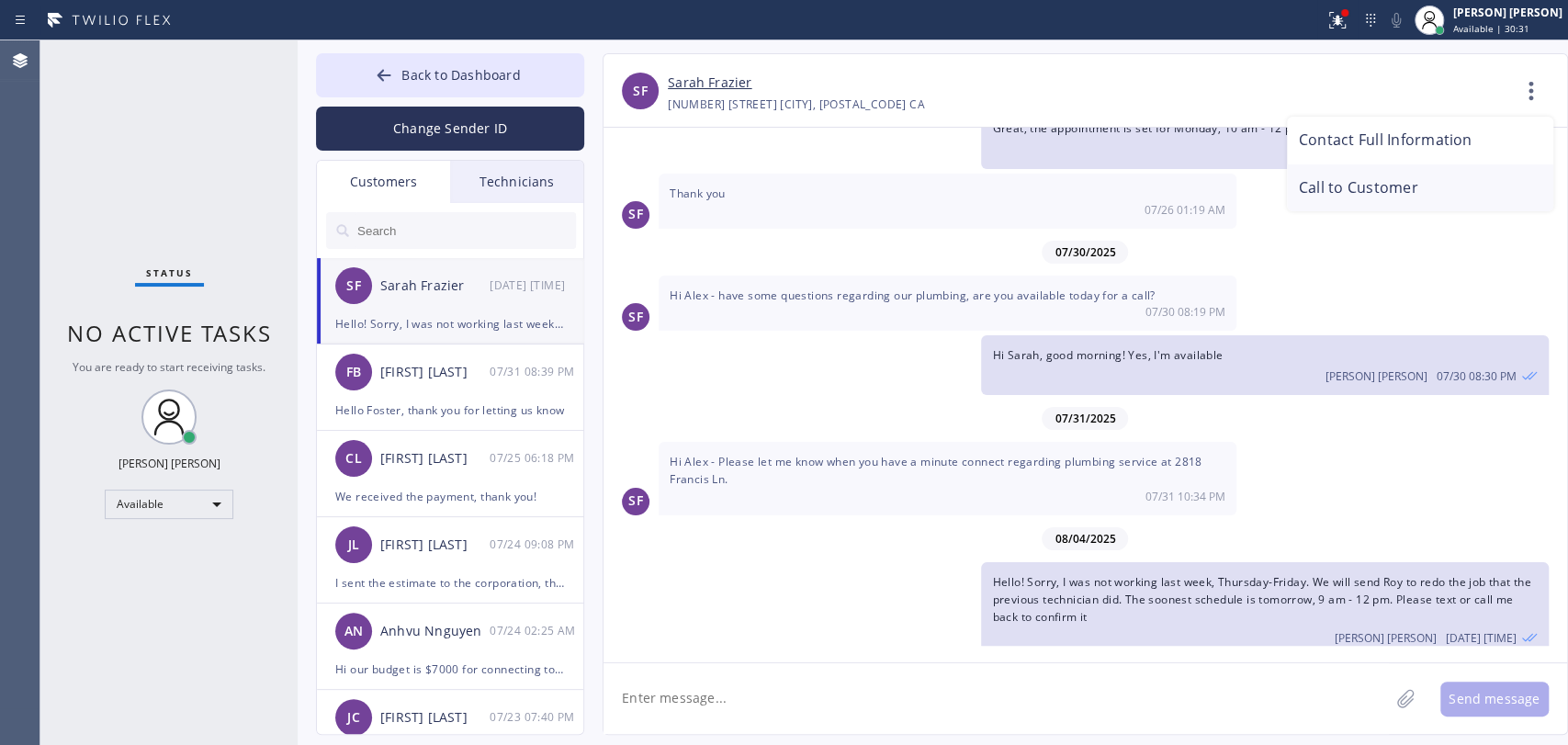 click on "Call to Customer" at bounding box center [1420, 188] 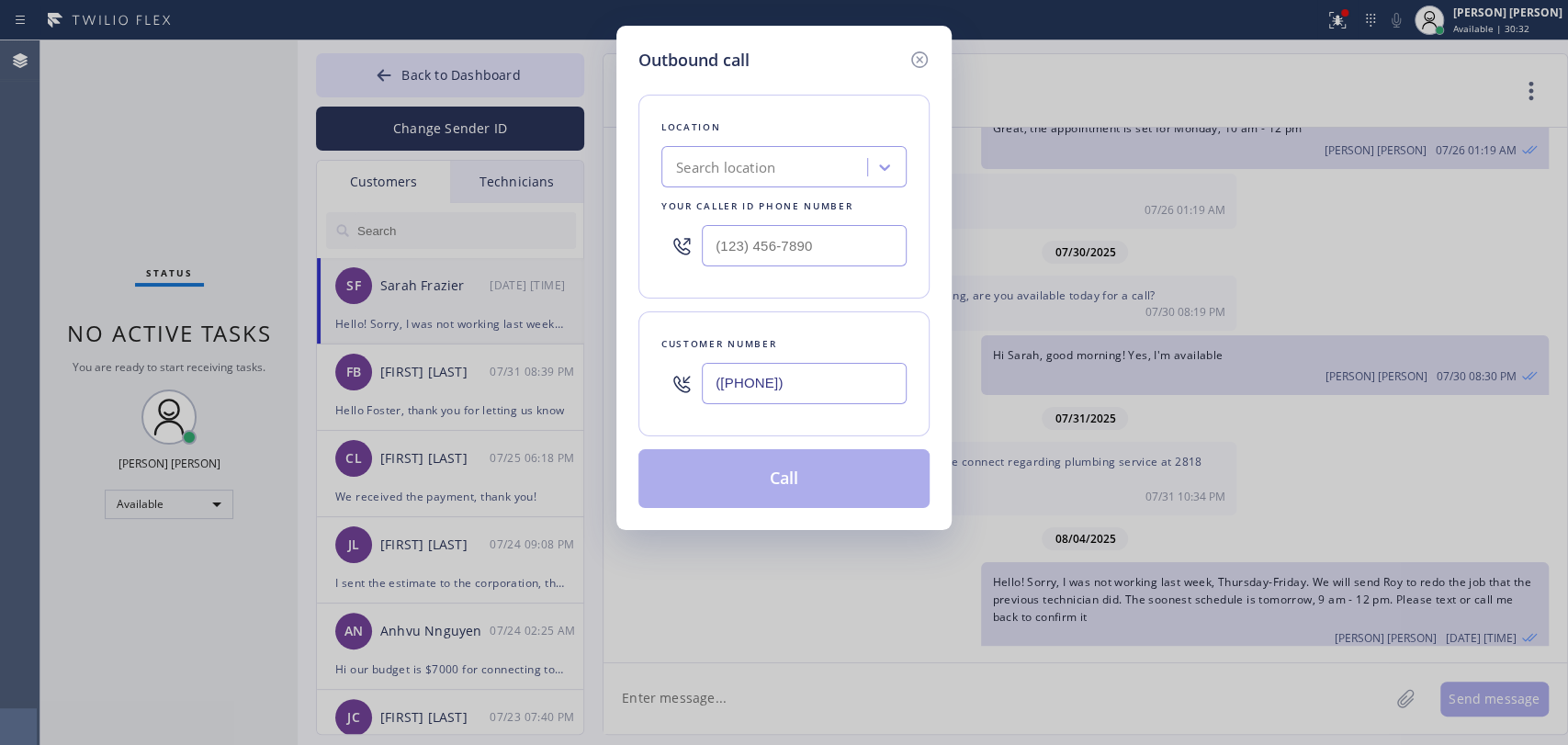 click on "Search location" at bounding box center [726, 167] 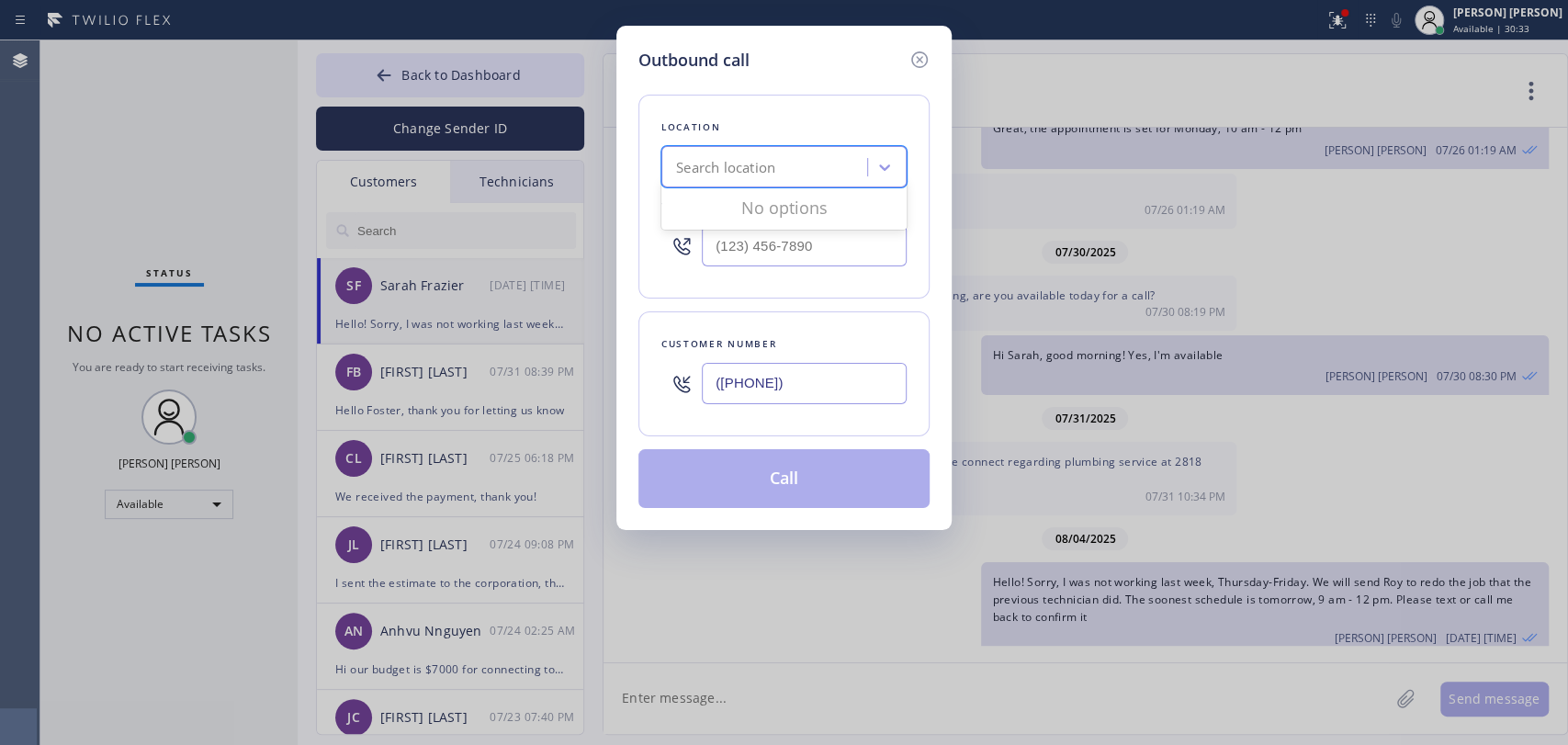 click 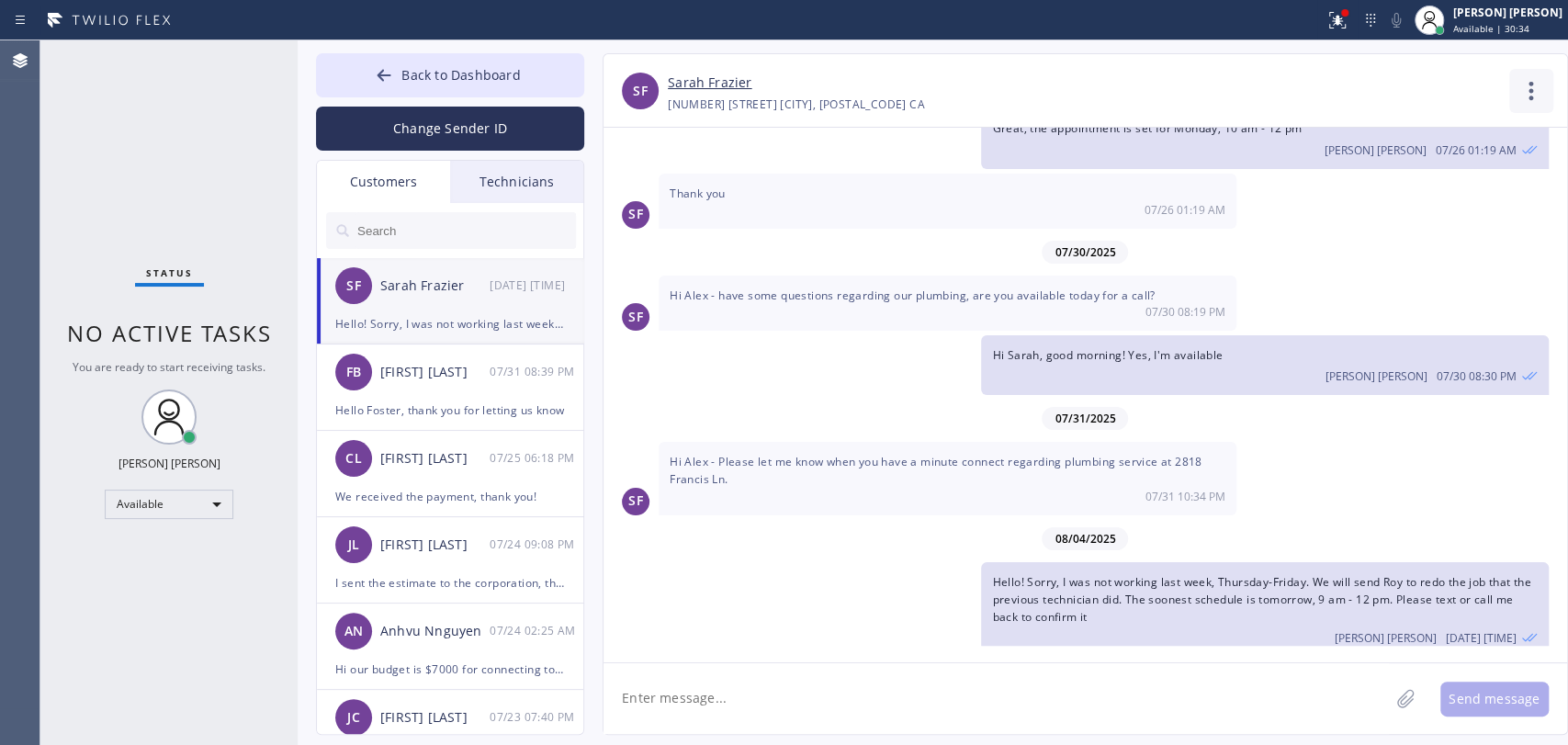 click on "Contact Full Information Call to Customer" at bounding box center [1538, 95] 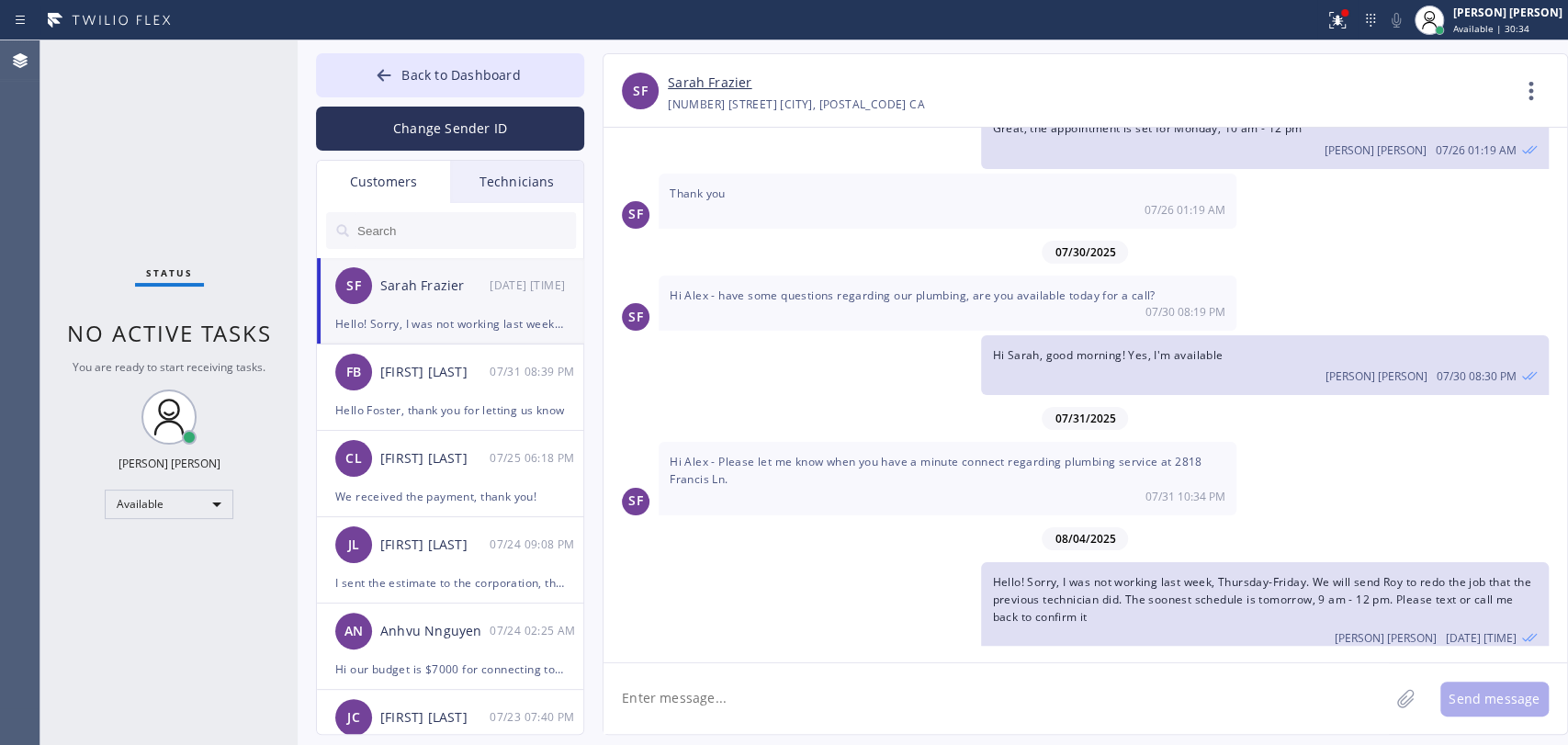 click 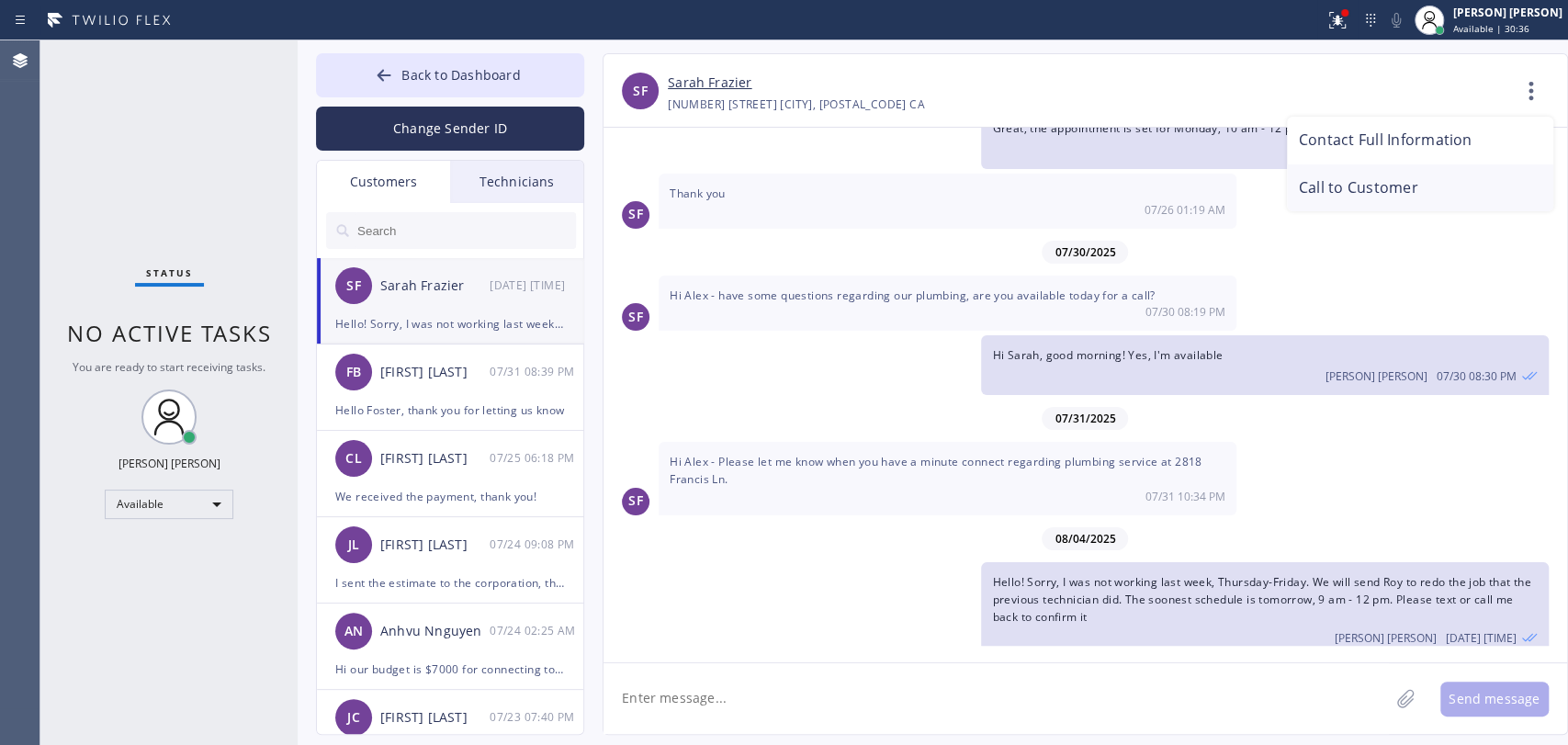 click on "Call to Customer" at bounding box center (1420, 188) 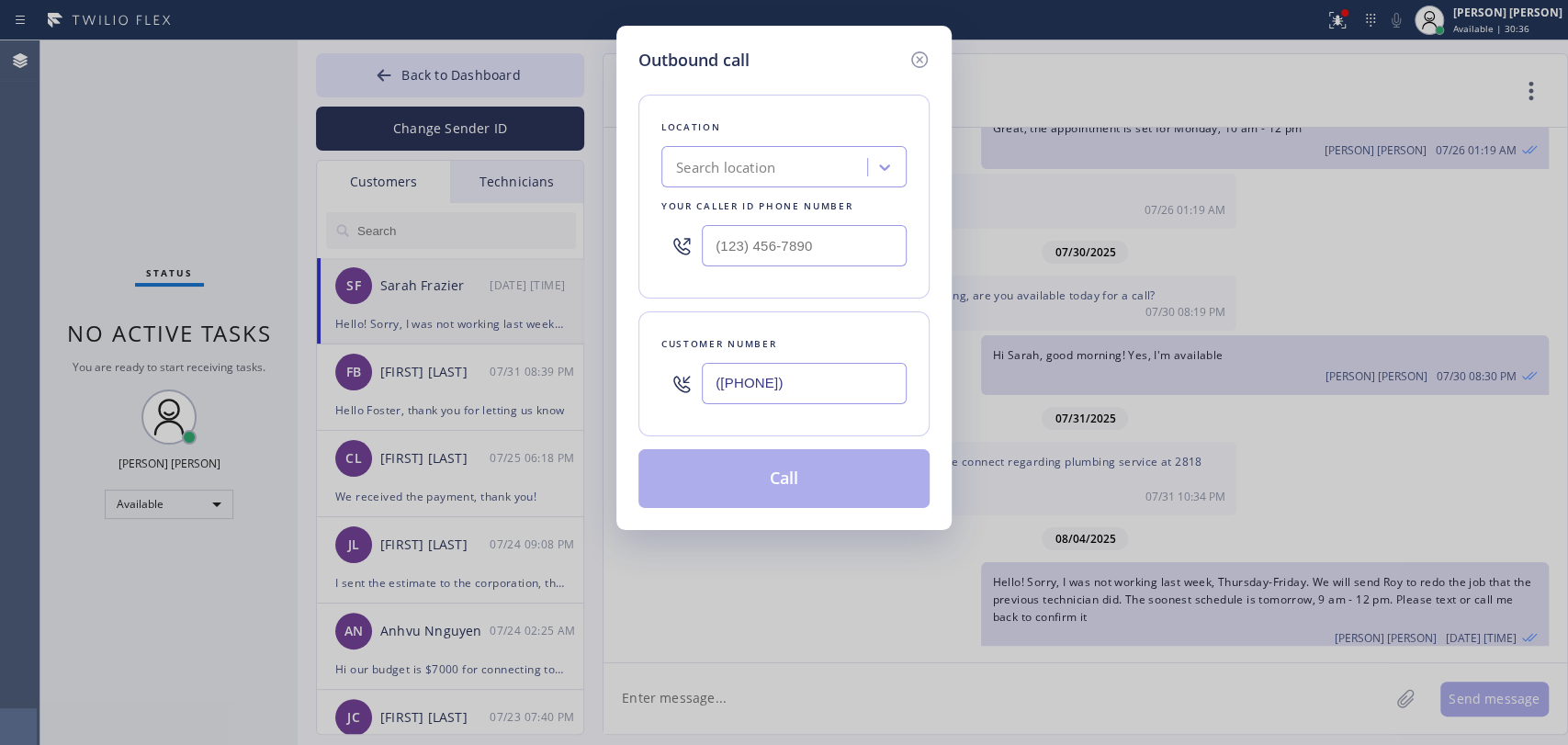 click on "Location Search location Your caller id phone number" at bounding box center [784, 197] 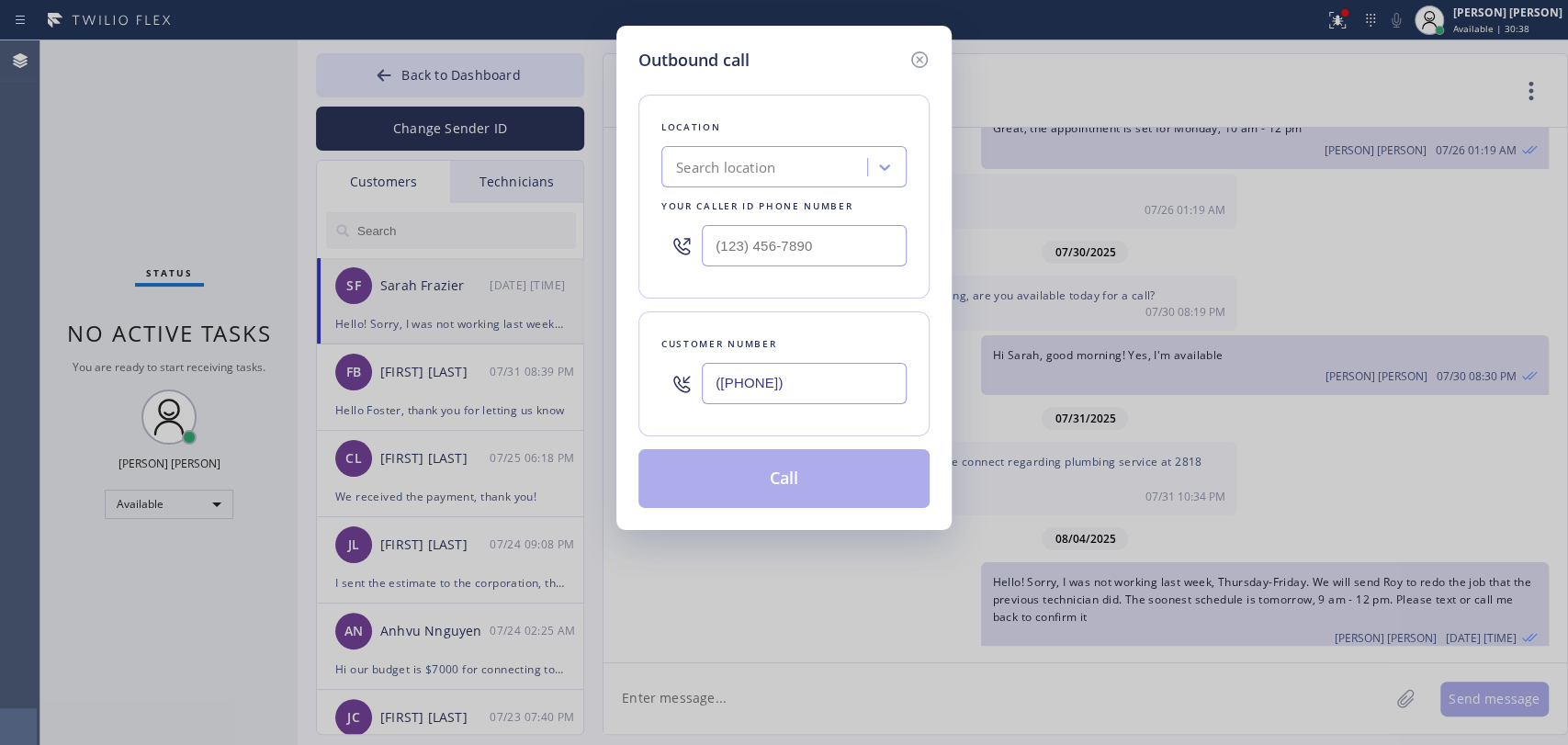 click 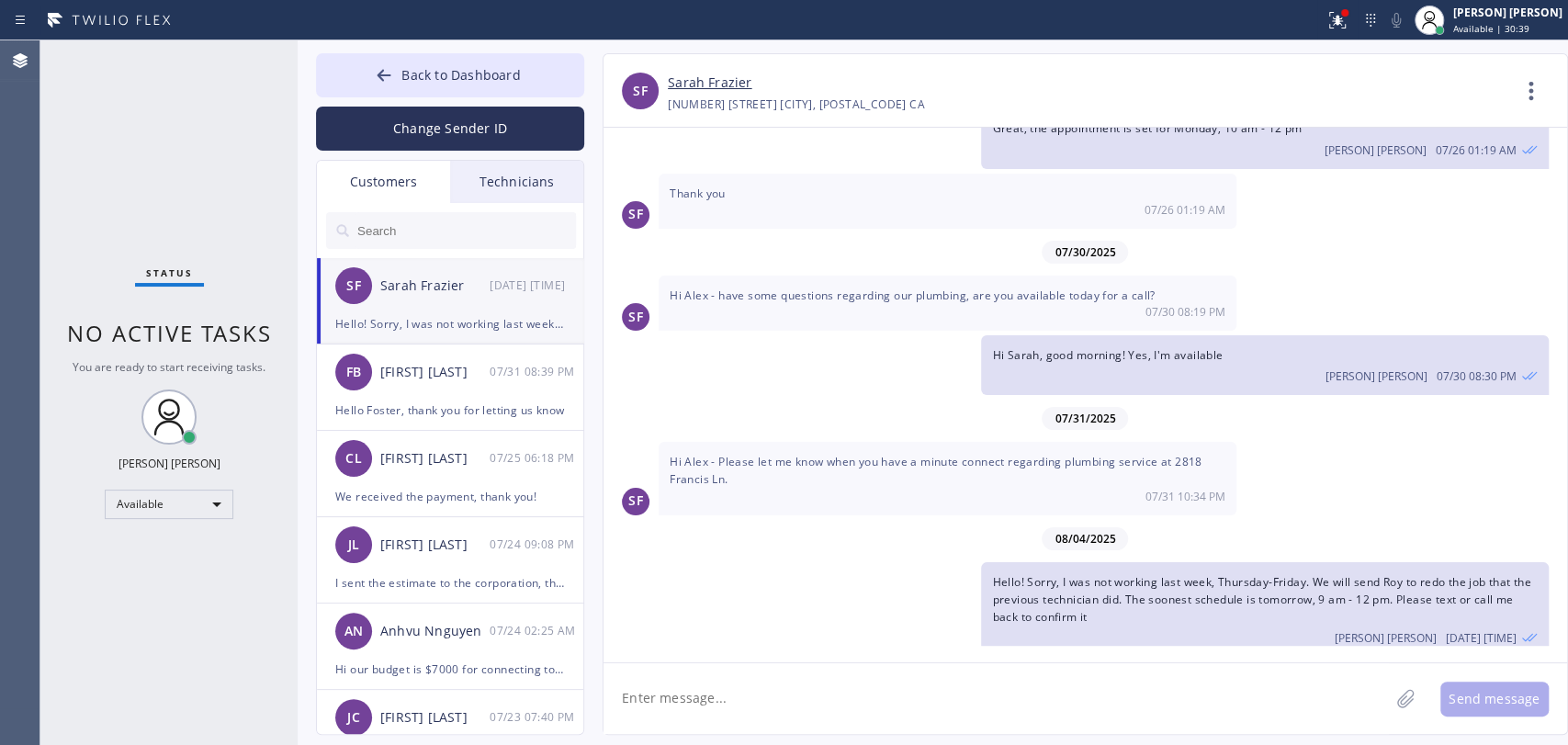 click on "Sarah  Frazier" at bounding box center [709, 83] 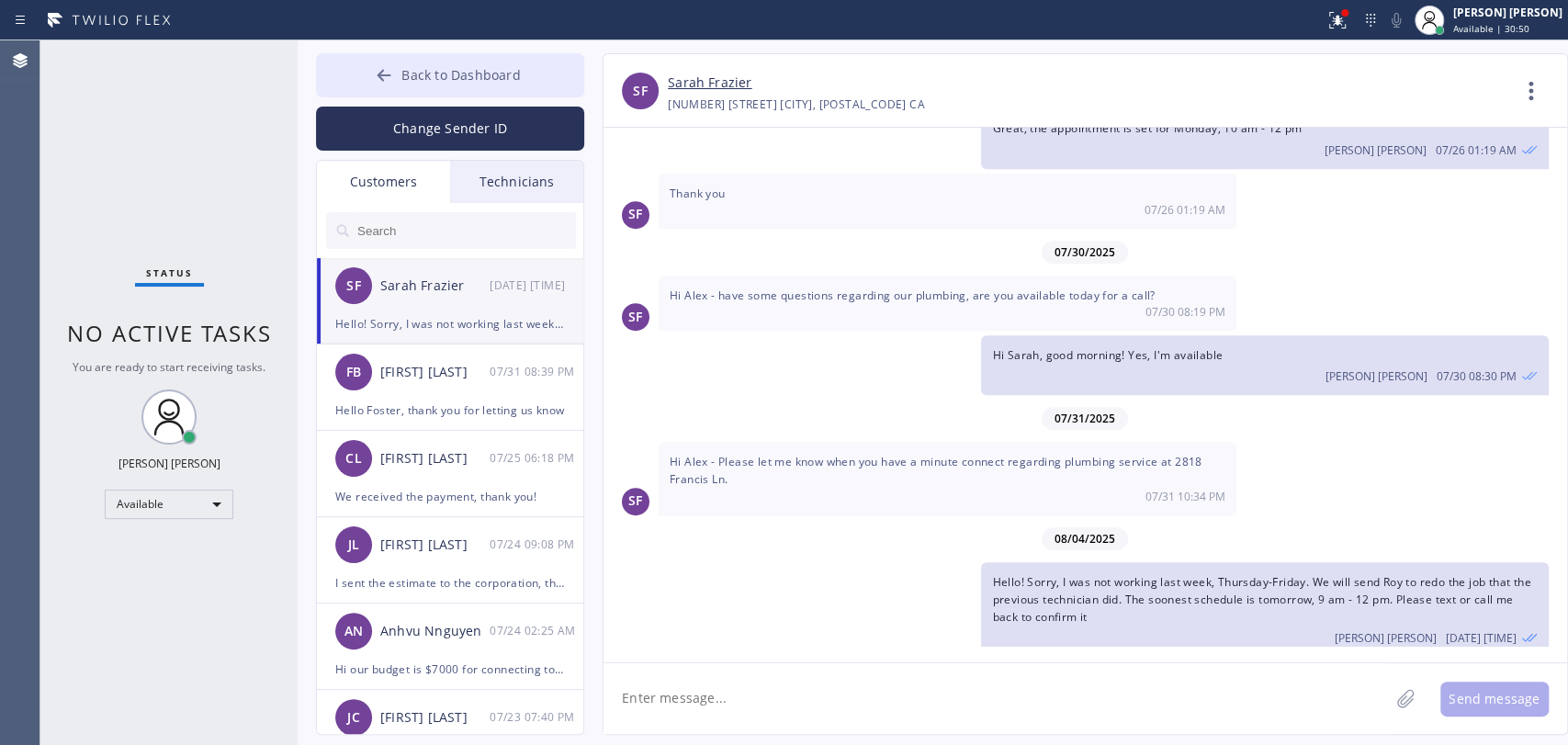 click on "Back to Dashboard" at bounding box center [450, 75] 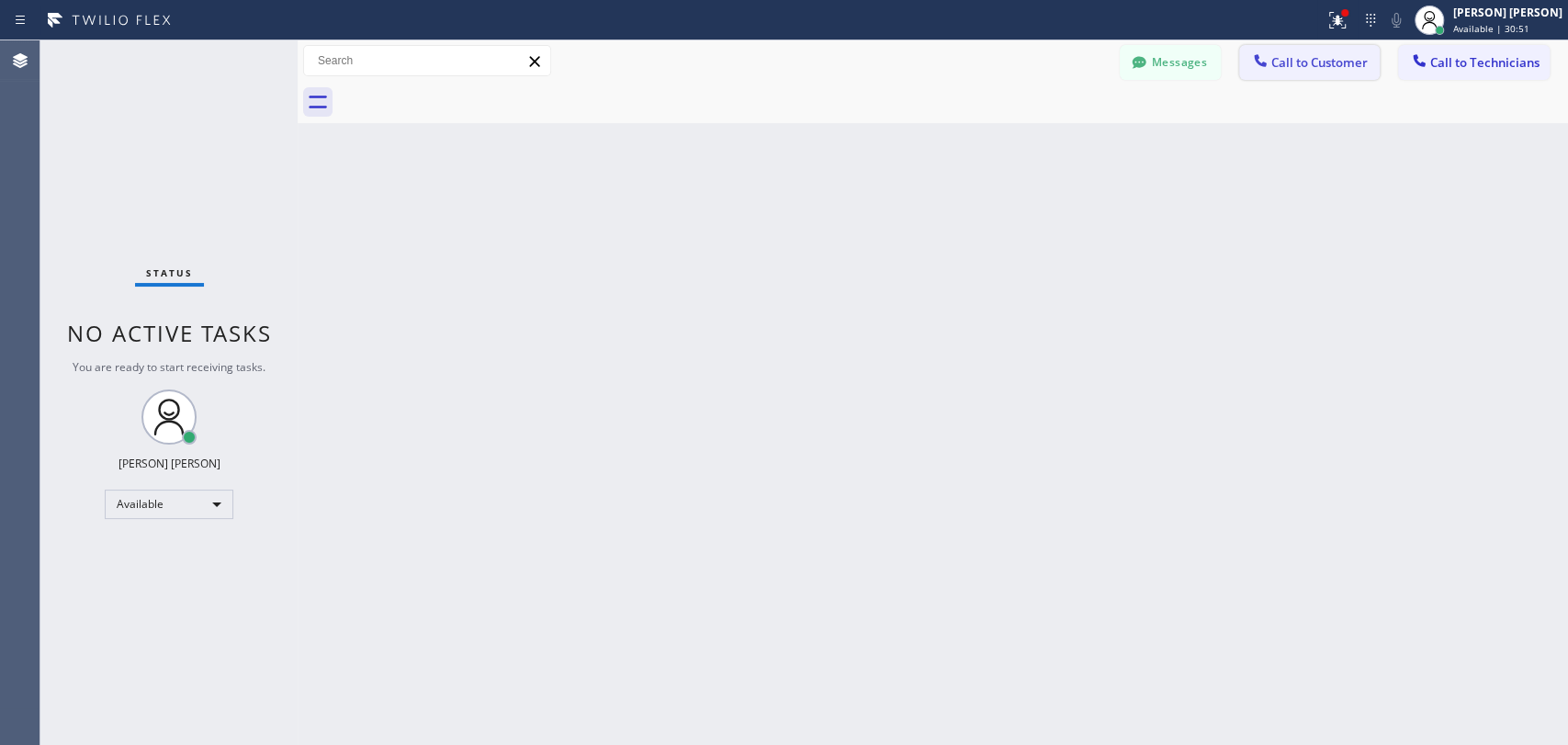 click on "Call to Customer" at bounding box center (1319, 62) 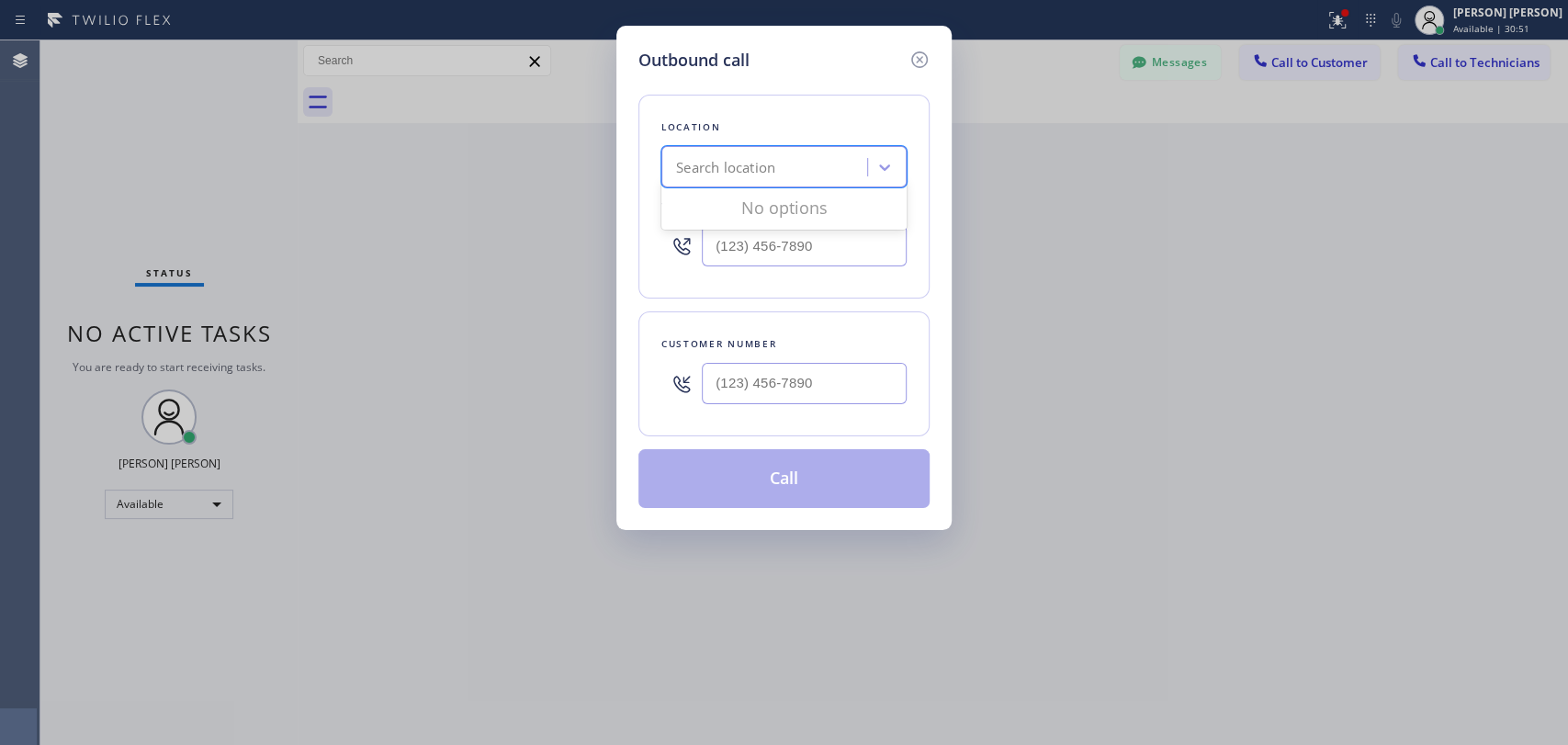 click on "Search location" at bounding box center [784, 166] 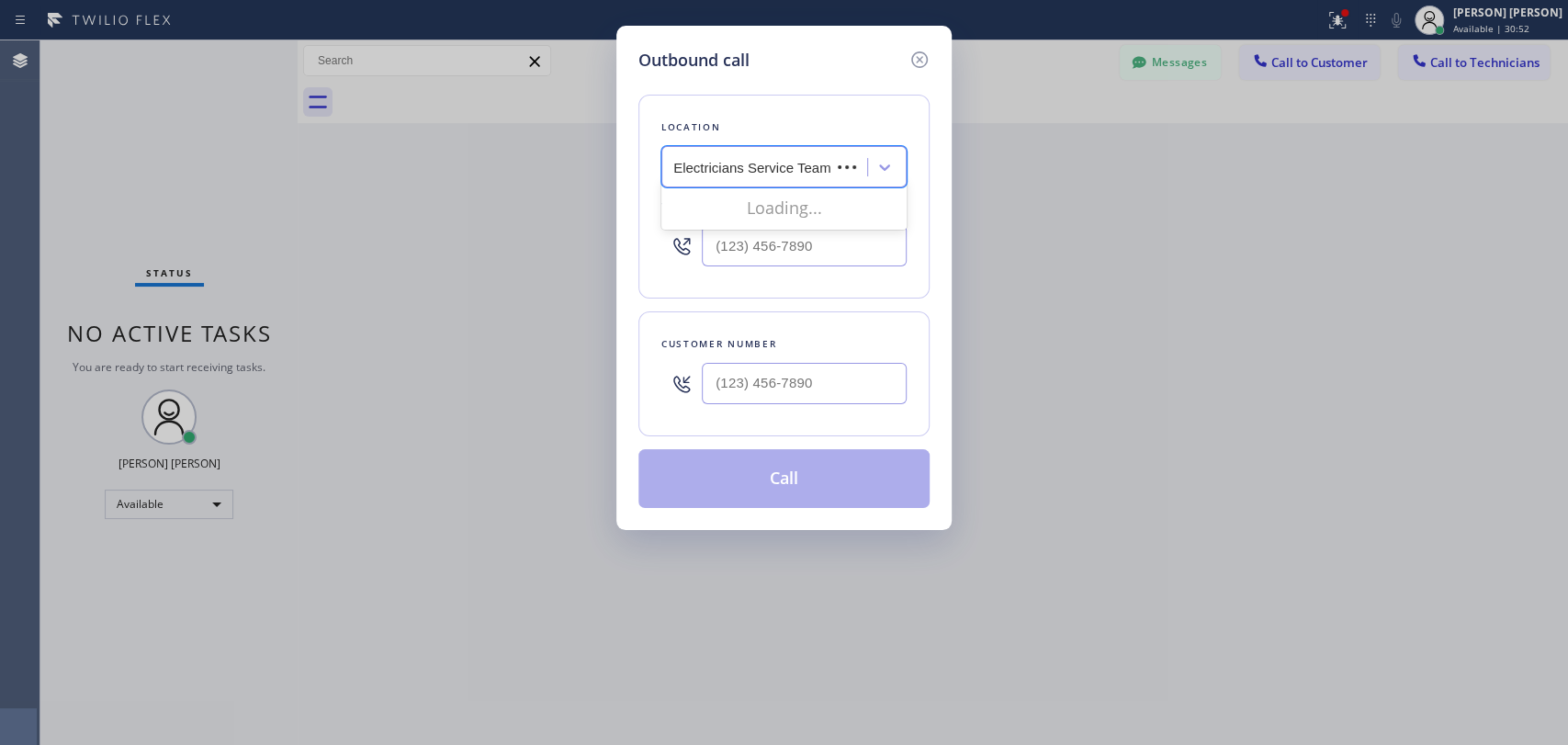 scroll, scrollTop: 0, scrollLeft: 0, axis: both 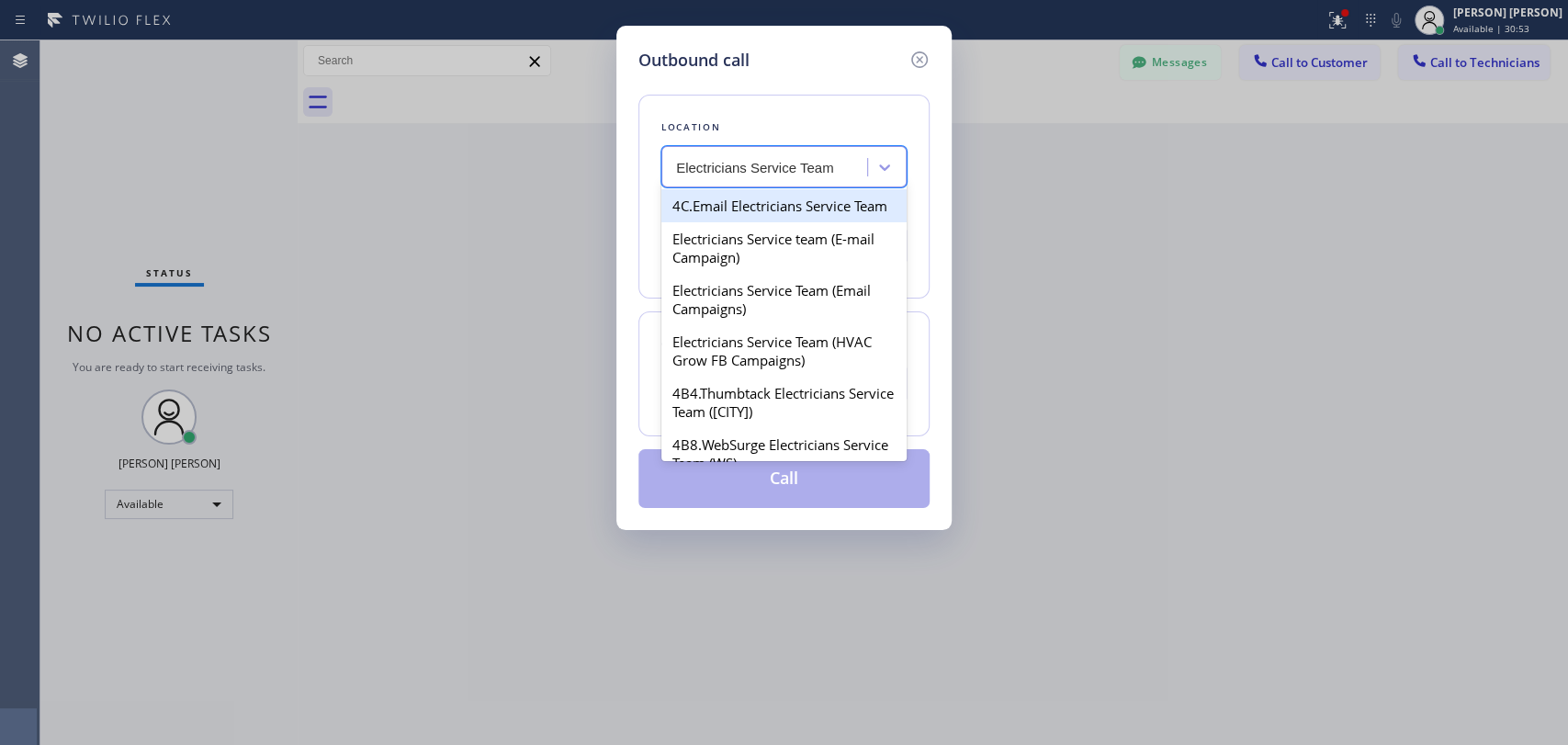 click on "4C.Email Electricians Service Team" at bounding box center [784, 206] 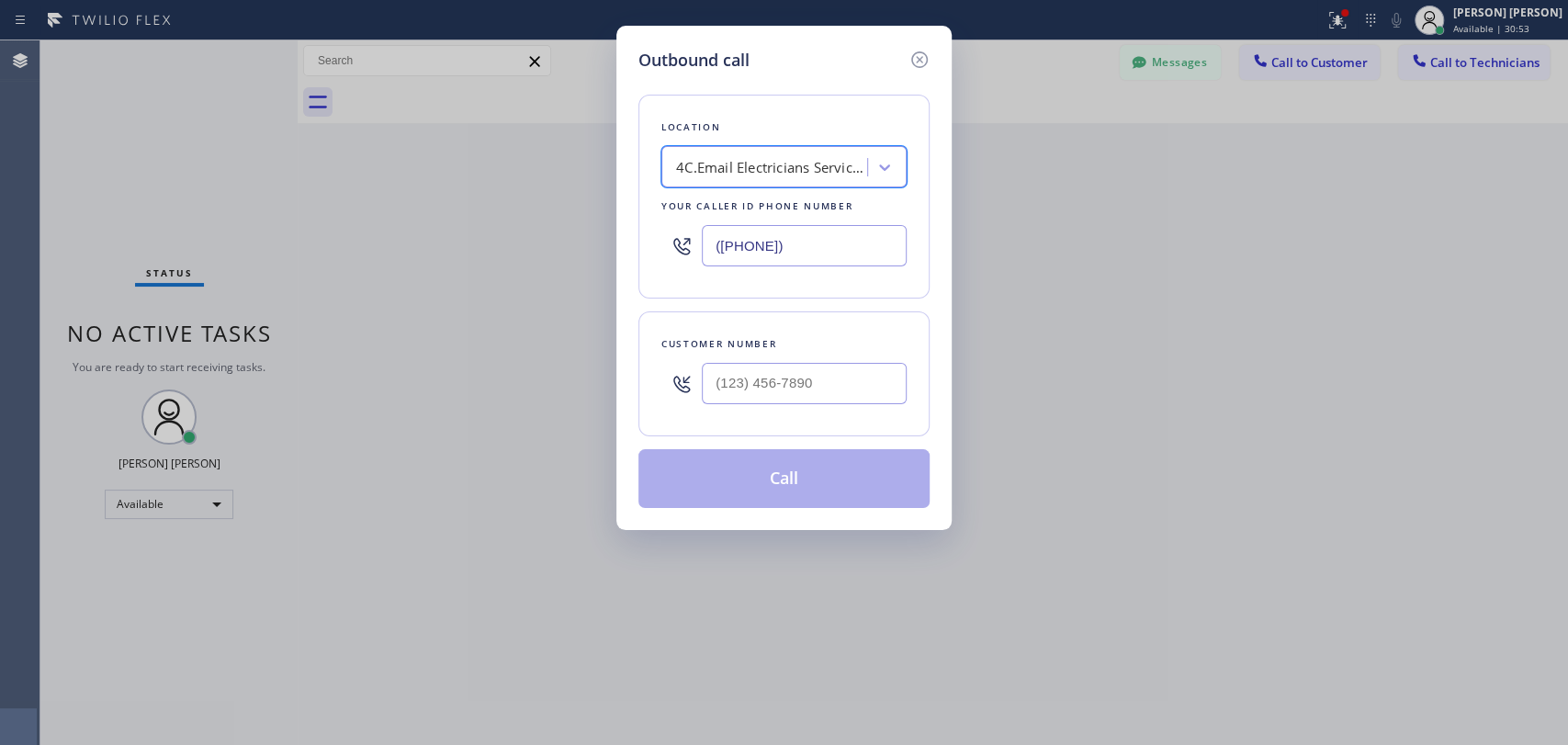 type 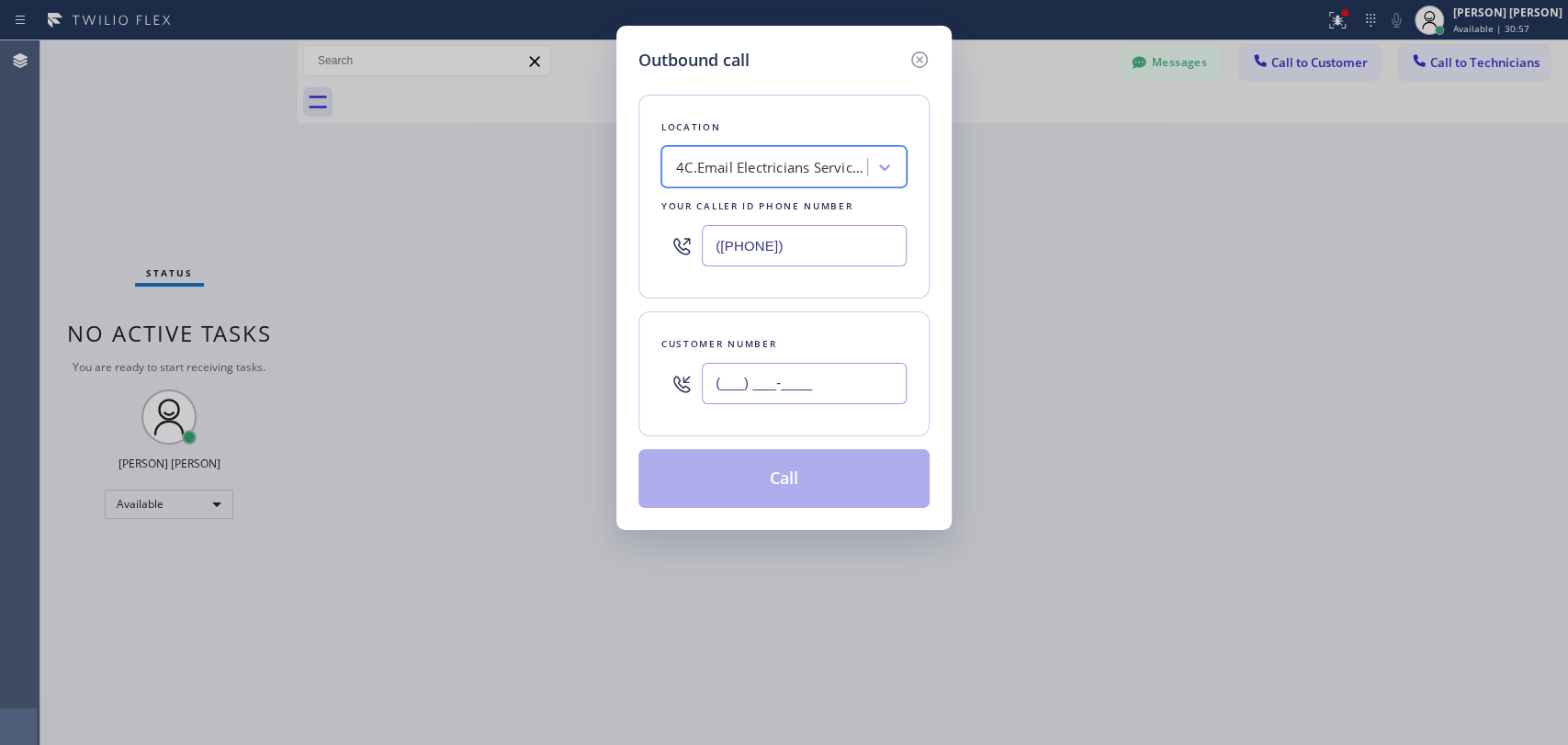 click on "(___) ___-____" at bounding box center [804, 383] 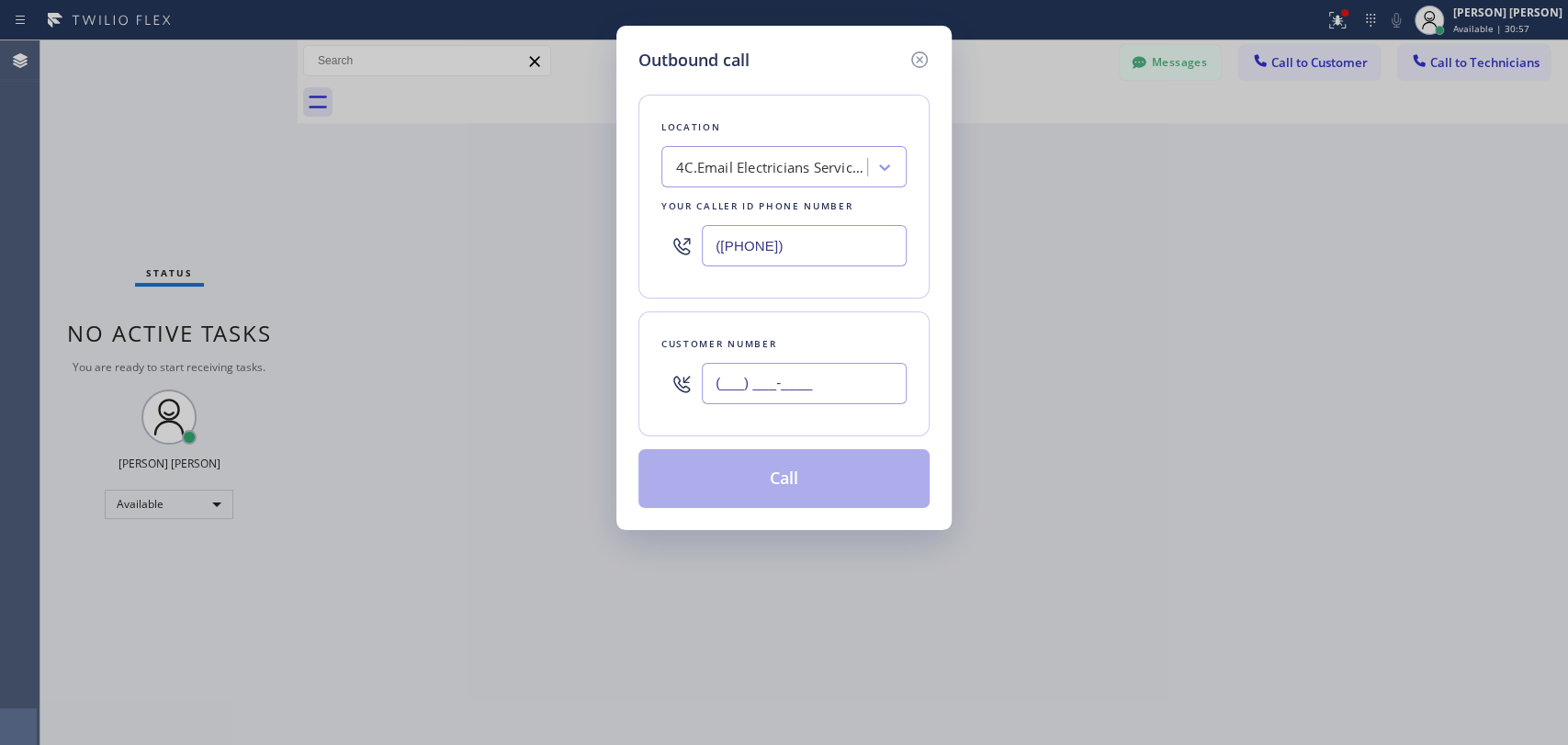 paste on "([PHONE]) [PHONE]" 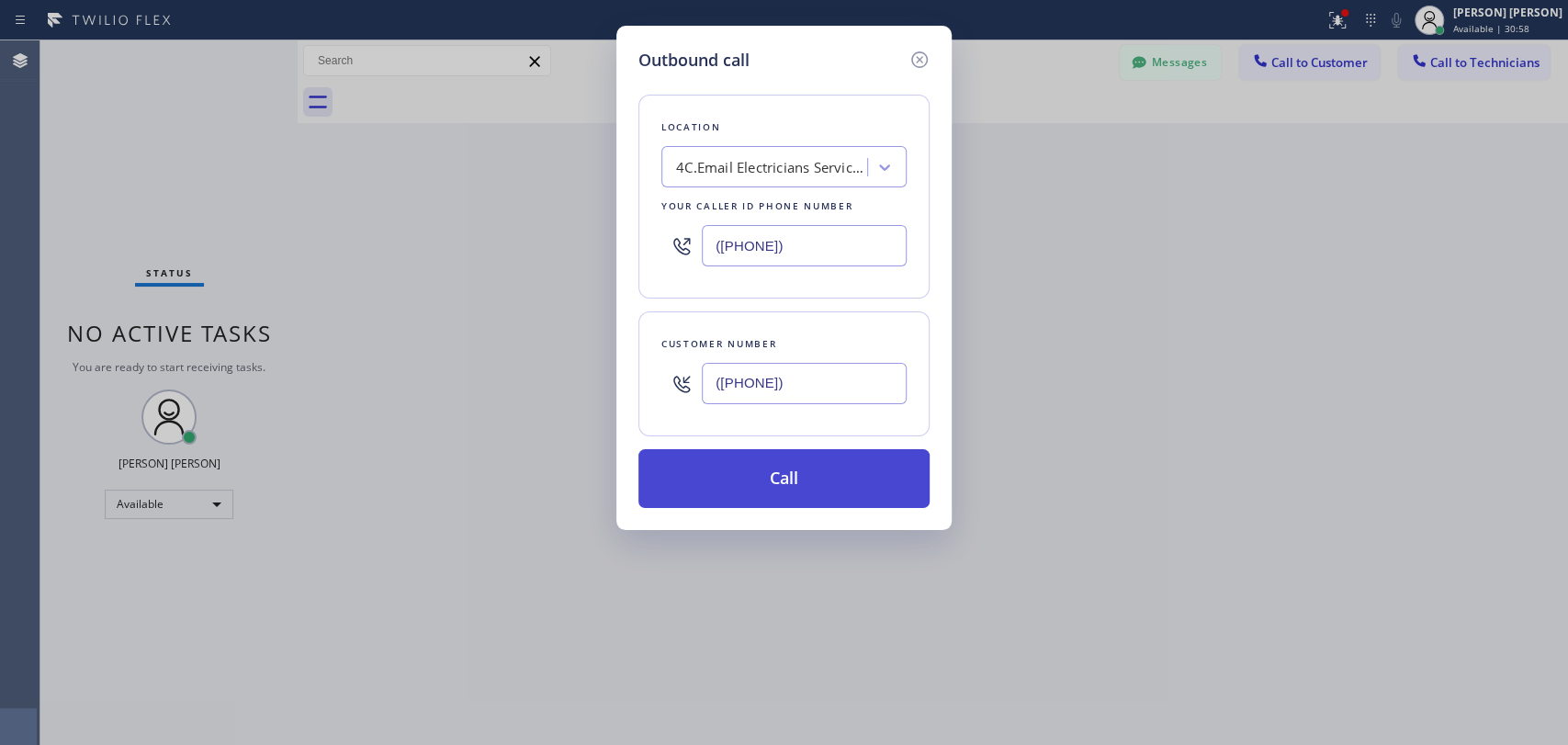 type on "([PHONE])" 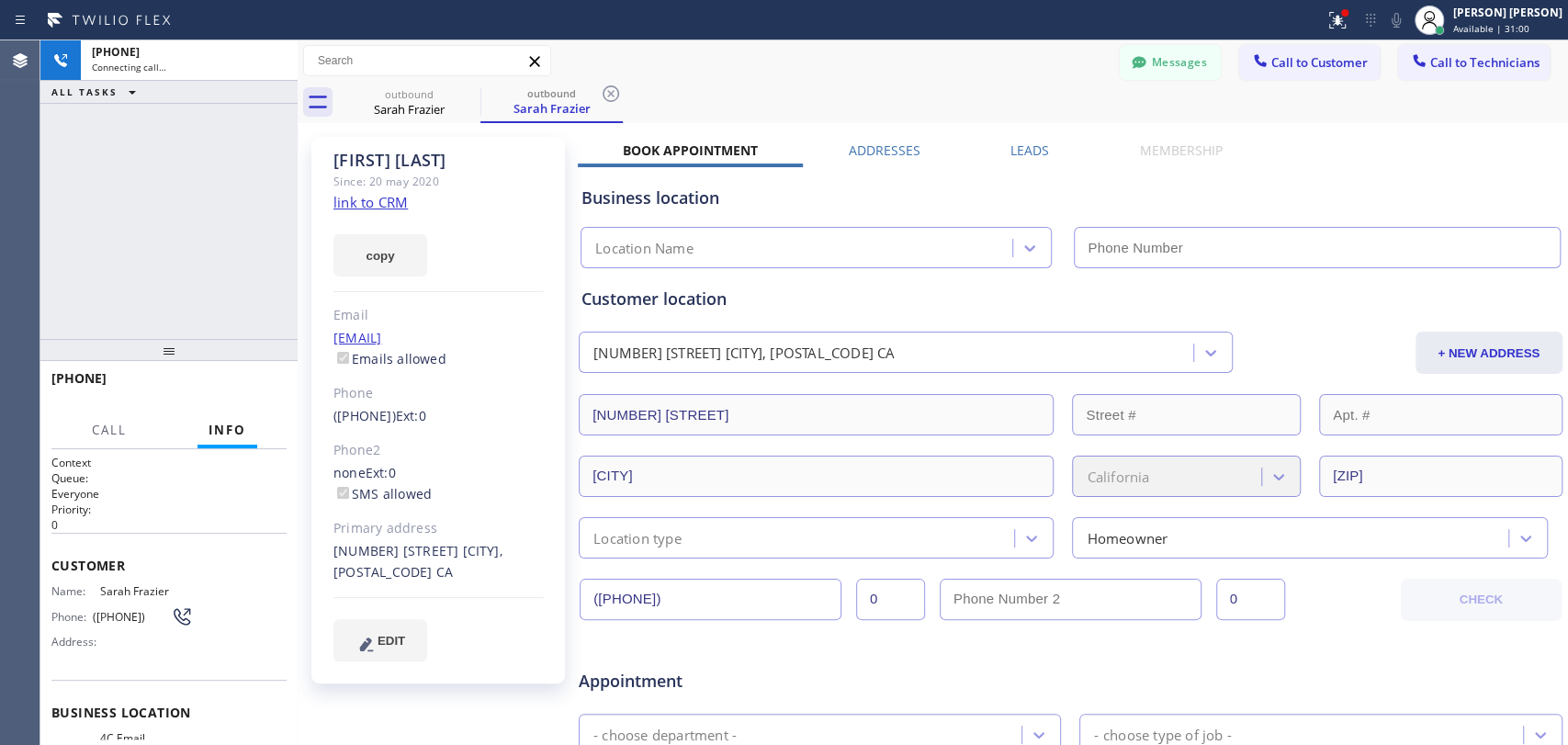 scroll, scrollTop: 709, scrollLeft: 0, axis: vertical 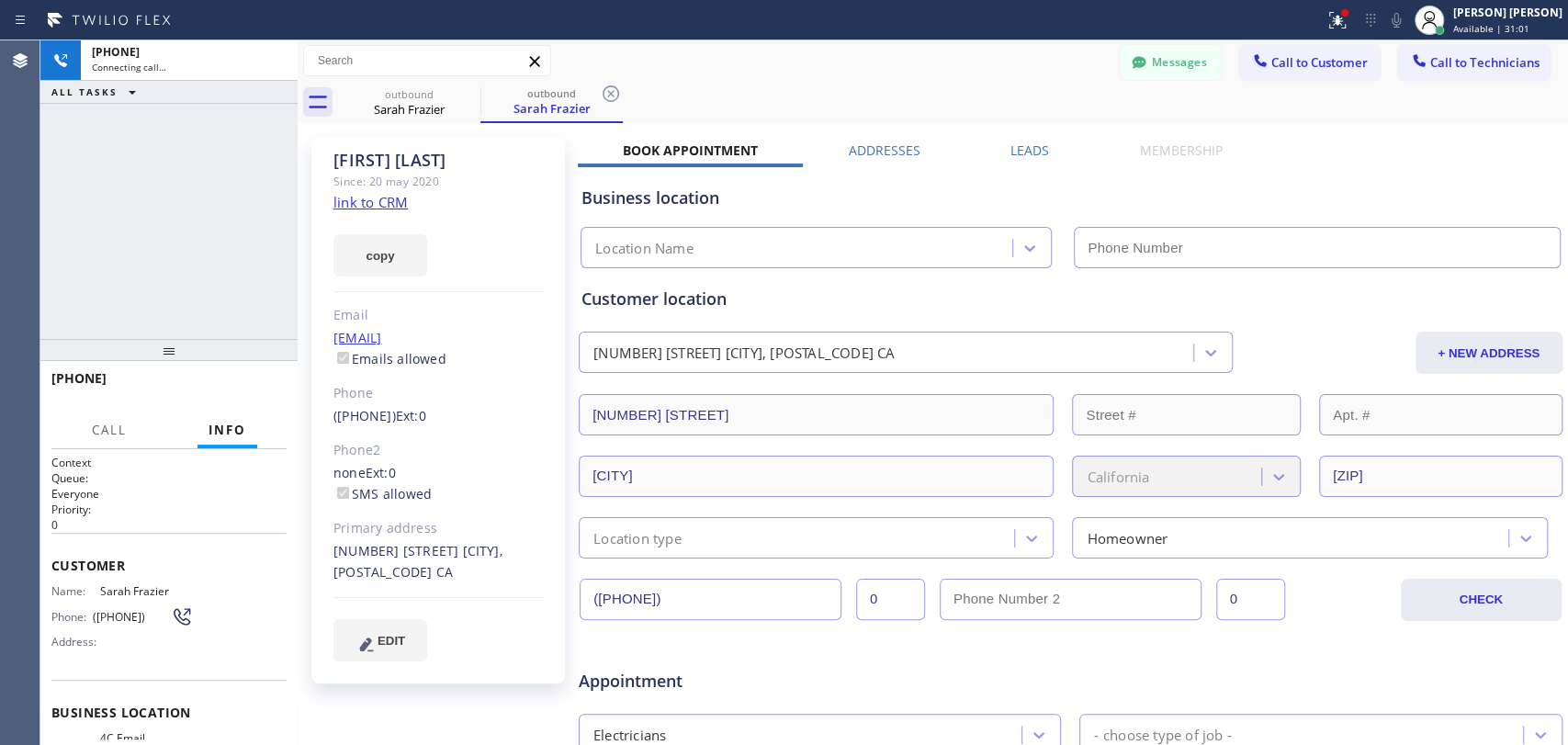 type on "([PHONE])" 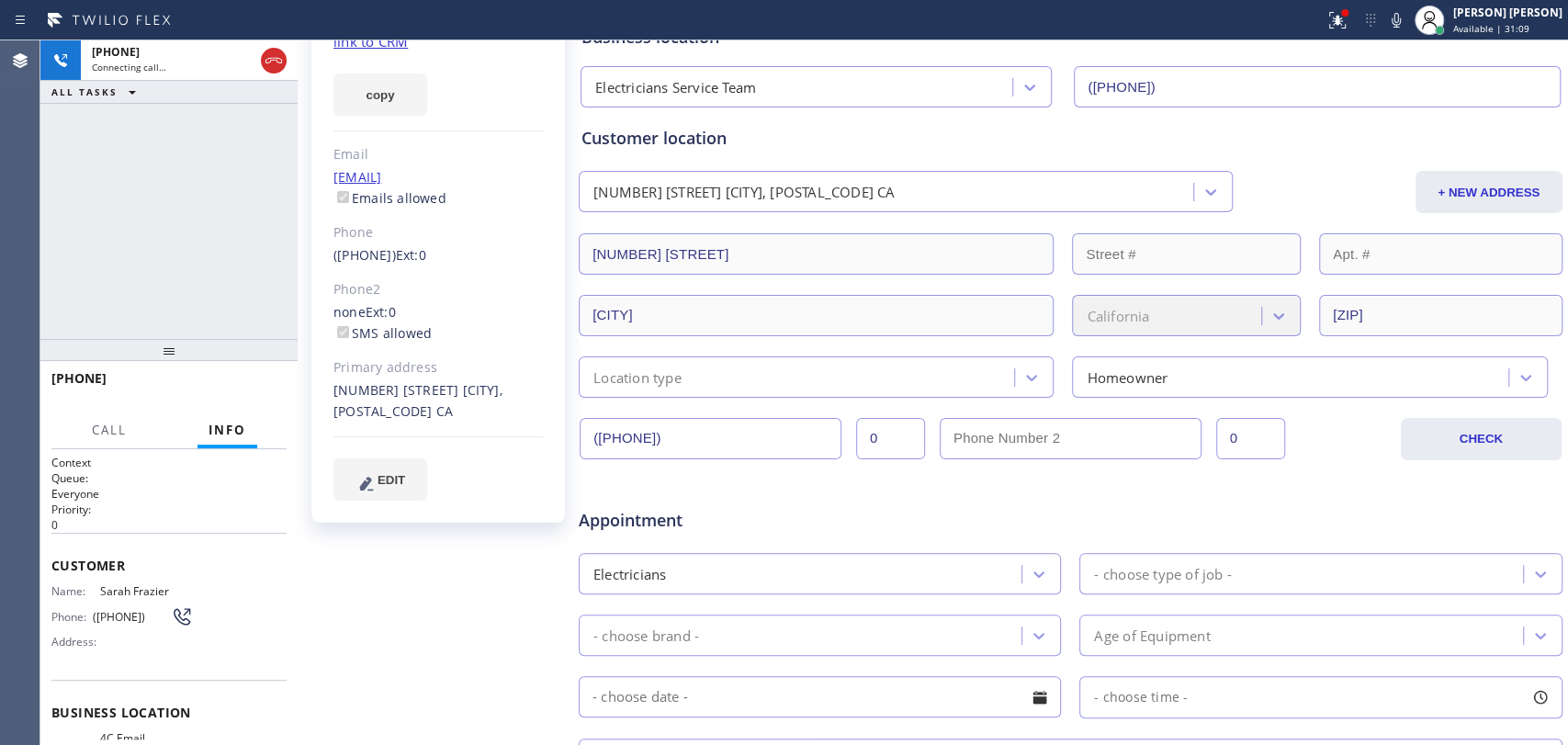 scroll, scrollTop: 306, scrollLeft: 0, axis: vertical 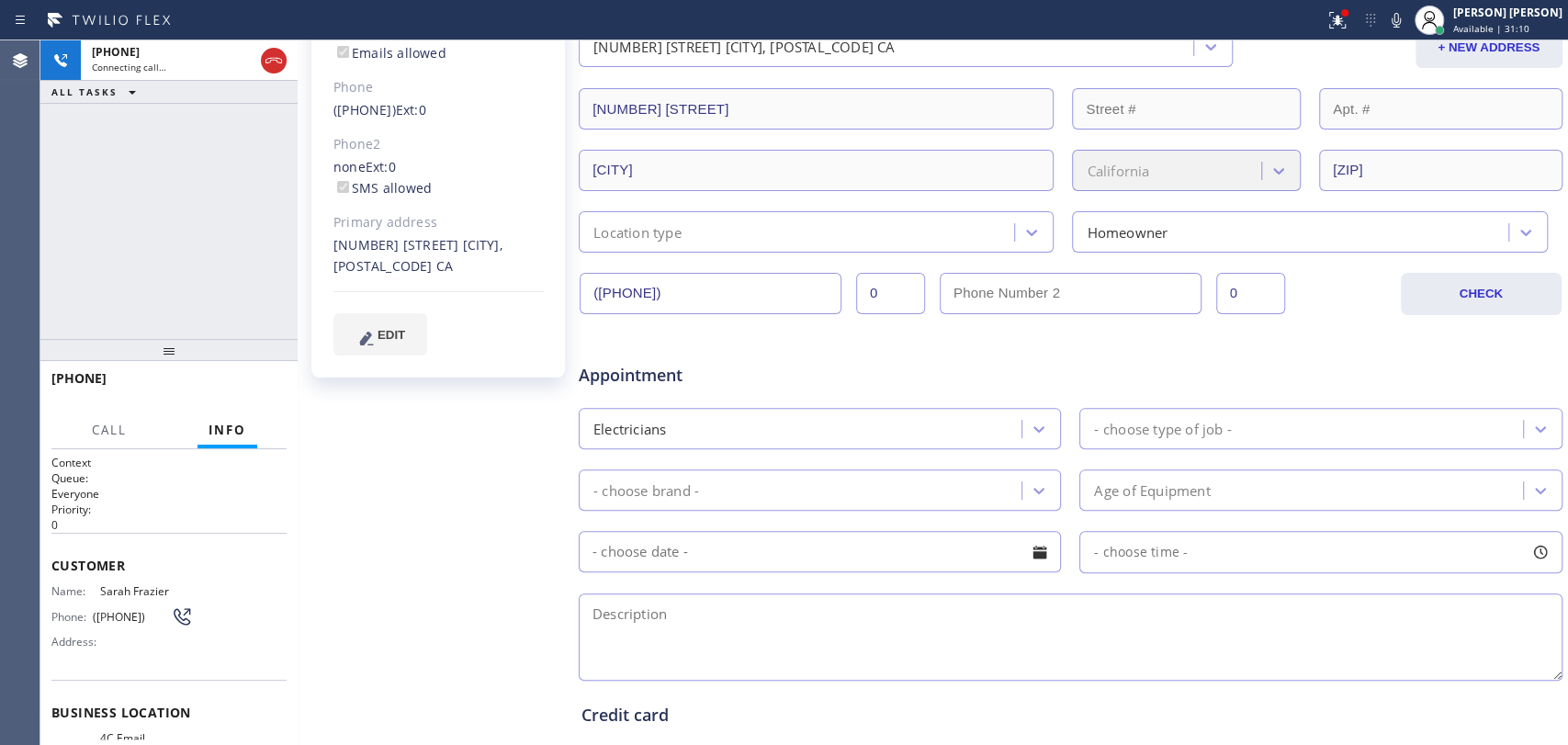 click at bounding box center [1070, 637] 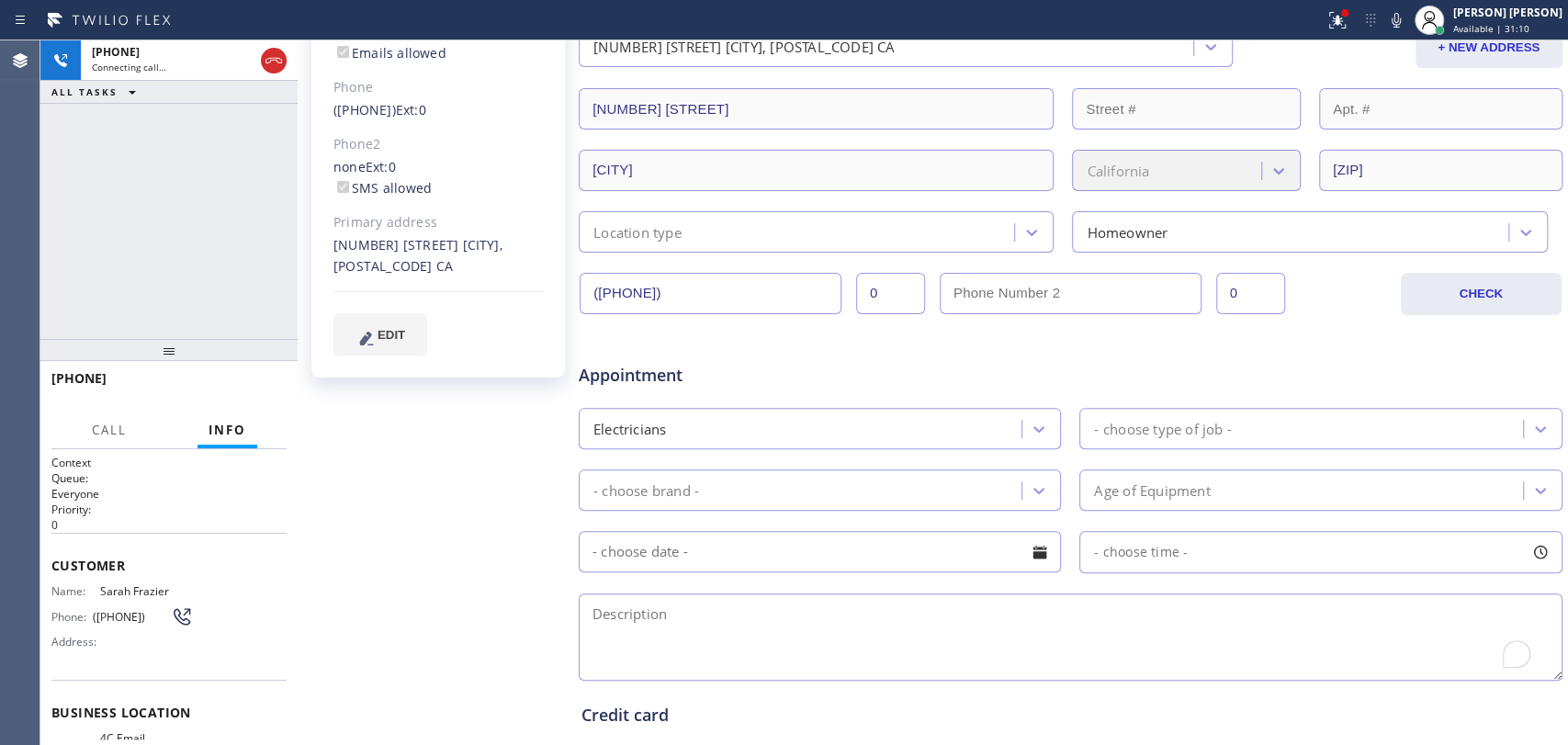click at bounding box center [1070, 637] 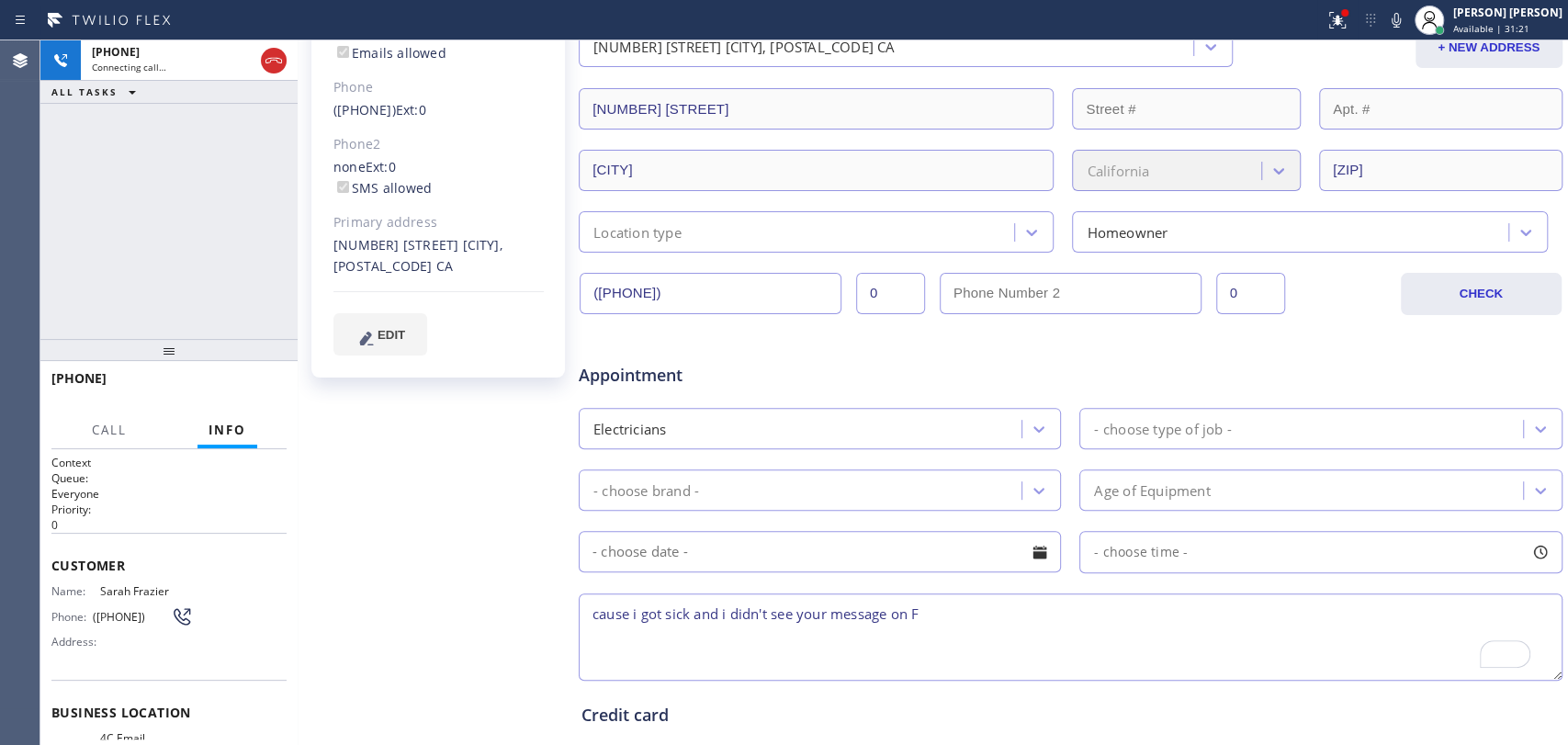 type on "cause i got sick and i didn't see your message on F" 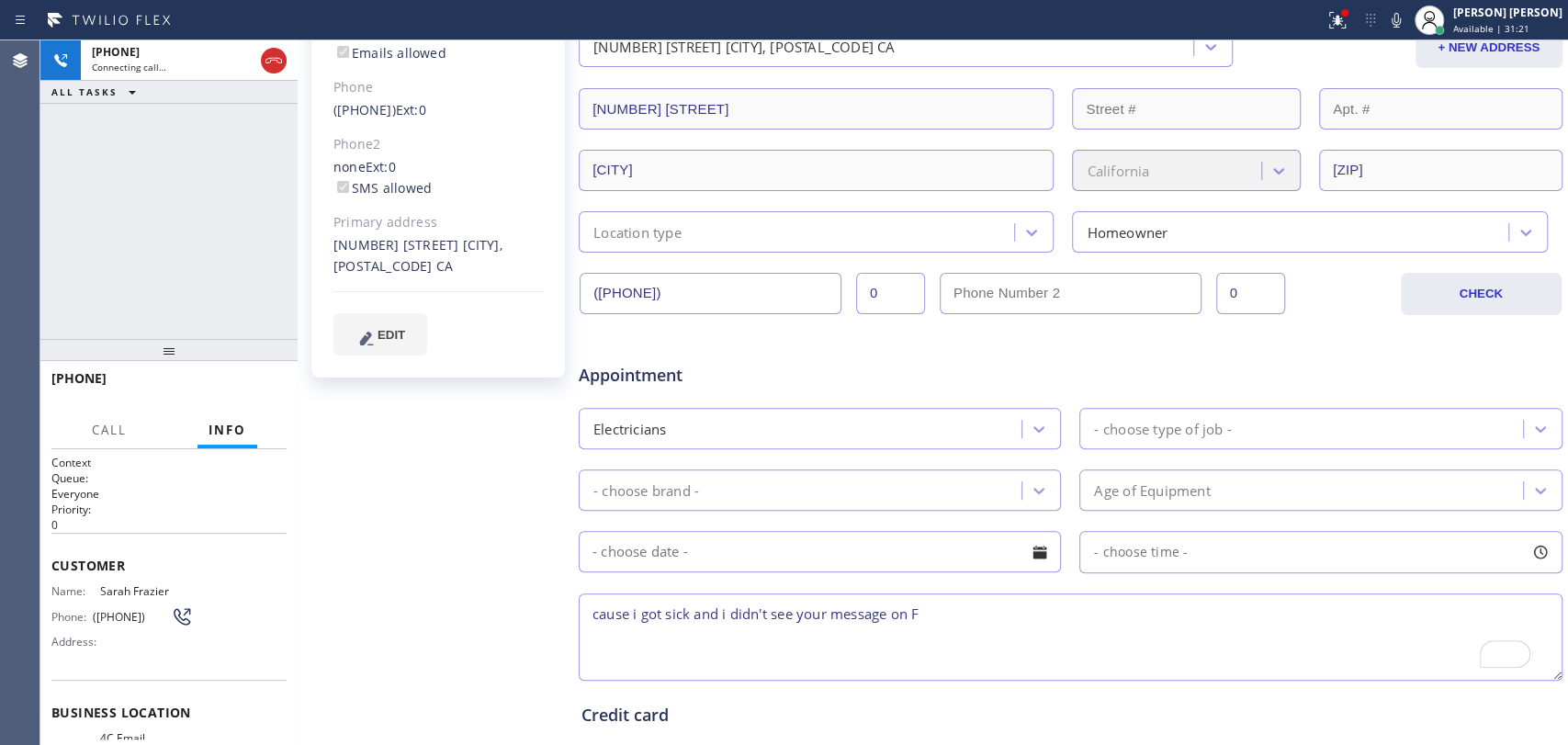 click on "Appointment" at bounding box center (741, 375) 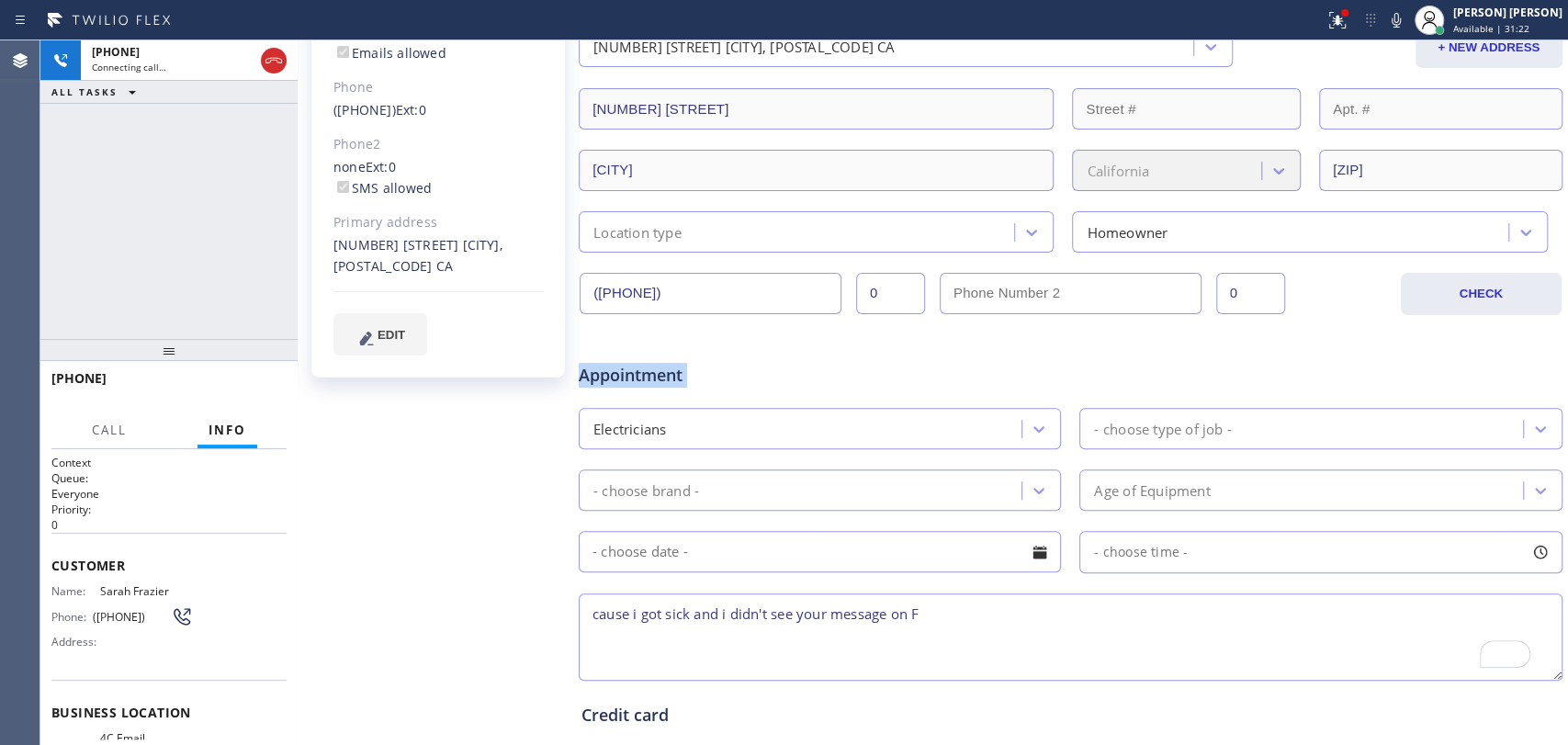 click on "Appointment" at bounding box center [741, 375] 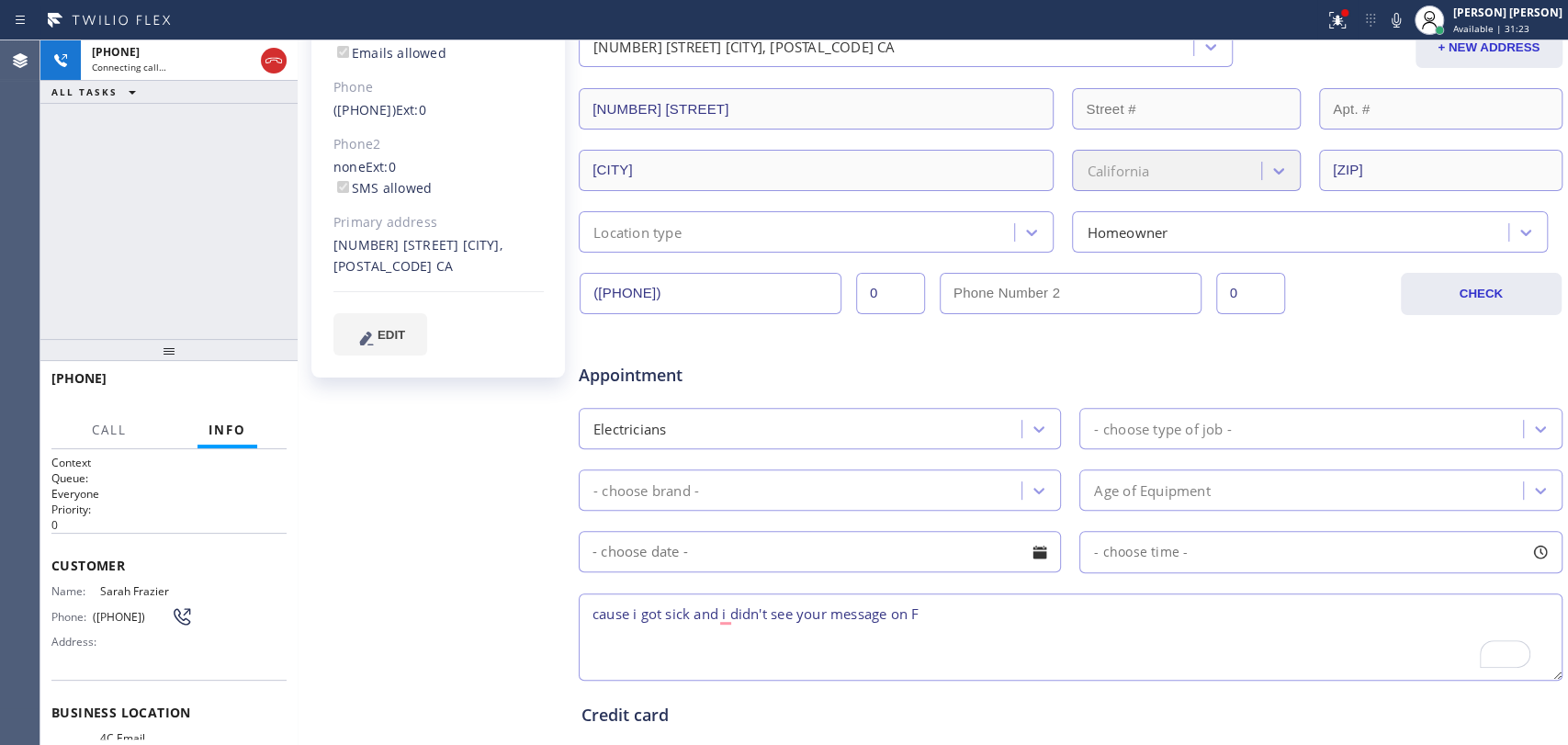 scroll, scrollTop: 0, scrollLeft: 0, axis: both 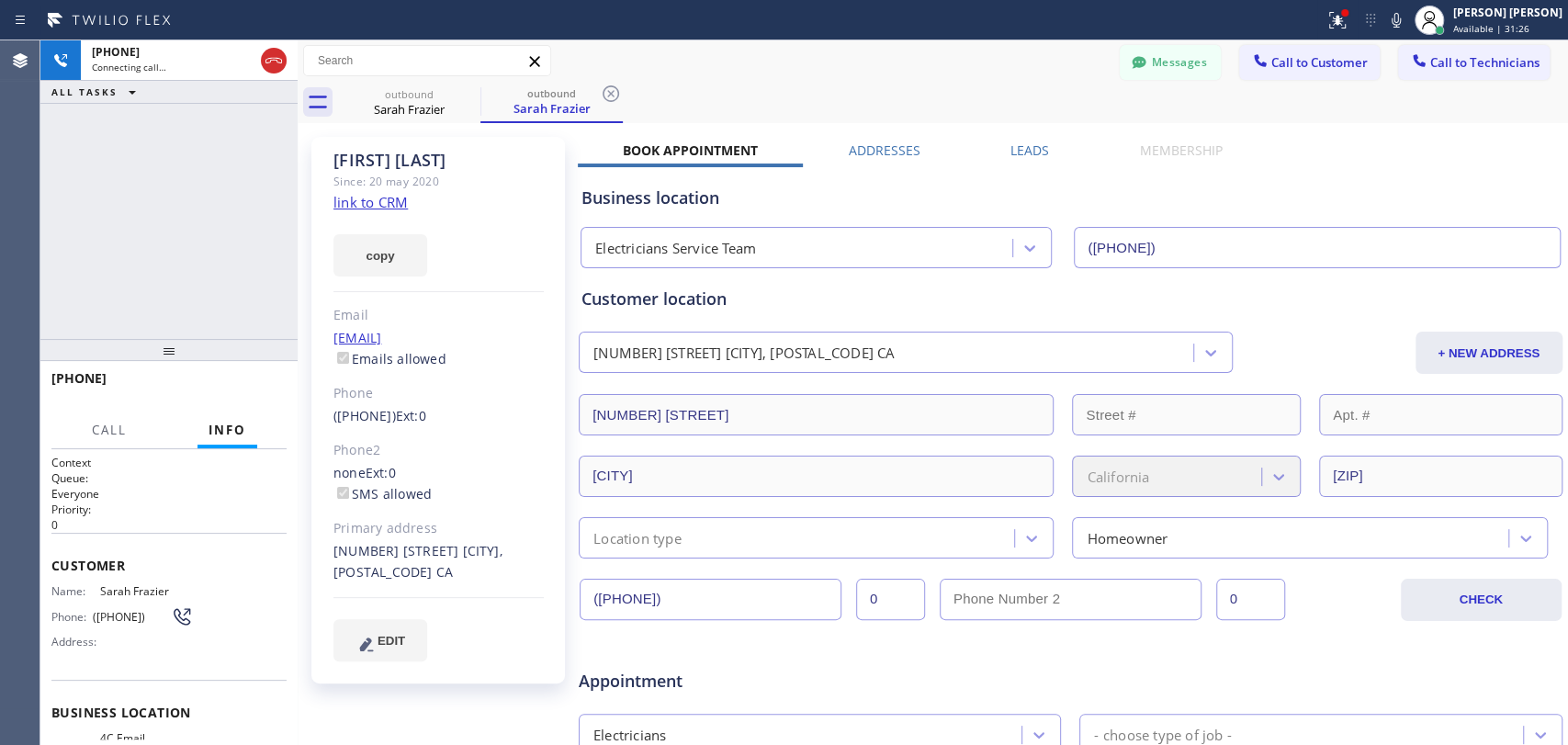 click on "[FIRST] [LAST]" 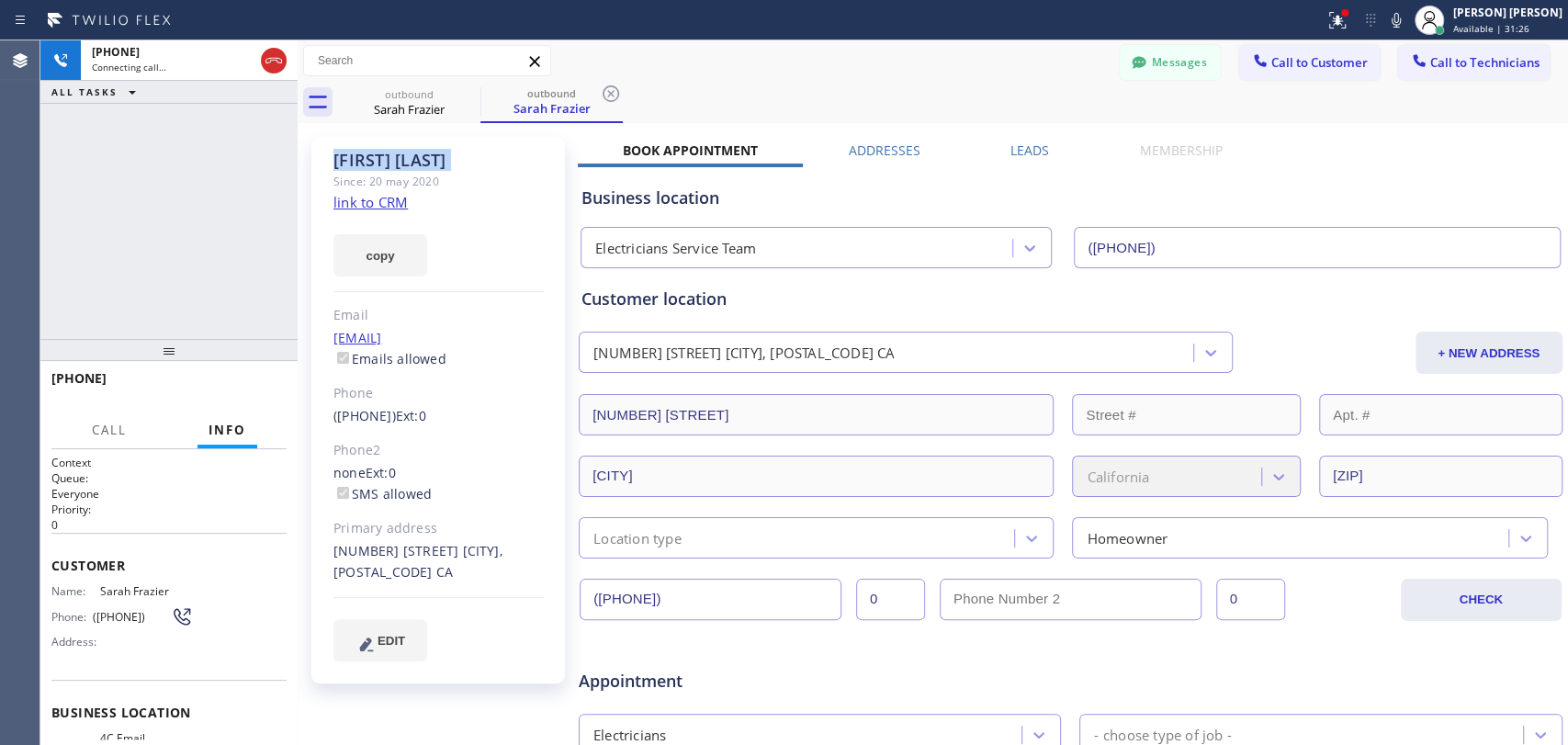 click on "[FIRST] [LAST]" 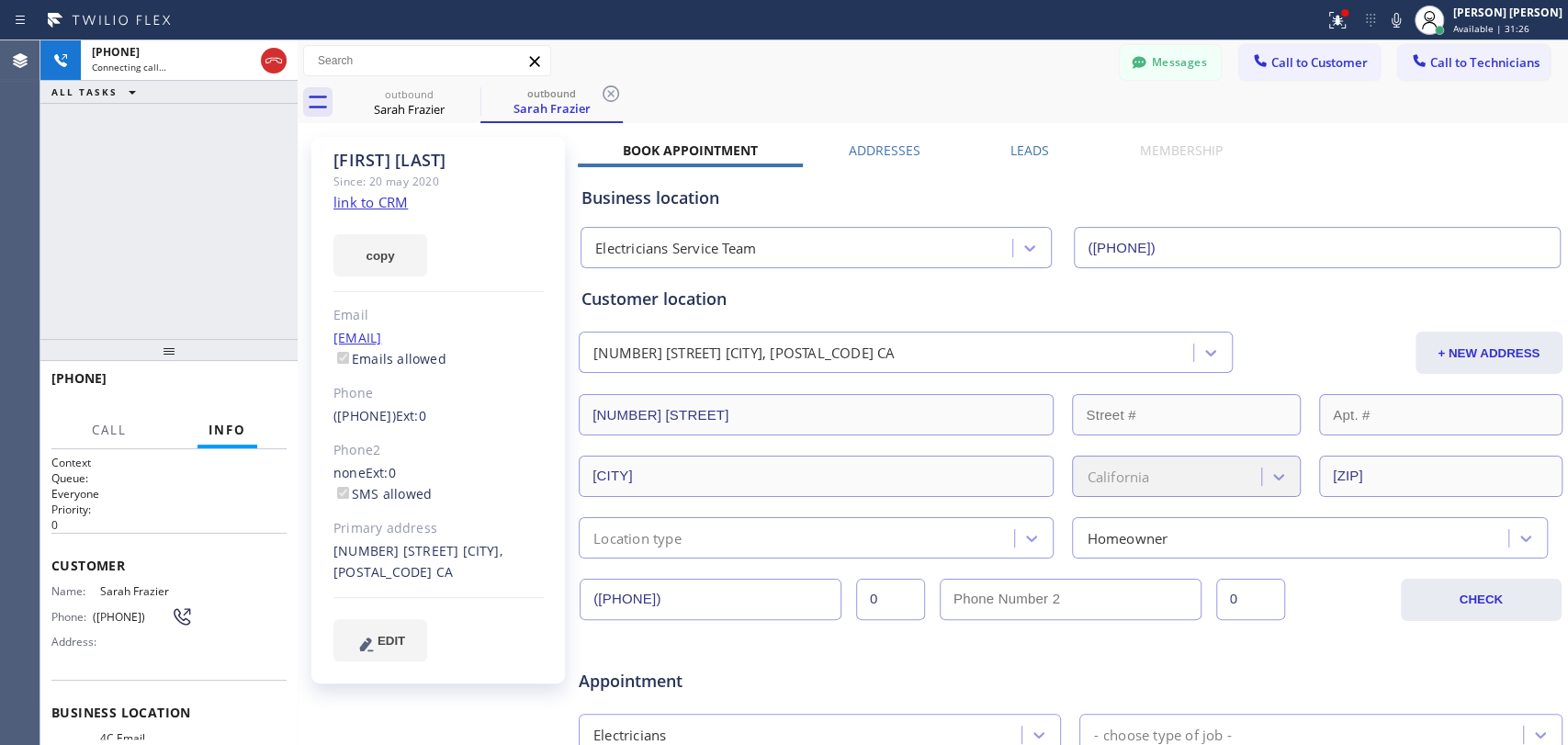 click on "Since: 20 may 2020" 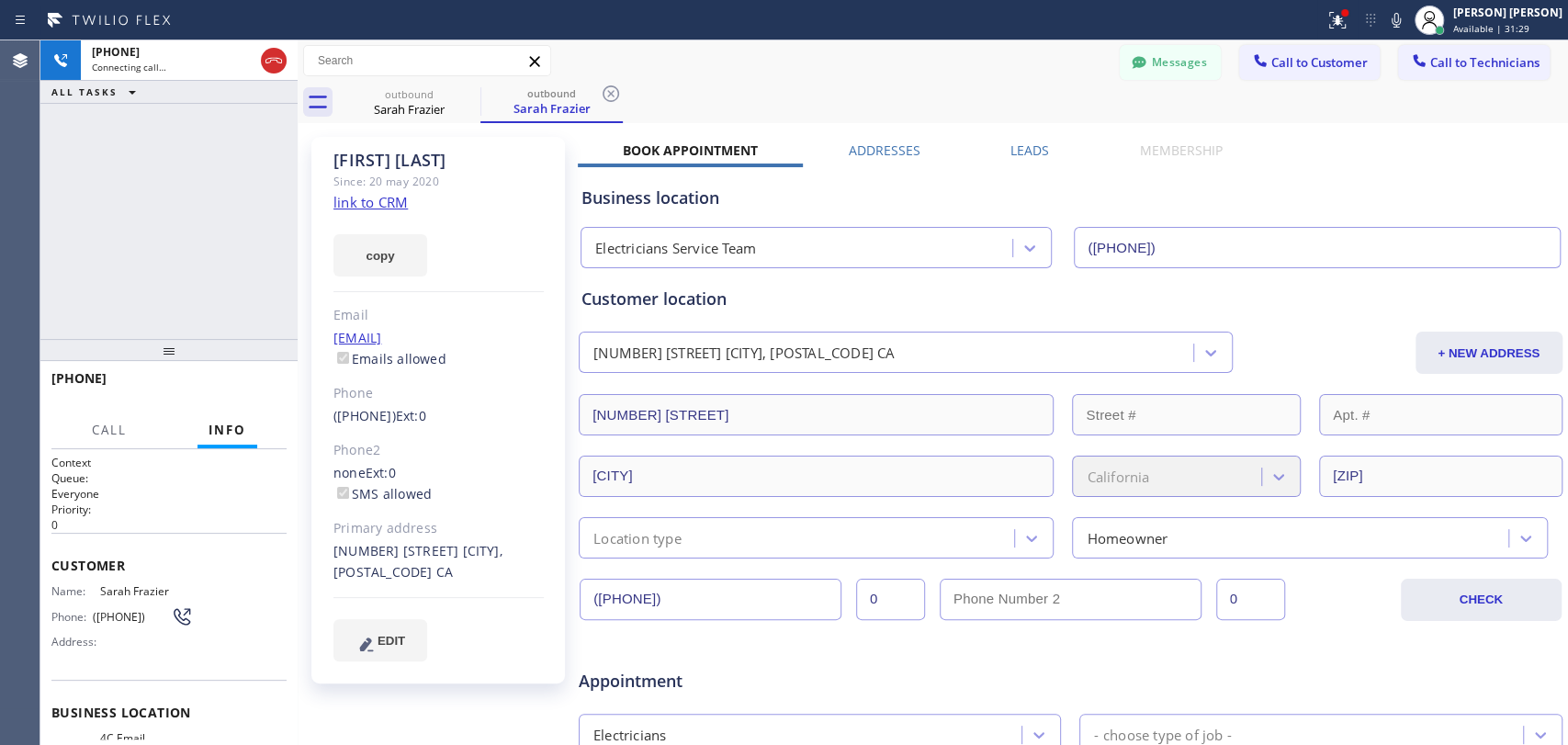 click on "[FIRST] [LAST] Since: 20 may 2020 link to CRM copy Email [EMAIL] Emails allowed Phone [PHONE] Ext: 0 Phone2 none Ext: 0 SMS allowed Primary address [NUMBER] [STREET] [CITY], [STATE] EDIT" at bounding box center (438, 410) 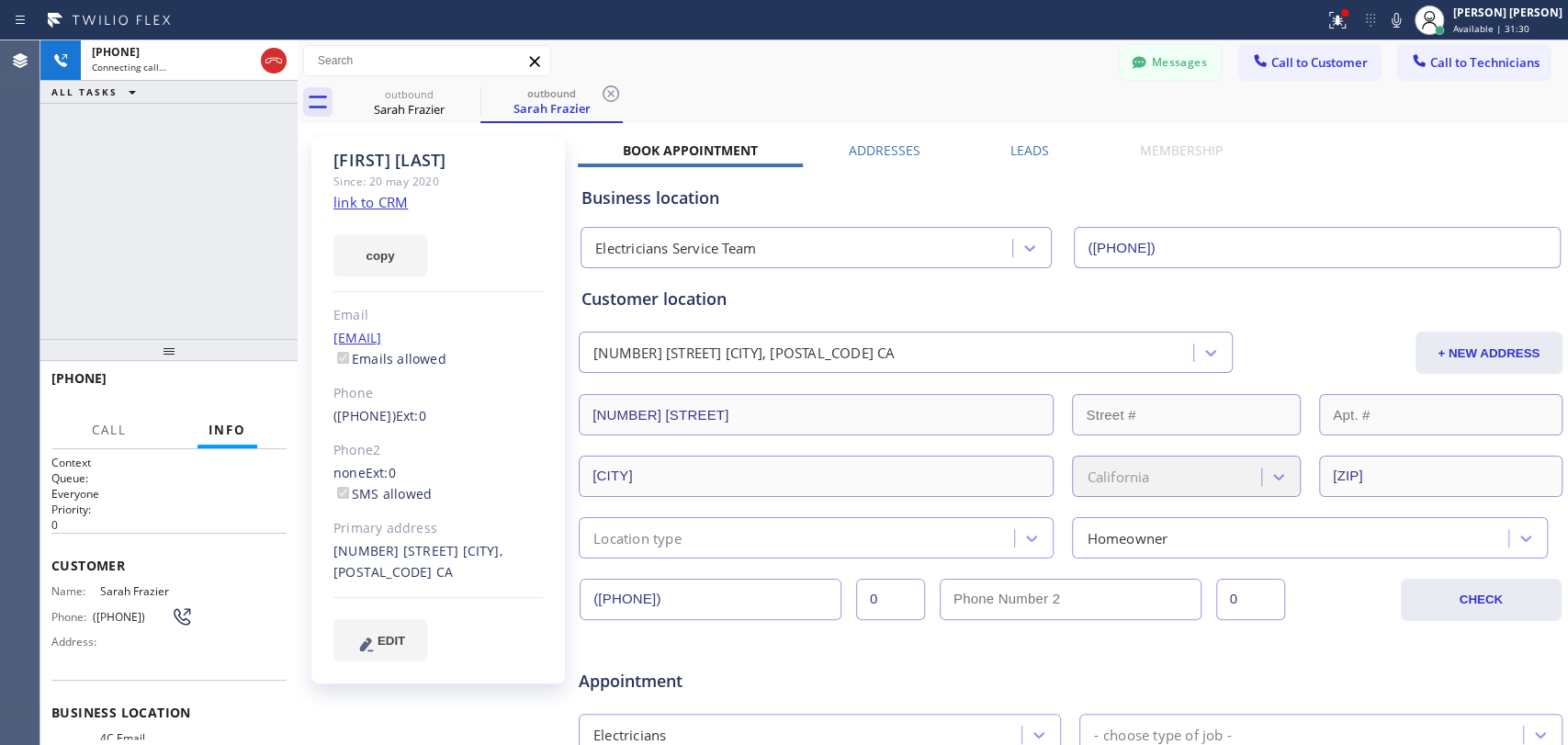 click on "[FIRST] [LAST] Since: 20 may 2020 link to CRM copy Email [EMAIL] Emails allowed Phone [PHONE] Ext: 0 Phone2 none Ext: 0 SMS allowed Primary address [NUMBER] [STREET] [CITY], [STATE] EDIT" at bounding box center (438, 410) 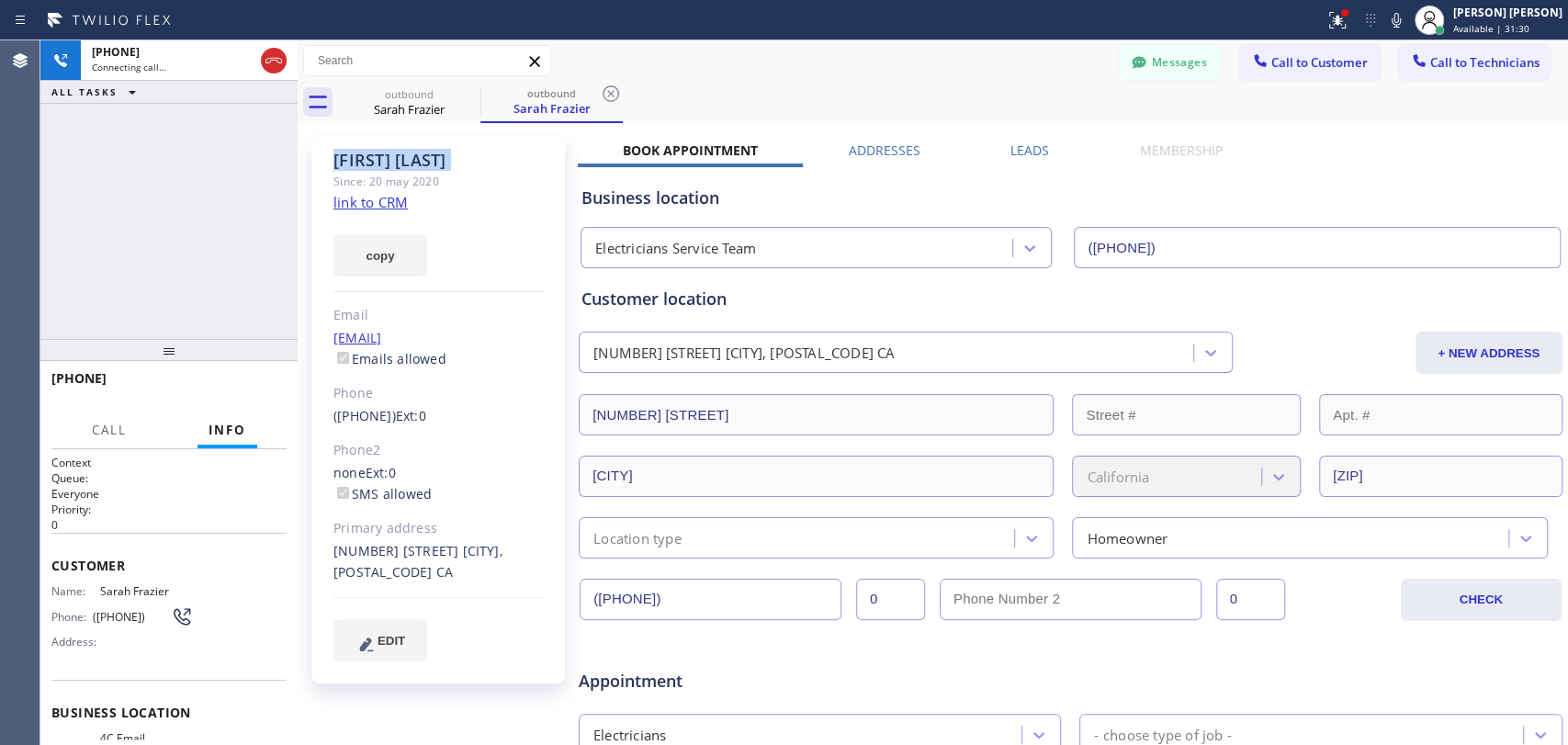 click on "[FIRST] [LAST] Since: 20 may 2020 link to CRM copy Email [EMAIL] Emails allowed Phone [PHONE] Ext: 0 Phone2 none Ext: 0 SMS allowed Primary address [NUMBER] [STREET] [CITY], [STATE] EDIT" at bounding box center [438, 410] 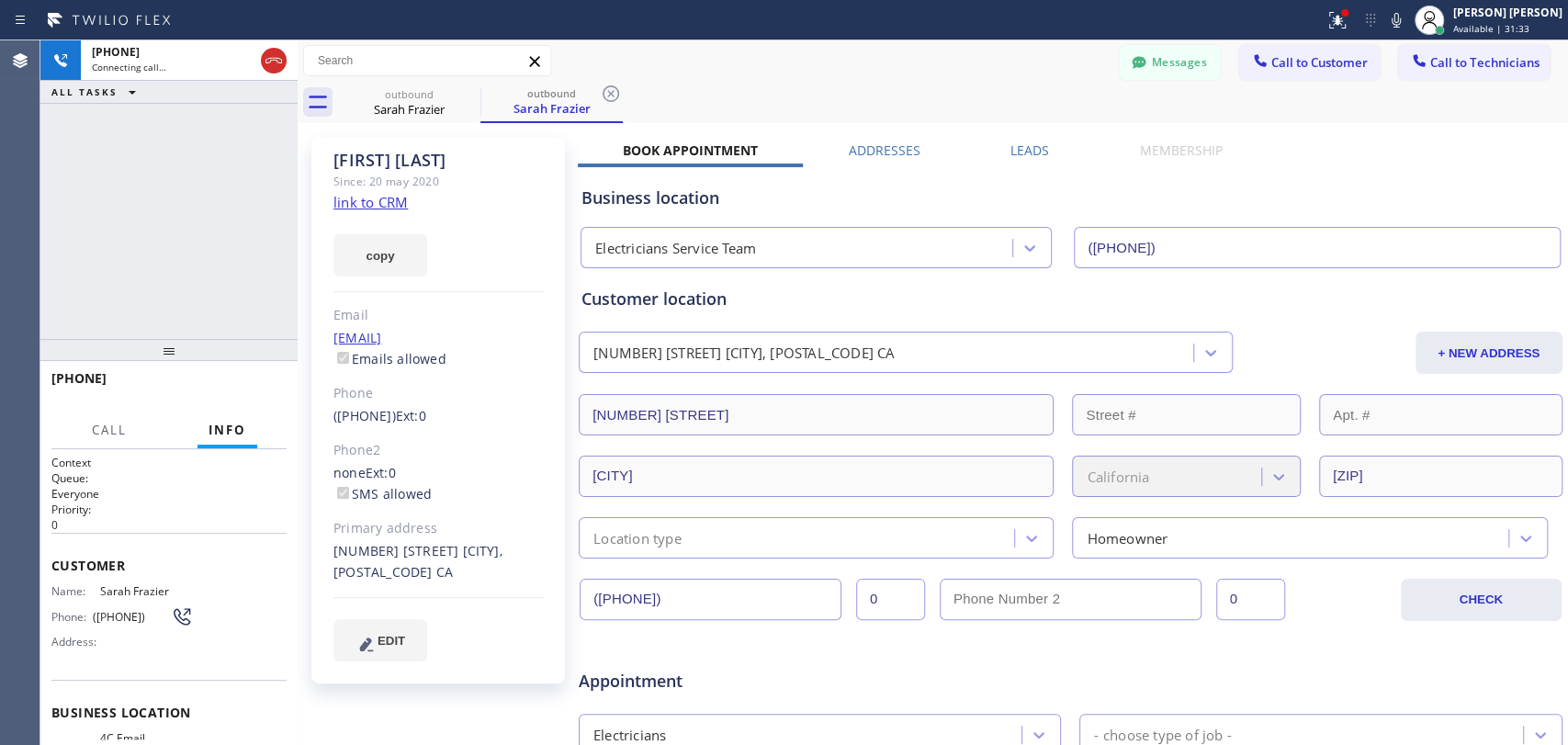 click on "Appointment" at bounding box center (1070, 670) 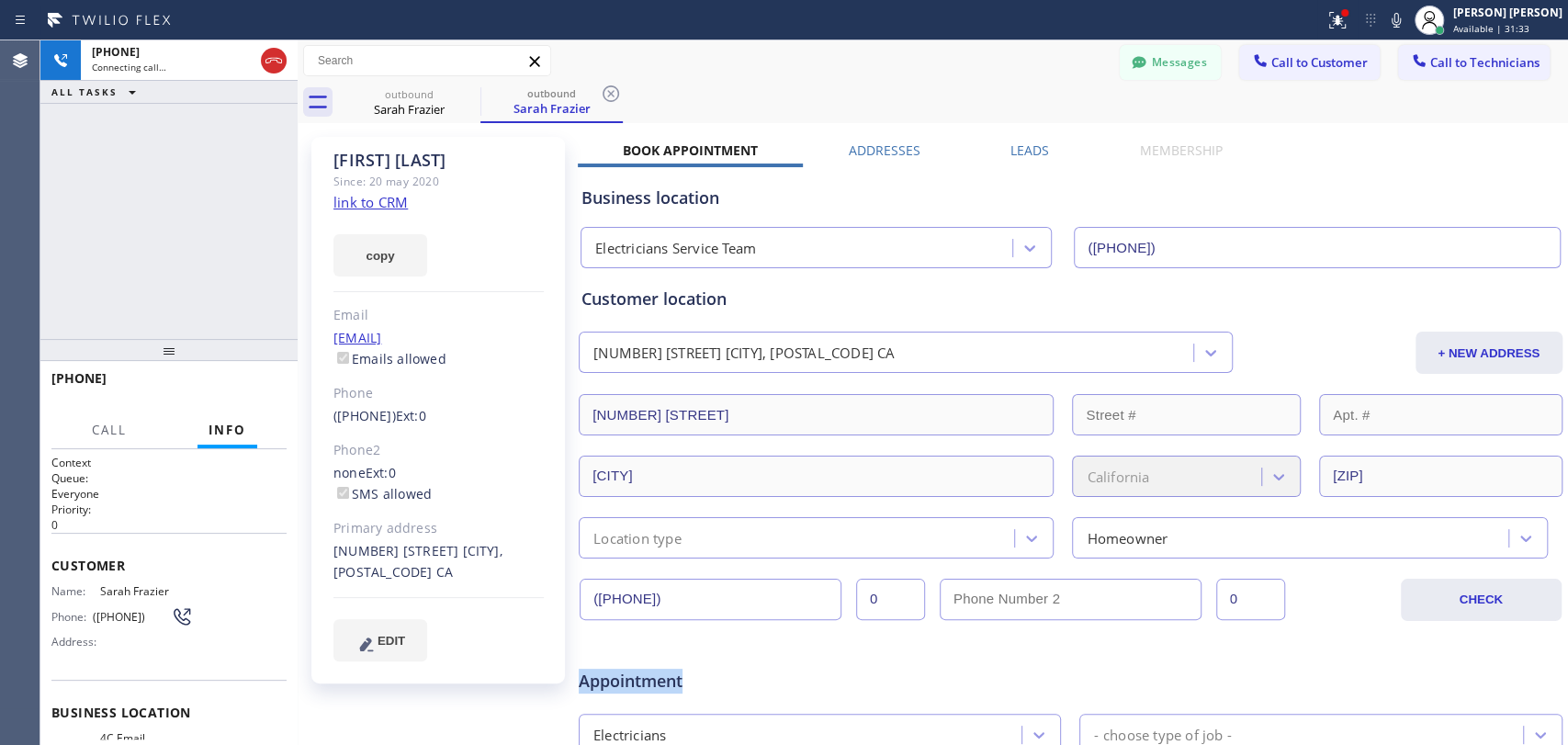 click on "Appointment" at bounding box center [741, 672] 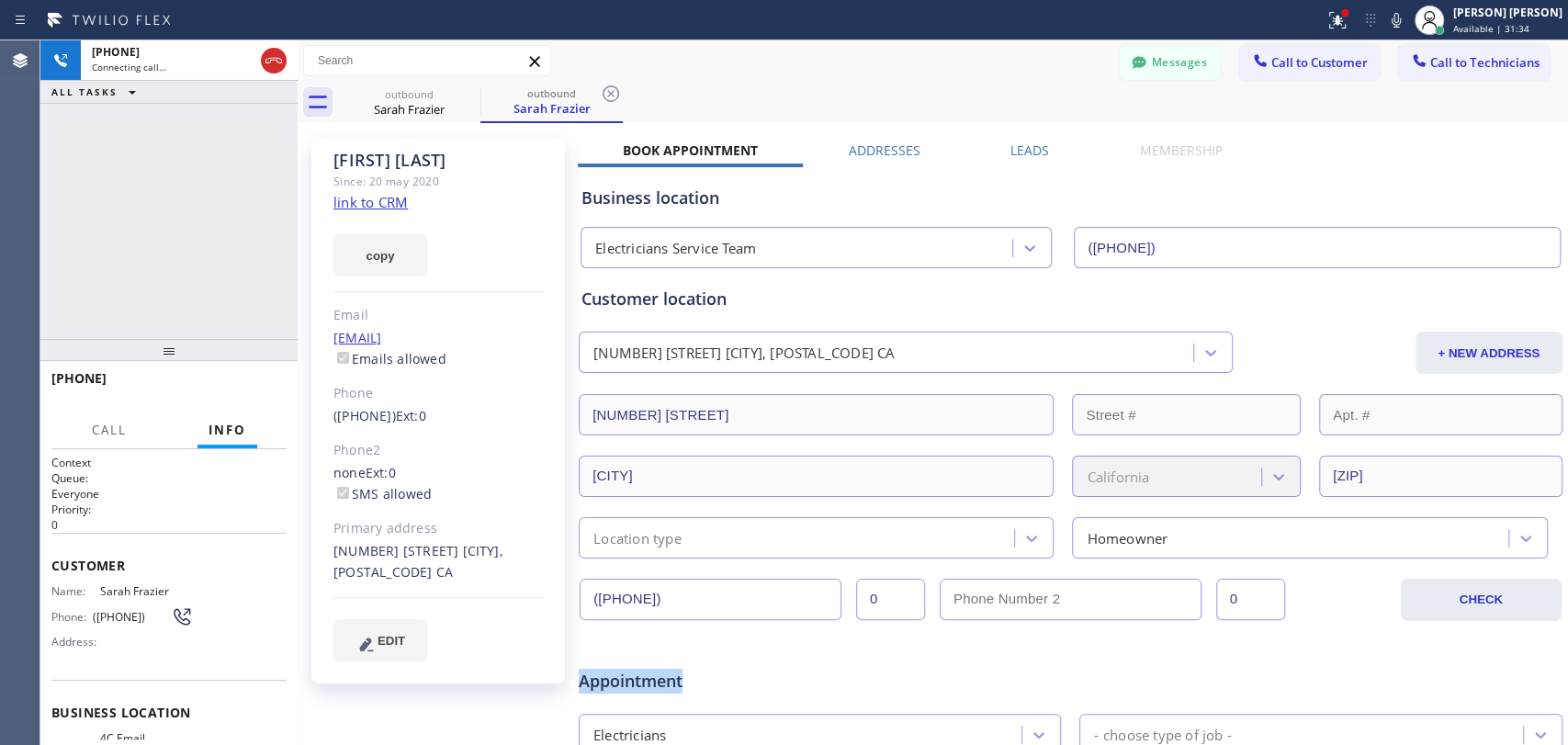 click on "Appointment" at bounding box center (741, 672) 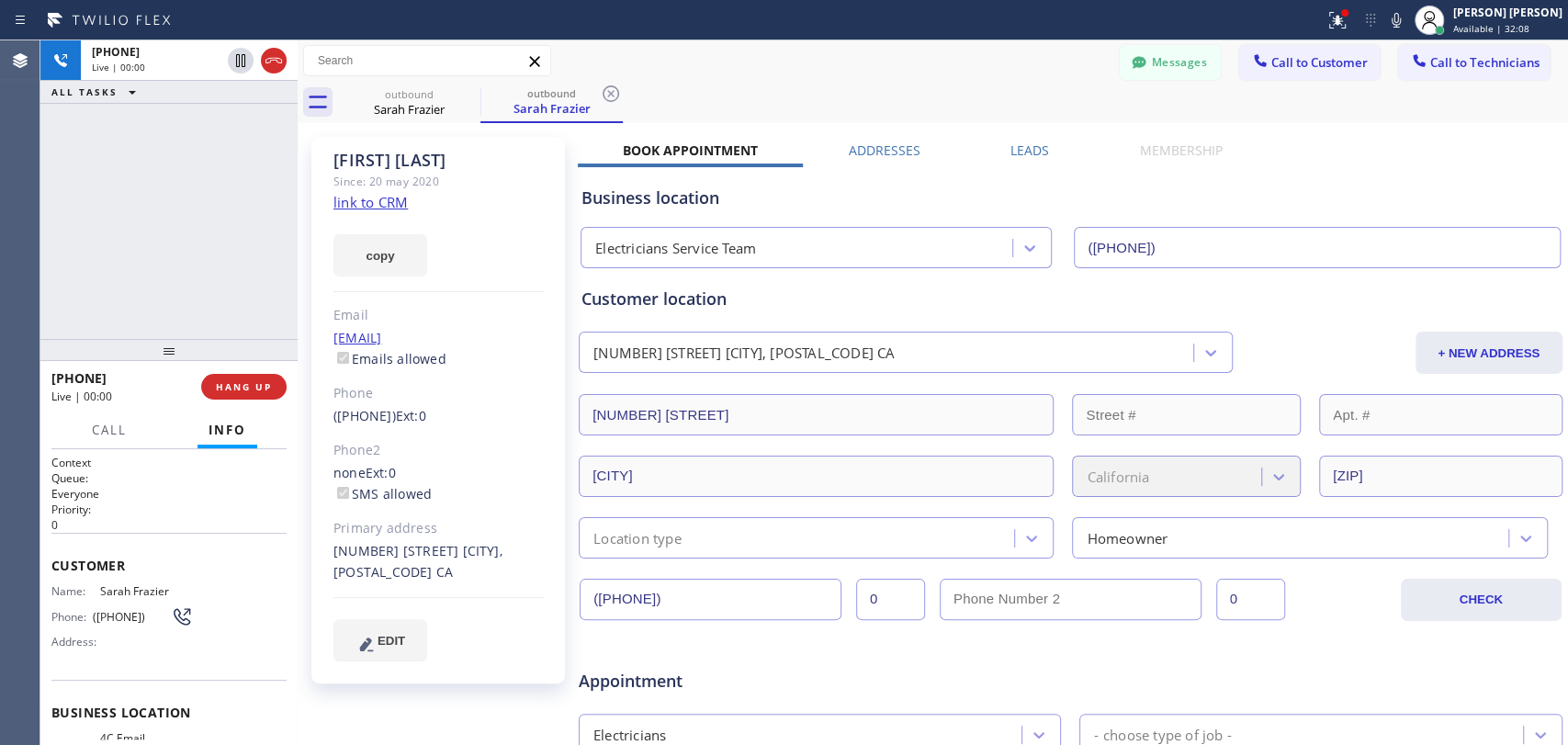 drag, startPoint x: 660, startPoint y: 295, endPoint x: 712, endPoint y: 322, distance: 58.591808 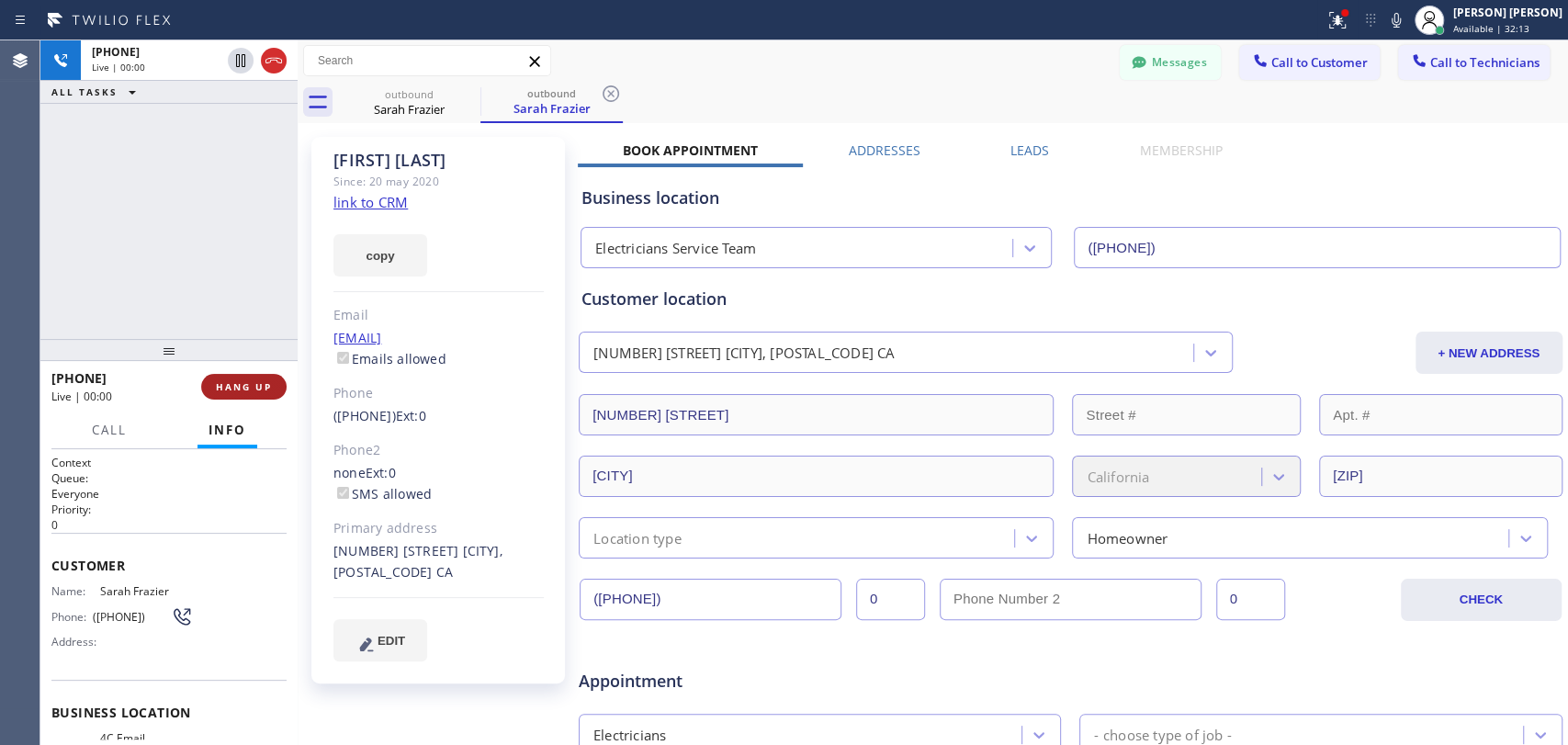 click on "HANG UP" at bounding box center (243, 387) 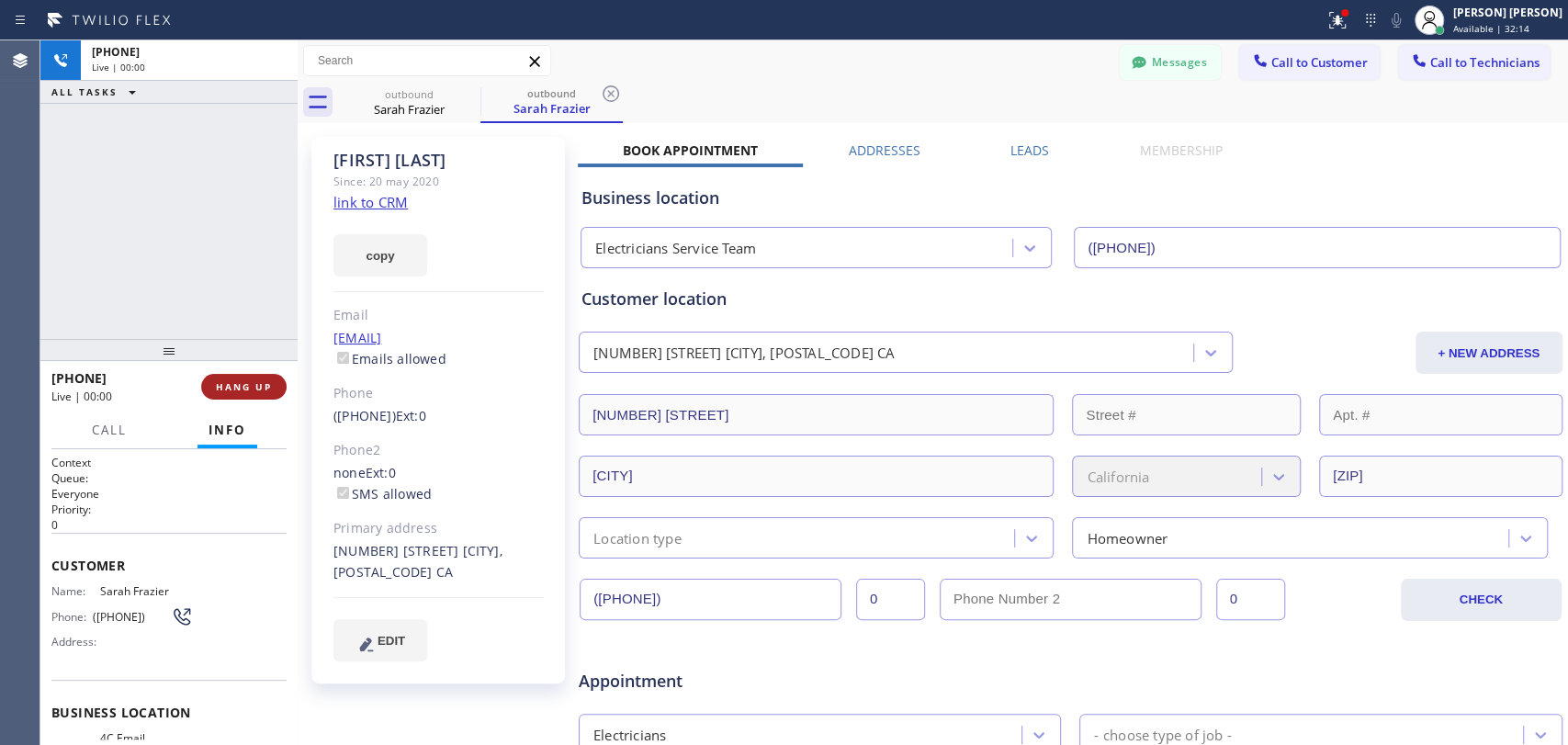 click on "HANG UP" at bounding box center (243, 387) 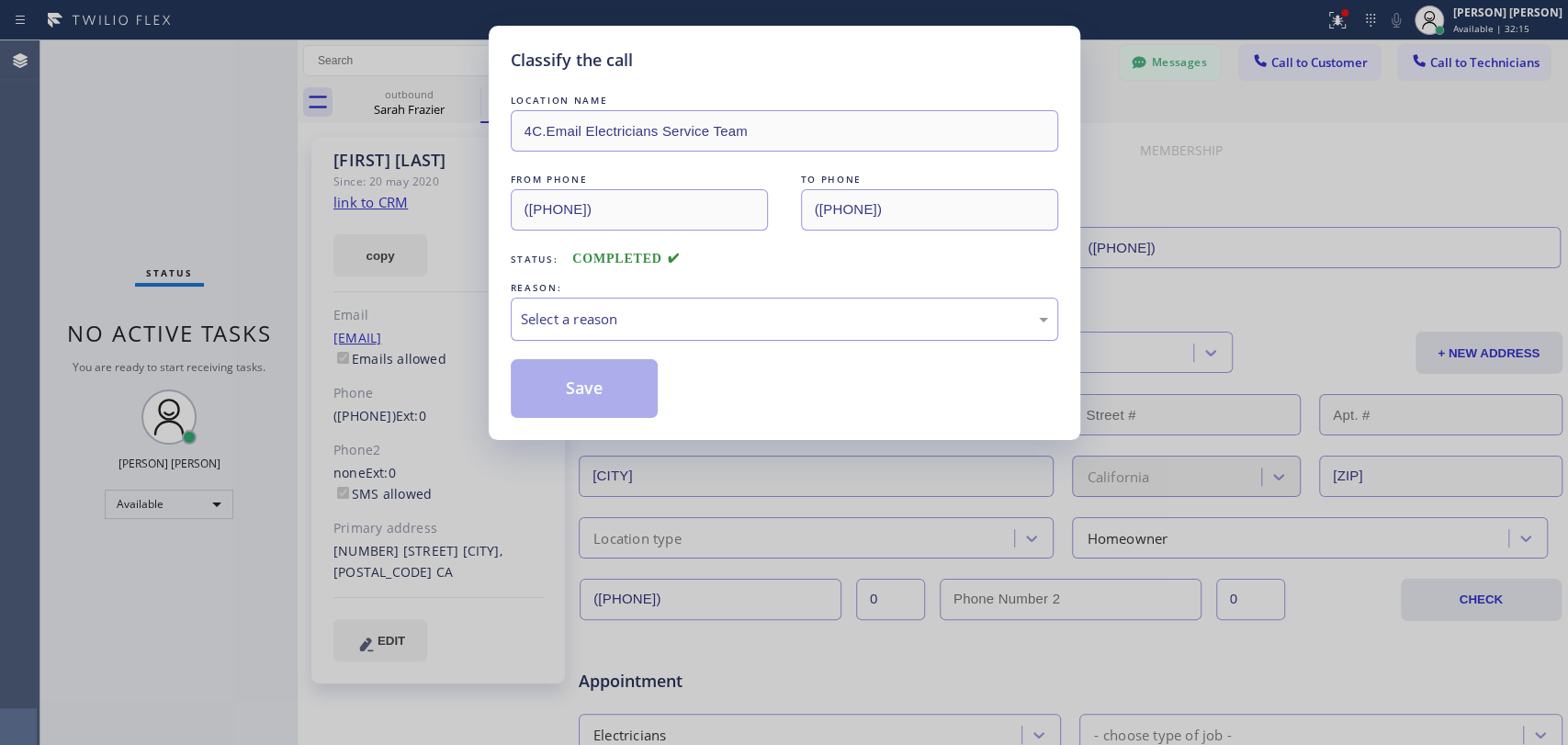click on "Select a reason" at bounding box center [784, 319] 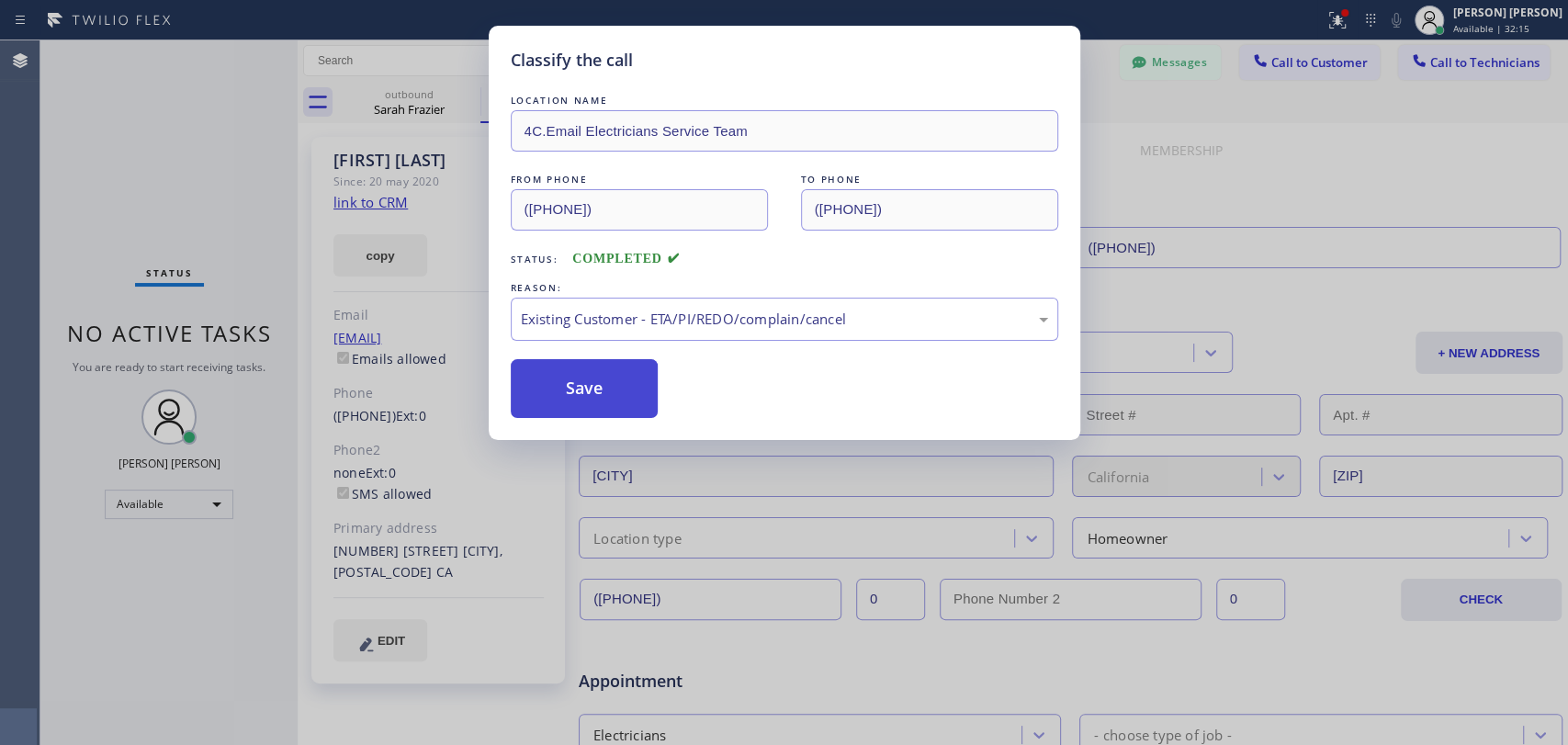 click on "Save" at bounding box center (584, 389) 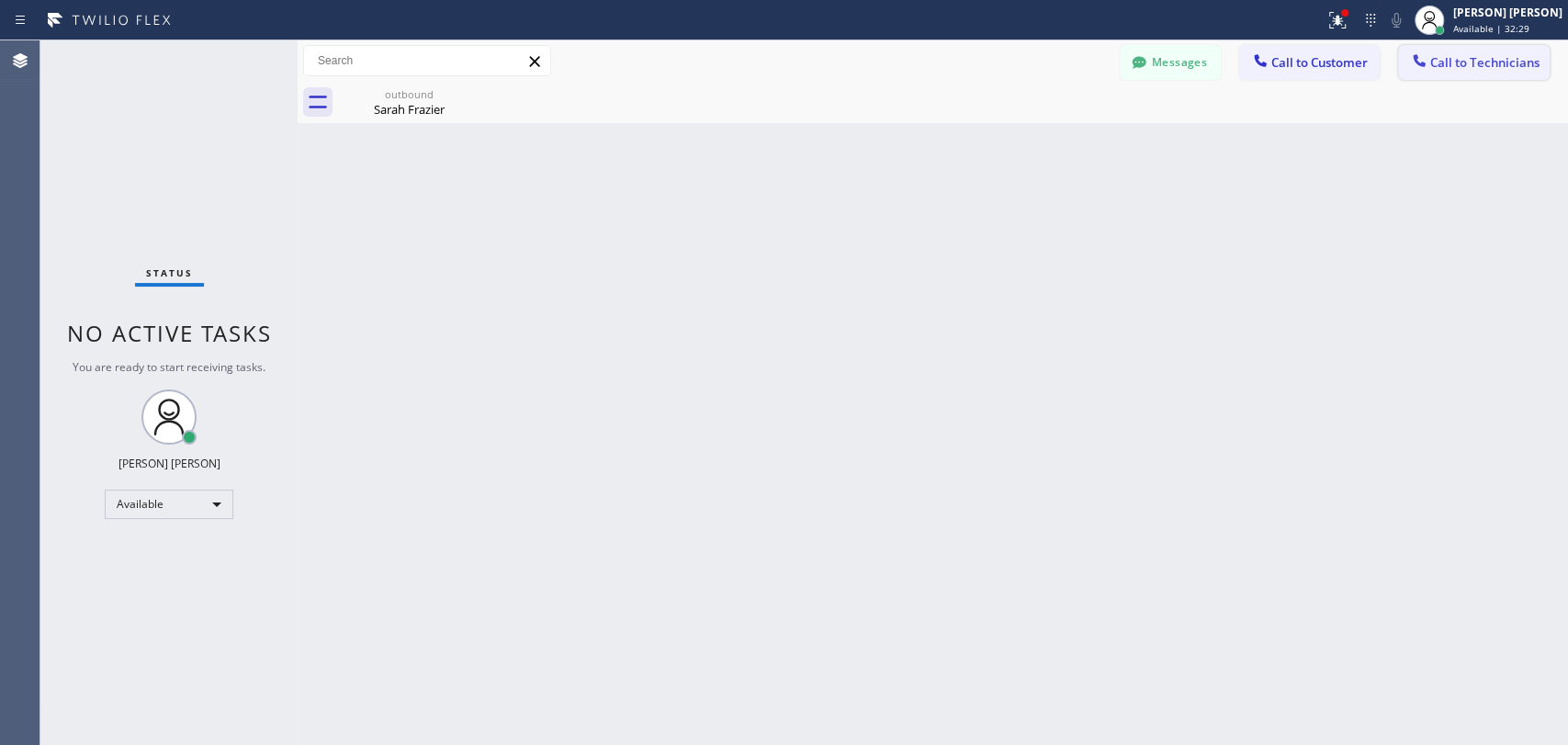 click on "Call to Technicians" at bounding box center [1484, 62] 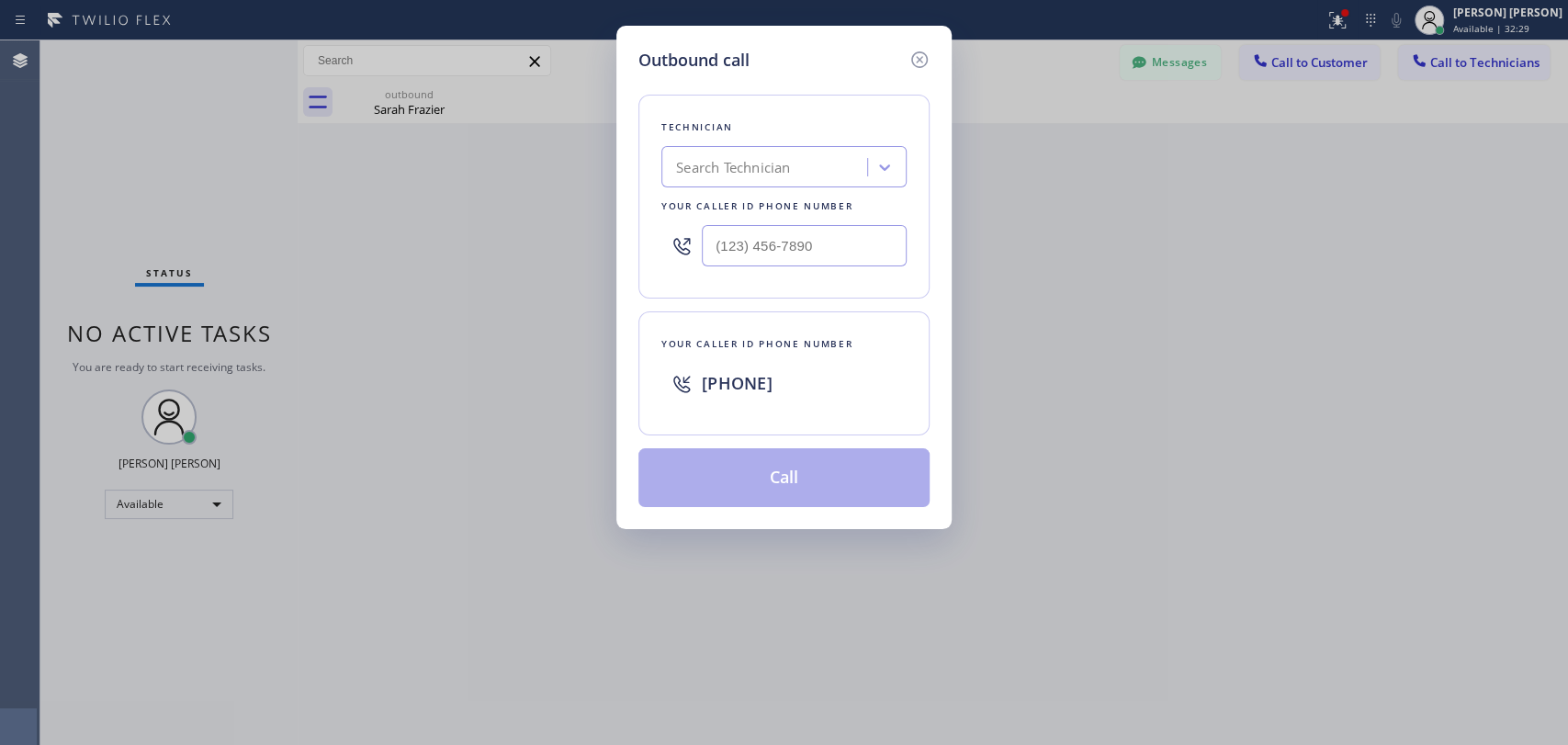 click on "Technician Search Technician Your caller id phone number" at bounding box center (784, 197) 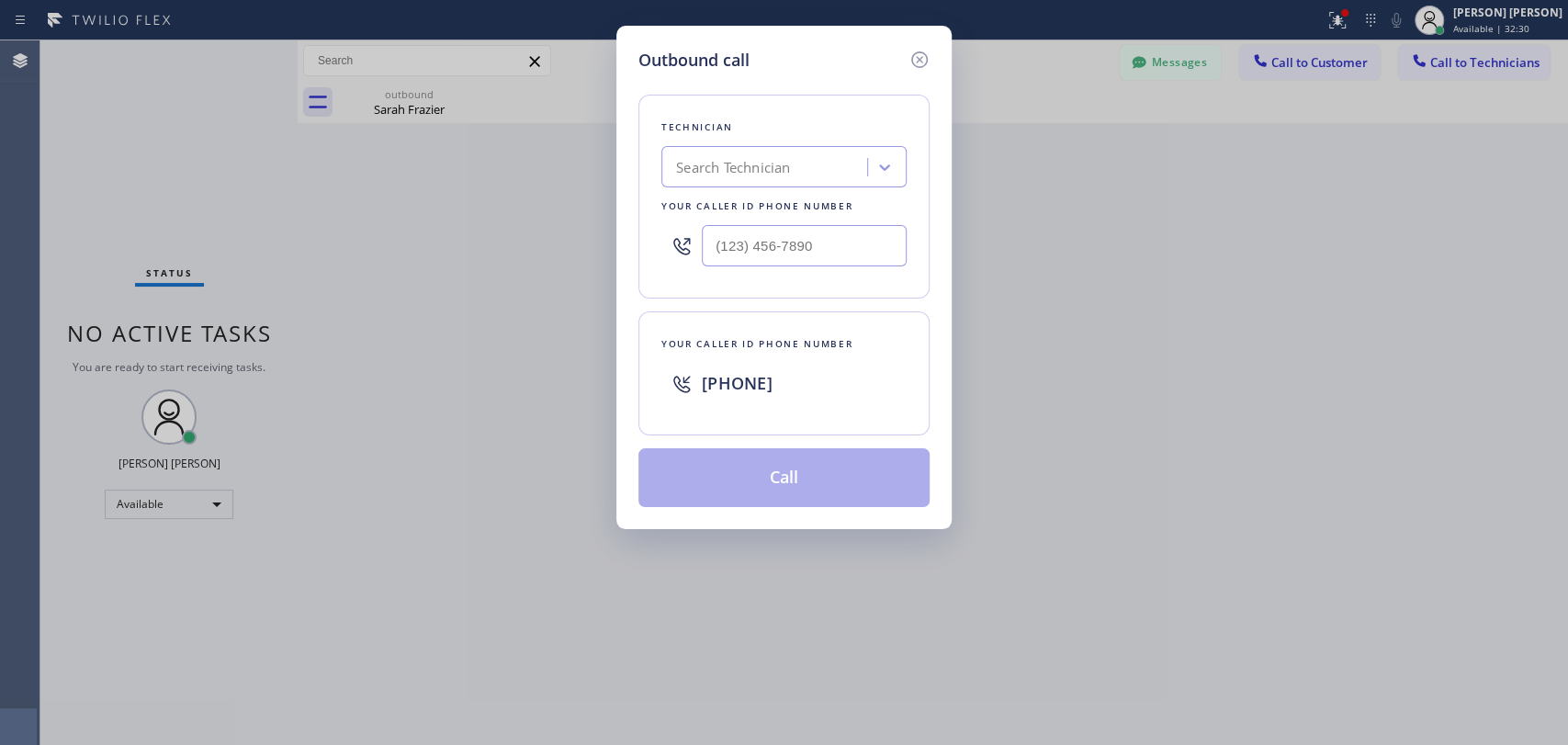 click on "Search Technician" at bounding box center [767, 167] 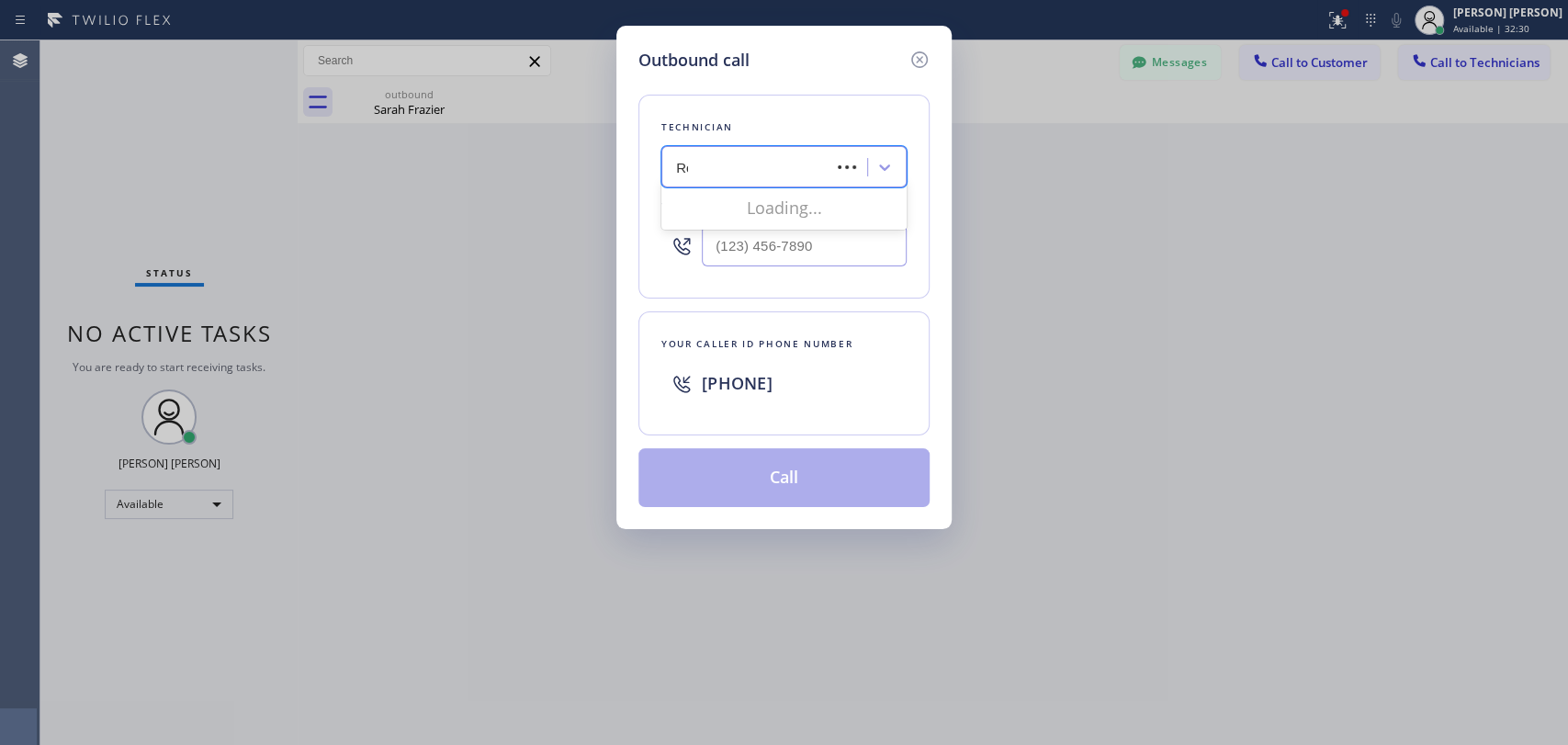 type on "Roy" 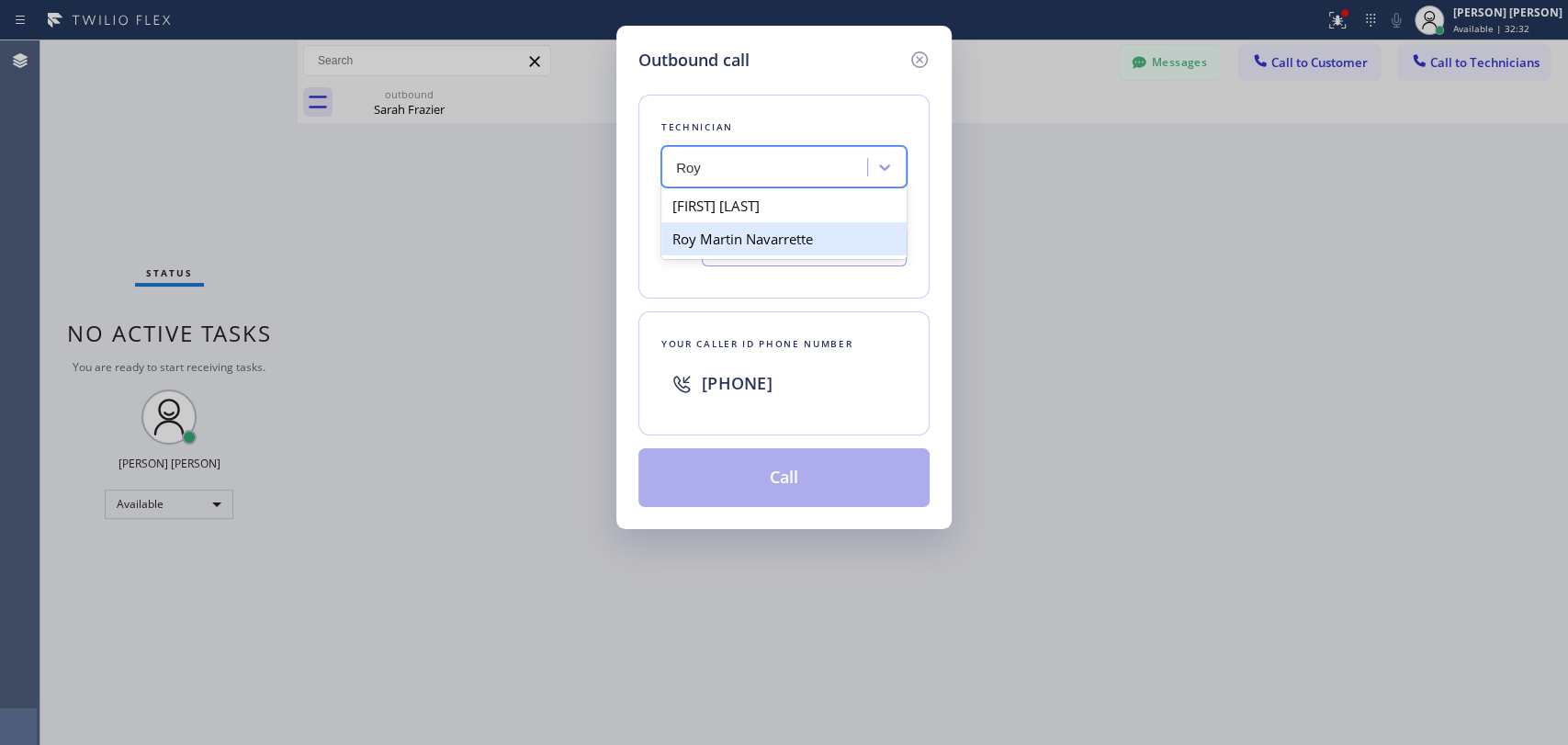 drag, startPoint x: 771, startPoint y: 200, endPoint x: 771, endPoint y: 232, distance: 32 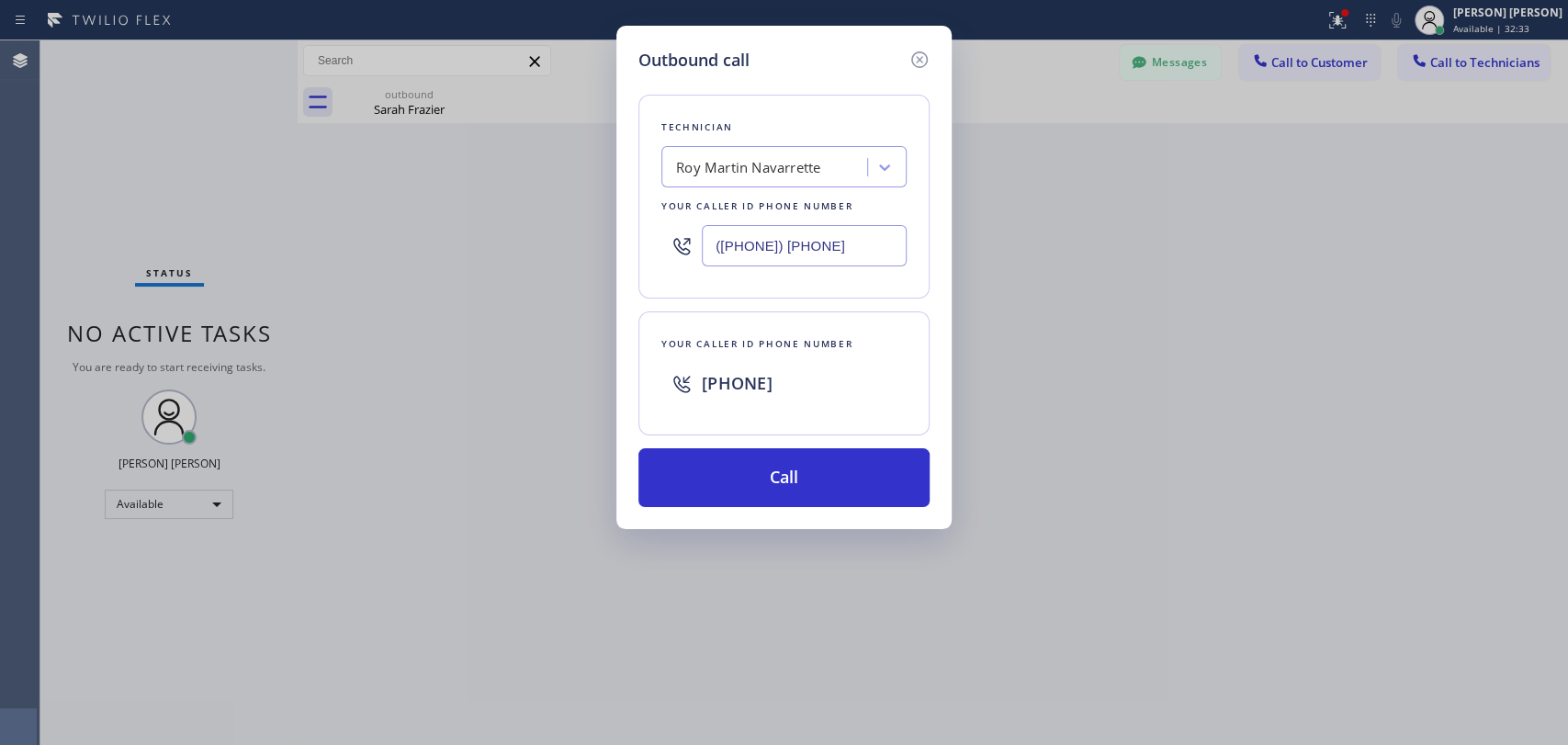 click on "Technician [FIRST] [MIDDLE] [LAST] Your caller id phone number [PHONE] Your caller id phone number [PHONE] Call" at bounding box center (784, 289) 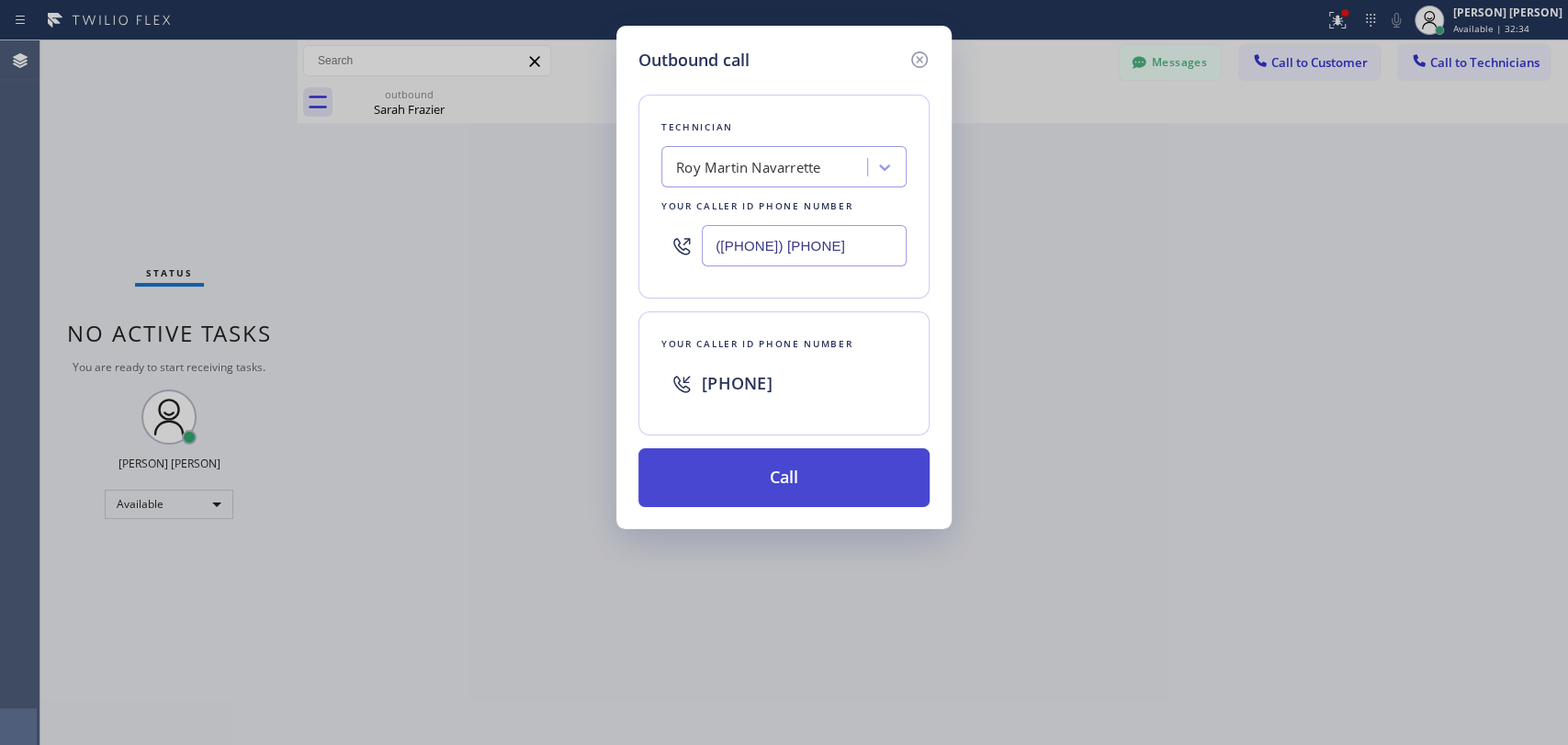 click on "Call" at bounding box center (784, 478) 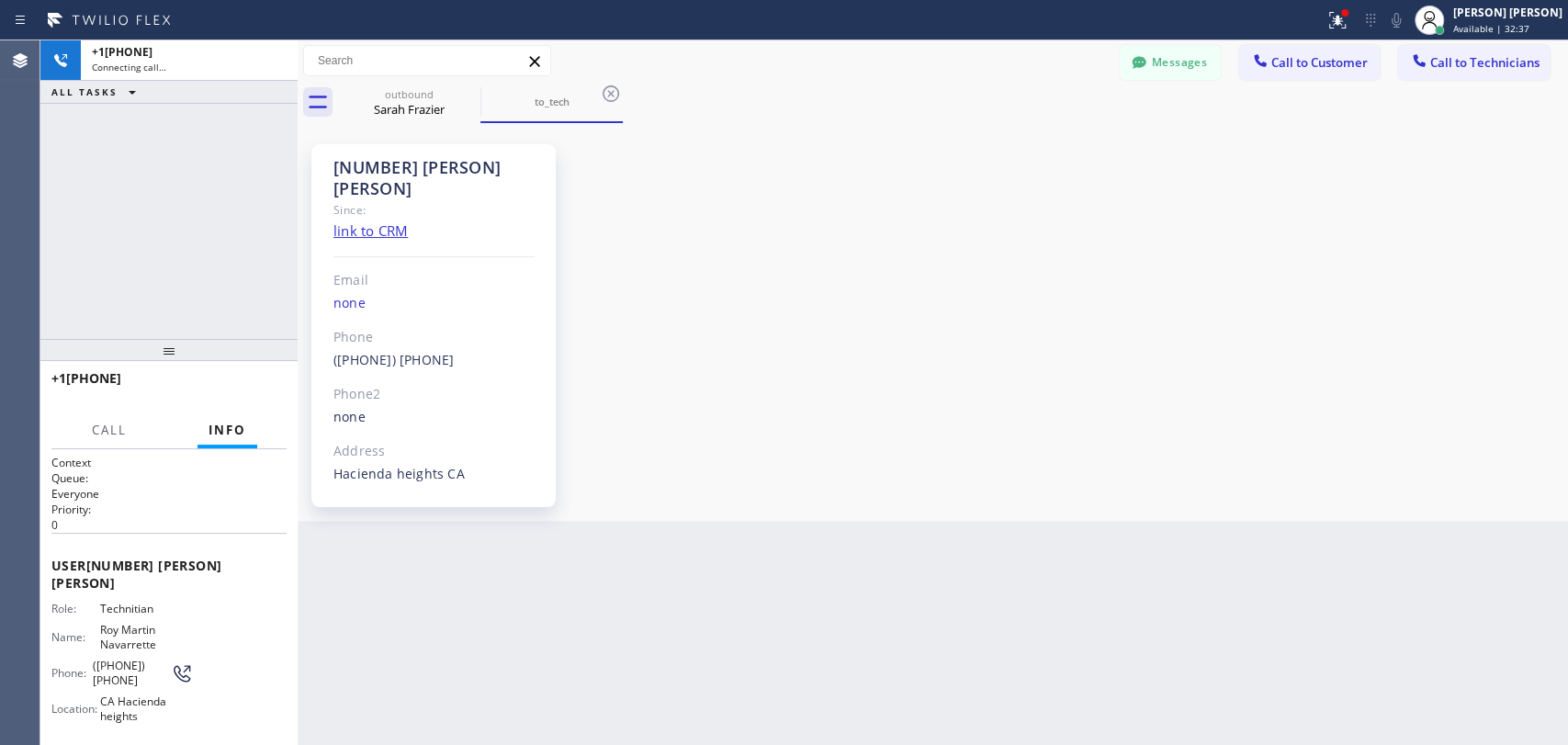 scroll, scrollTop: 97553, scrollLeft: 0, axis: vertical 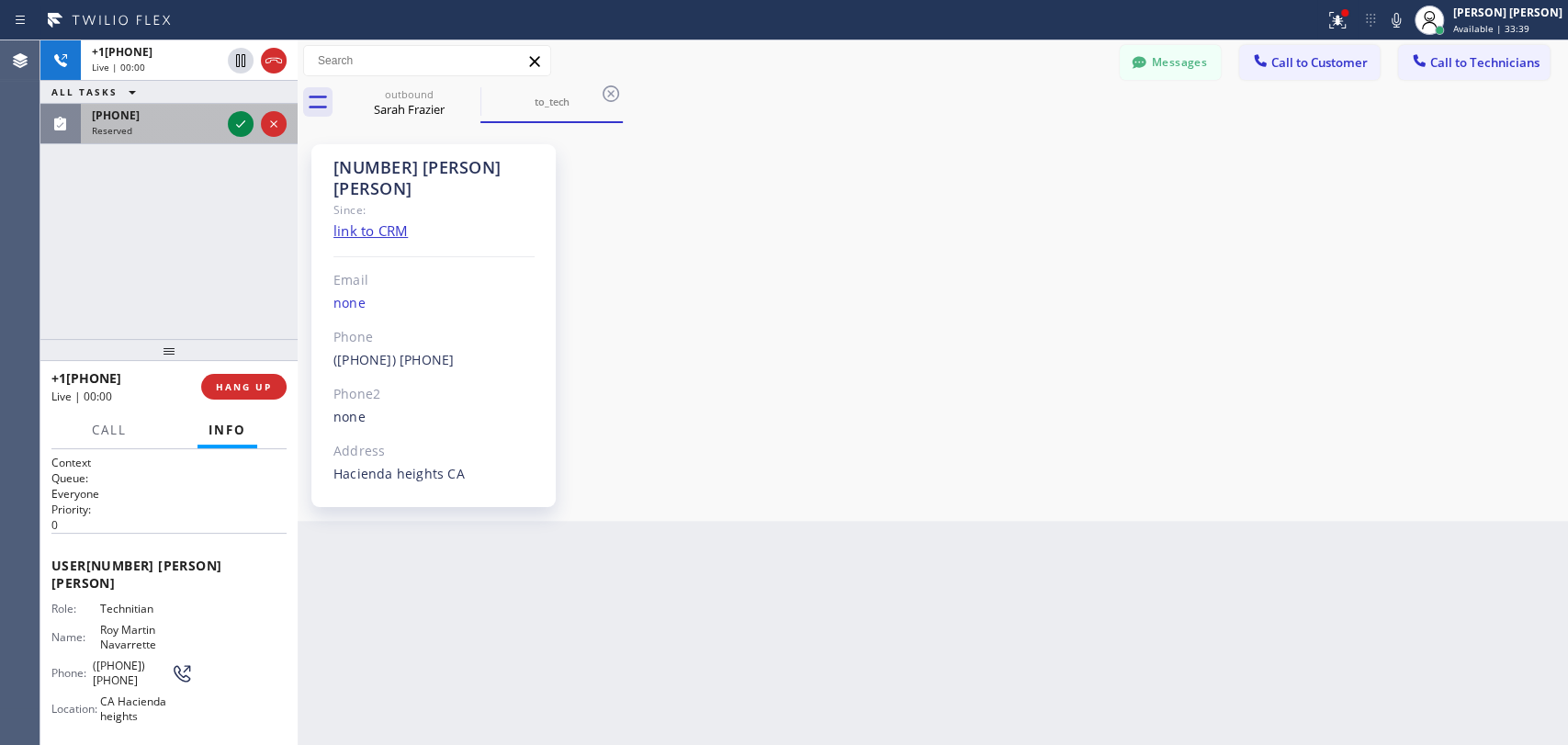 click on "Reserved" at bounding box center (112, 130) 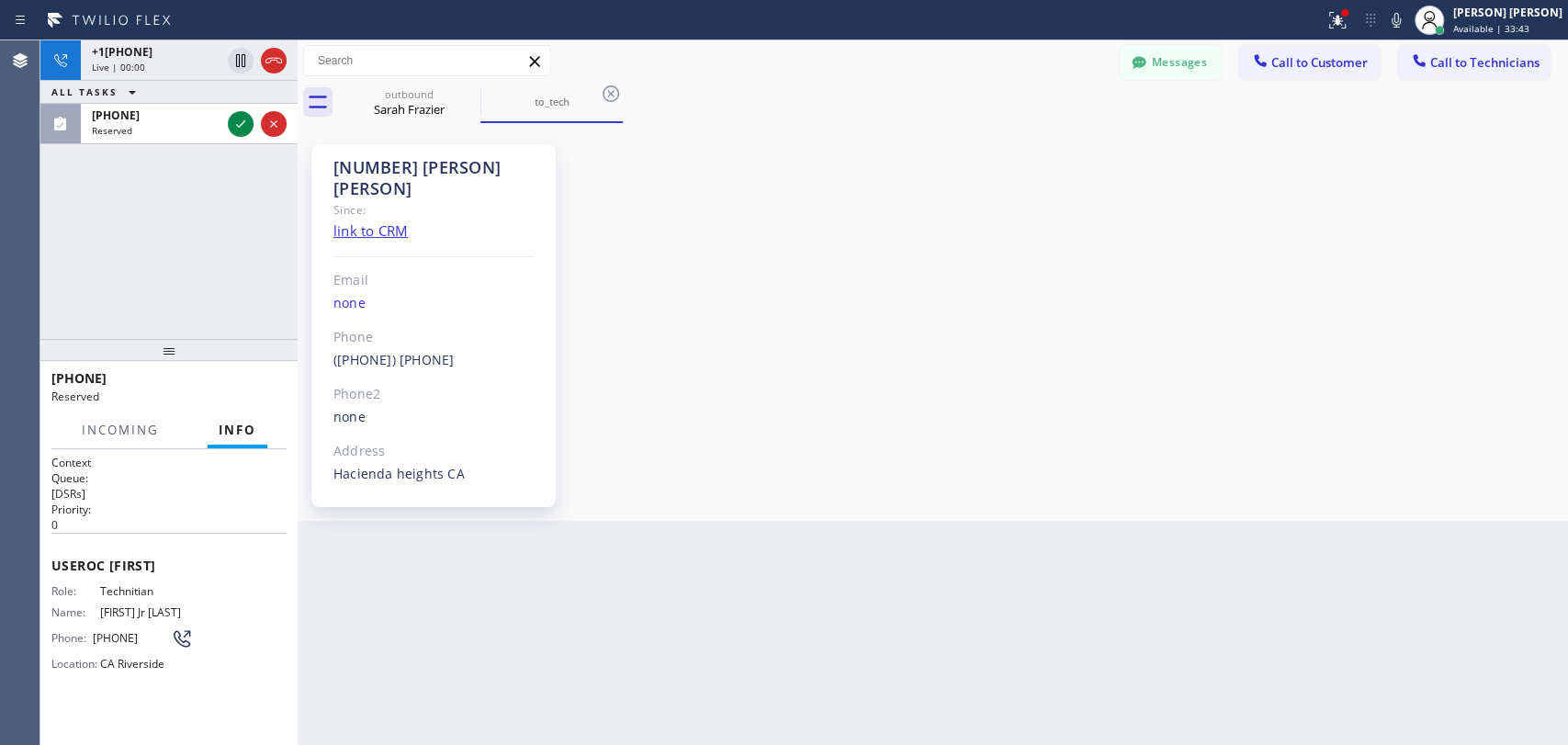 drag, startPoint x: 157, startPoint y: 365, endPoint x: 156, endPoint y: 379, distance: 14.03567 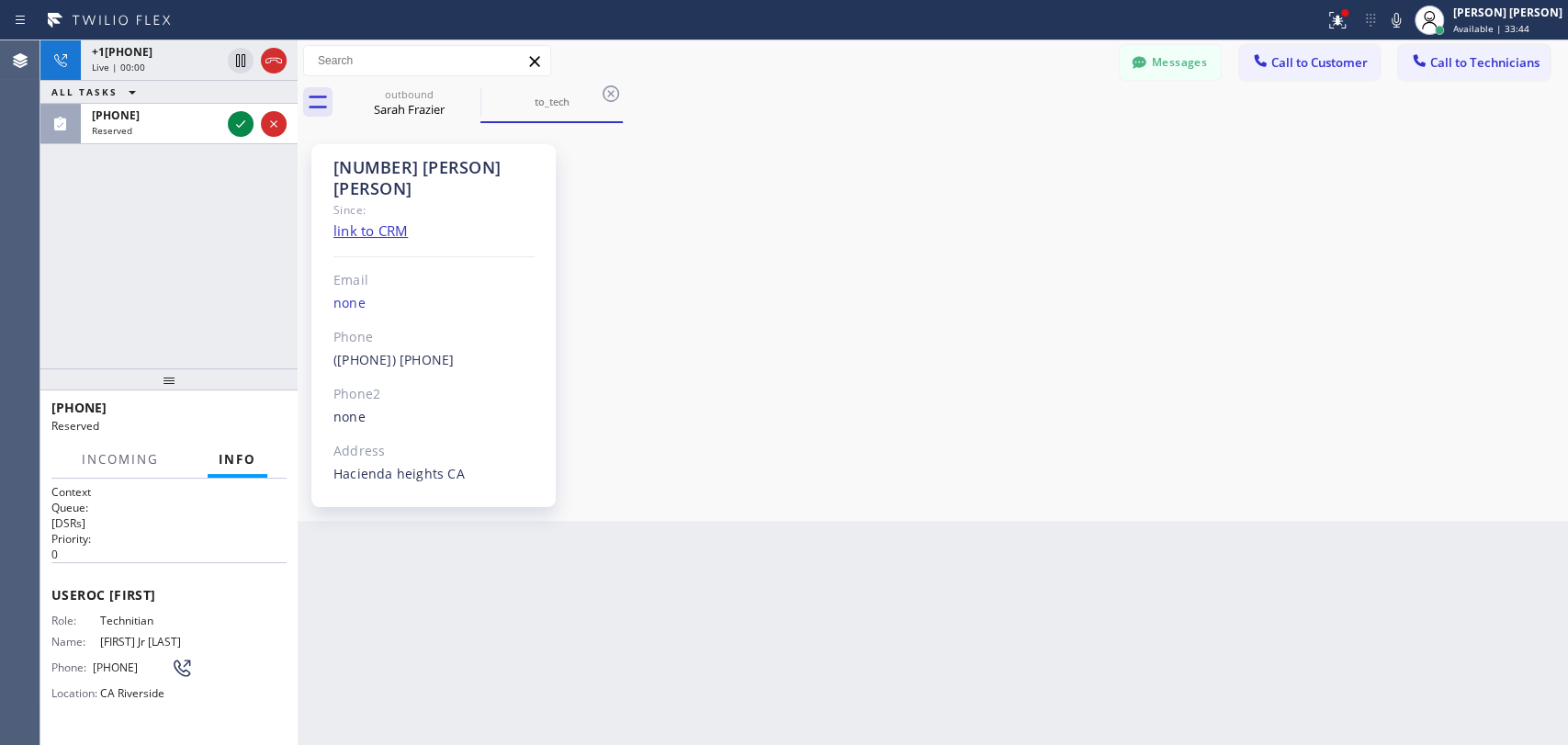drag, startPoint x: 176, startPoint y: 377, endPoint x: 183, endPoint y: 390, distance: 14.764823 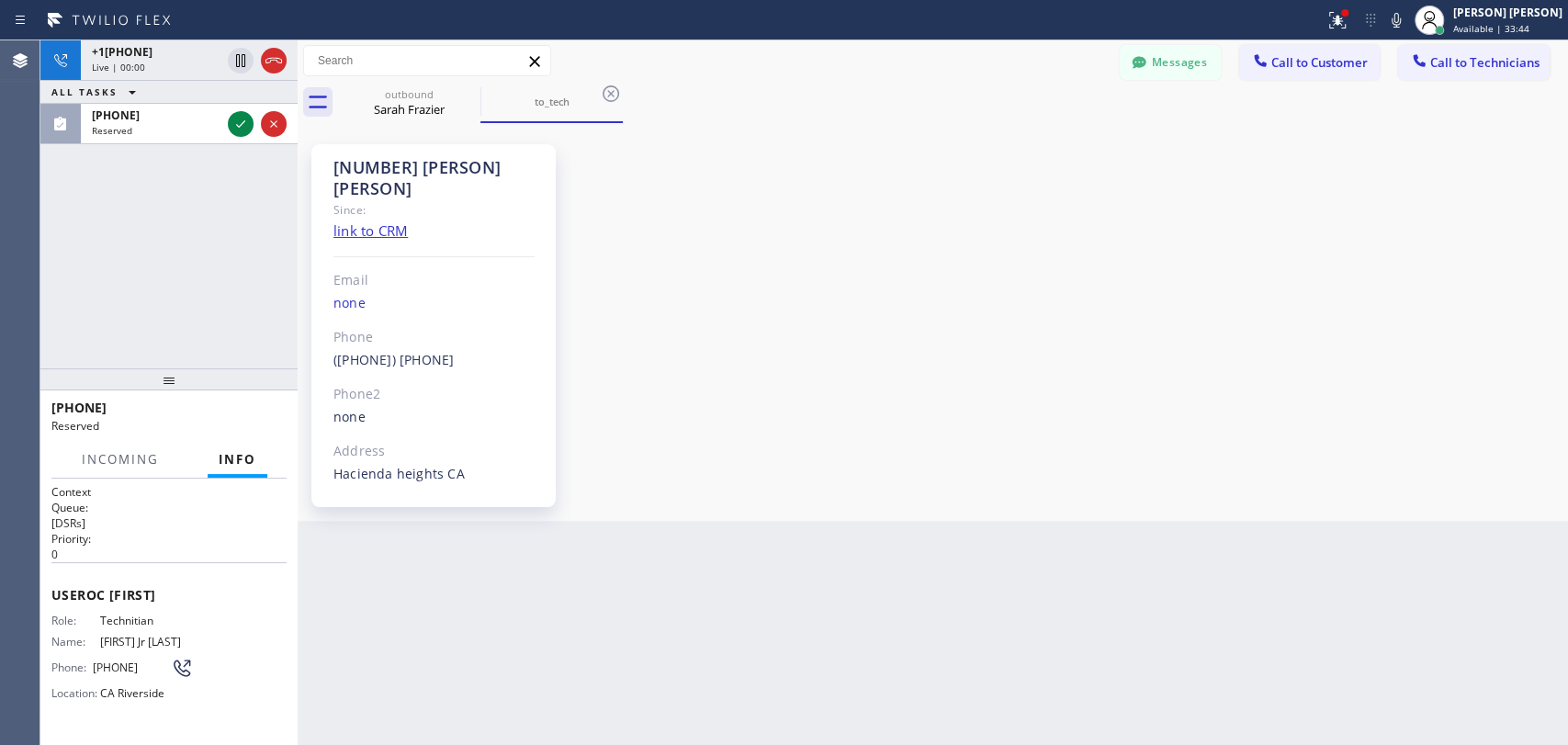 click at bounding box center [169, 379] 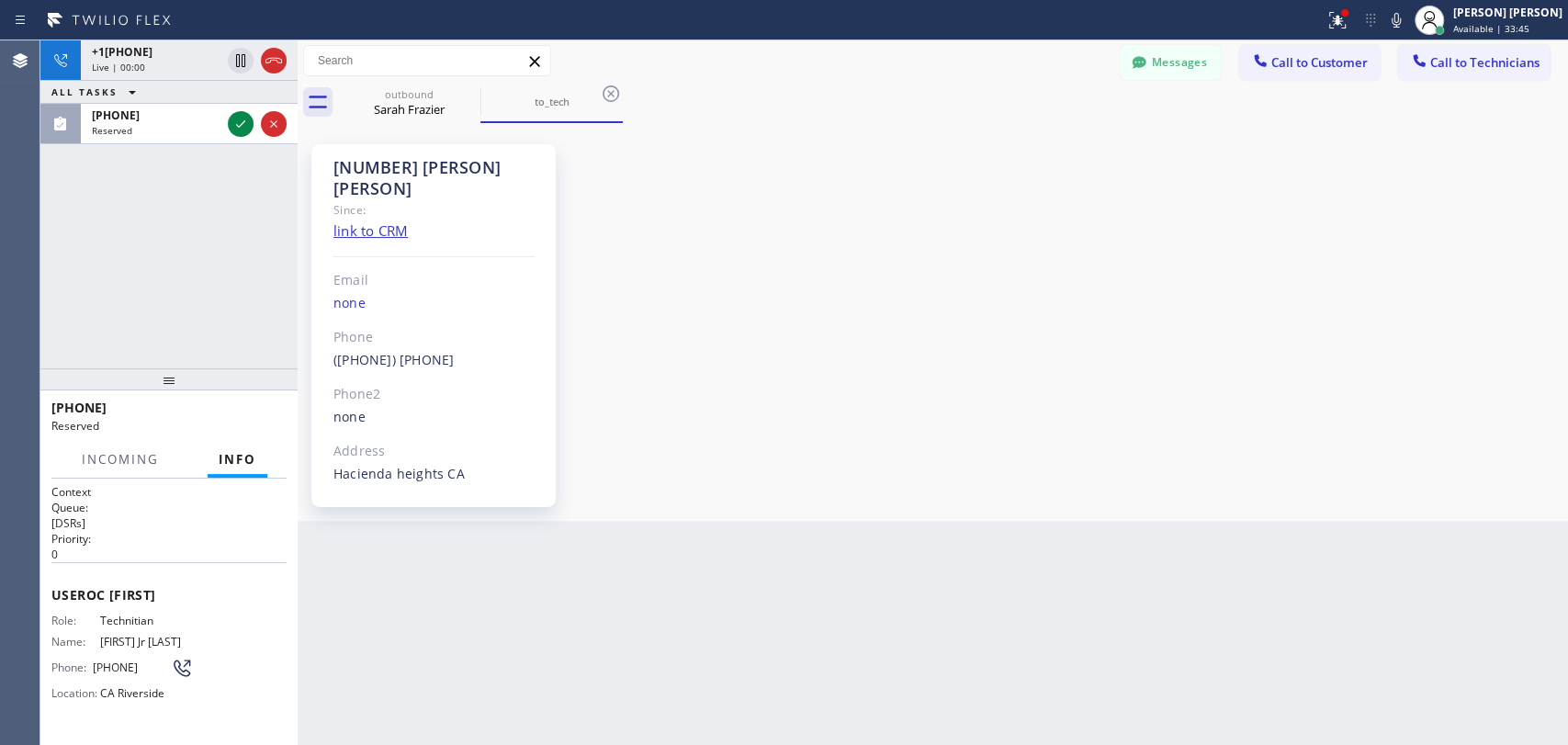 drag, startPoint x: 192, startPoint y: 377, endPoint x: 192, endPoint y: 397, distance: 20 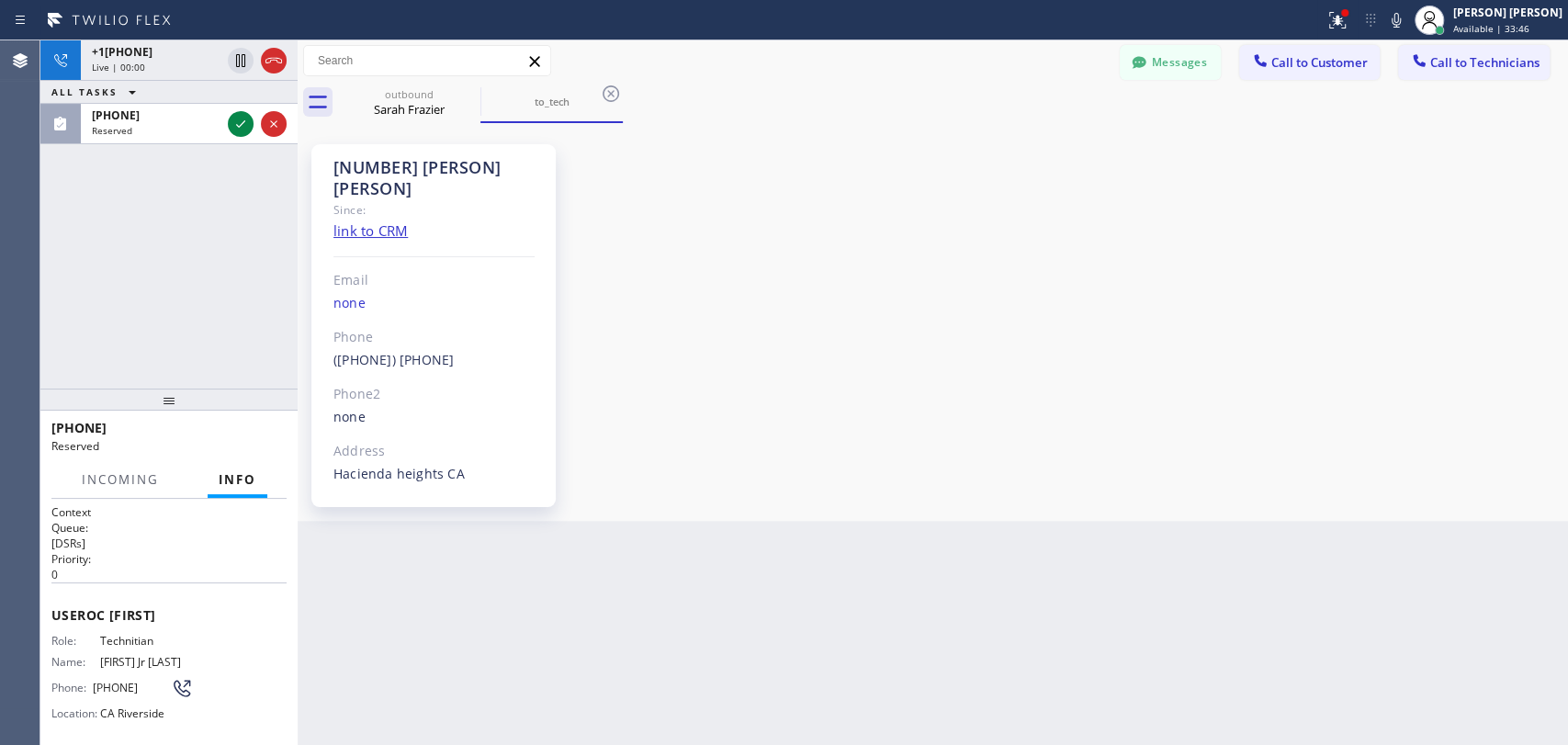 drag, startPoint x: 191, startPoint y: 401, endPoint x: 188, endPoint y: 420, distance: 19.235384 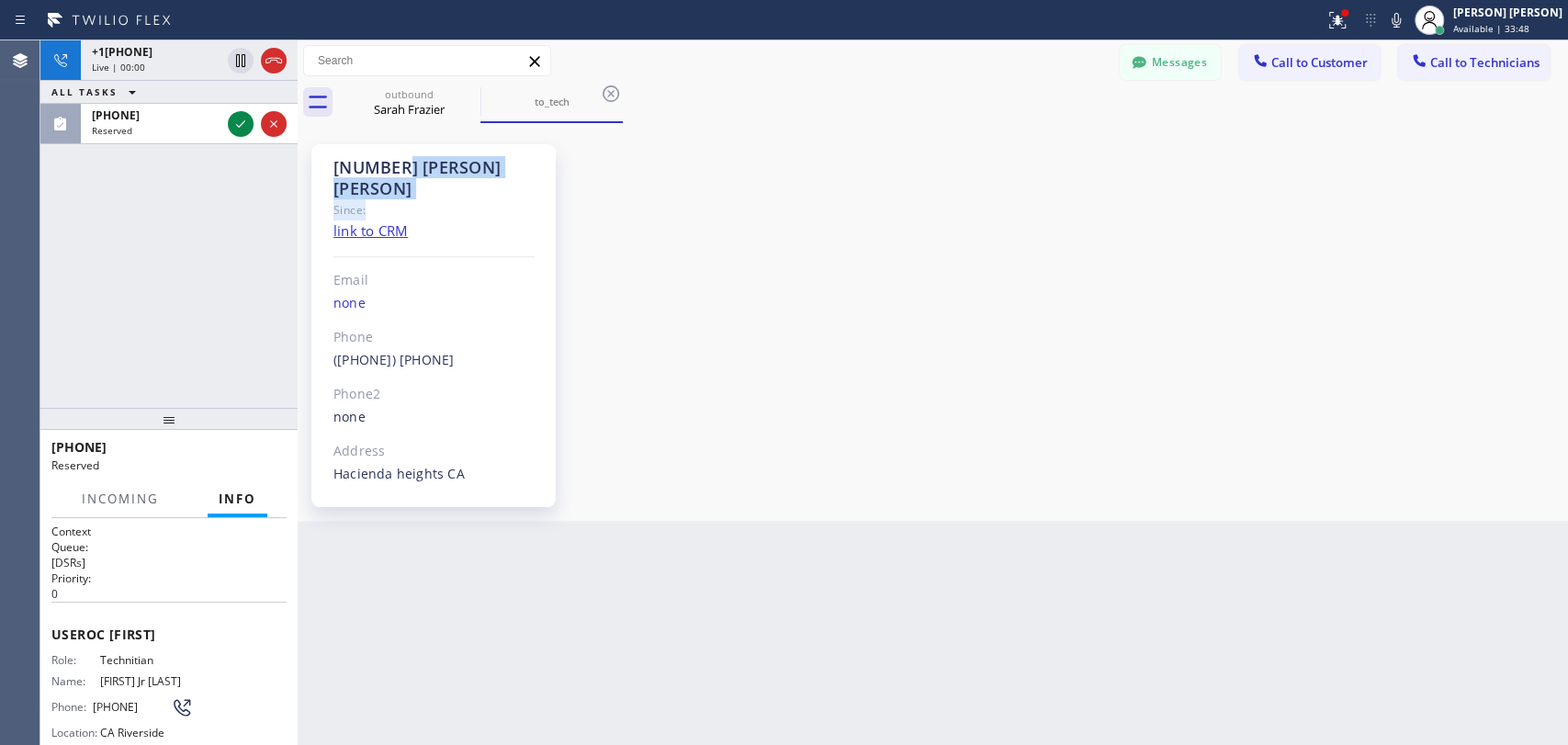 click on "[AREA_CODE] [PHONE_NUMBER] Roy Since: link to CRM Email none Phone [PHONE_NUMBER] Outbound call Technician [FIRST] [LAST] Your caller id phone number [PHONE_NUMBER] Your caller id phone number [PHONE_NUMBER] Call Phone2 none Address [CITY] [STATE]" at bounding box center [434, 325] 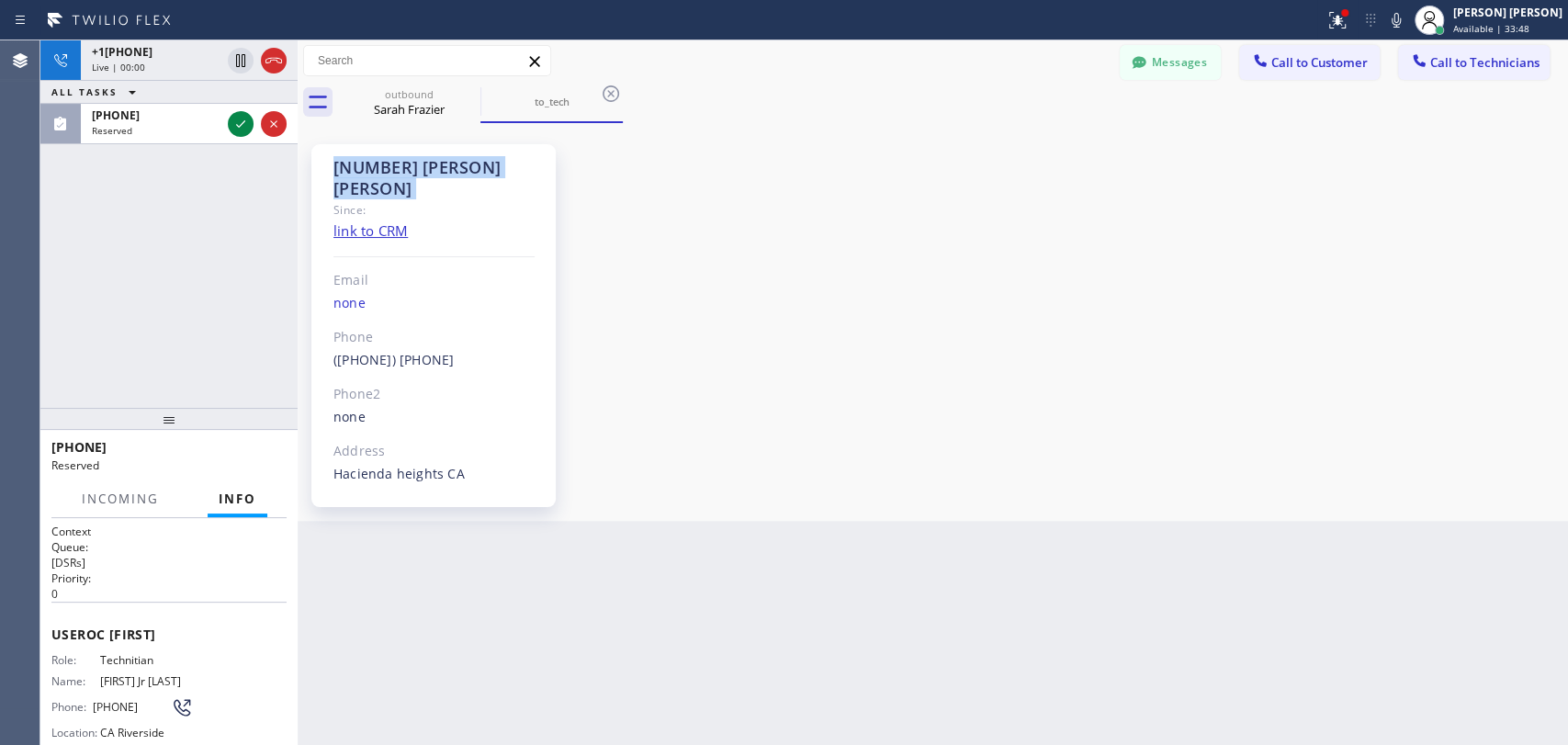 click on "6 LA/OC Roy" at bounding box center [434, 178] 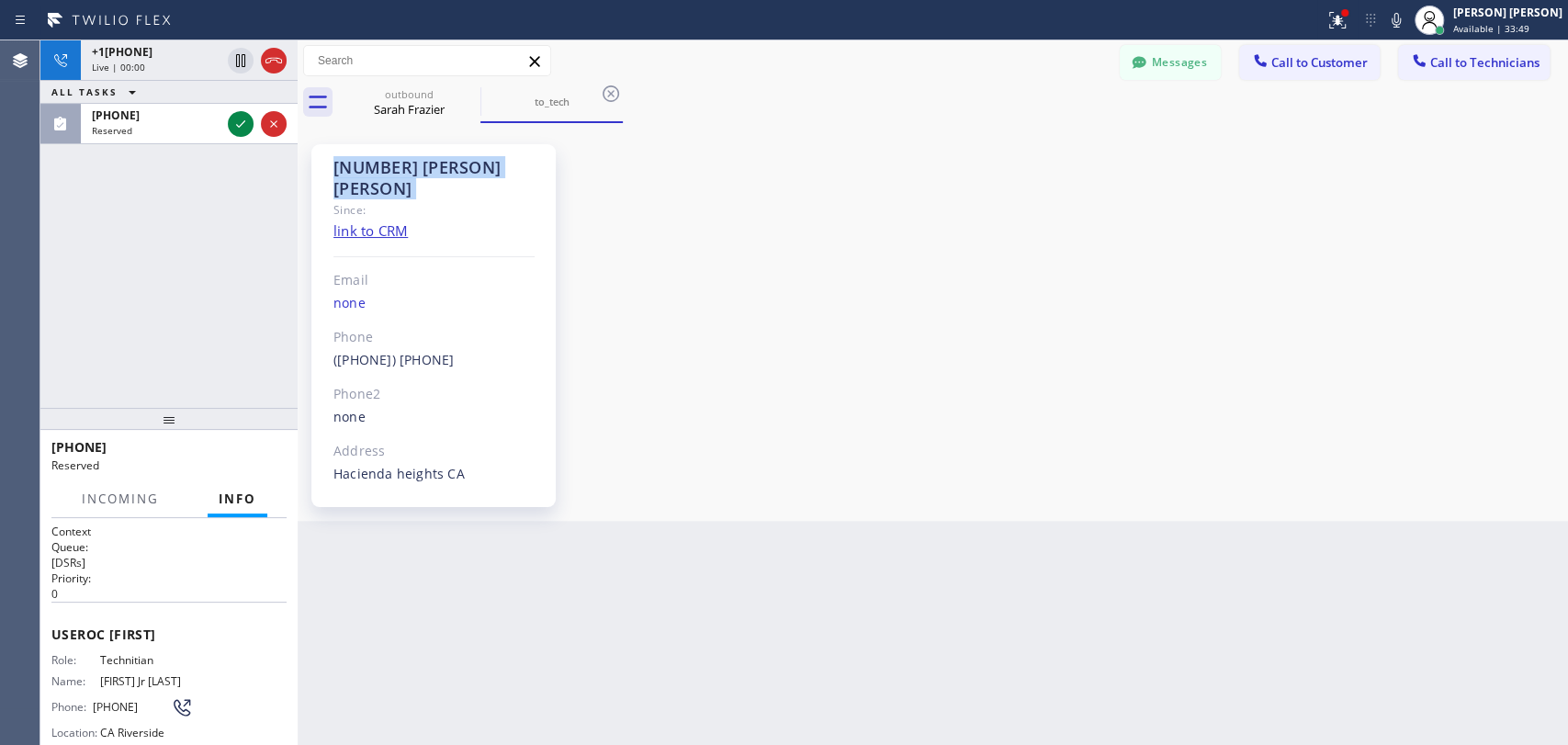 click on "6 LA/OC Roy" at bounding box center [434, 178] 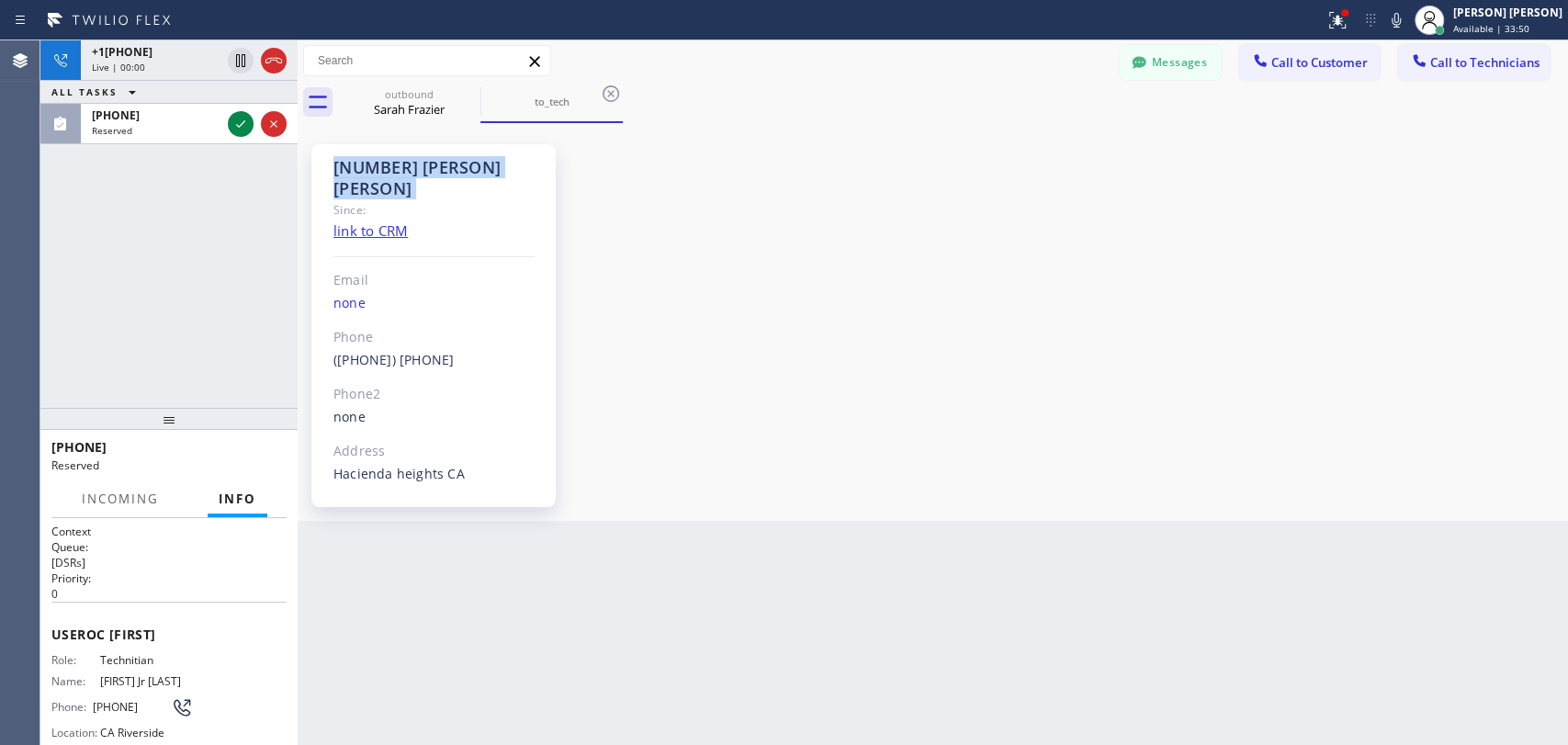click on "Since:" at bounding box center (434, 209) 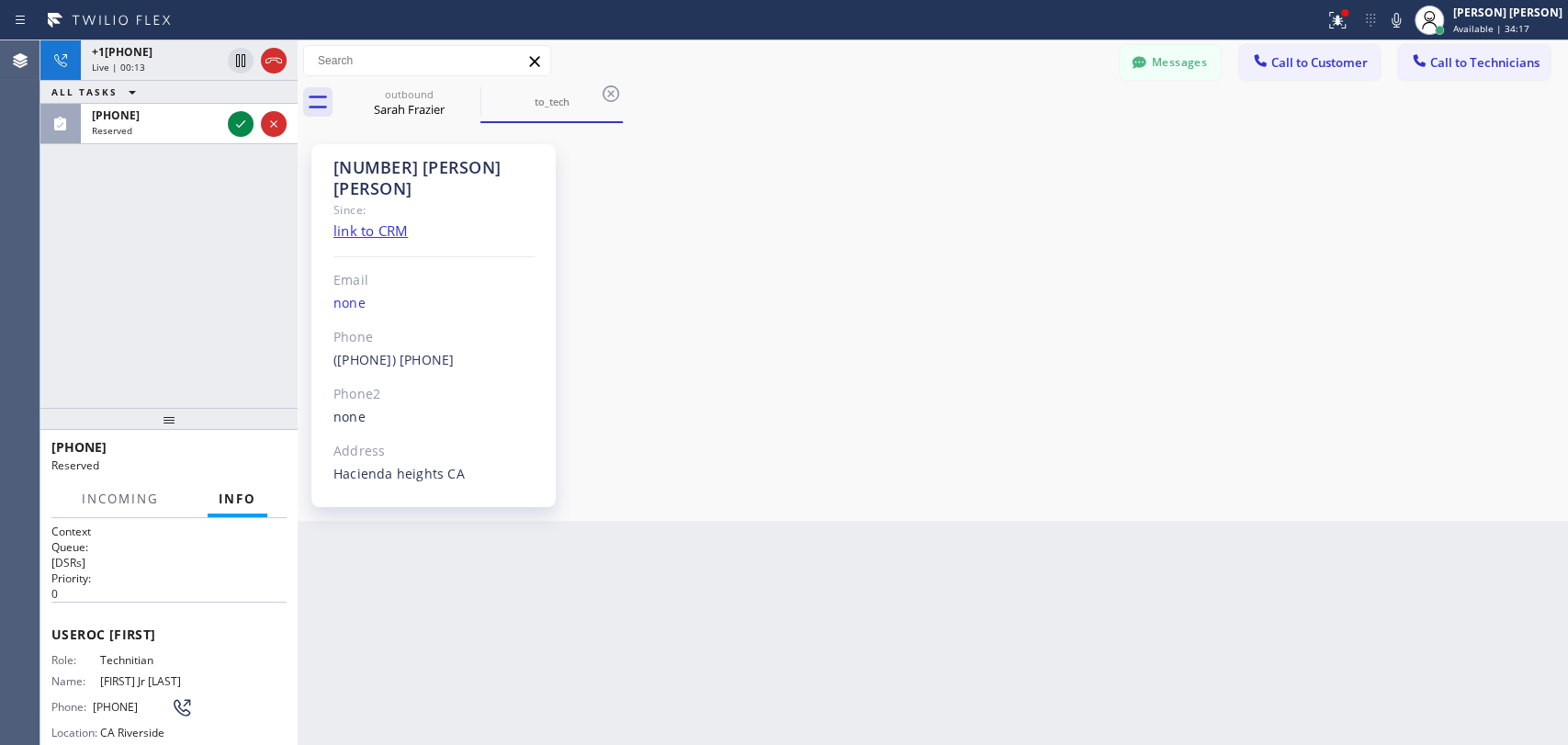 click on "6 LA/OC Roy" at bounding box center [434, 178] 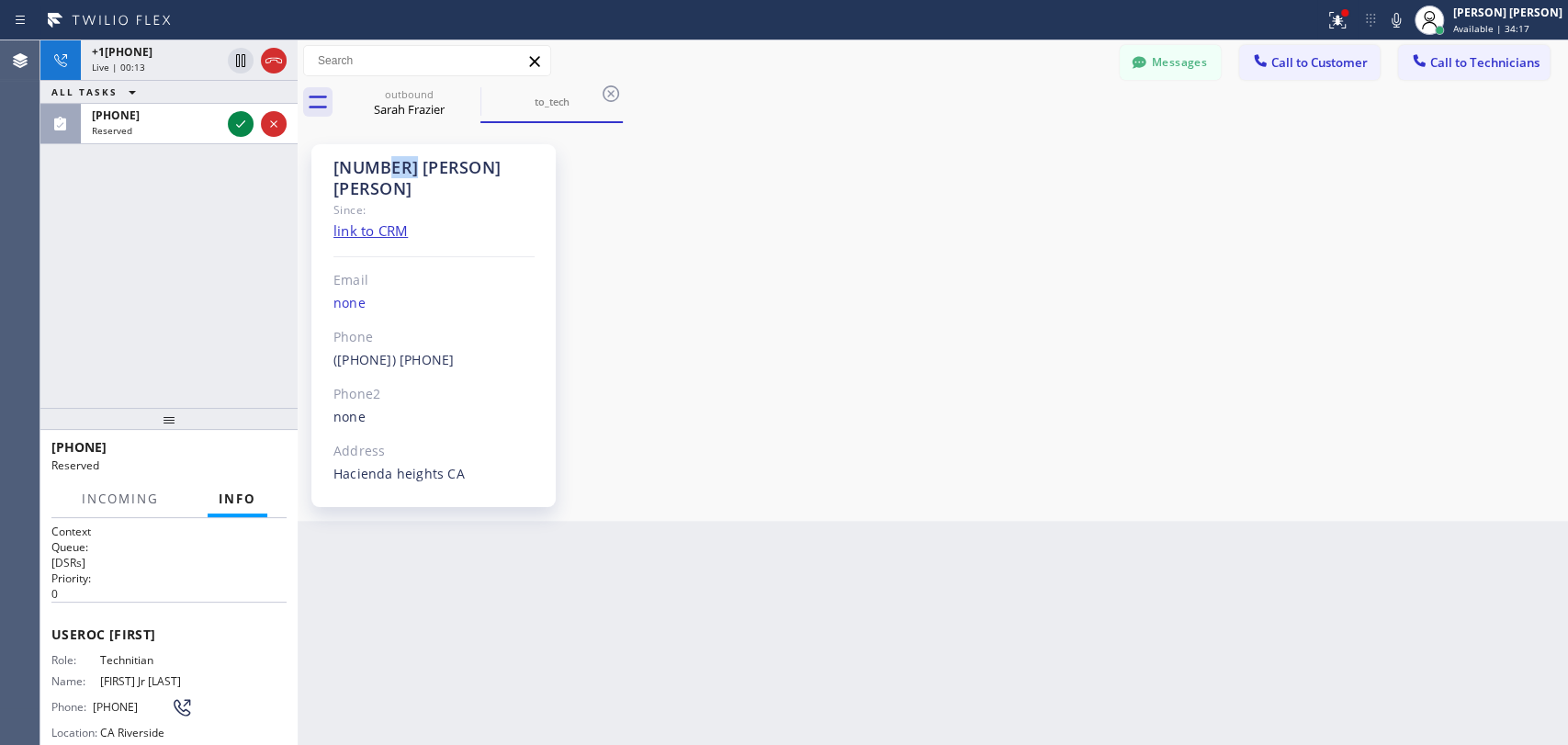 click on "6 LA/OC Roy" at bounding box center [434, 178] 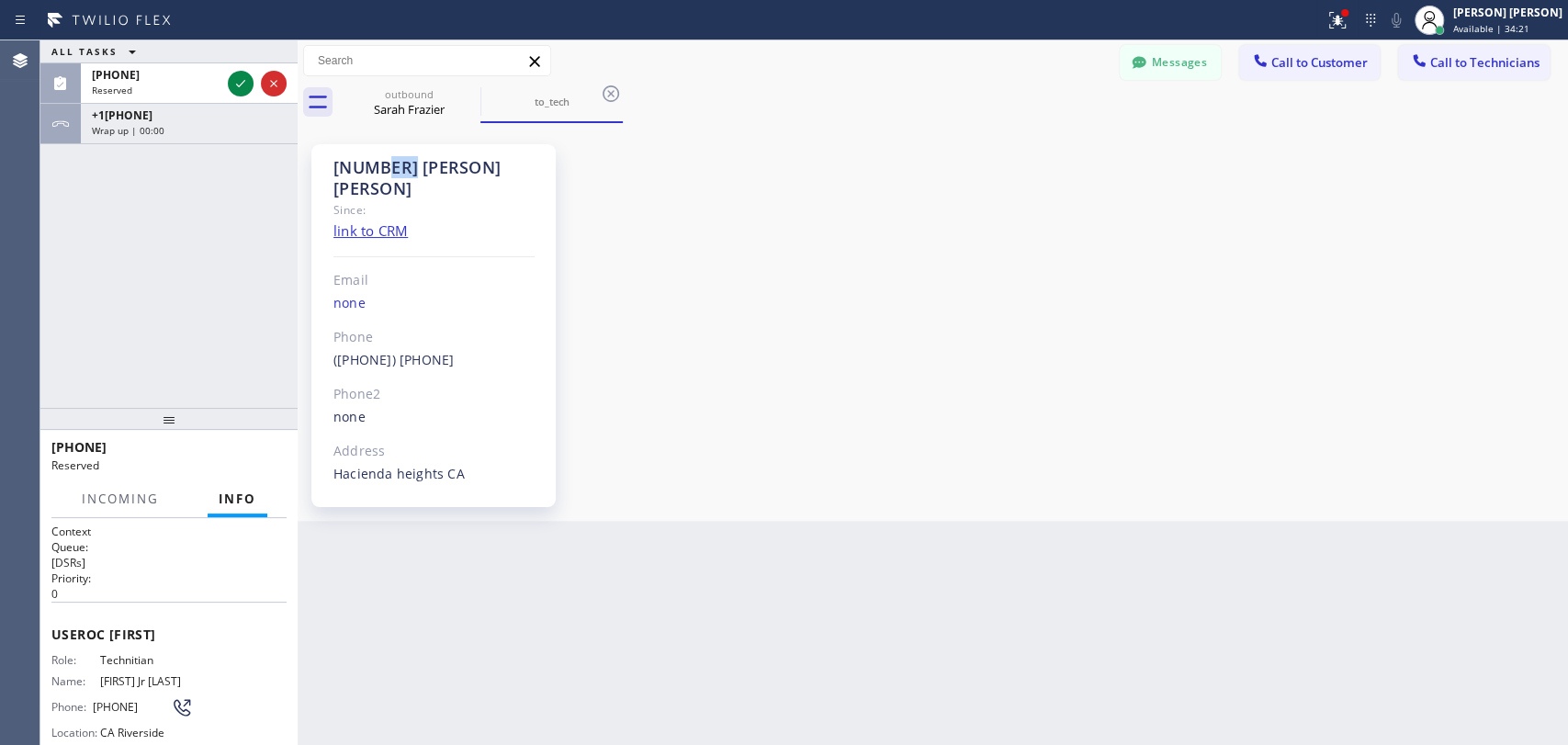 click on "Call to Technicians" at bounding box center [1473, 62] 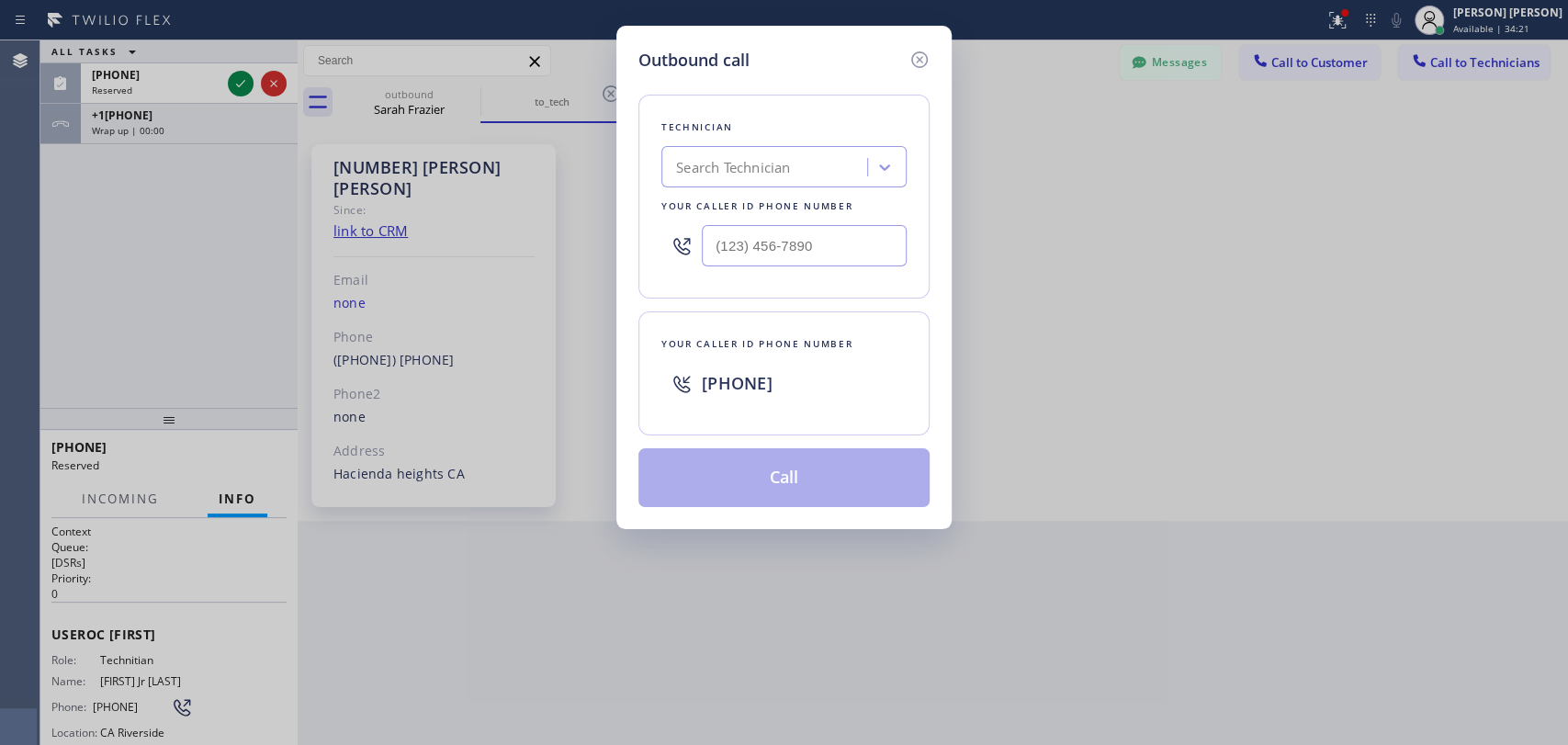click on "Outbound call Technician Search Technician Your caller id phone number Your caller id phone number +13236796146 Call" at bounding box center (784, 372) 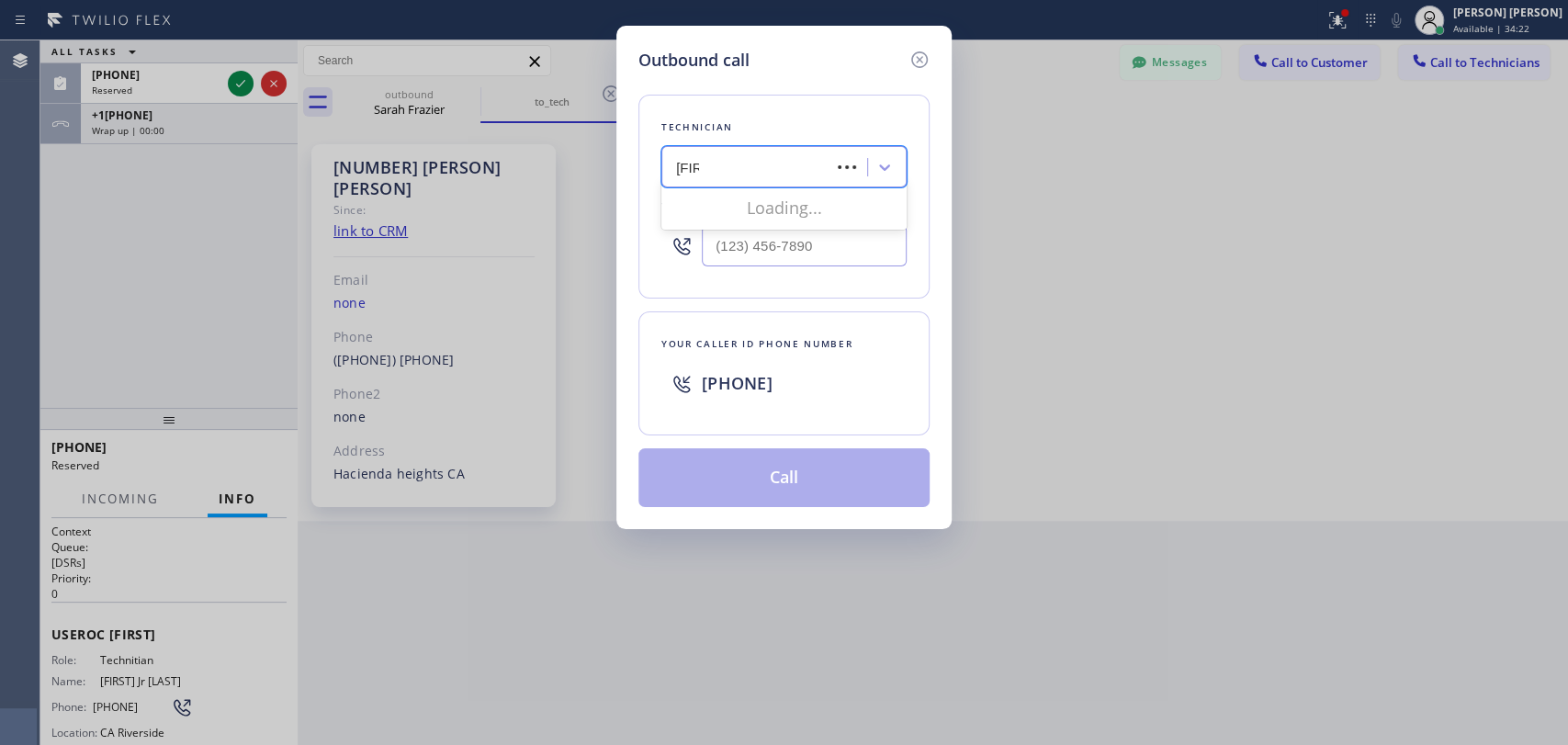 type on "Michael" 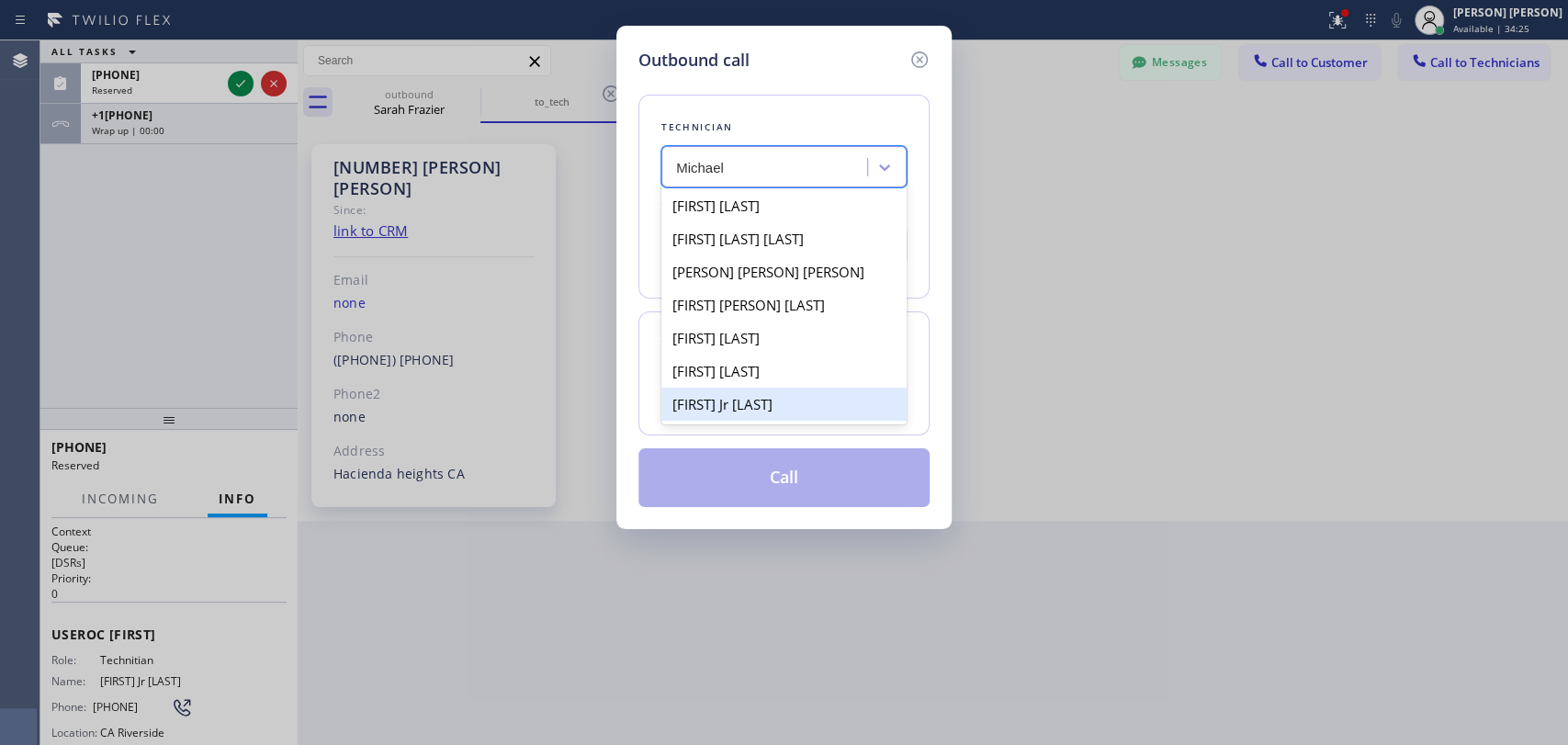 drag, startPoint x: 694, startPoint y: 193, endPoint x: 755, endPoint y: 401, distance: 216.76024 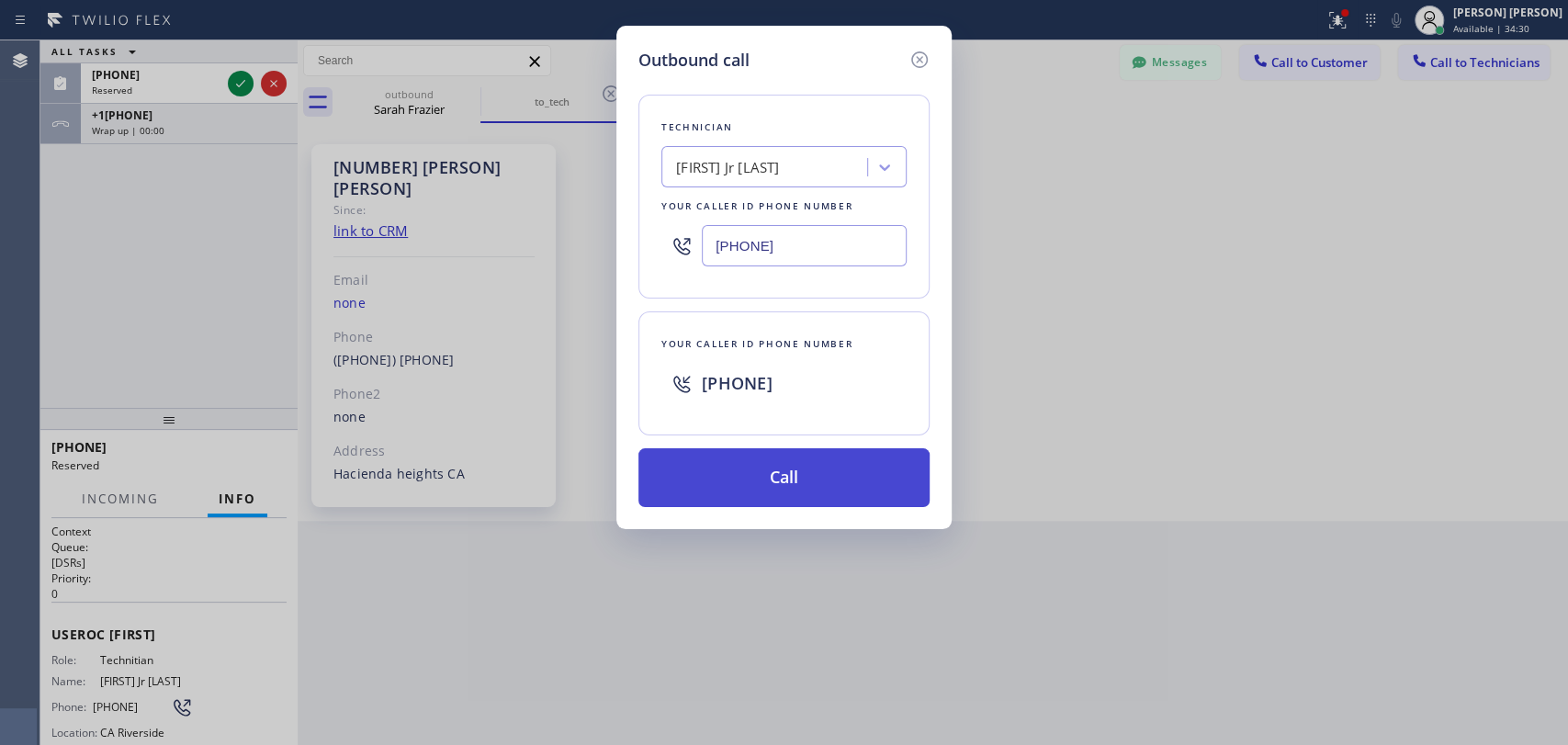 click on "Call" at bounding box center [784, 478] 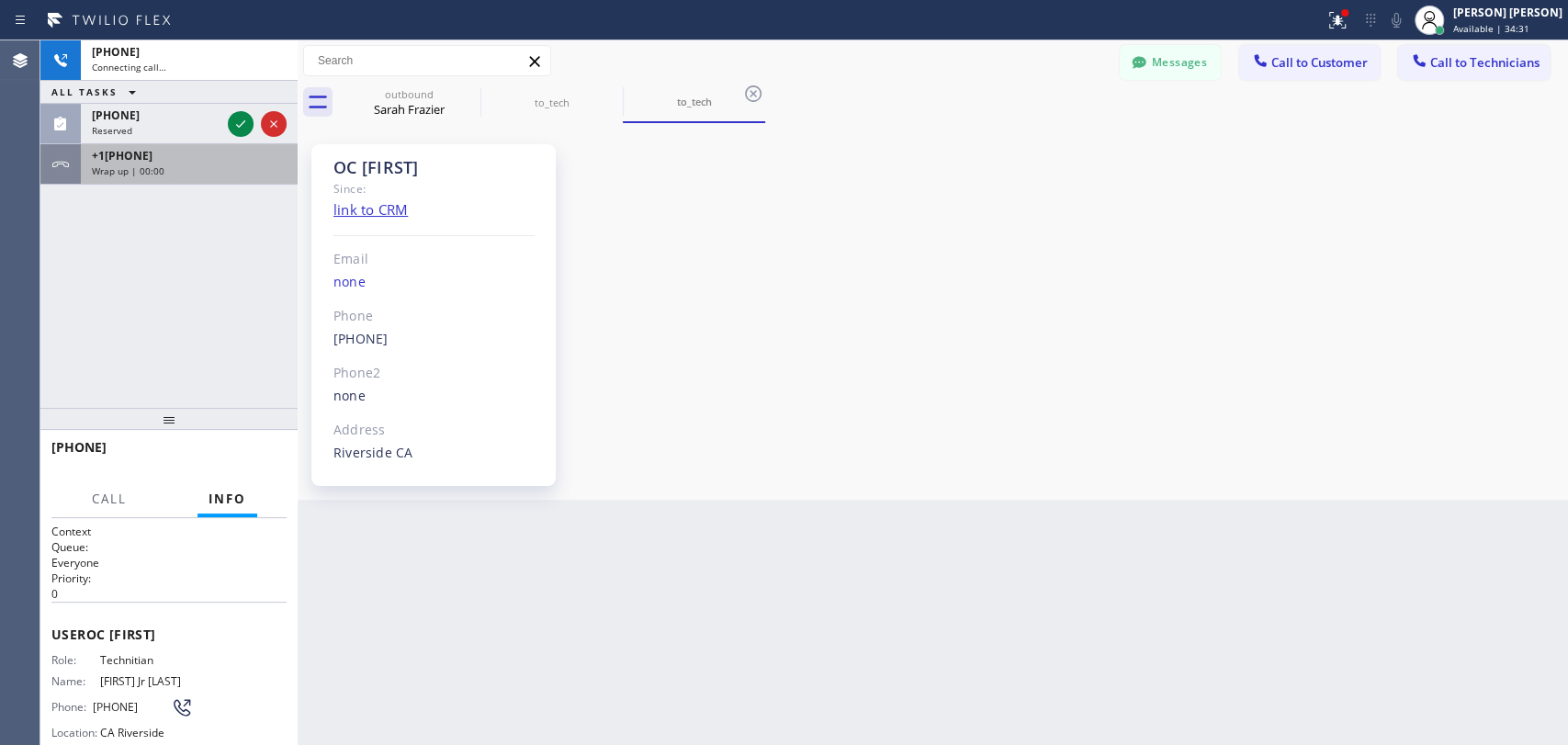 scroll, scrollTop: 291, scrollLeft: 0, axis: vertical 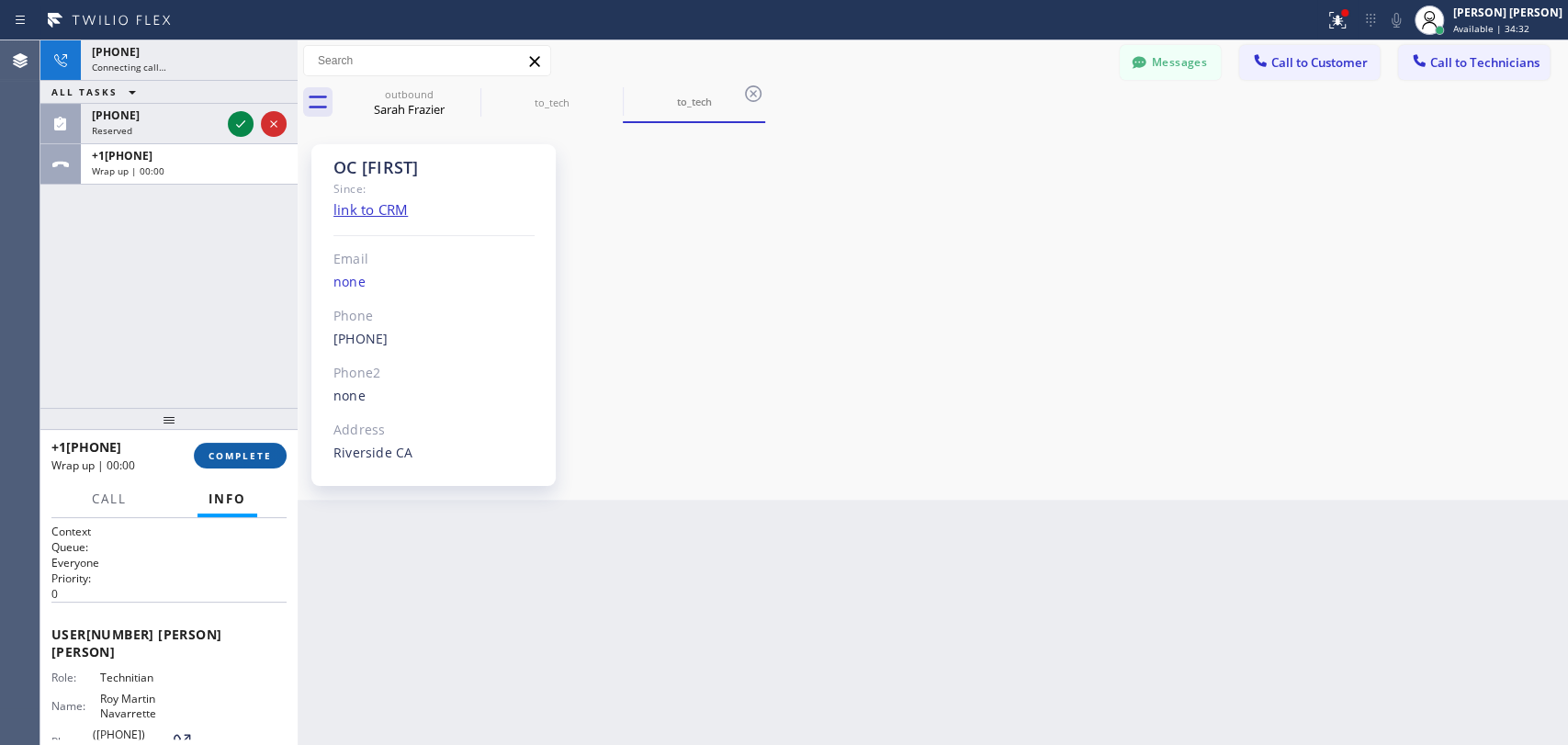 click on "COMPLETE" at bounding box center (240, 456) 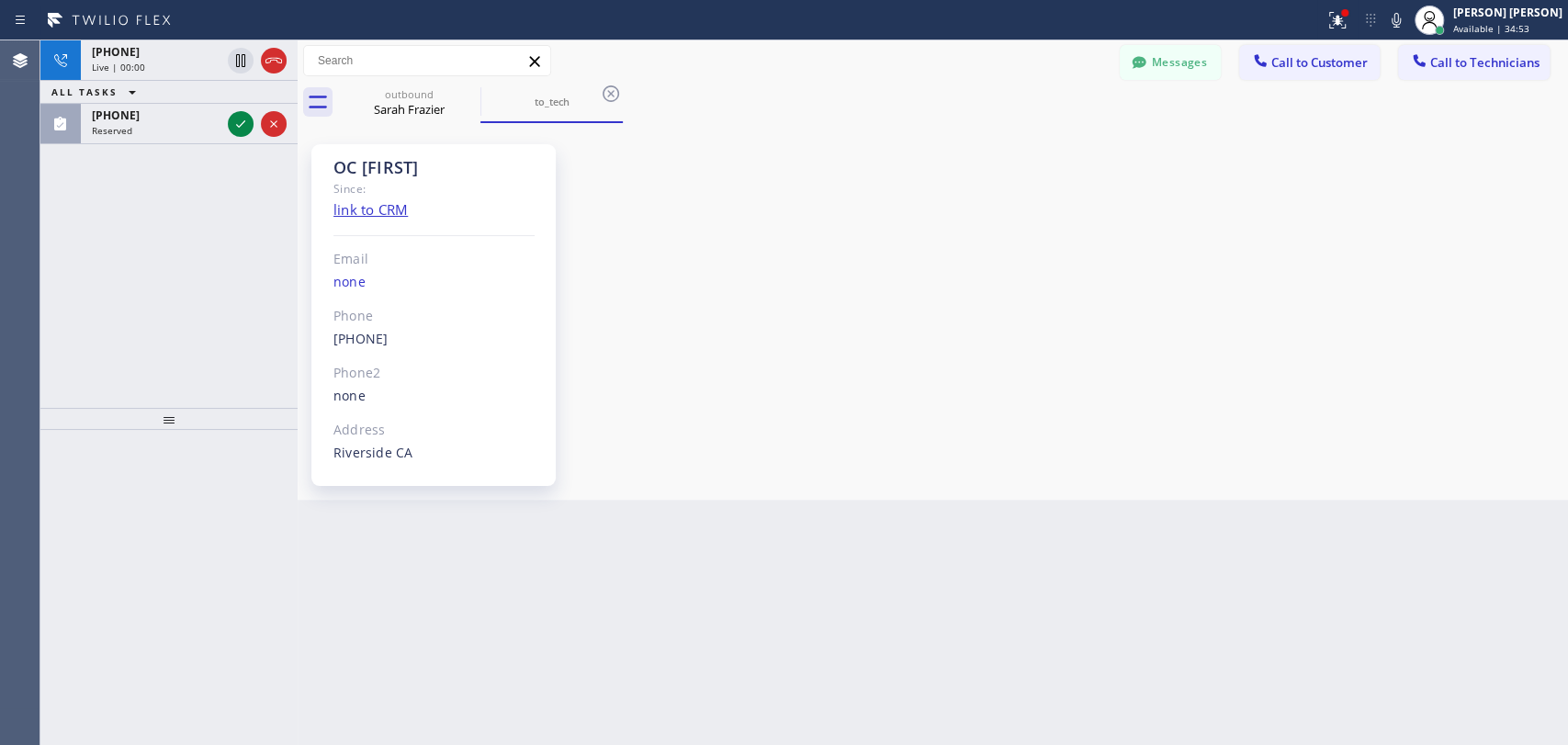 click on "Back to Dashboard Change Sender ID Customers Technicians SF Sarah  Frazier 08/04 06:28 PM Hello! Sorry, I was not working last week, Thursday-Friday. We will send Roy to redo the job that the previous technician did. The soonest schedule is tomorrow, 9 am - 12 pm. Please text or call me back to confirm it FB Foster Brascaer 07/31 08:39 PM Hello Foster, thank you for letting us know CL Christy Leung 07/25 06:18 PM We received the payment, thank you!  JL Joel Lima 07/24 09:08 PM I sent the estimate to the corporation, they will take the decision. AN Anhvu  Nnguyen  07/24 02:25 AM Hi our budget is $7000 for connecting to the water and sewer line with labor and materials JC Jonathan Cook 07/23 07:40 PM AZ Alex Zeltser 07/23 02:48 AM We can do Tuesday next week 12 pm - 3 pm as well, I will reschedule it. Thank you for your answer! AD Alex Desilva 07/22 07:52 PM Thanks for your reply! Will be waiting for your decision on this project JO James  Owens 07/19 10:59 PM CS Cia Syrangelas 07/10 03:48 AM SO Stella  Oh JP" at bounding box center [932, 392] 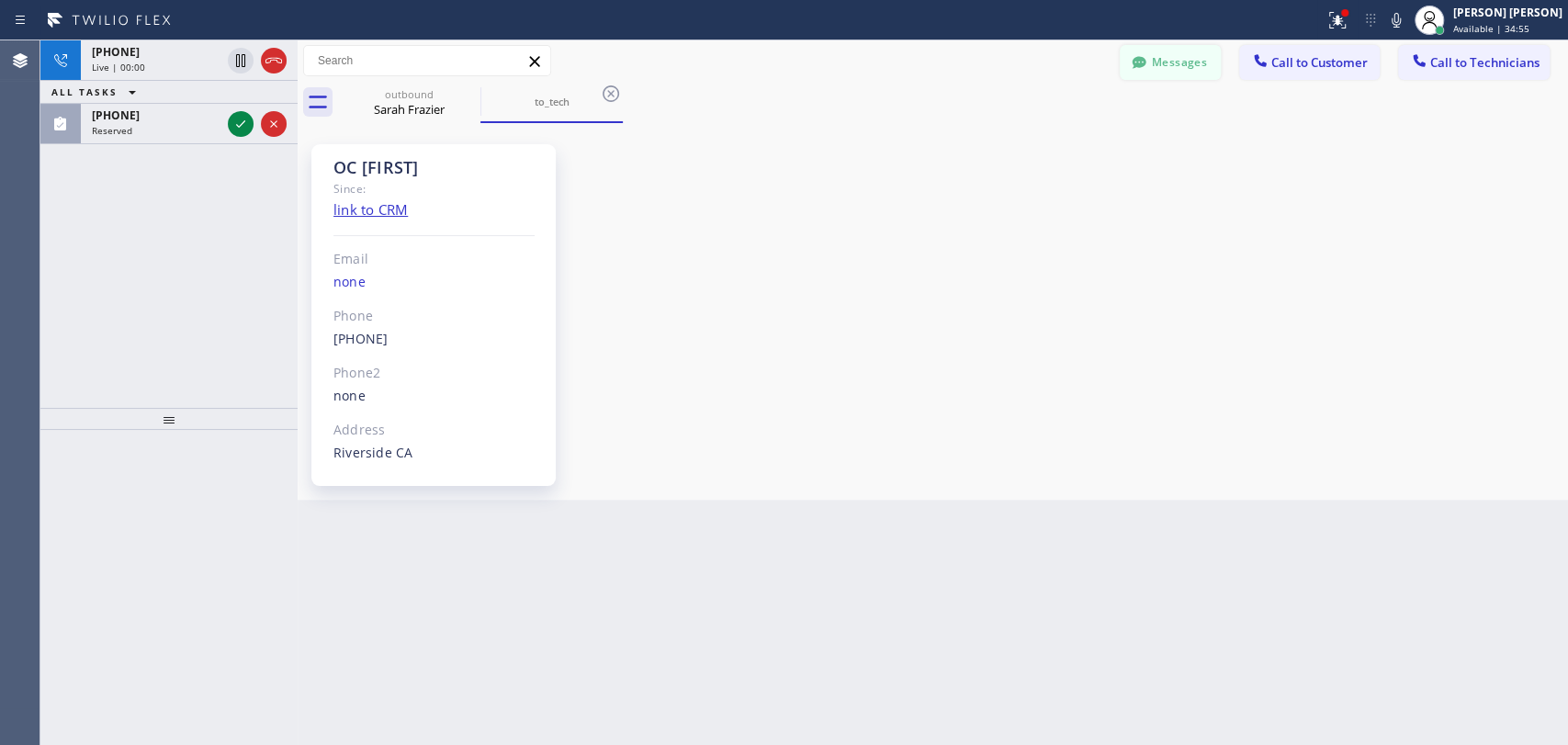 click on "Messages" at bounding box center [1170, 62] 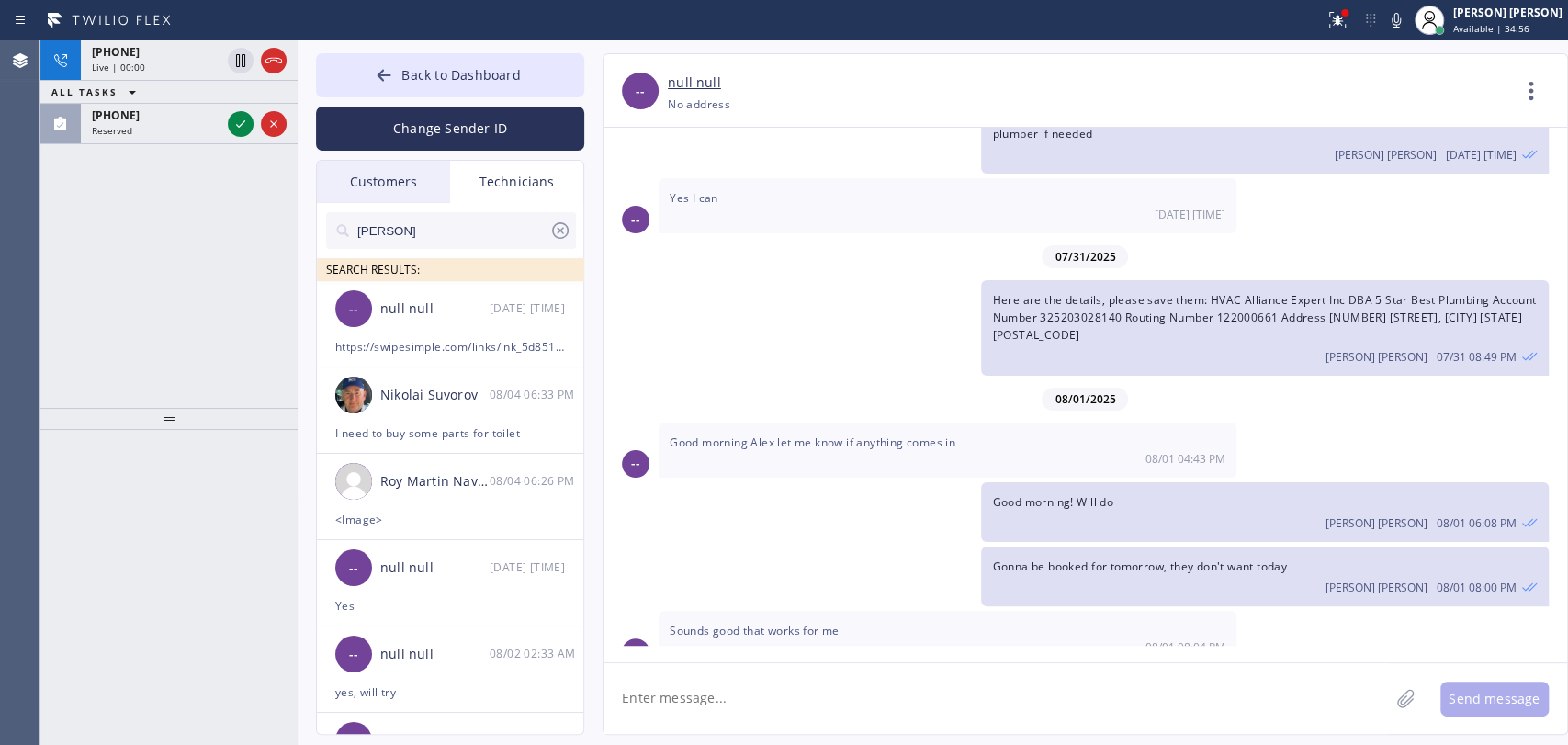 click on "Technicians" at bounding box center [516, 182] 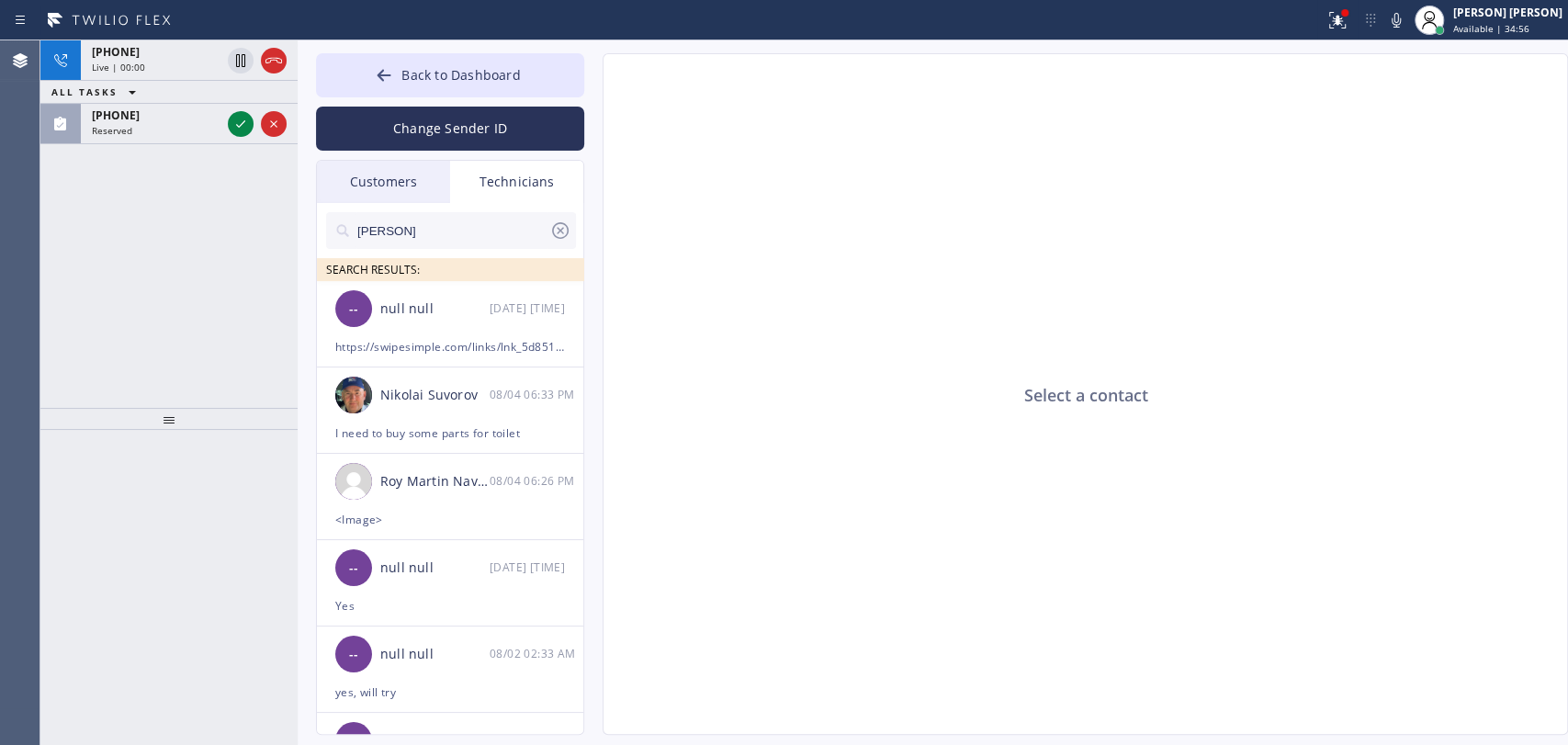 click on "Hovik" at bounding box center [452, 231] 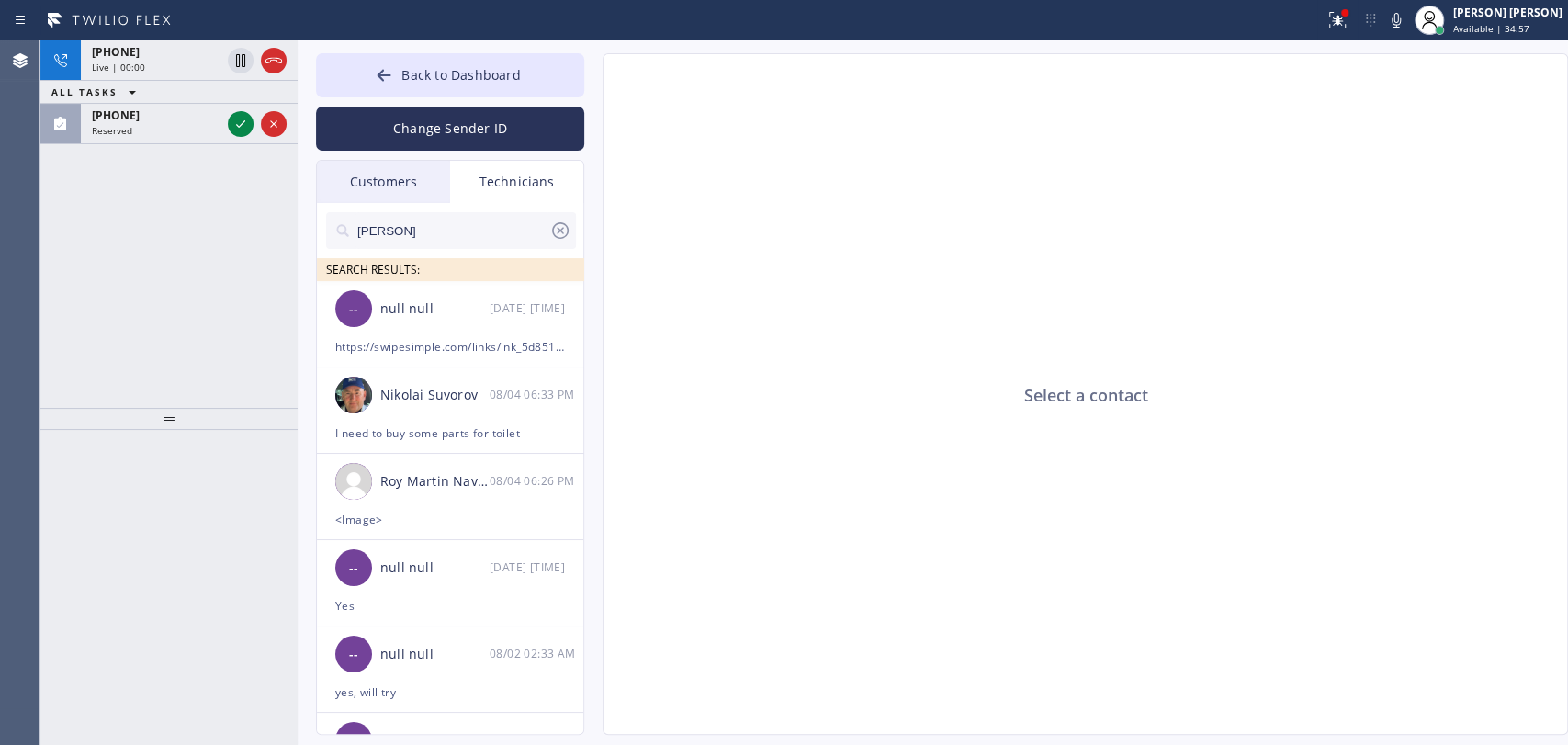 click on "Hovik" at bounding box center [452, 231] 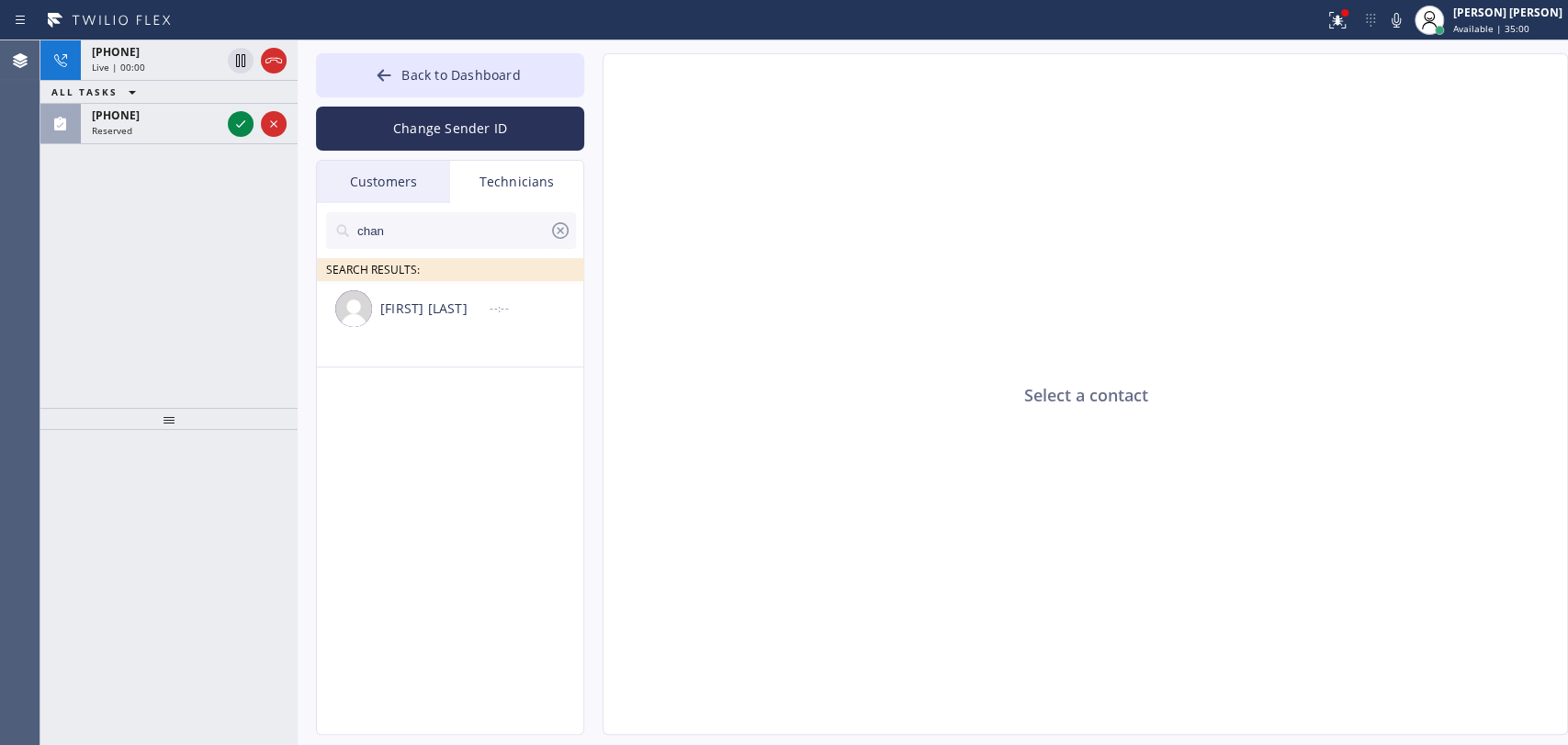 click on "chan" at bounding box center (452, 231) 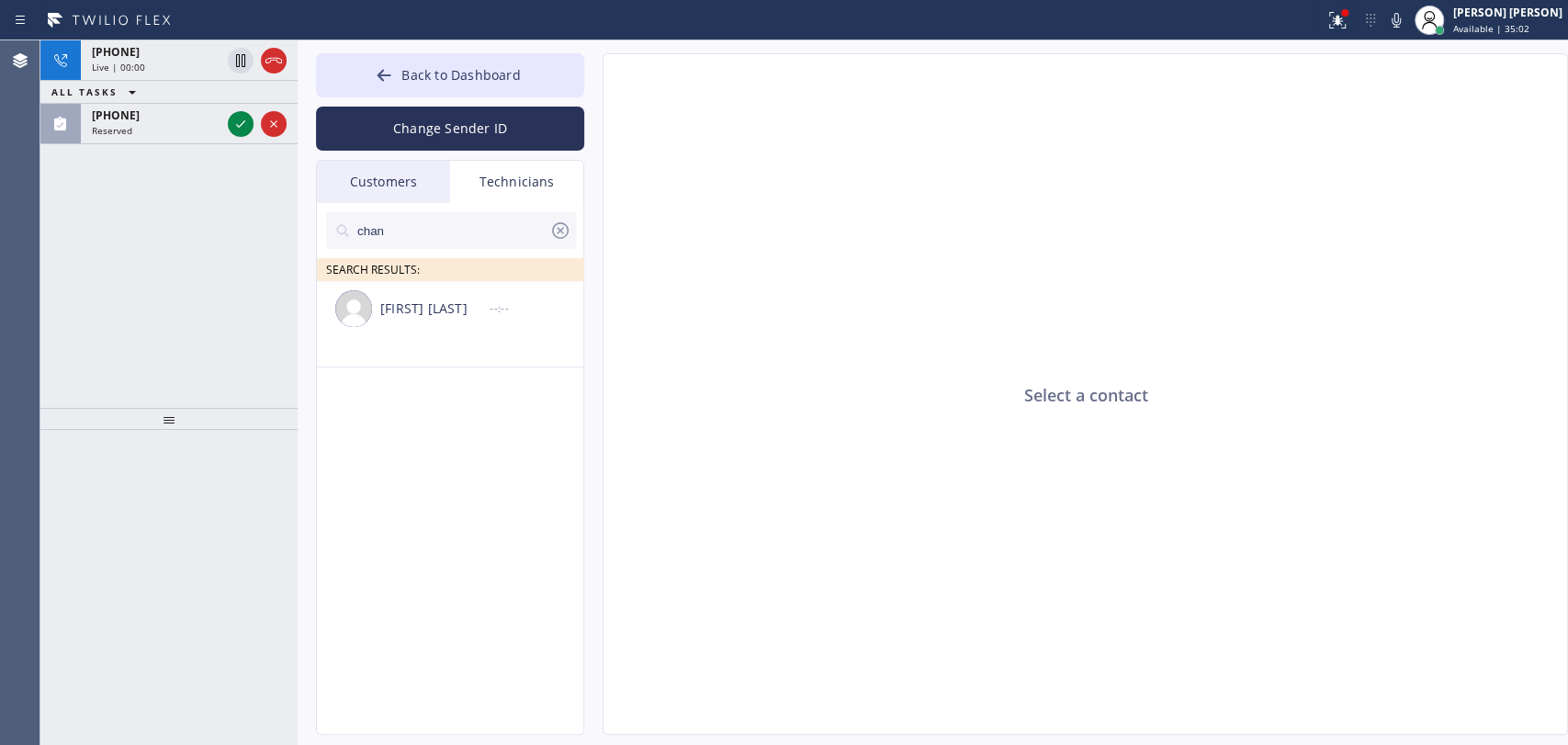 type on "chan" 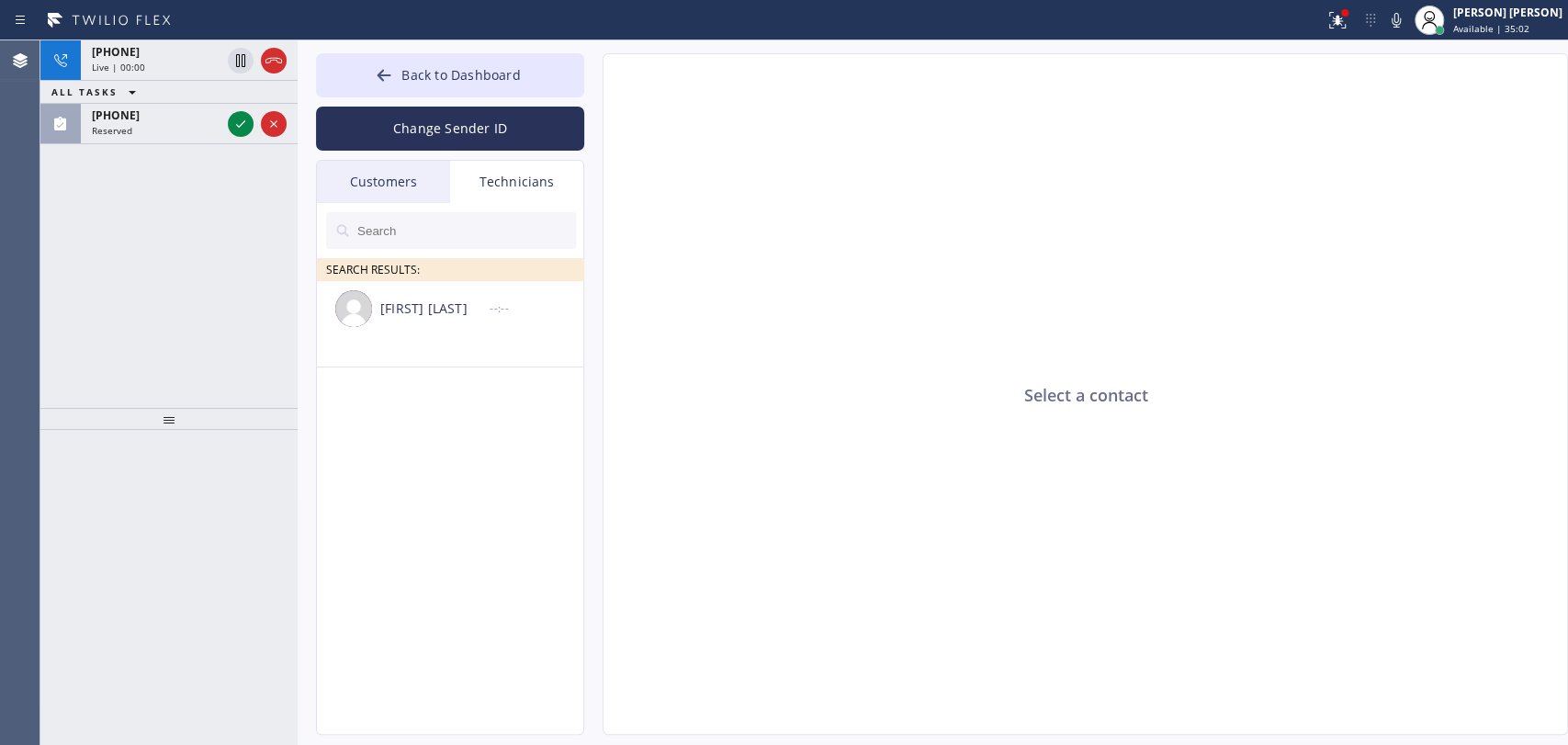 click on "+19095347004 Live | 00:00 ALL TASKS ALL TASKS ACTIVE TASKS TASKS IN WRAP UP (909) 534-7004 Reserved" at bounding box center [169, 224] 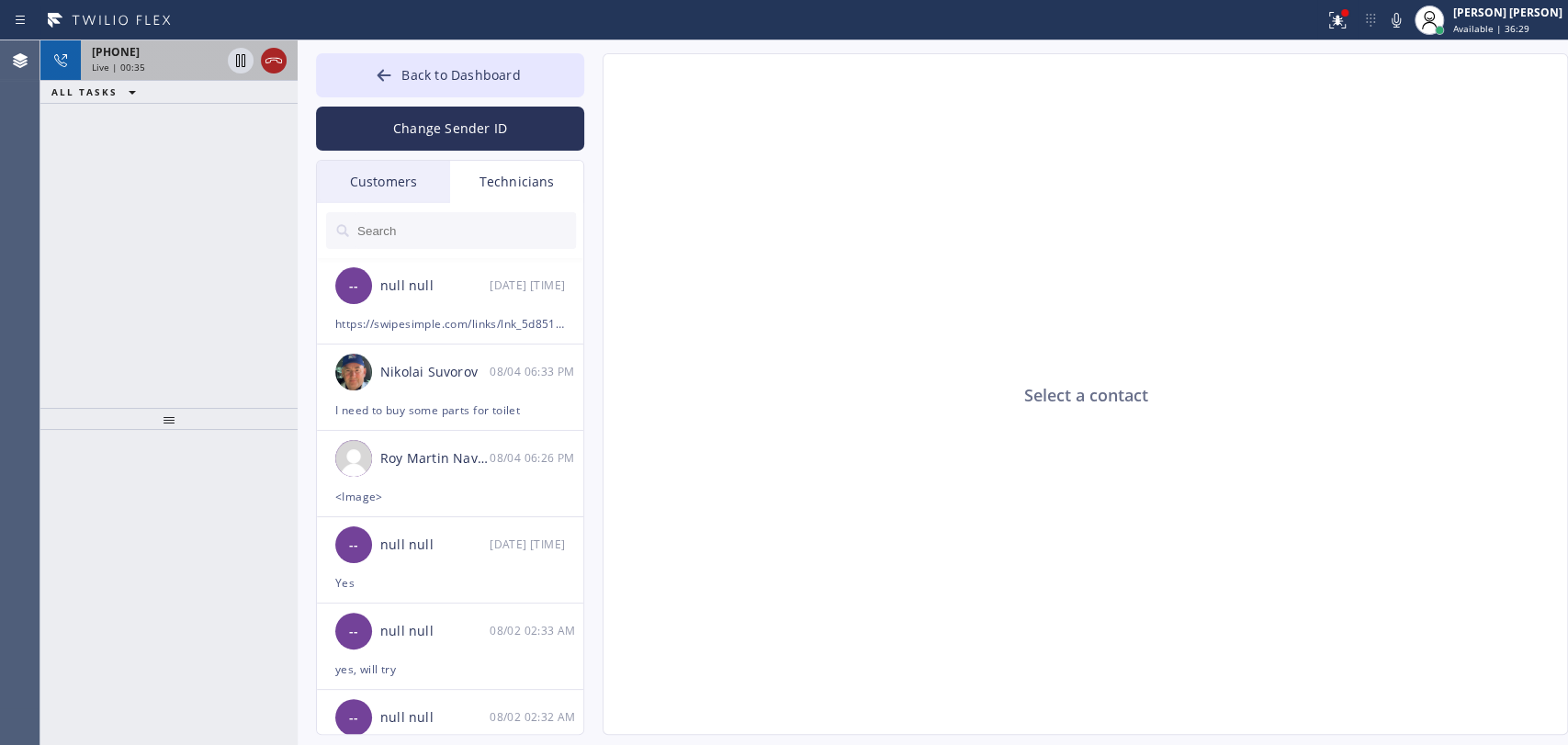 click 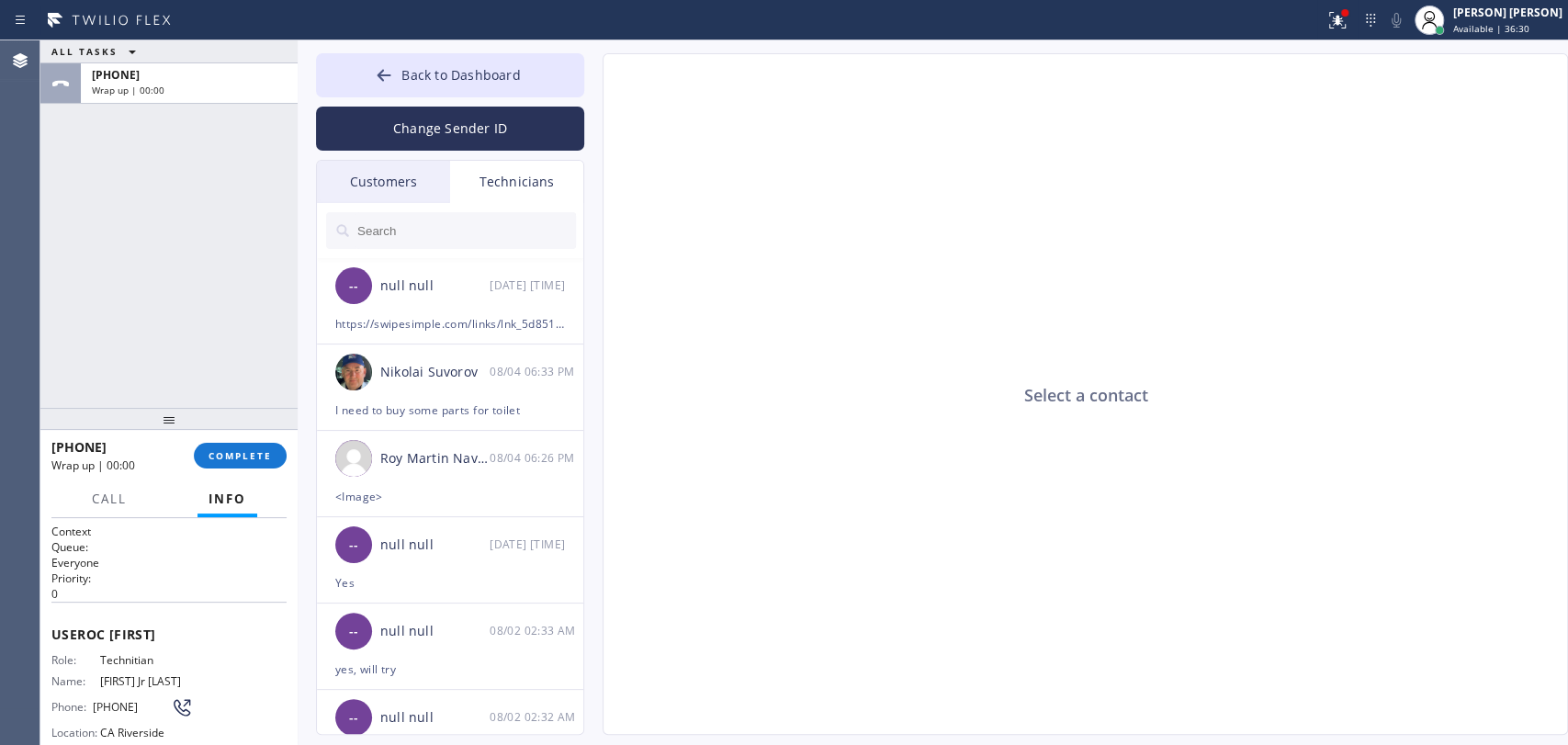 click at bounding box center (466, 231) 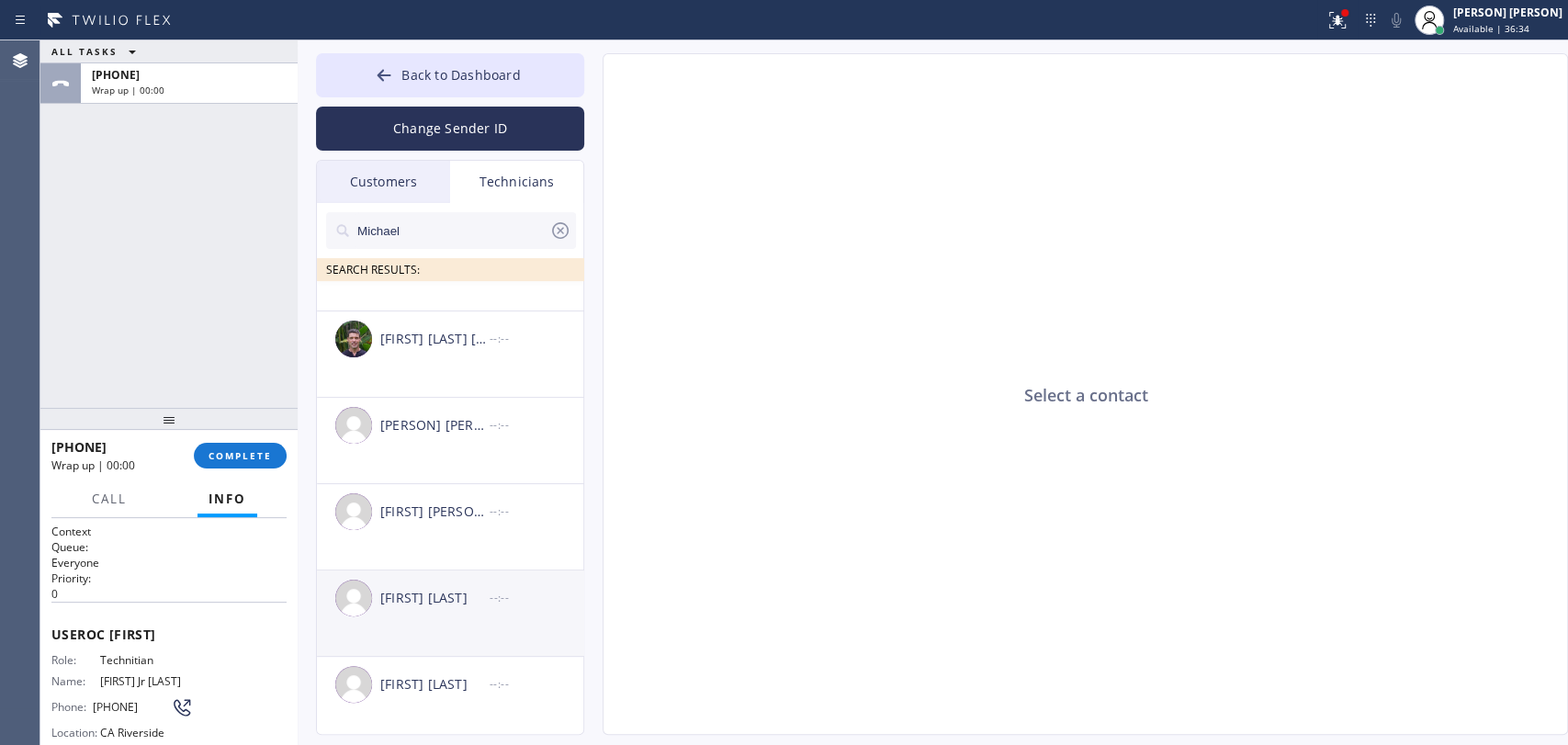 scroll, scrollTop: 151, scrollLeft: 0, axis: vertical 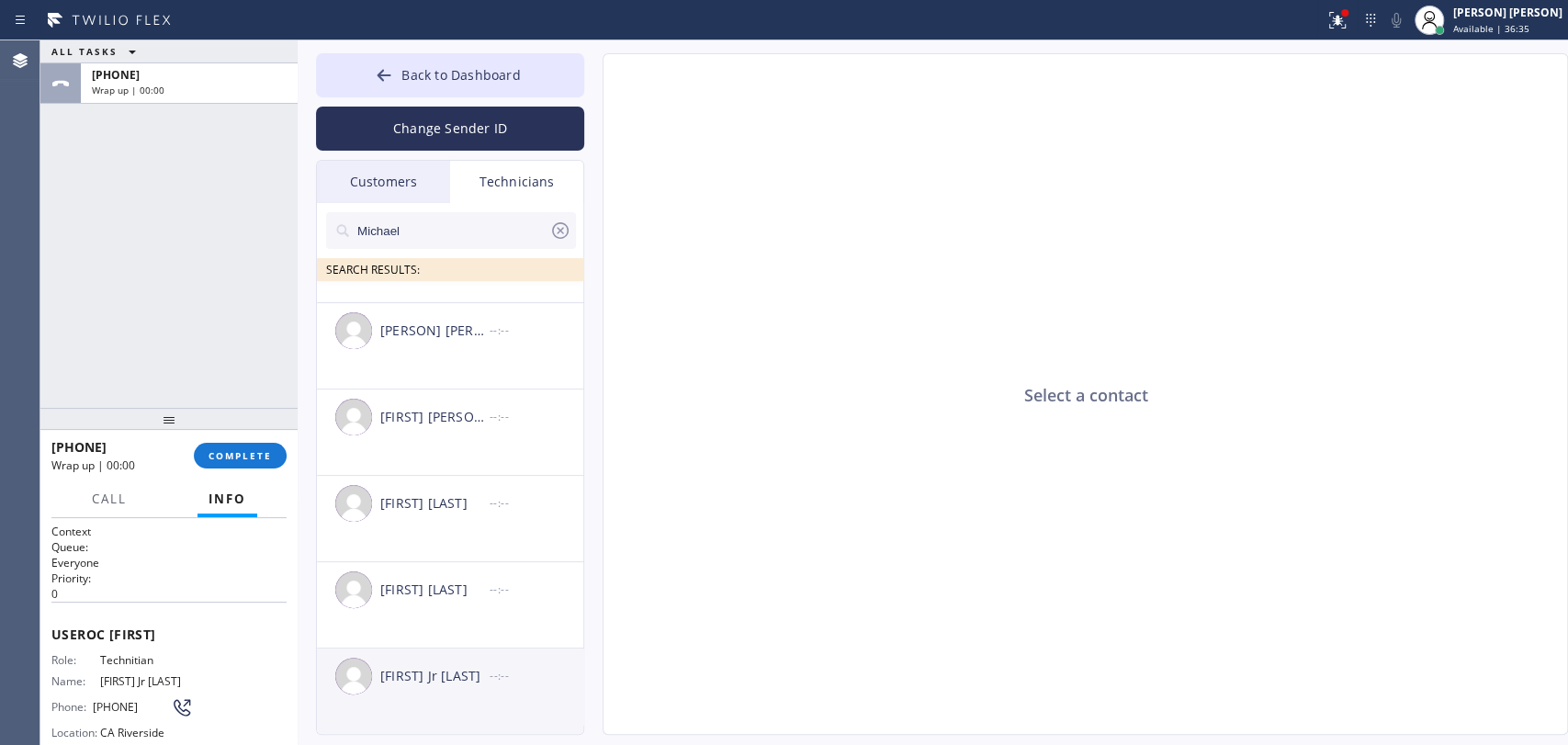 type on "Michael" 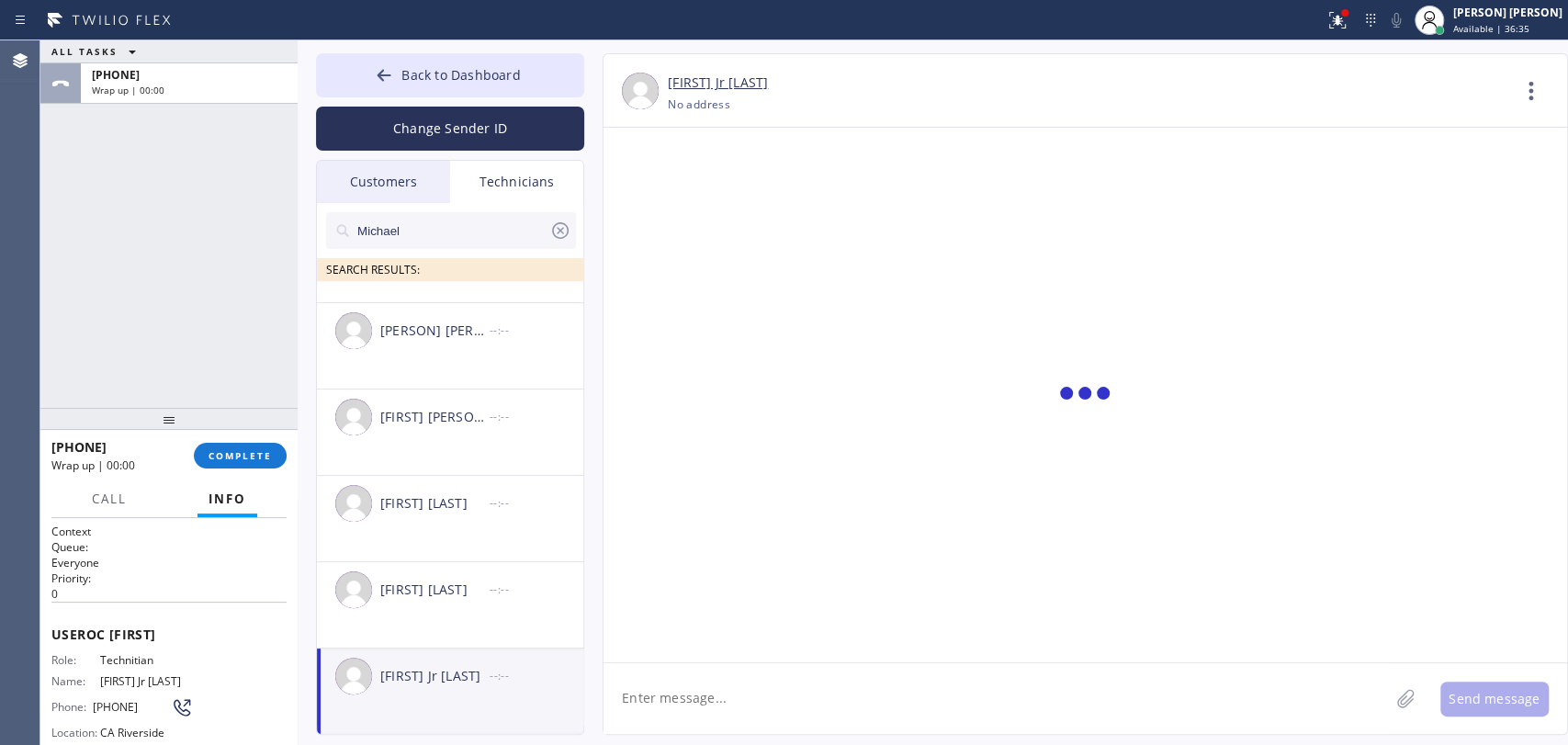 scroll, scrollTop: 291, scrollLeft: 0, axis: vertical 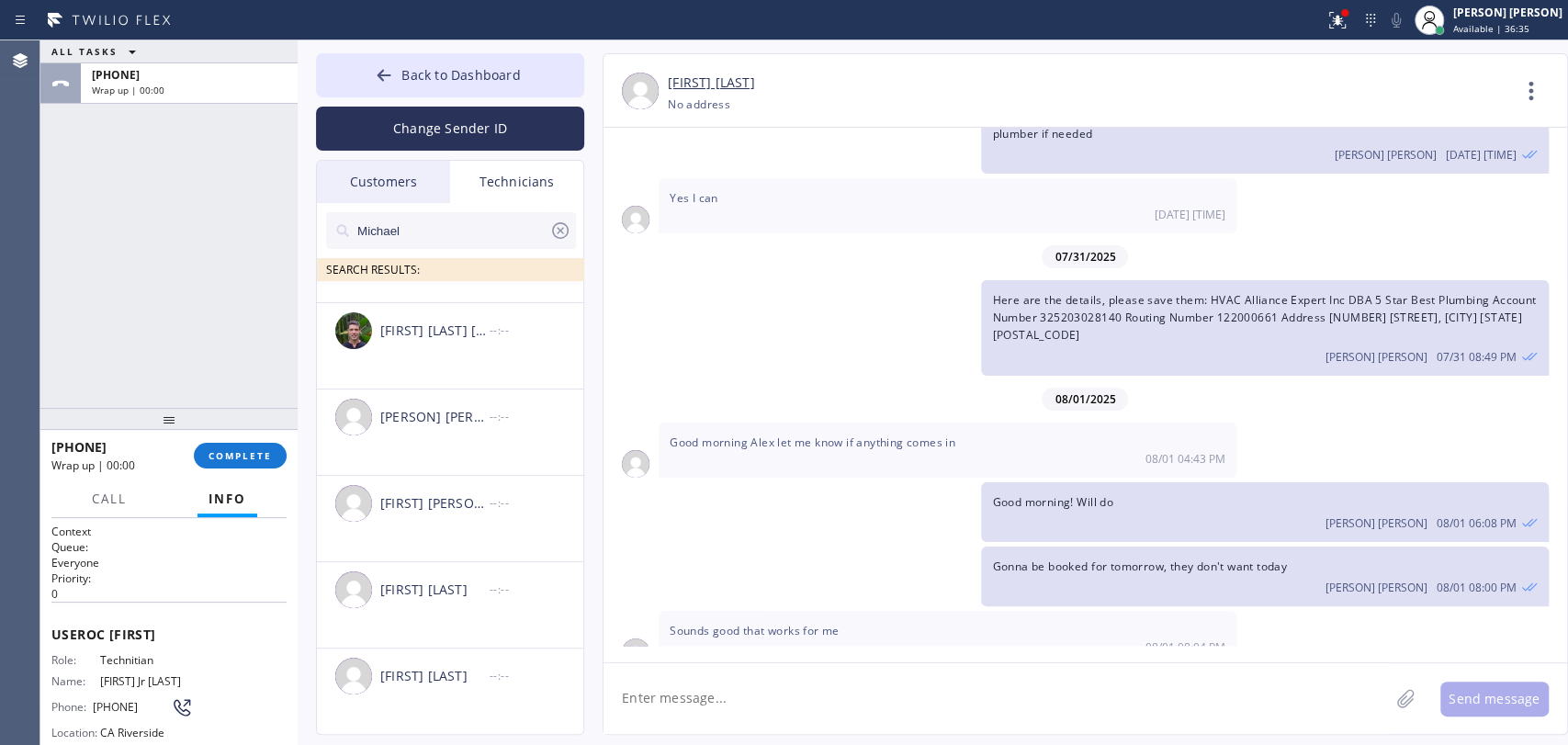 click 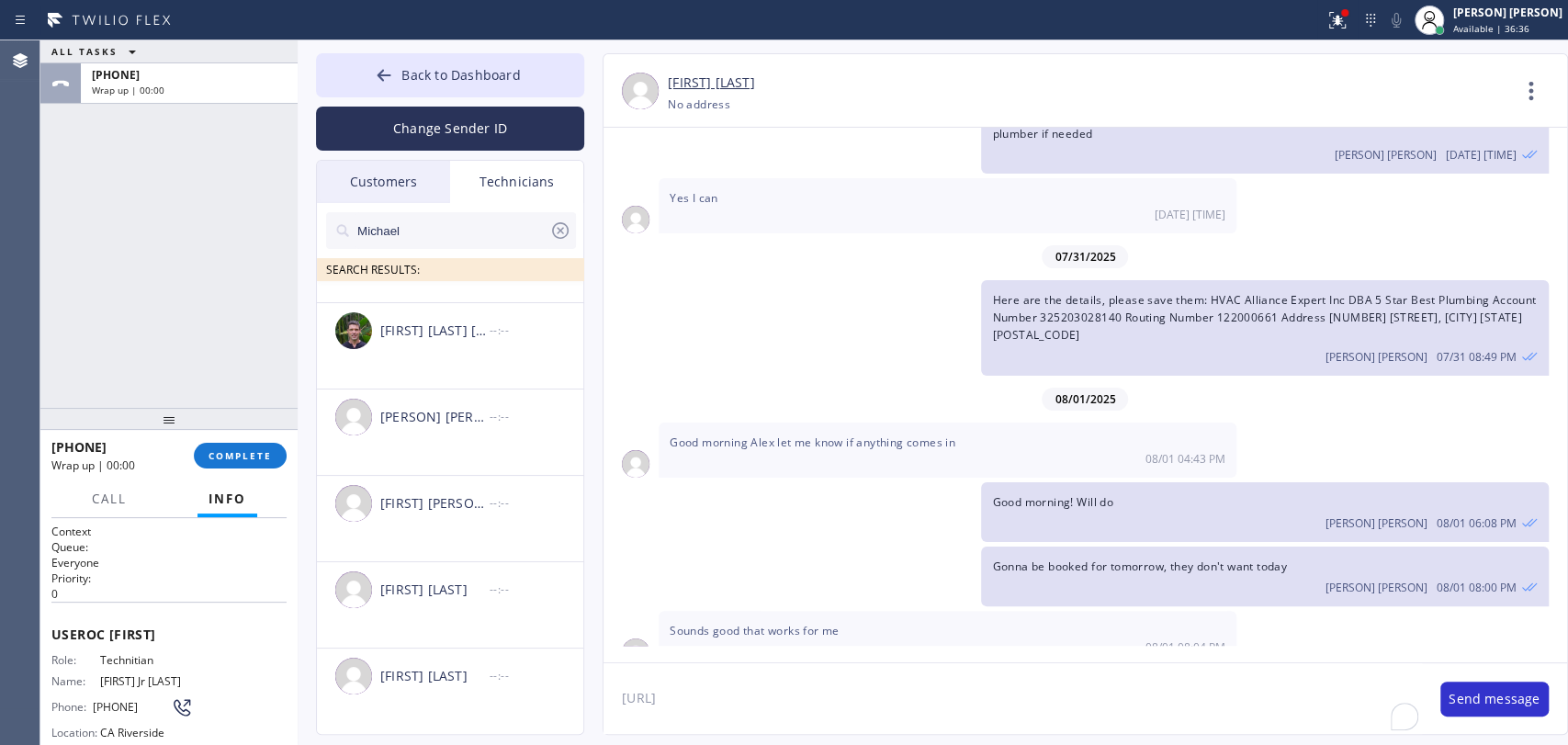 type on "https://meet.google.com/vvo-zpmq-cfu?authuser=0" 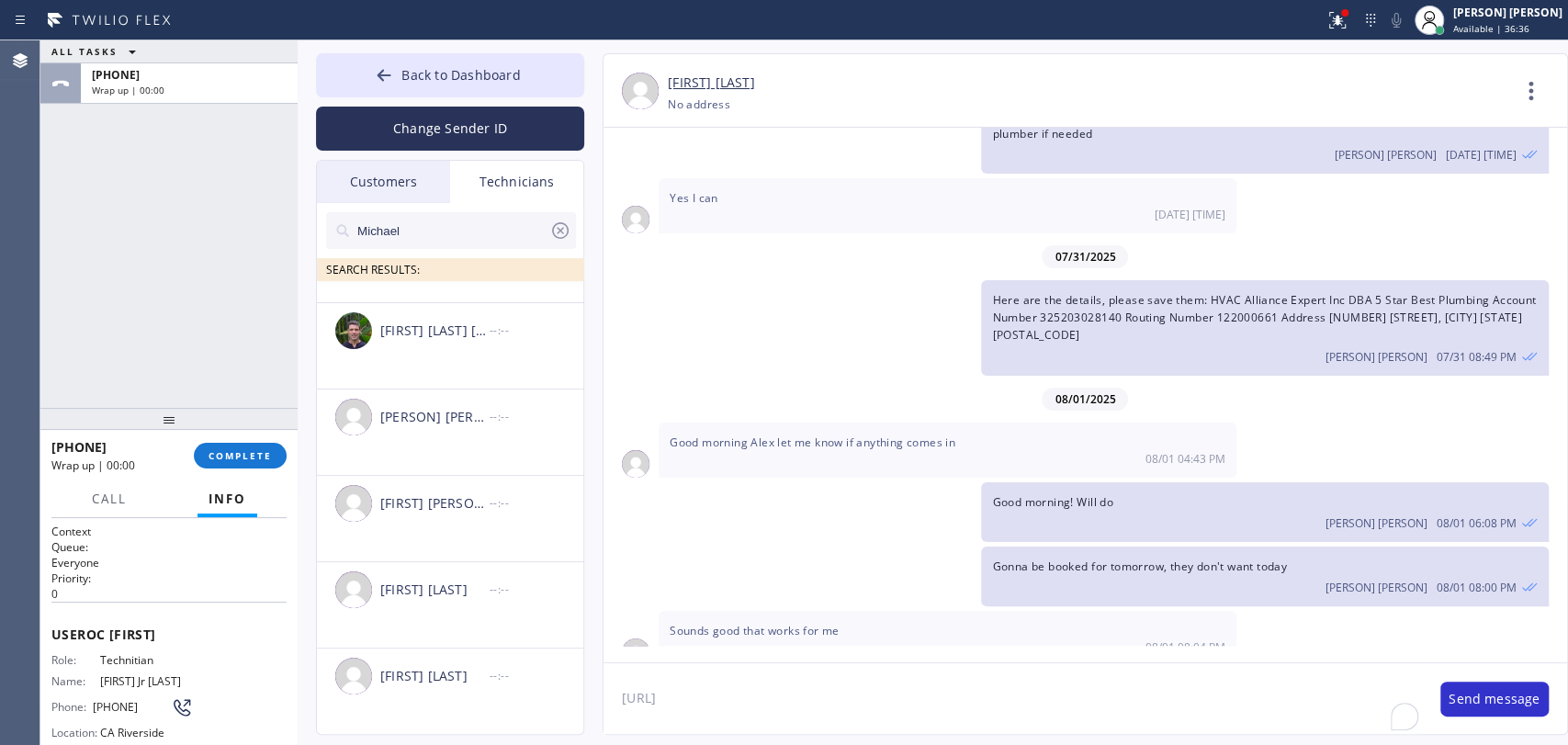 type 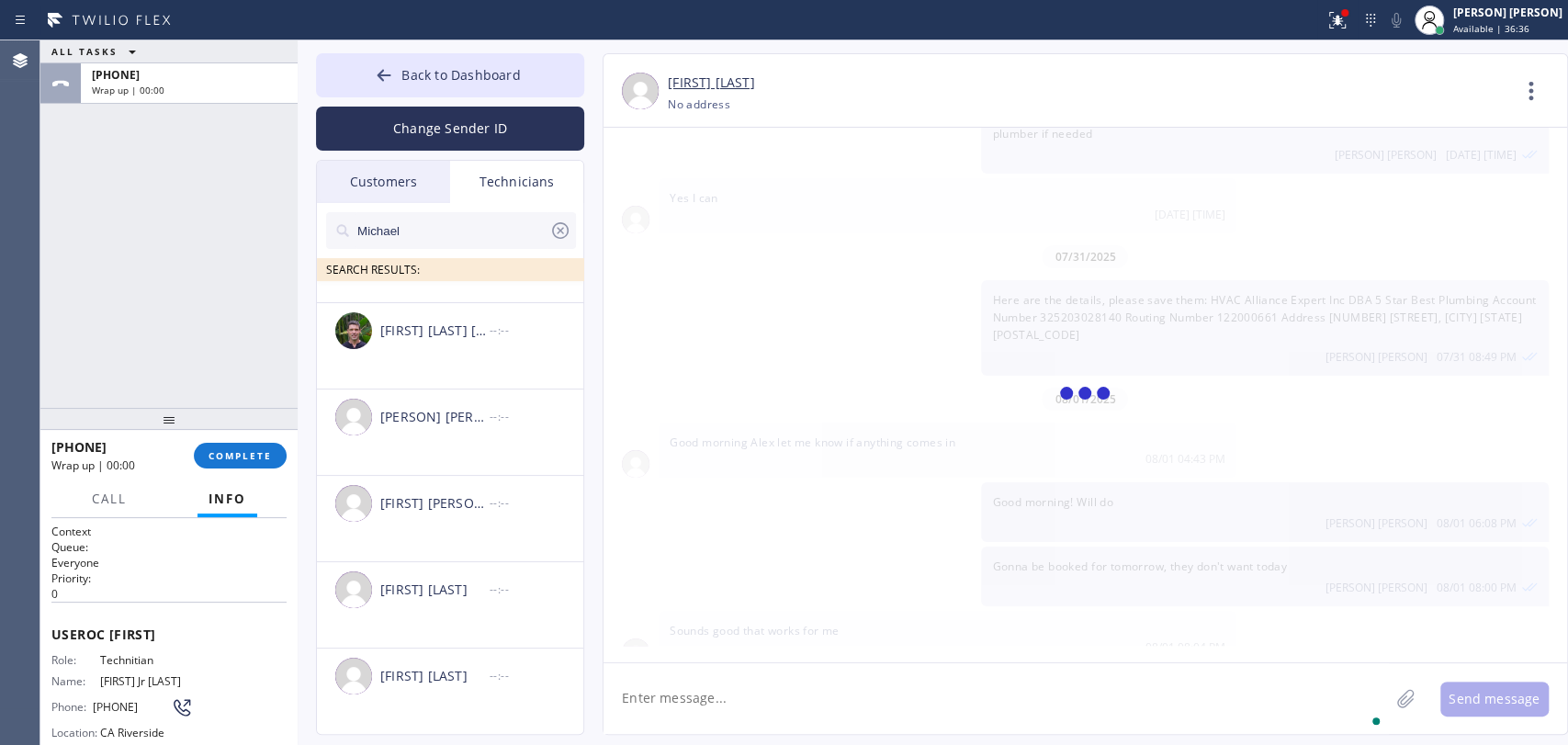 scroll, scrollTop: 397, scrollLeft: 0, axis: vertical 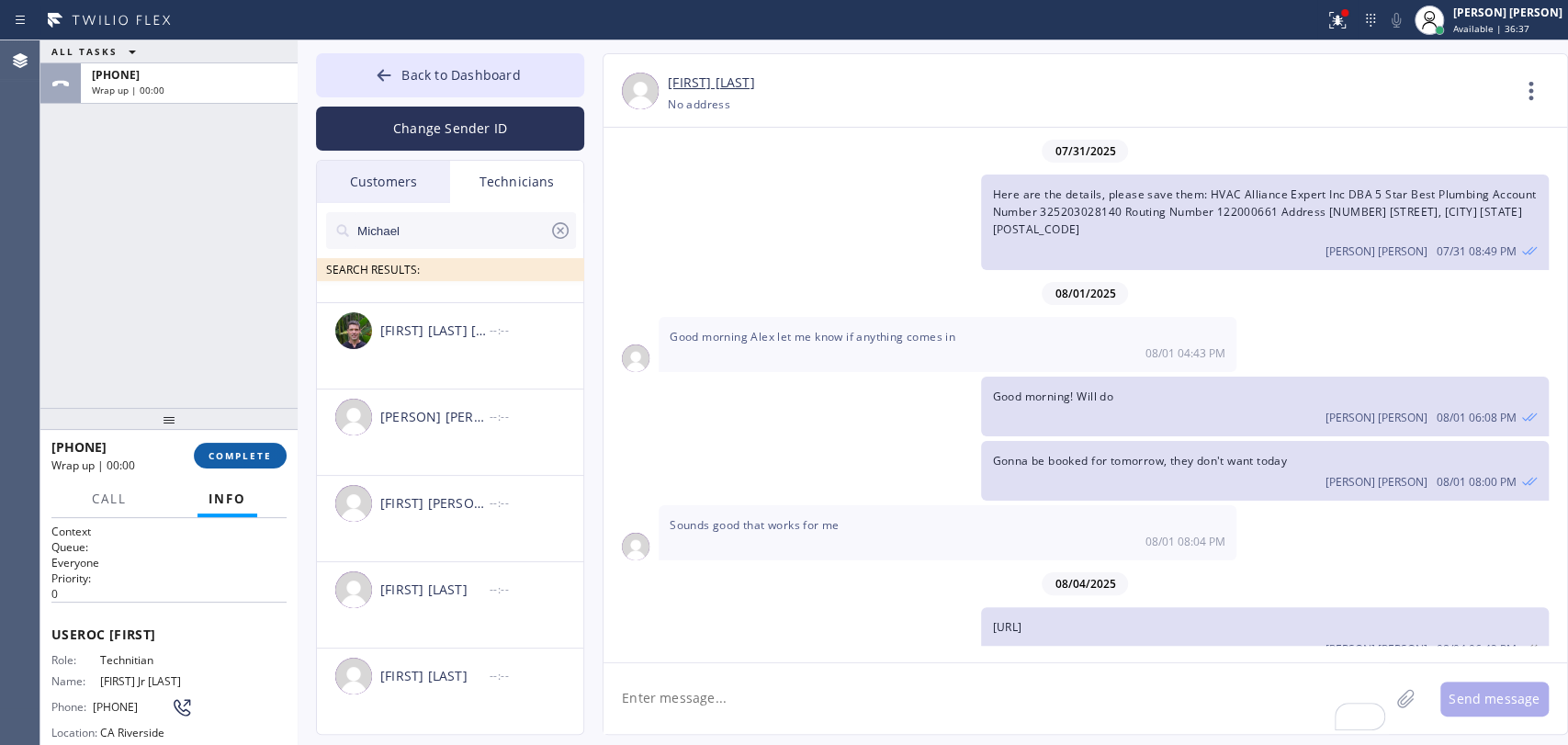 click on "COMPLETE" at bounding box center (240, 456) 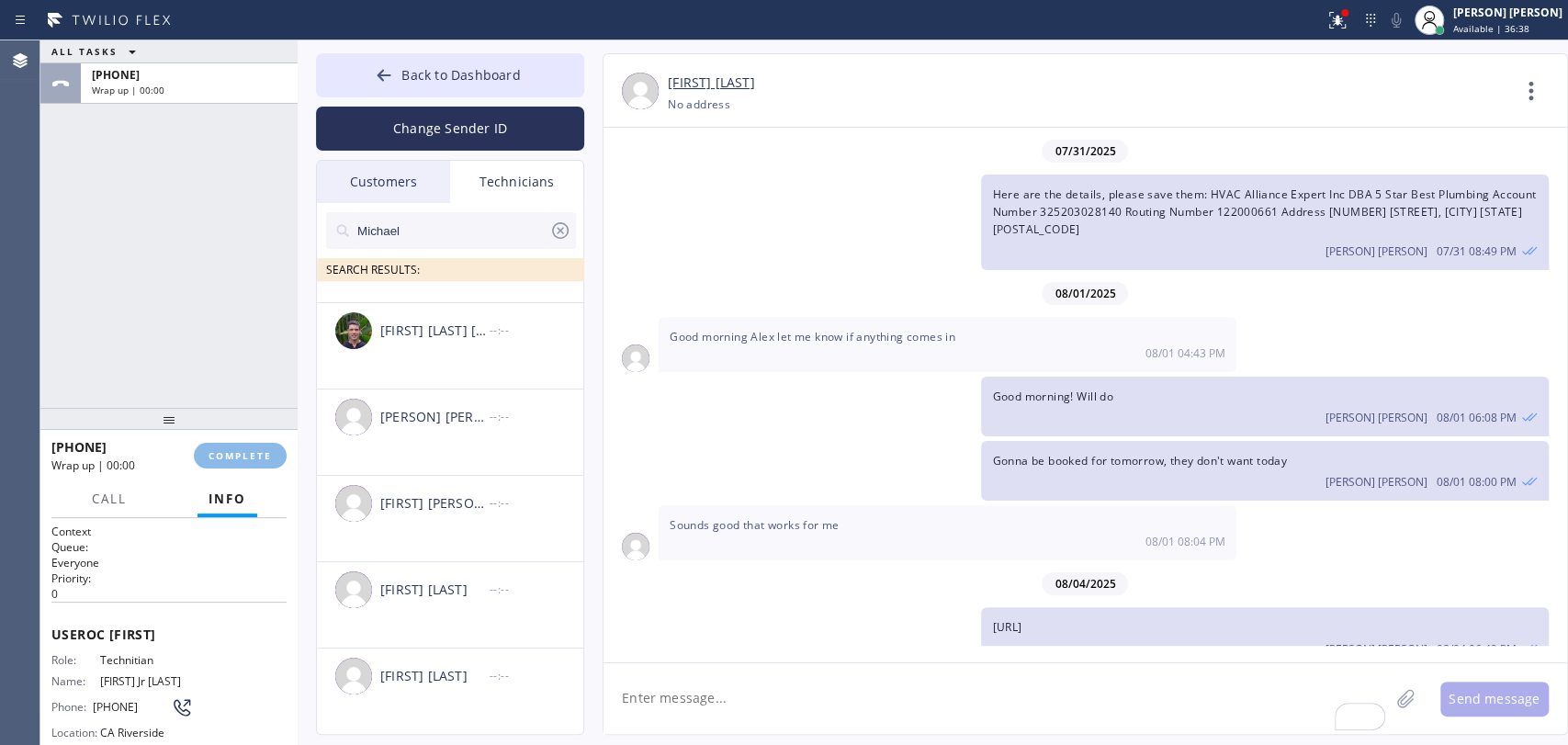 type on "cause i got sick and i didn't see your message on F" 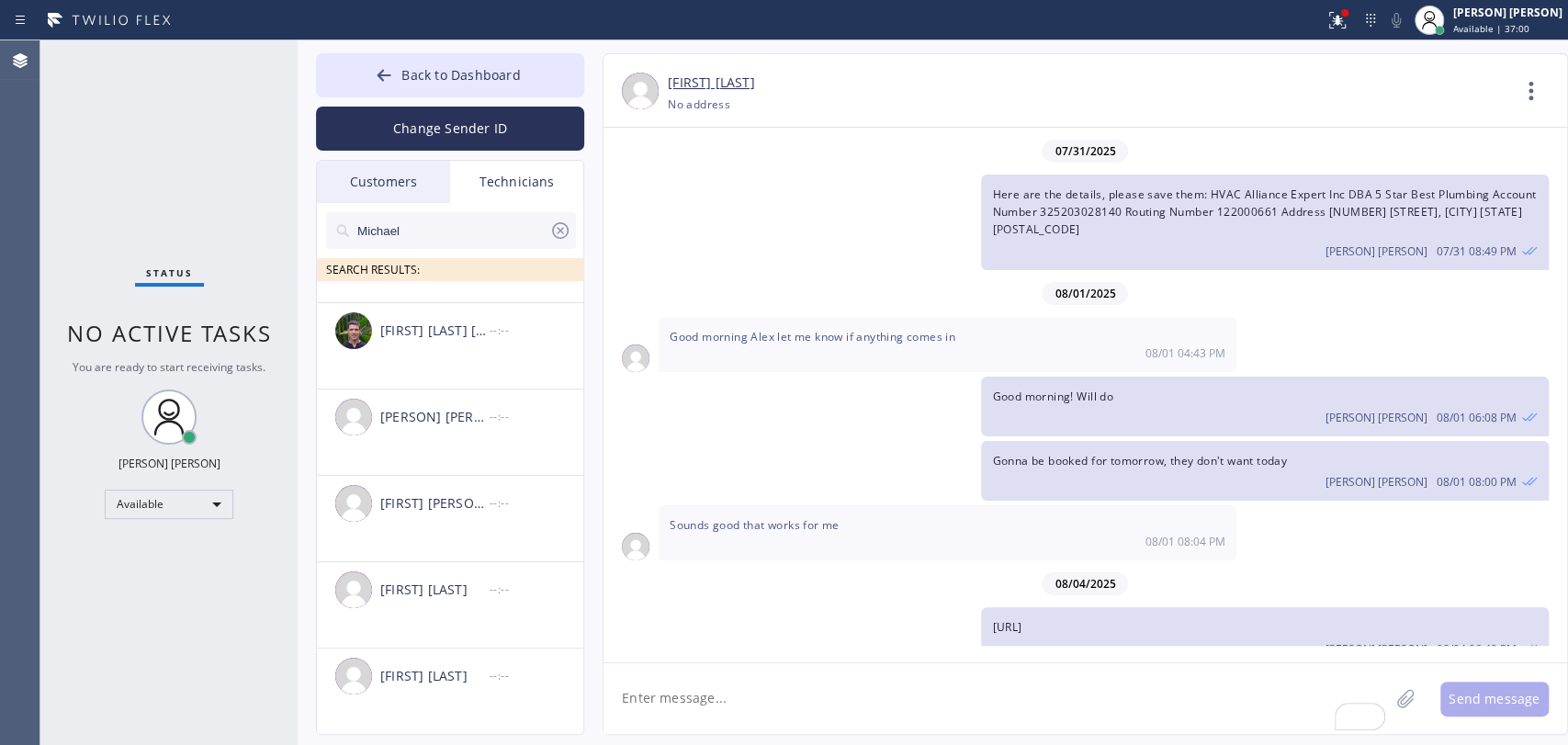 click 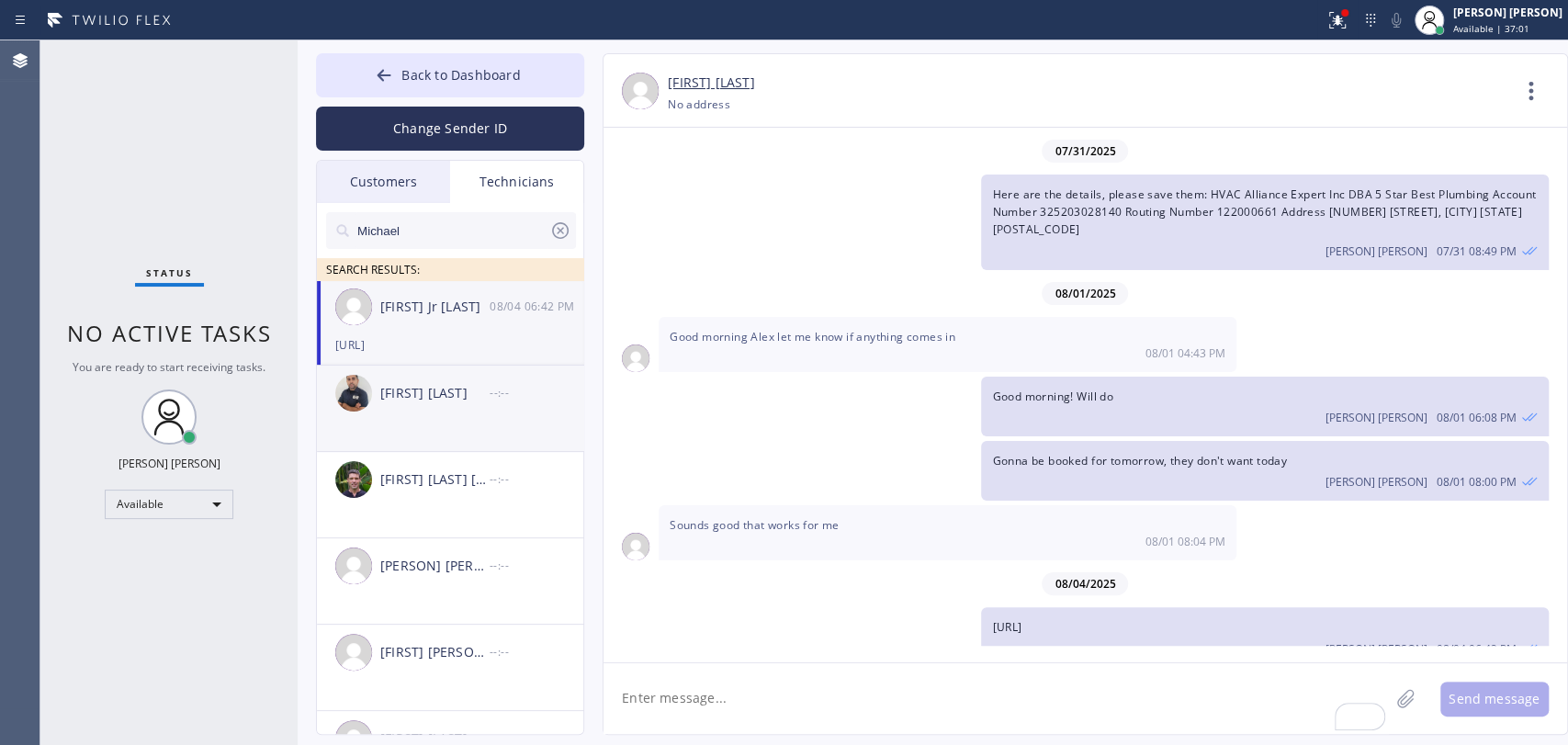 scroll, scrollTop: 0, scrollLeft: 0, axis: both 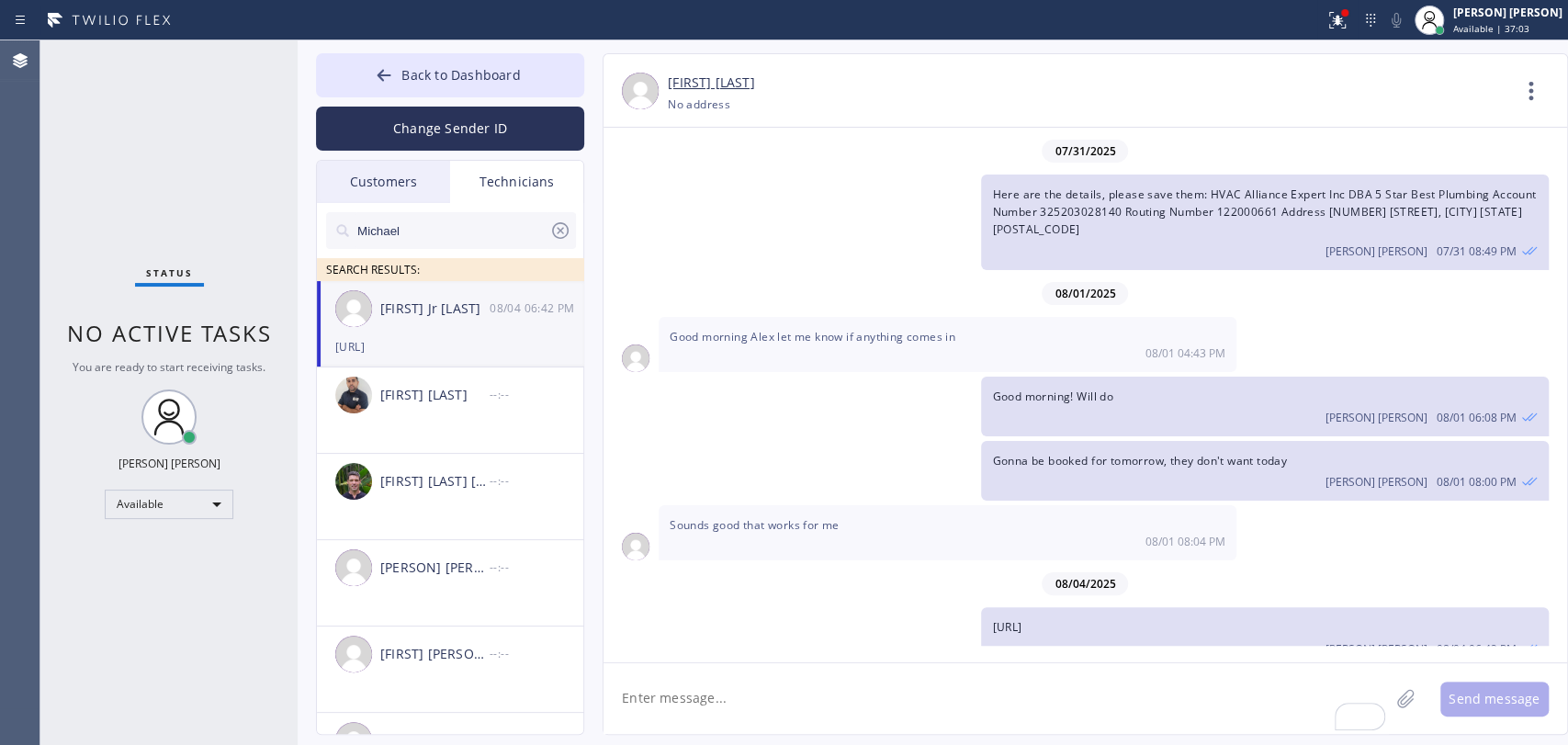 click on "Michael Jr Garcia" at bounding box center (434, 309) 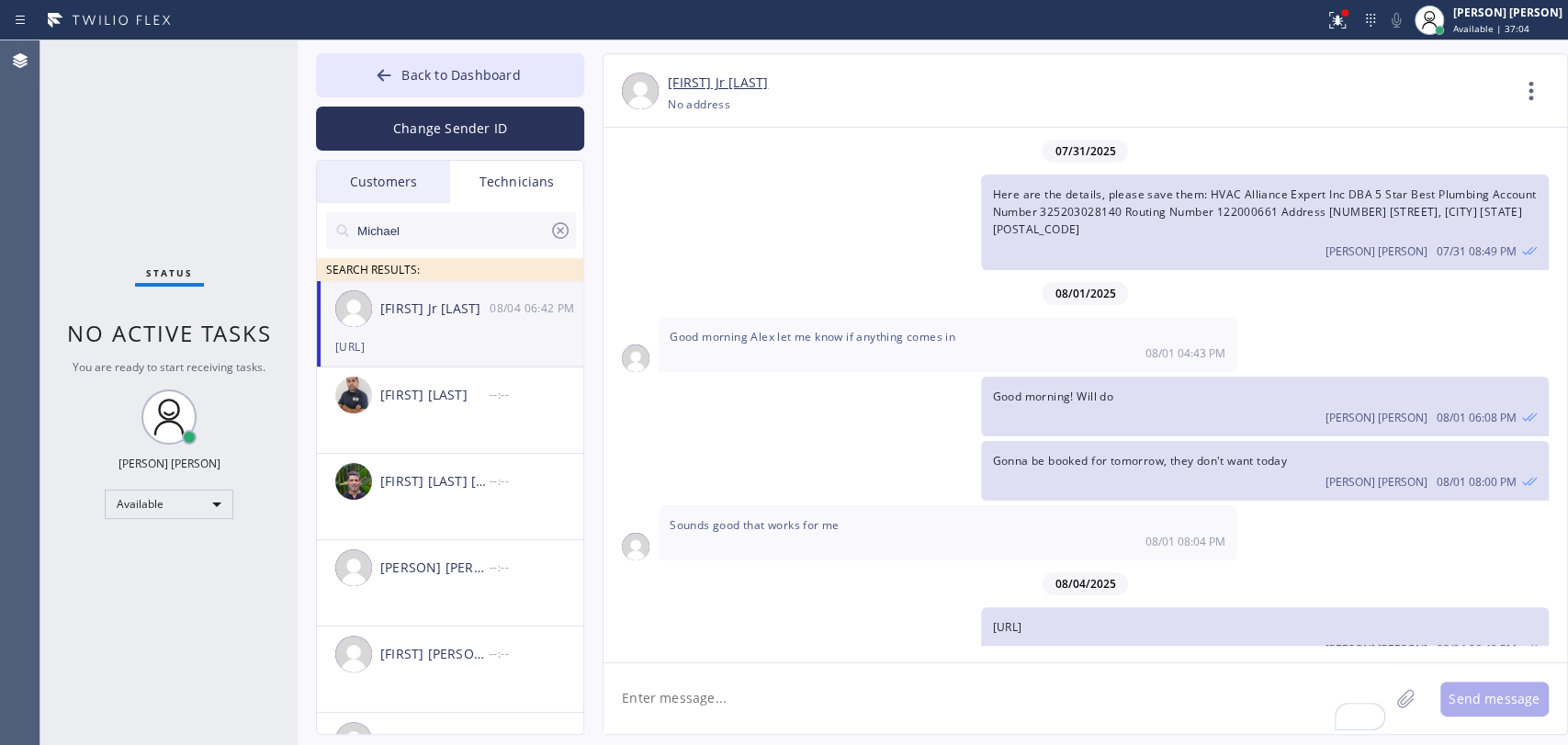 click on "https://meet.google.com/vvo-zpmq-cfu?authuser=0" at bounding box center (1007, 626) 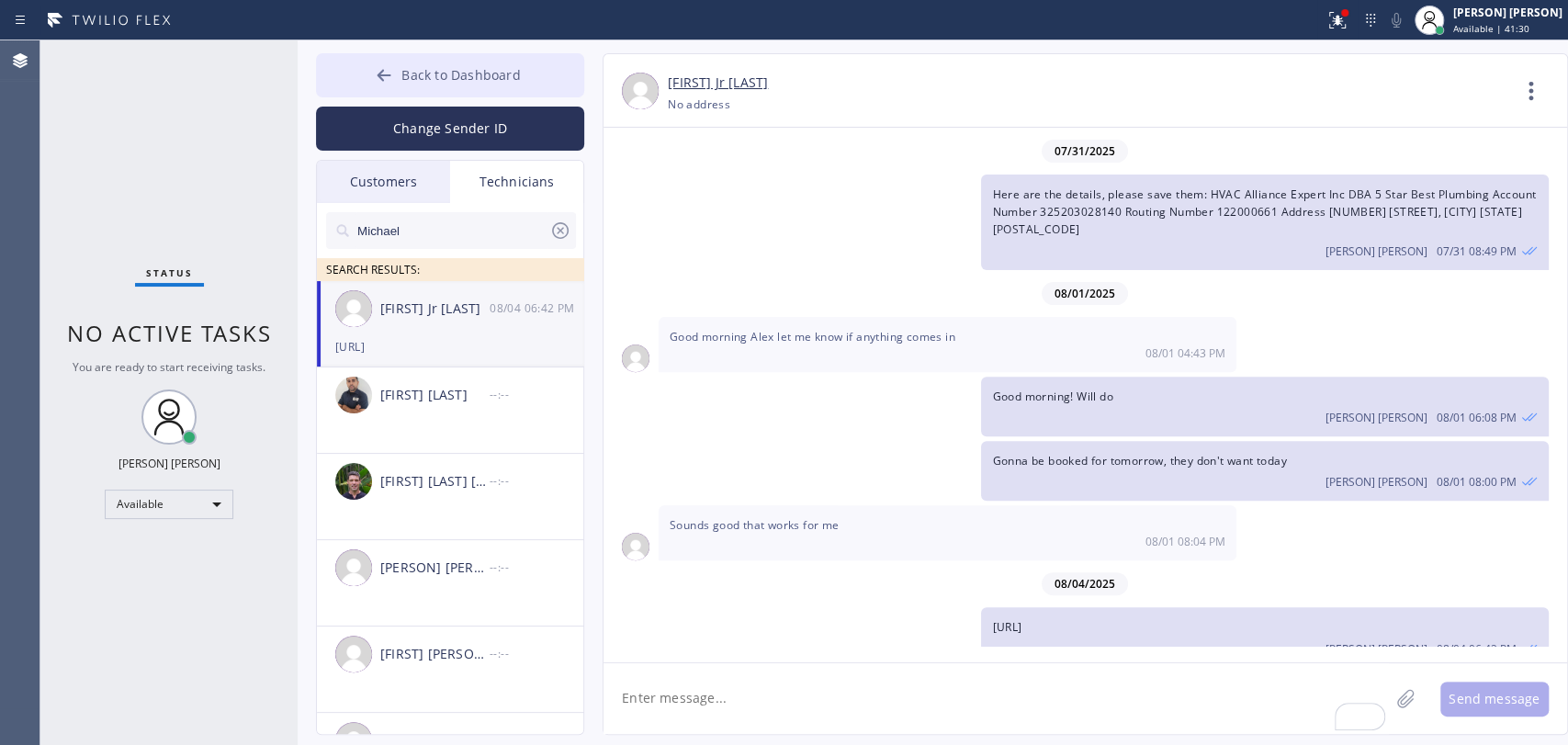 click on "Back to Dashboard" at bounding box center [450, 75] 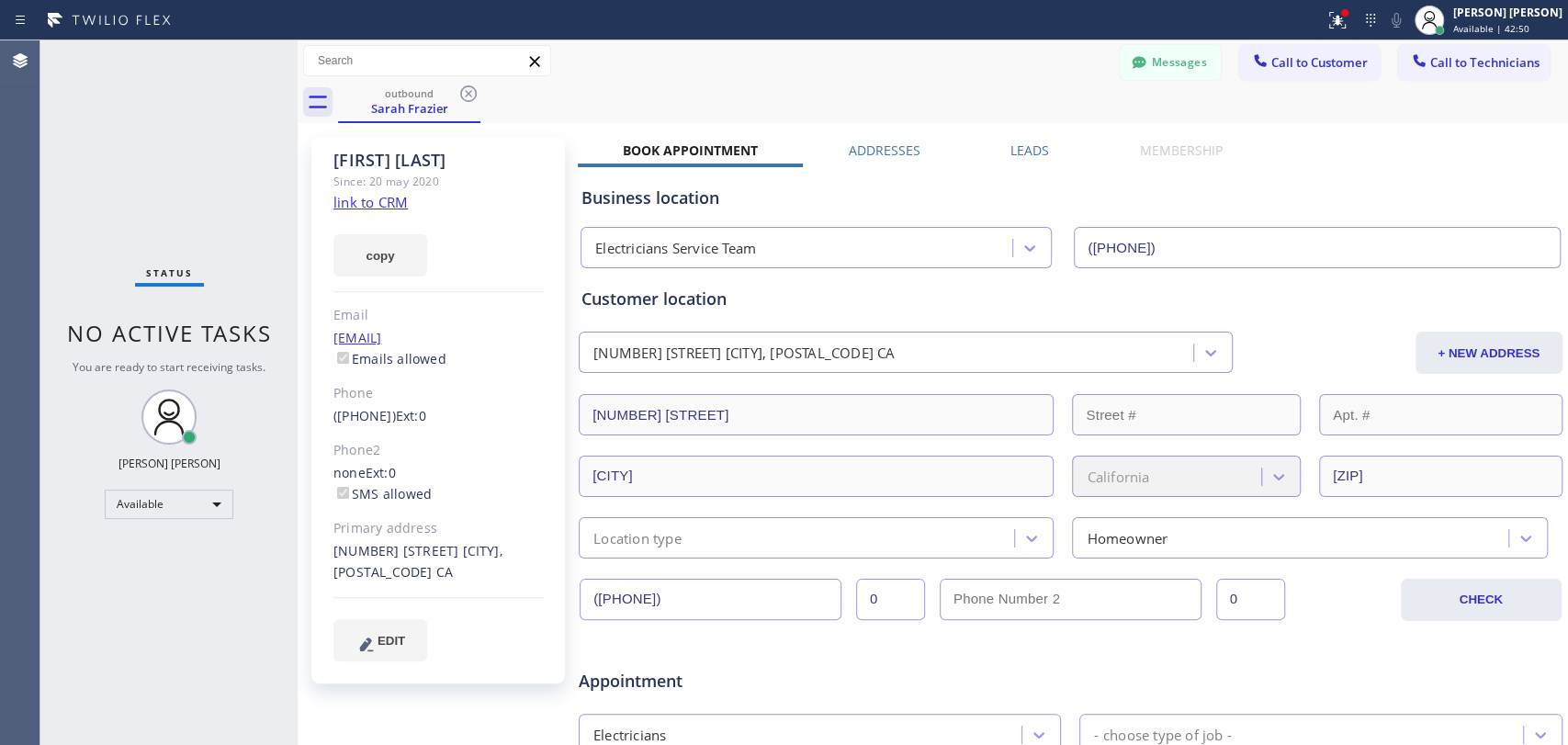 click on "Status   No active tasks     You are ready to start receiving tasks.   Oleksiy  Dmitriev Available" at bounding box center [169, 392] 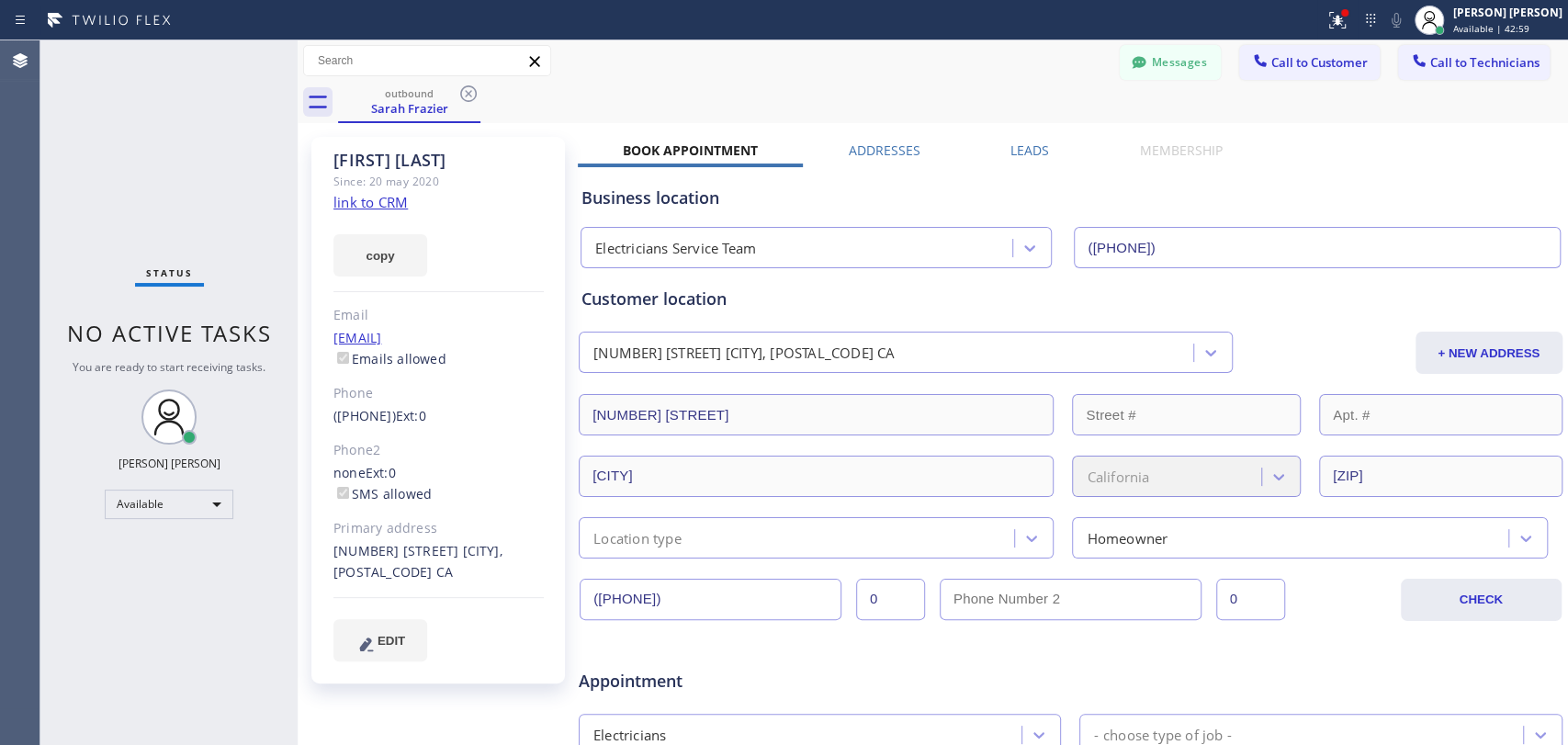 drag, startPoint x: 1071, startPoint y: 75, endPoint x: 1087, endPoint y: 69, distance: 17.088007 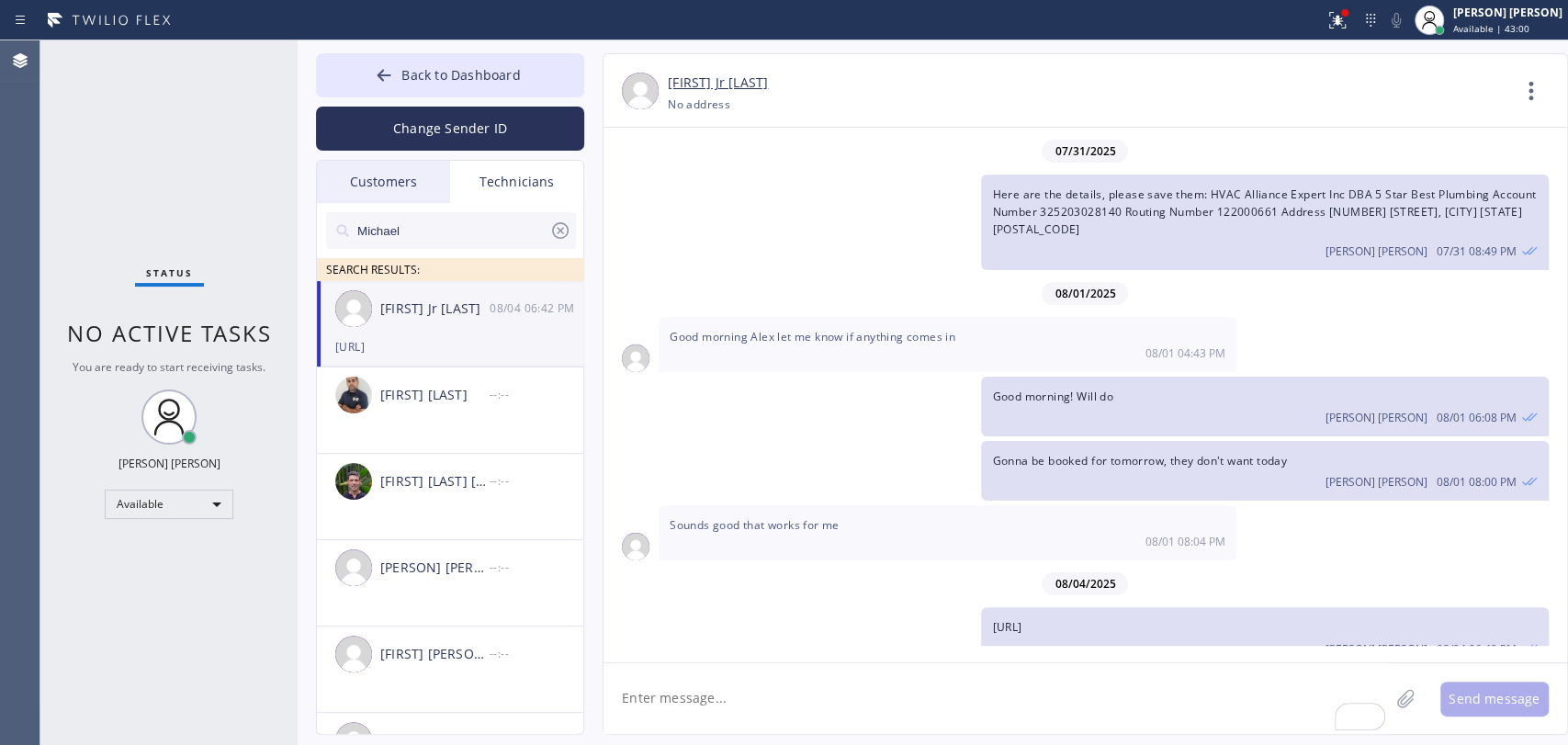 click on "Customers" at bounding box center [383, 182] 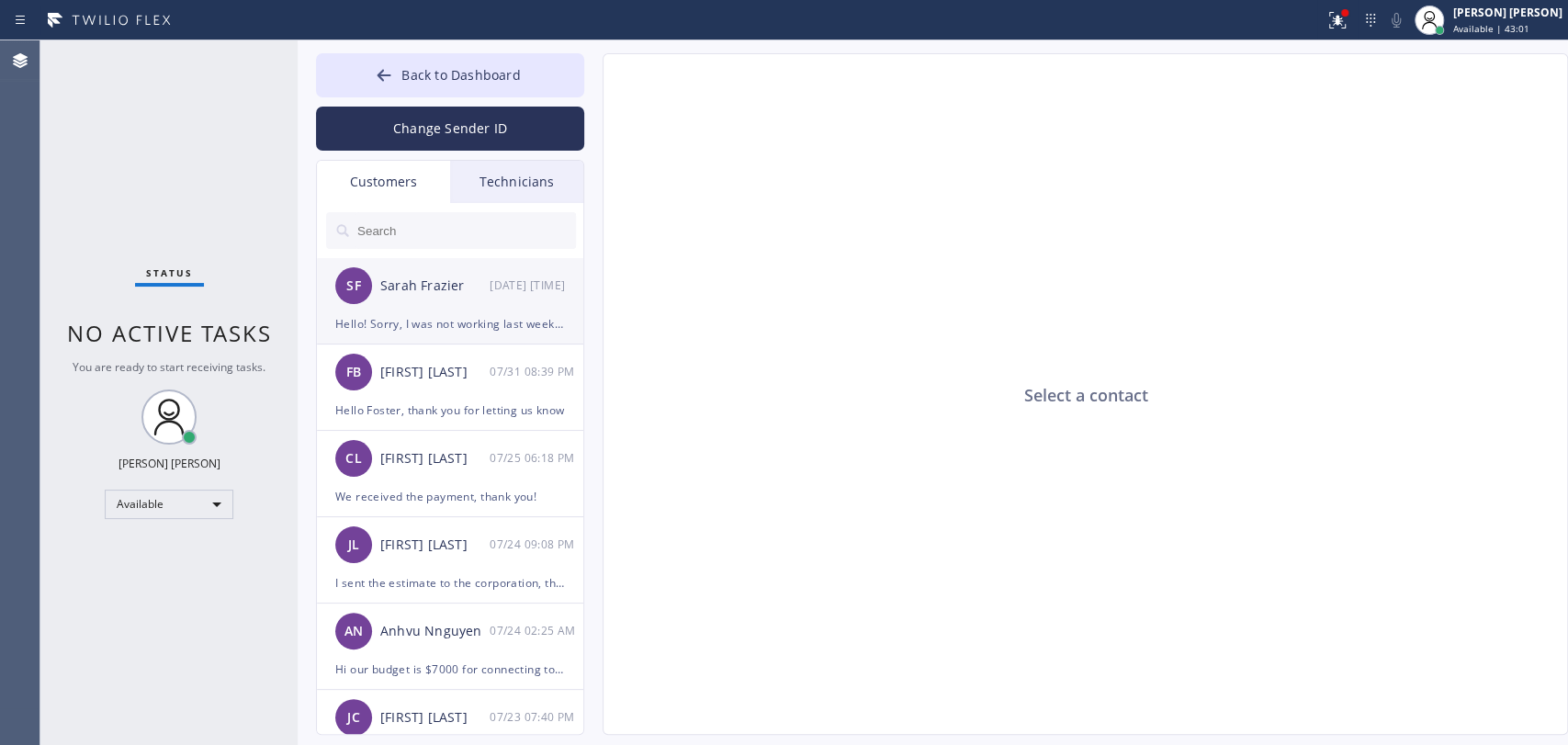click on "Sarah  Frazier" at bounding box center [434, 286] 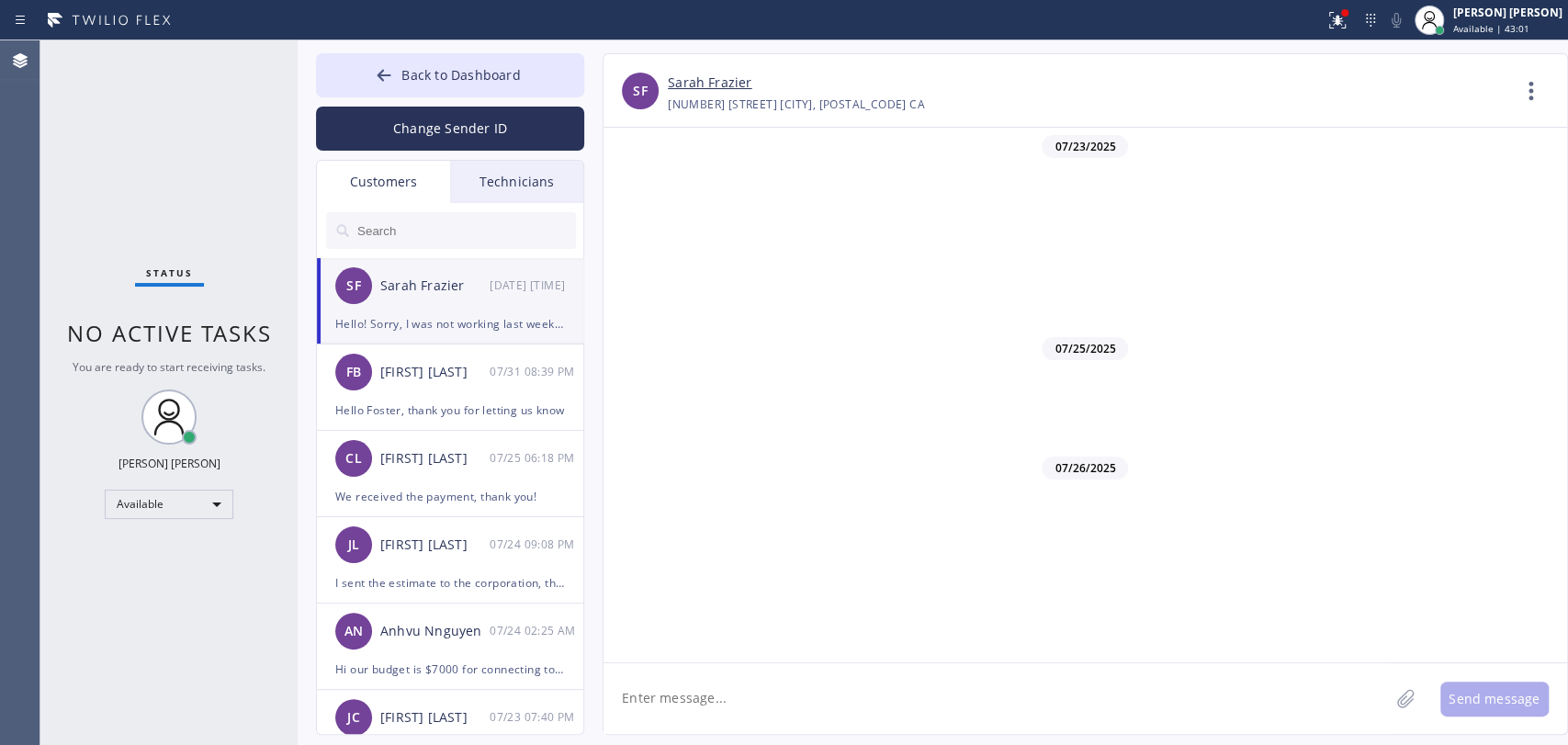 scroll, scrollTop: 709, scrollLeft: 0, axis: vertical 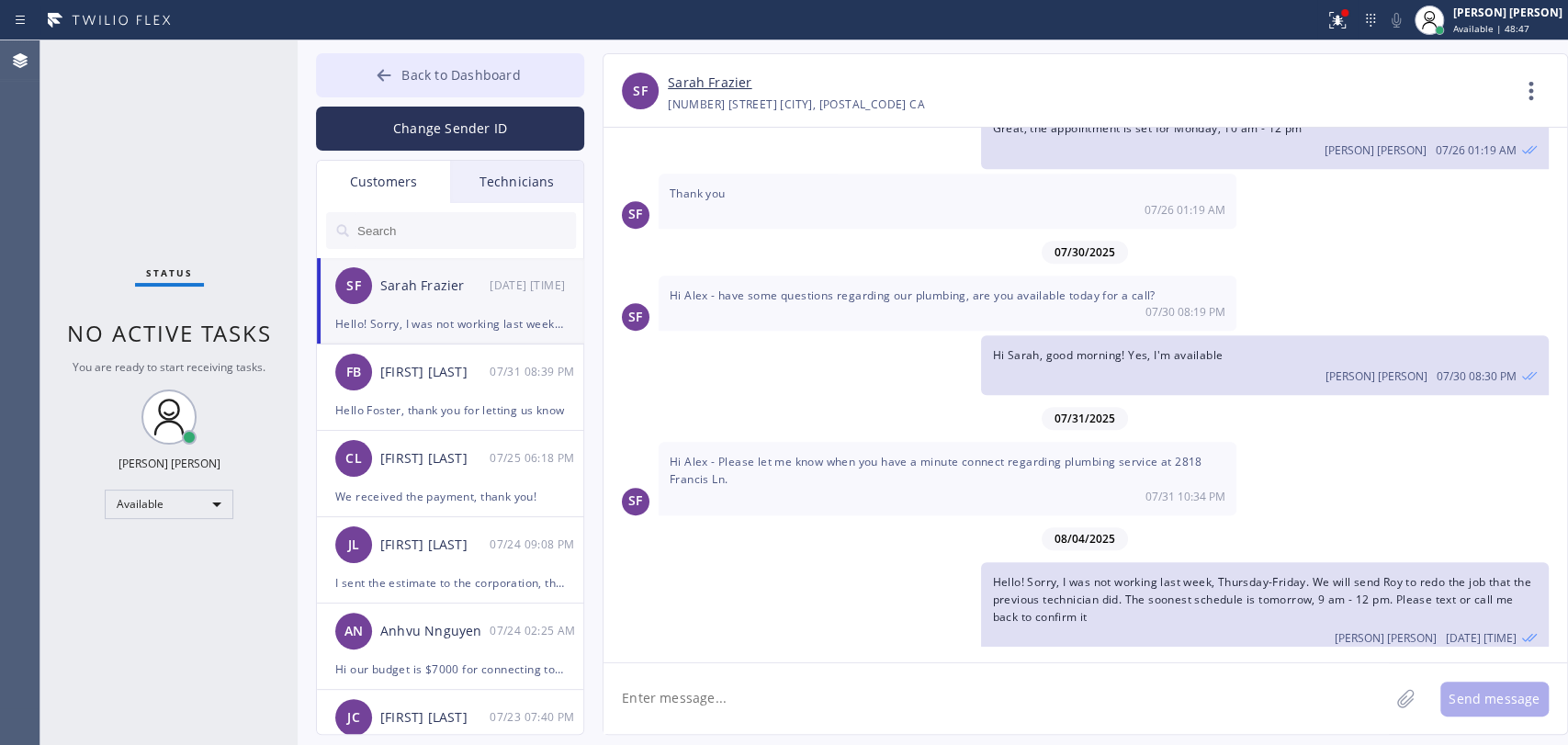 click on "Back to Dashboard" at bounding box center [460, 74] 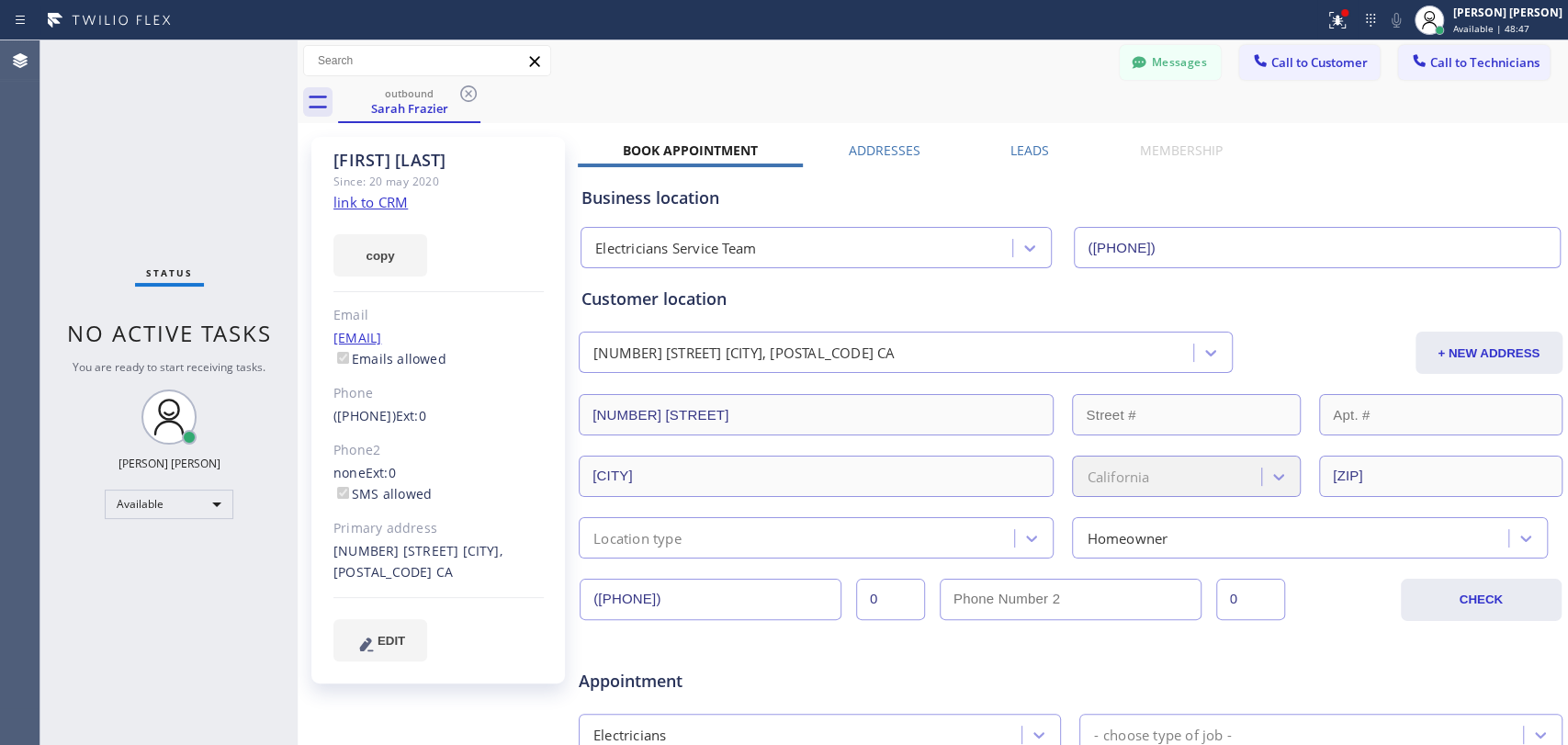 click on "Call to Technicians" at bounding box center [1484, 62] 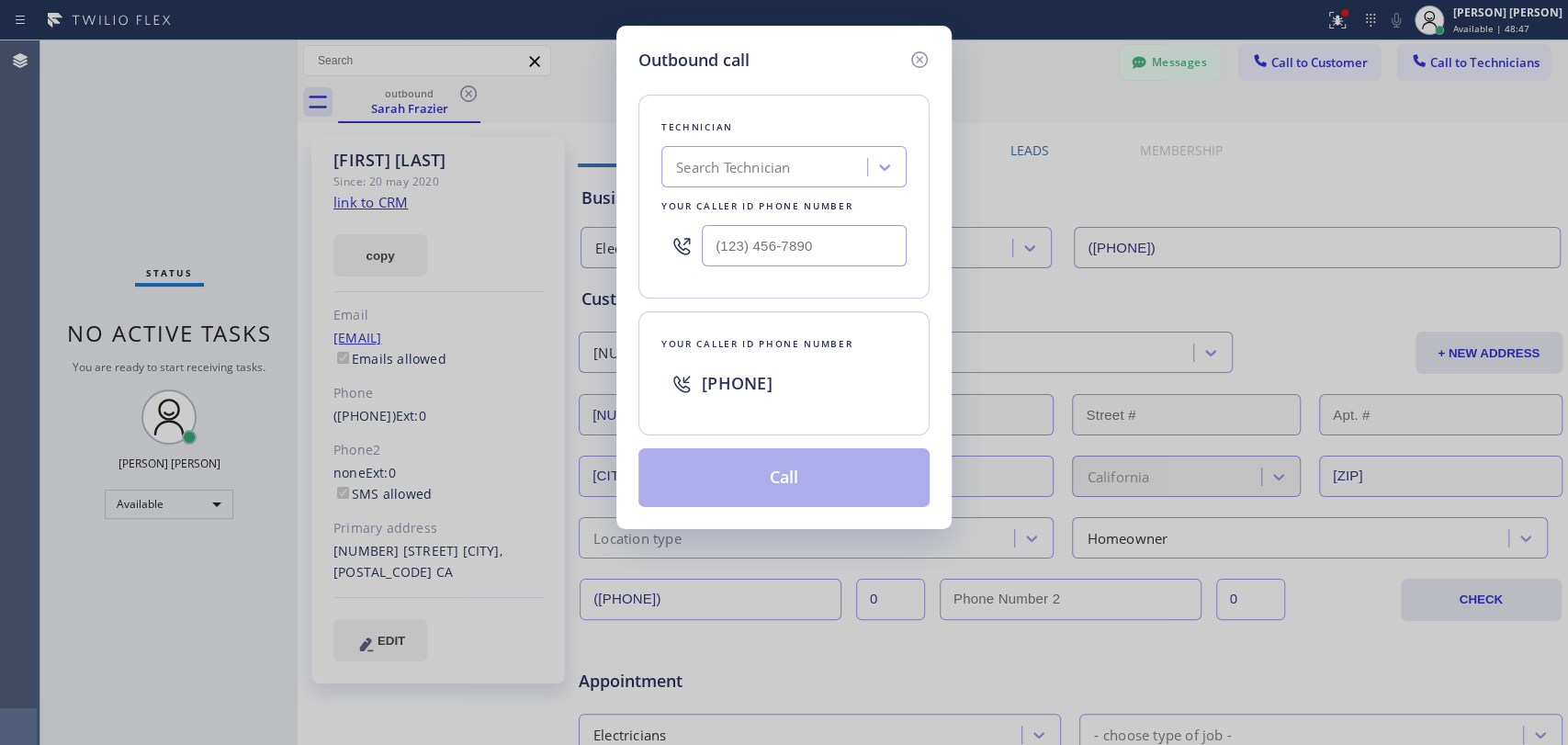 click on "Outbound call Technician Search Technician Your caller id phone number Your caller id phone number +13236796146 Call" at bounding box center [784, 277] 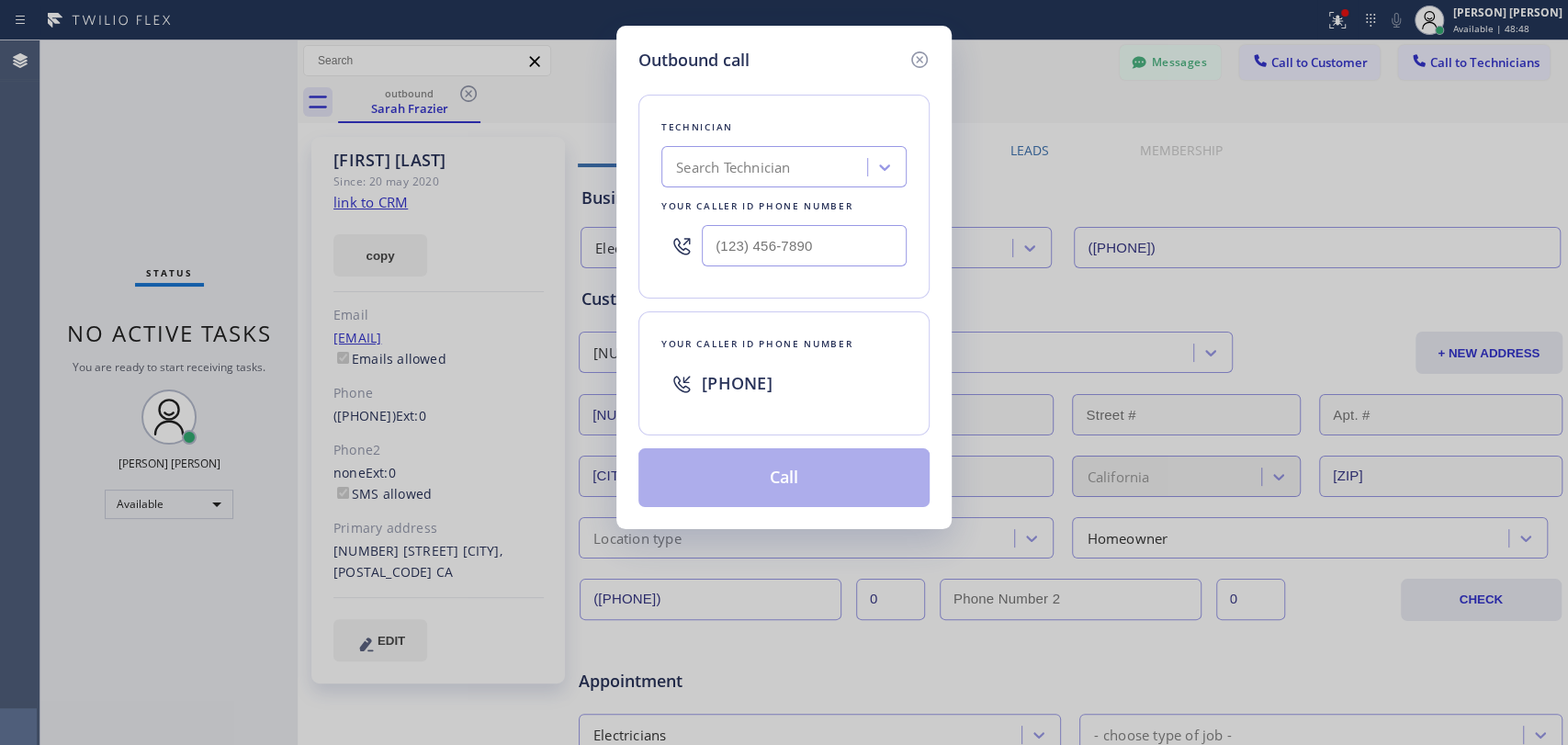 click on "Search Technician" at bounding box center (733, 167) 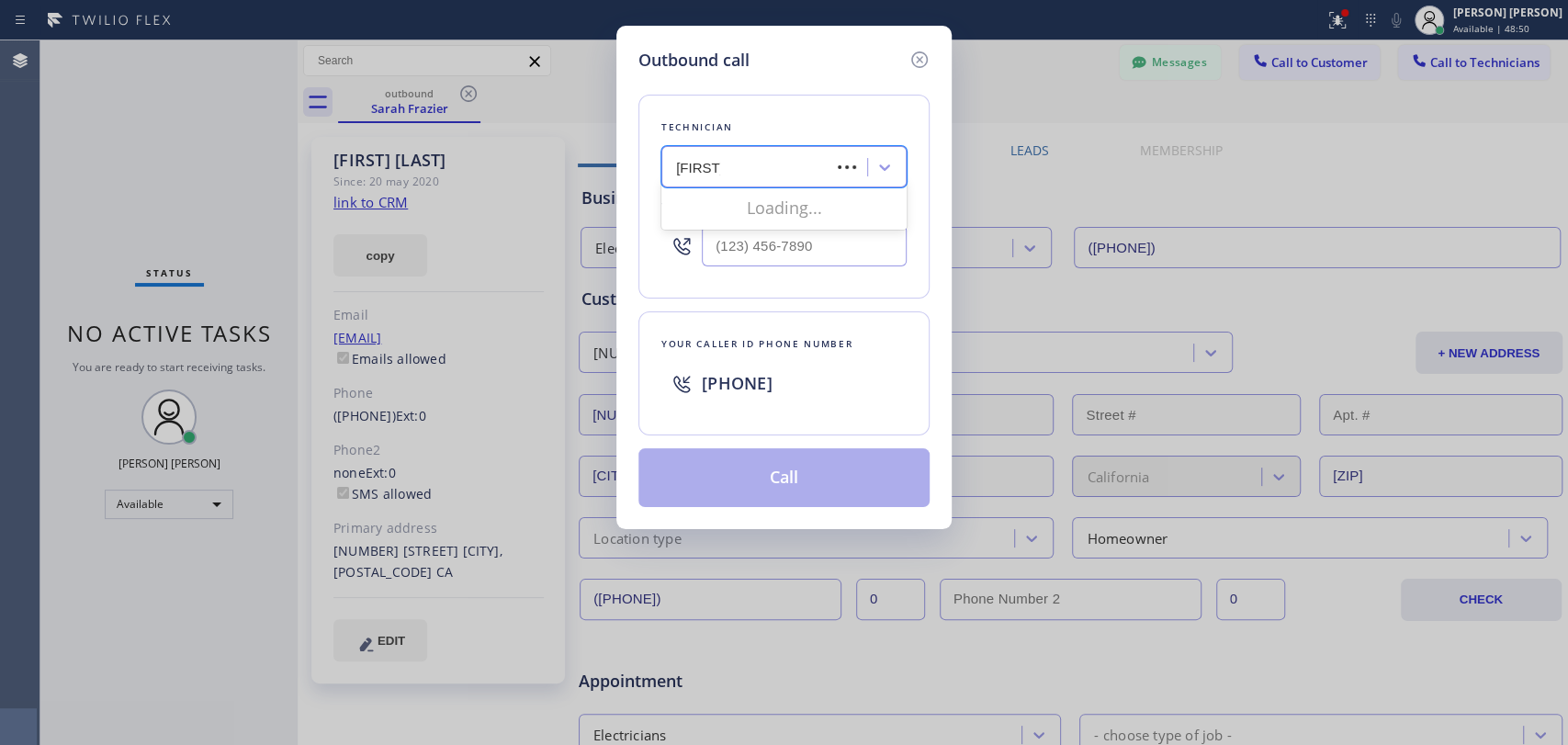 type on "anthony" 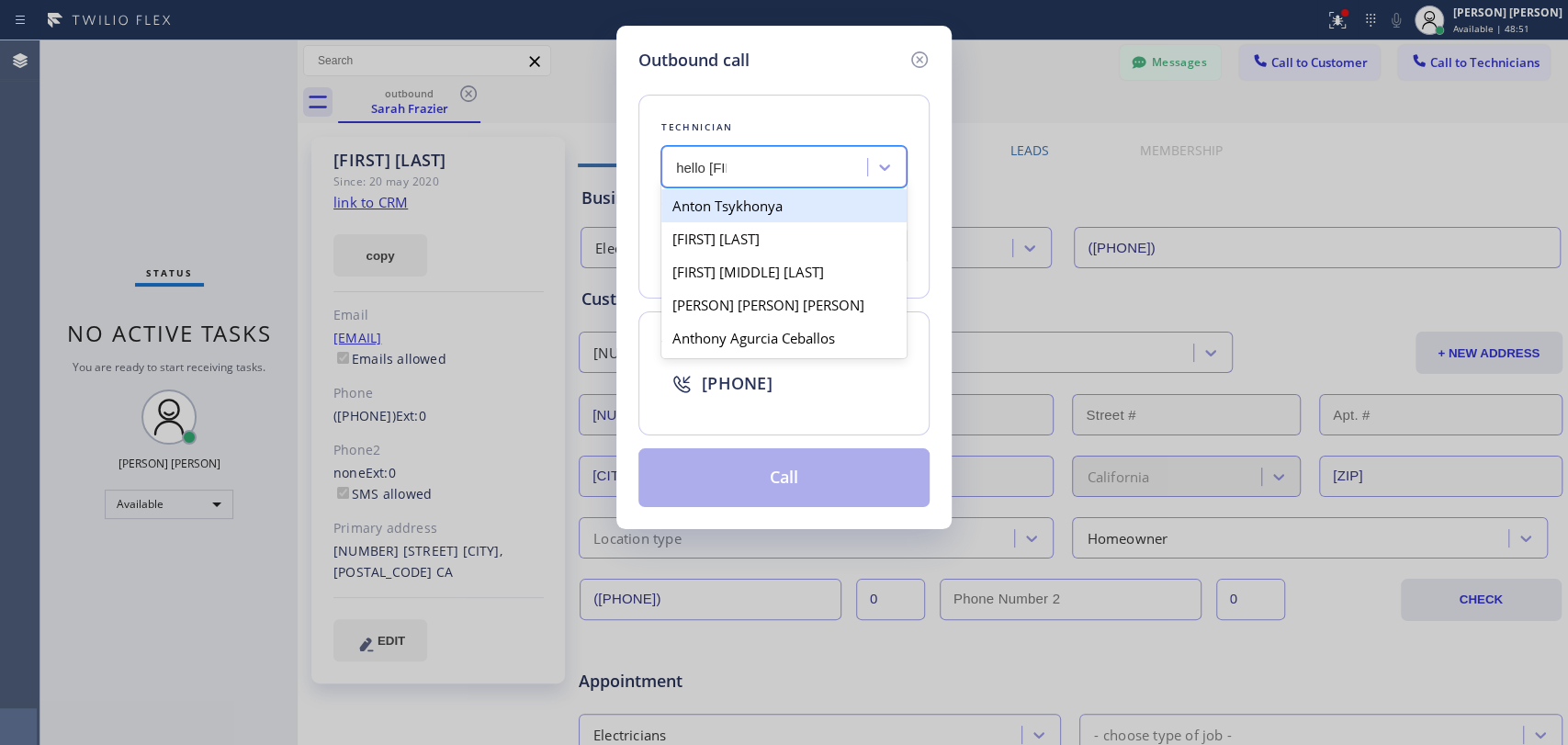 click on "Anton Tsykhonya" at bounding box center [784, 206] 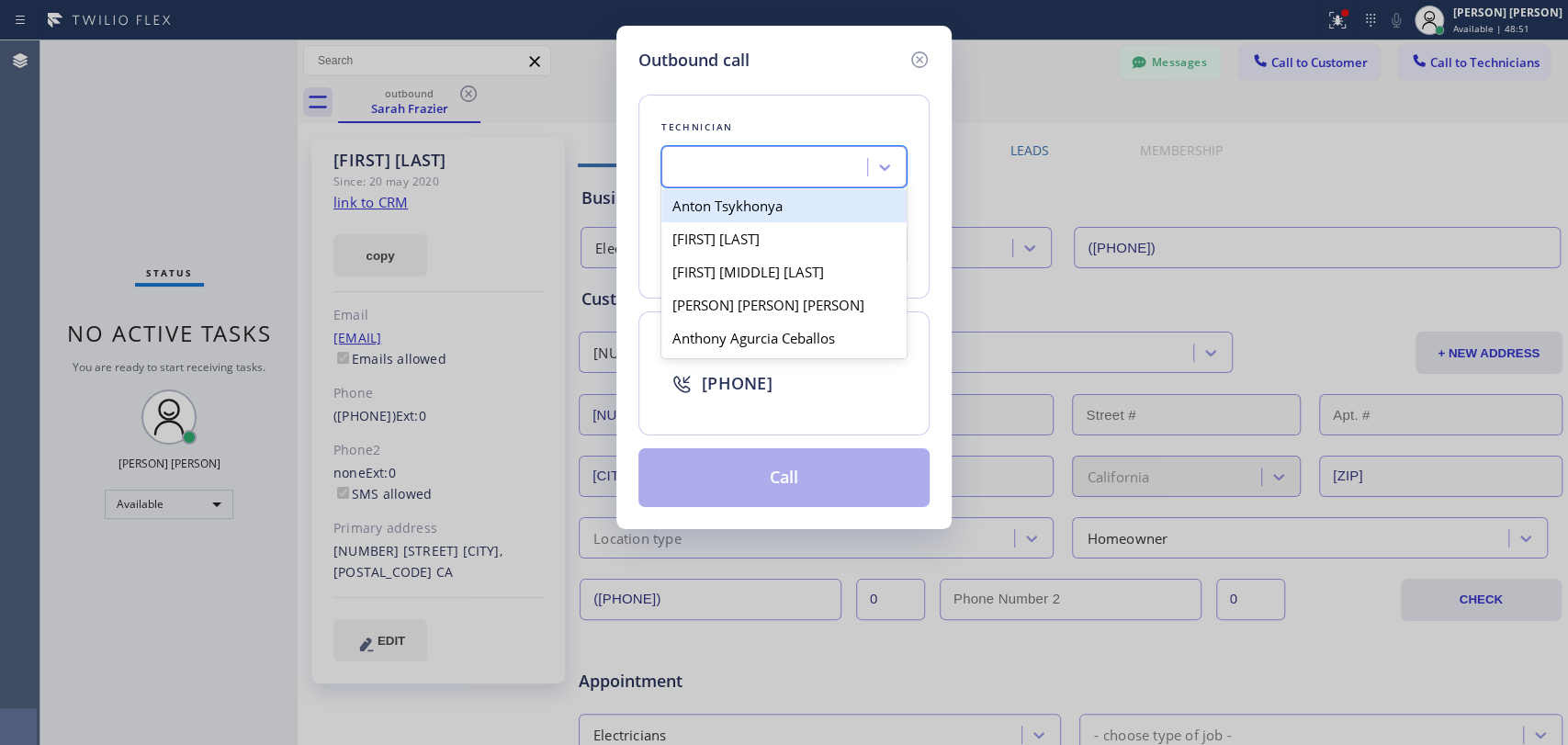type on "(909) 235-8753" 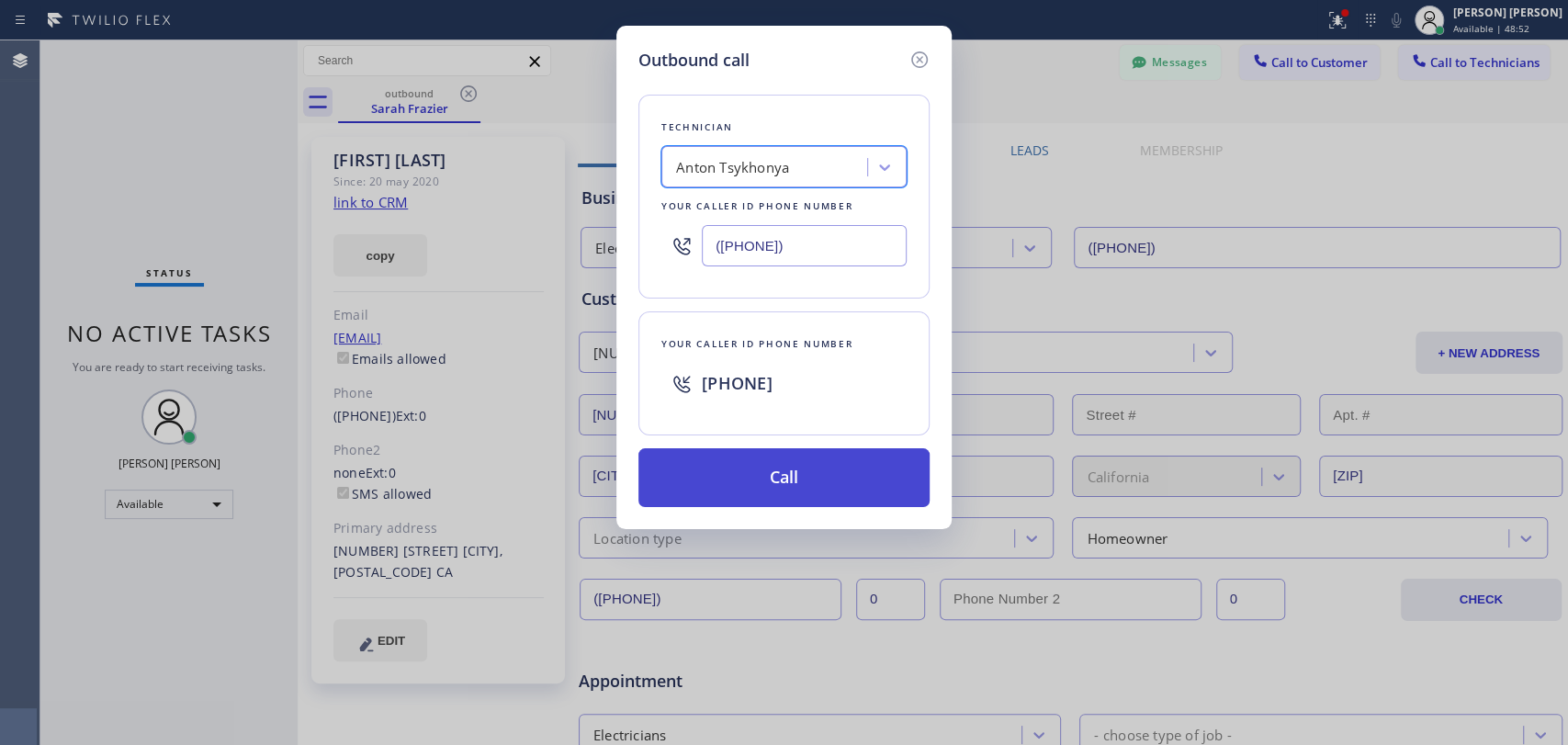 click on "Call" at bounding box center (784, 478) 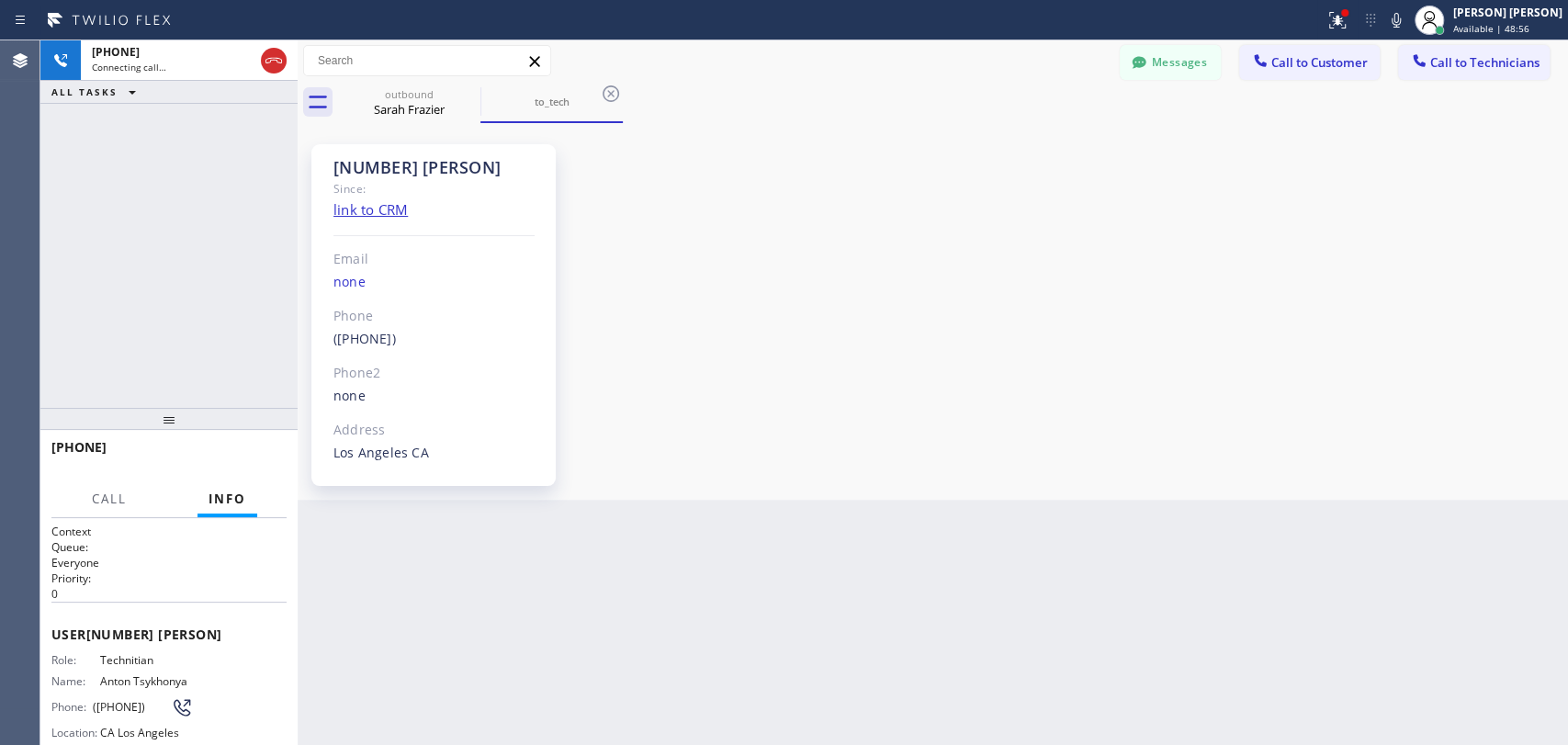 click on "Back to Dashboard Change Sender ID Customers Technicians SF Sarah  Frazier 08/04 06:28 PM Hello! Sorry, I was not working last week, Thursday-Friday. We will send Roy to redo the job that the previous technician did. The soonest schedule is tomorrow, 9 am - 12 pm. Please text or call me back to confirm it FB Foster Brascaer 07/31 08:39 PM Hello Foster, thank you for letting us know CL Christy Leung 07/25 06:18 PM We received the payment, thank you!  JL Joel Lima 07/24 09:08 PM I sent the estimate to the corporation, they will take the decision. AN Anhvu  Nnguyen  07/24 02:25 AM Hi our budget is $7000 for connecting to the water and sewer line with labor and materials JC Jonathan Cook 07/23 07:40 PM AZ Alex Zeltser 07/23 02:48 AM We can do Tuesday next week 12 pm - 3 pm as well, I will reschedule it. Thank you for your answer! AD Alex Desilva 07/22 07:52 PM Thanks for your reply! Will be waiting for your decision on this project JO James  Owens 07/19 10:59 PM CS Cia Syrangelas 07/10 03:48 AM SO Stella  Oh JP" at bounding box center (932, 392) 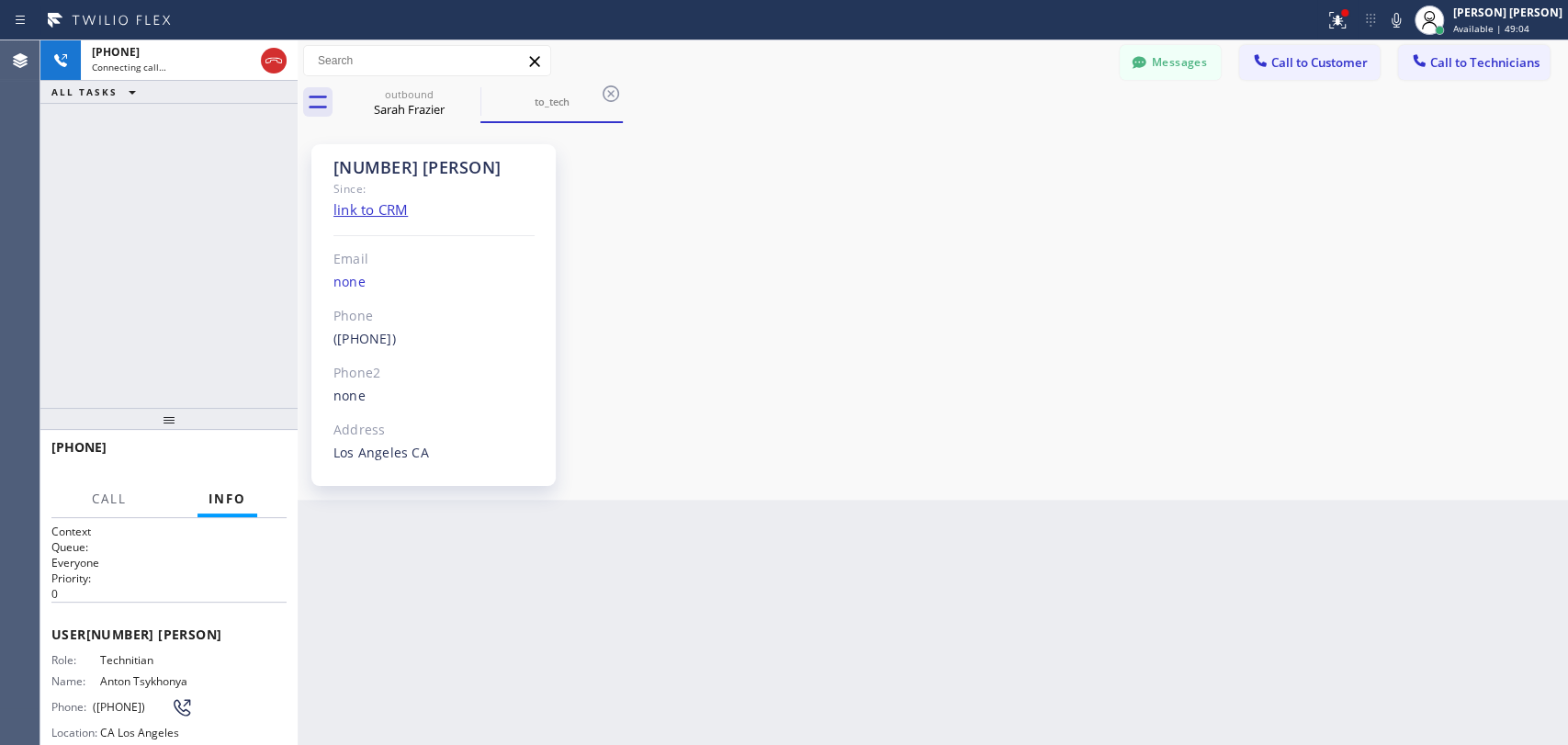 click on "3 Anthony Since:  link to CRM Email none Phone (909) 235-8753 Outbound call Technician Search Technician Your caller id phone number Your caller id phone number Call Phone2 none Address Los Angeles    CA" at bounding box center (932, 311) 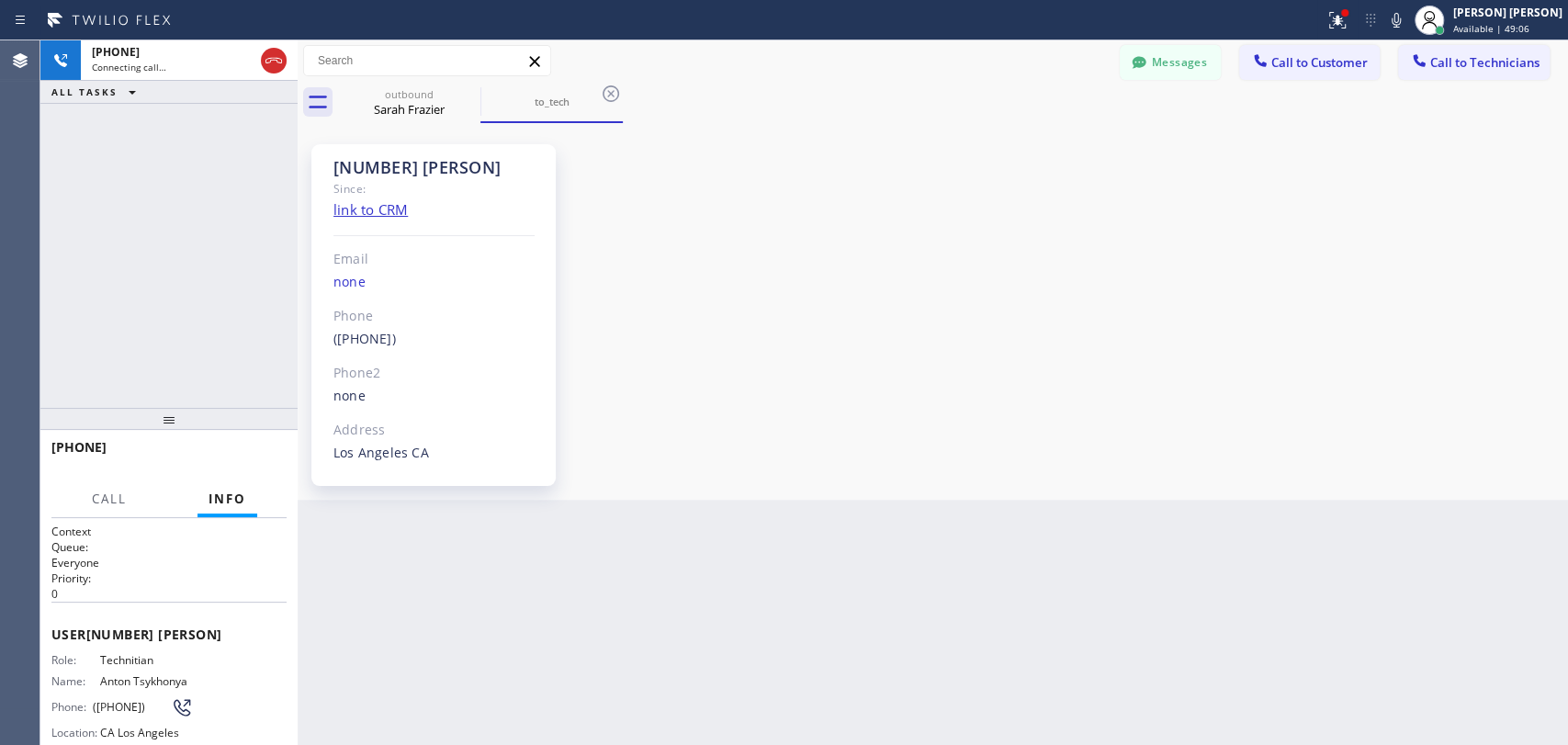click on "3 Anthony" at bounding box center [434, 167] 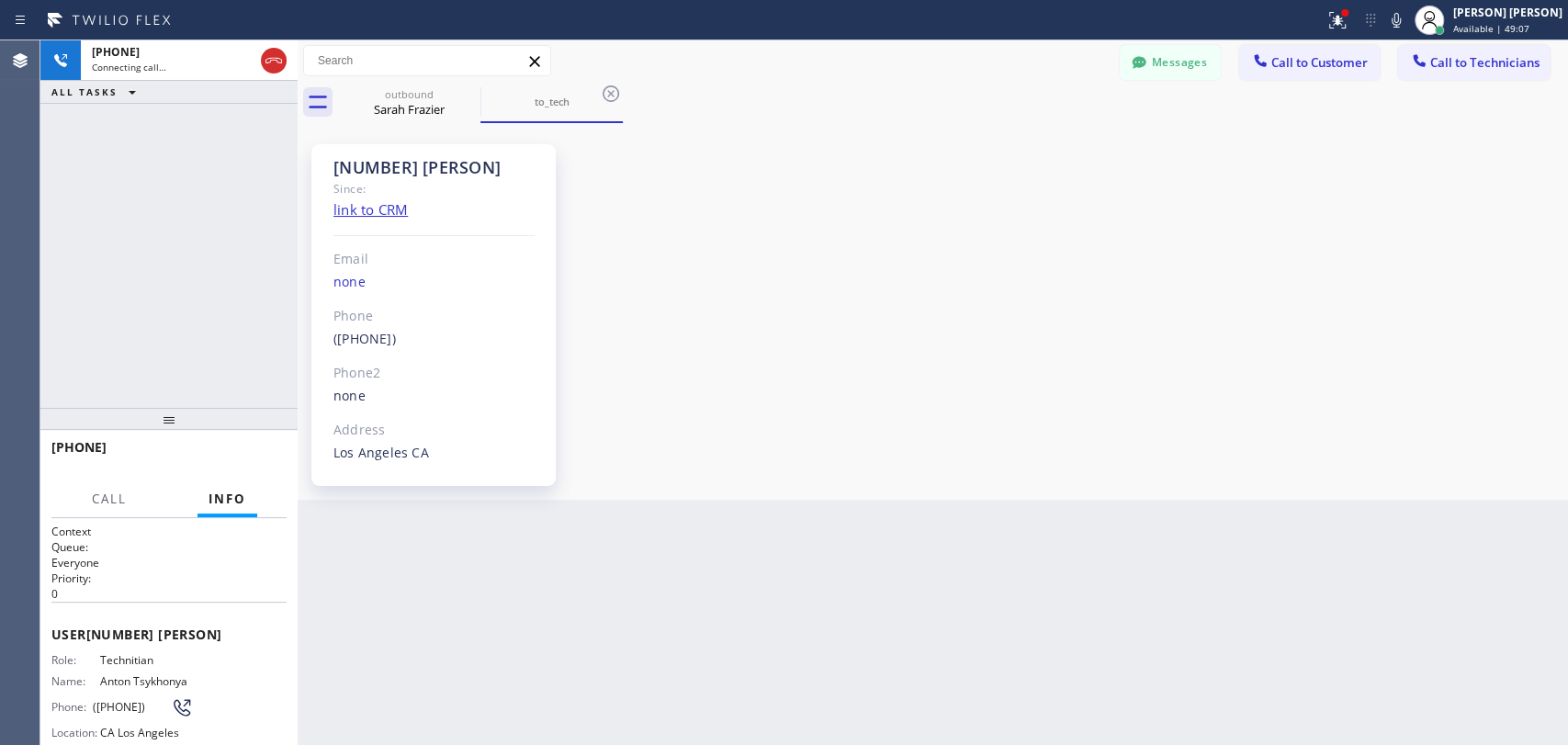 click on "3 Anthony" at bounding box center [434, 167] 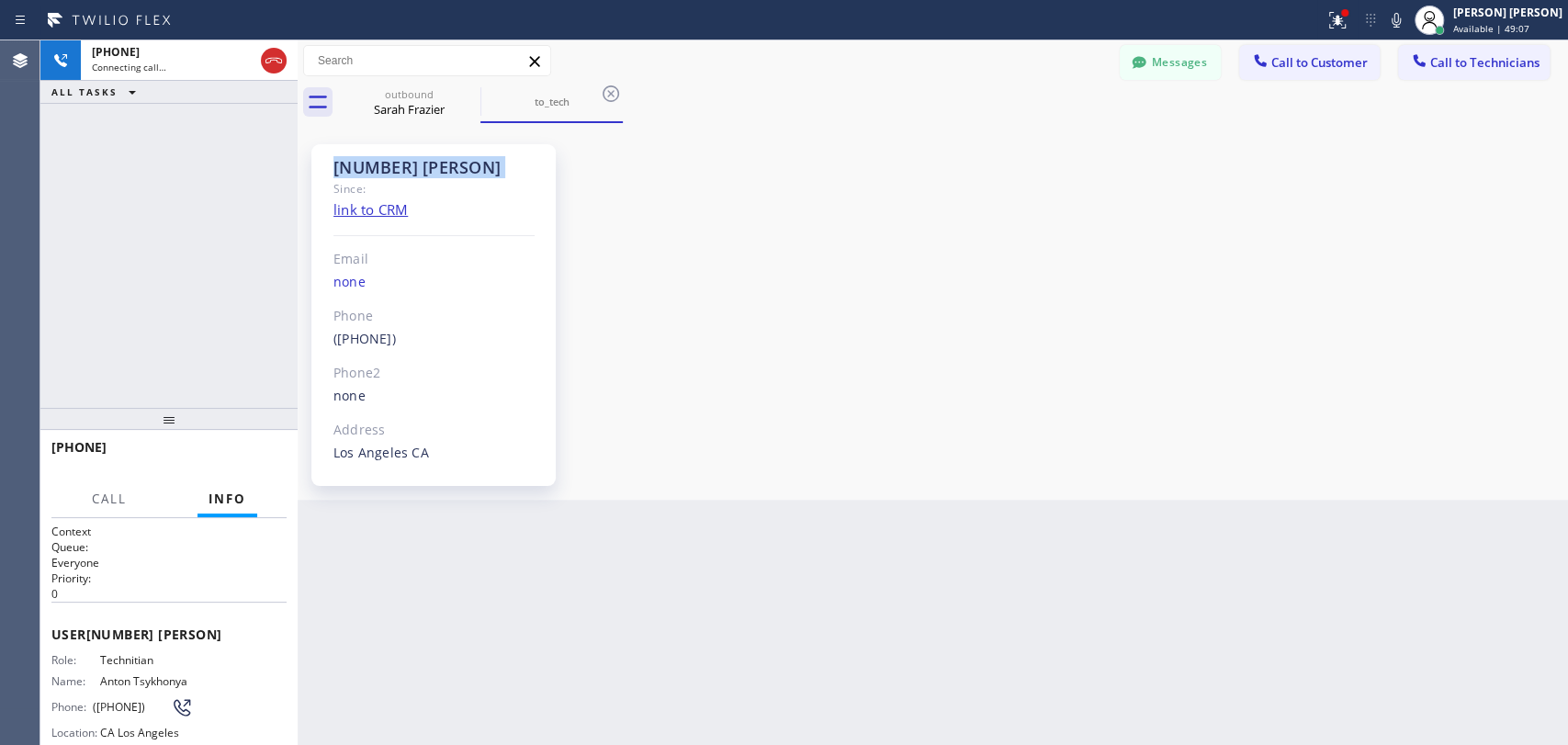 click on "3 Anthony" at bounding box center [434, 167] 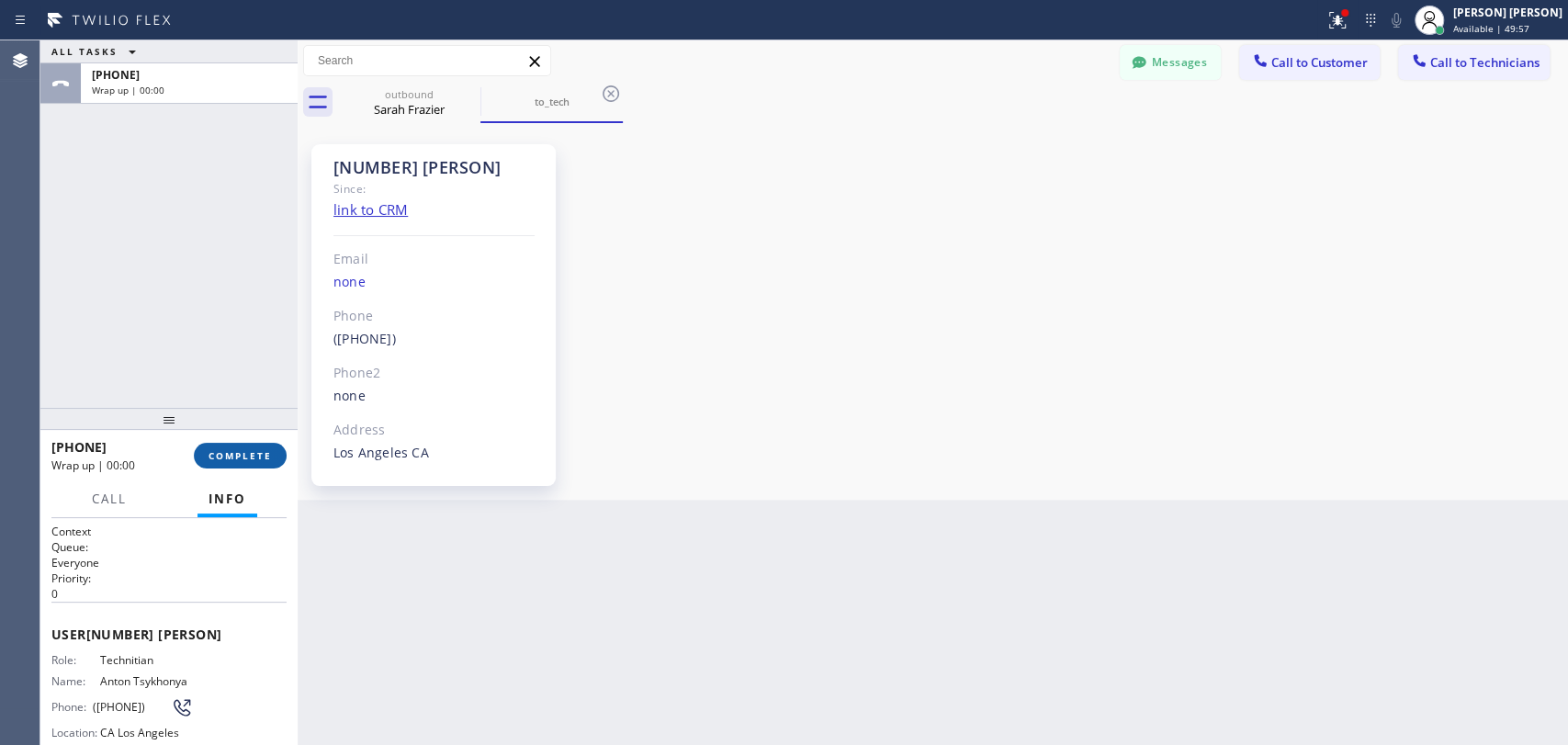 click on "COMPLETE" at bounding box center [240, 456] 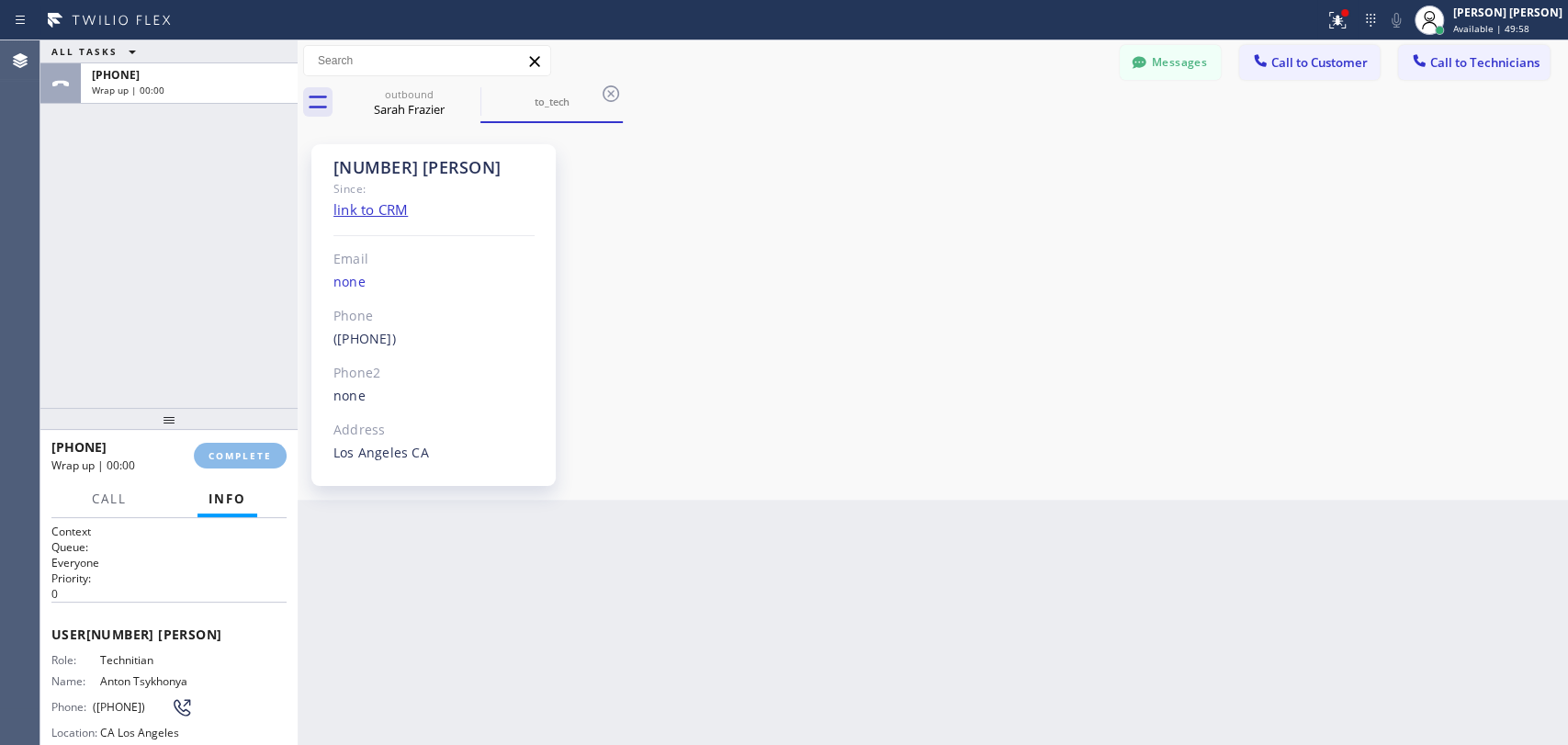 type on "cause i got sick and i didn't see your message on F" 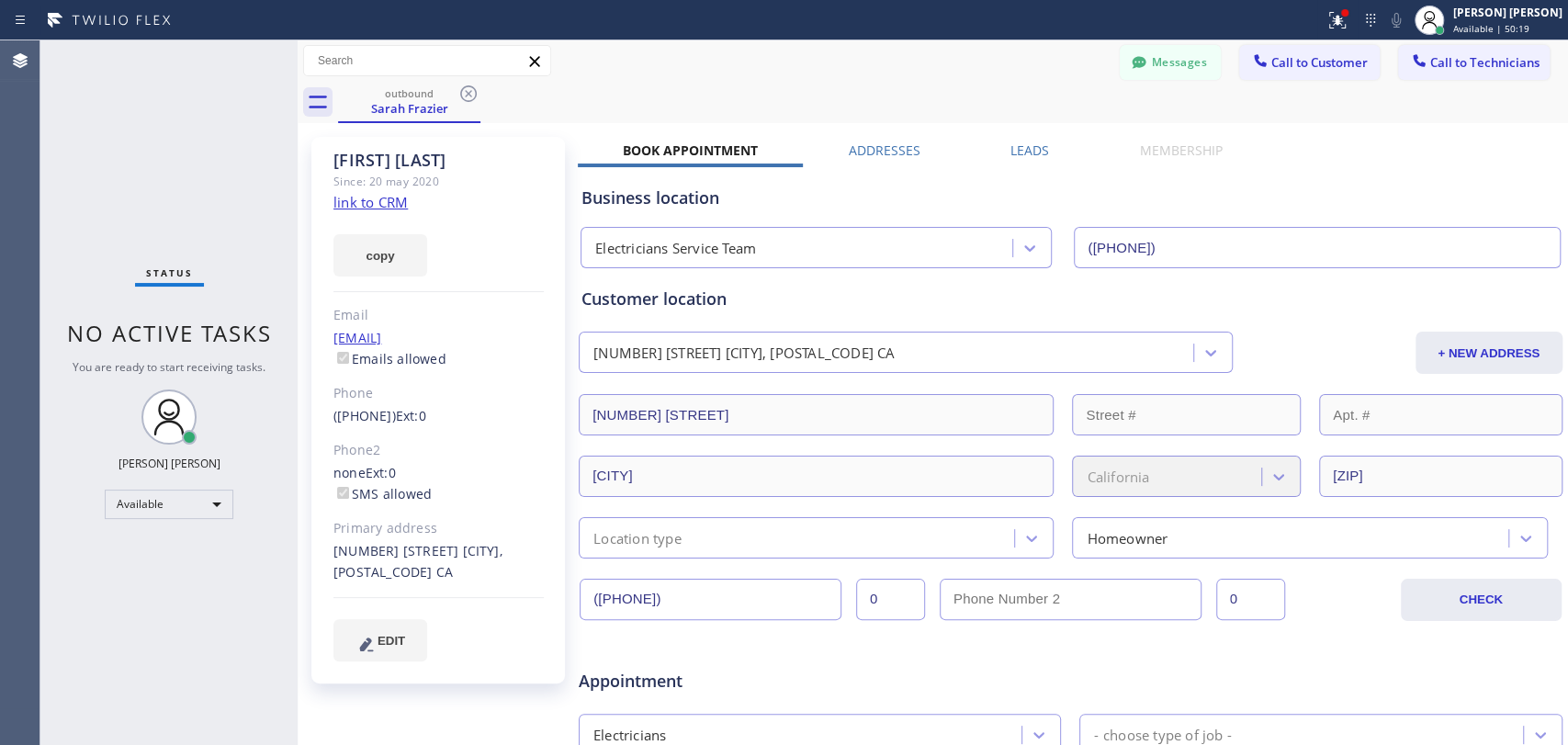 click 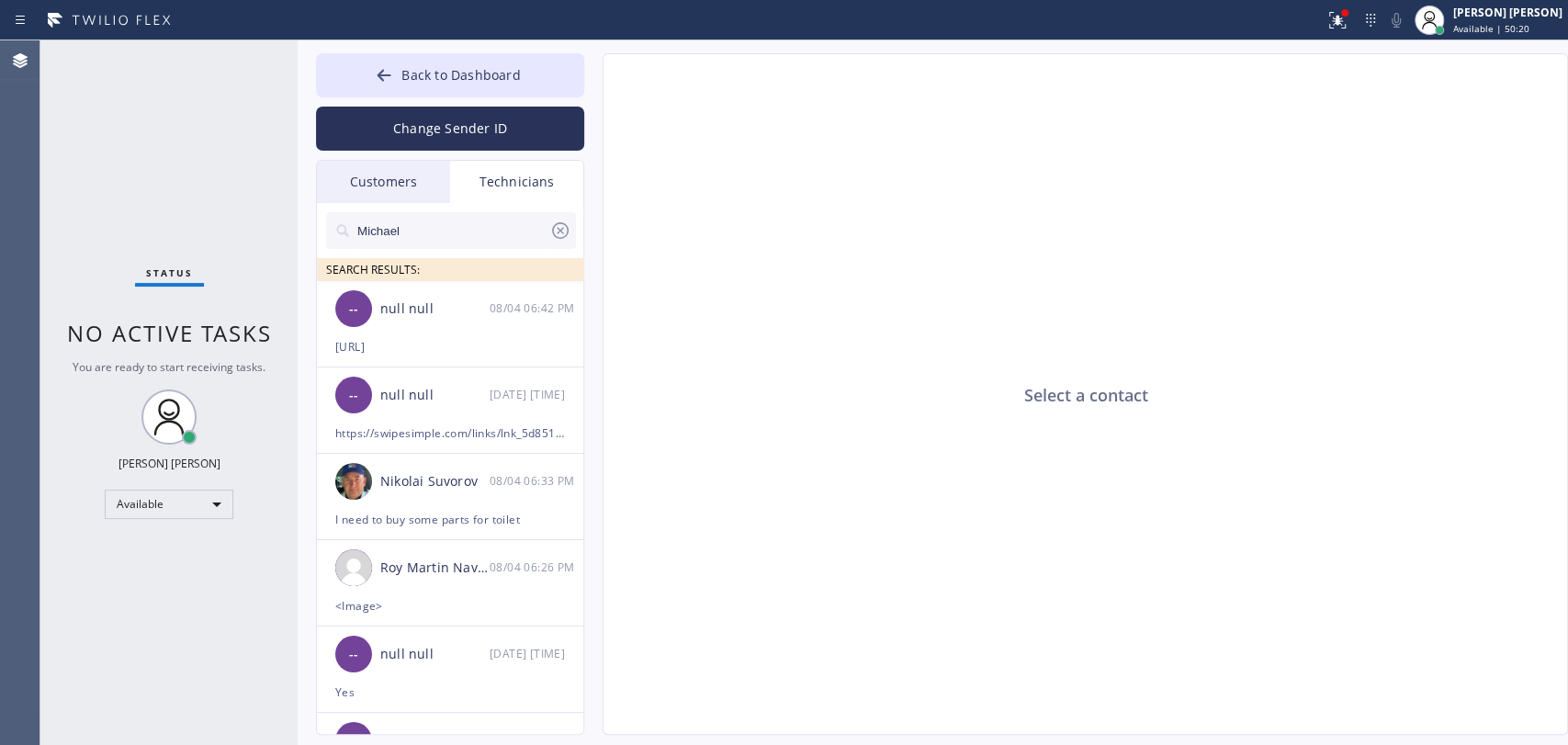 click on "Customers" at bounding box center (383, 182) 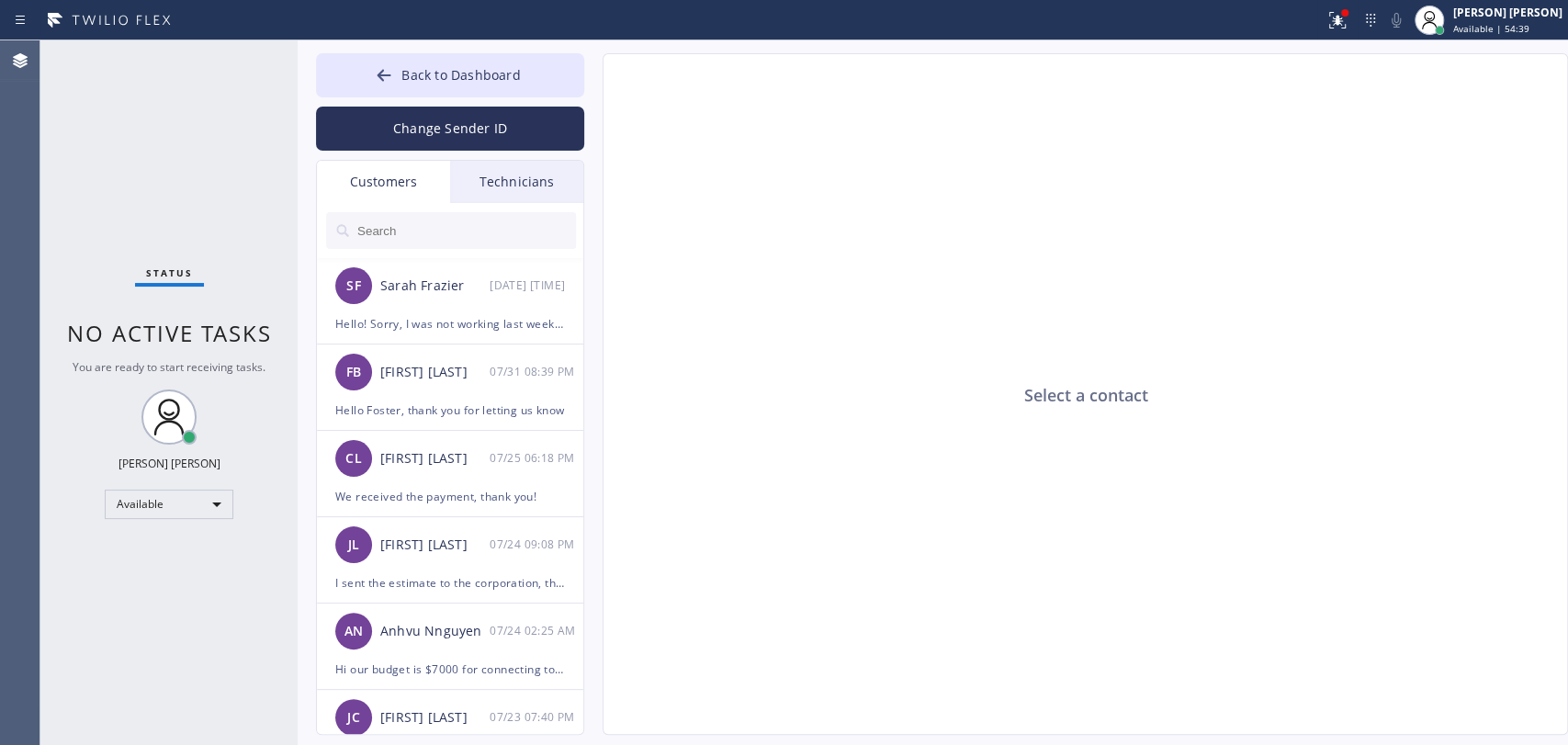 click on "Technicians" at bounding box center (516, 182) 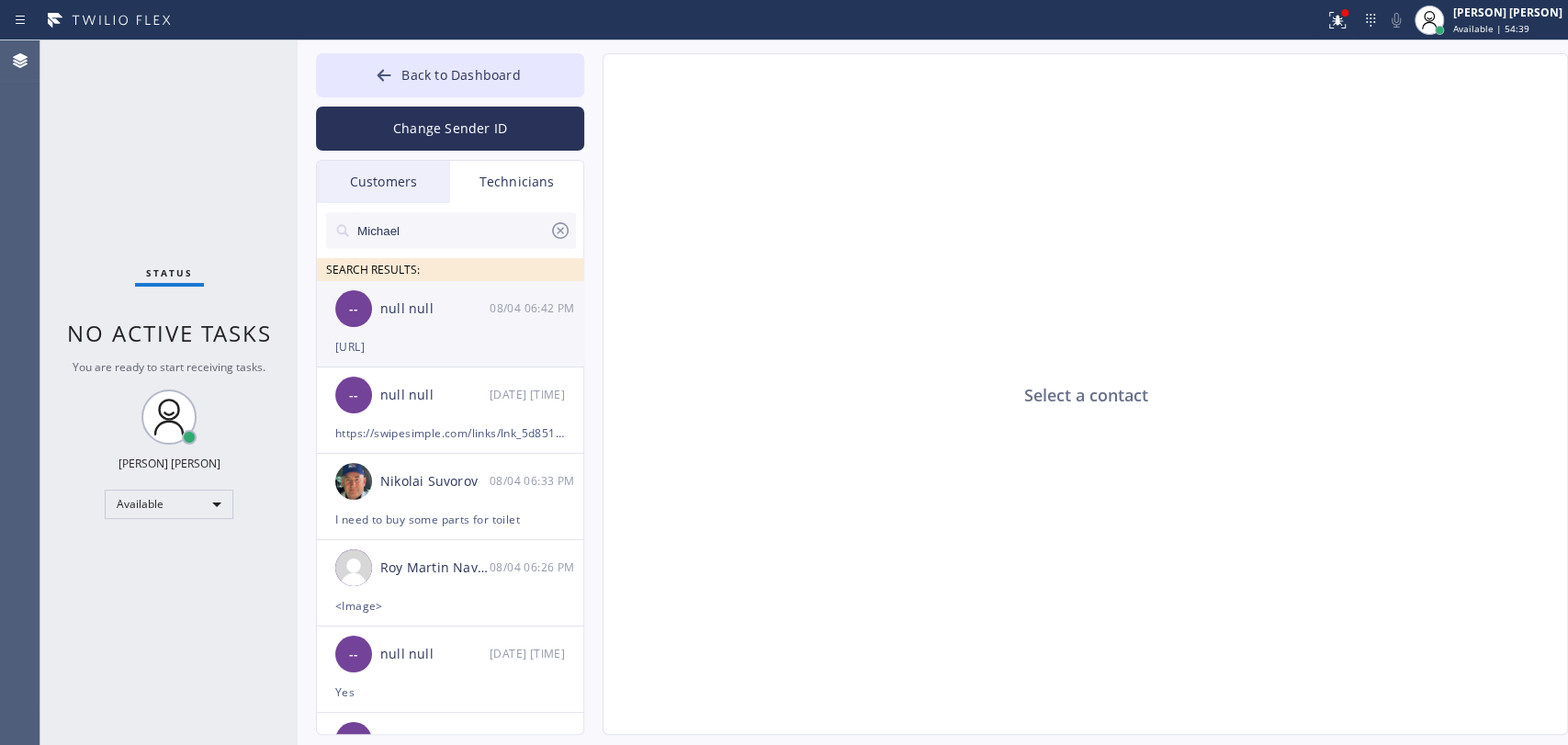 click on "null null" at bounding box center (434, 309) 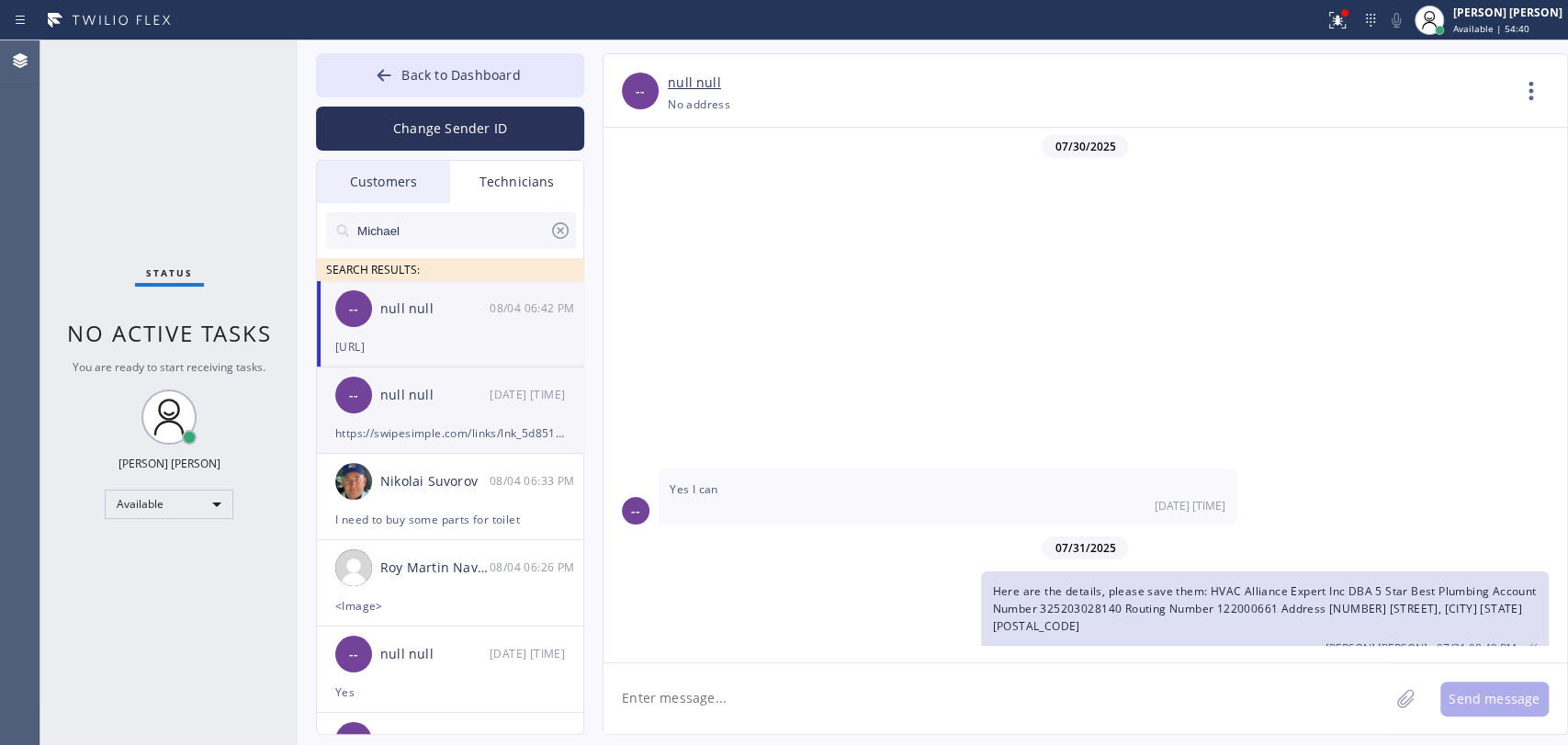 scroll, scrollTop: 397, scrollLeft: 0, axis: vertical 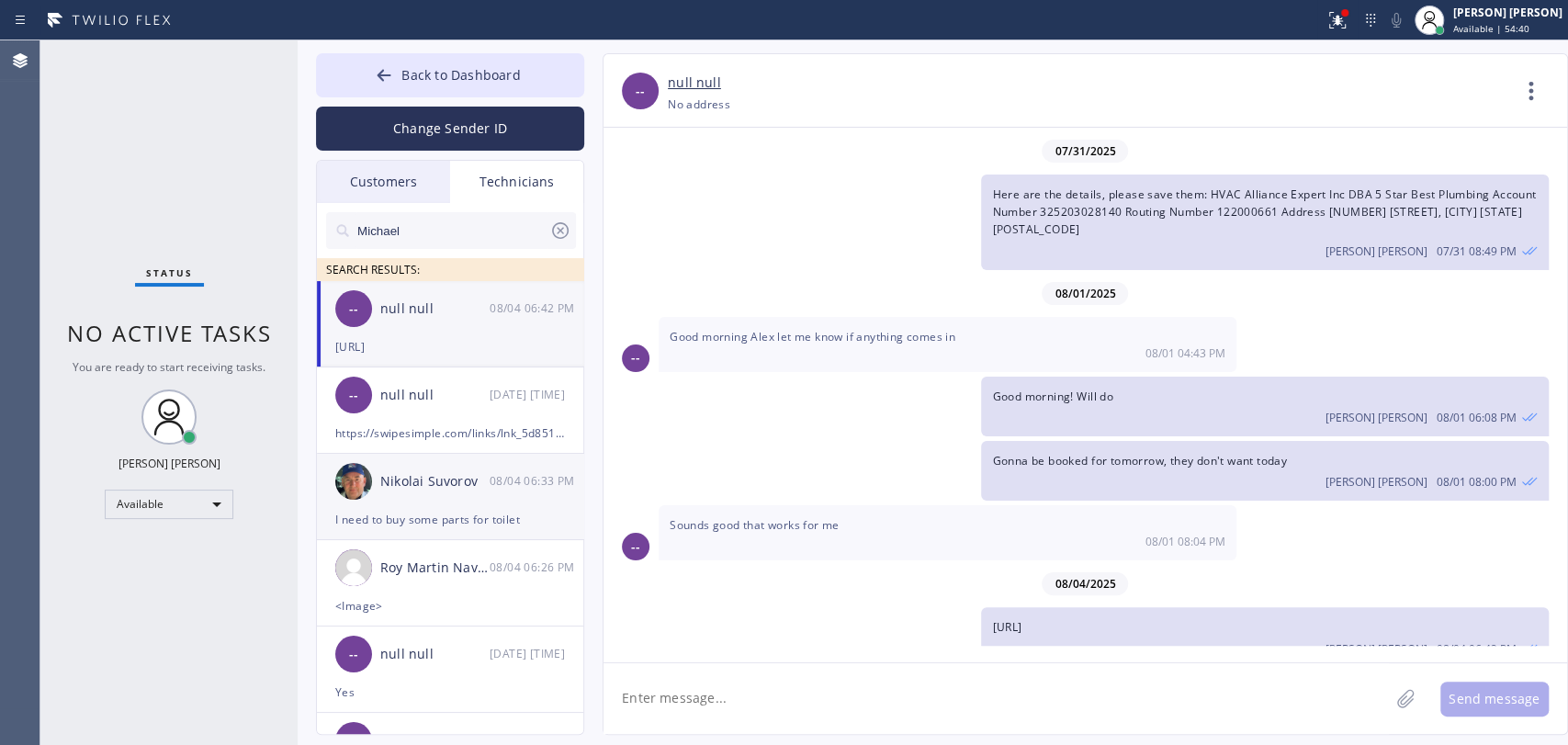 click on "Nikolai  Suvorov" at bounding box center (434, 481) 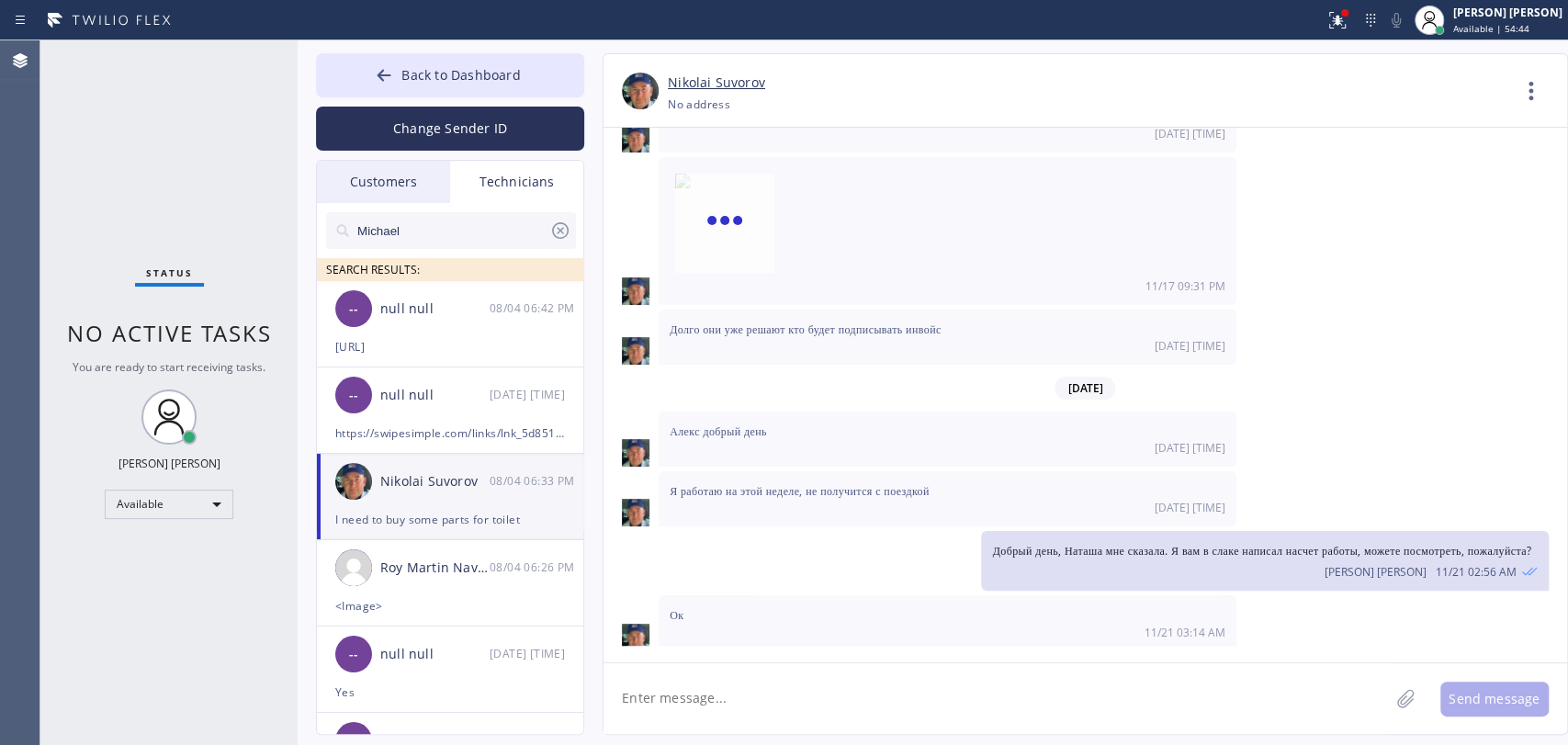 click on "Good morning Nick! What's with this job? 6AFUZB" at bounding box center (1171, 190159) 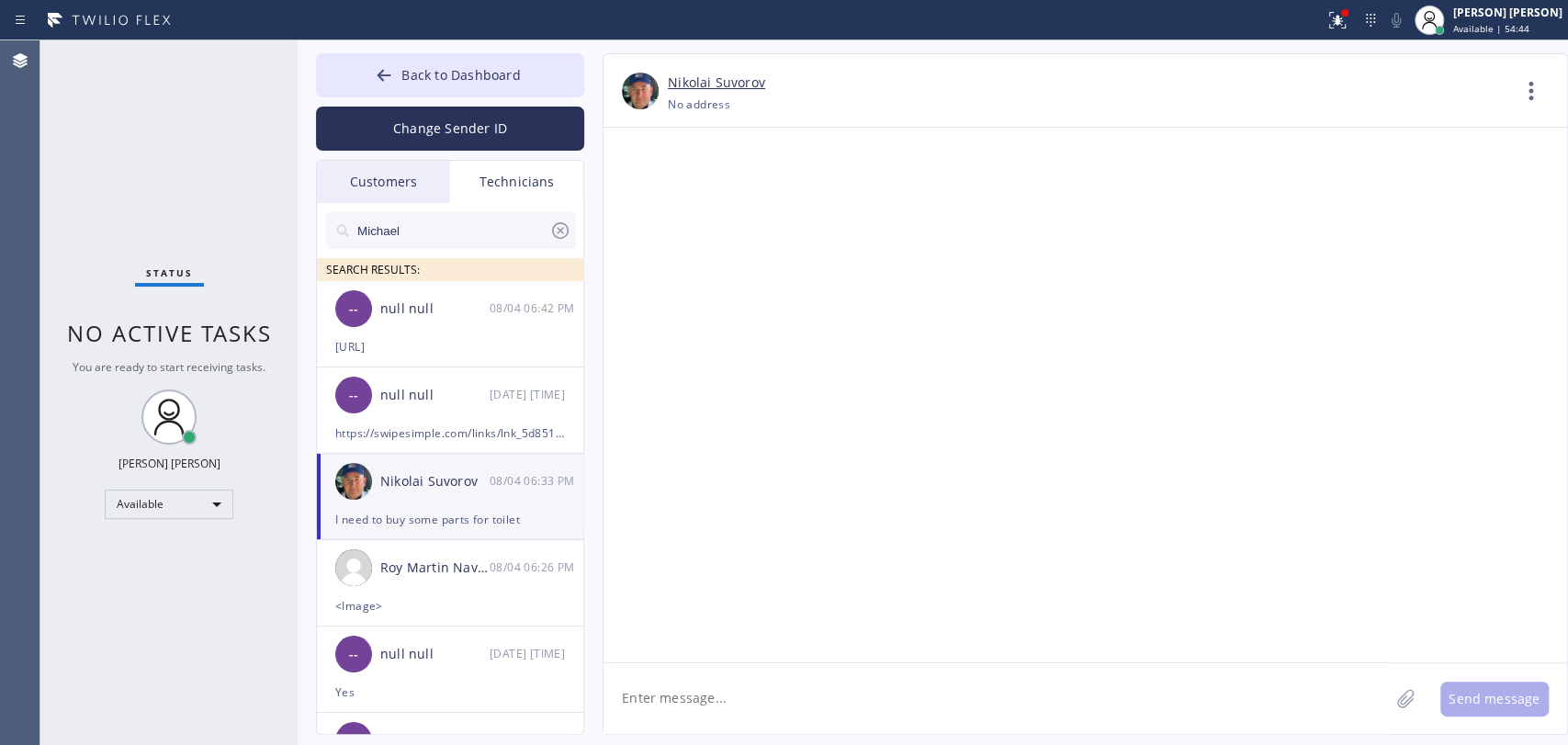 click on "Good morning Nick! What's with this job? 6AFUZB" at bounding box center [1171, 1879] 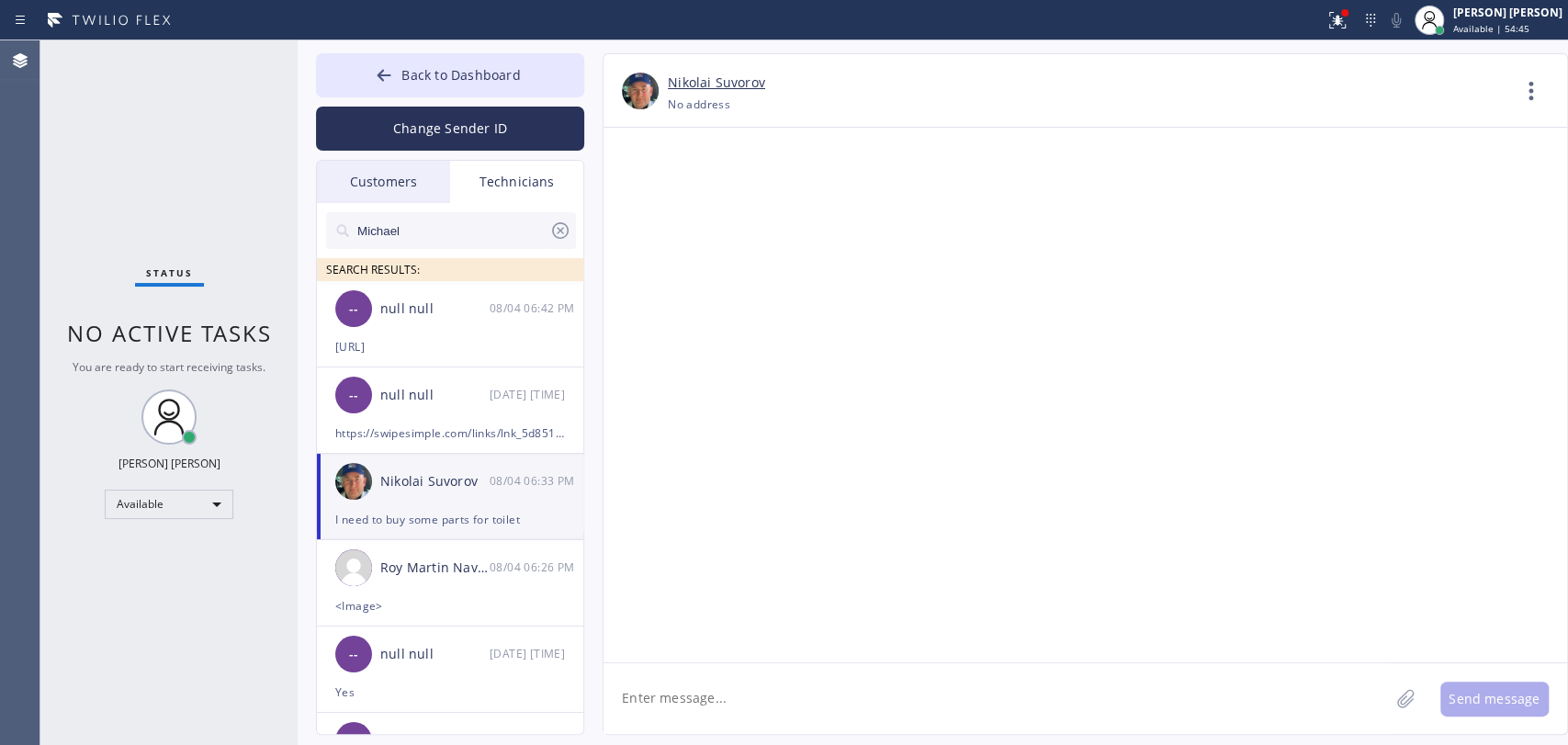copy on "6AFUZB" 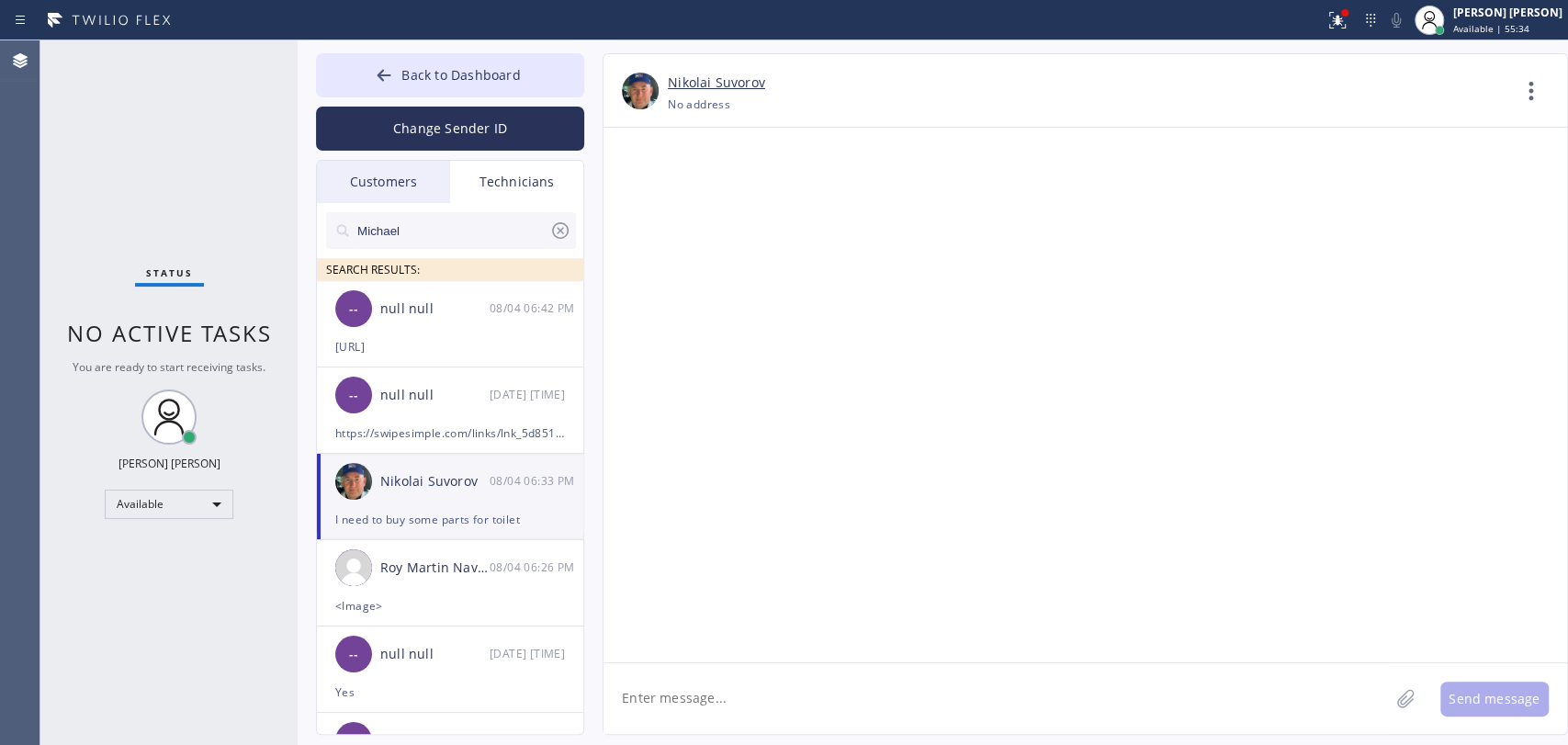 click on "Michael SEARCH RESULTS:" at bounding box center [451, 242] 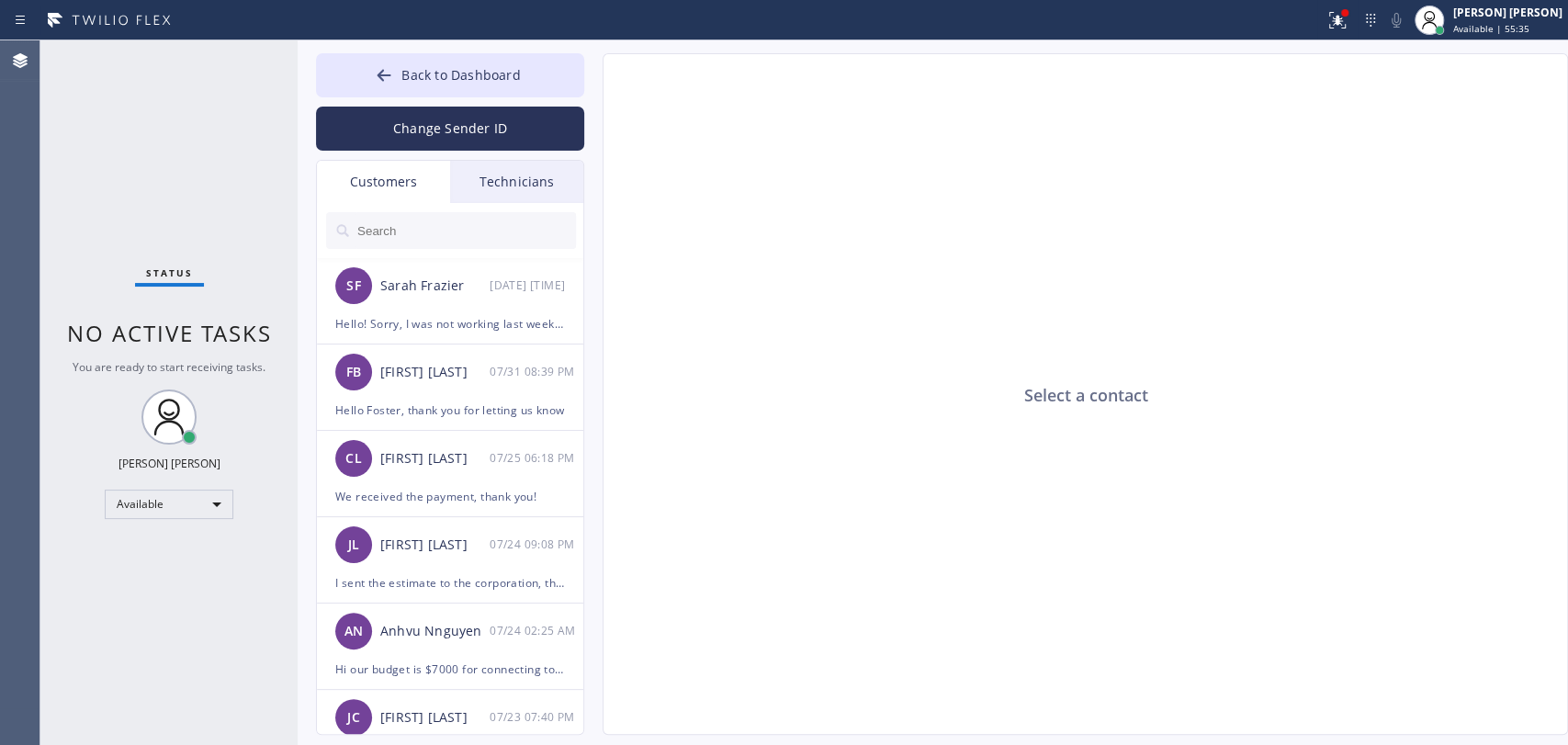 click at bounding box center [466, 231] 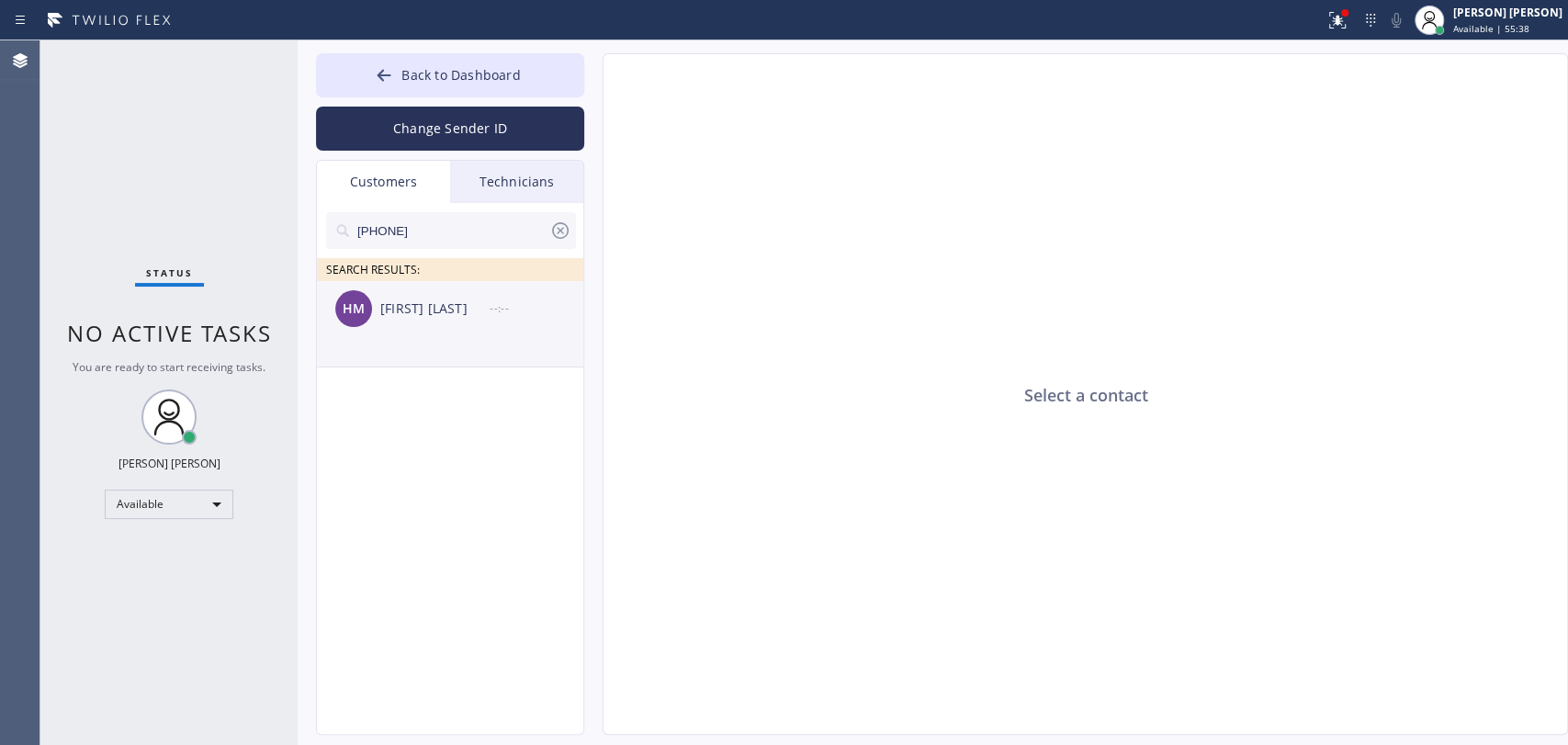 click on "HM Harry Mittleman --:--" at bounding box center (451, 309) 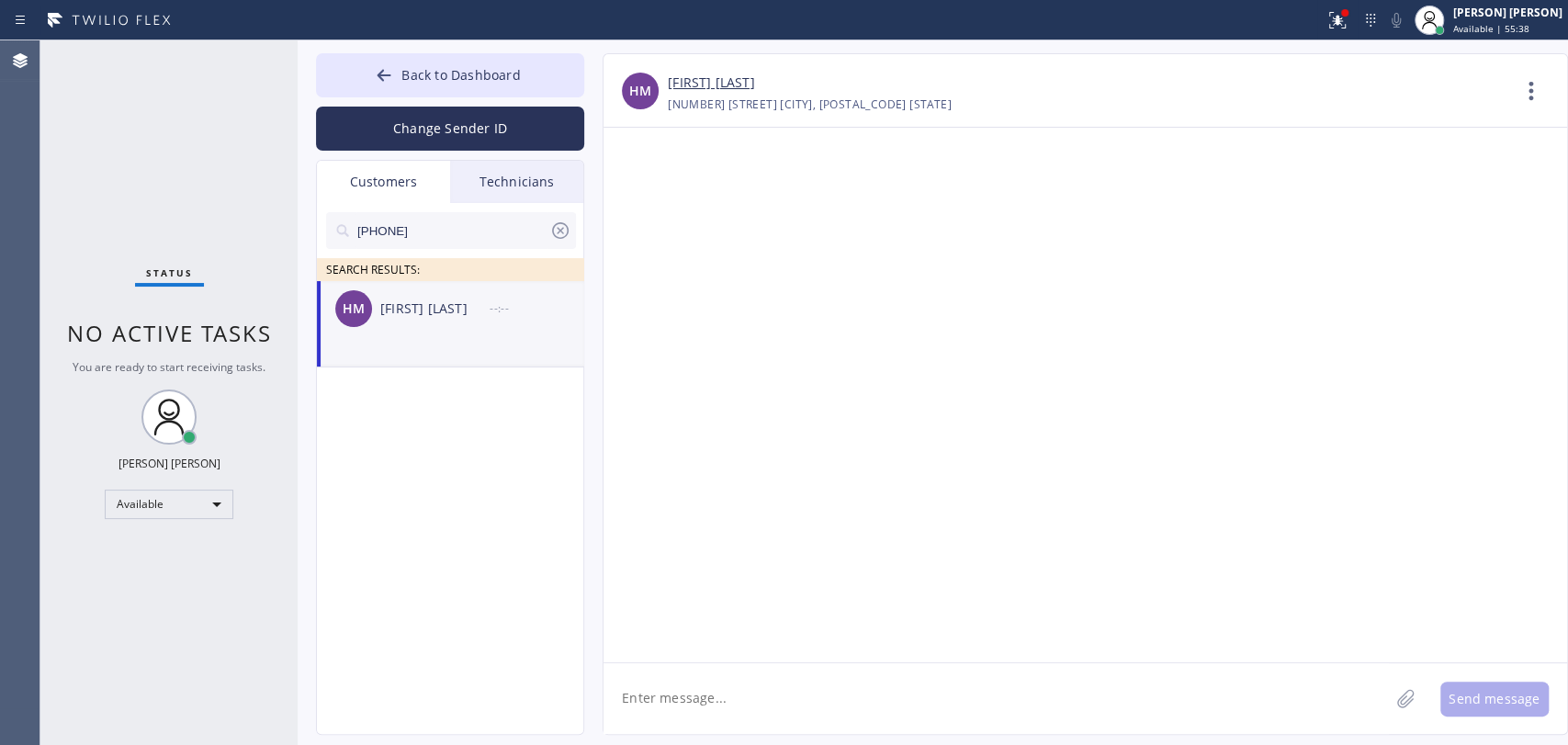 click 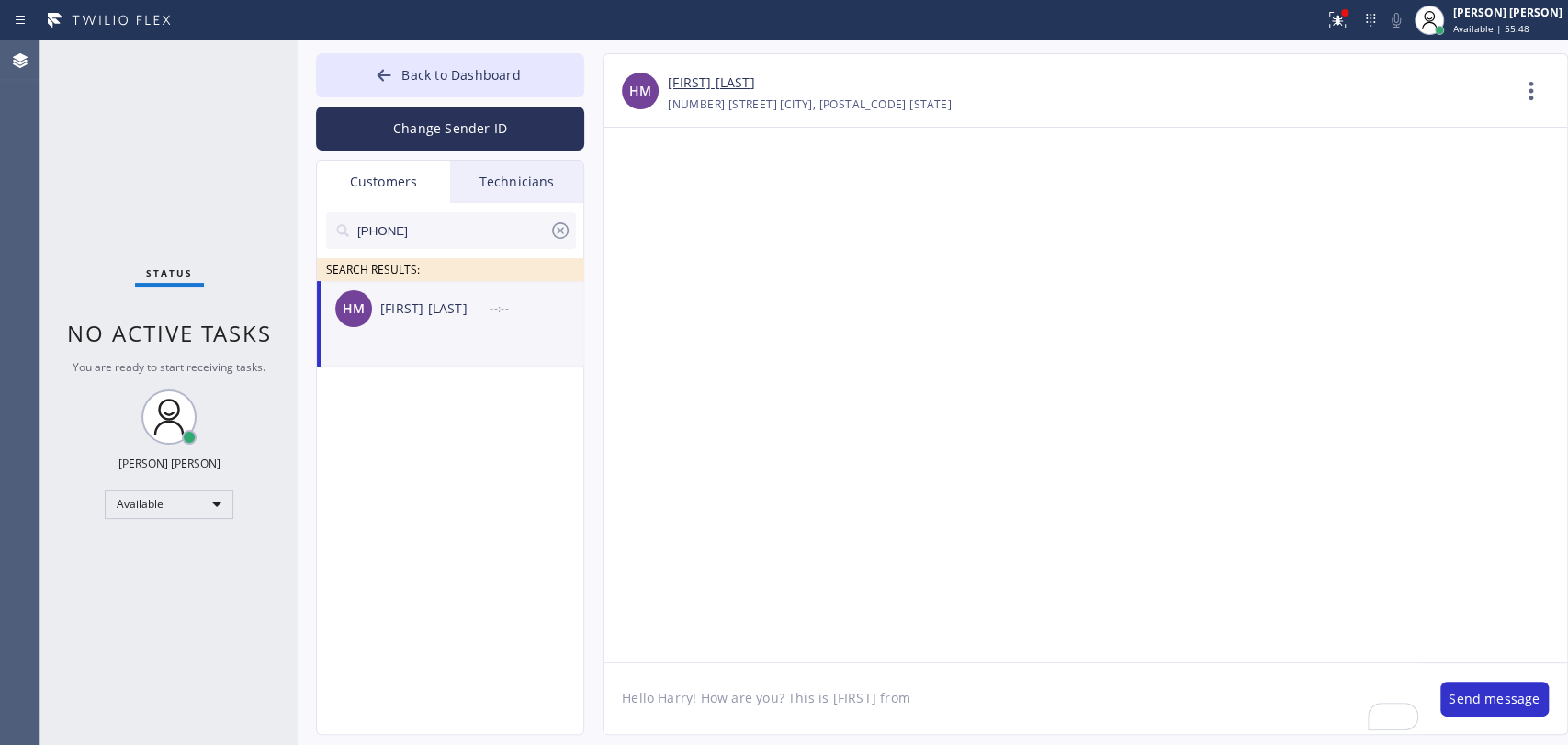 paste on "Target Plumbers" 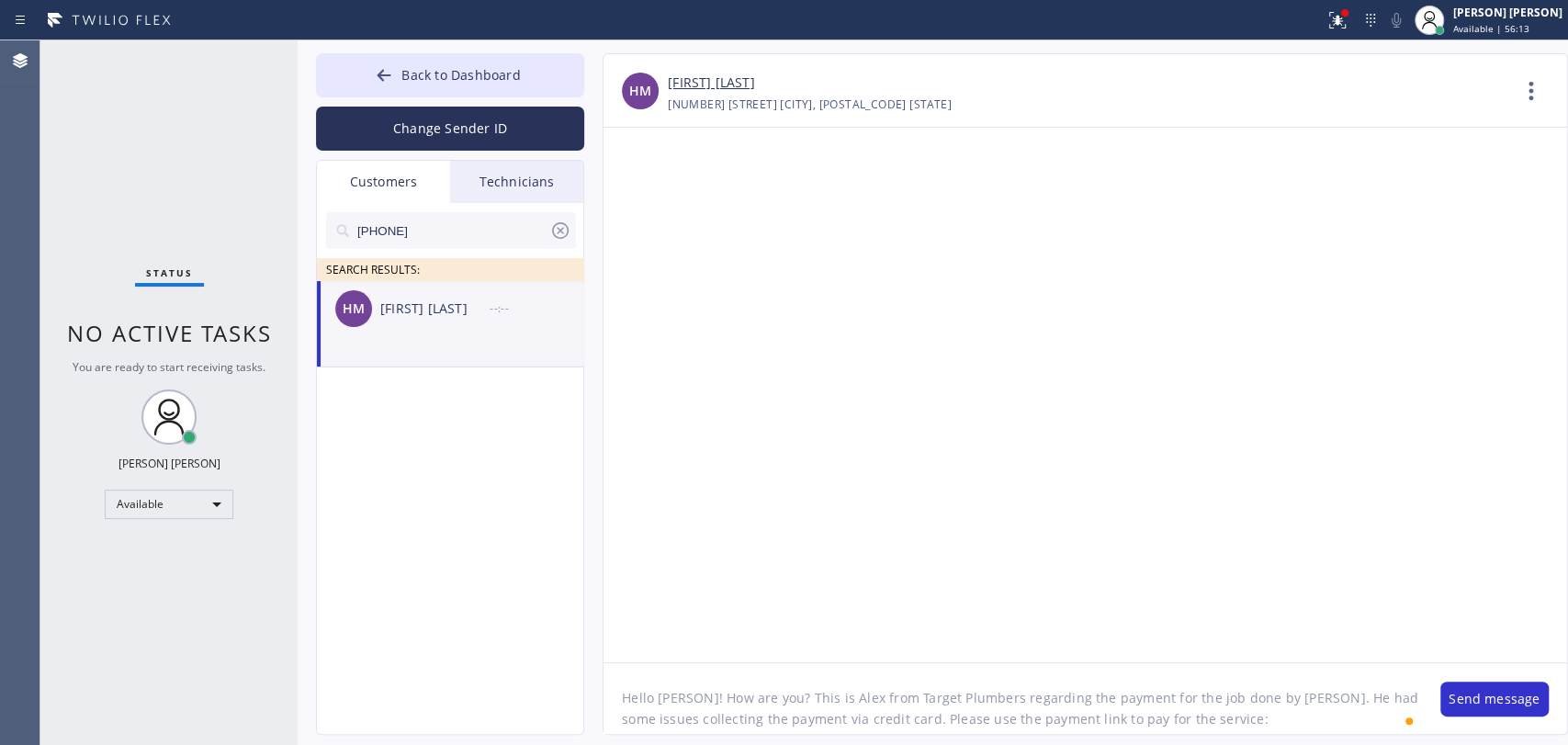 paste on "https://swipesimple.com/links/lnk_a7c144f65af22689f5489f7a8bcaf161" 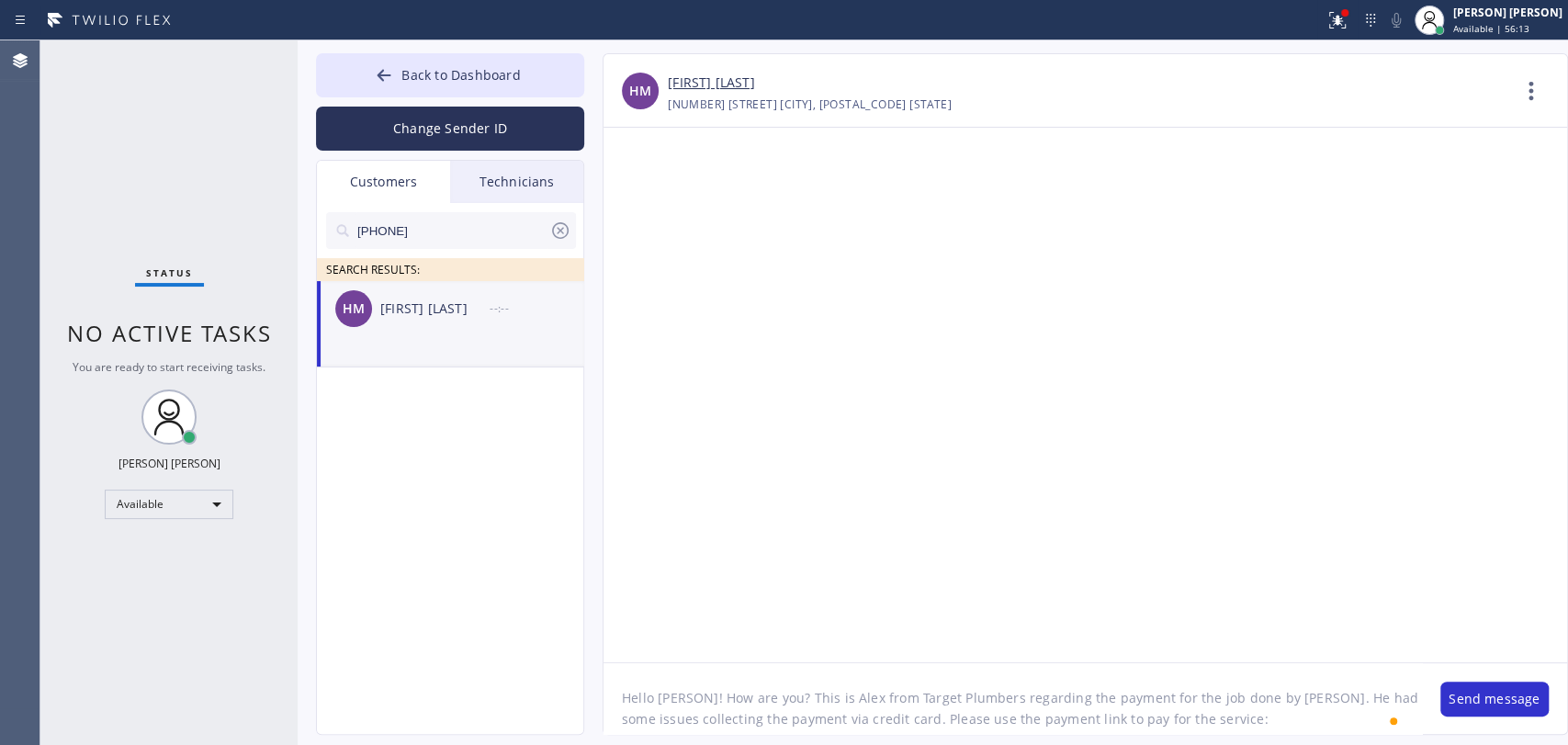 scroll, scrollTop: 15, scrollLeft: 0, axis: vertical 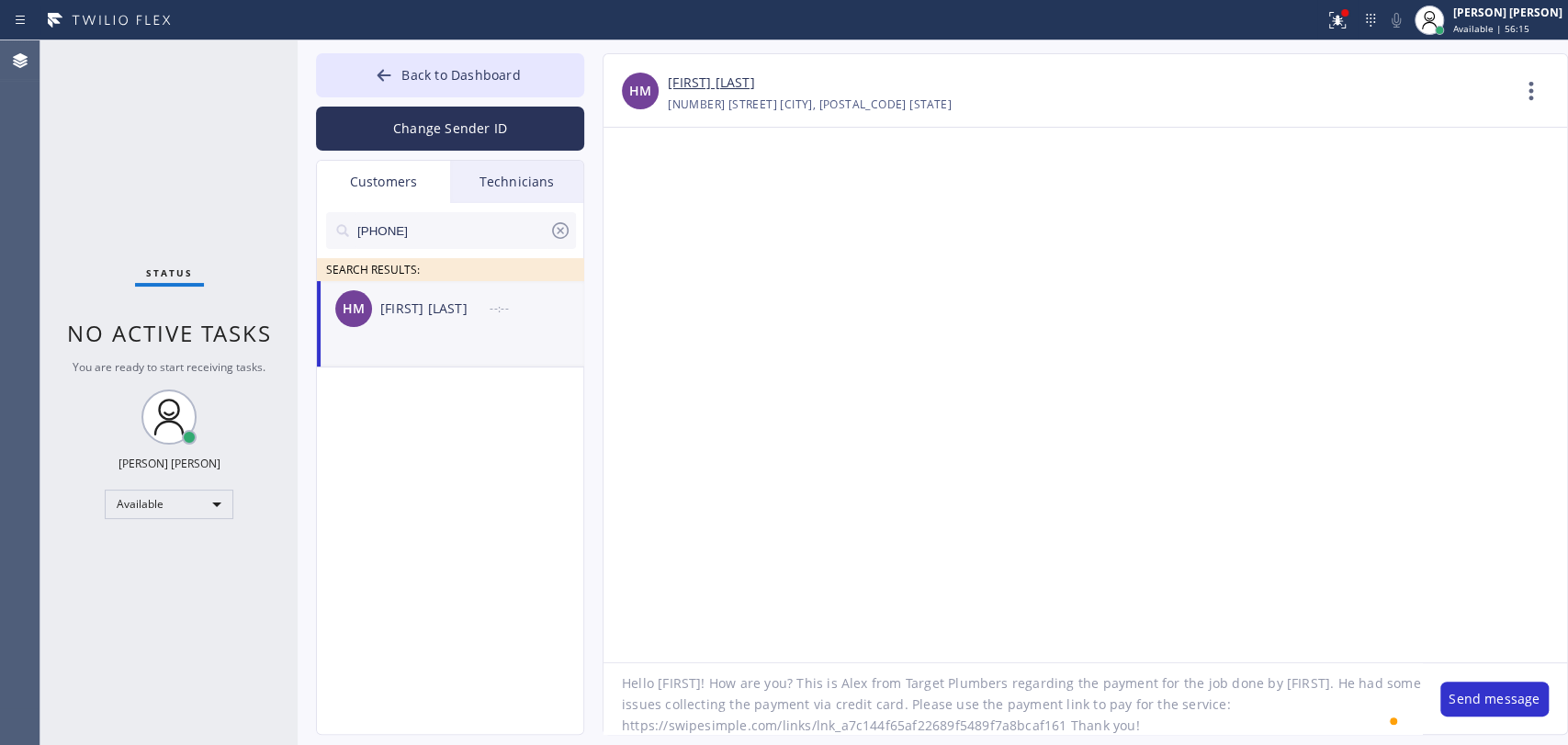 type on "Hello Harry! How are you? This is Alex from Target Plumbers regarding the payment for the job done by Michael. He had some issues collecting the payment via credit card. Please use the payment link to pay for the service: https://swipesimple.com/links/lnk_a7c144f65af22689f5489f7a8bcaf161 Thank you!" 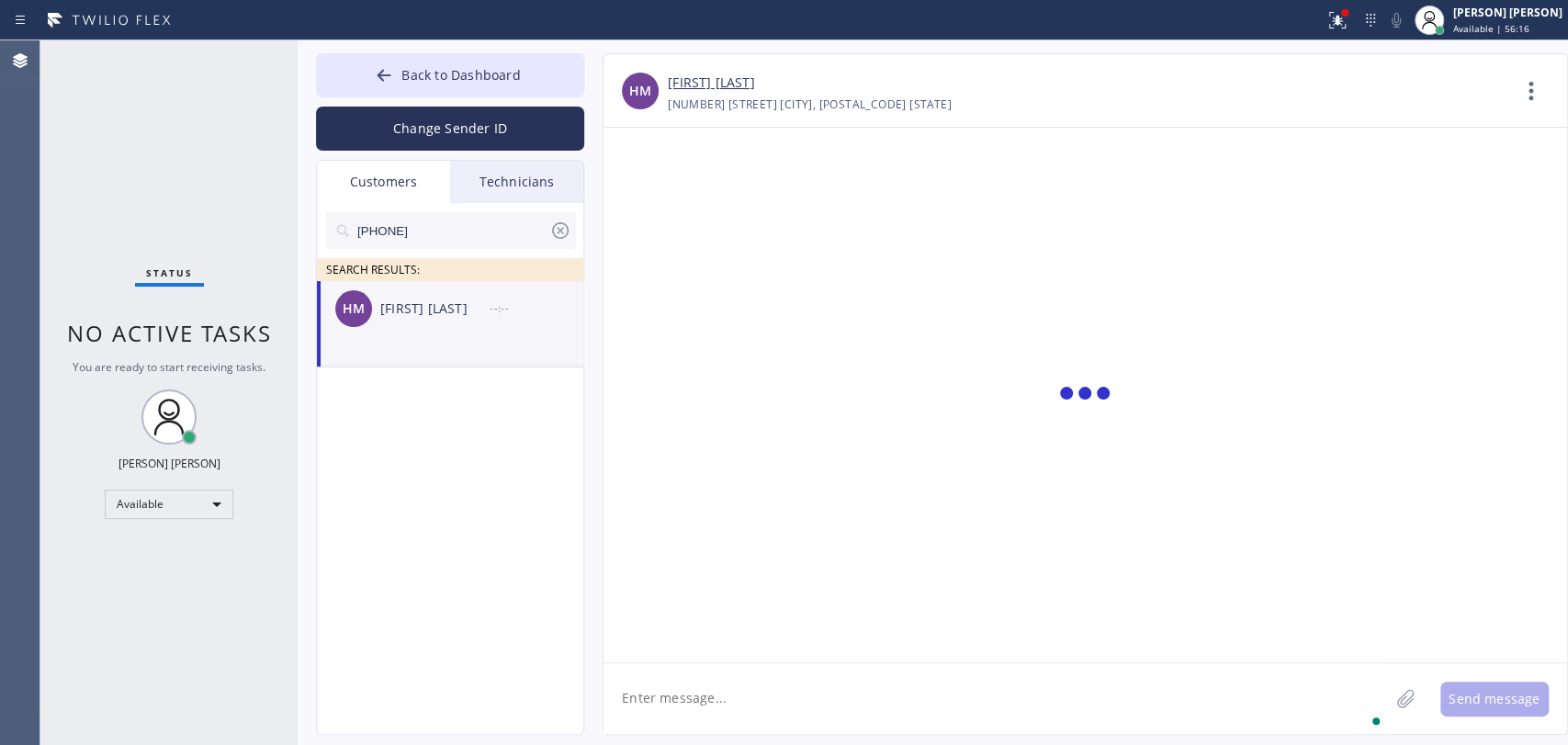 scroll, scrollTop: 0, scrollLeft: 0, axis: both 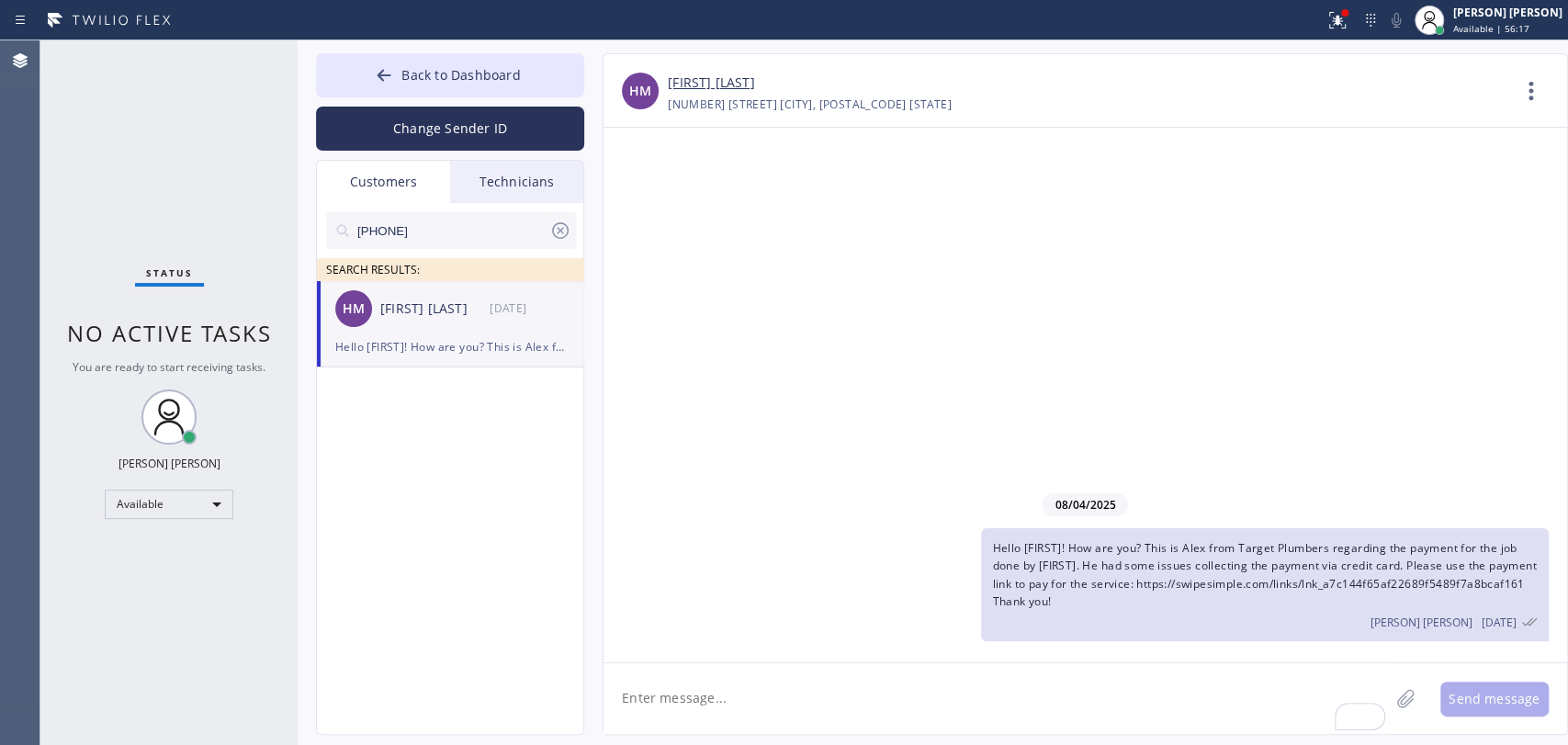 type 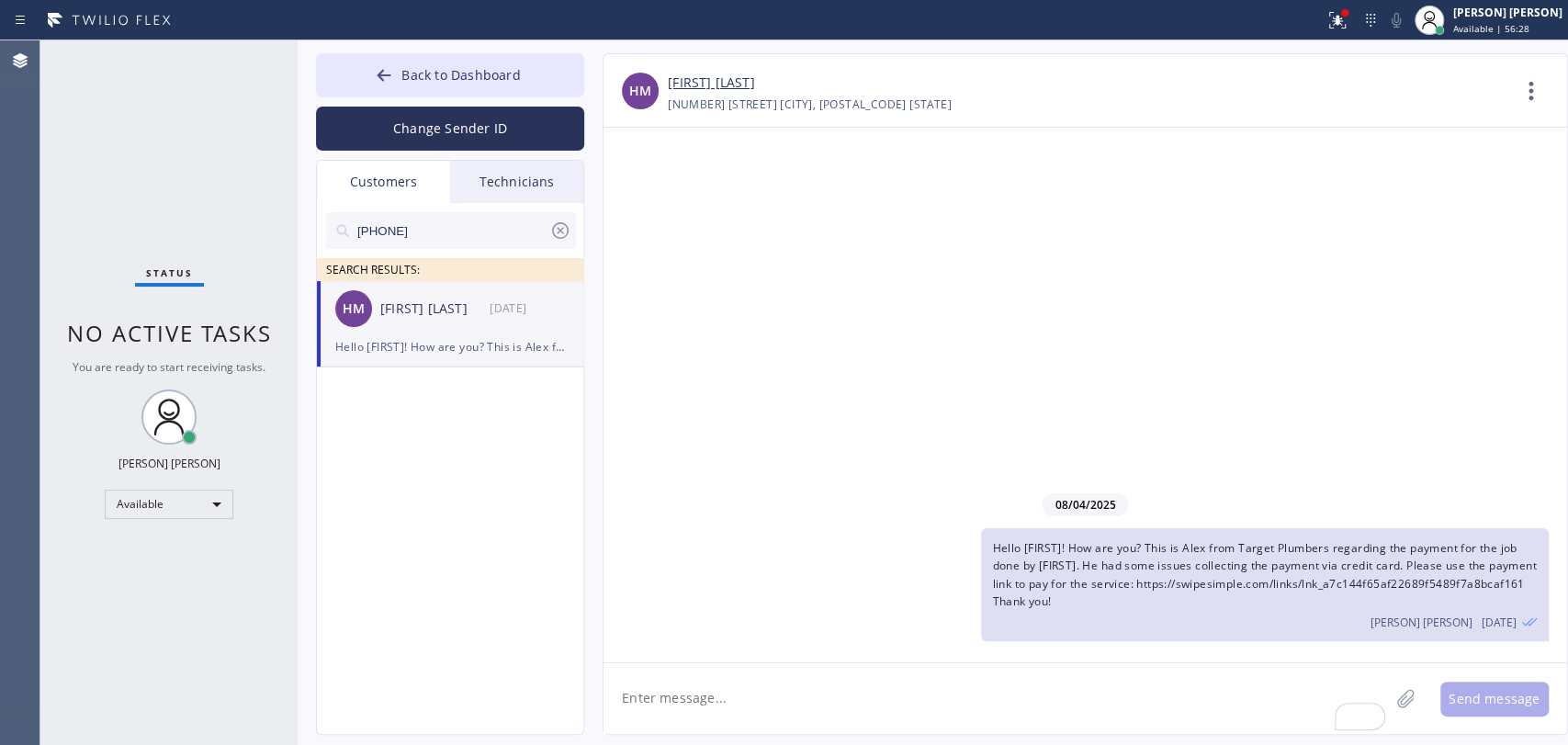 click on "Technicians" at bounding box center [516, 182] 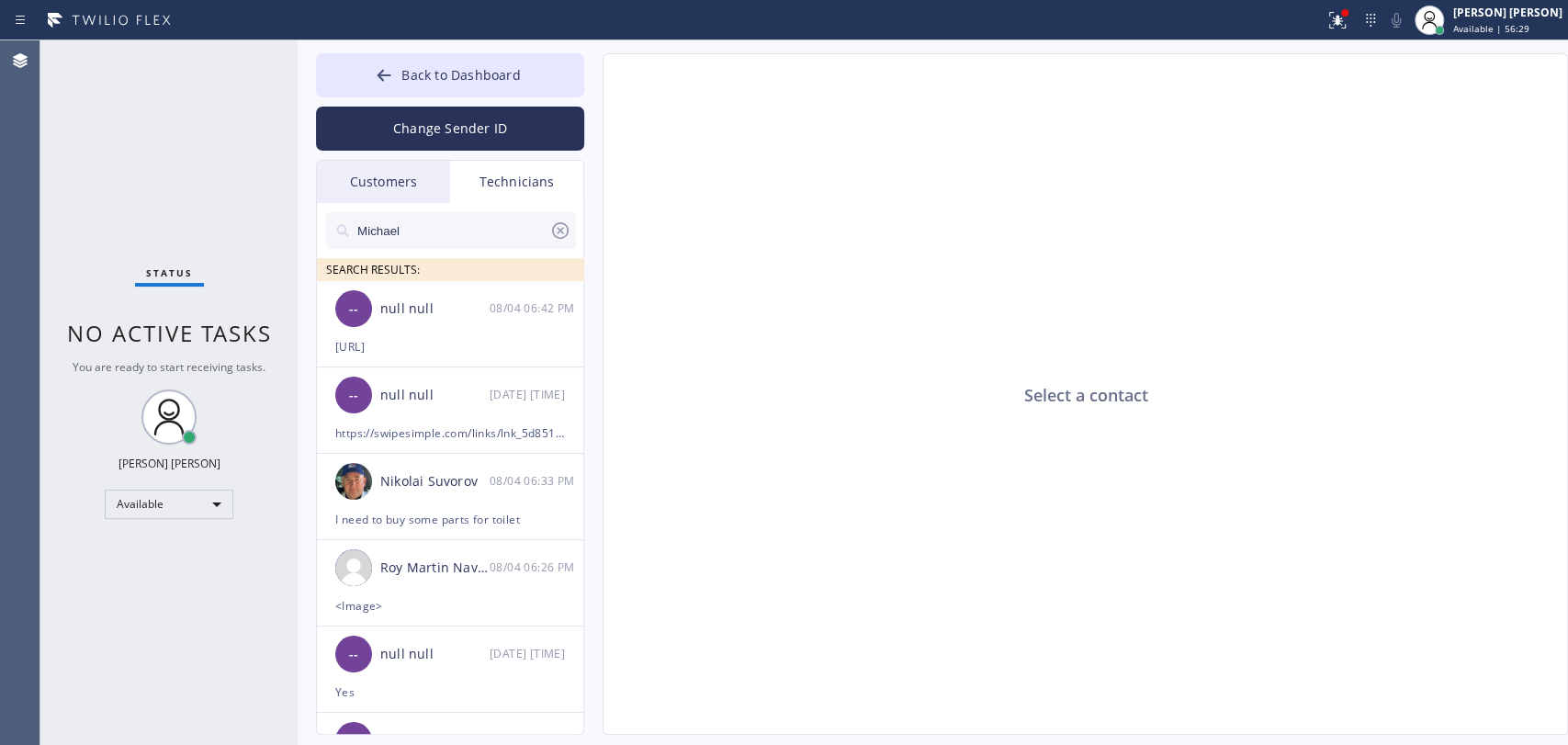 click on "Michael" at bounding box center [452, 231] 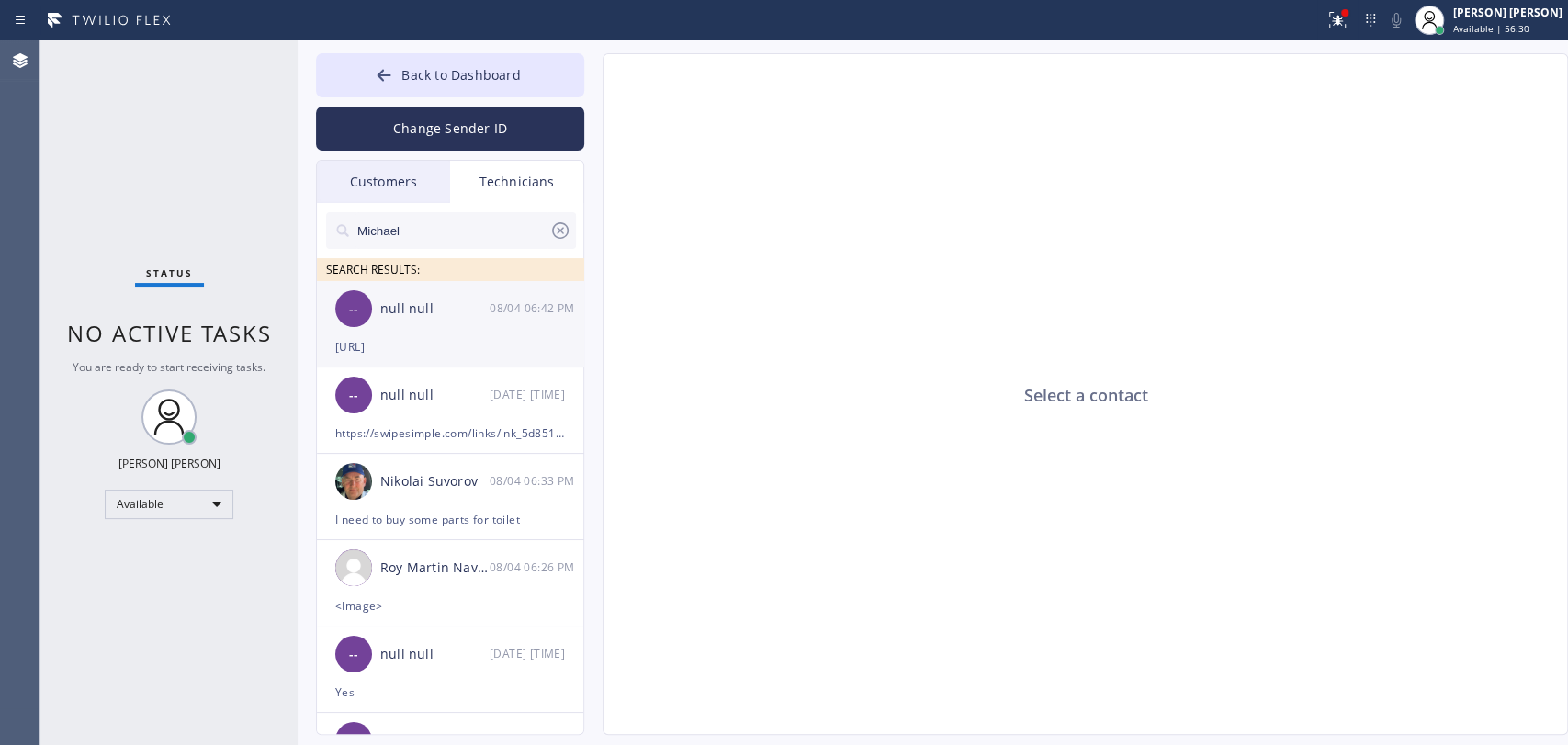 click on "-- null null 08/04 06:42 PM" at bounding box center (451, 309) 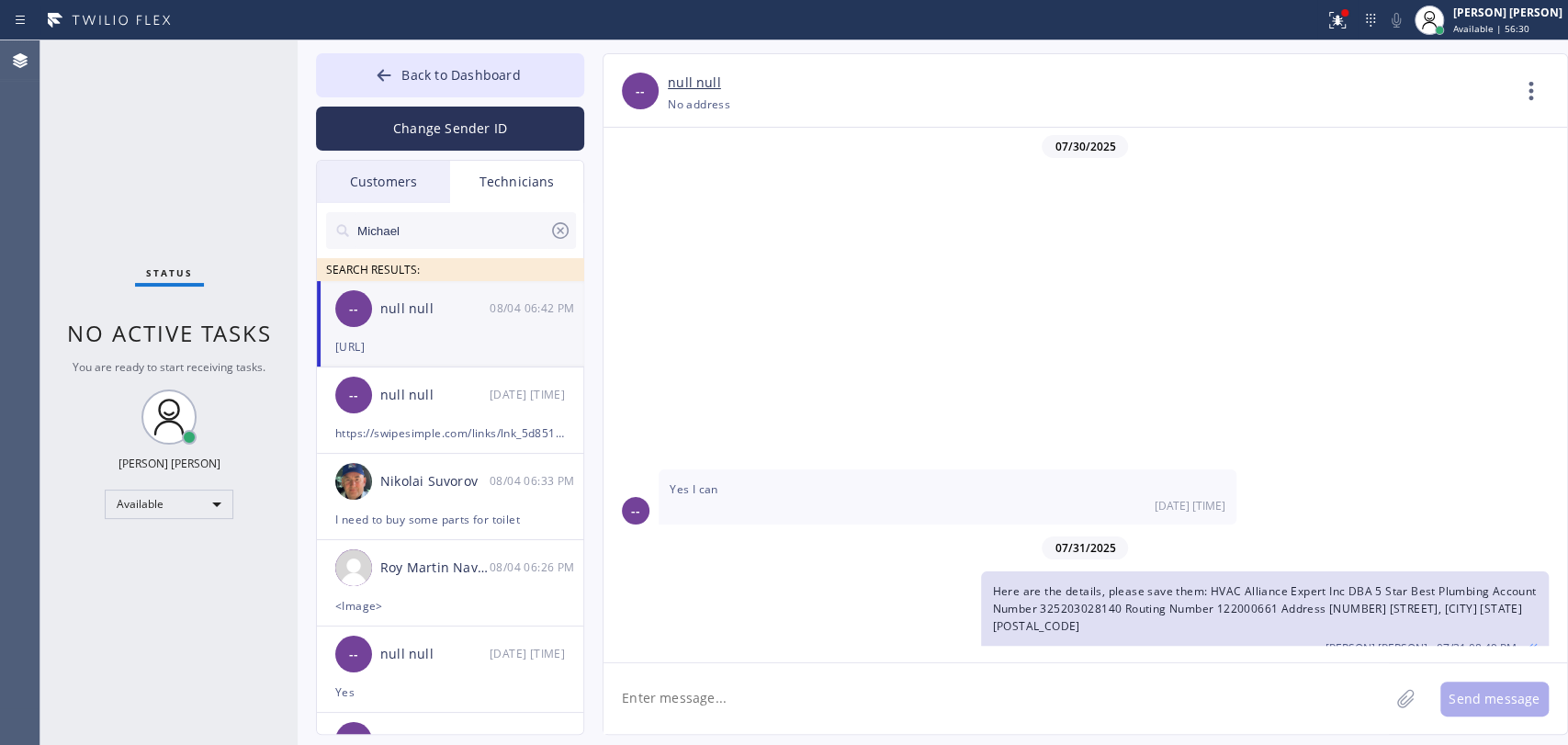 scroll, scrollTop: 397, scrollLeft: 0, axis: vertical 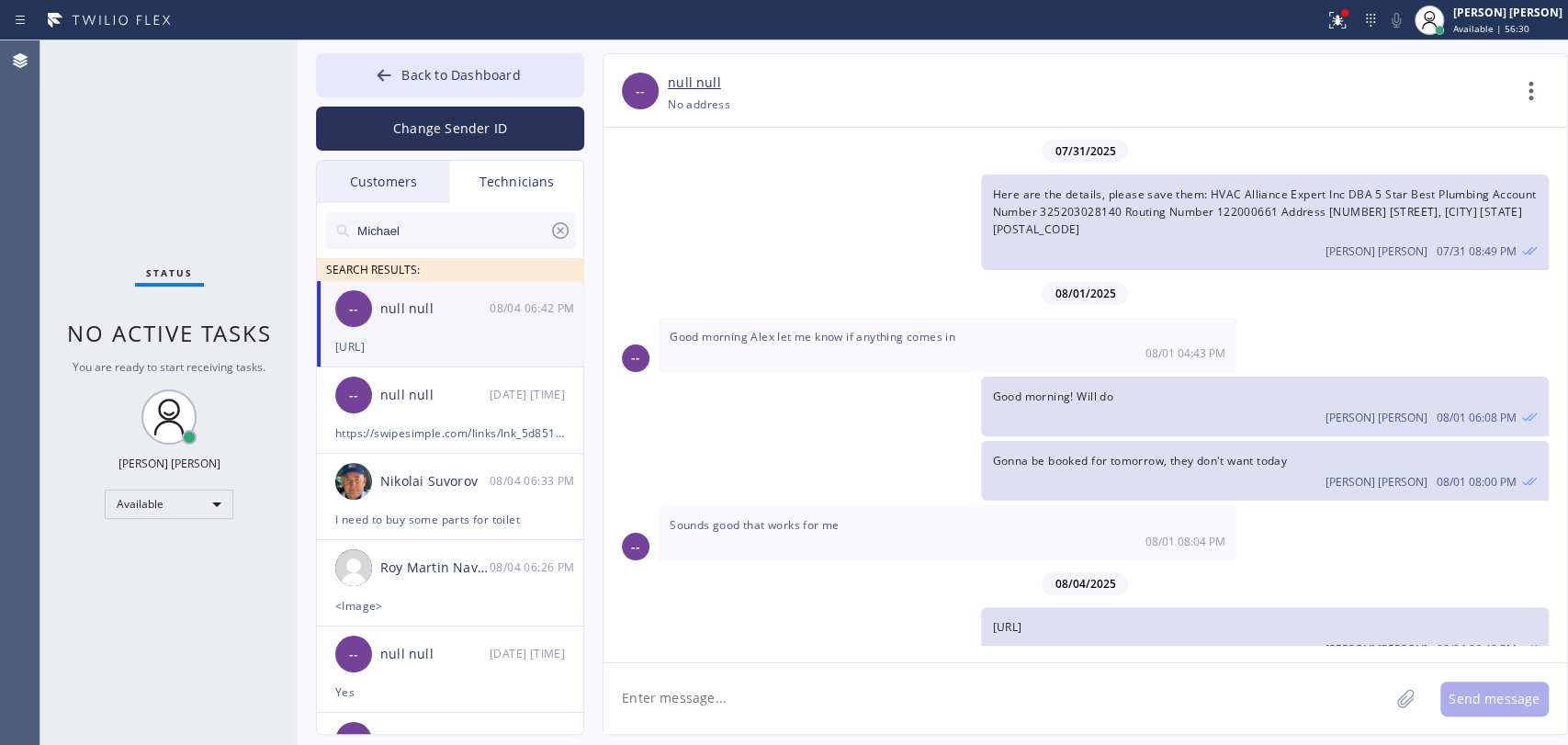 click 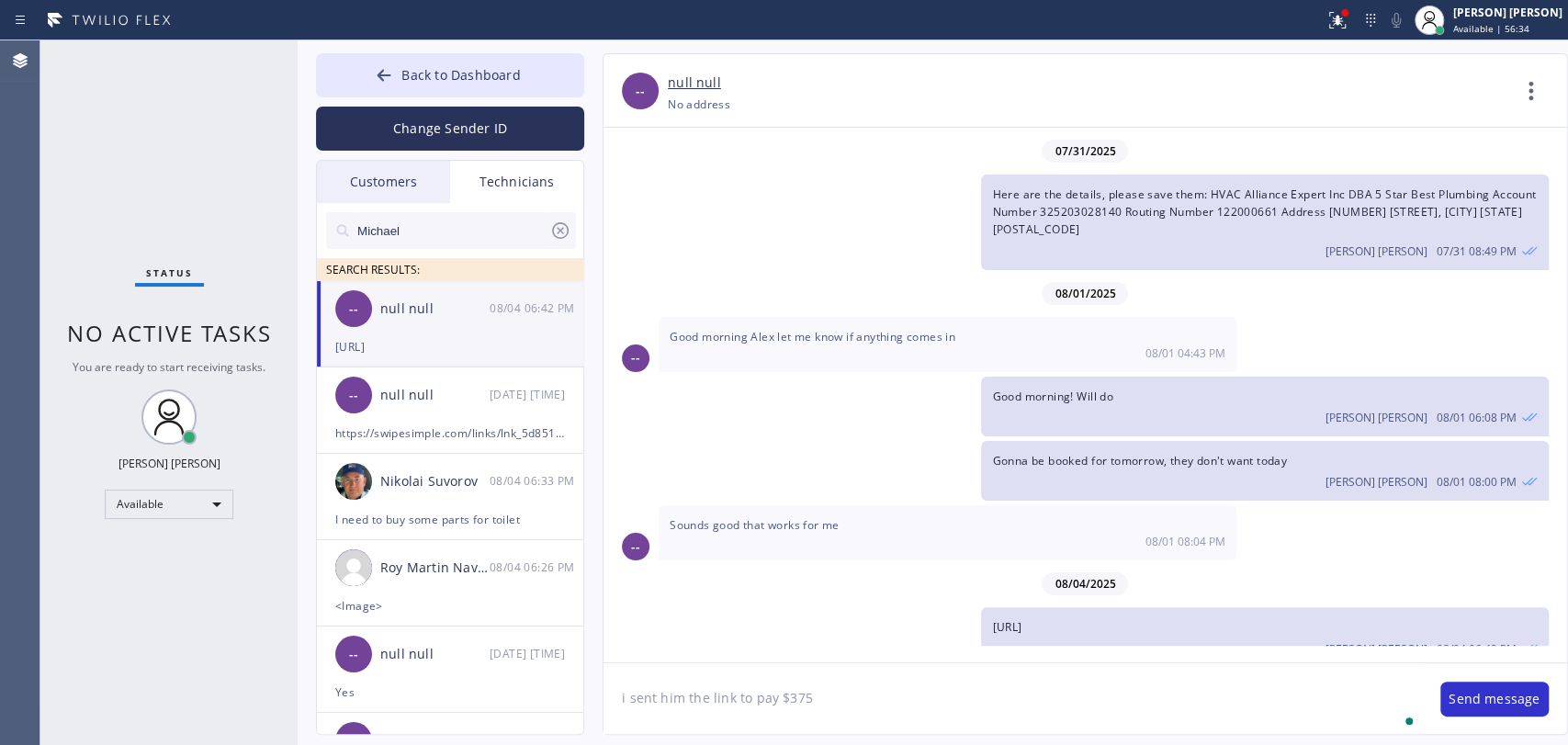 type on "i sent him the link to pay $375" 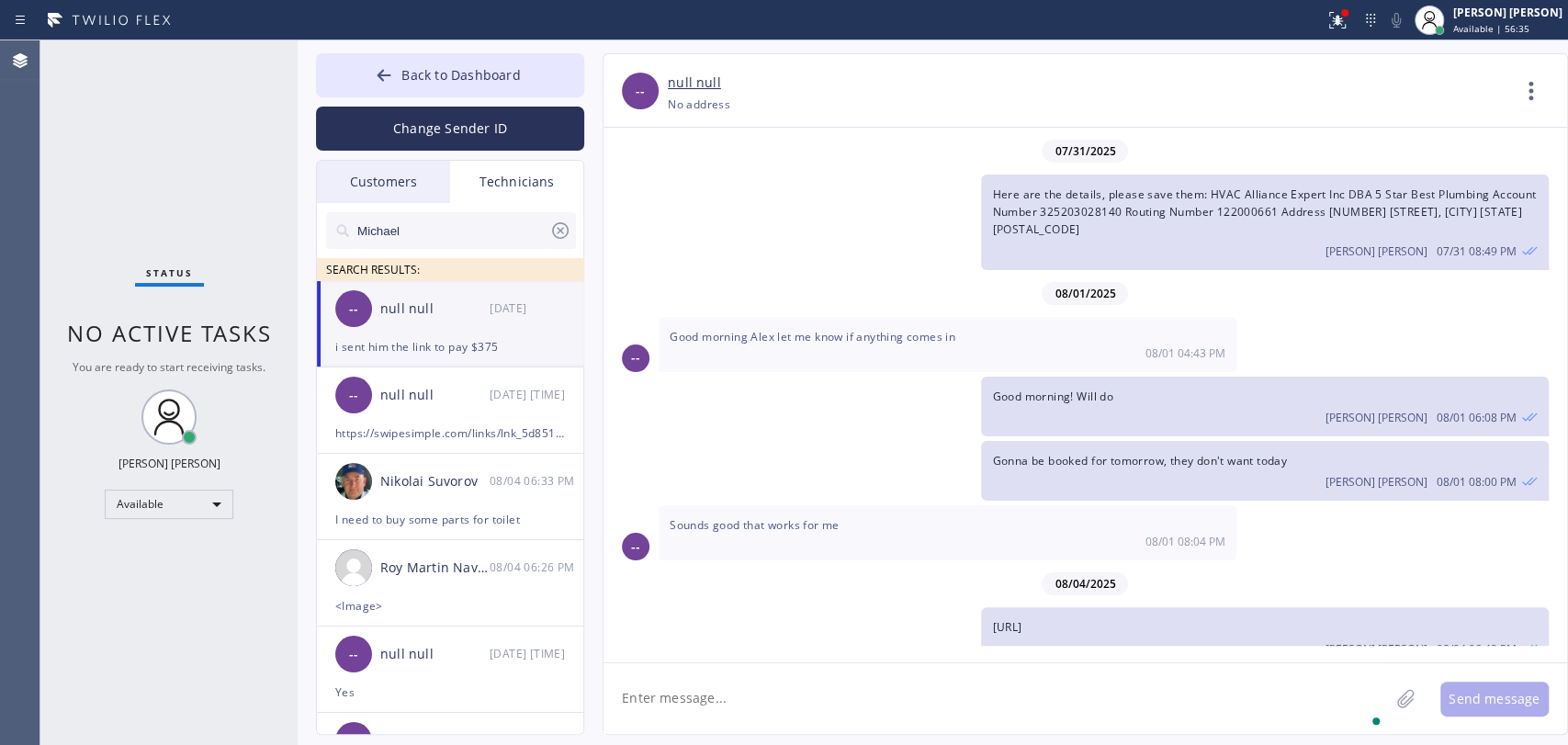 scroll, scrollTop: 460, scrollLeft: 0, axis: vertical 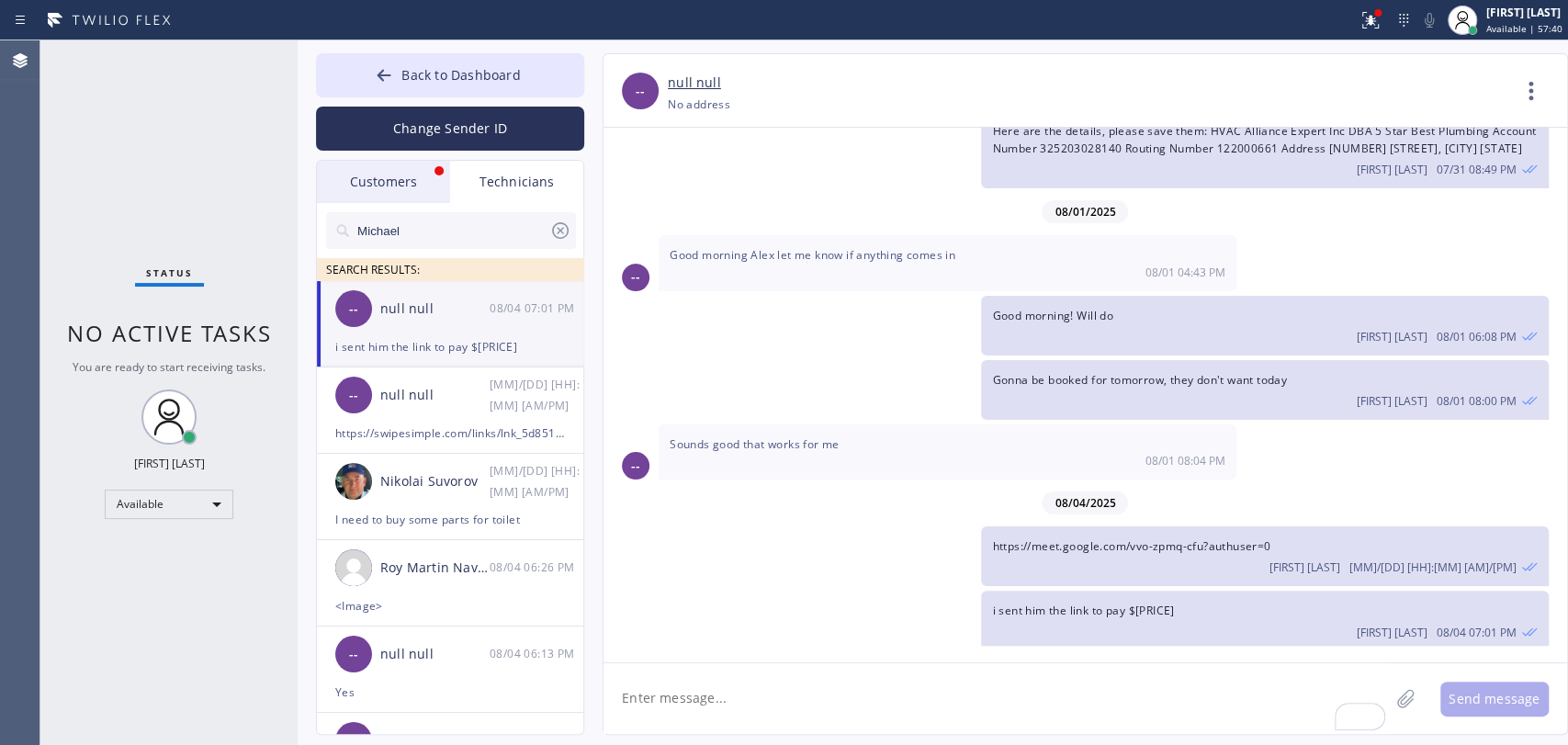 click on "Customers" at bounding box center (383, 182) 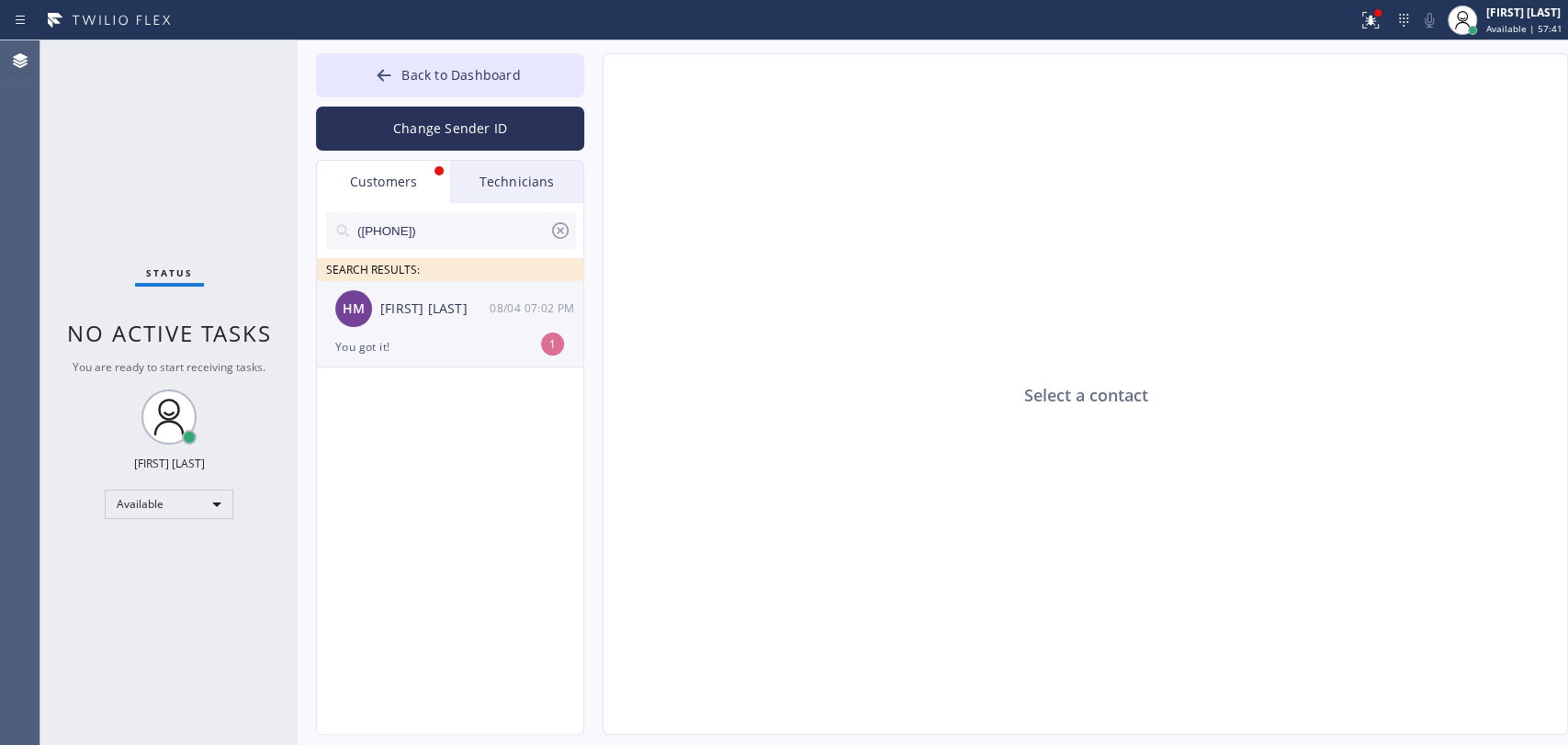 click on "[FIRST] [LAST] [MM]/[DD] [HH]:[MM] [AM/PM]" at bounding box center (451, 309) 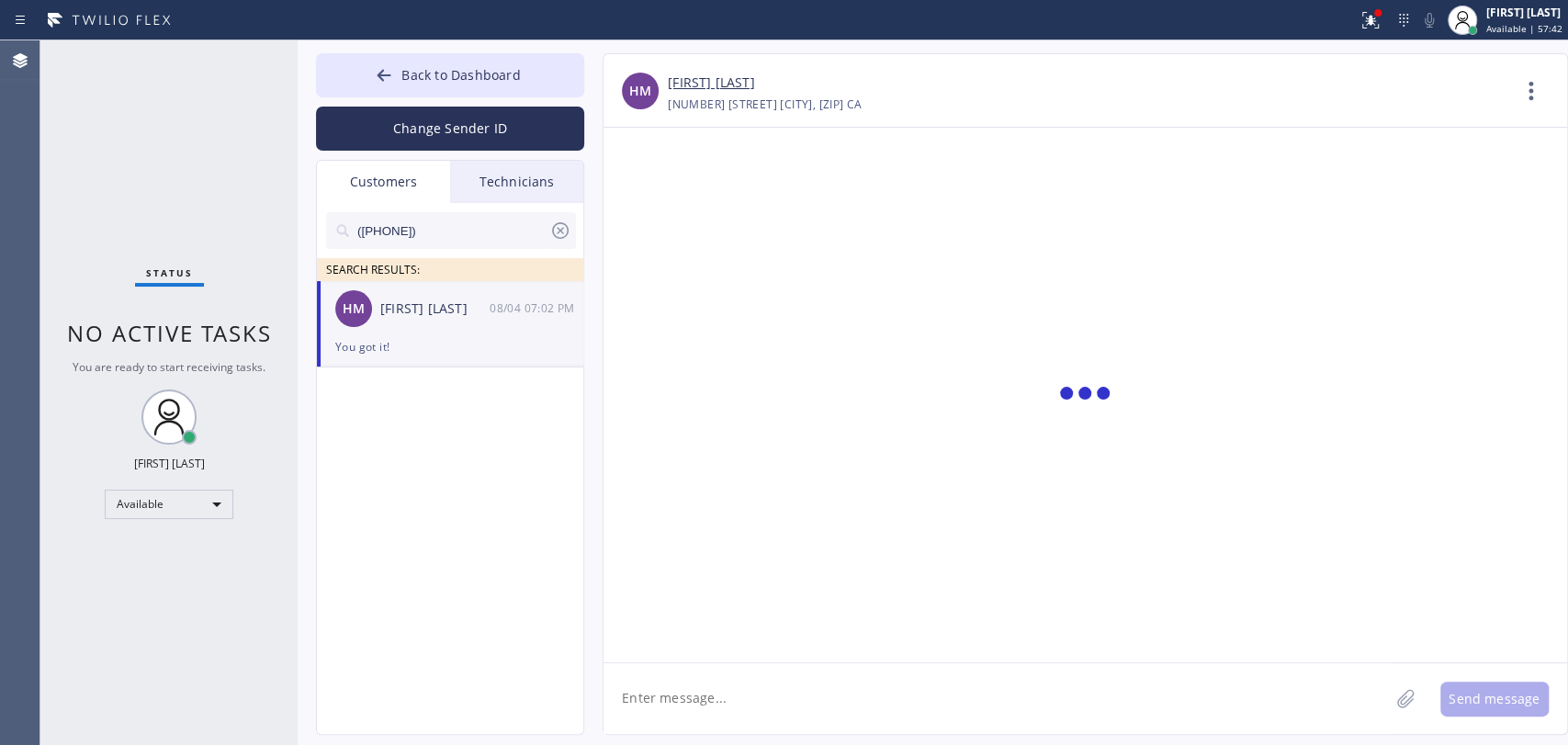 click on "Technicians" at bounding box center (516, 182) 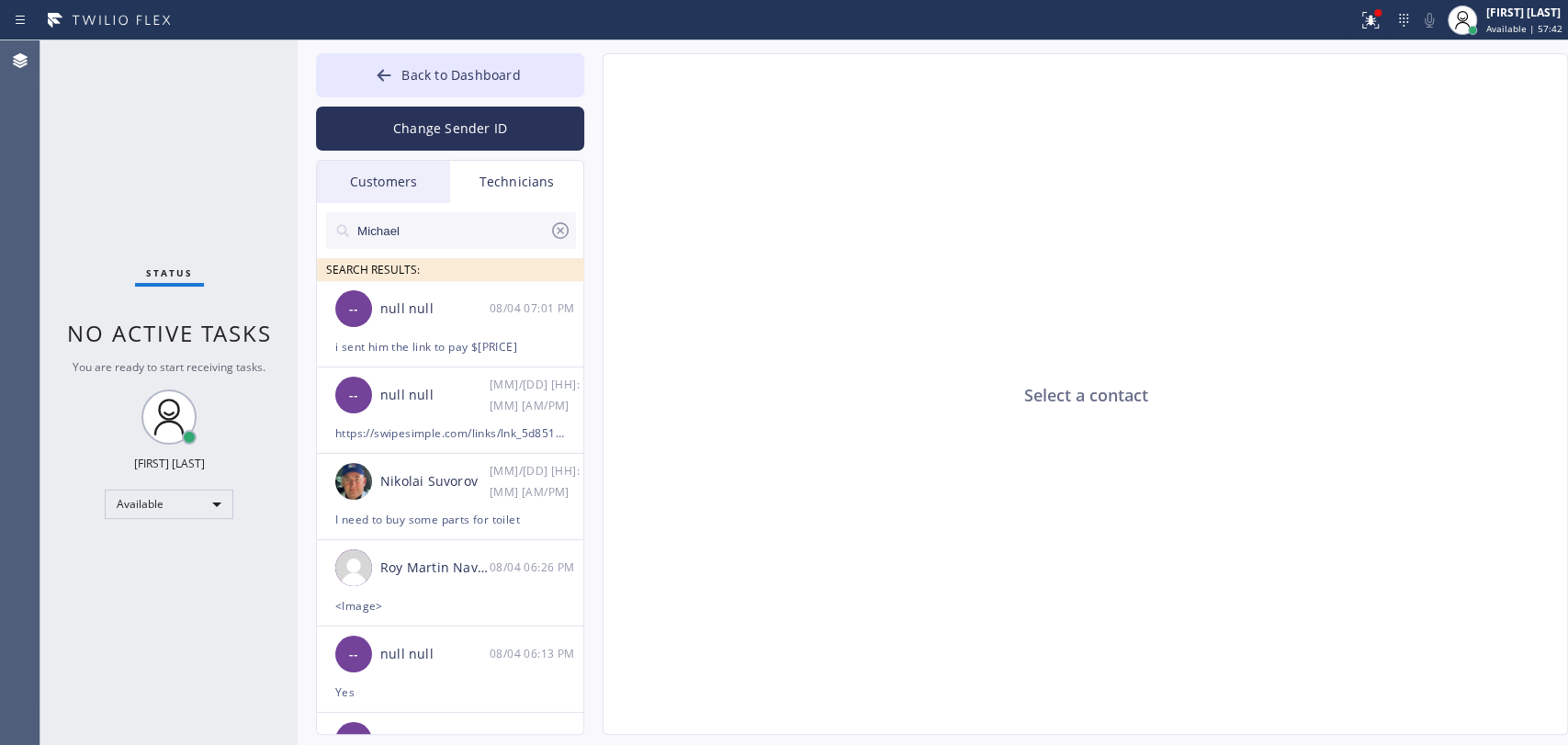 click on "Michael" at bounding box center (452, 231) 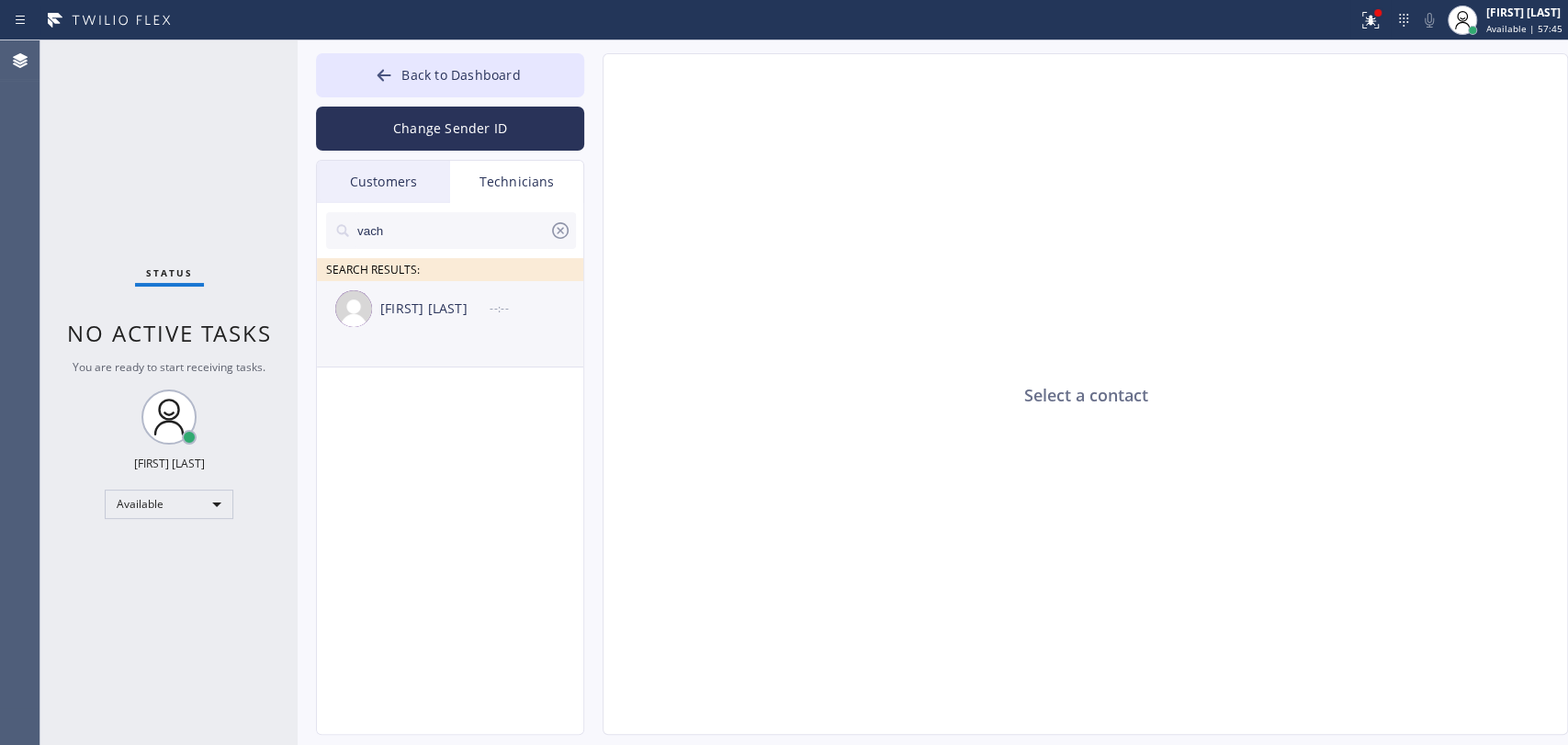 type on "vach" 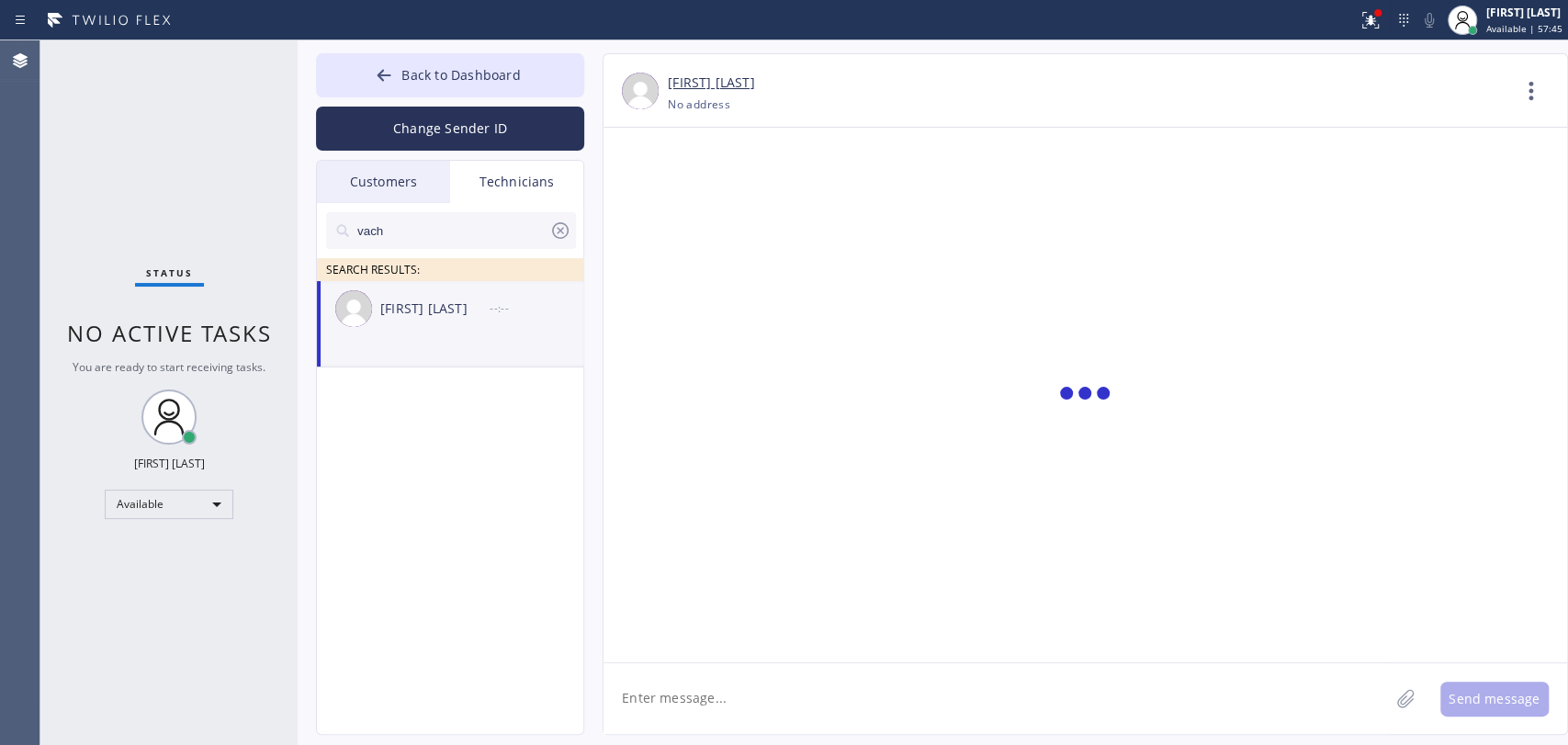click 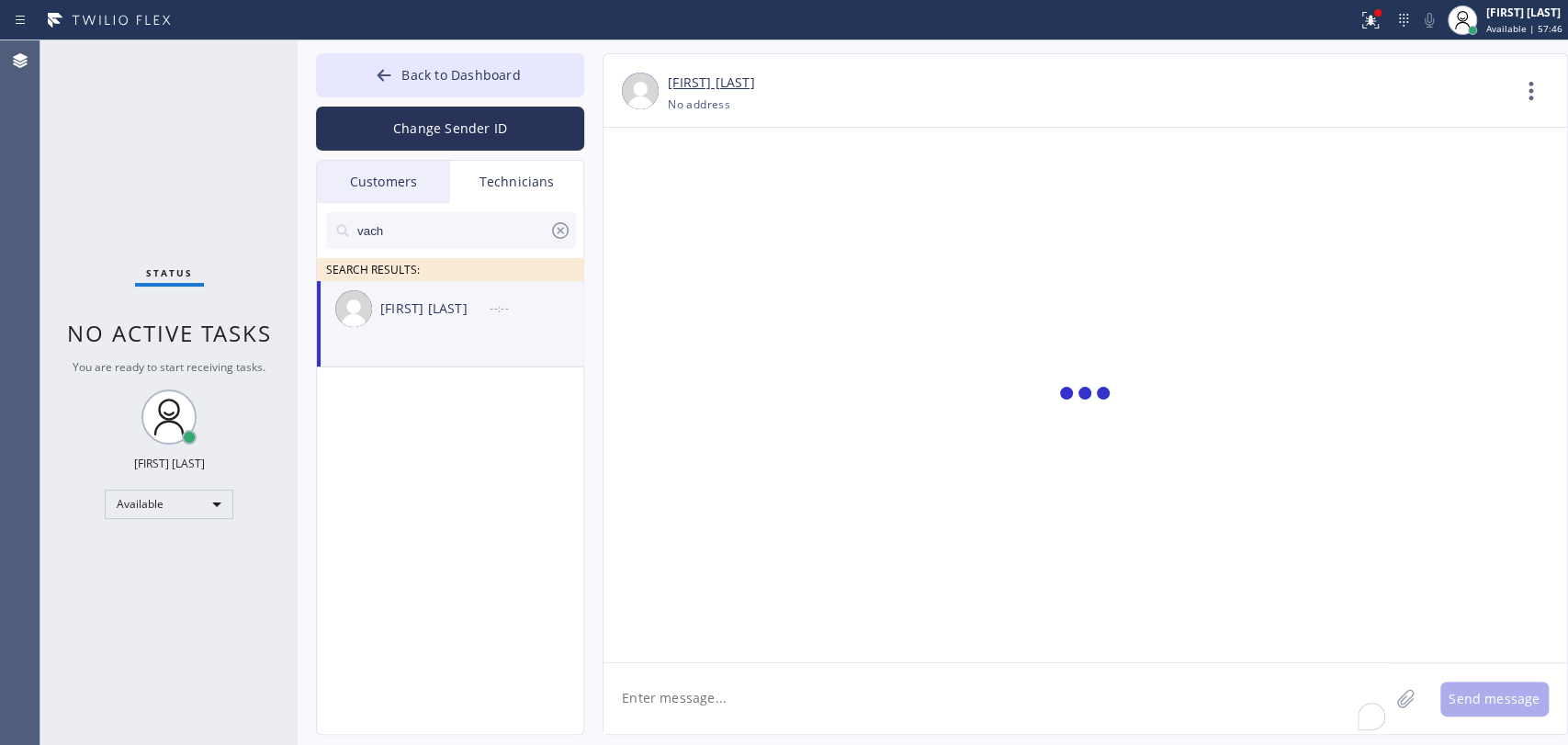 paste on "12-3 | $99 | leak under the kitchen sink | house-ho | 536 Groton DrBurbank, CA 91504, USA | Sun Valley Plumbers | Please call 30 mins prior to arrival" 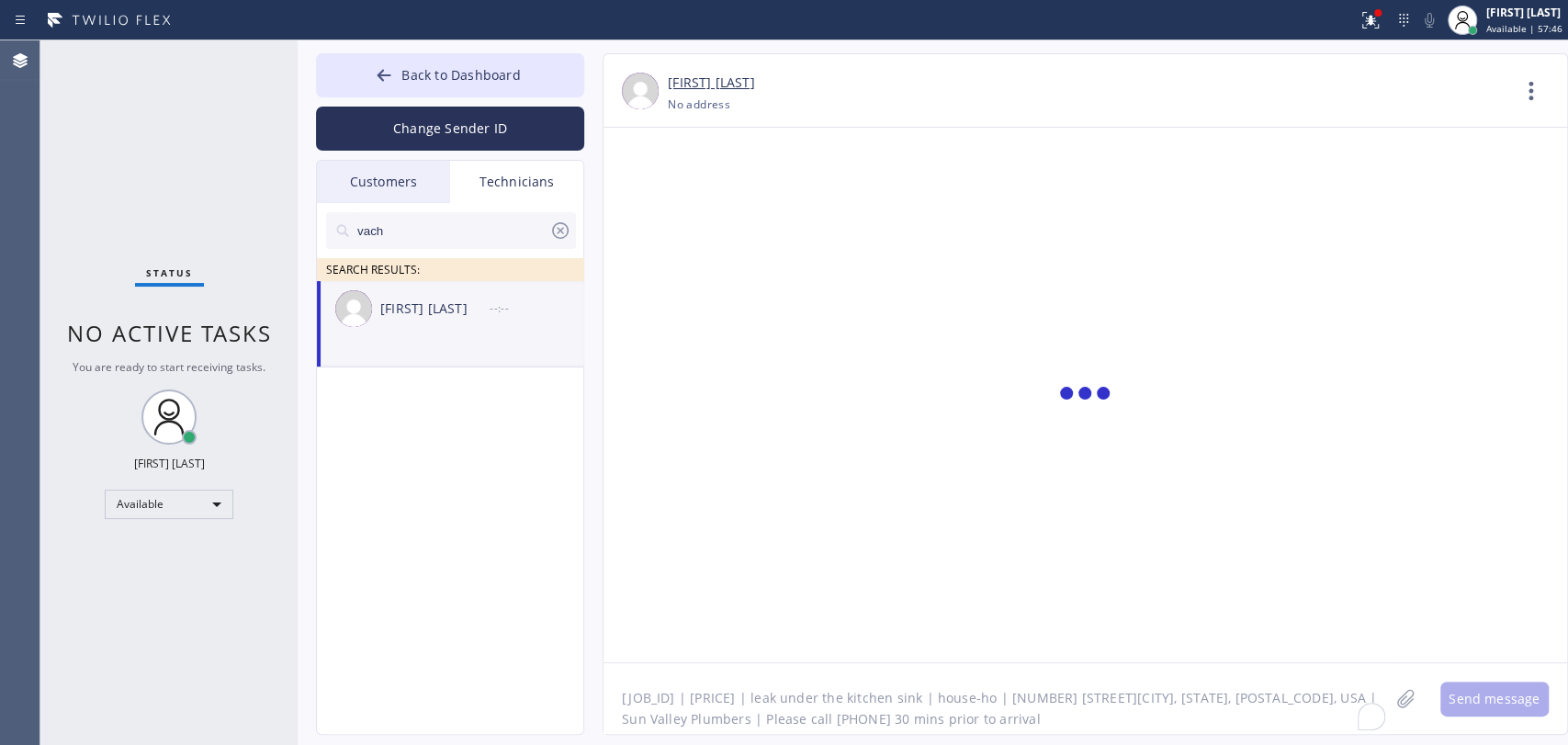 scroll, scrollTop: 15, scrollLeft: 0, axis: vertical 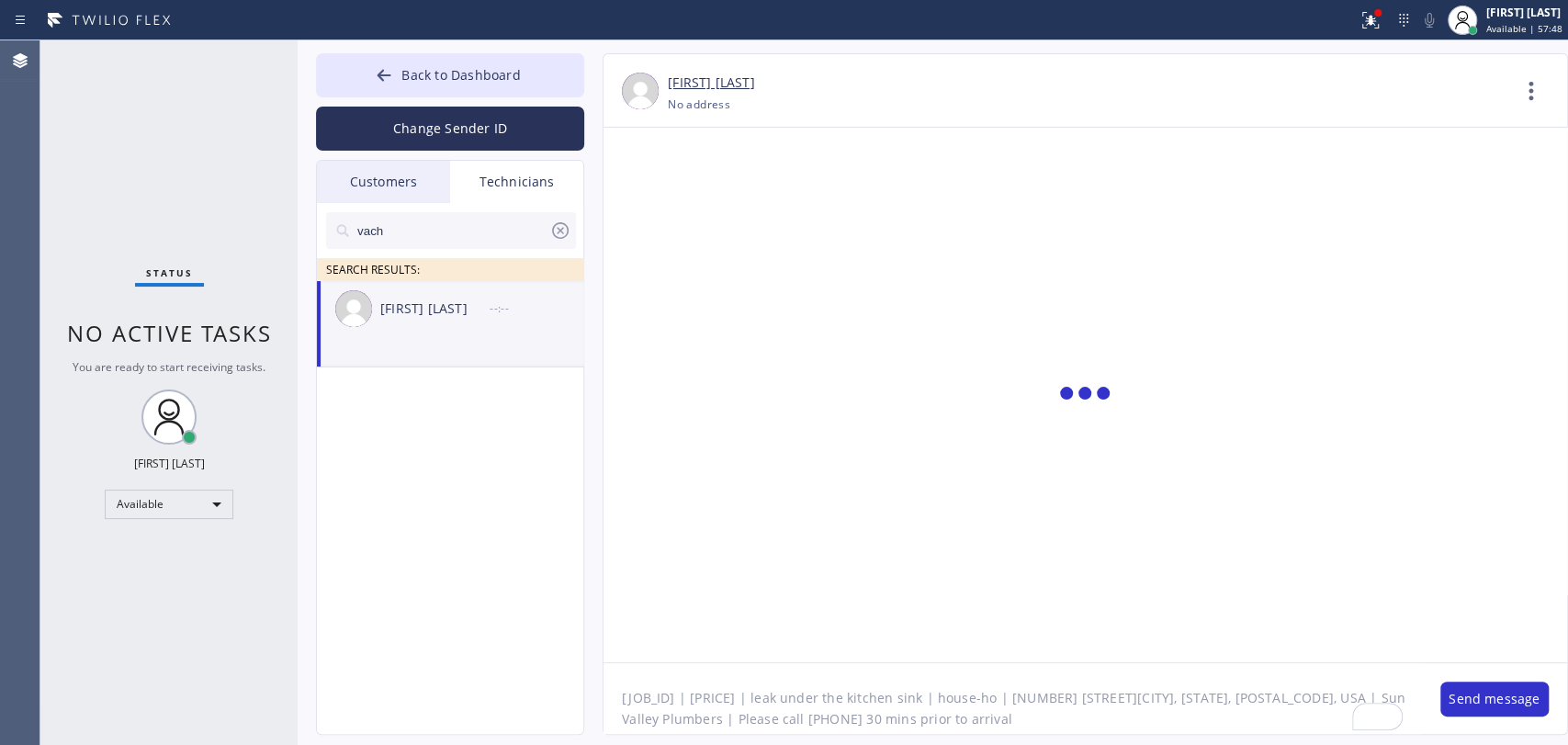 type on "12-3 | $99 | leak under the kitchen sink | house-ho | 536 Groton DrBurbank, CA 91504, USA | Sun Valley Plumbers | Please call 30 mins prior to arrival" 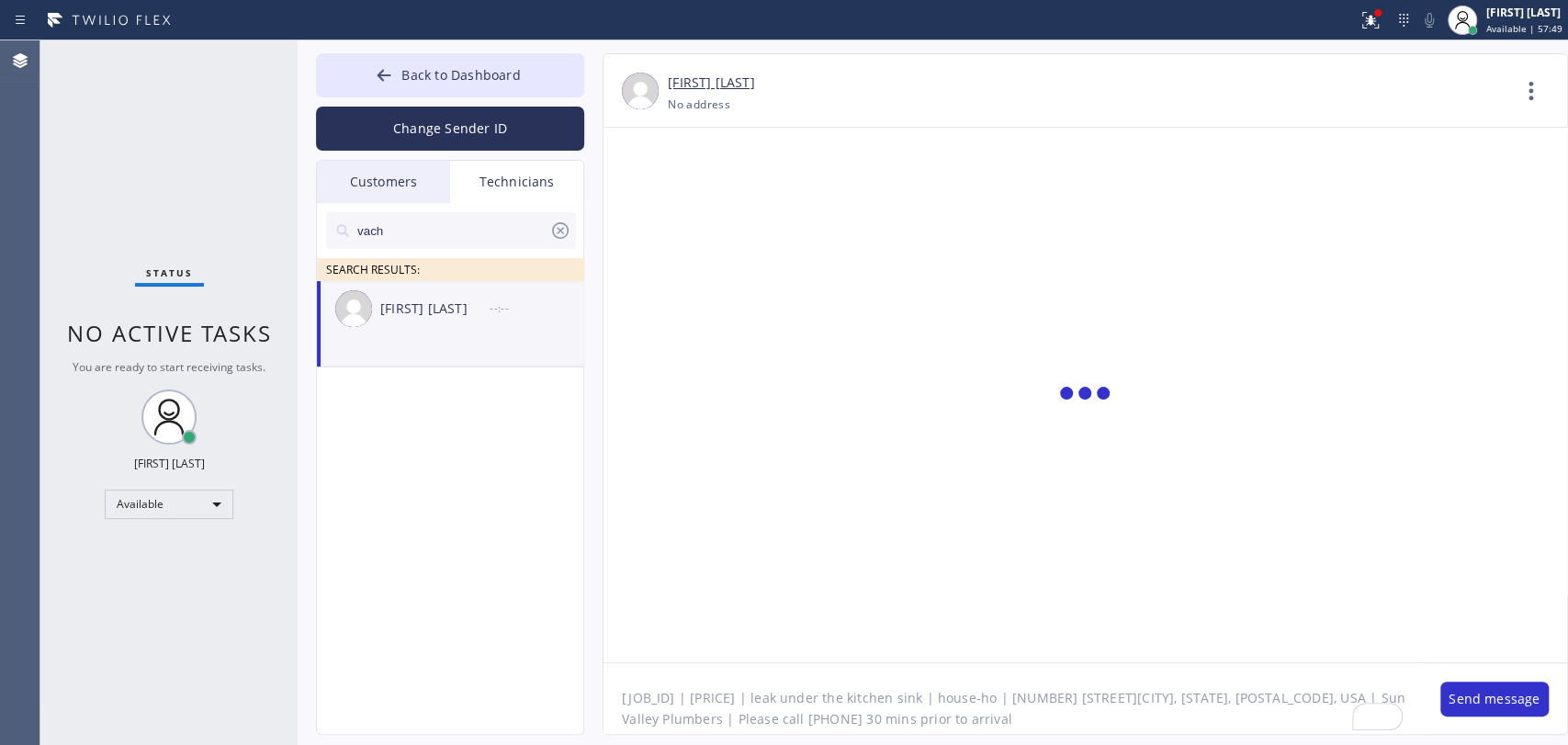 click on "12-3 | $99 | leak under the kitchen sink | house-ho | 536 Groton DrBurbank, CA 91504, USA | Sun Valley Plumbers | Please call 30 mins prior to arrival" 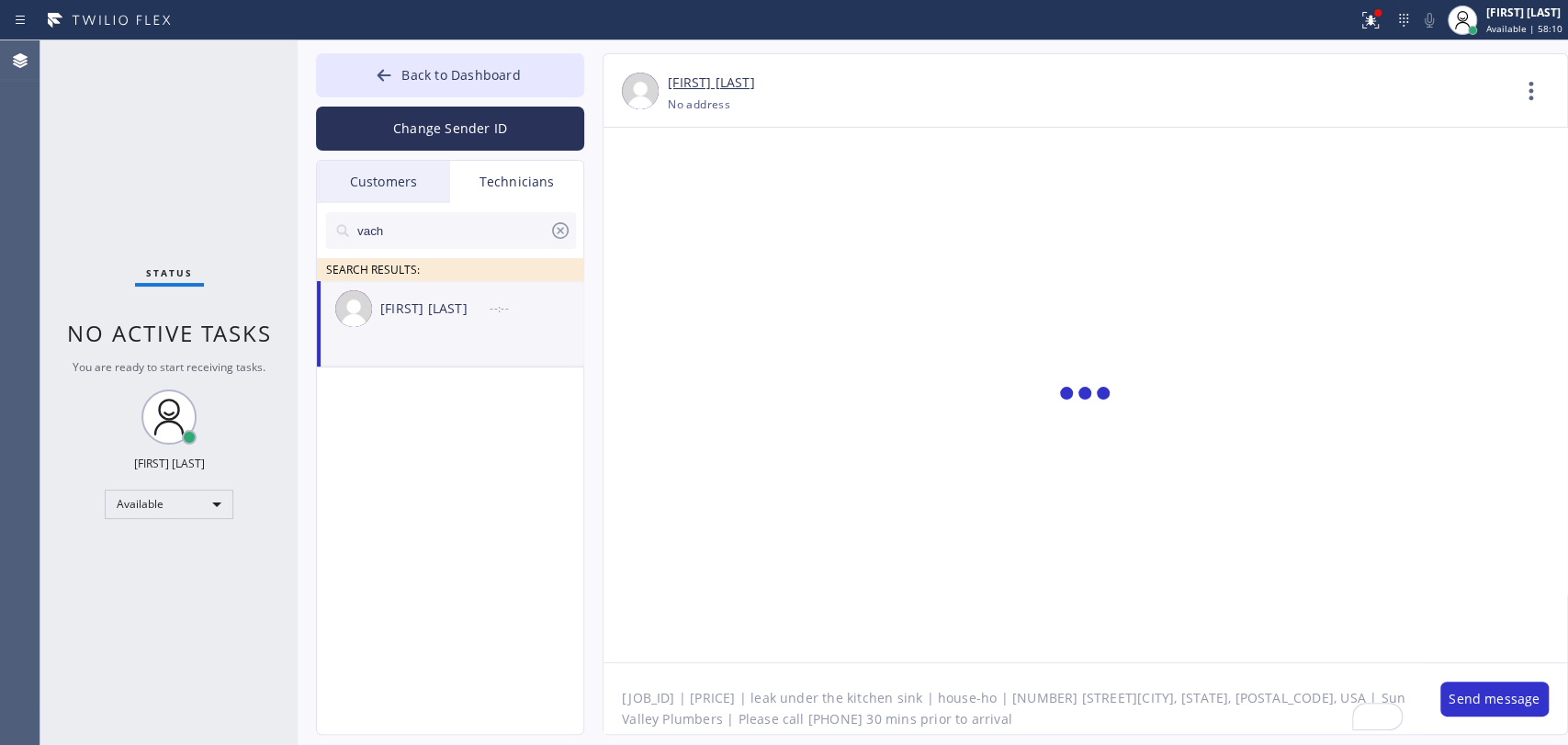 click on "Vache Katabyan  --:--" at bounding box center [451, 309] 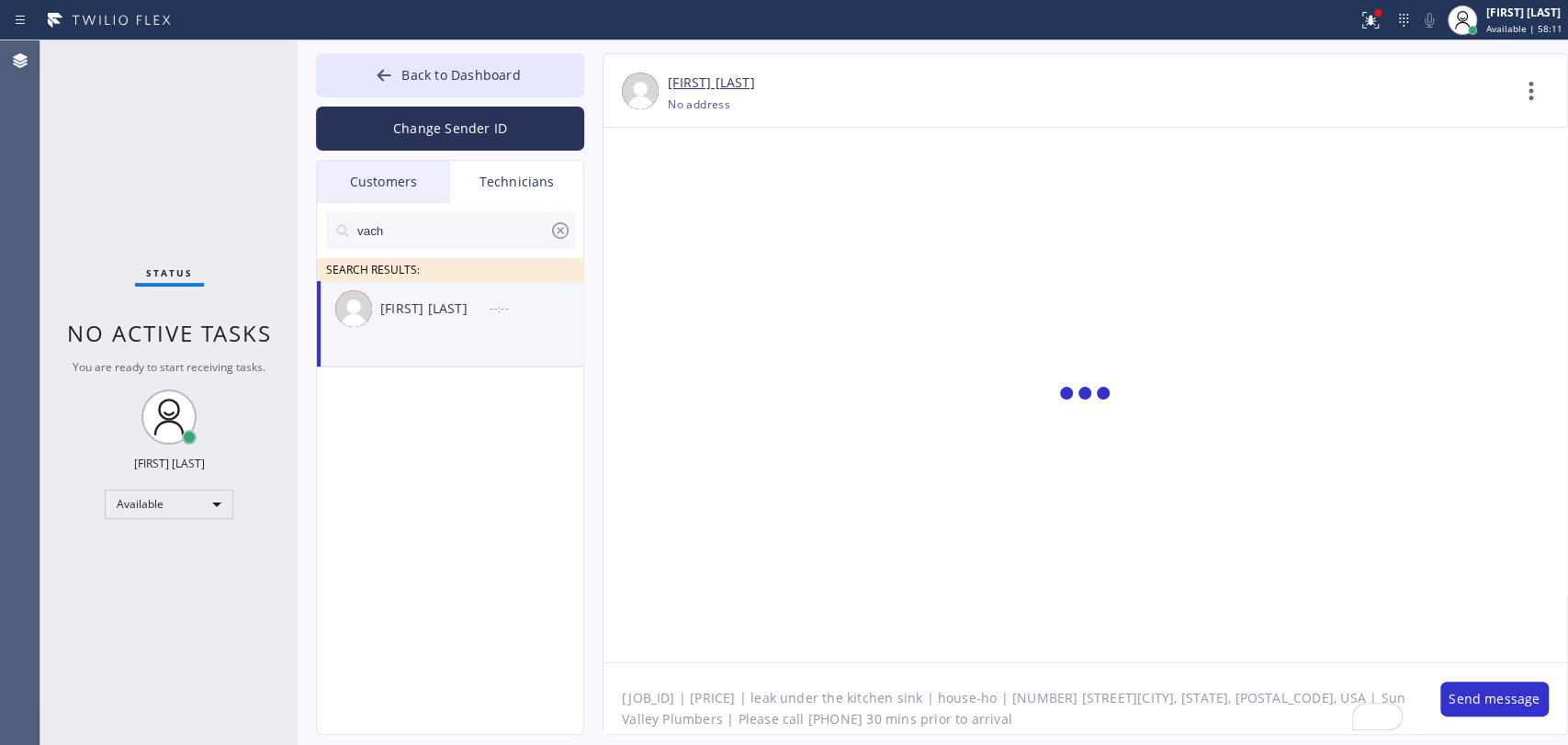 click on "12-3 | $99 | leak under the kitchen sink | house-ho | 536 Groton DrBurbank, CA 91504, USA | Sun Valley Plumbers | Please call 30 mins prior to arrival" 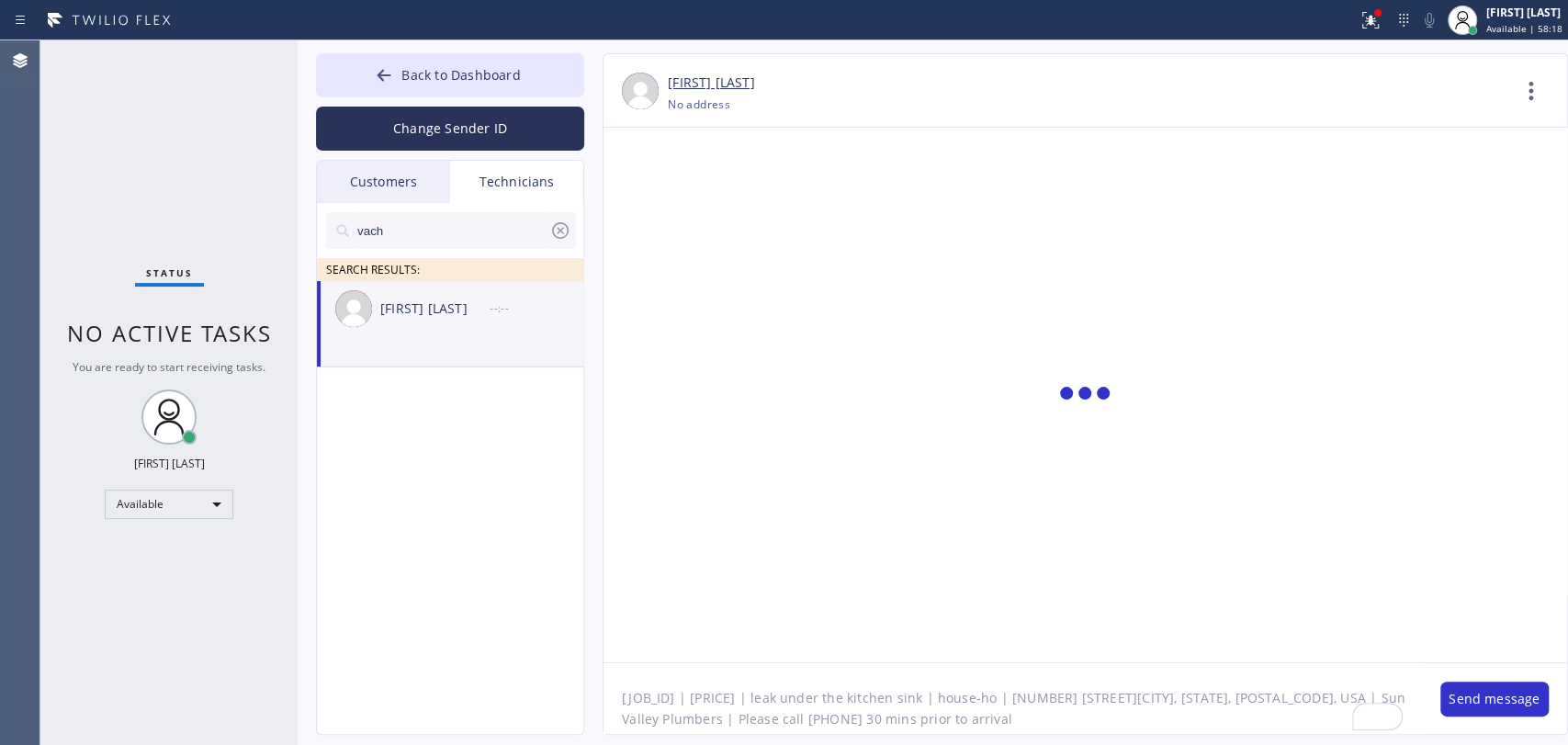 click on "Vache Katabyan  --:--" at bounding box center (451, 309) 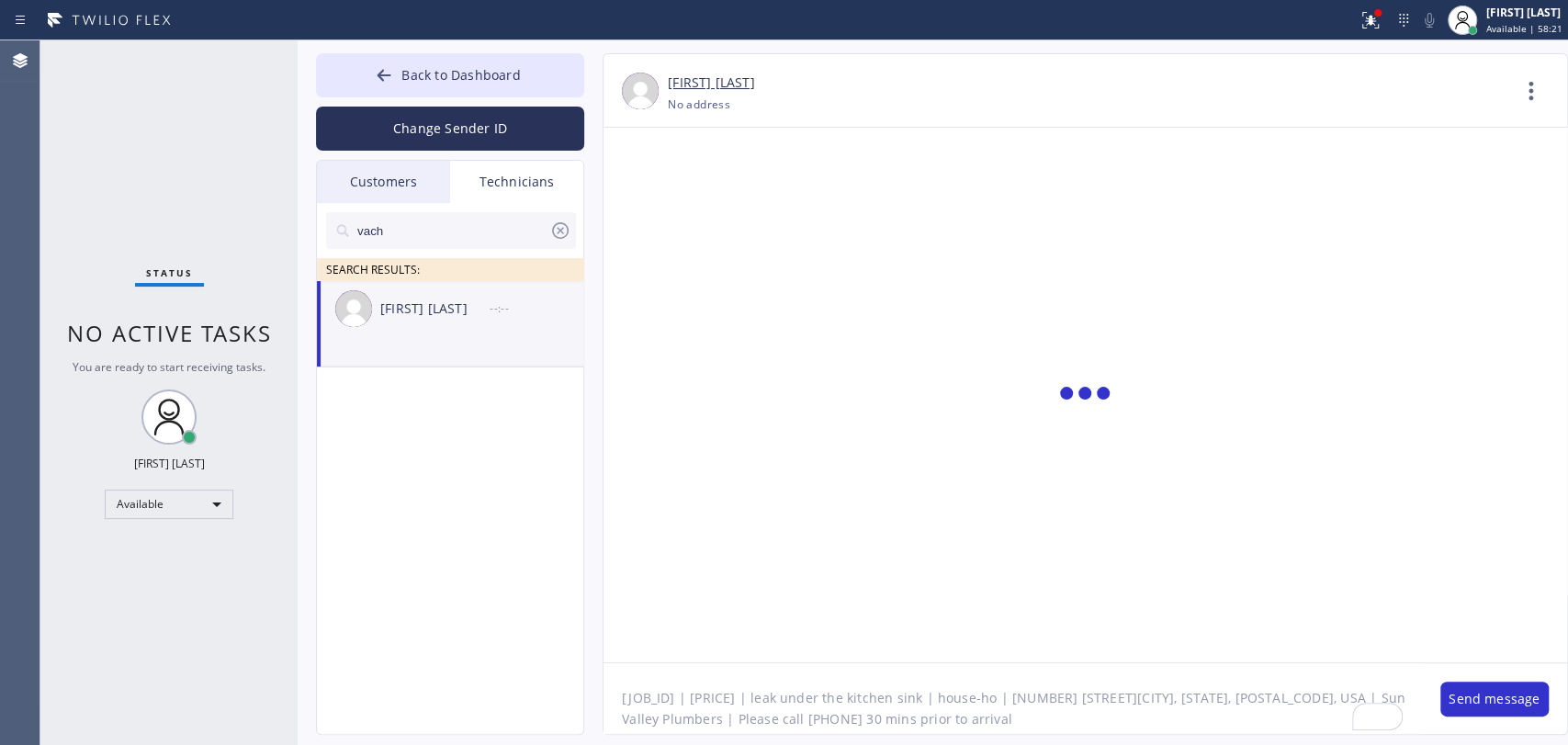 click on "vach" at bounding box center [452, 231] 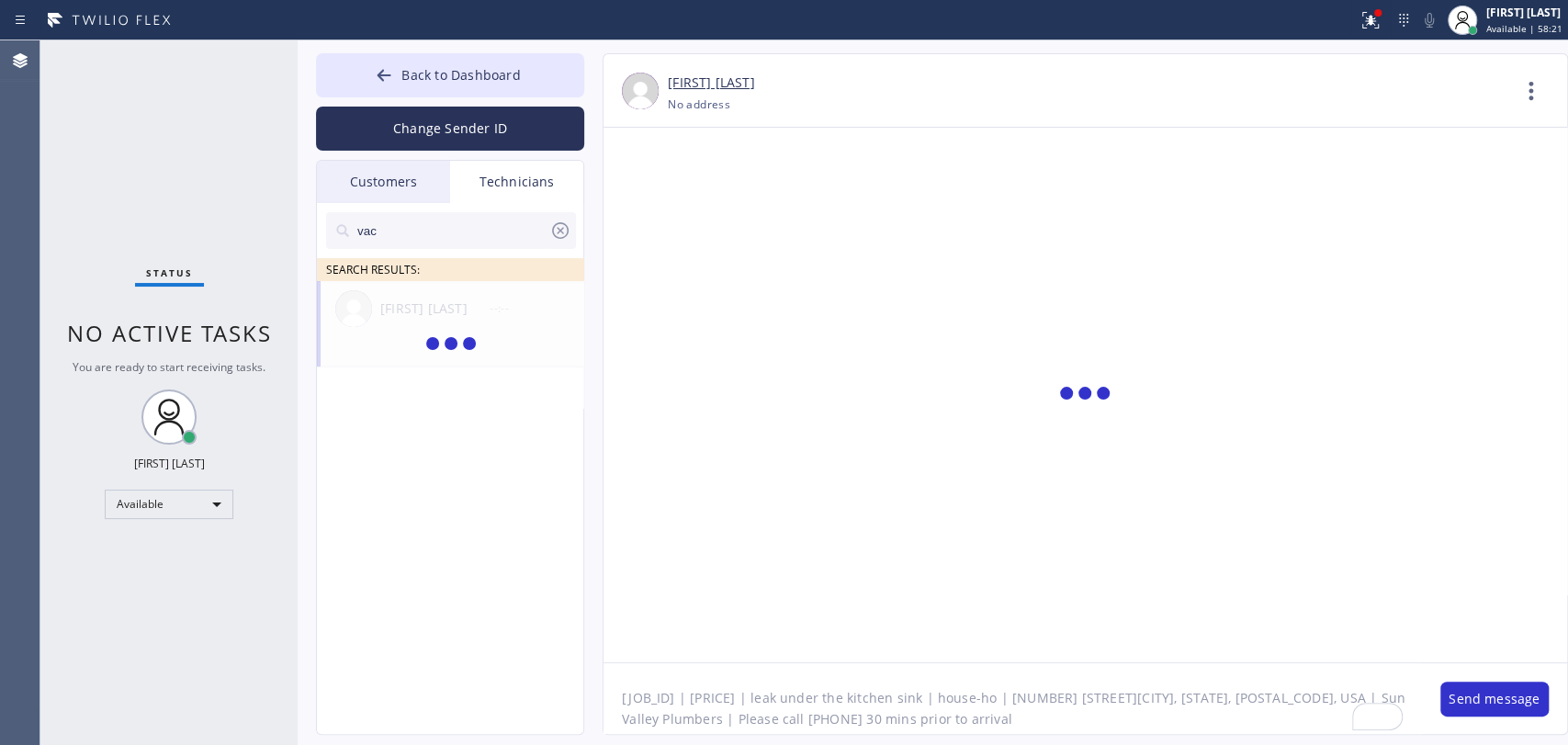 type on "vach" 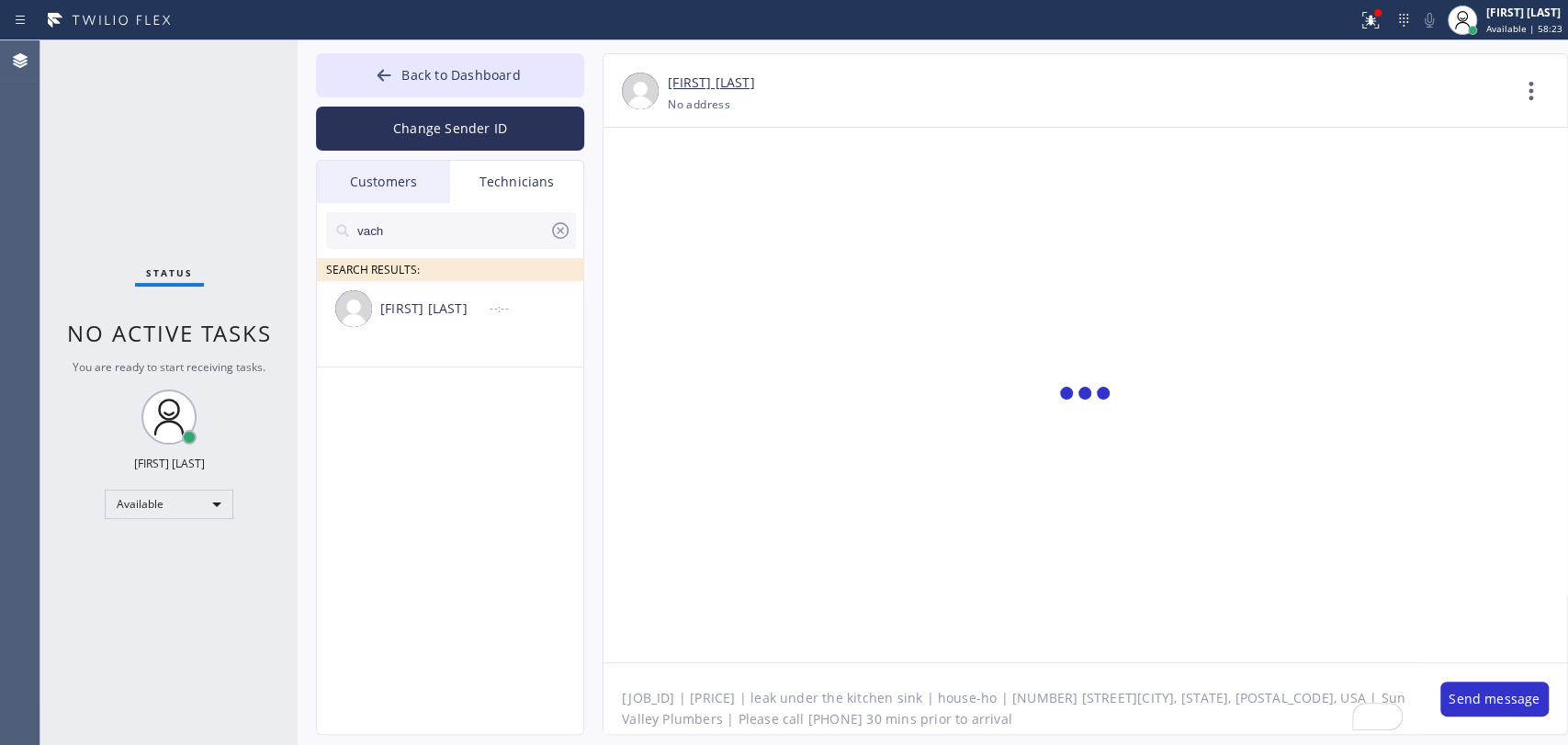 click on "Vache Katabyan  --:--" at bounding box center [451, 309] 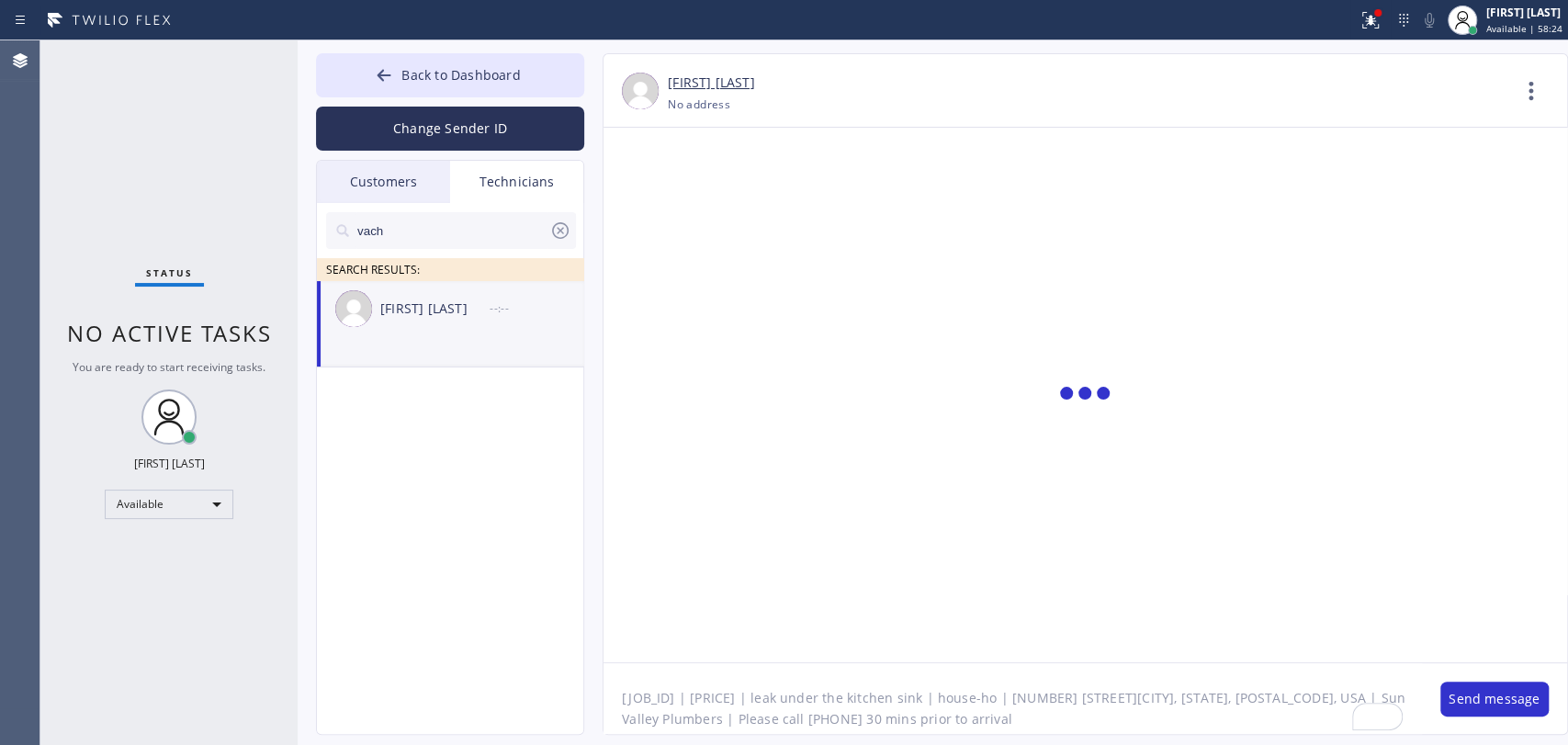 click on "vach" at bounding box center [451, 231] 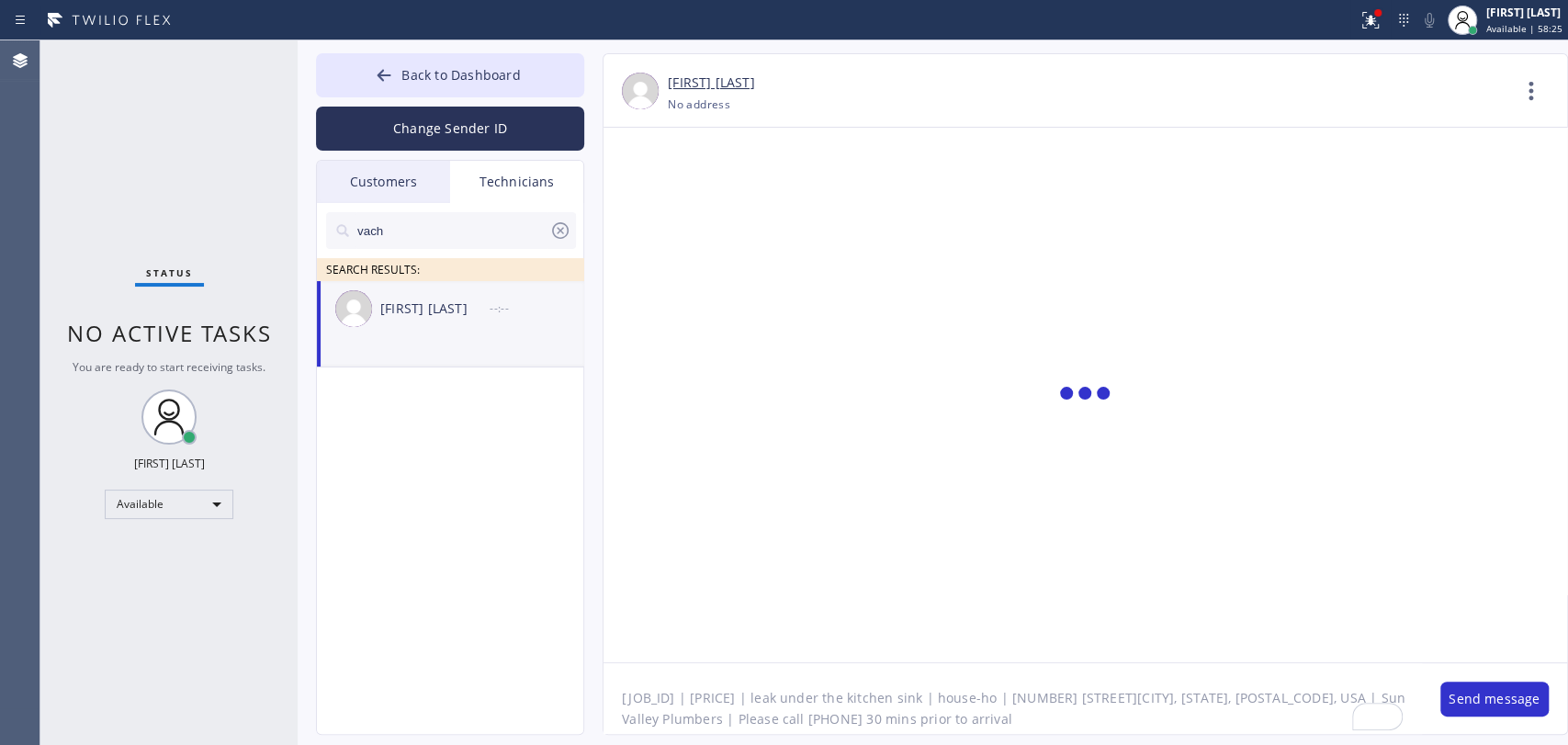 click 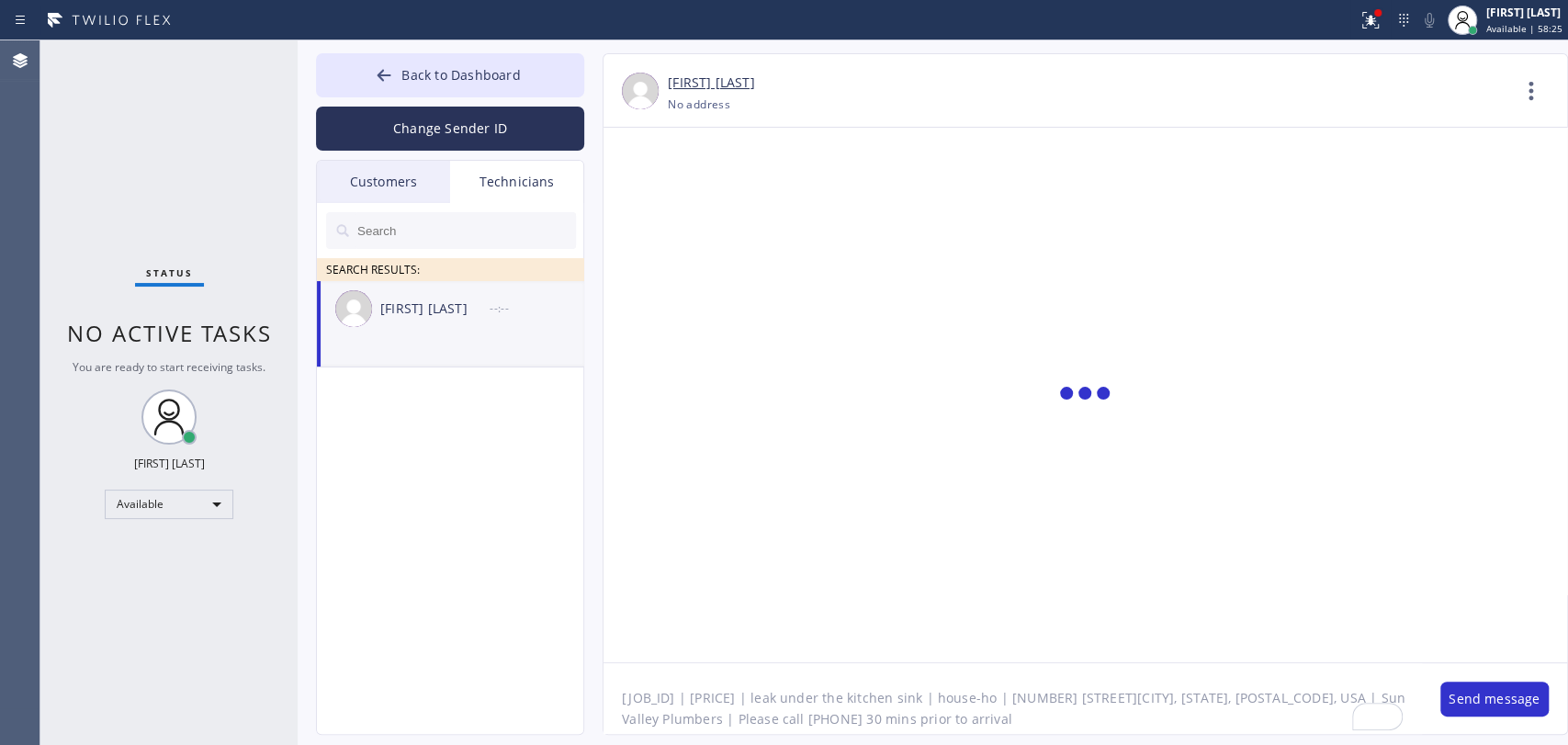 click on "Status   No active tasks     You are ready to start receiving tasks.   Oleksiy  Dmitriev Available" at bounding box center (169, 392) 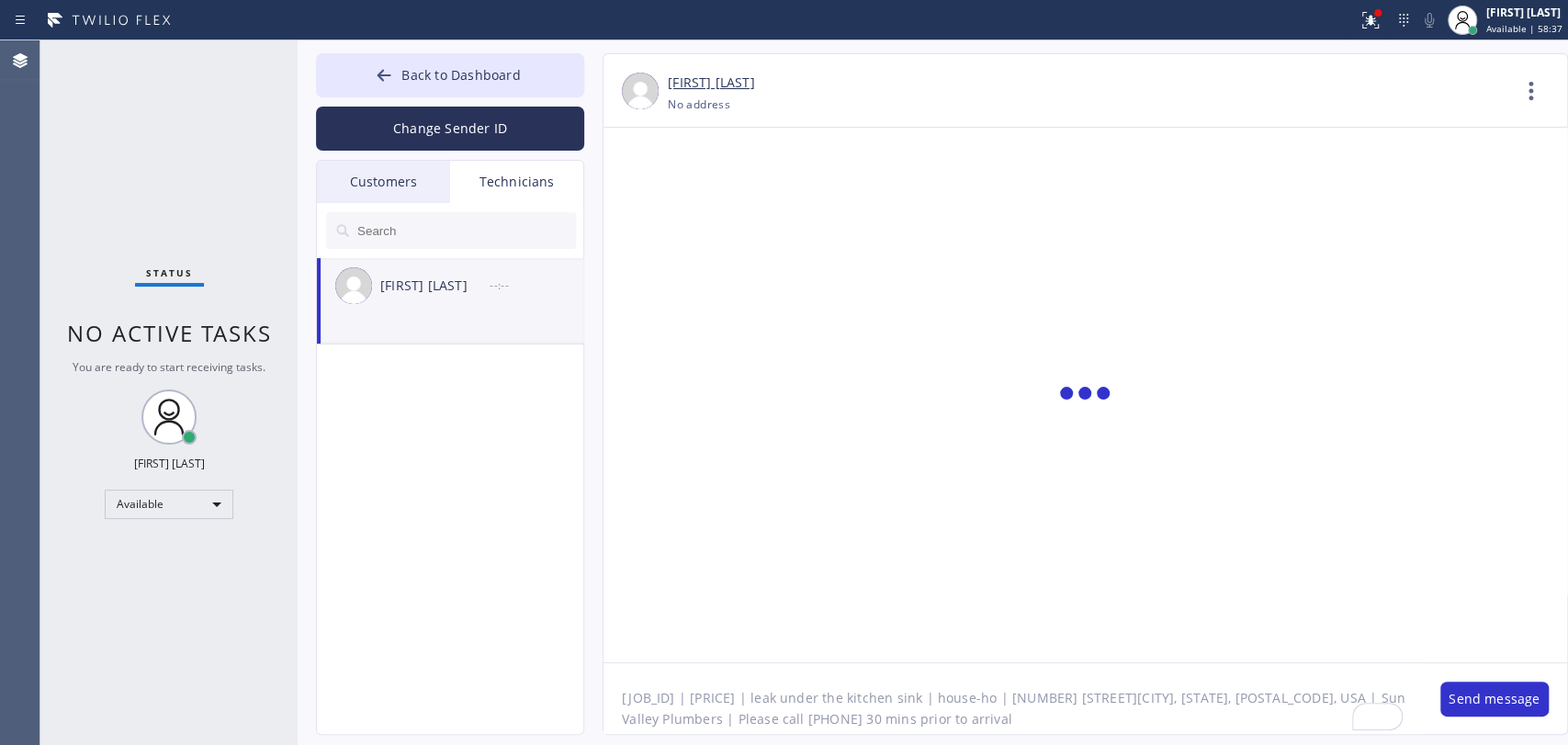 click on "Vache Katabyan  --:--" at bounding box center [451, 286] 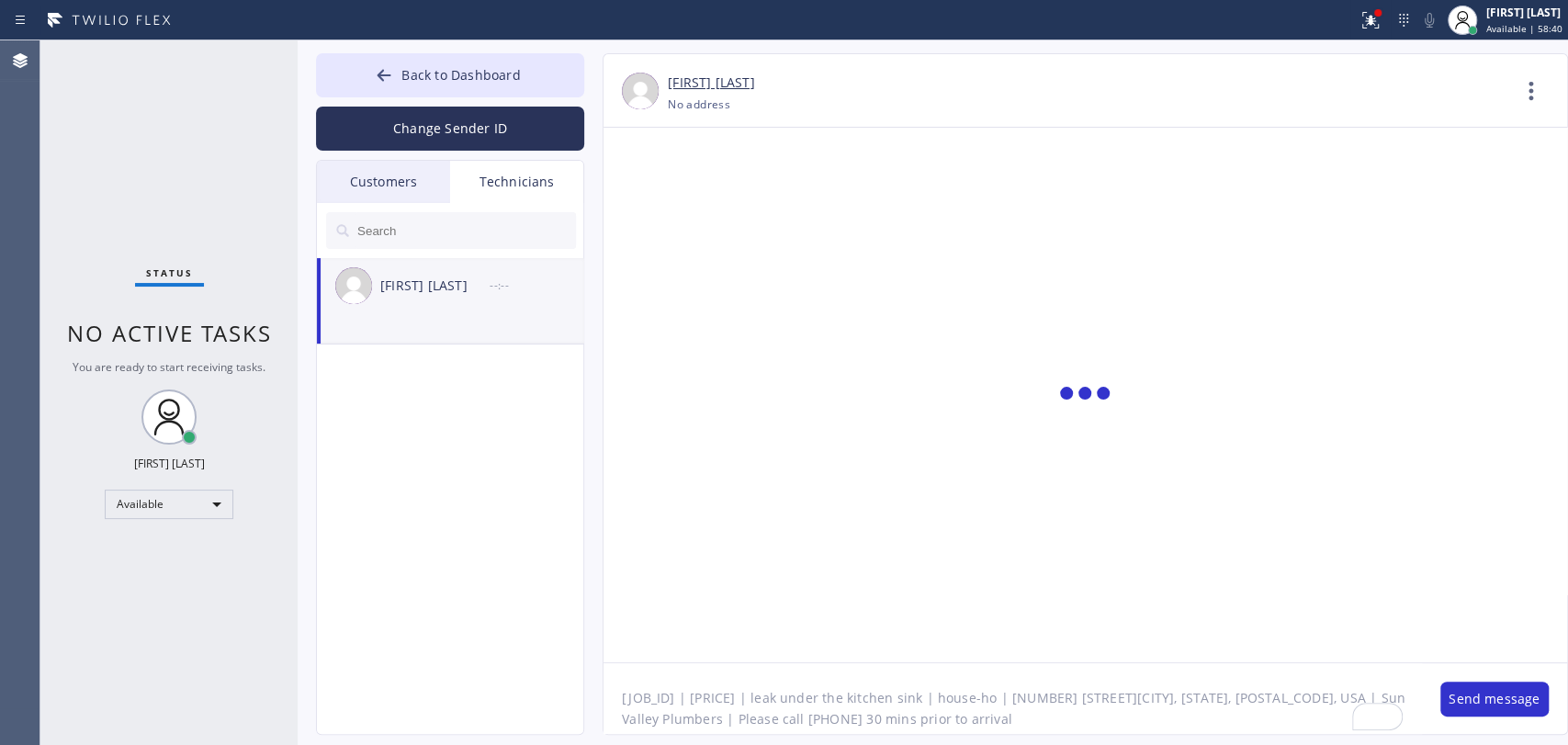 click at bounding box center [466, 231] 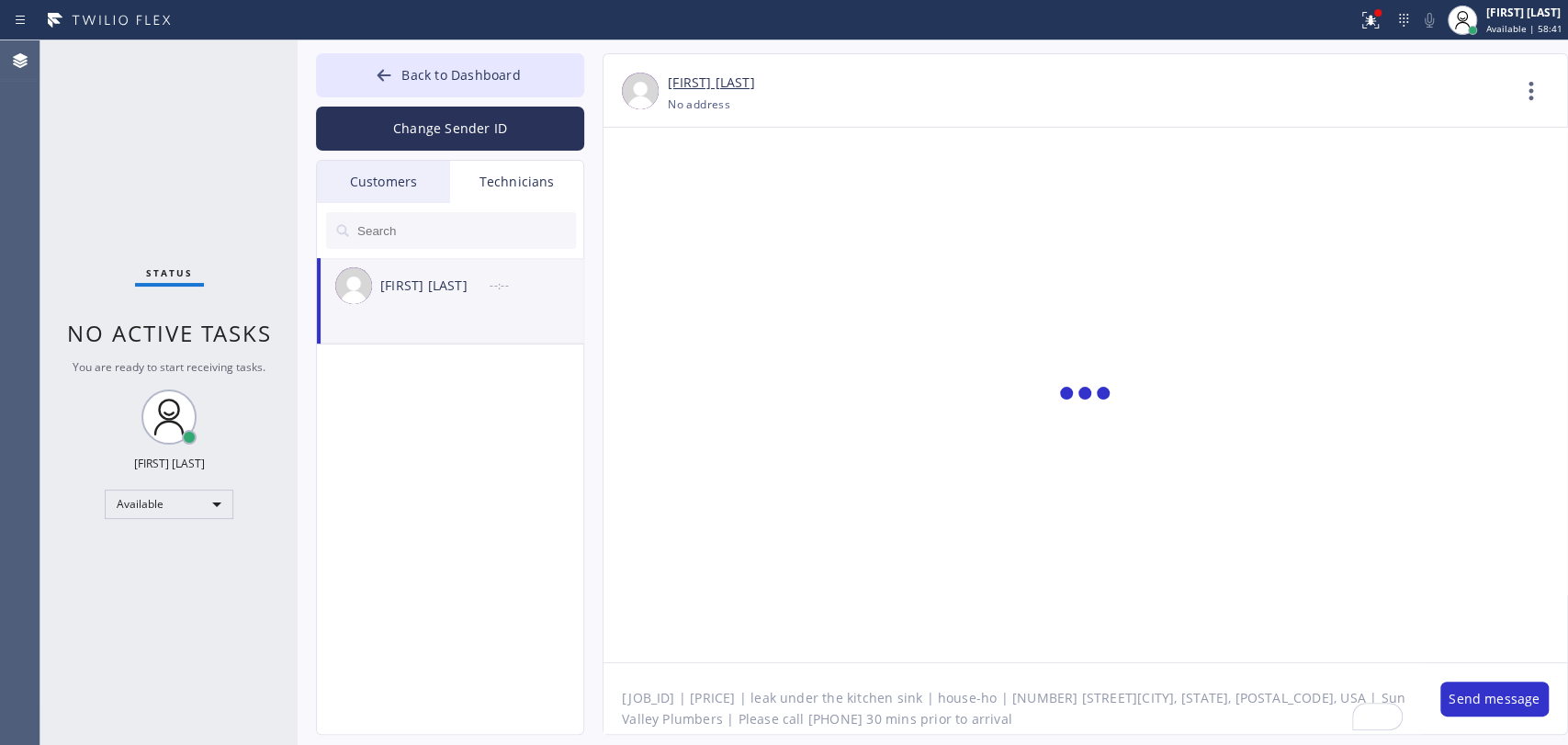 scroll, scrollTop: 0, scrollLeft: 0, axis: both 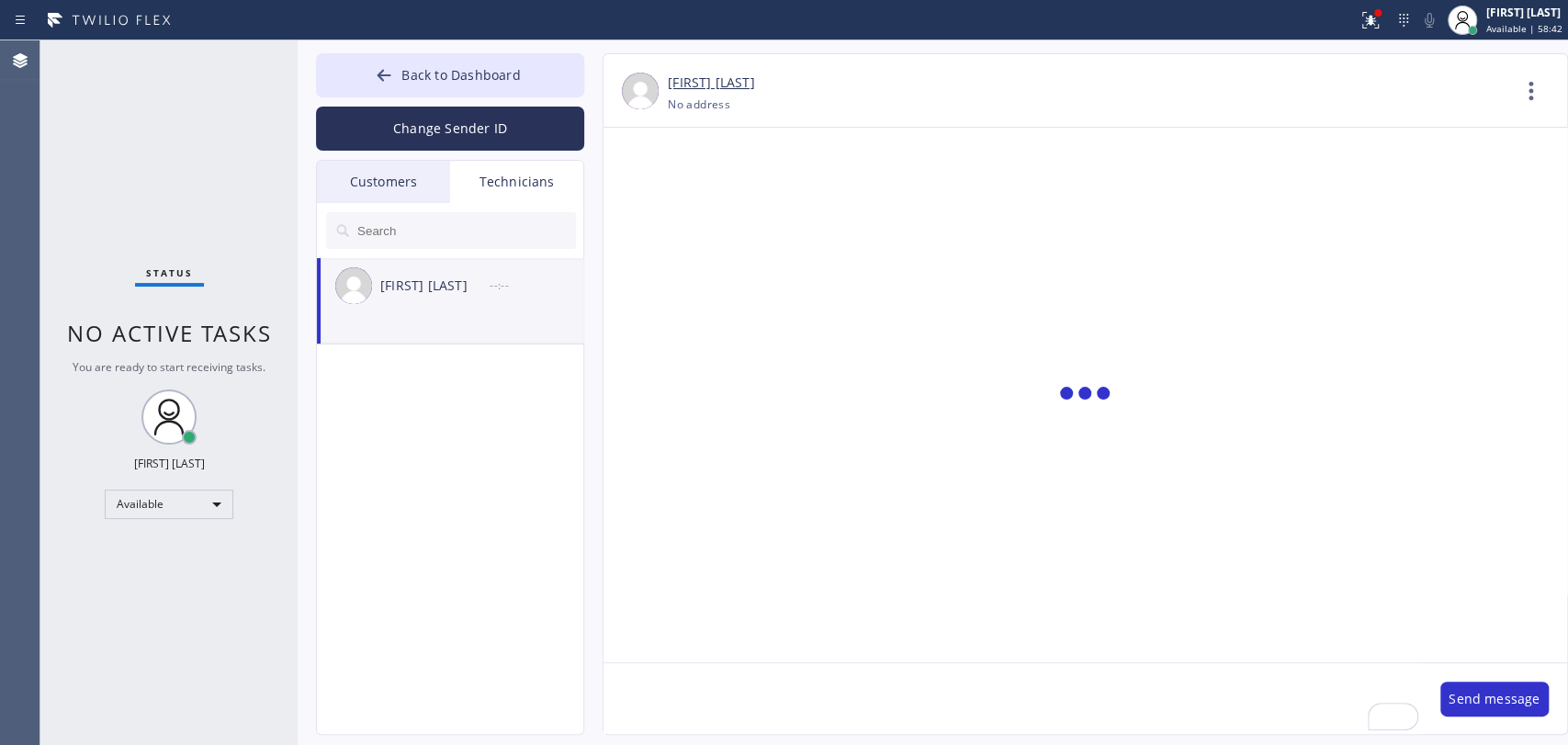 type 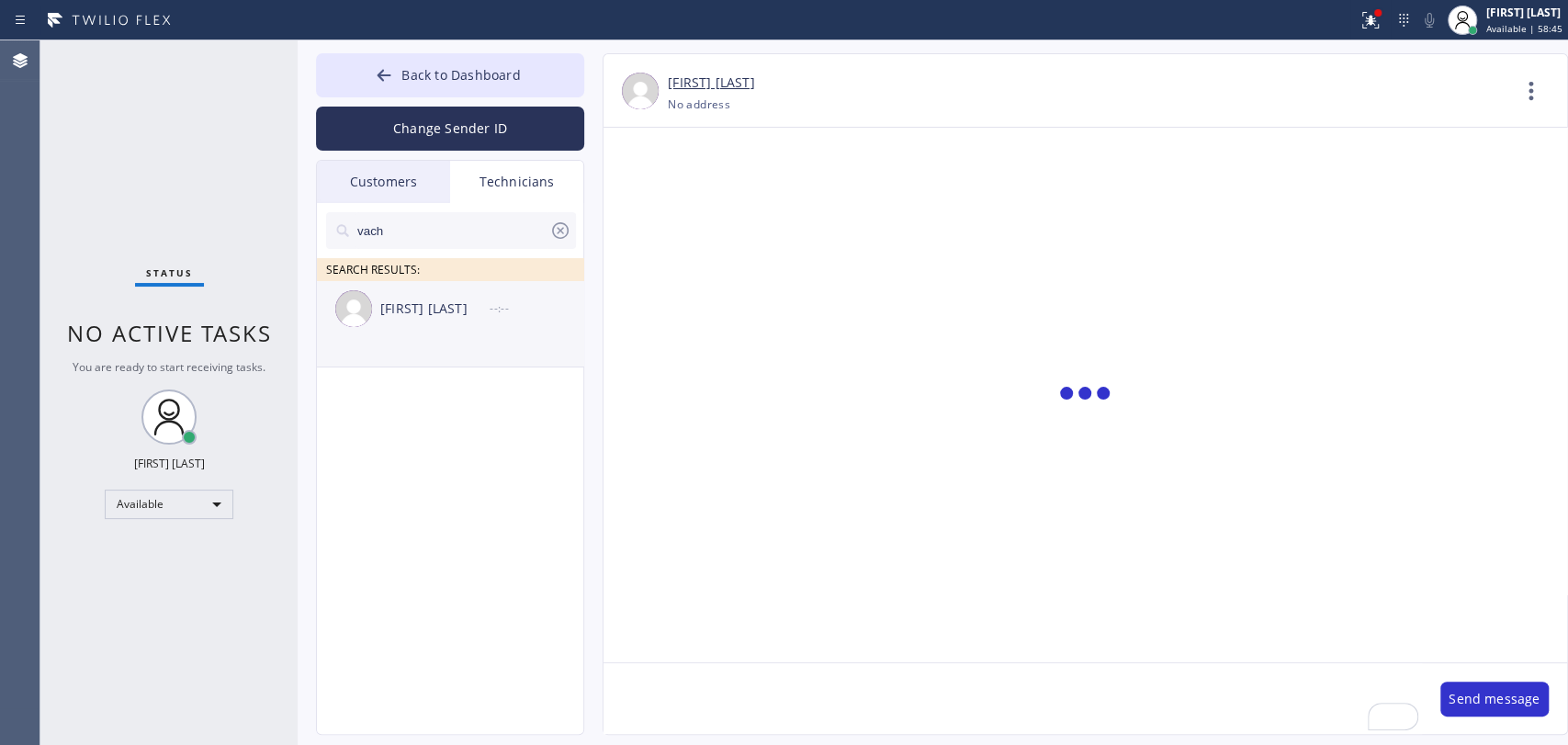 click on "Vache Katabyan  --:--" 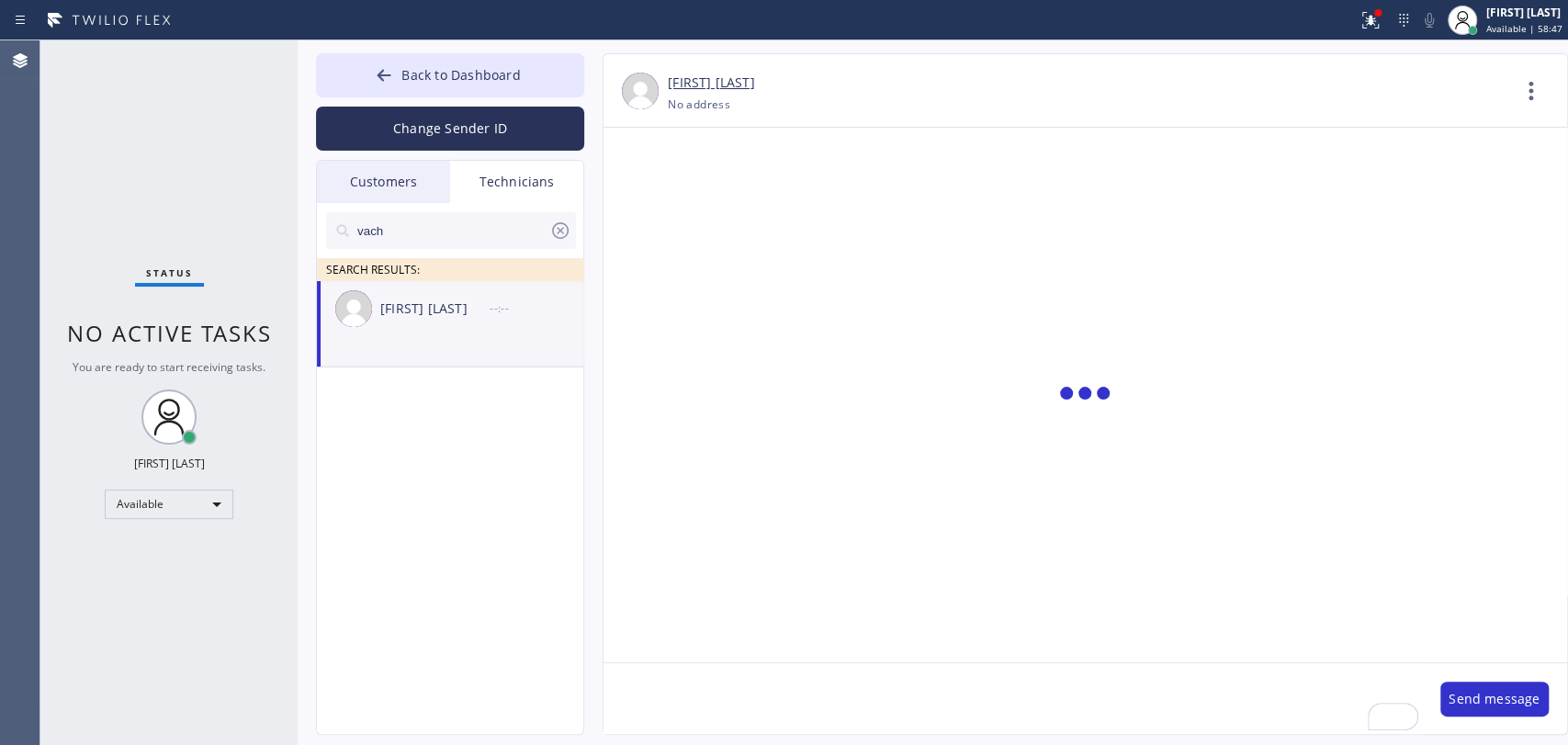 click 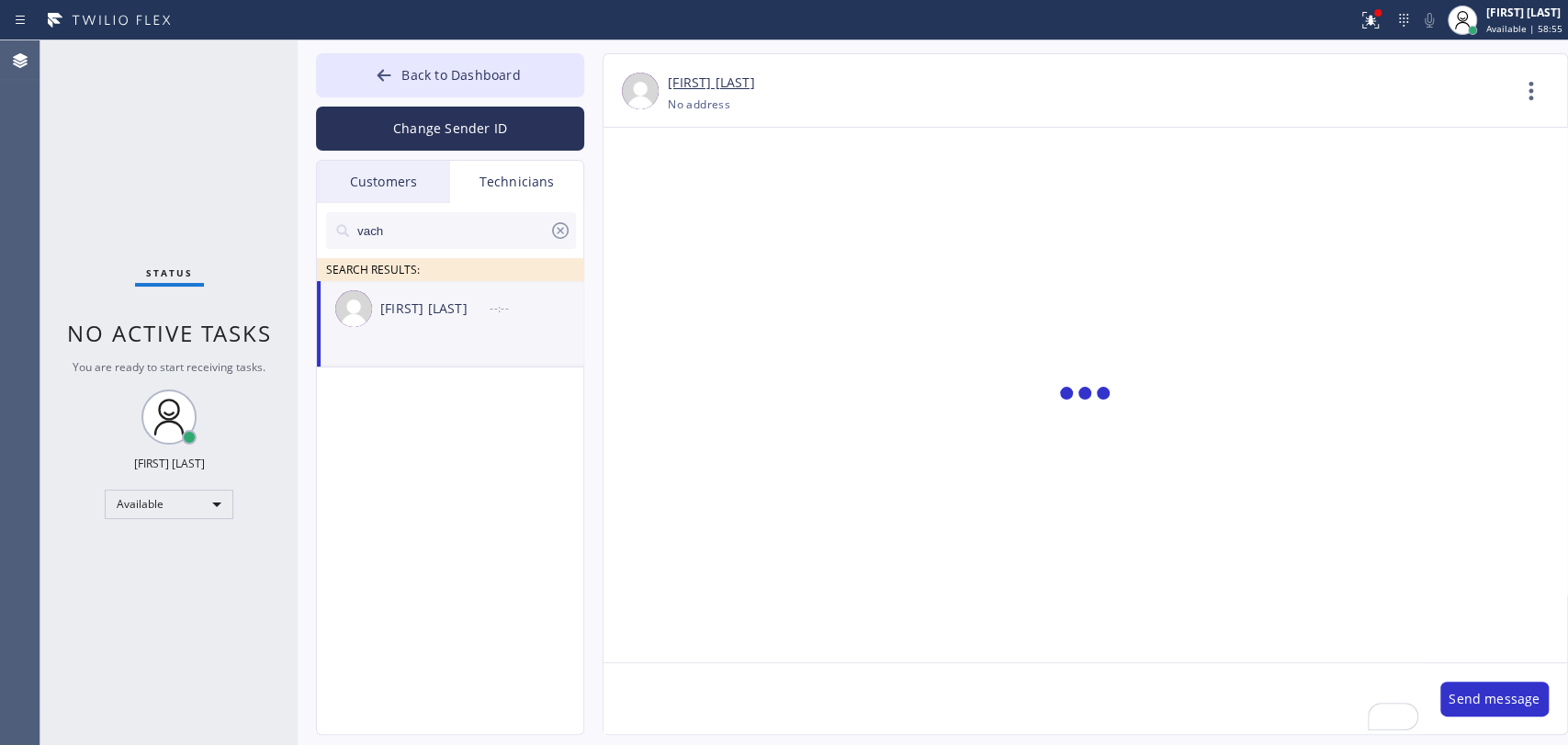 drag, startPoint x: 1541, startPoint y: 74, endPoint x: 1513, endPoint y: 91, distance: 32.756679 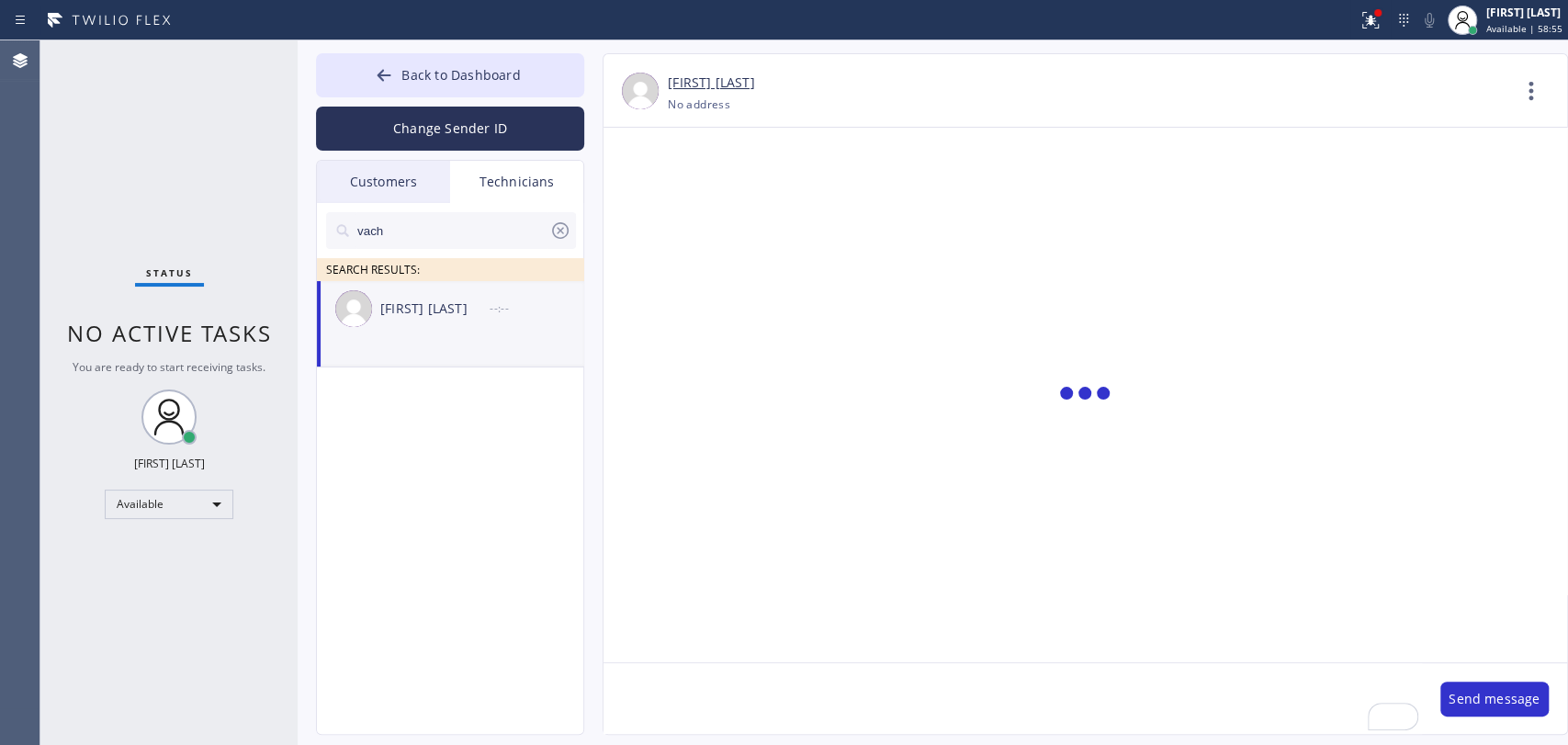 click 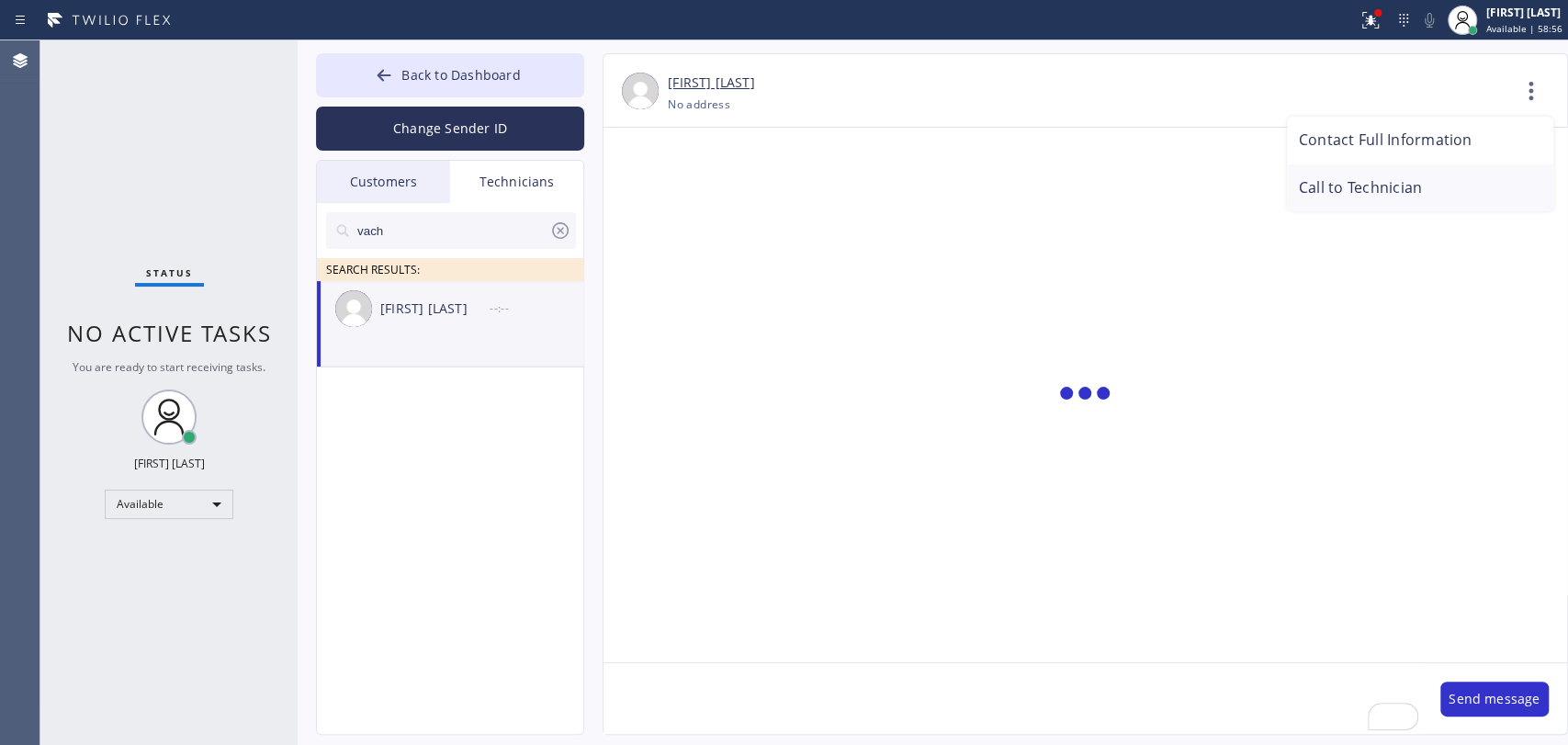 click on "Call to Technician" at bounding box center [1420, 188] 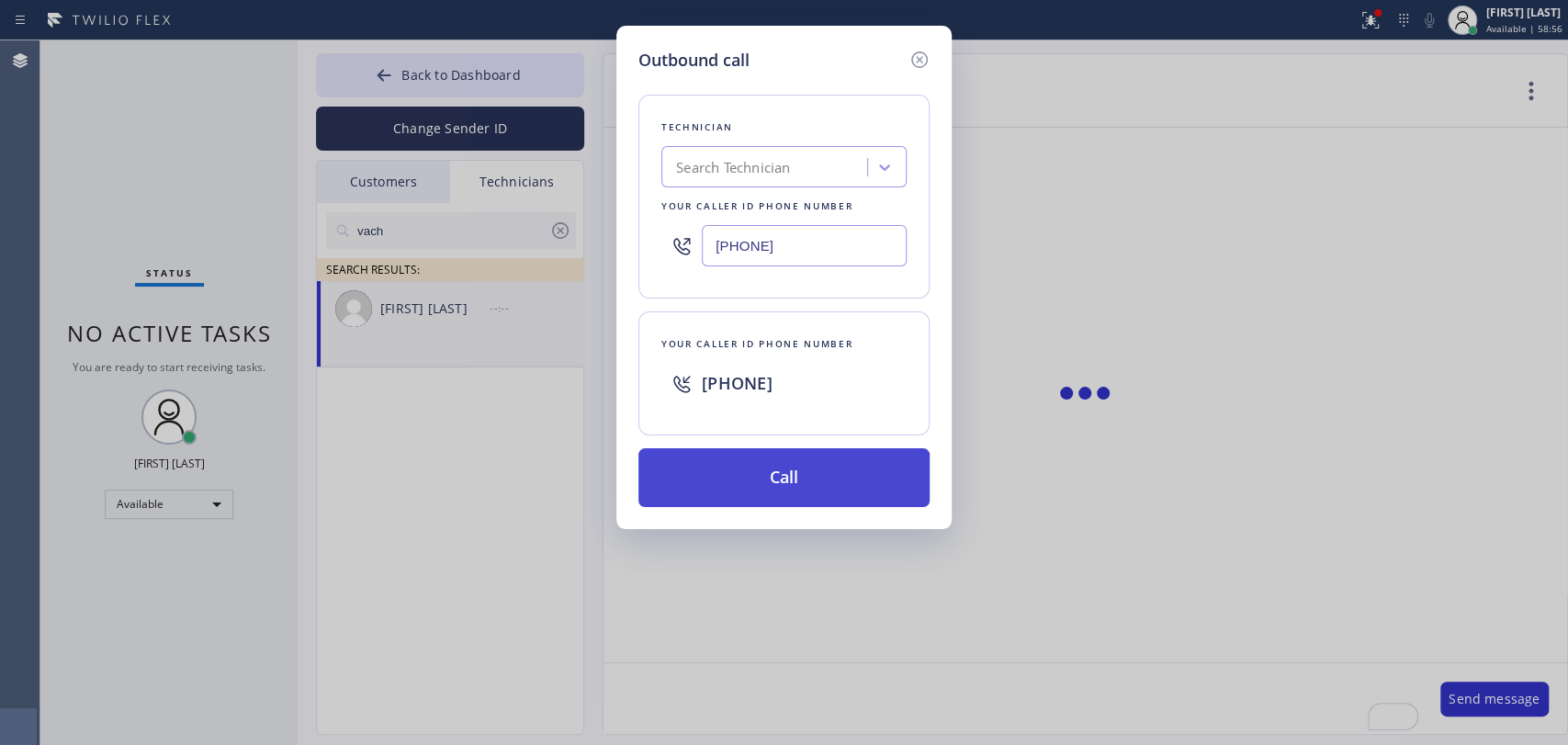click on "Call" at bounding box center [784, 478] 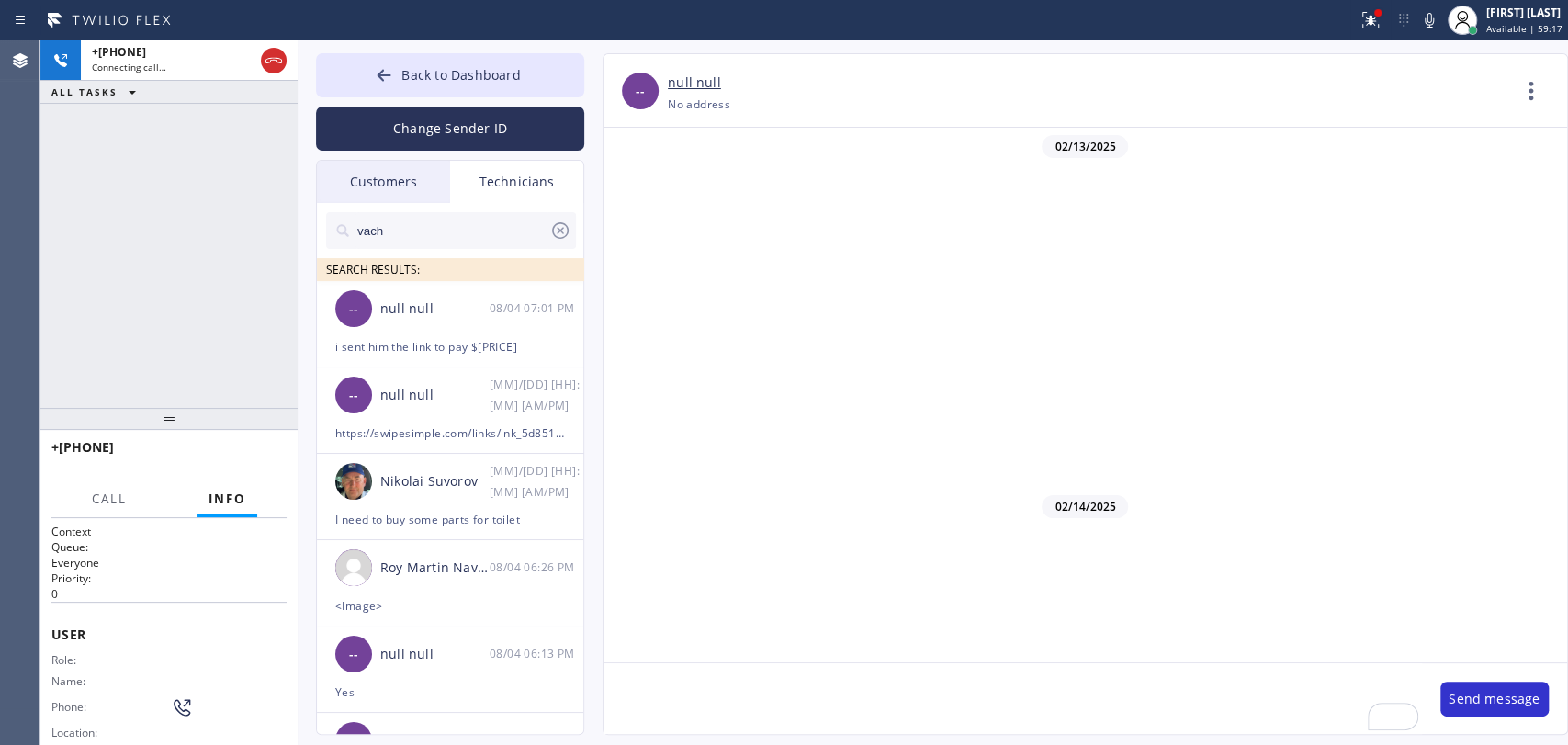 scroll, scrollTop: 33778, scrollLeft: 0, axis: vertical 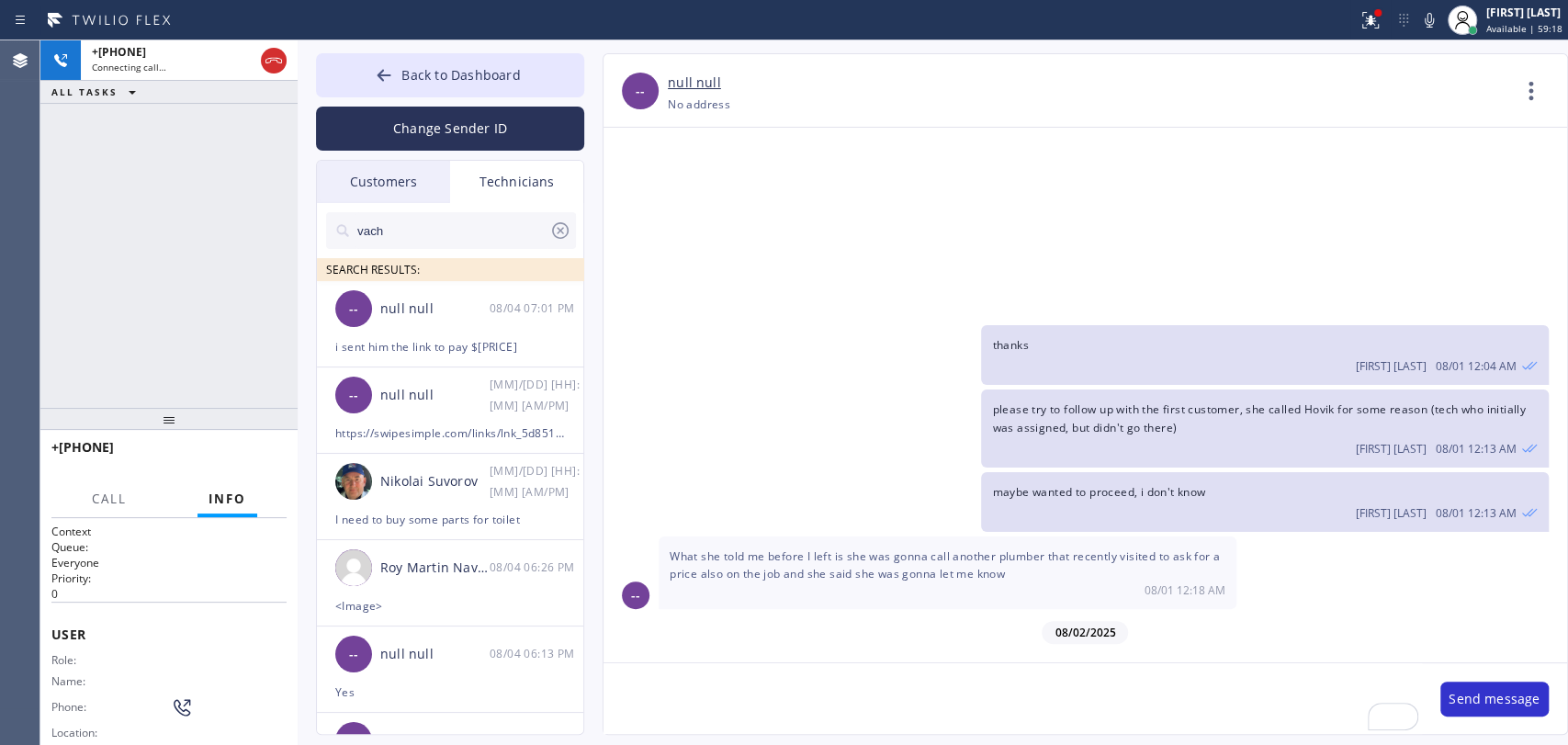 click at bounding box center (451, 260) 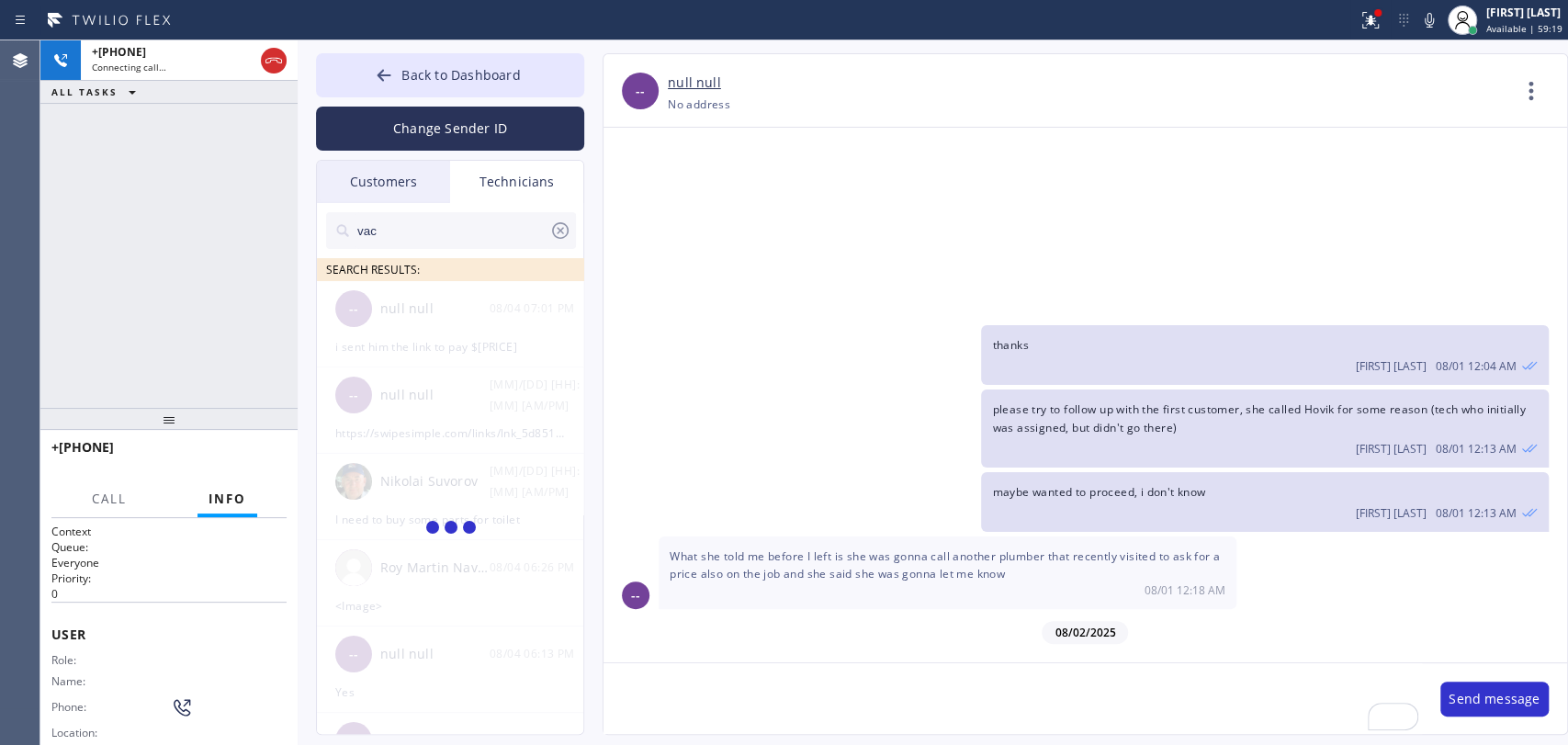 type on "vach" 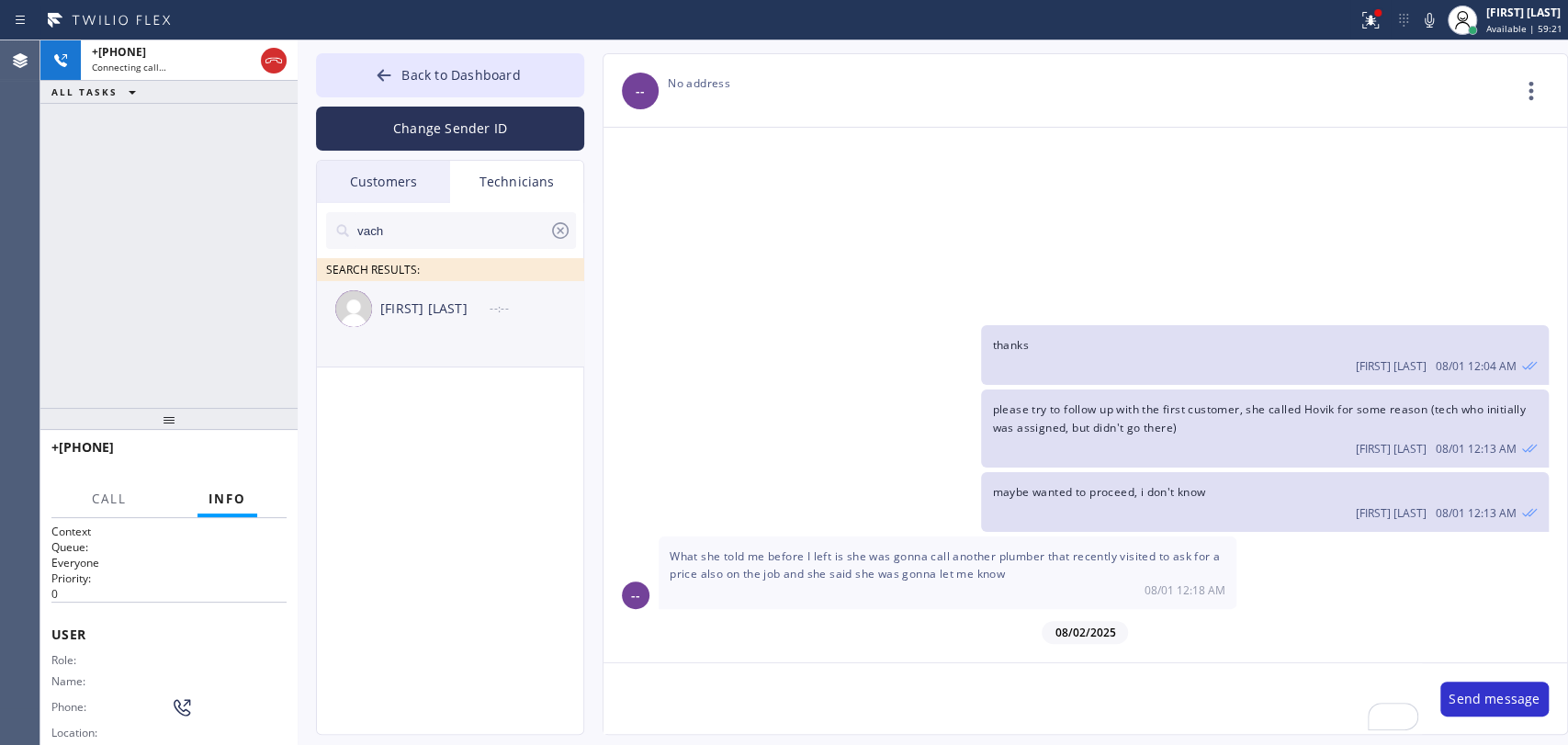 click on "Vache Katabyan  --:--" 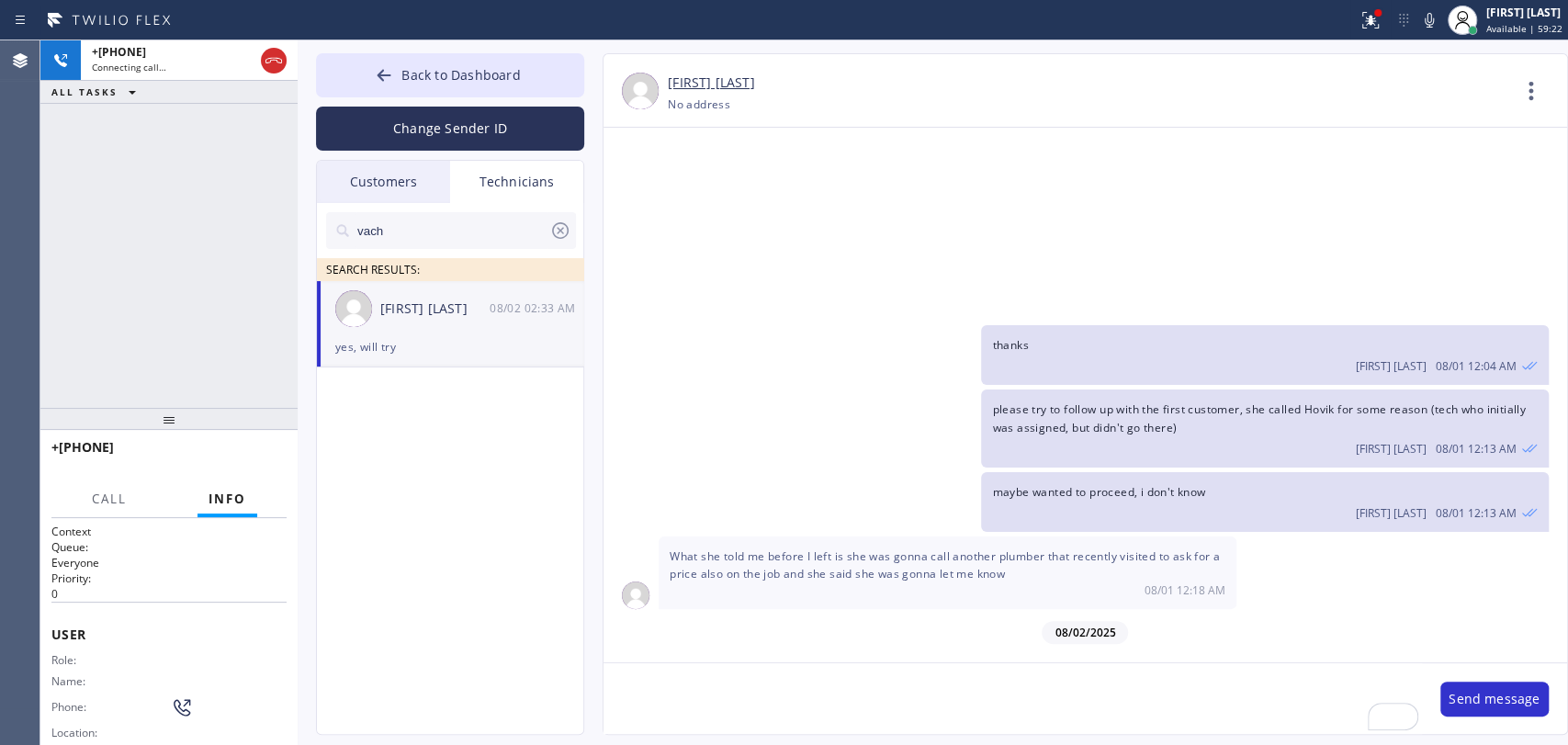 click 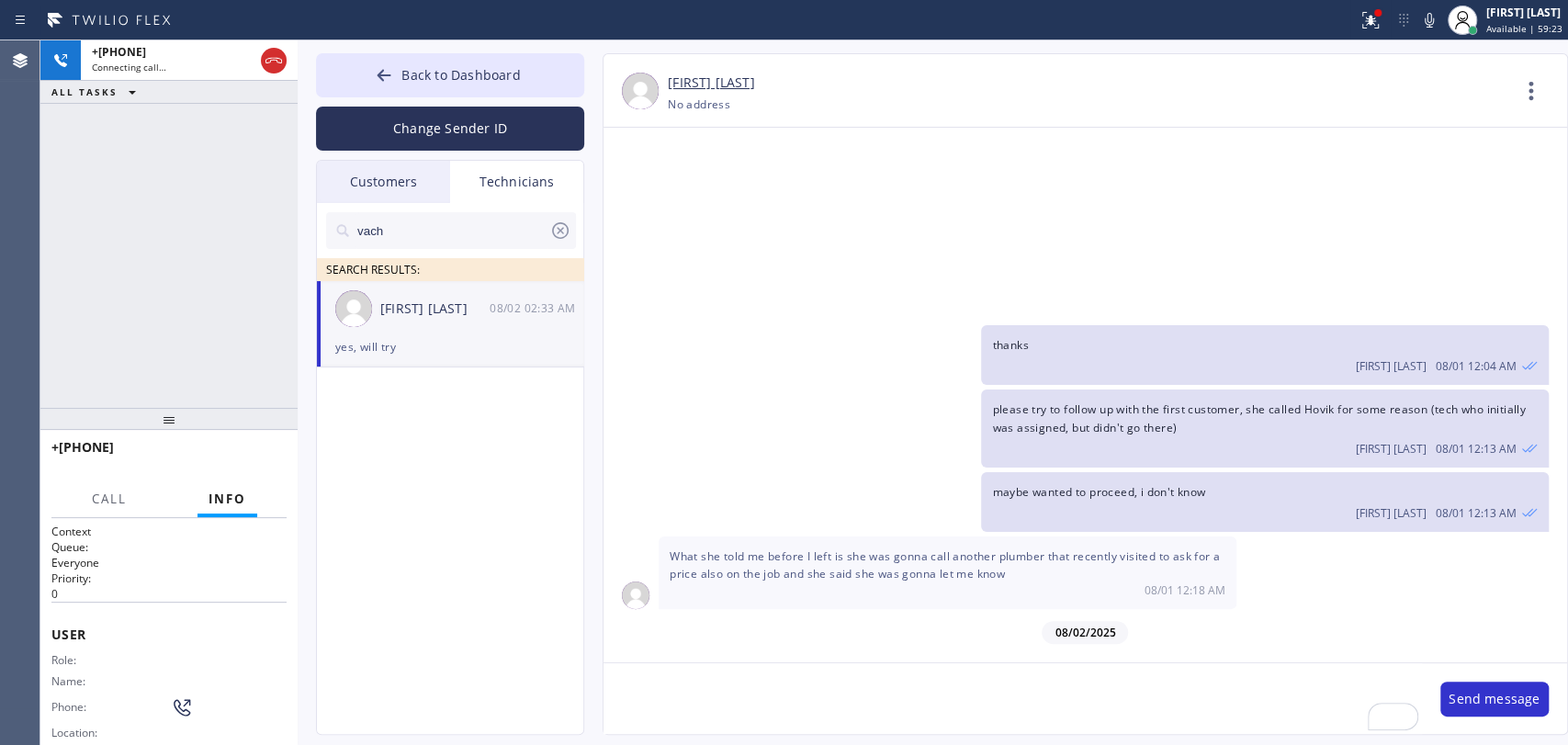 click 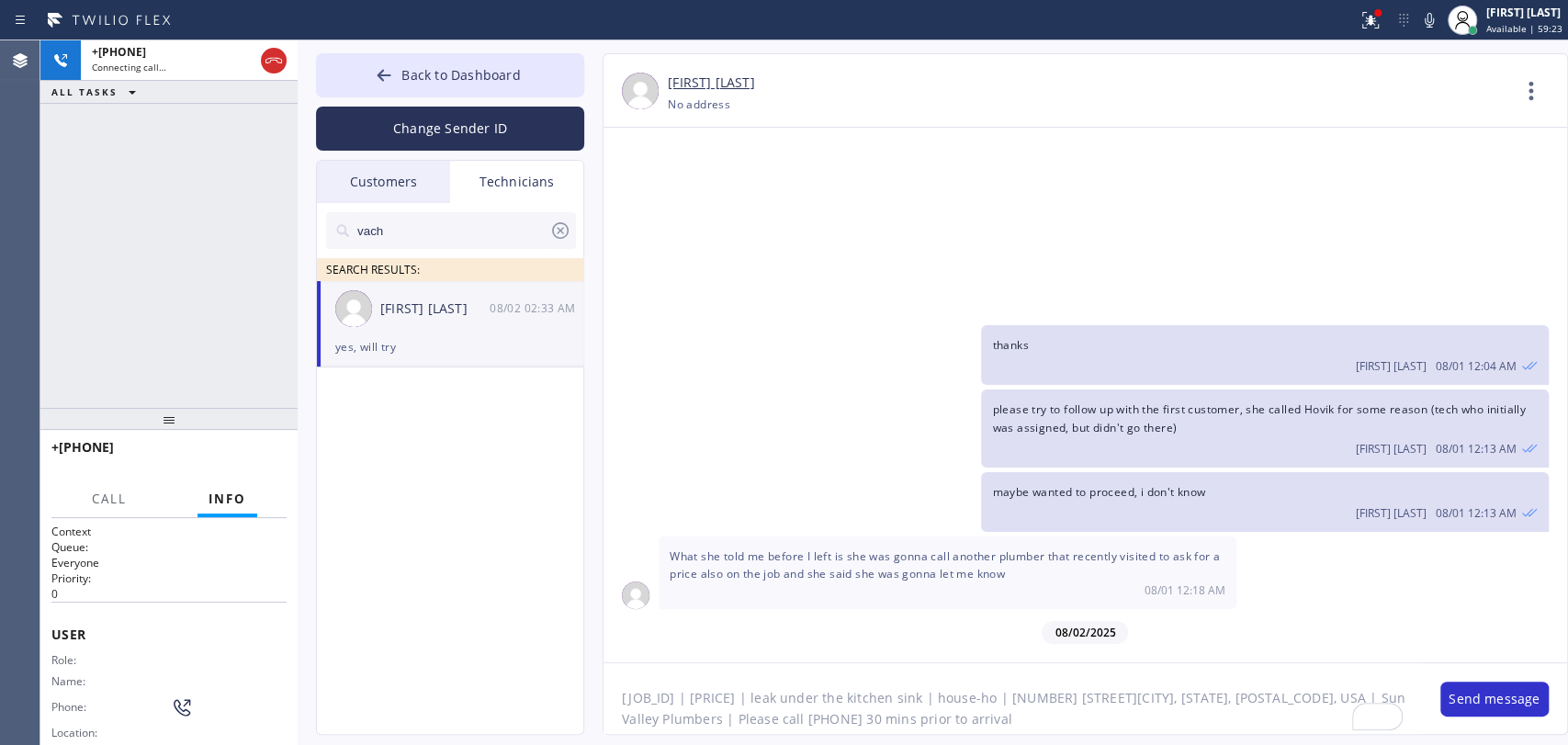 scroll, scrollTop: 15, scrollLeft: 0, axis: vertical 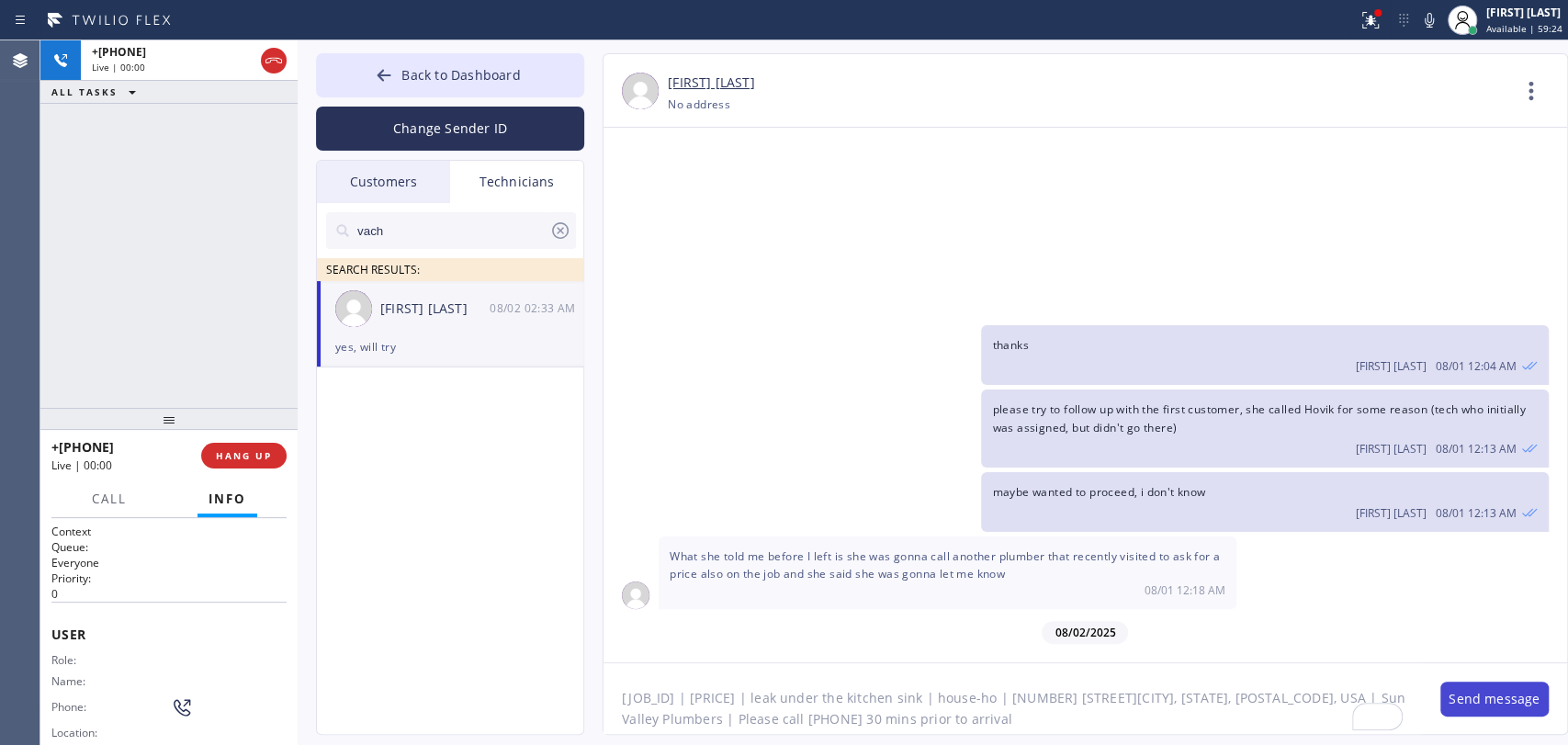 type on "12-3 | $99 | leak under the kitchen sink | house-ho | 536 Groton DrBurbank, CA 91504, USA | Sun Valley Plumbers | Please call 30 mins prior to arrival" 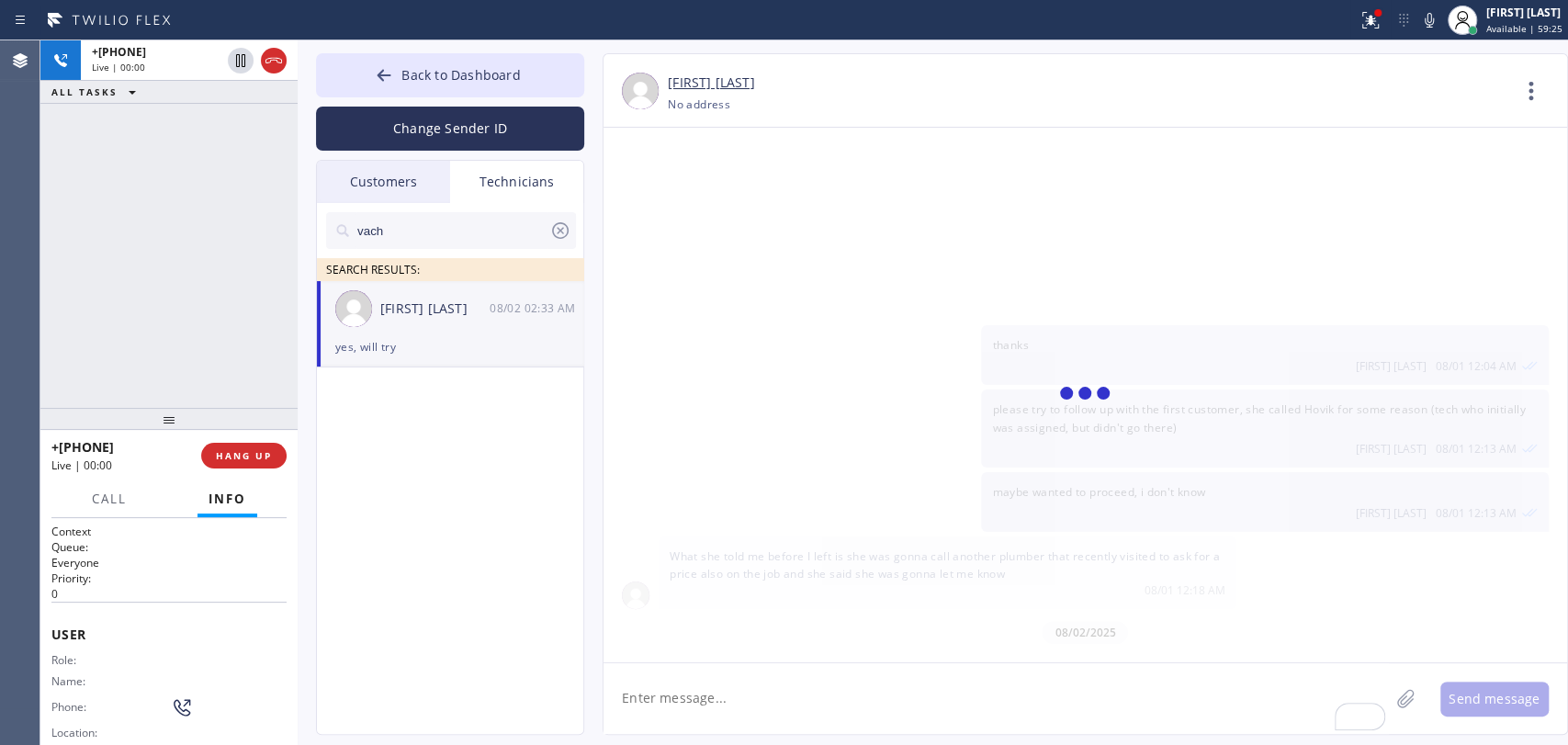 scroll, scrollTop: 0, scrollLeft: 0, axis: both 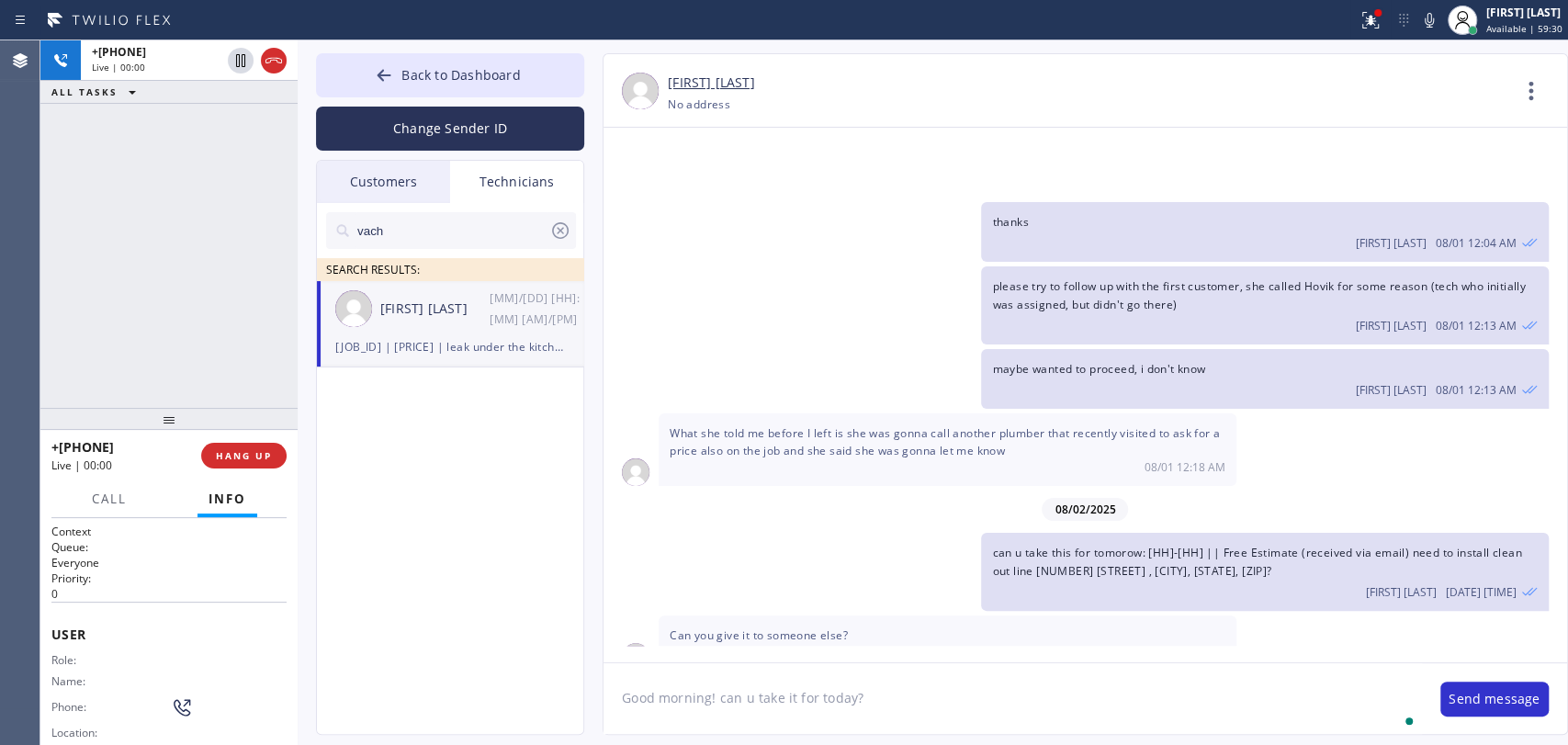 type on "Good morning! can u take it for today?" 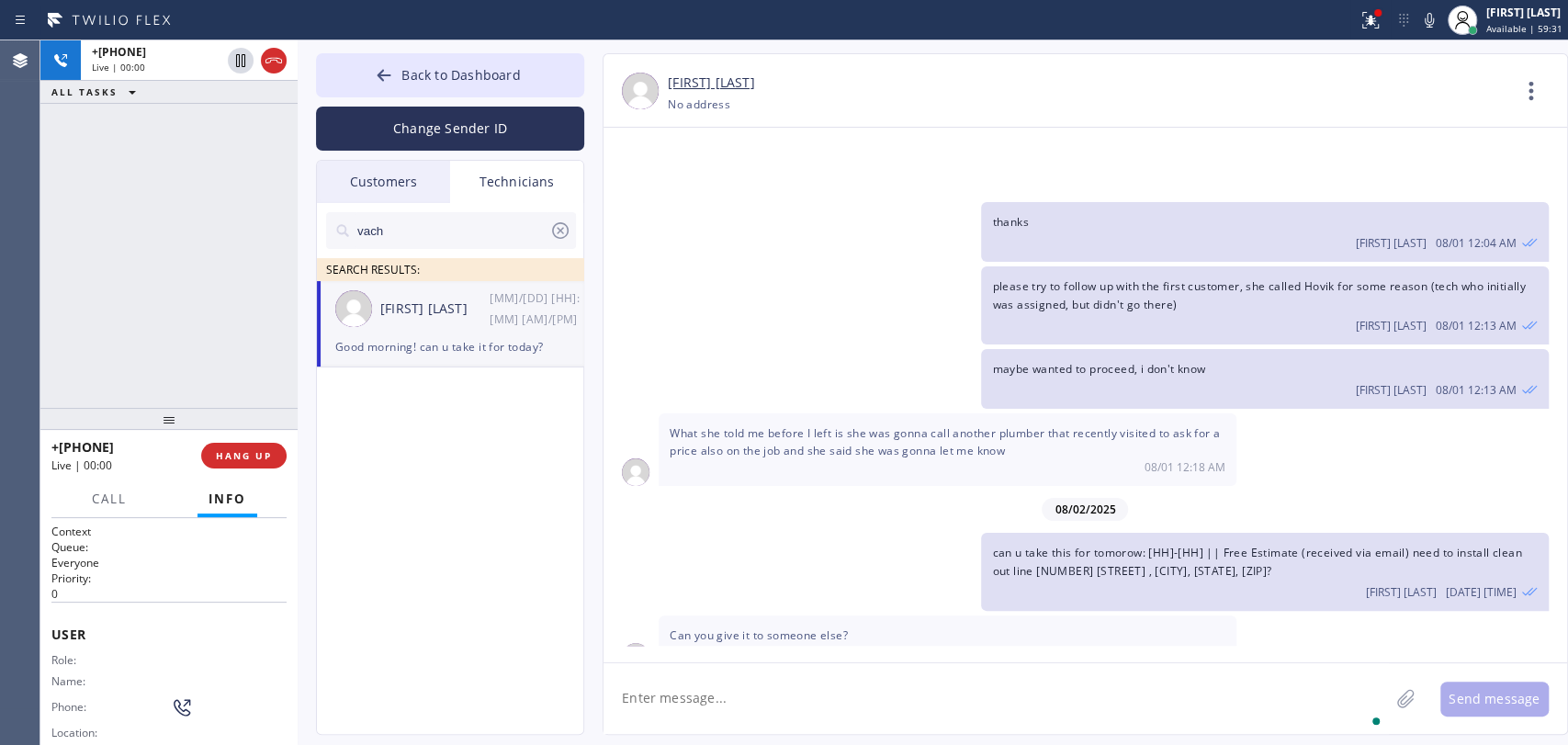 scroll, scrollTop: 33966, scrollLeft: 0, axis: vertical 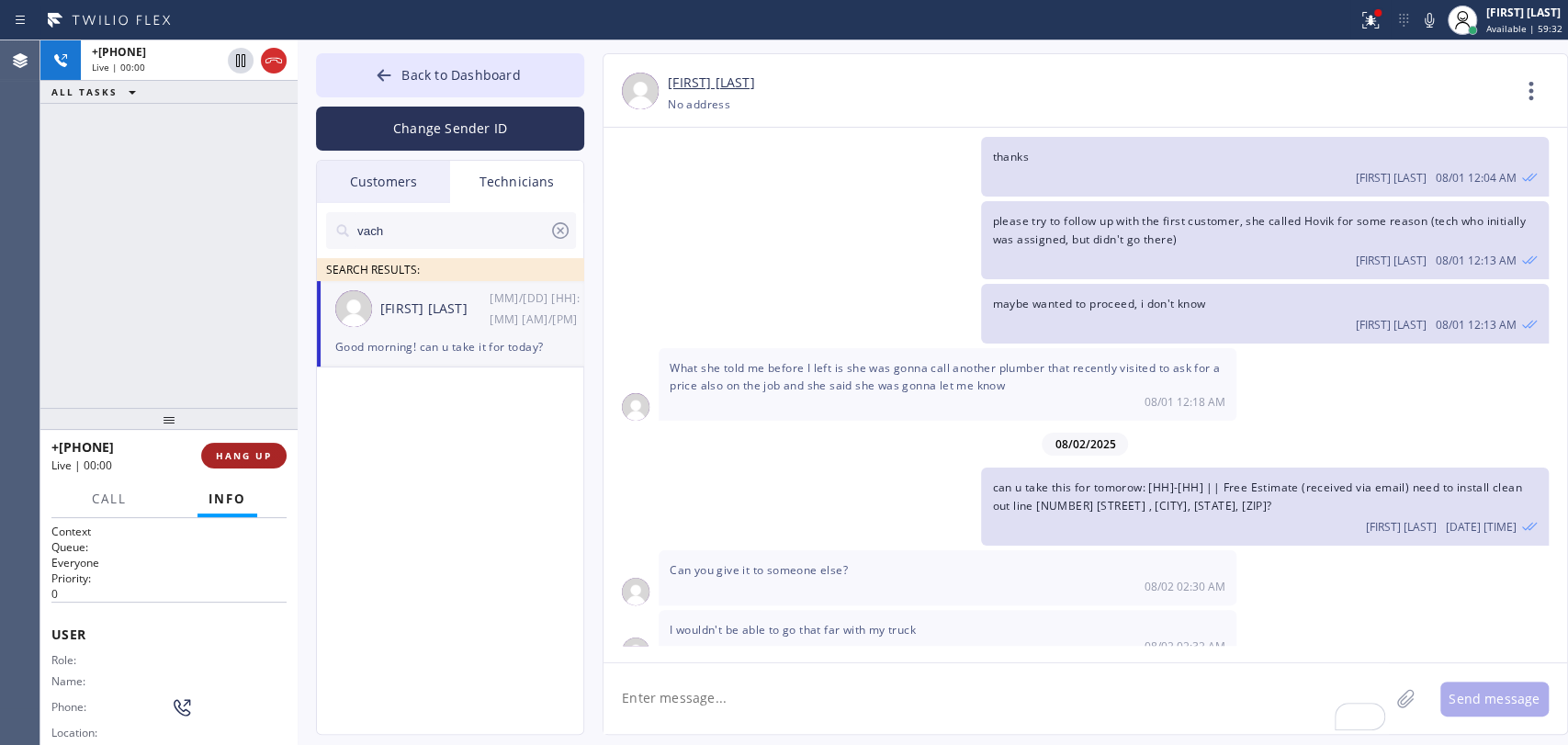 click on "HANG UP" at bounding box center [243, 456] 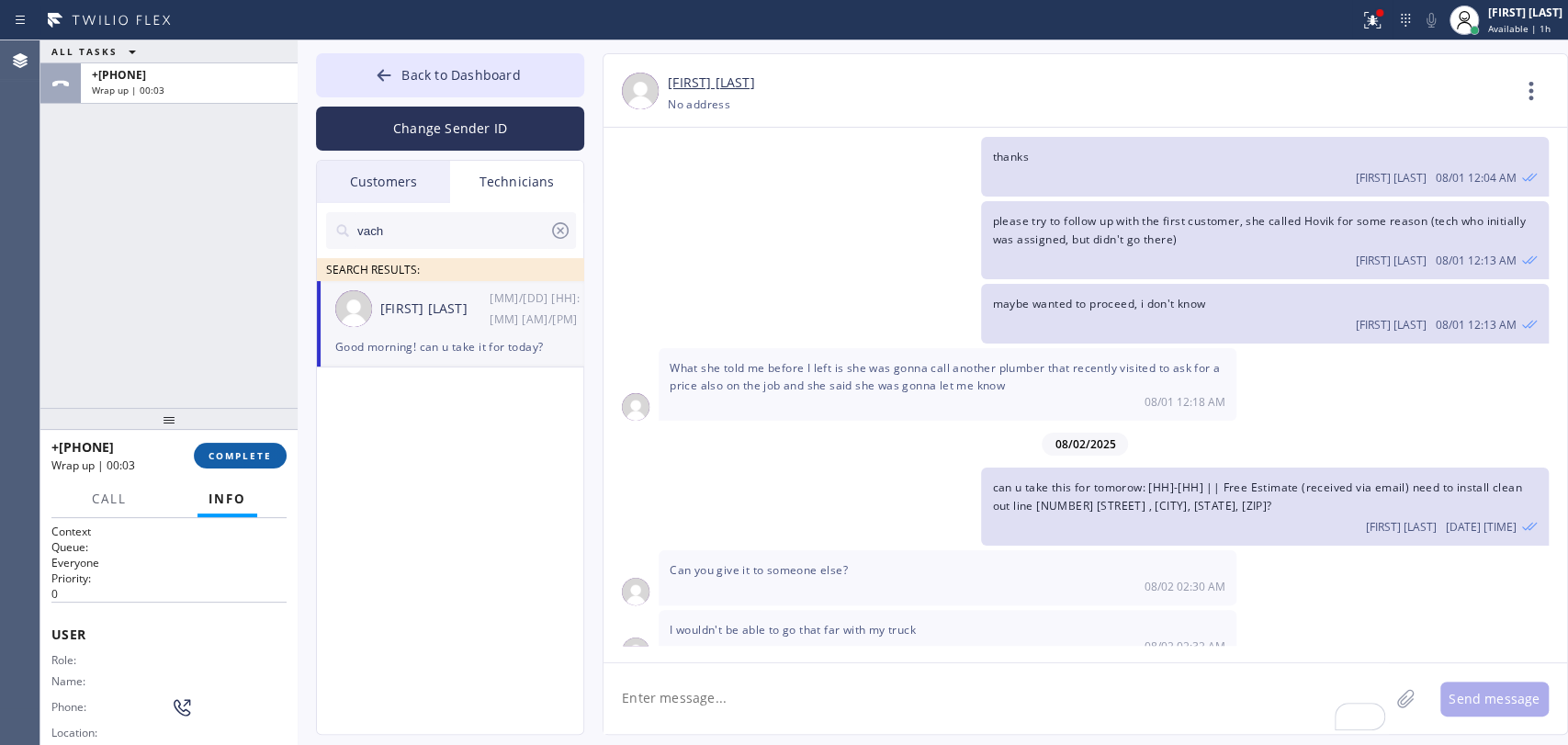 click on "COMPLETE" at bounding box center (240, 456) 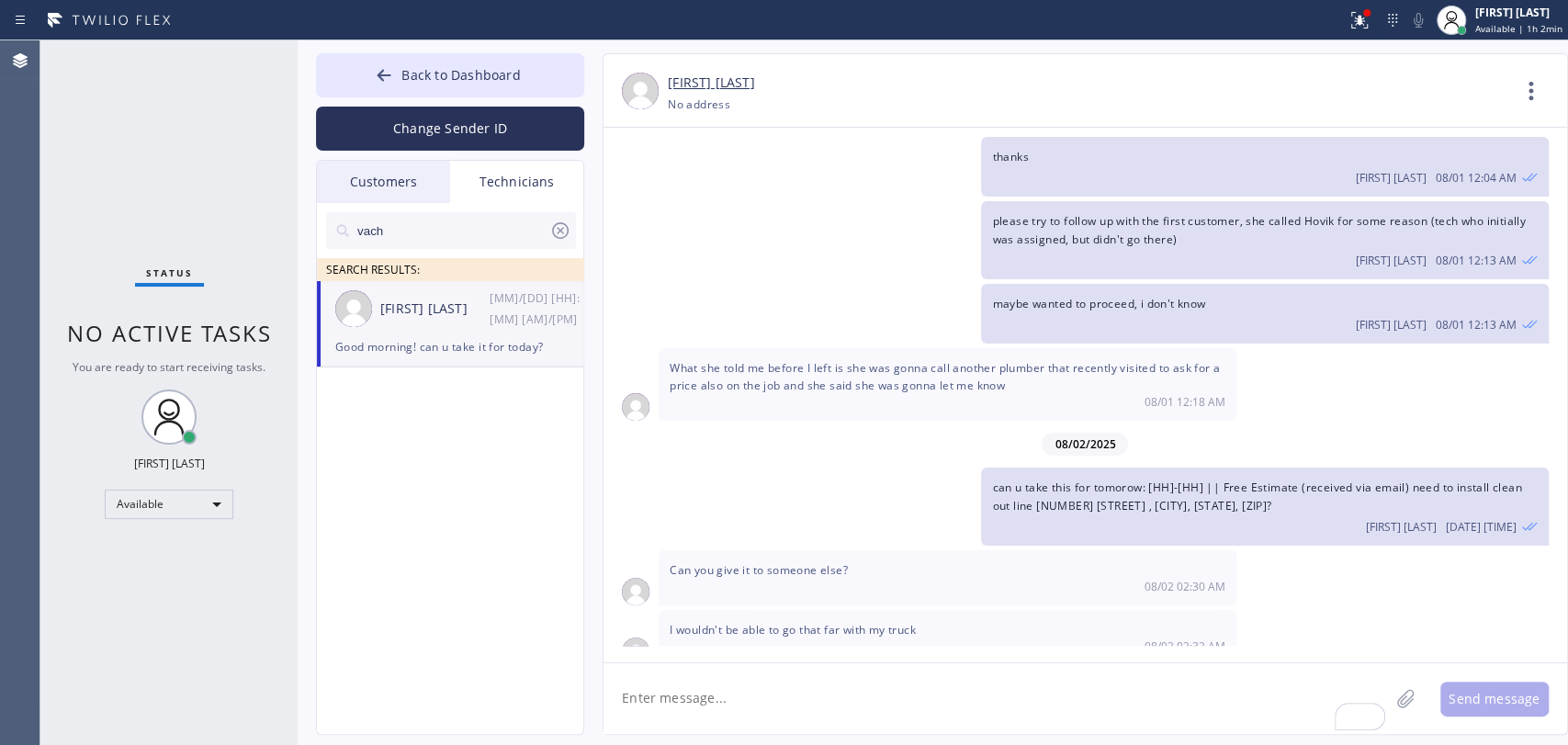 click 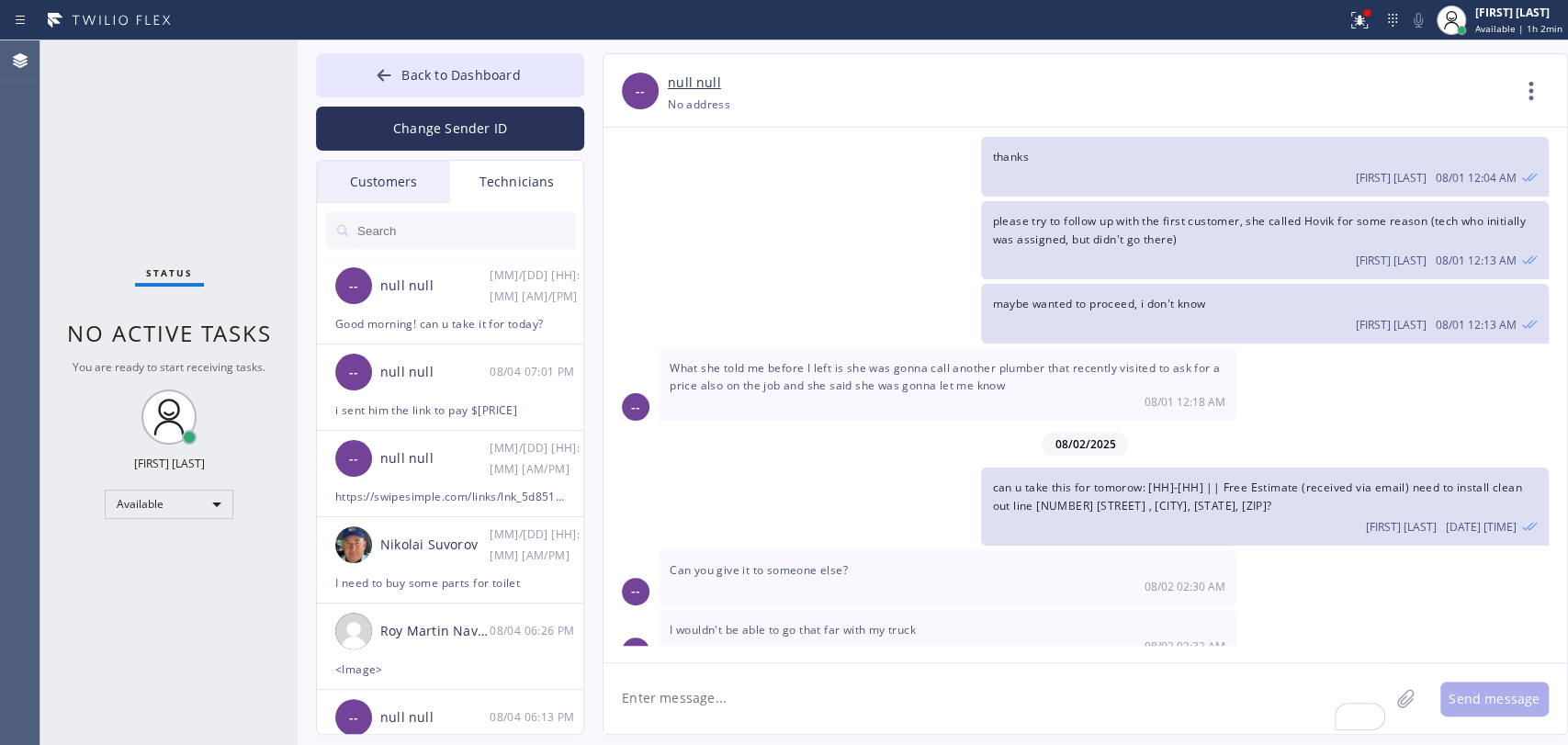 click on "Customers" at bounding box center (383, 182) 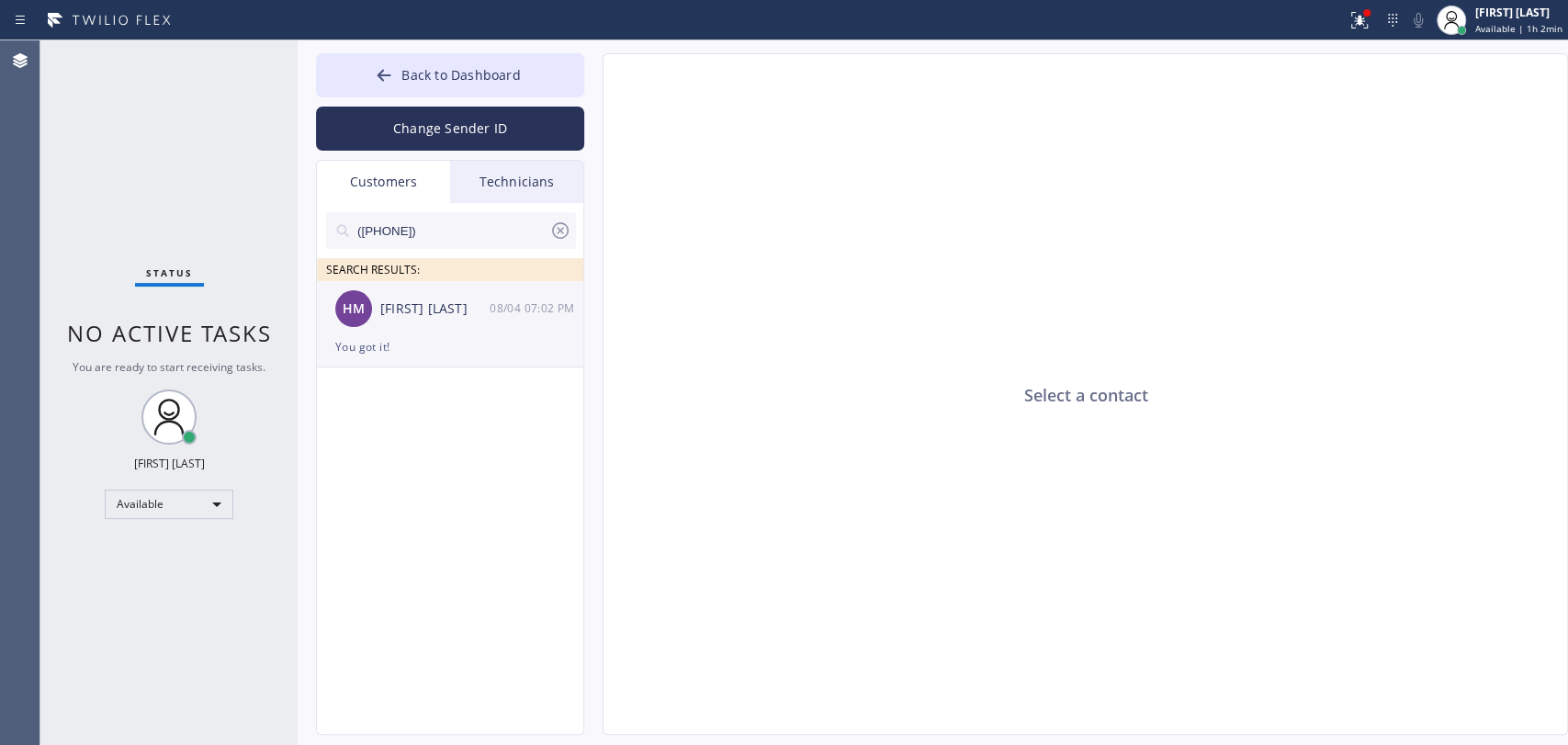 click on "HM Harry Mittleman 08/04 07:02 PM" at bounding box center (451, 309) 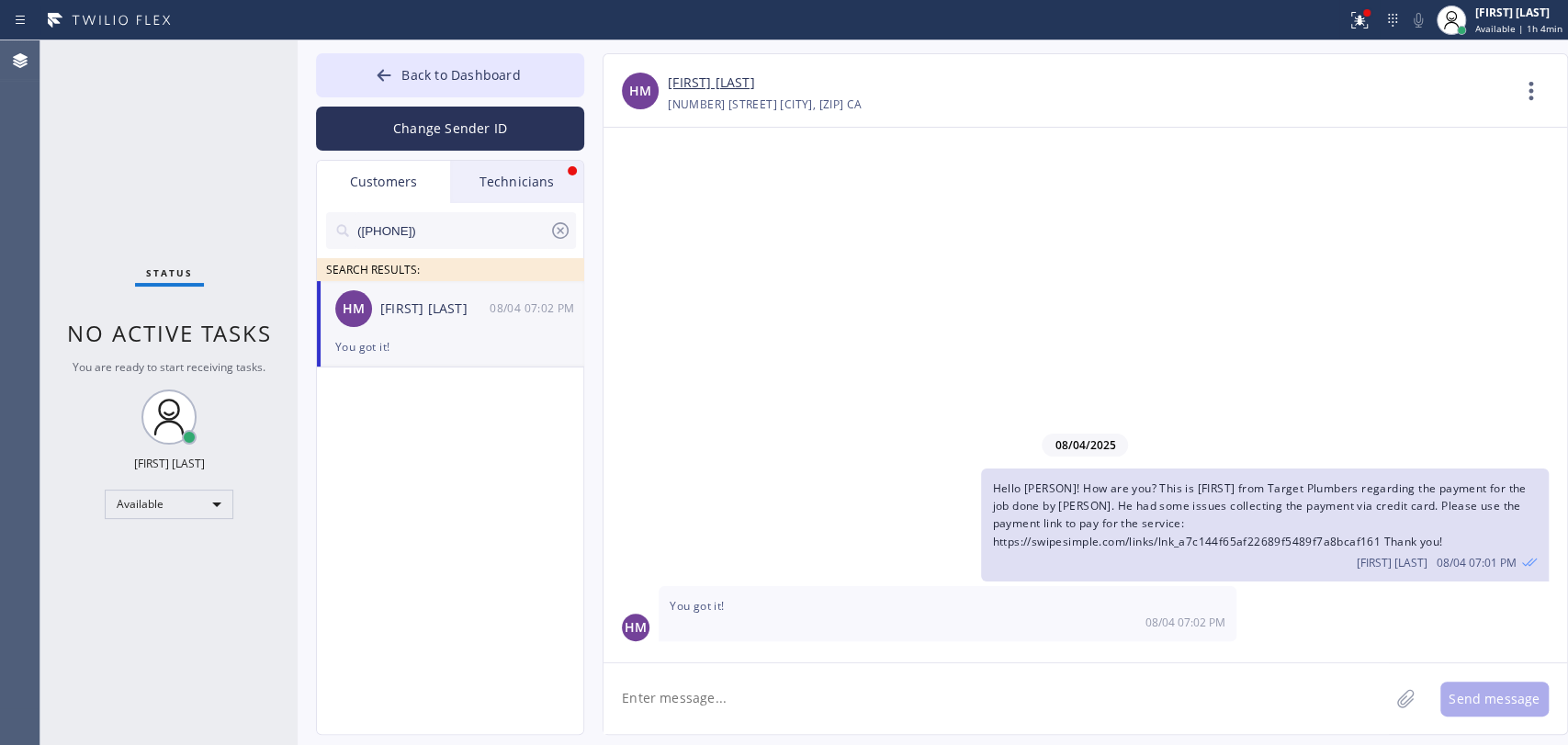 click on "Technicians" at bounding box center [516, 182] 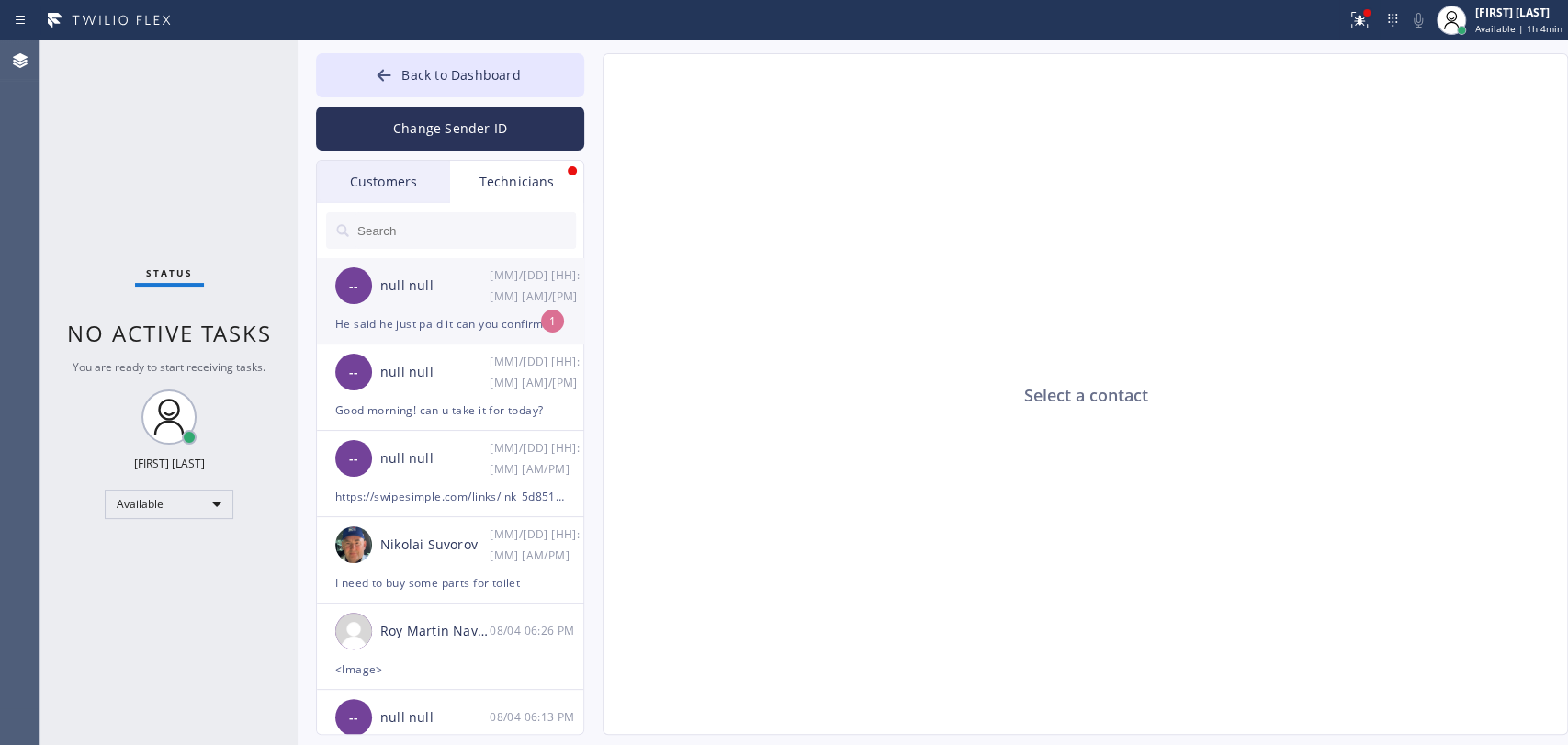 click on "null null" at bounding box center [434, 286] 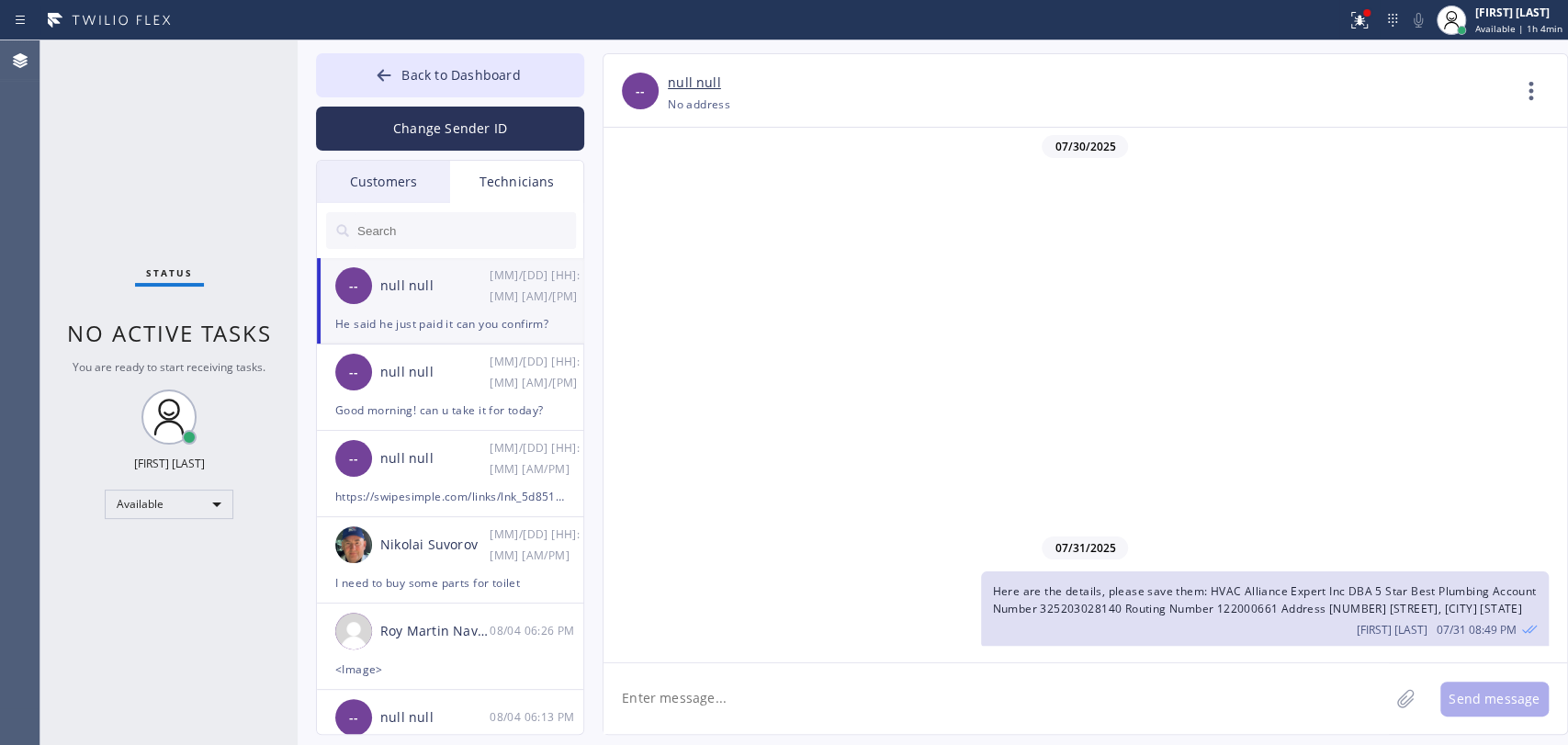 scroll, scrollTop: 519, scrollLeft: 0, axis: vertical 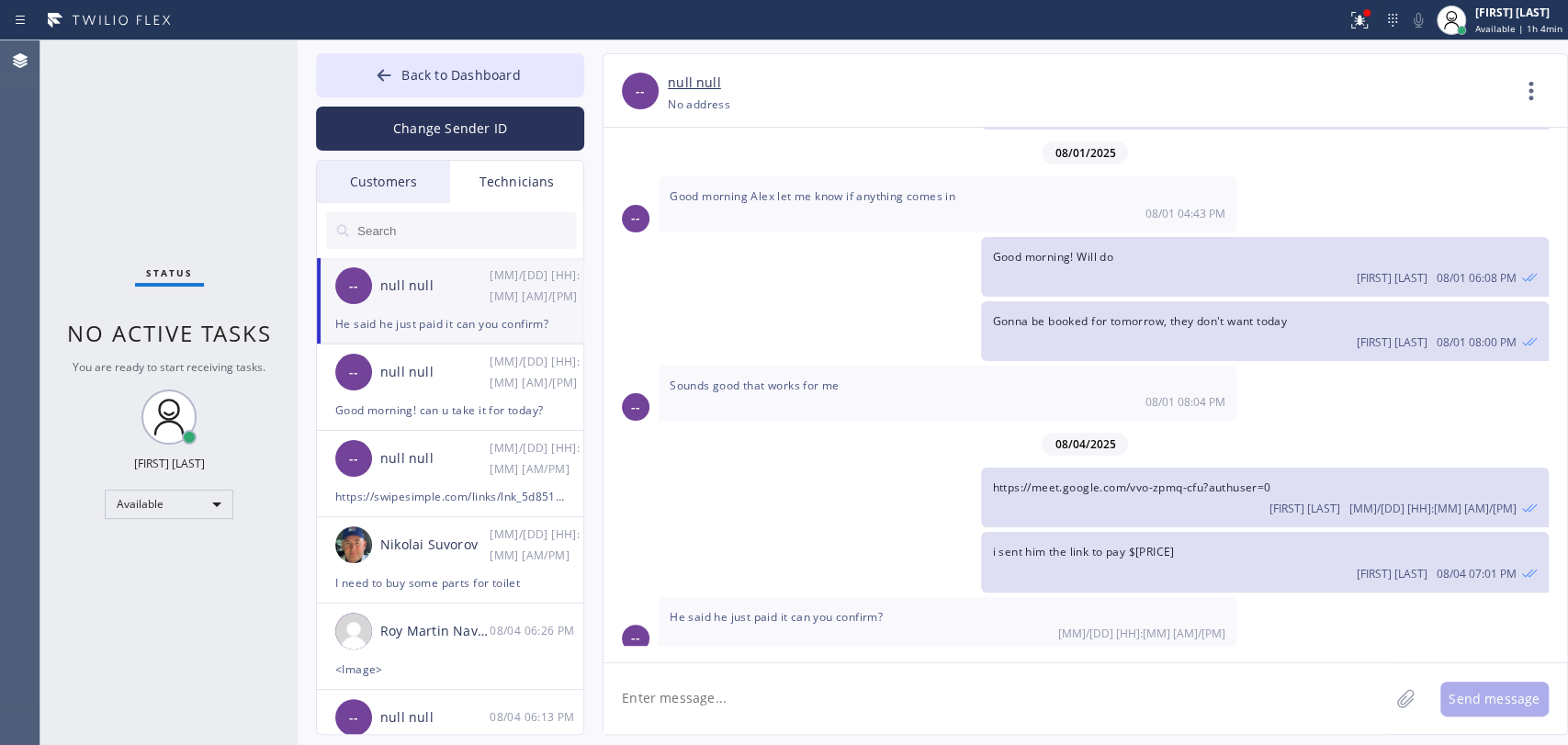 click 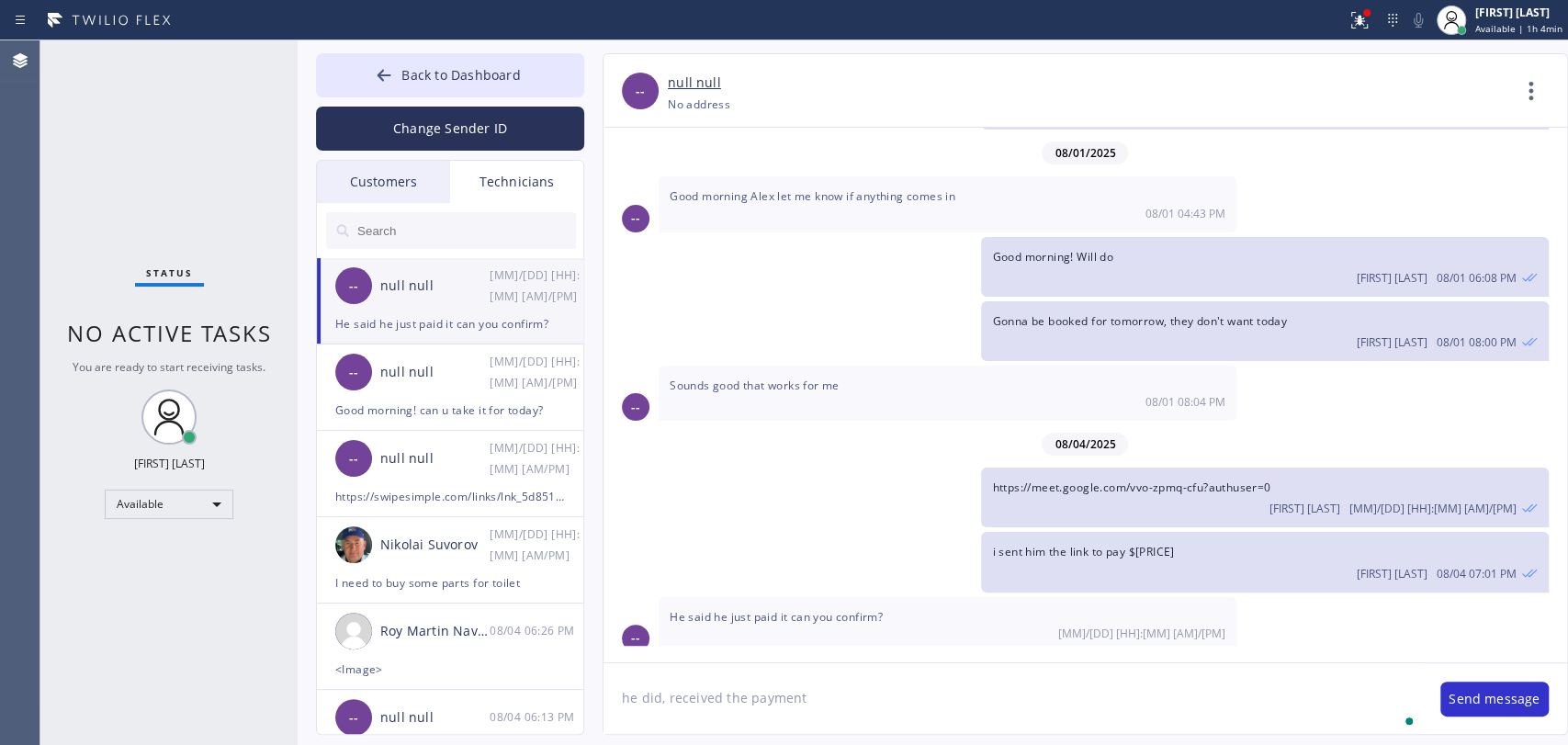 type on "he did, received the payment" 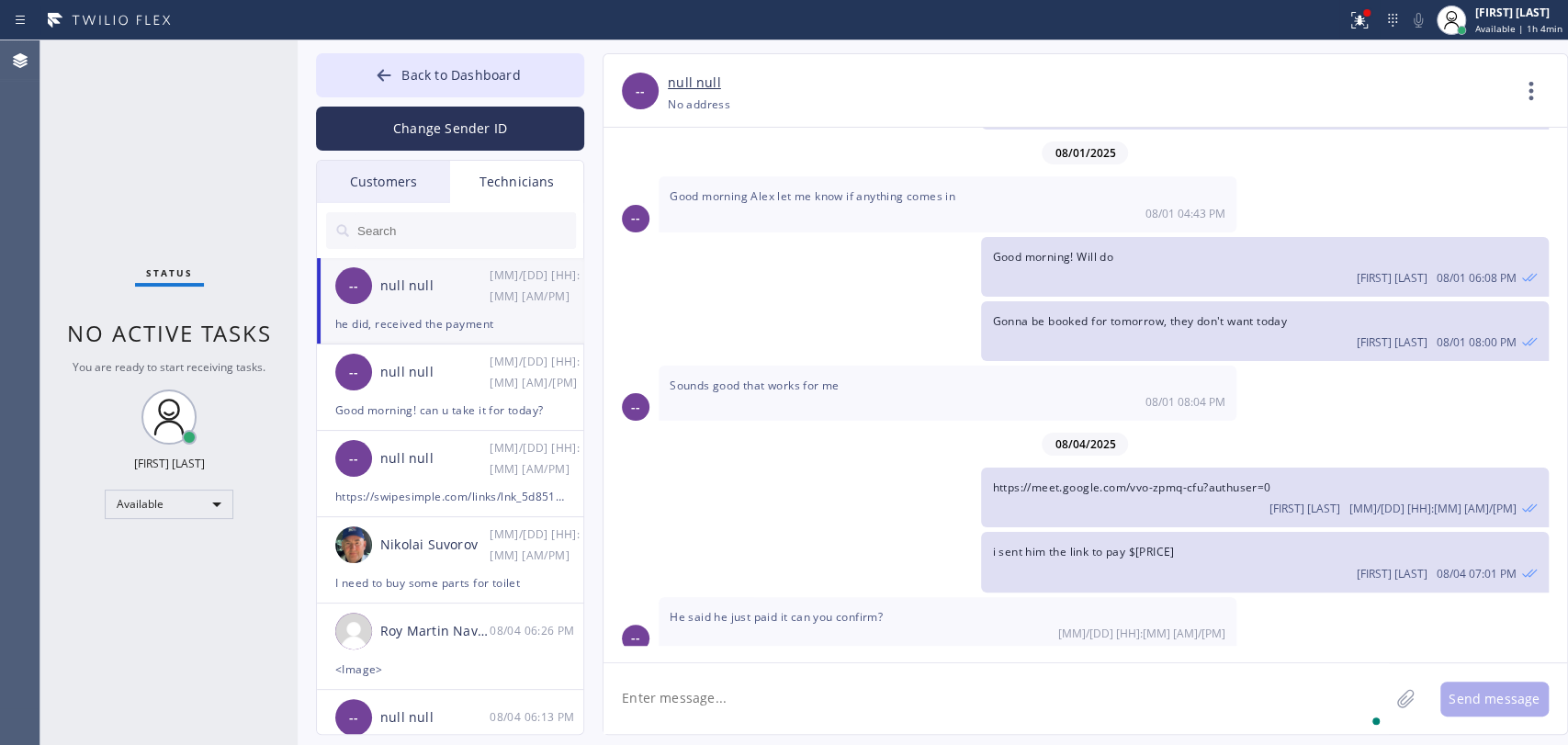 scroll, scrollTop: 583, scrollLeft: 0, axis: vertical 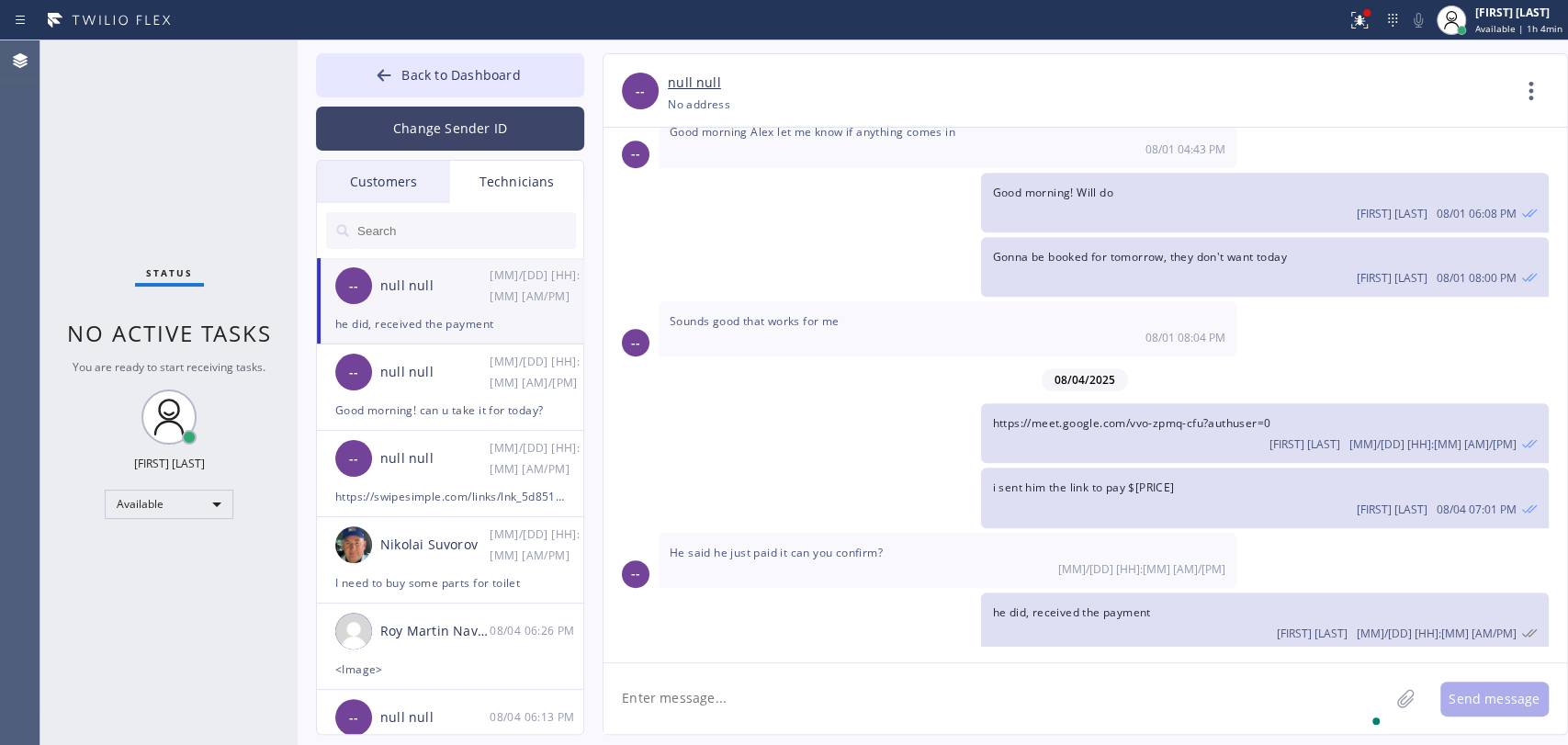 click on "Change Sender ID" at bounding box center (450, 129) 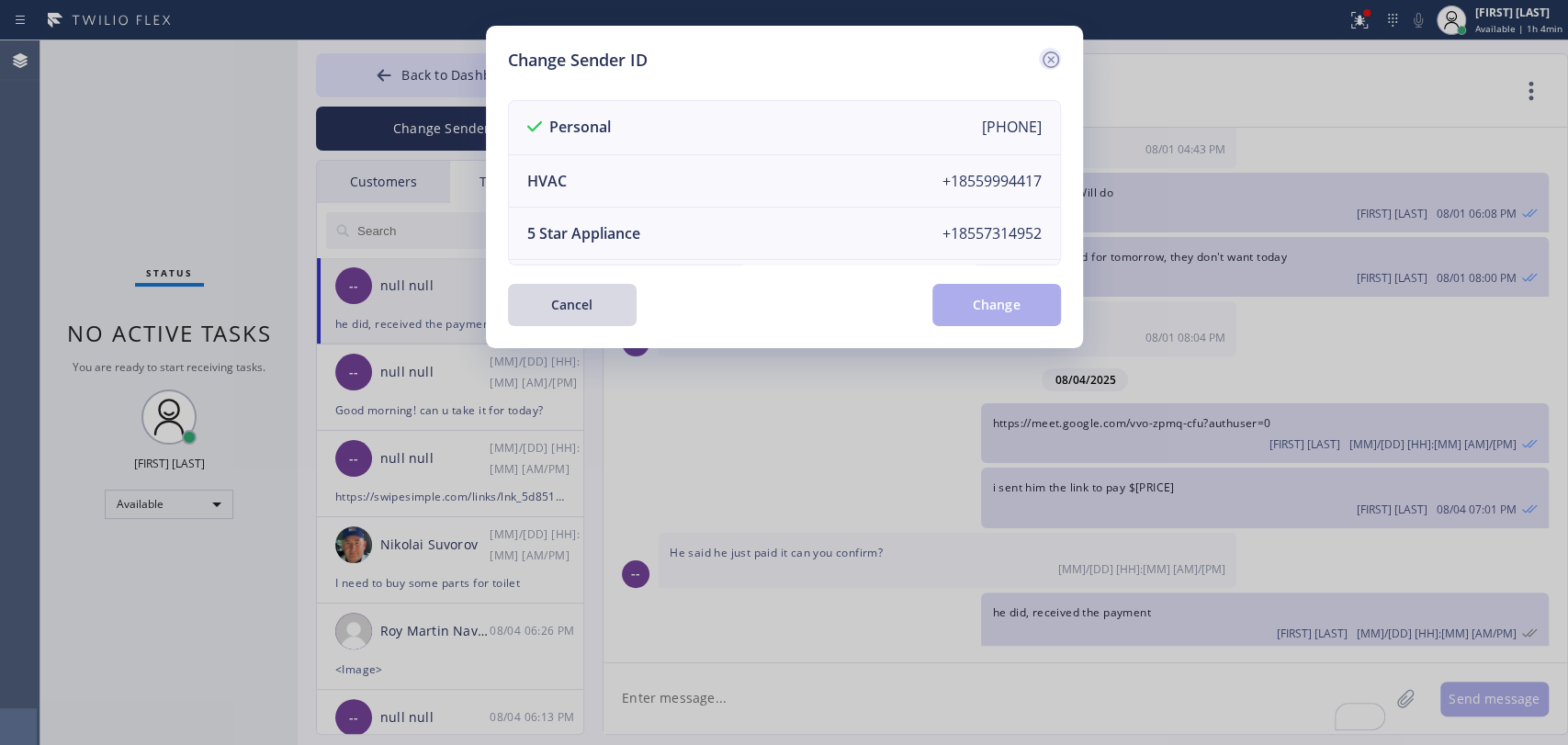 click 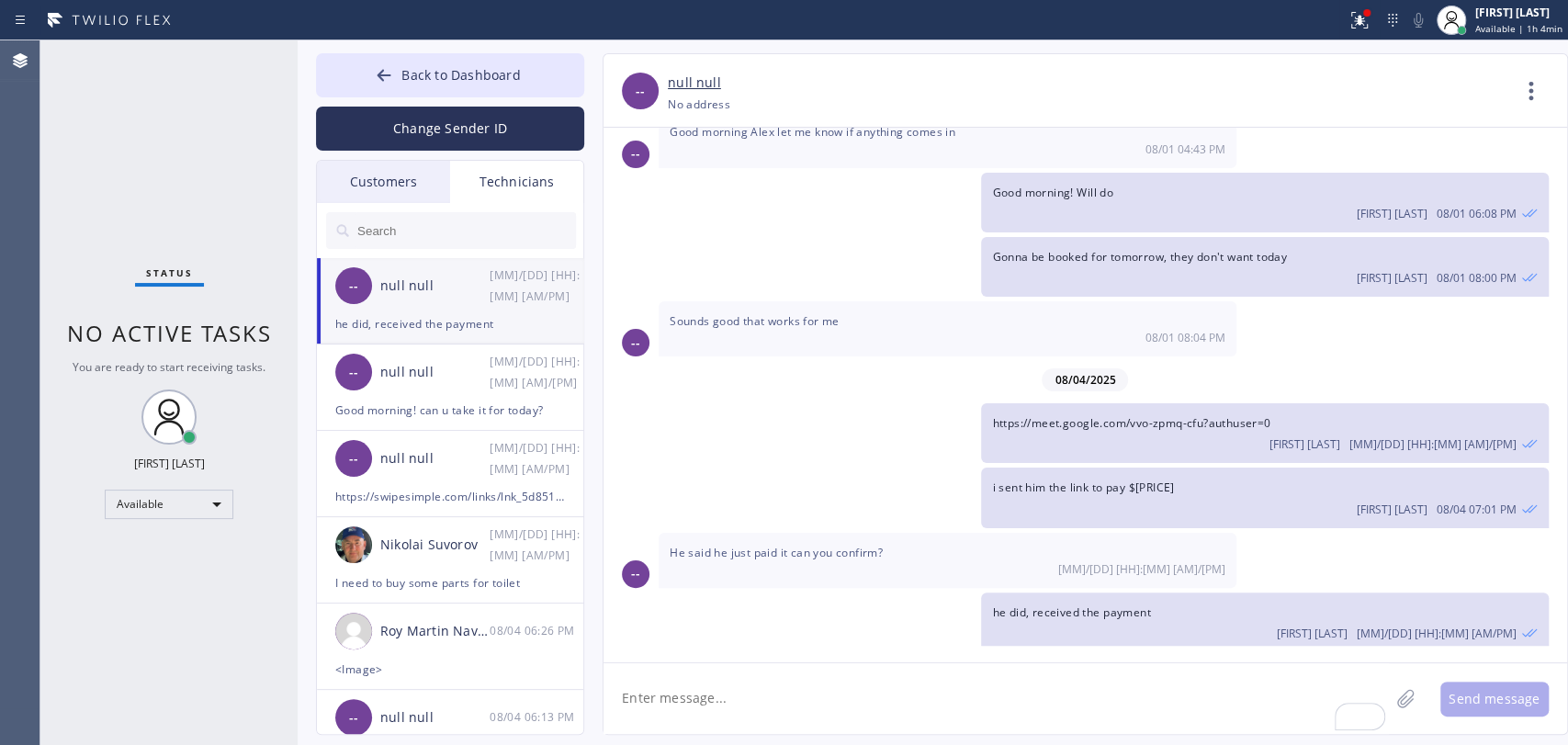 click on "Customers" at bounding box center [383, 182] 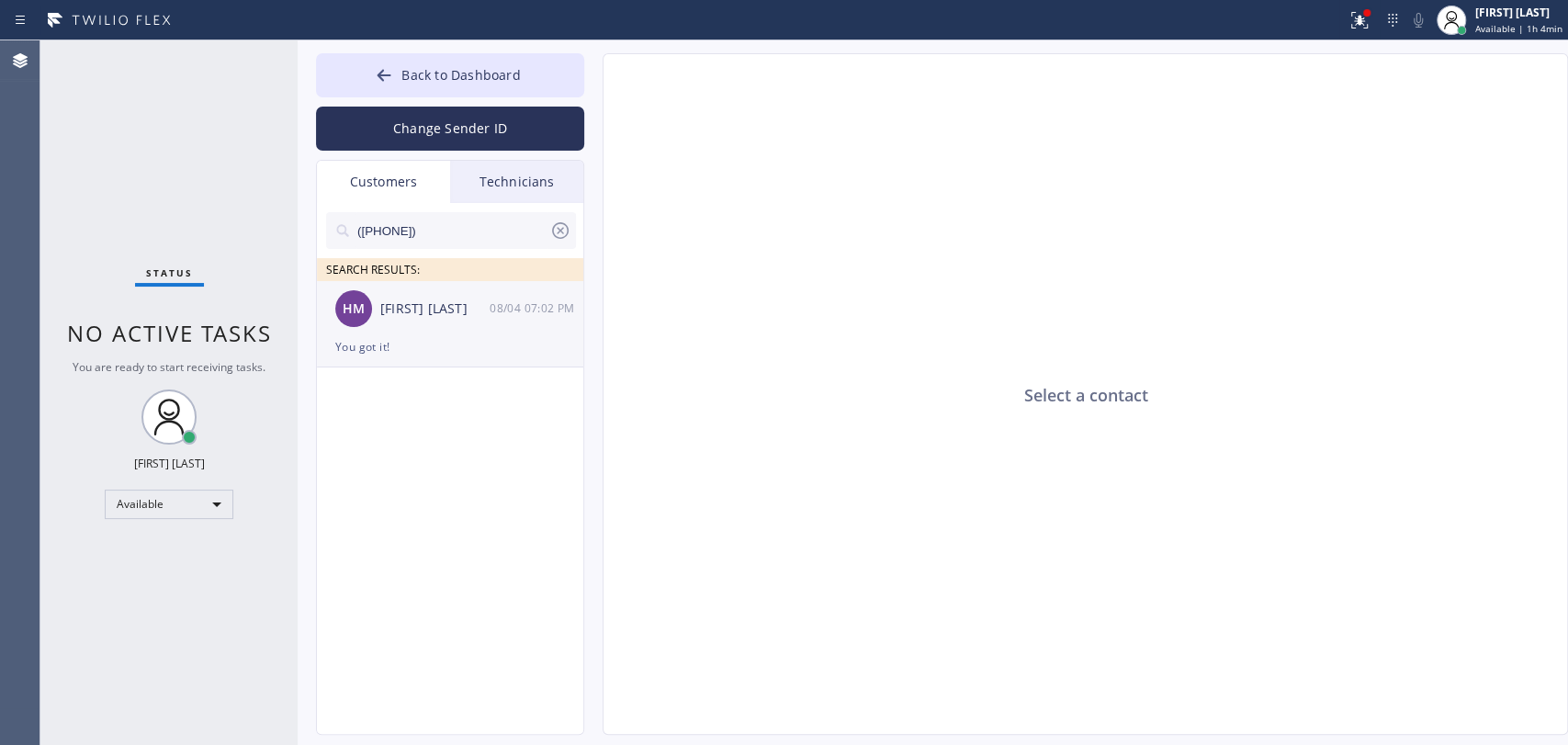 click on "You got it!" at bounding box center (450, 346) 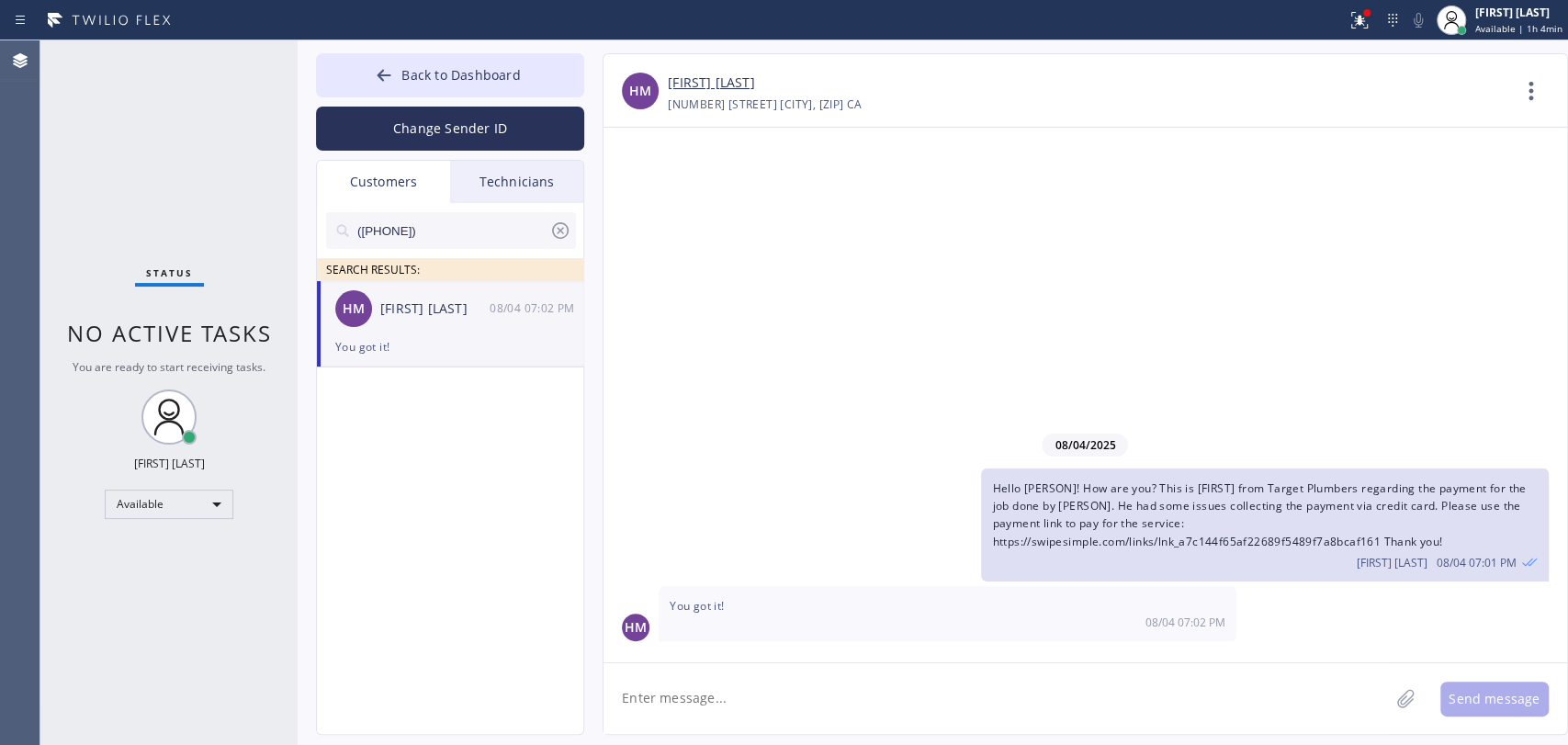 click 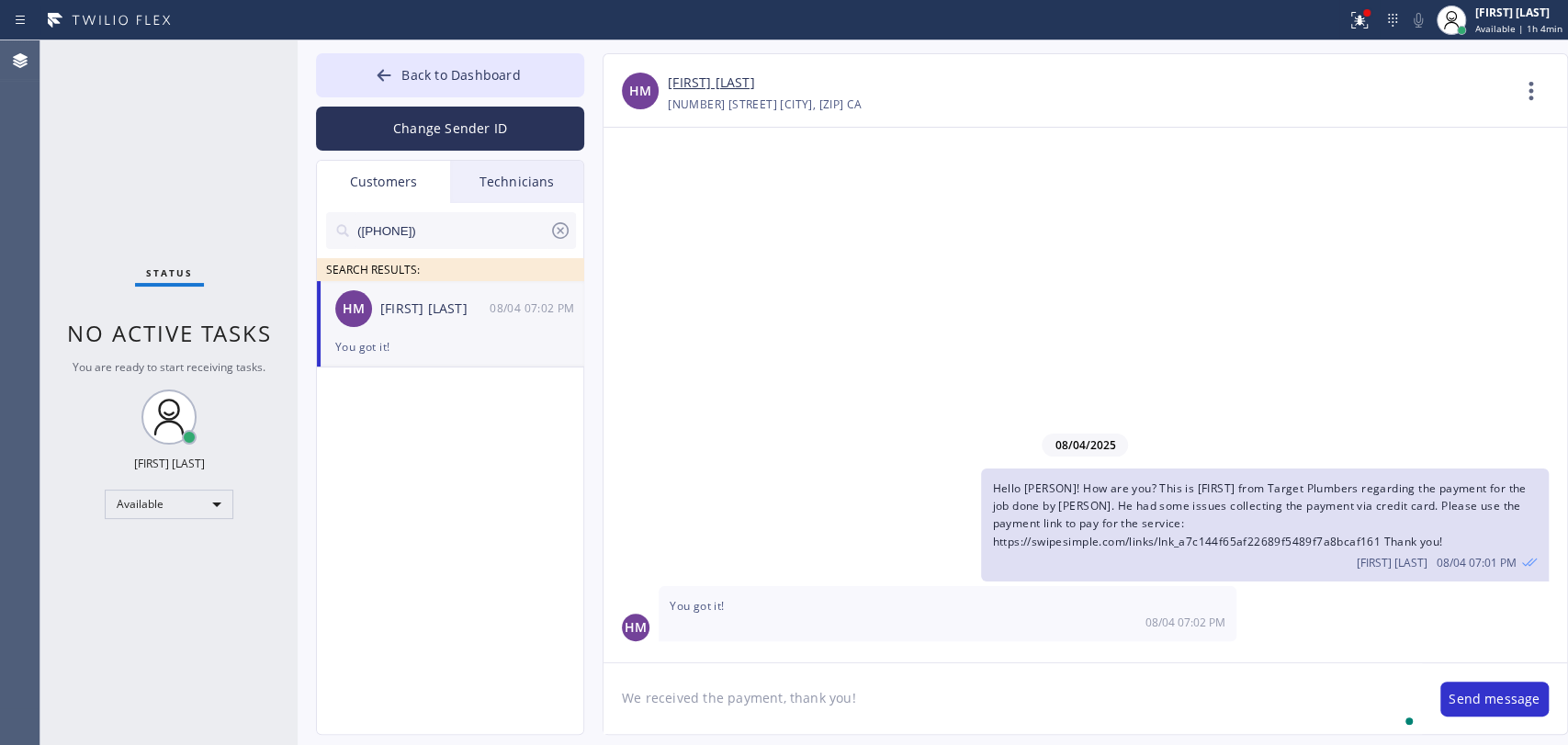 type on "We received the payment, thank you!" 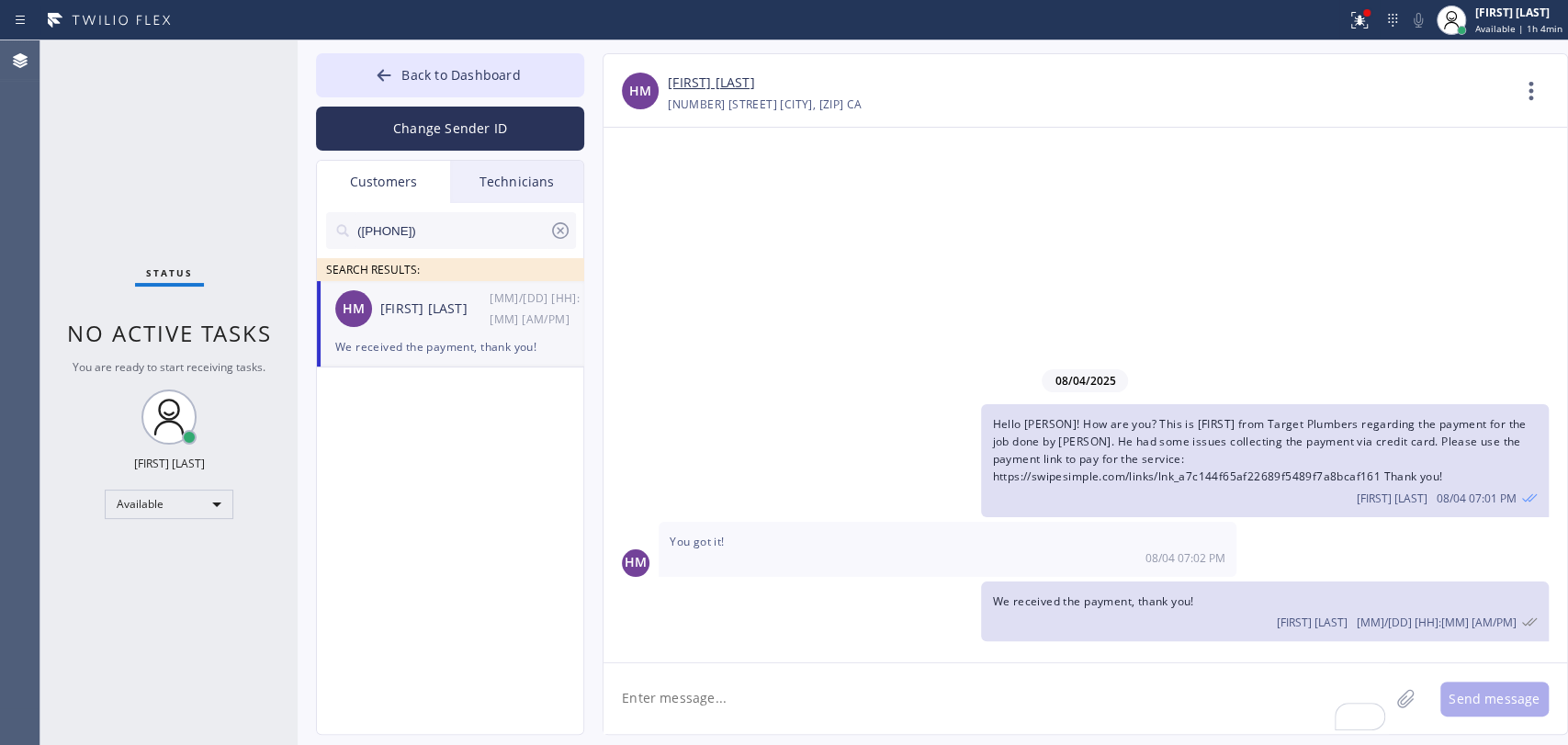 click on "Technicians" at bounding box center [516, 182] 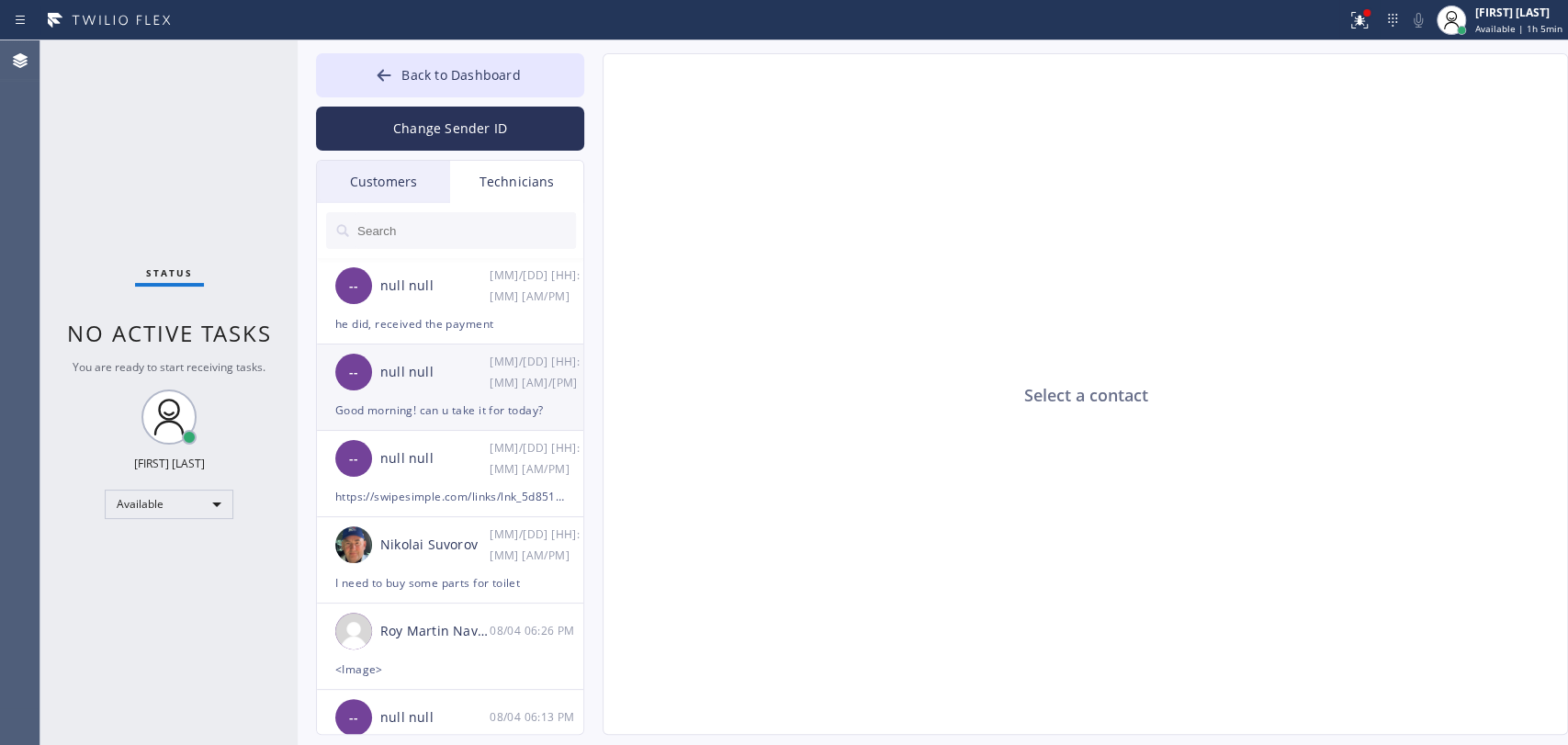 click on "-- null null 08/04 07:04 PM" at bounding box center [451, 372] 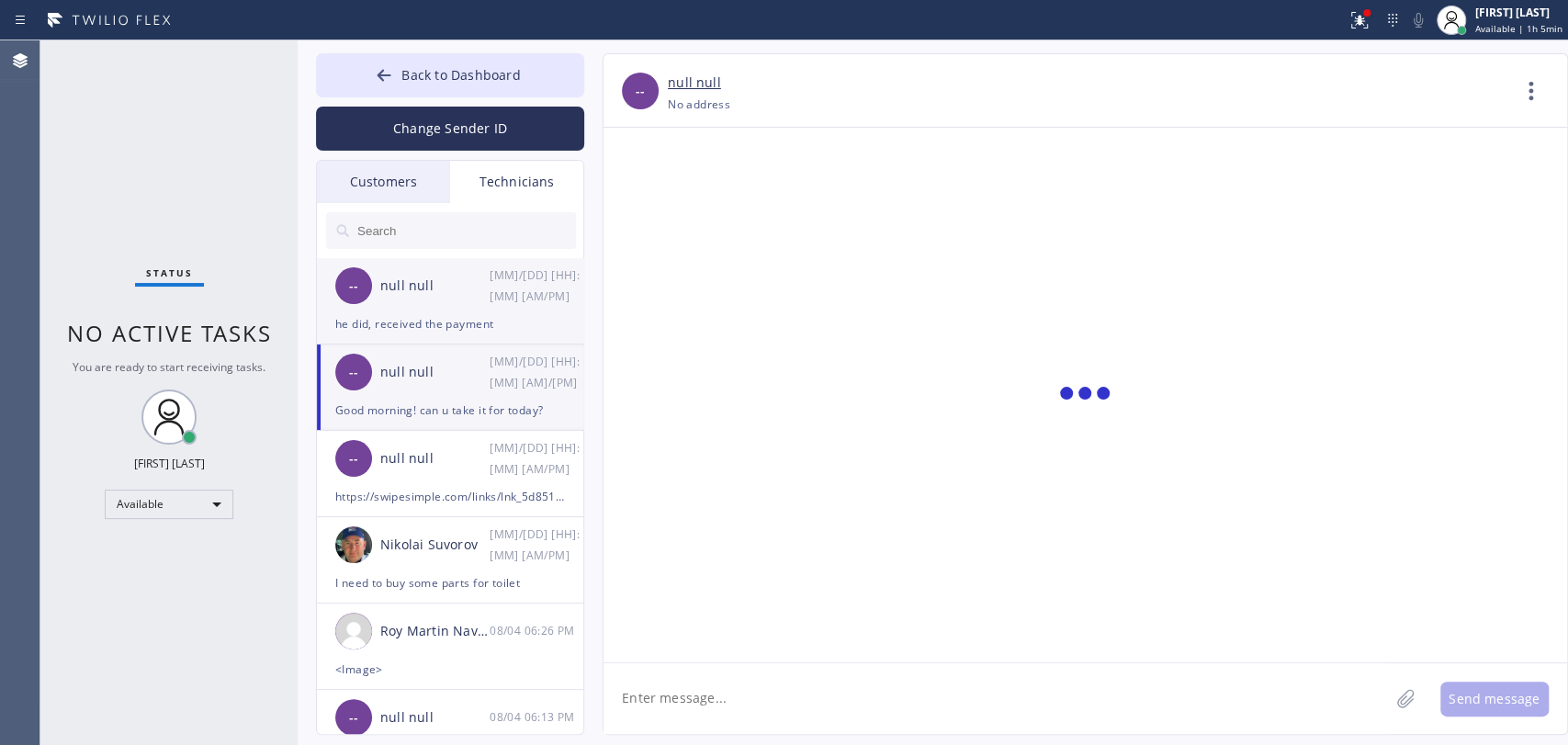 click on "-- null null 08/04 07:10 PM he did, received the payment" 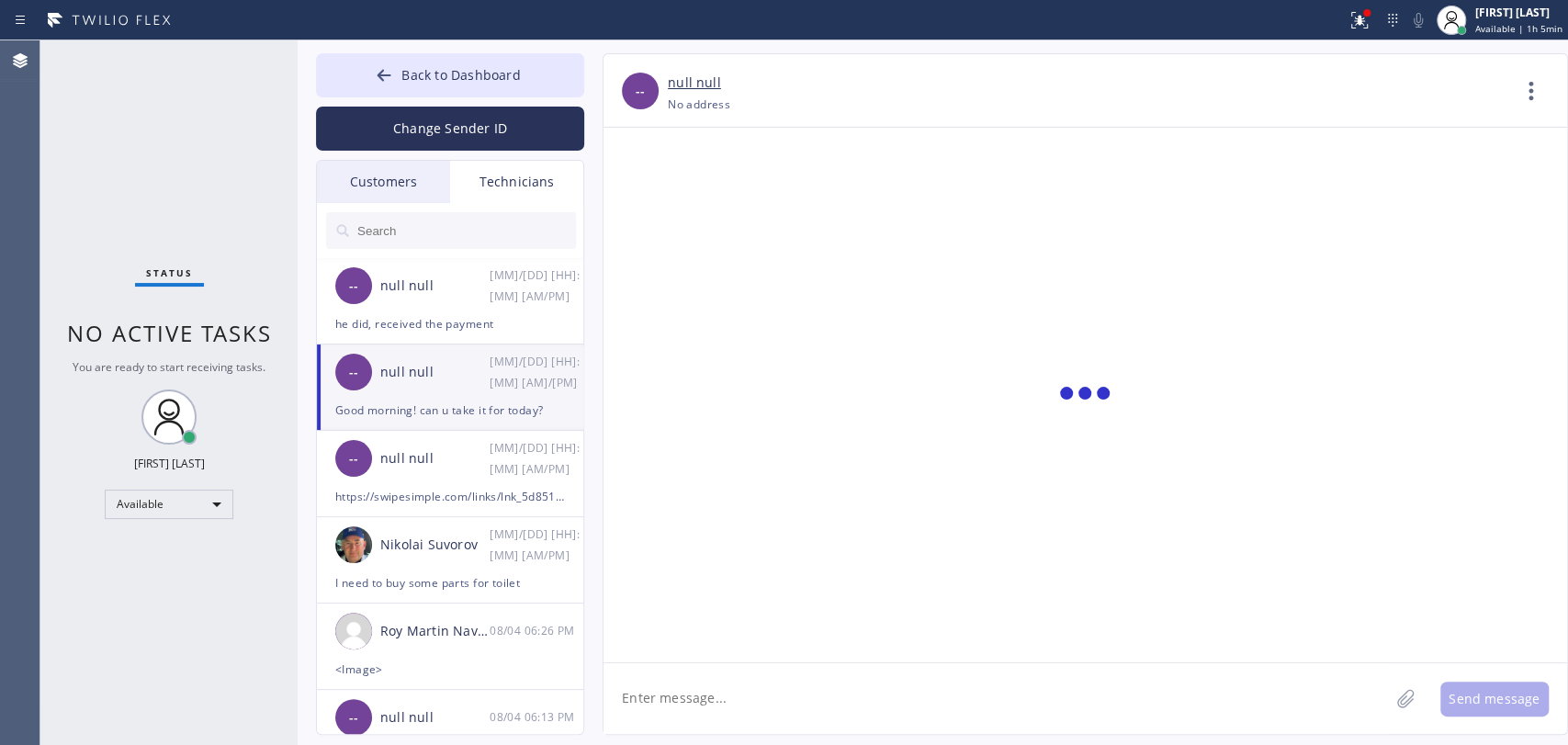 click 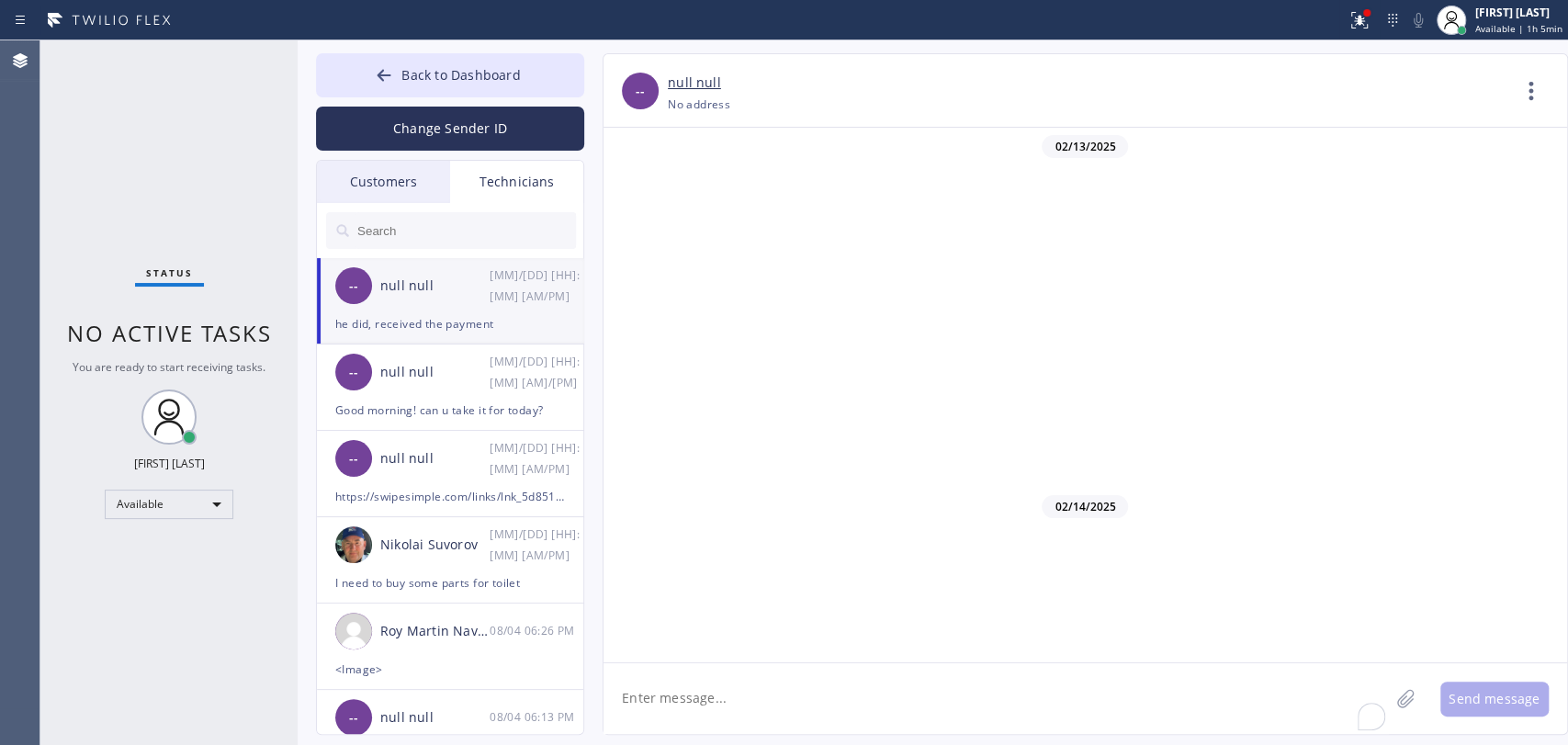 click 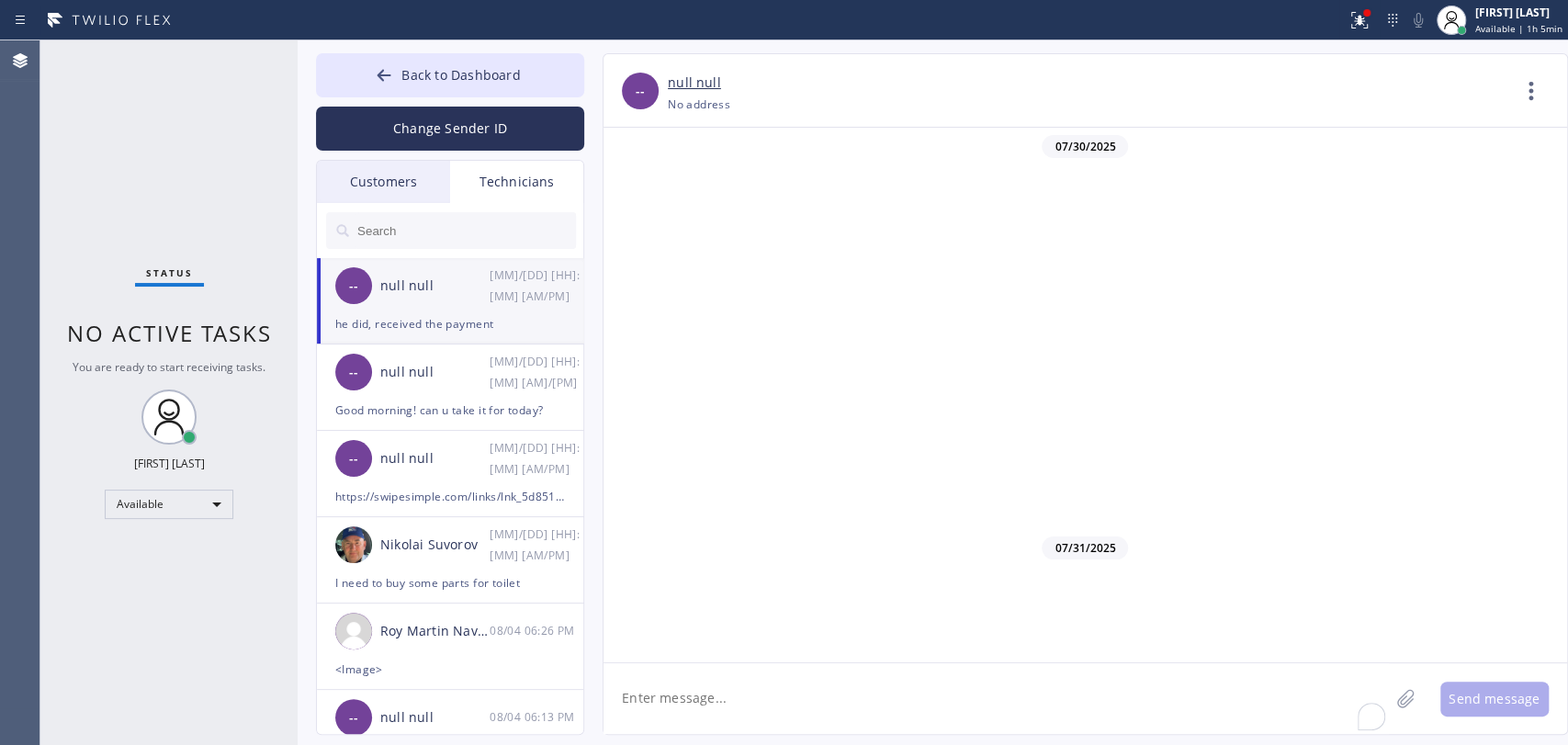 scroll, scrollTop: 583, scrollLeft: 0, axis: vertical 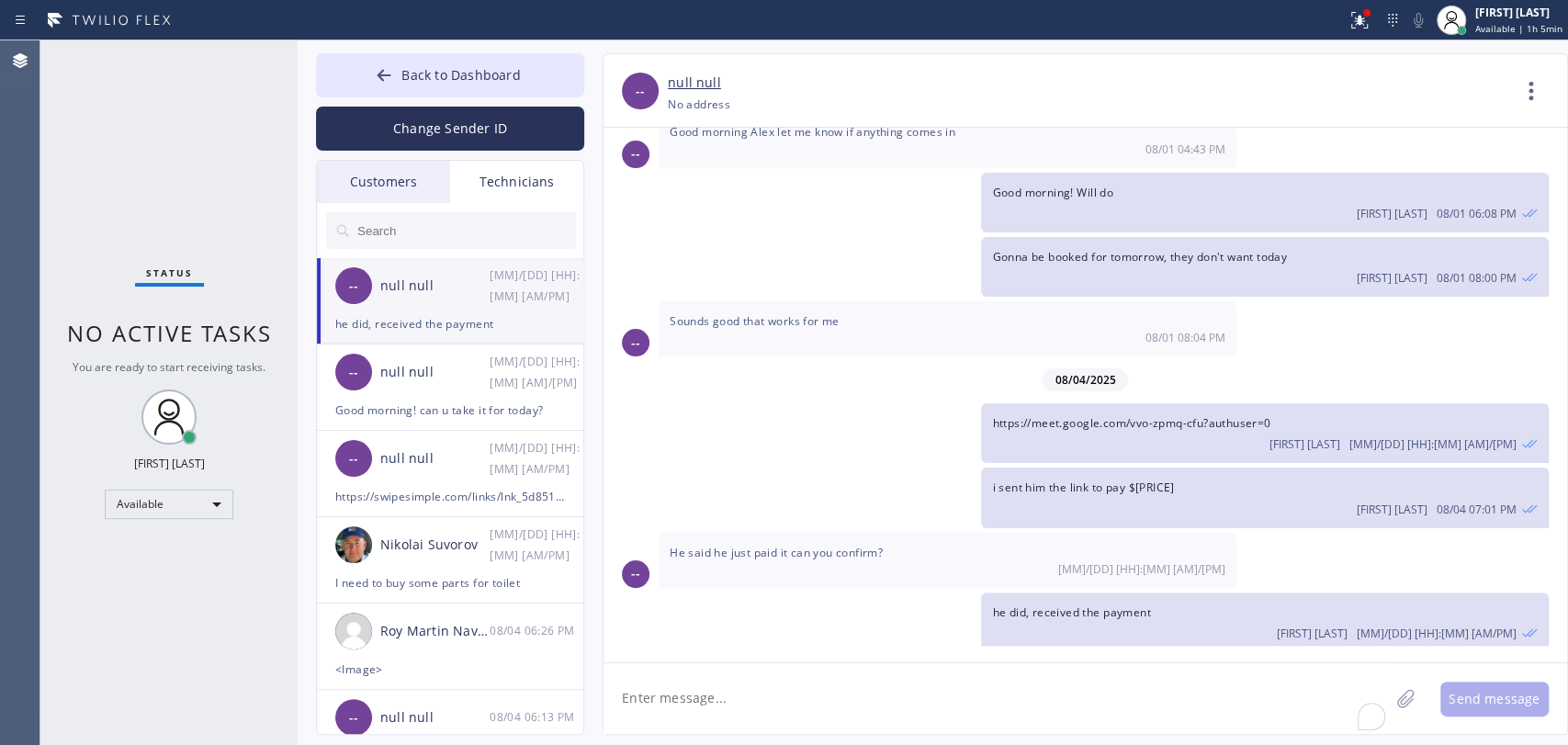 click 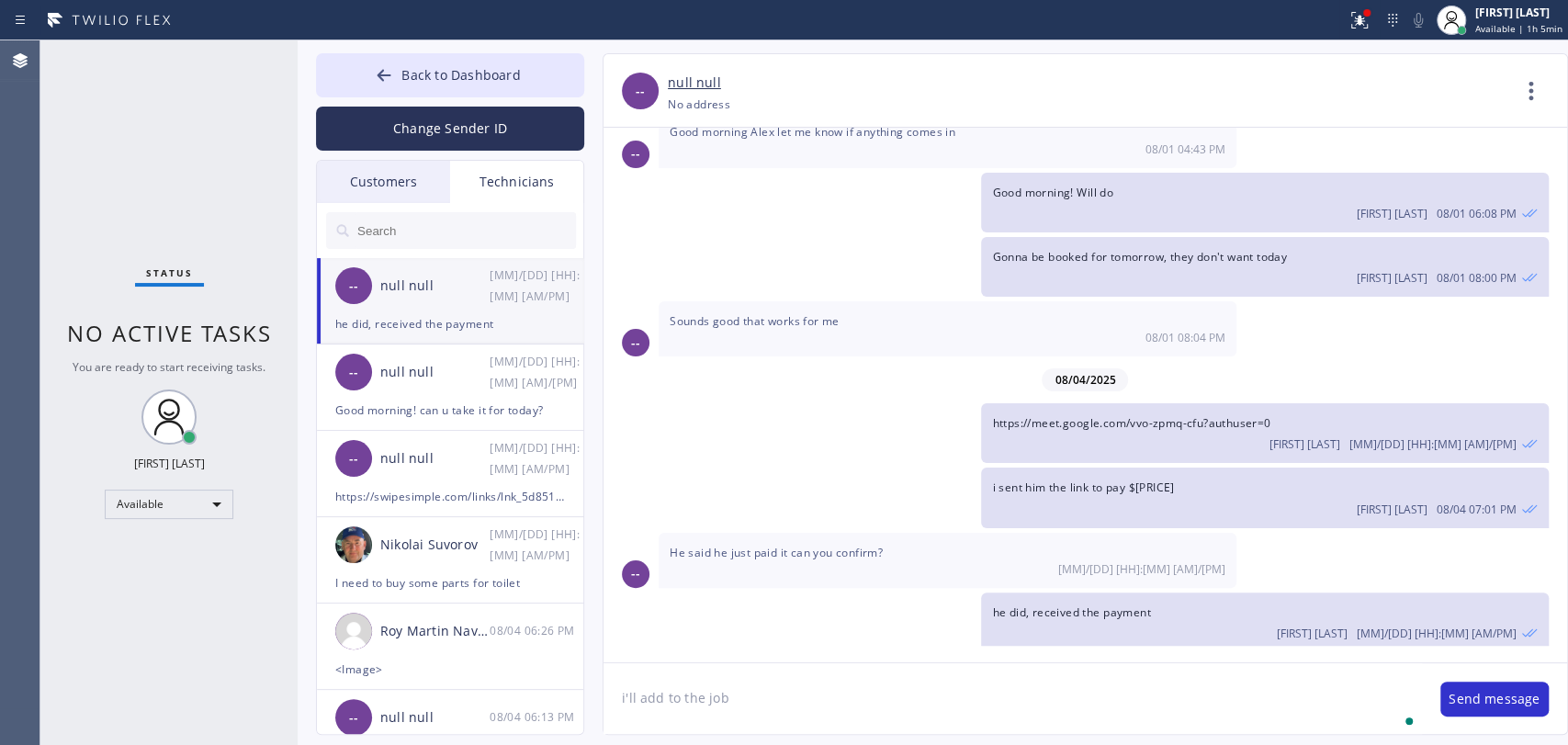 type on "i'll add to the job" 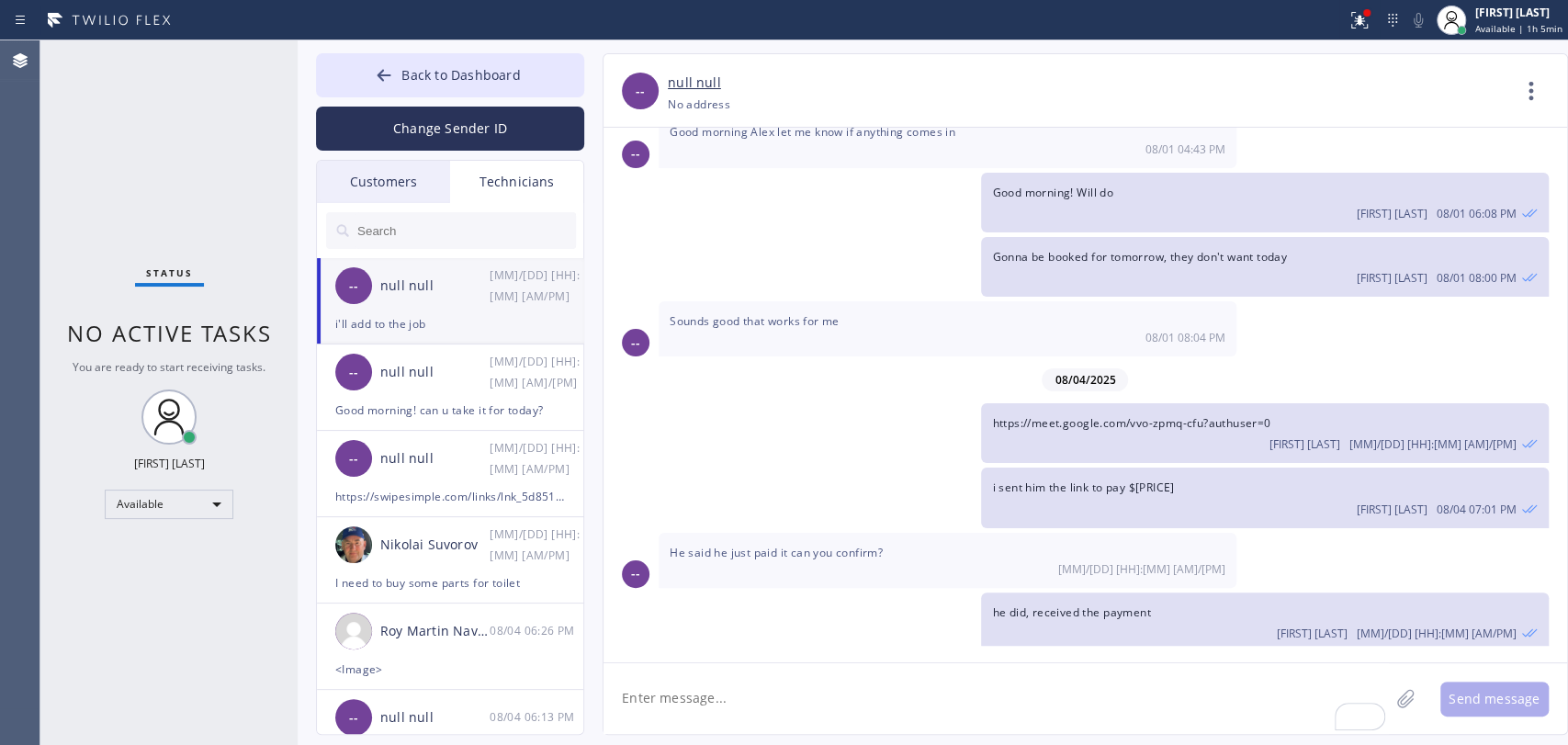 scroll, scrollTop: 647, scrollLeft: 0, axis: vertical 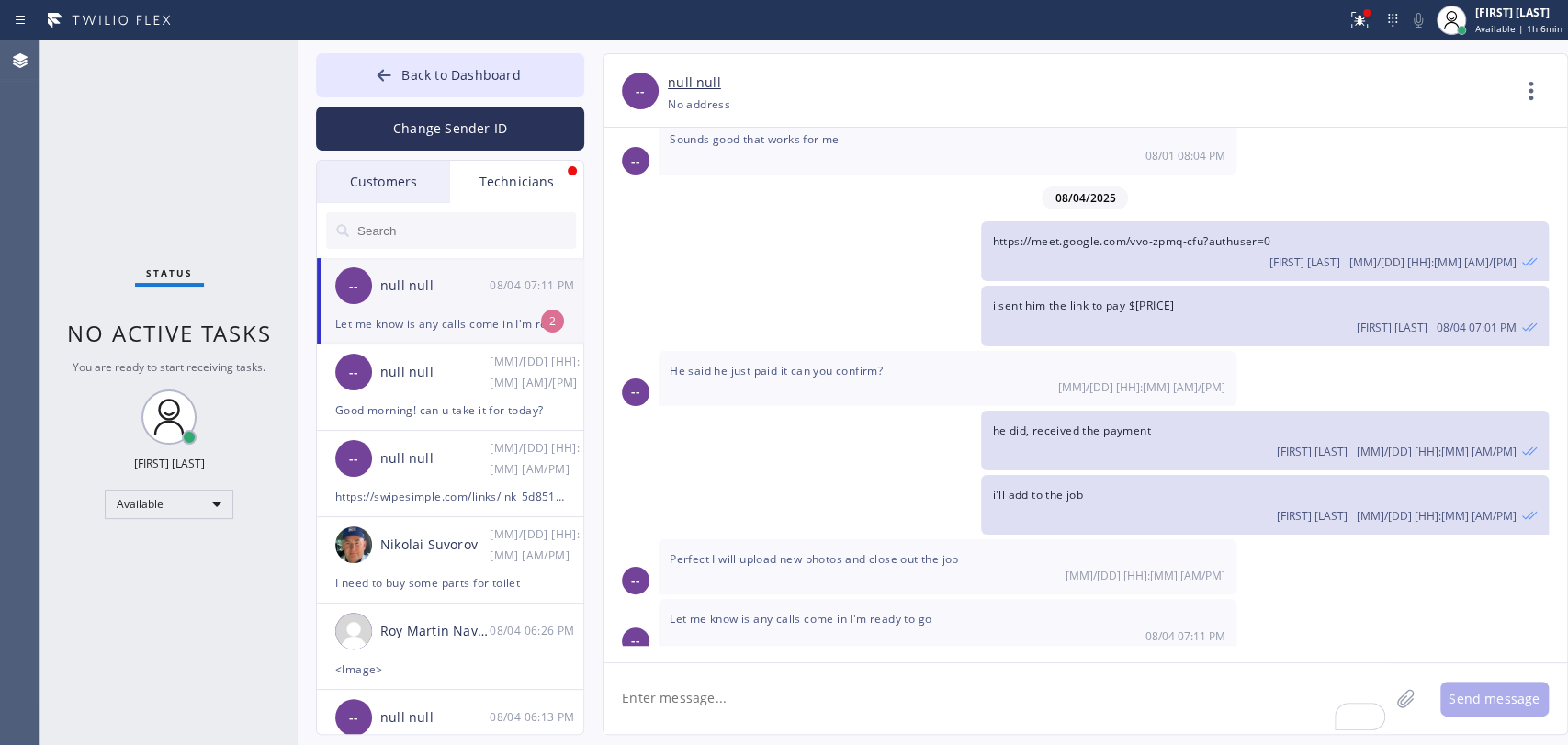 click on "null null" at bounding box center (434, 286) 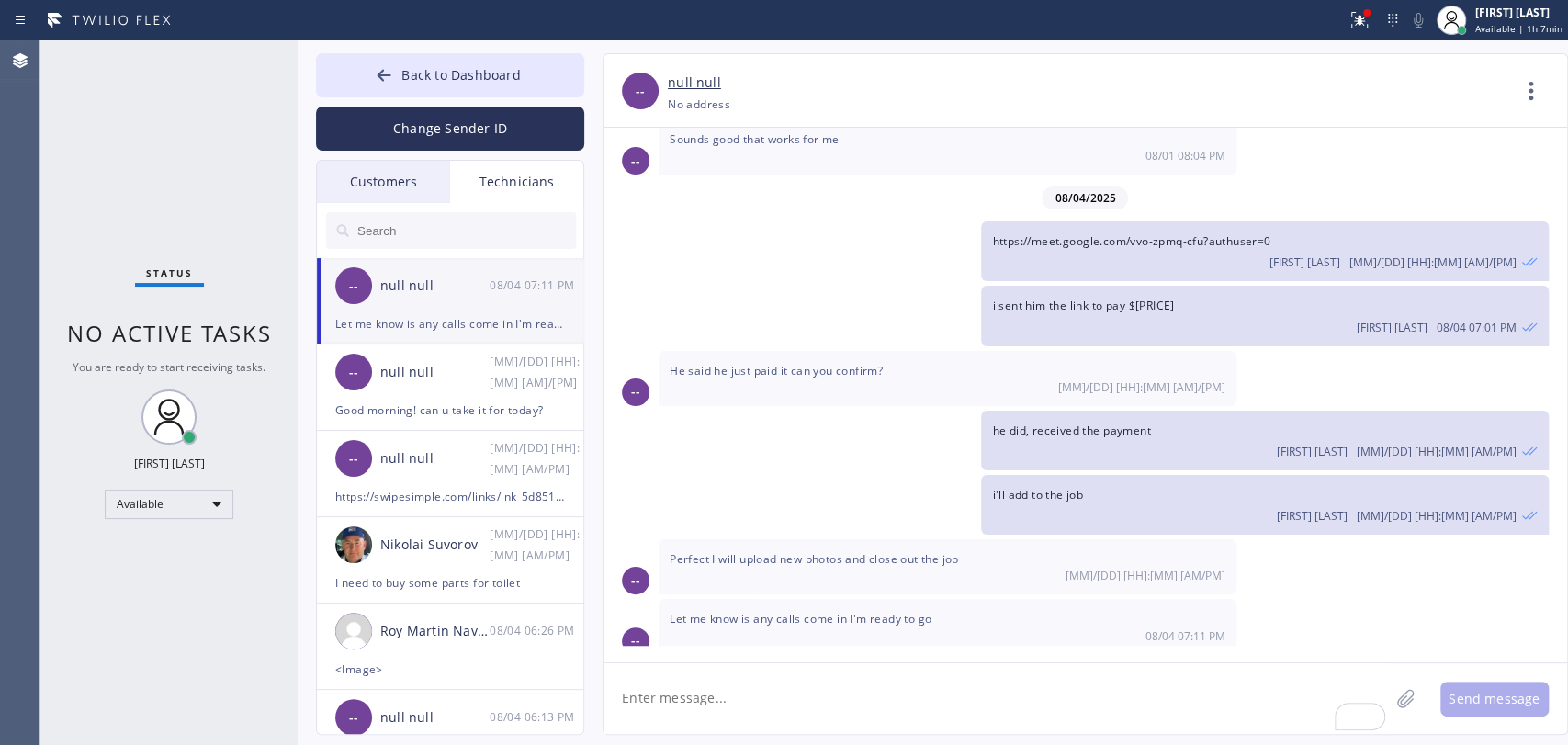 click 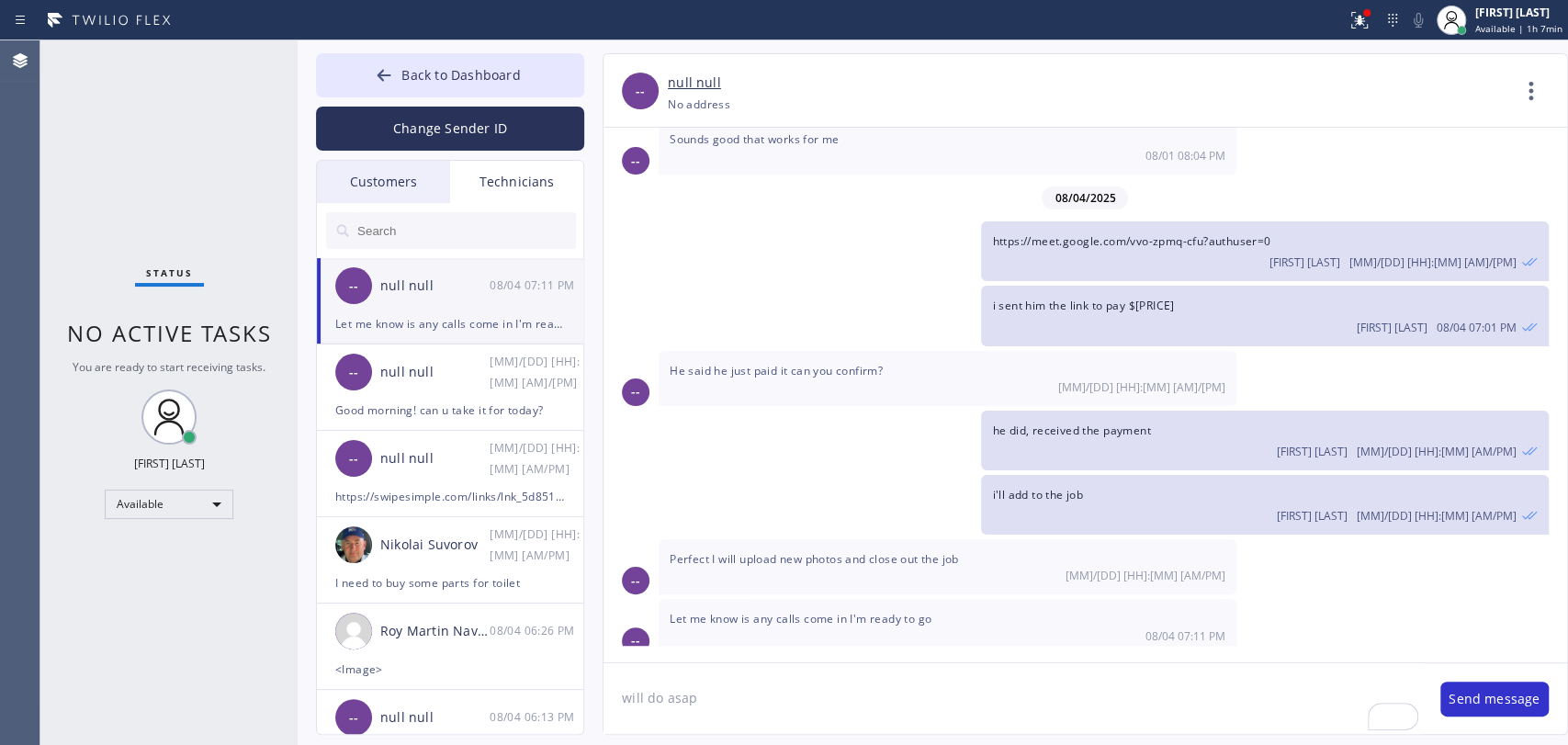 click on "will do asap" 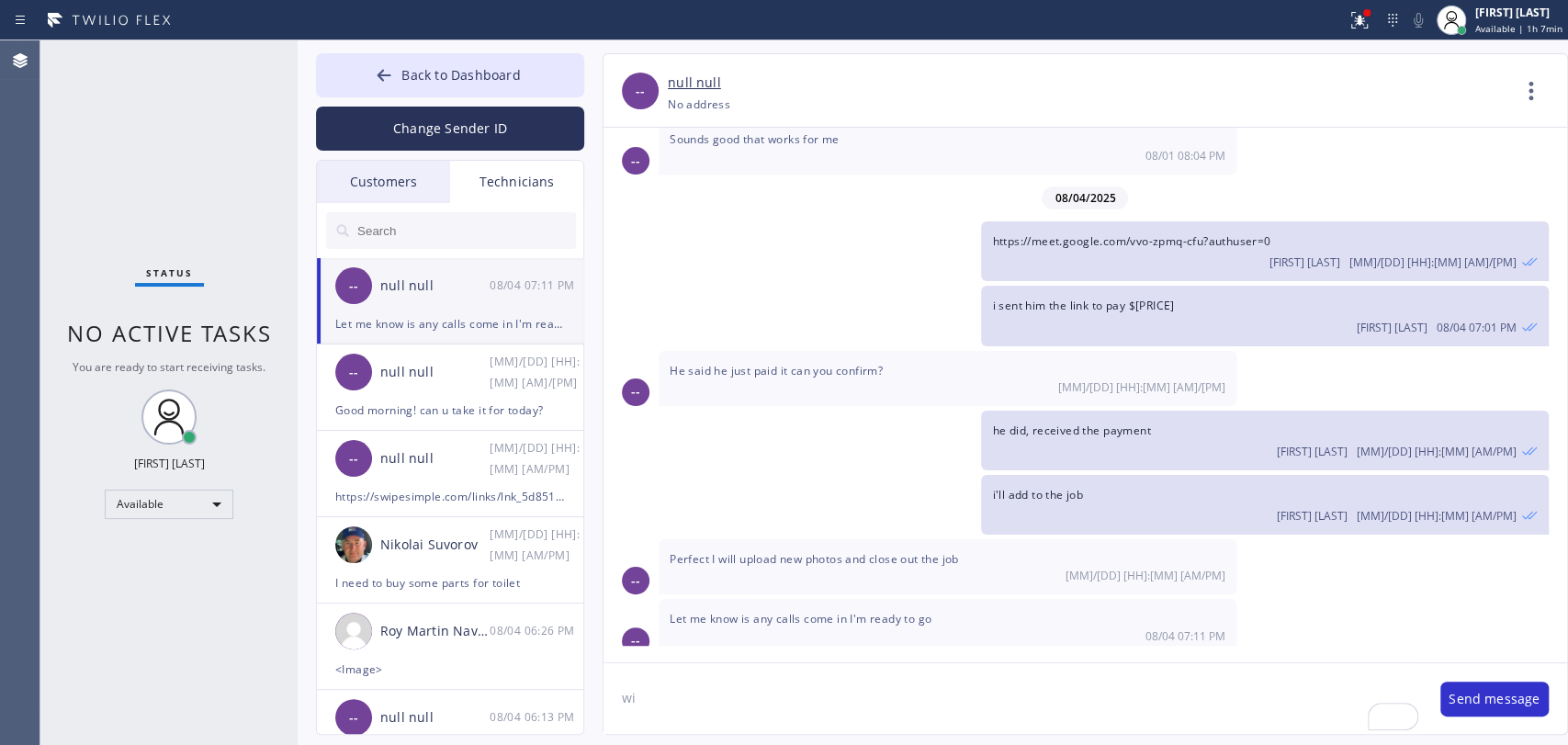 type on "w" 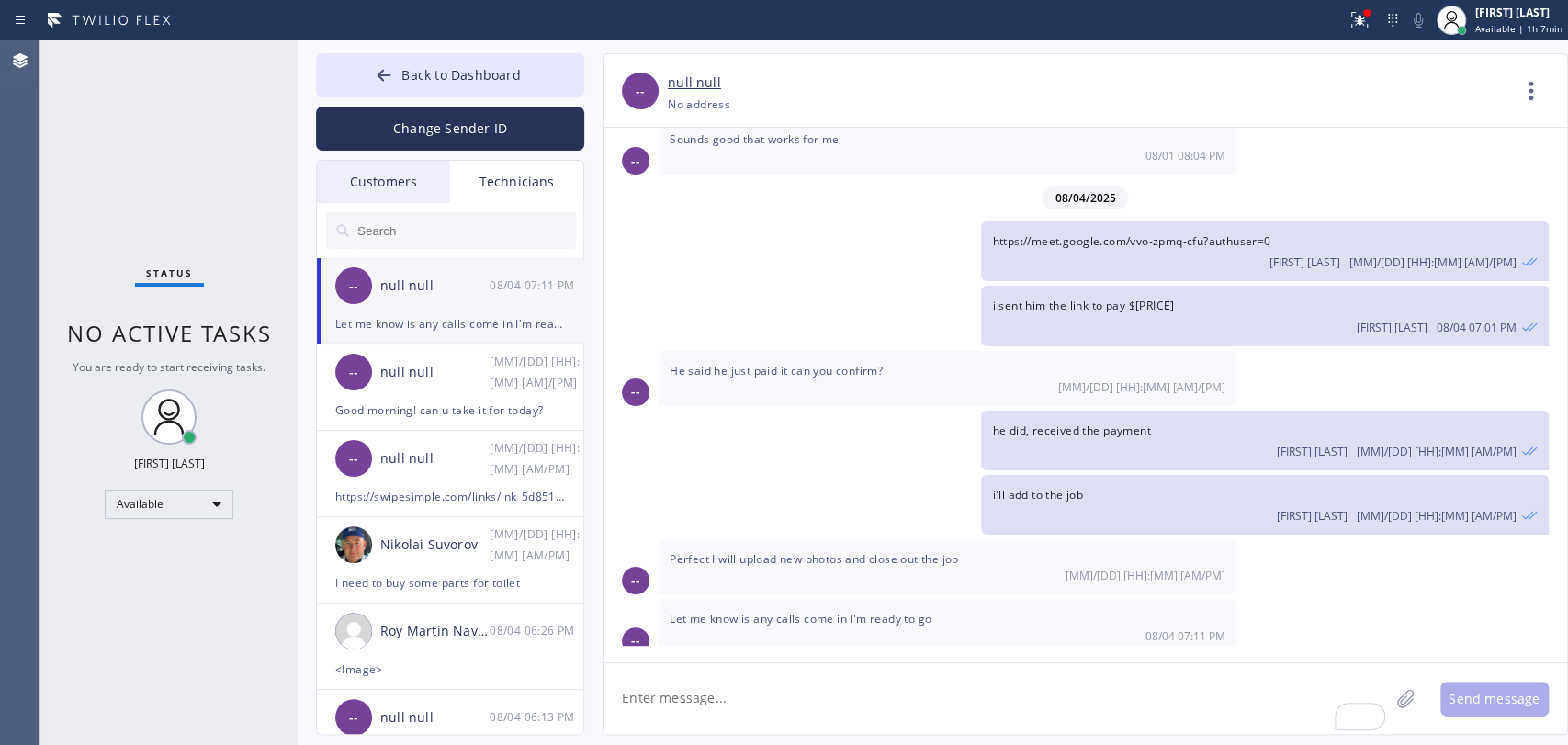 type 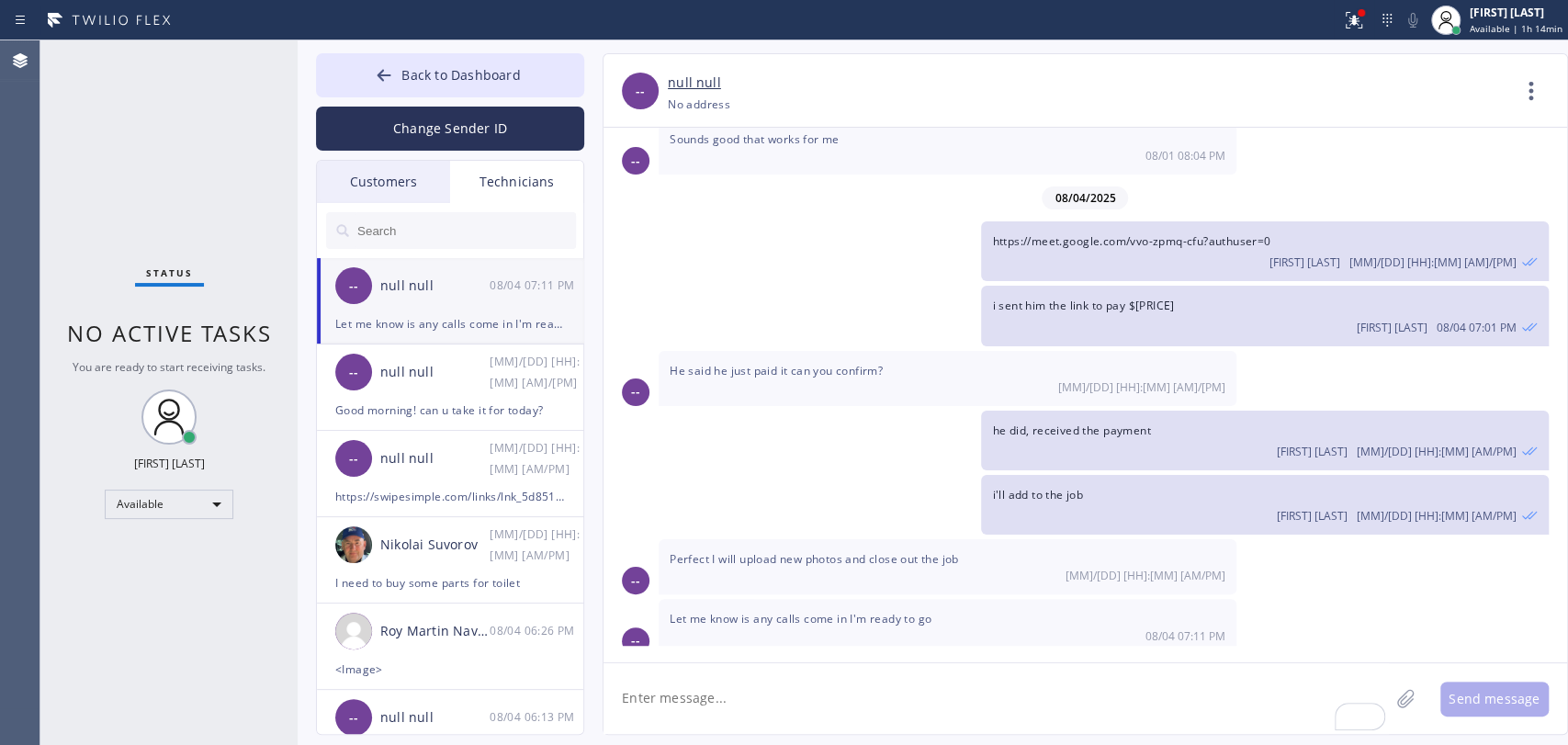 click at bounding box center [451, 231] 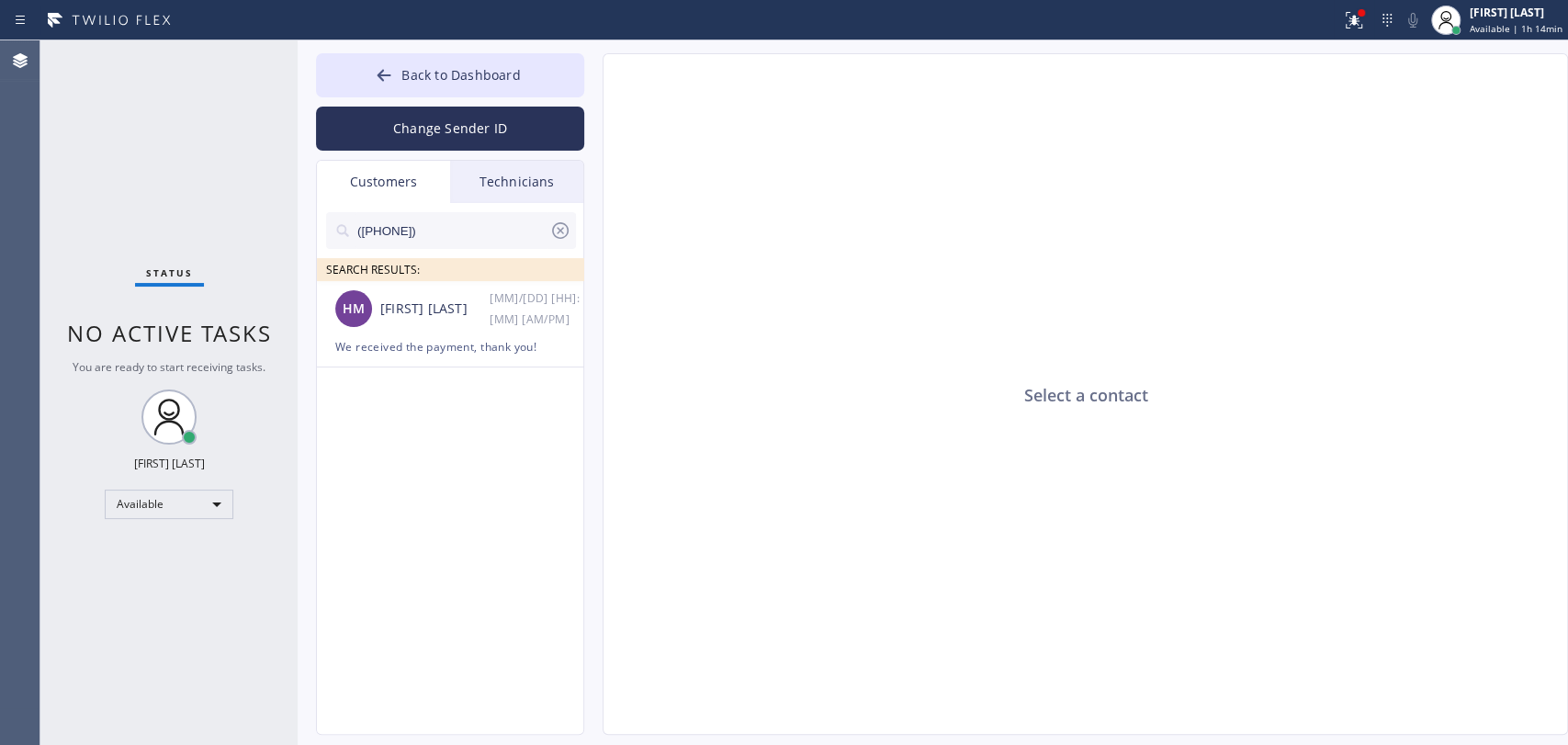 click on "Status   No active tasks     You are ready to start receiving tasks.   Oleksiy  Dmitriev Available" at bounding box center [169, 392] 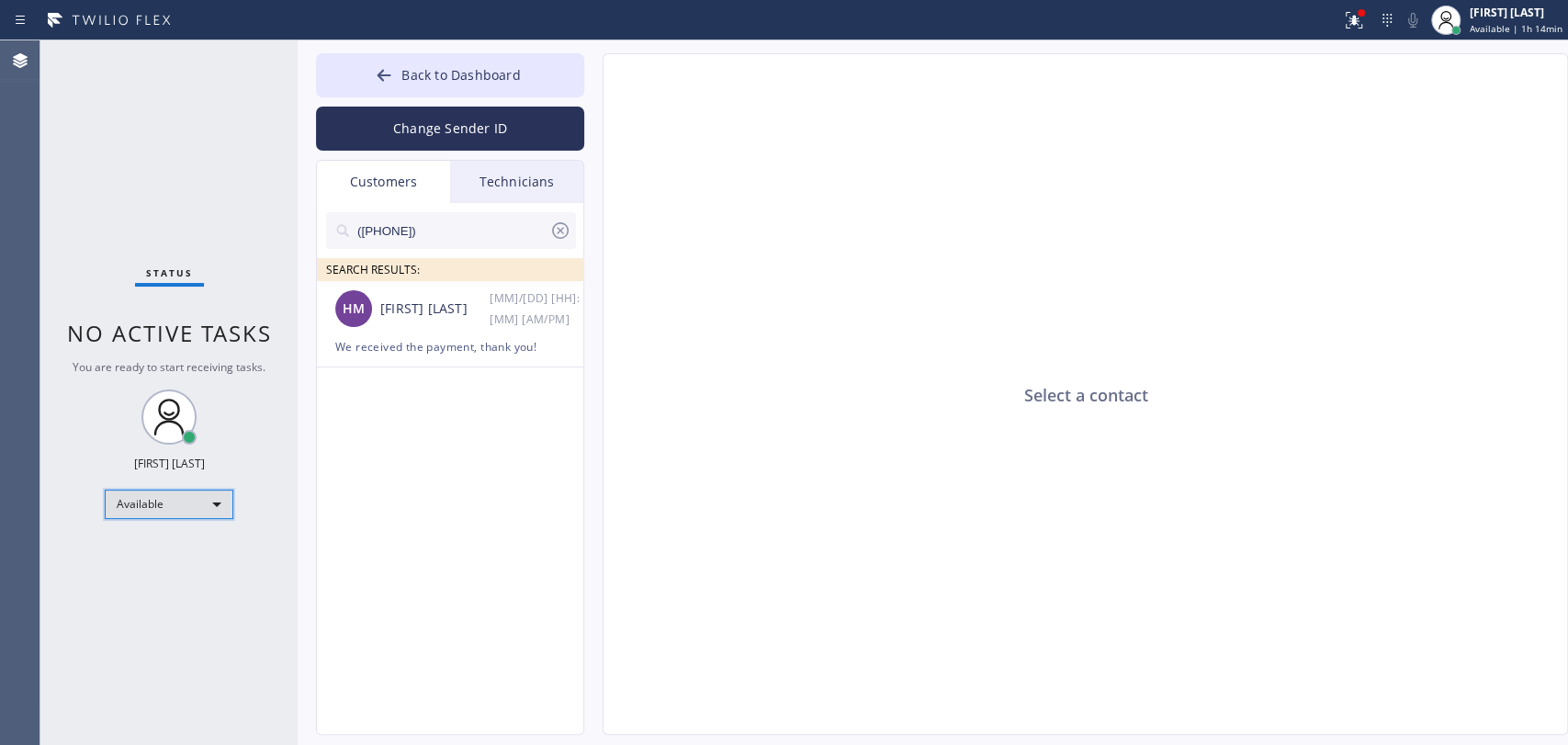 click on "Available" at bounding box center [169, 504] 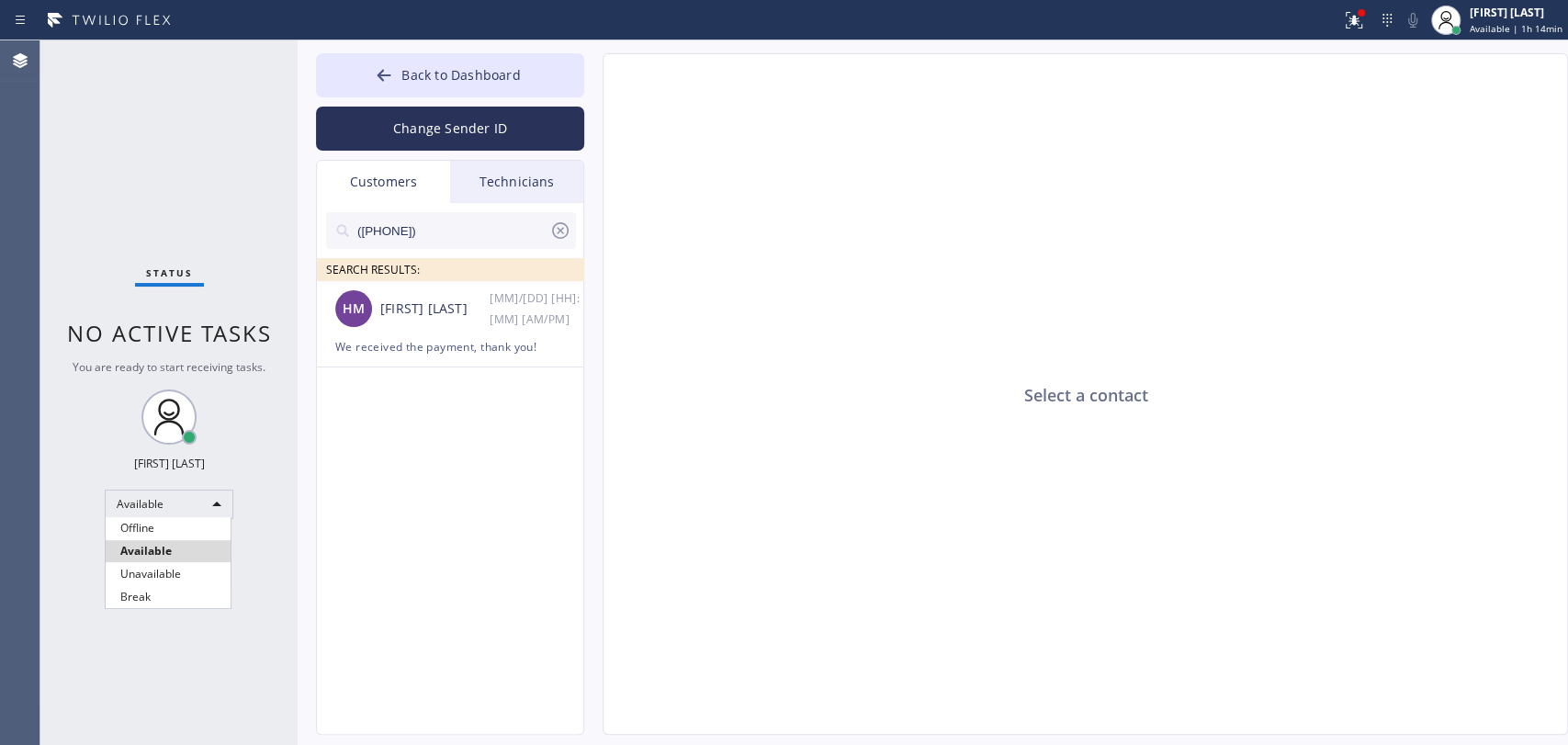drag, startPoint x: 164, startPoint y: 570, endPoint x: 206, endPoint y: 530, distance: 58 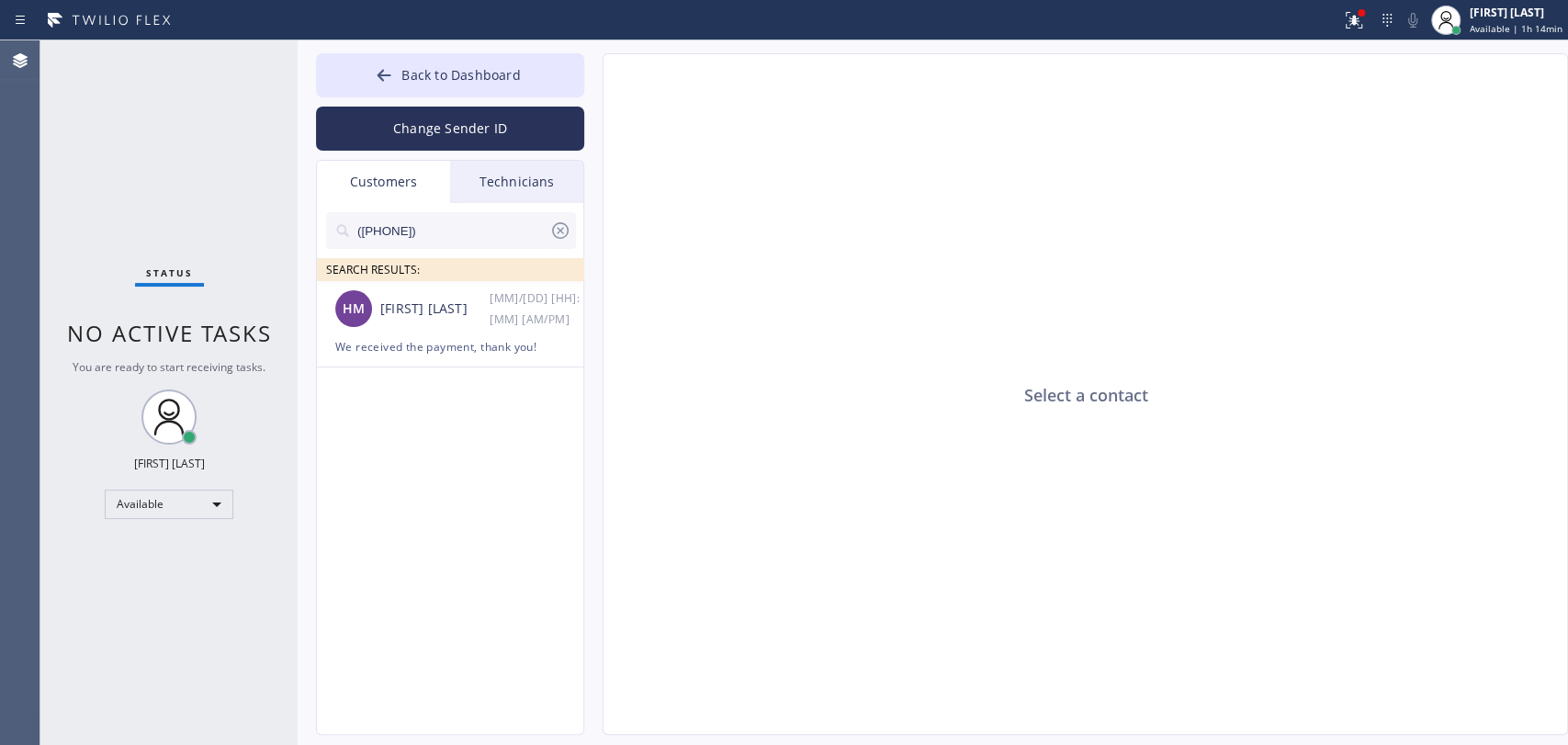click on "Technicians" at bounding box center (516, 182) 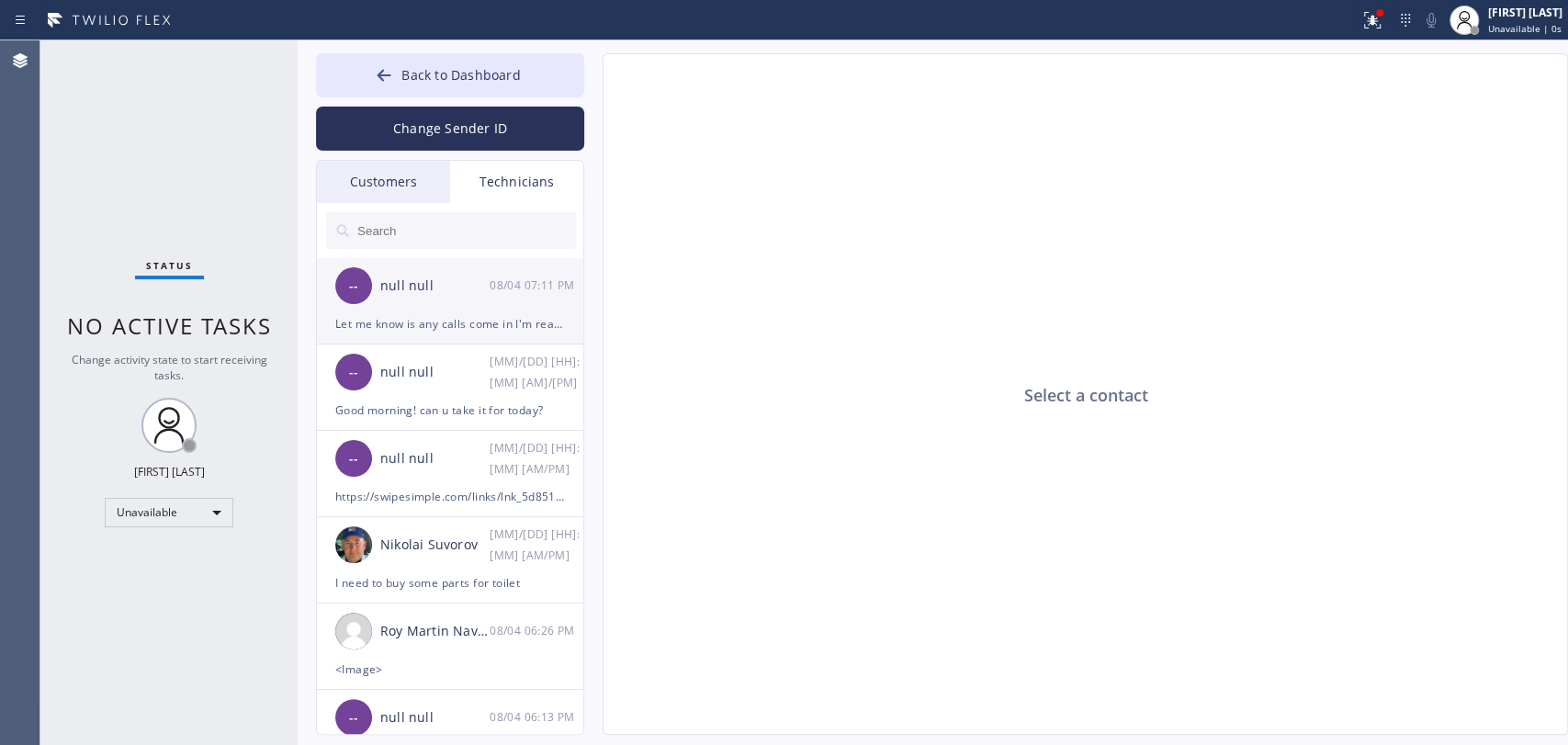 click on "Let me know is any calls come in I'm ready to go" at bounding box center (450, 323) 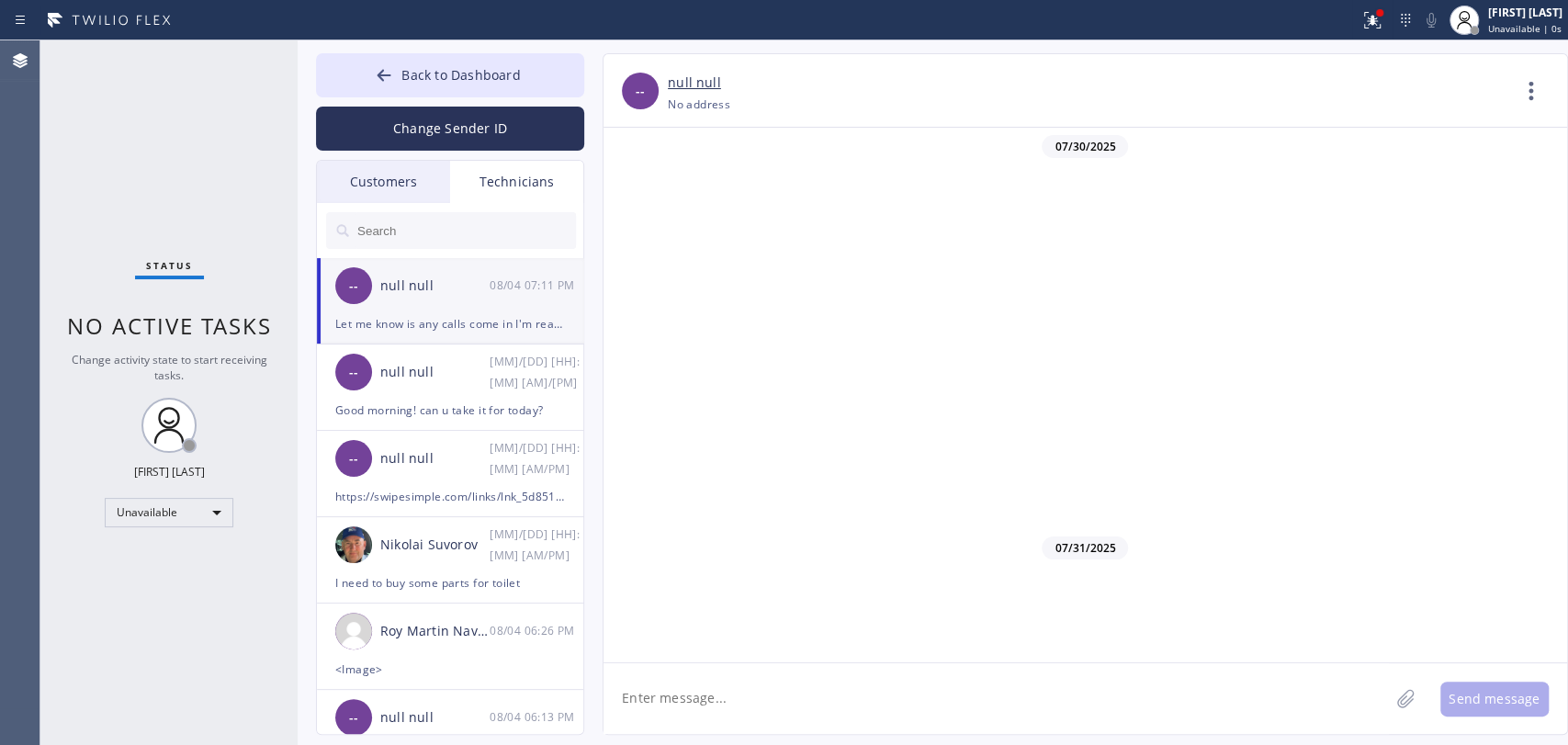 scroll, scrollTop: 765, scrollLeft: 0, axis: vertical 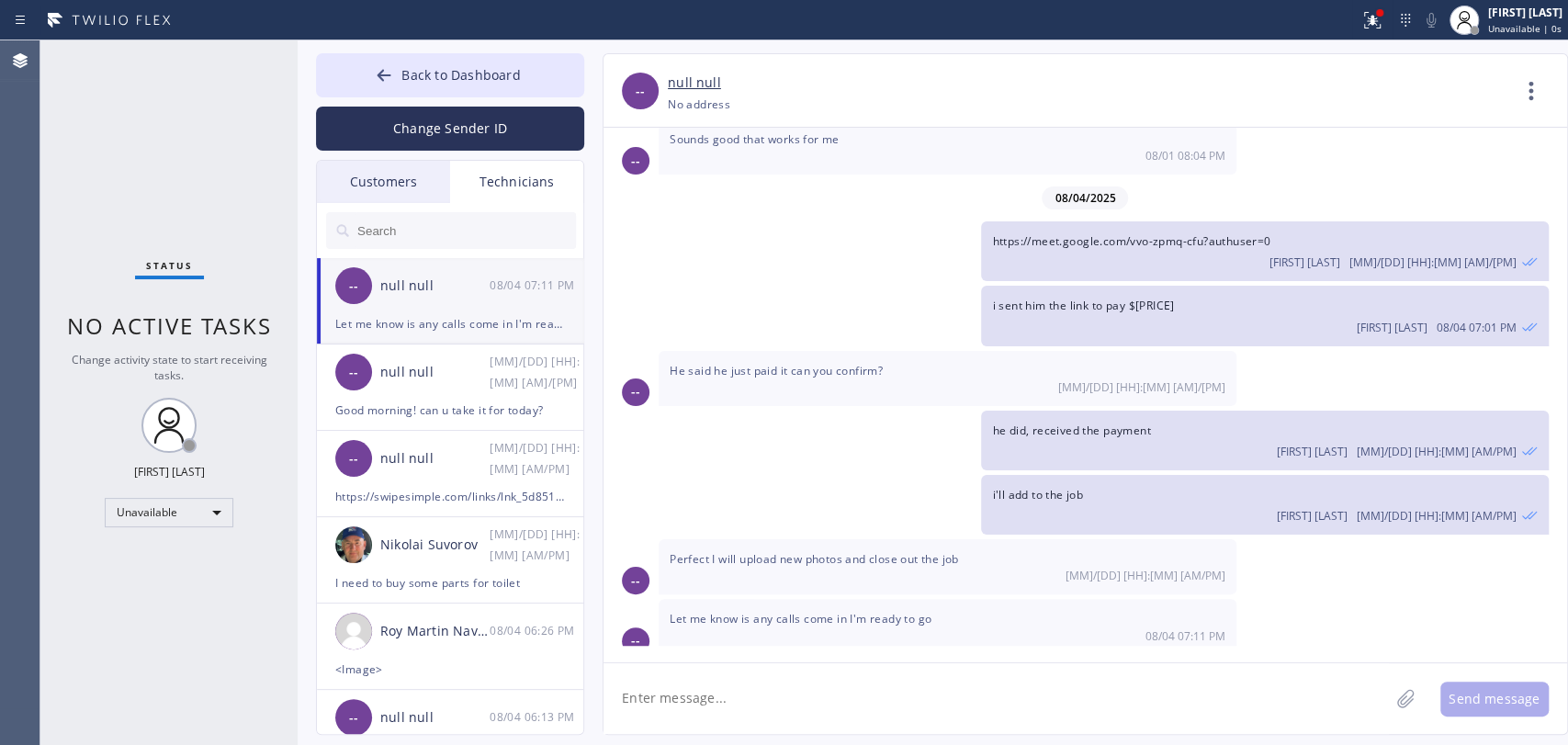 click 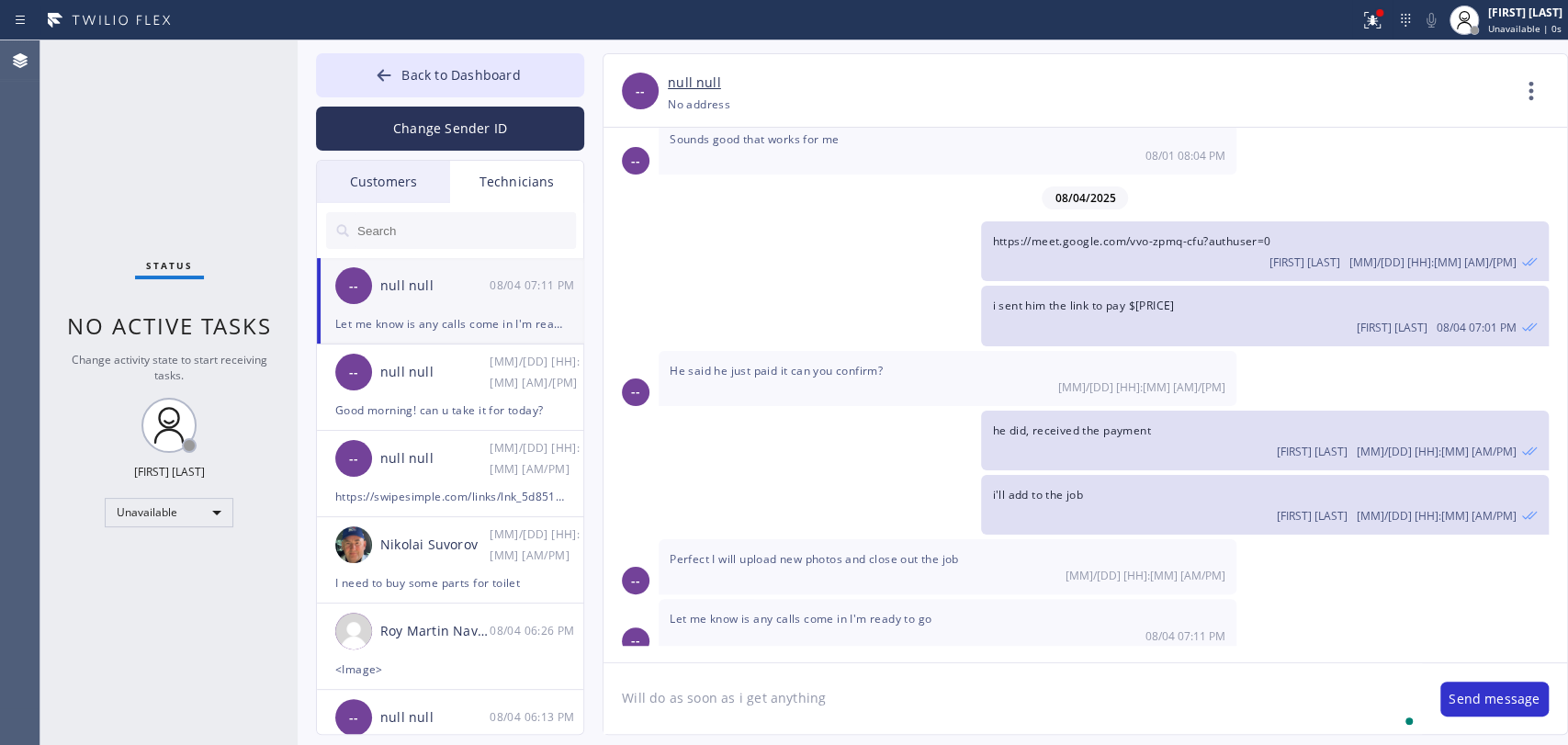 type on "Will do as soon as i get anything" 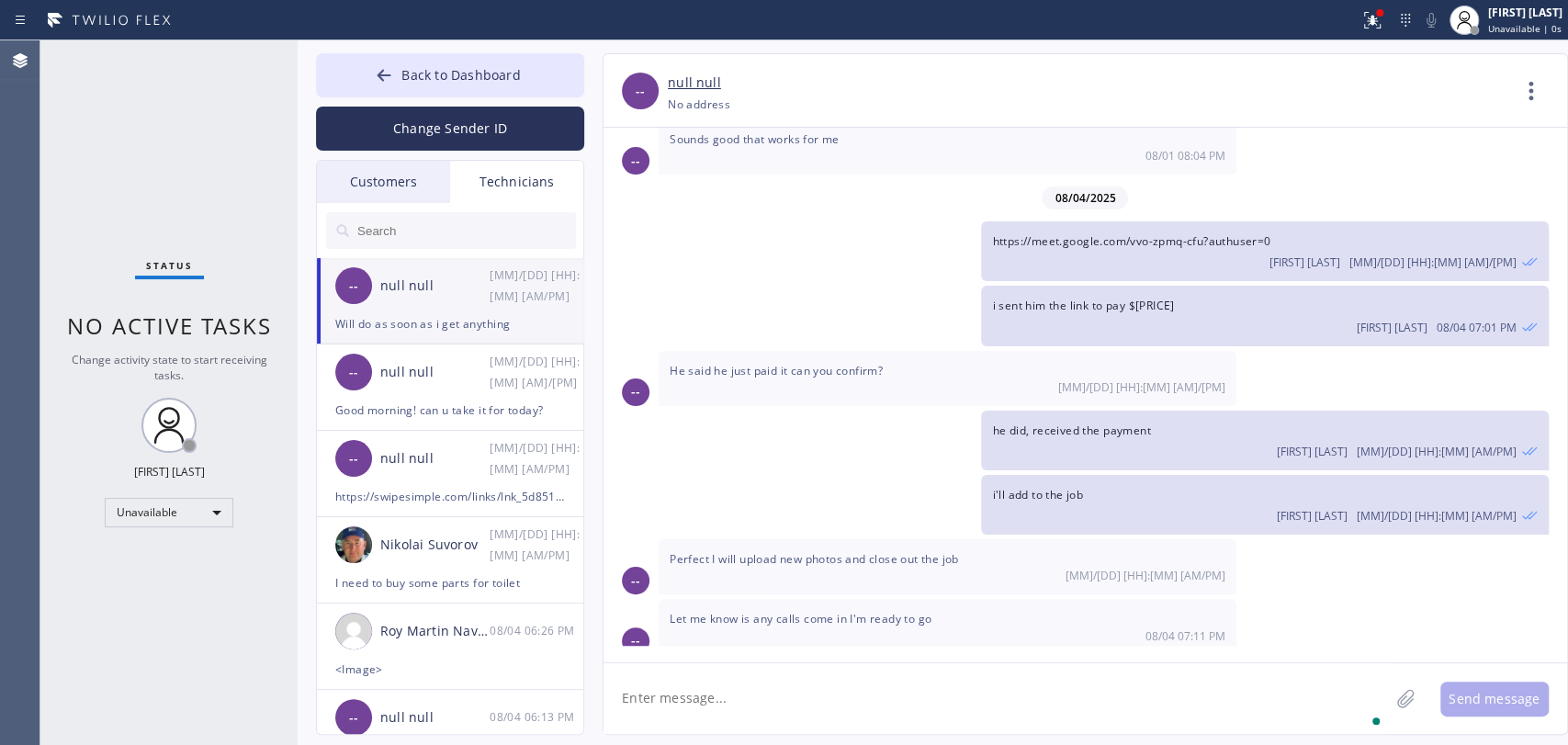 scroll, scrollTop: 830, scrollLeft: 0, axis: vertical 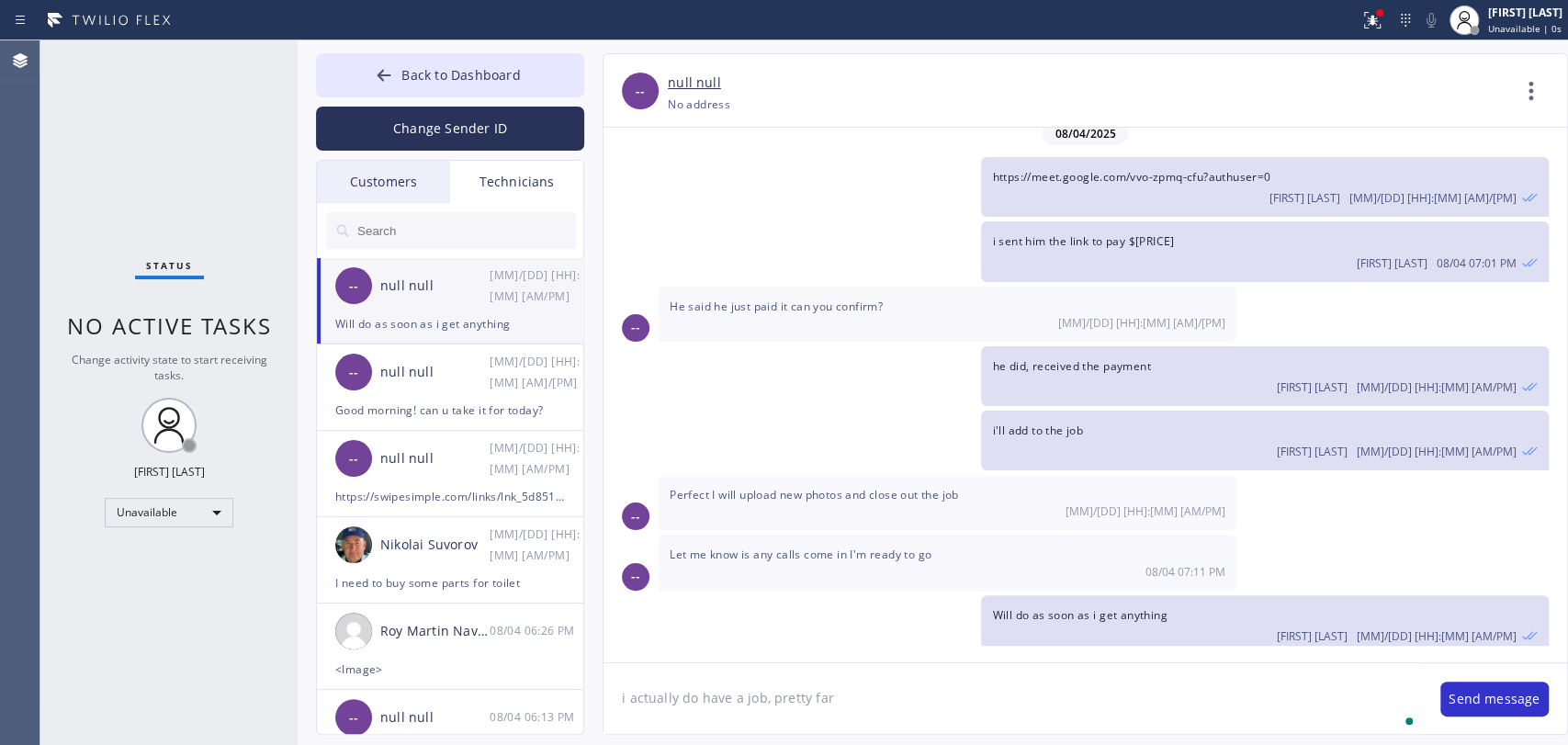 type on "i actually do have a job, pretty far" 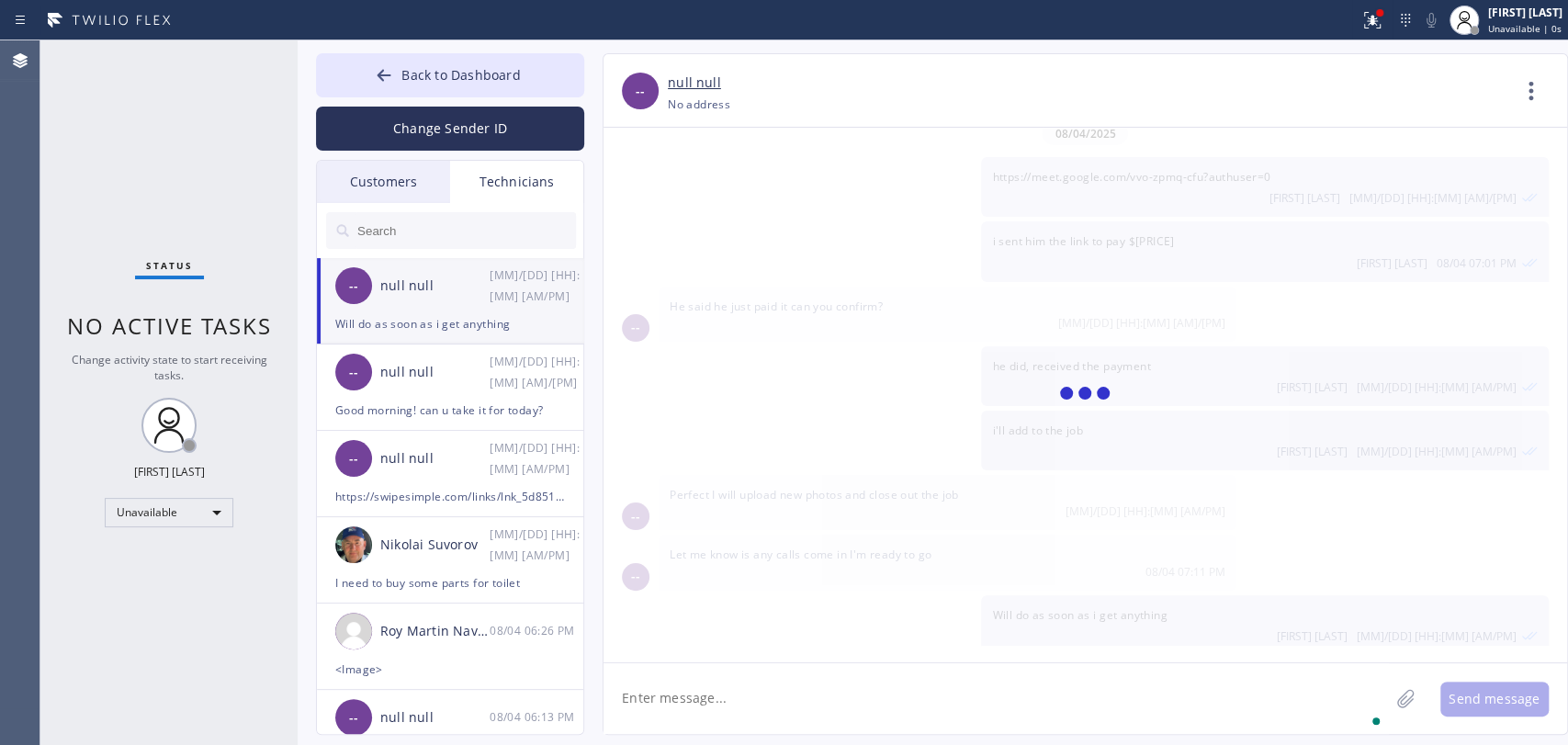 scroll, scrollTop: 894, scrollLeft: 0, axis: vertical 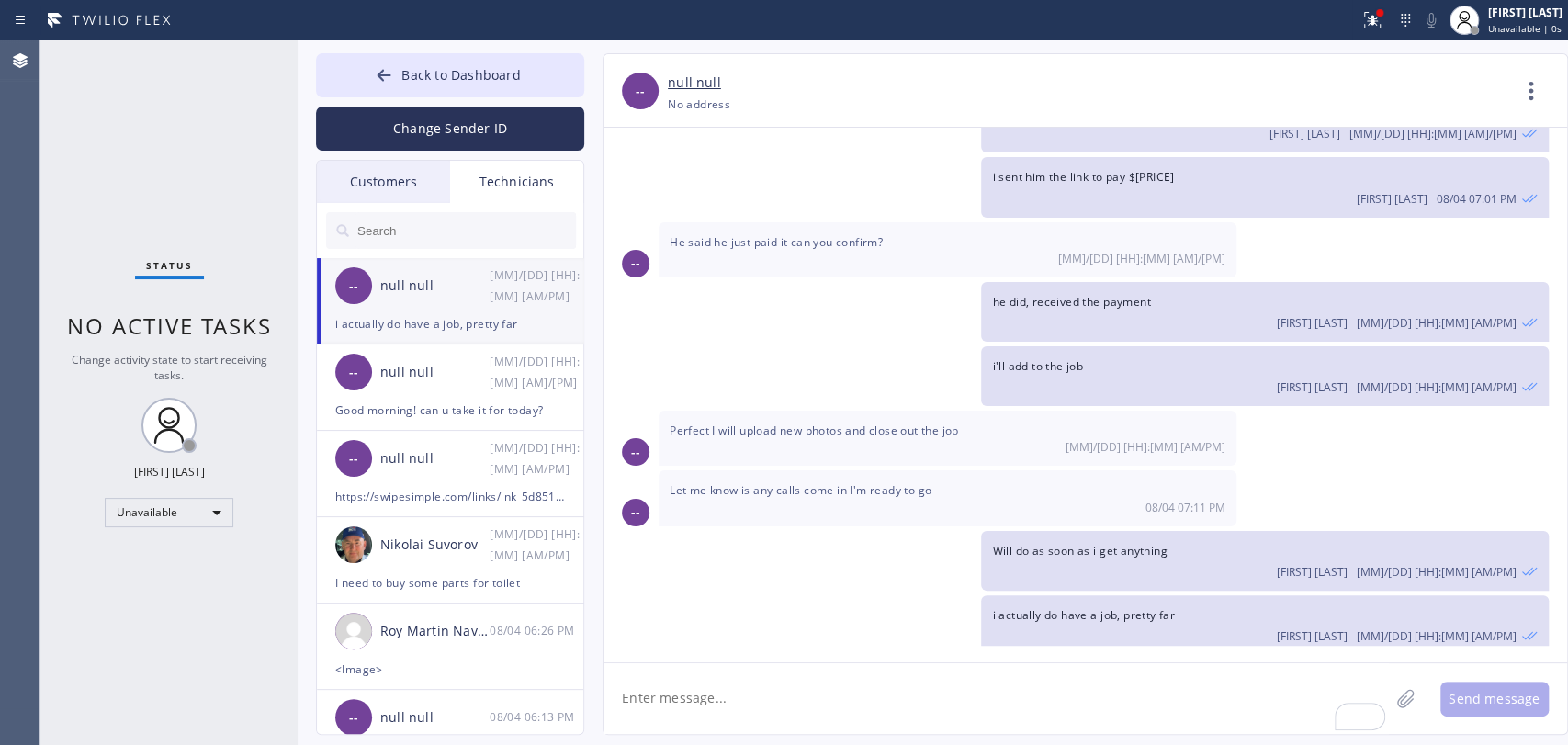 click 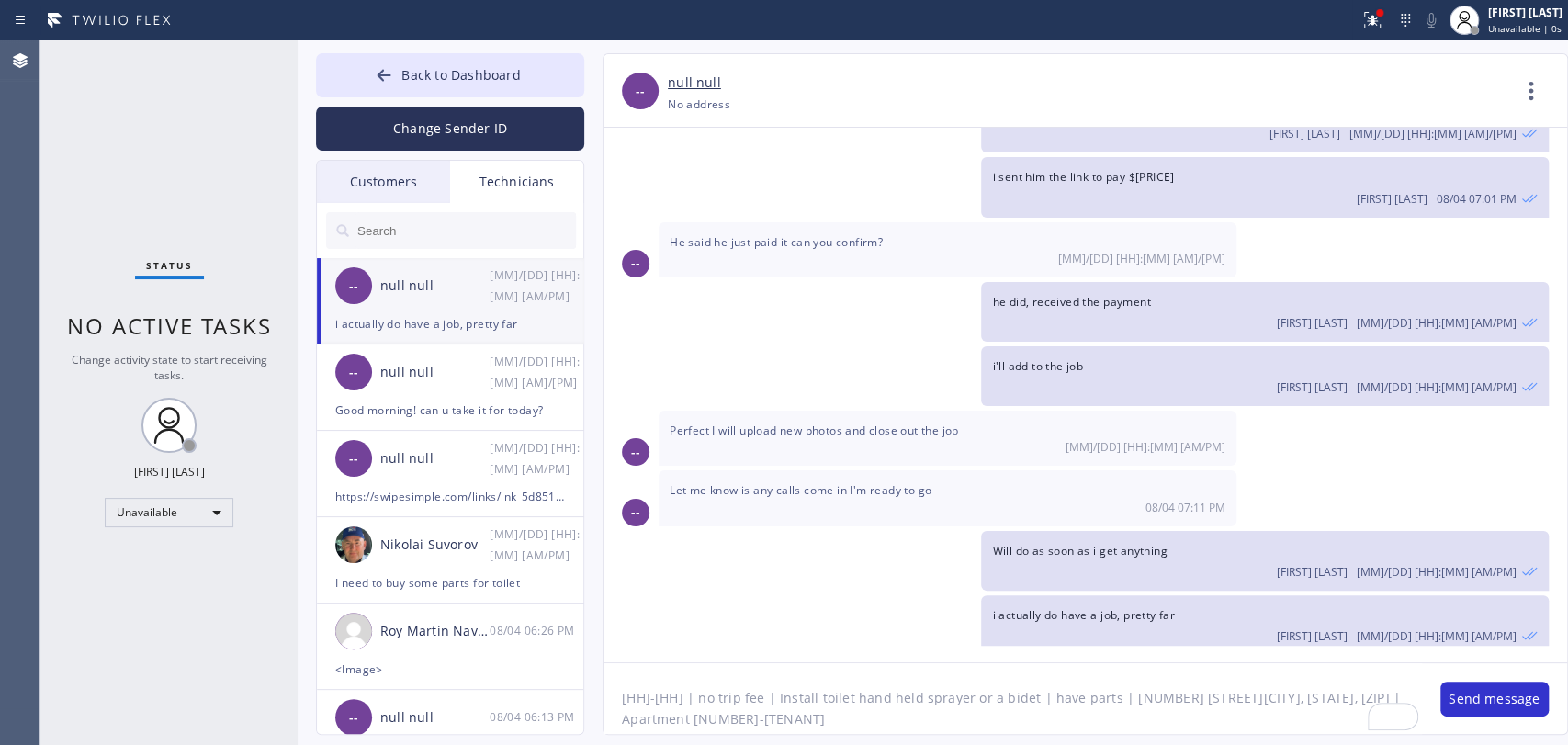 type on "1-4 | no trip fee | Install toilet hand held sprayer or a bidet | have parts | 3858 226th StTorrance, CA 90505 | Apartment 119-Tenant" 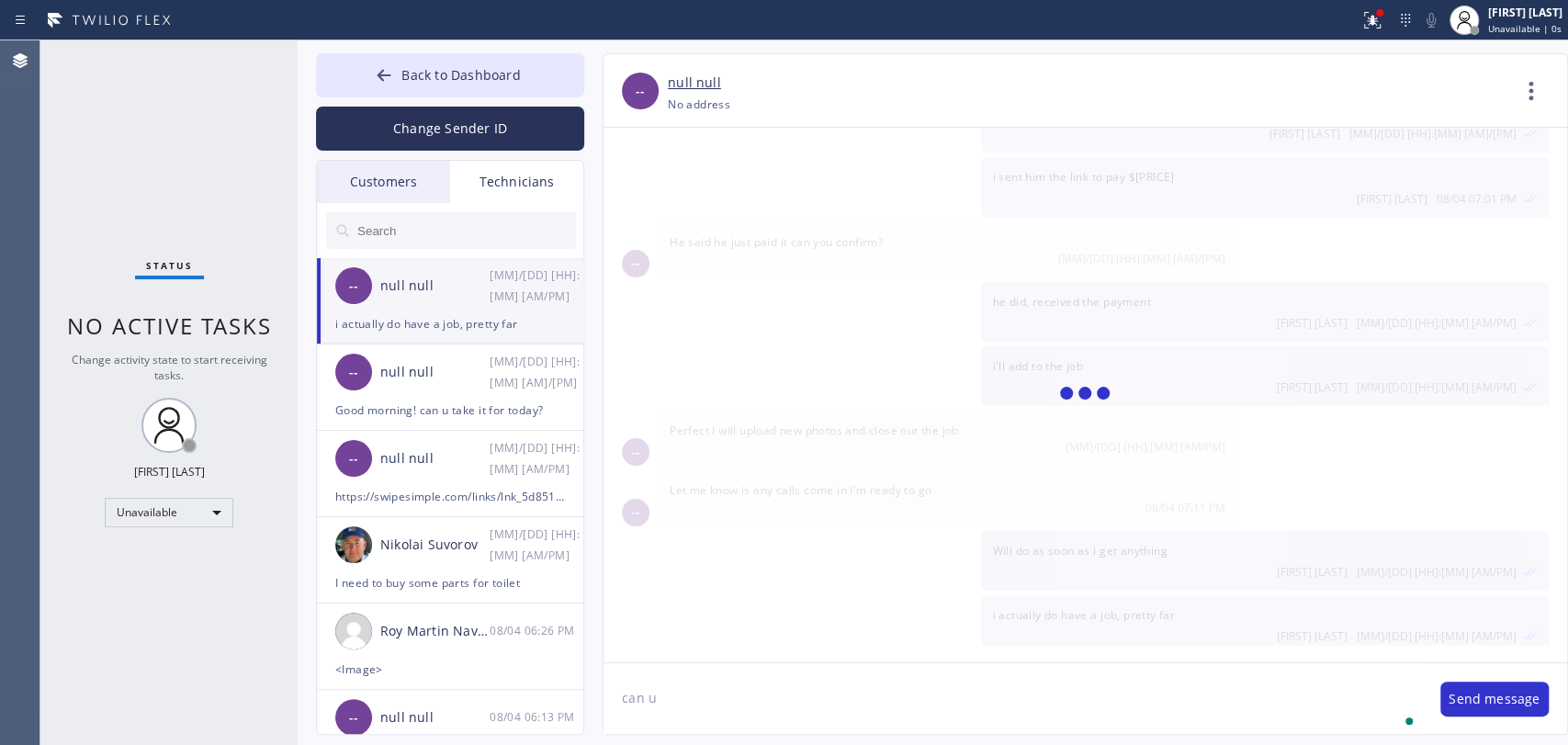 scroll, scrollTop: 976, scrollLeft: 0, axis: vertical 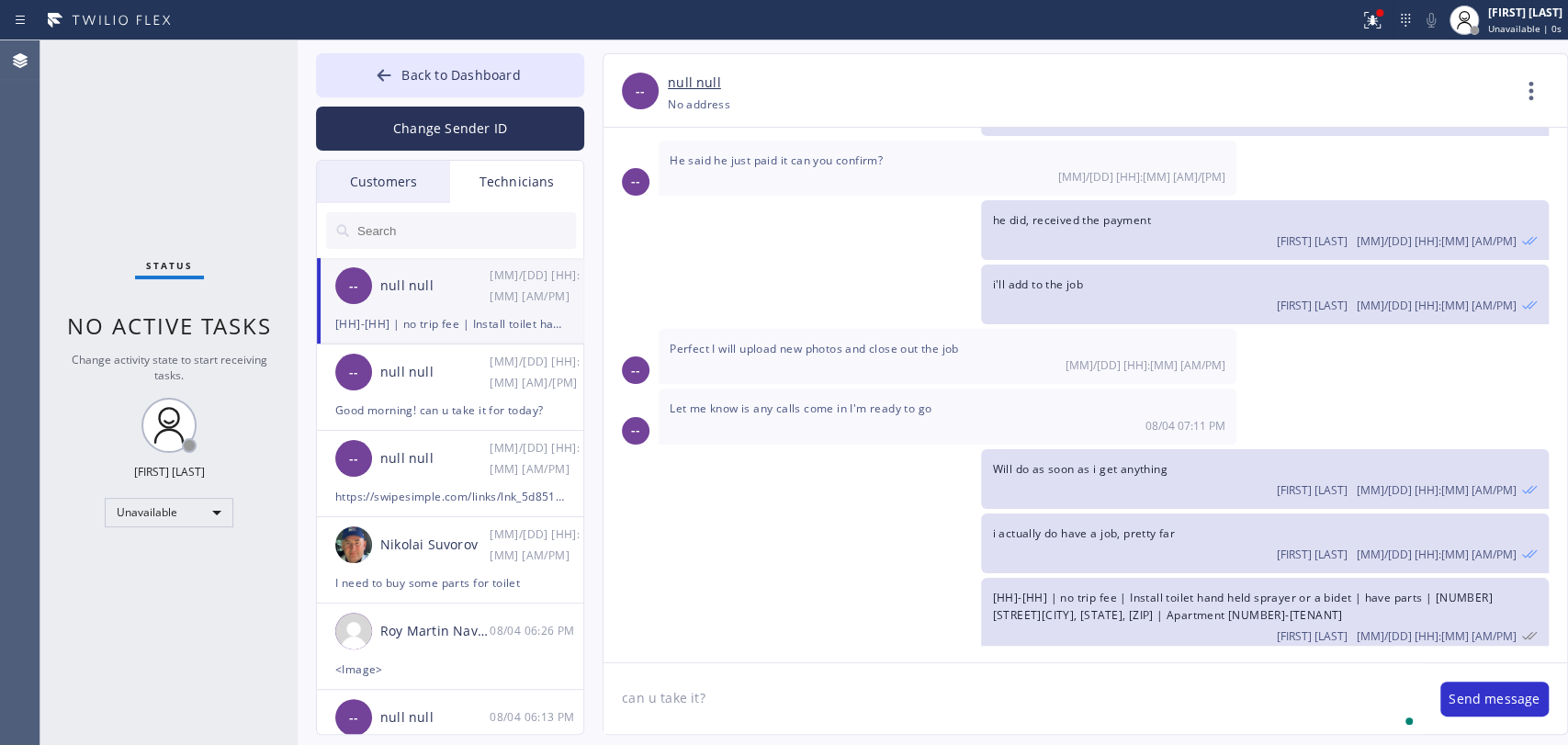 type on "can u take it?" 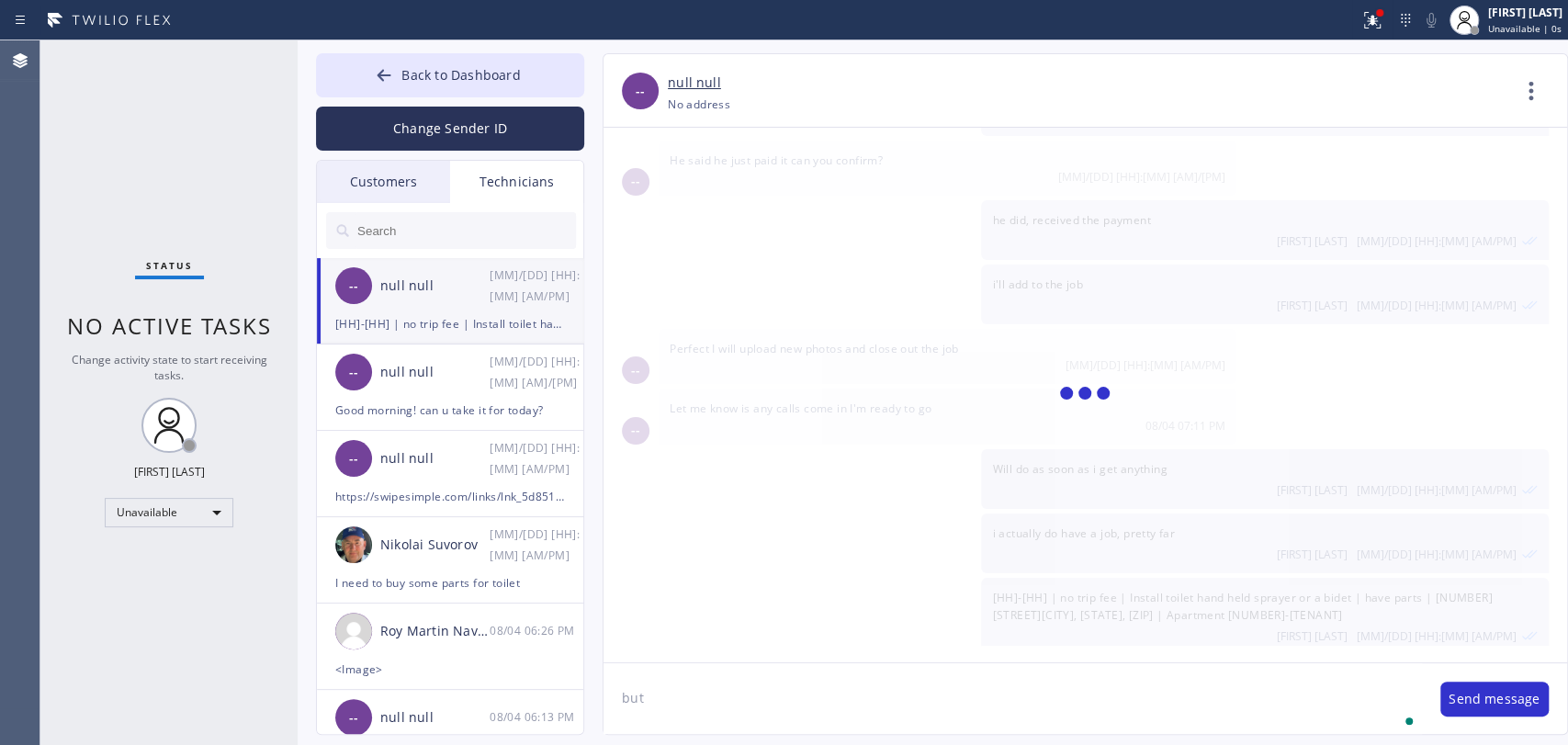 scroll, scrollTop: 1039, scrollLeft: 0, axis: vertical 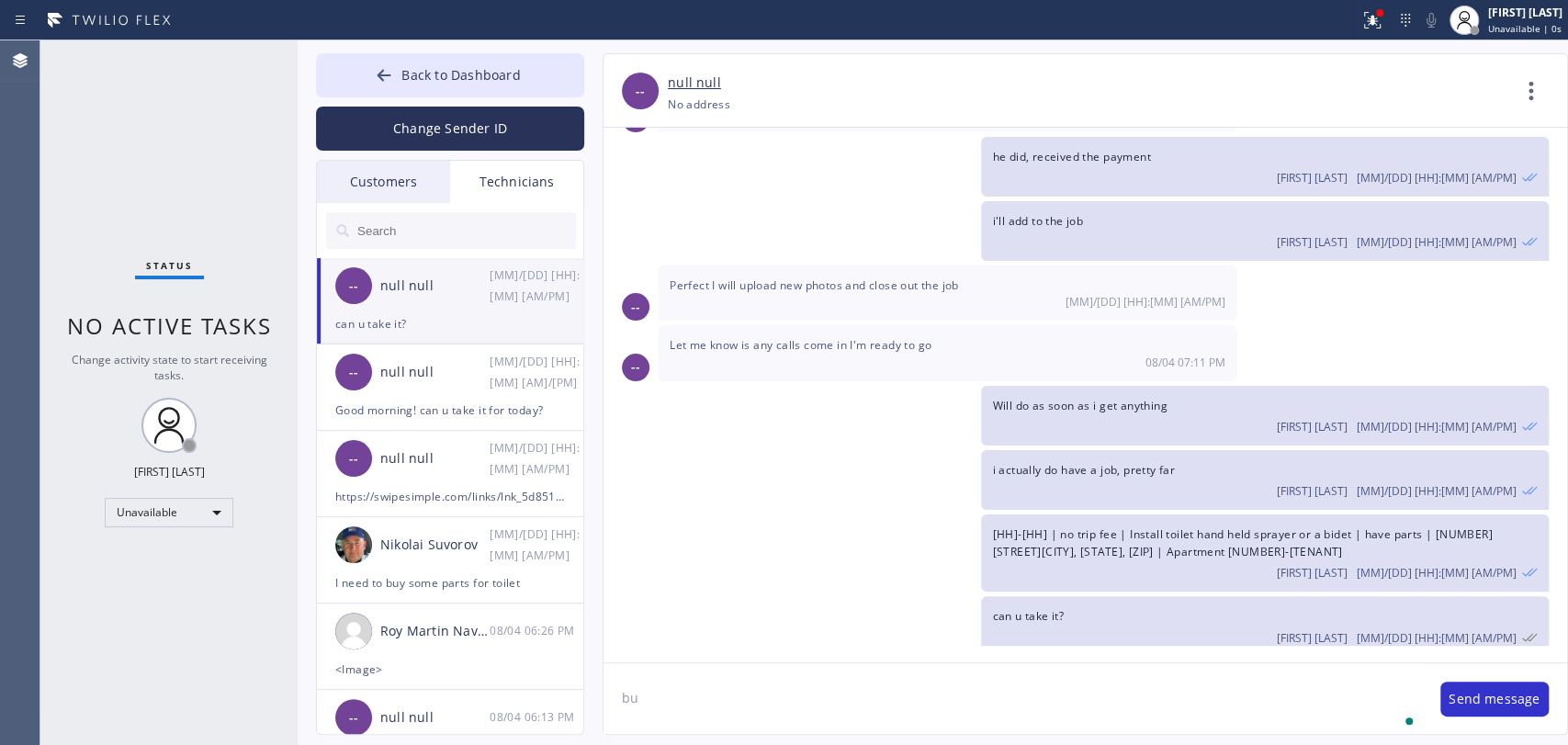 type on "b" 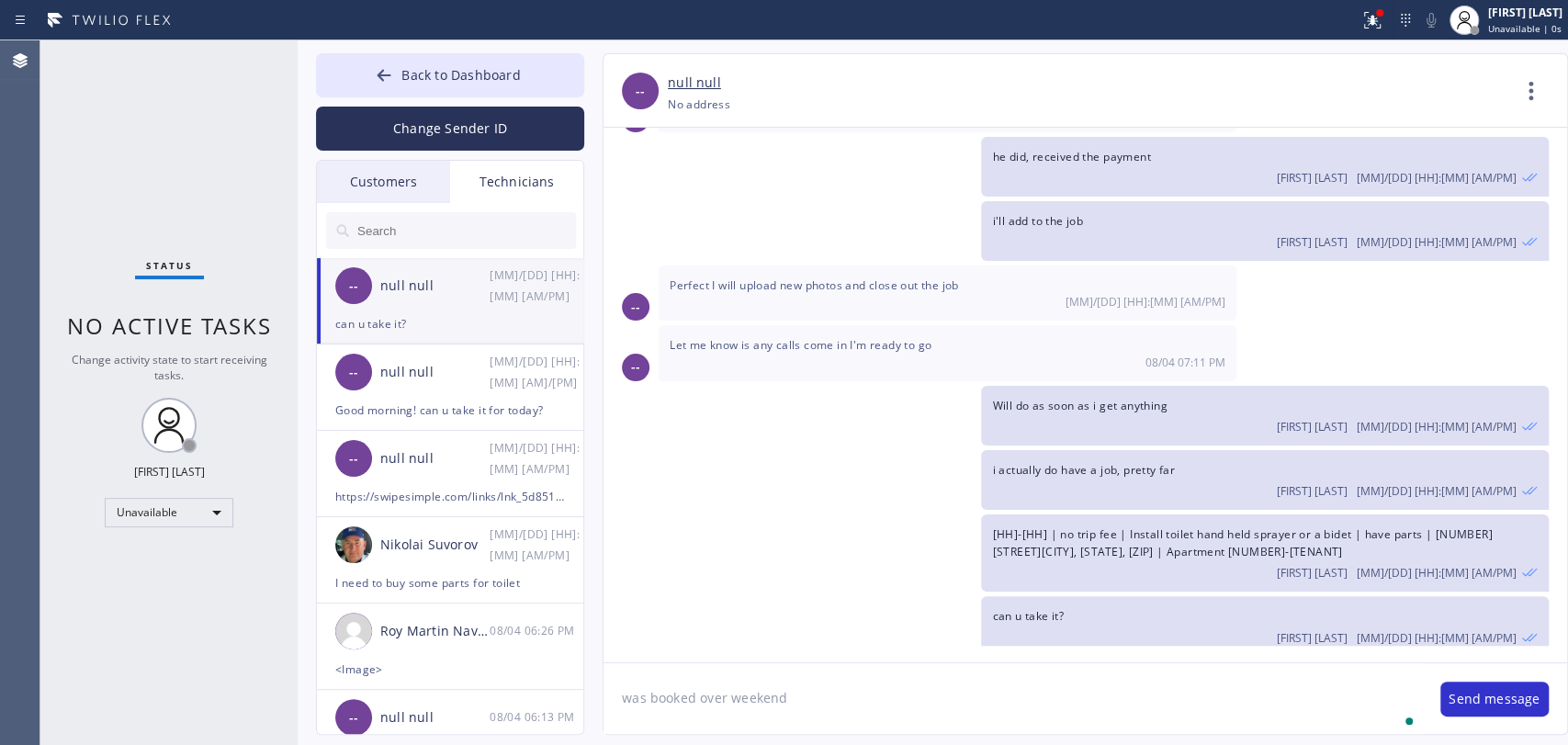 type on "was booked over weekend" 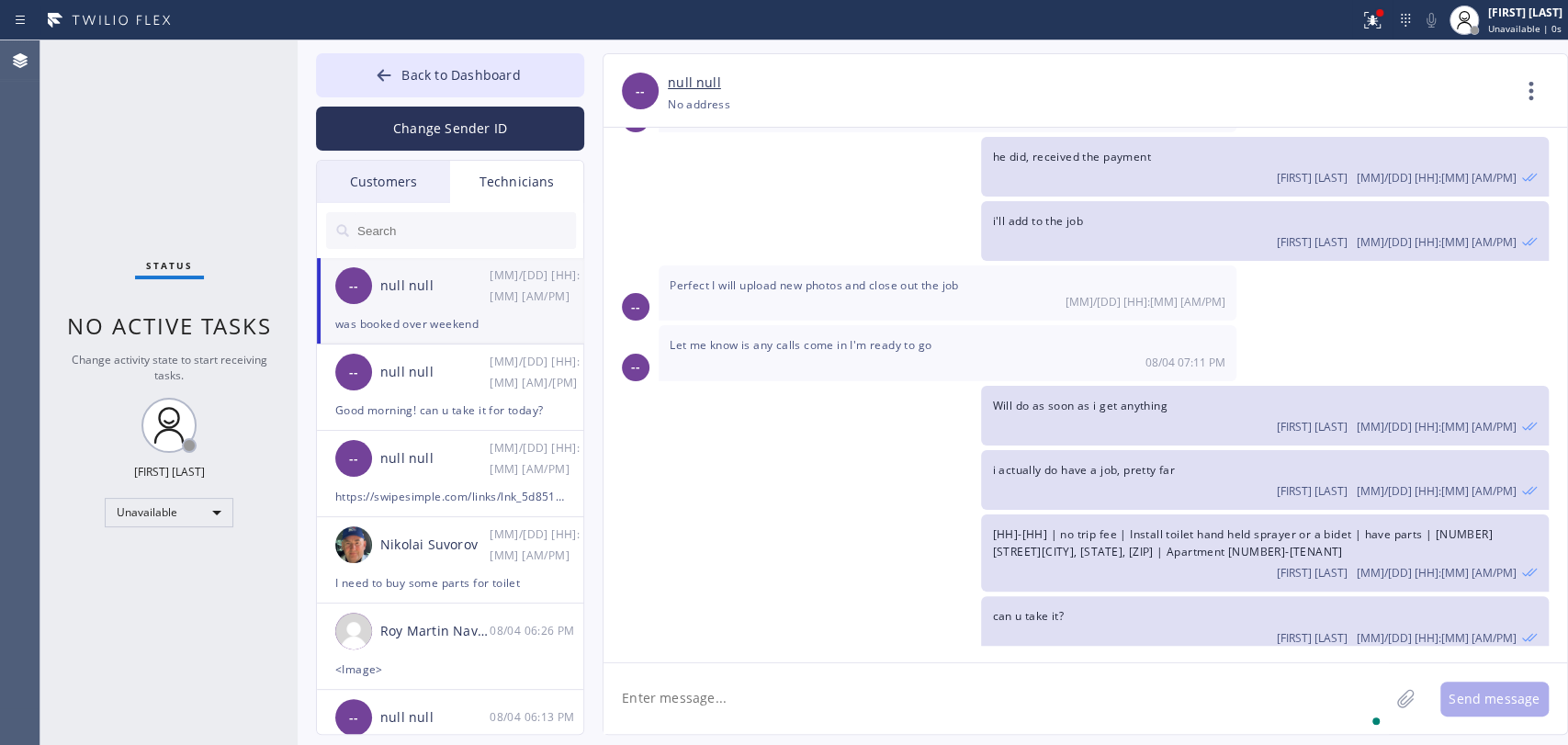 scroll, scrollTop: 1103, scrollLeft: 0, axis: vertical 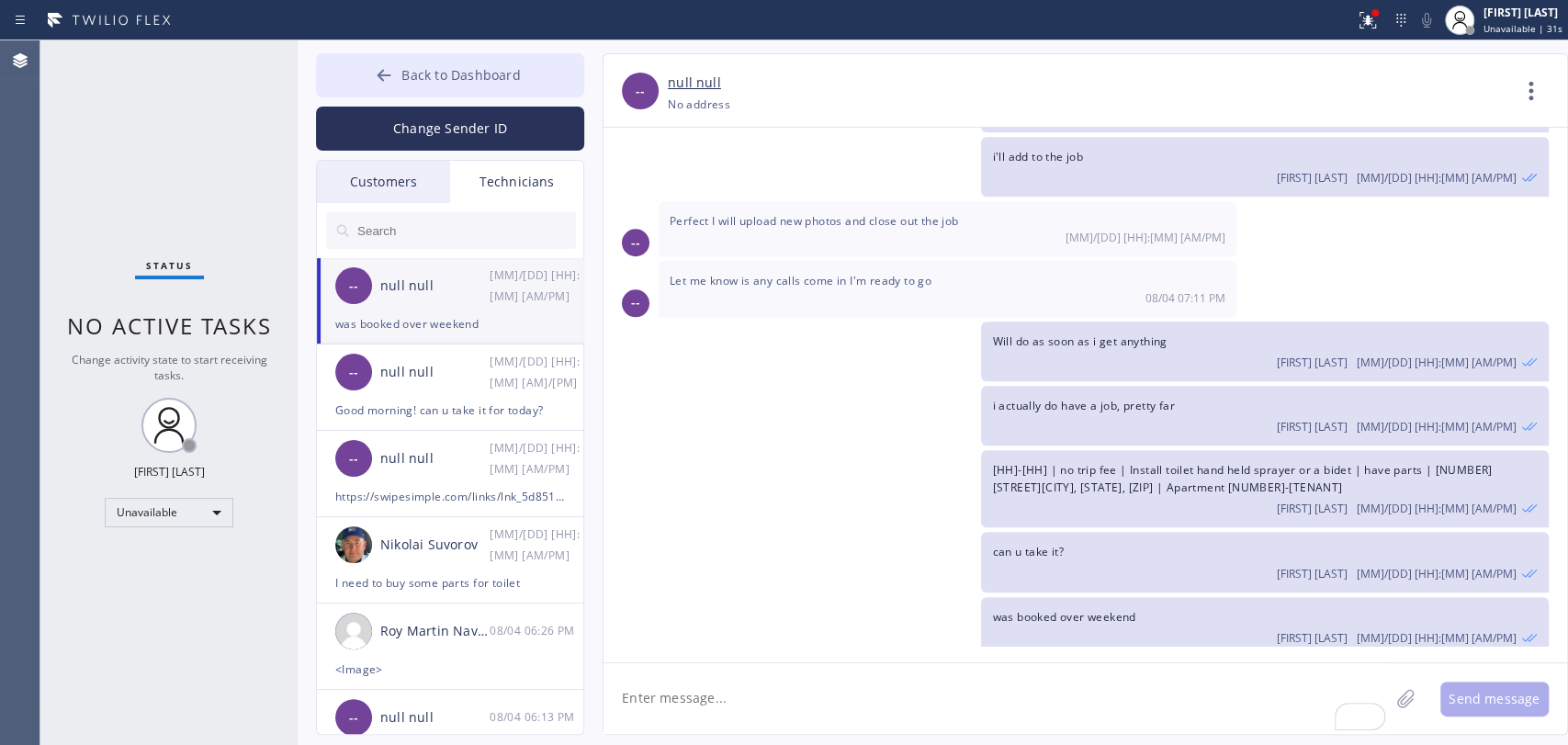click on "Back to Dashboard" at bounding box center [450, 75] 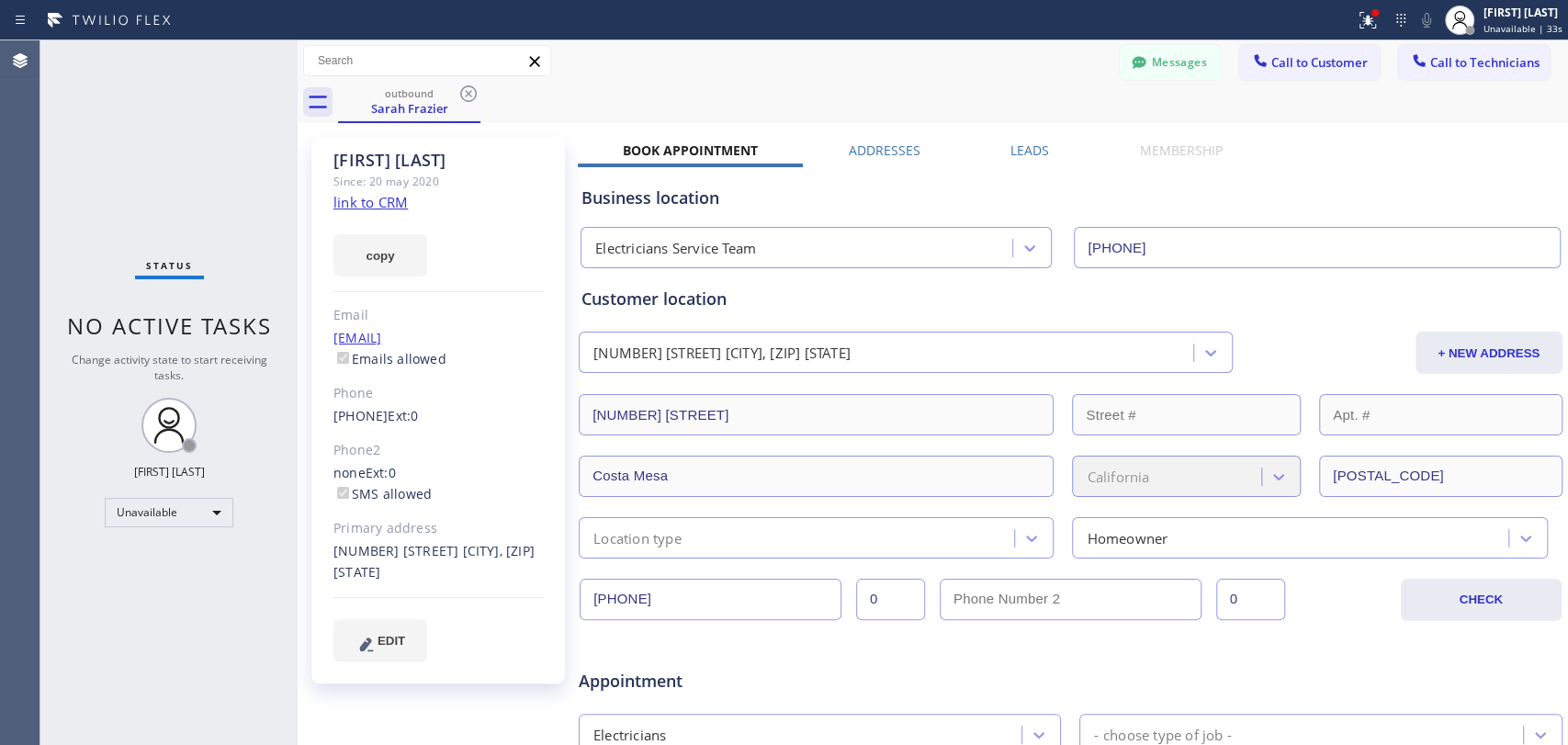 click on "Messages" at bounding box center [1170, 62] 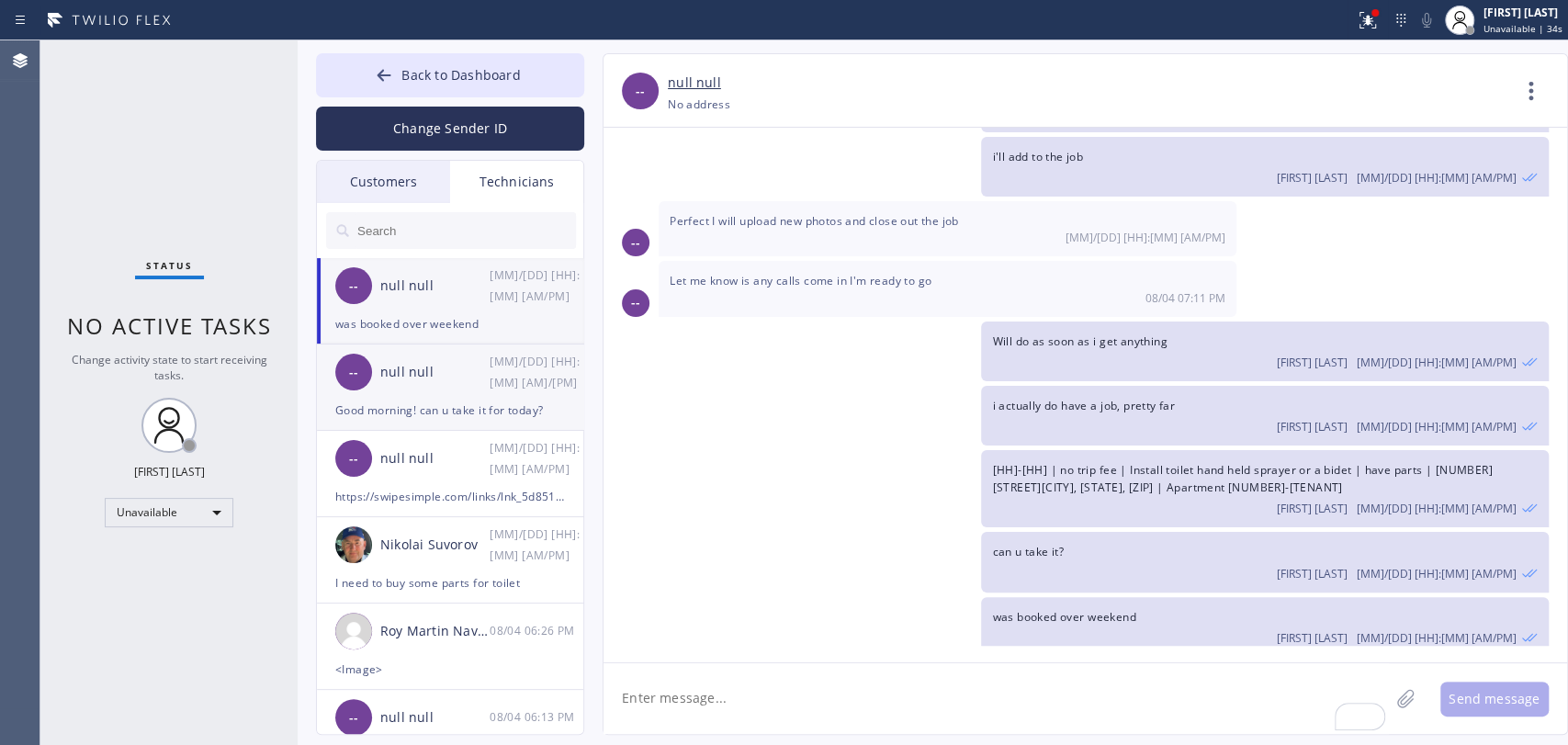 click on "-- null null 08/04 07:04 PM" at bounding box center (451, 372) 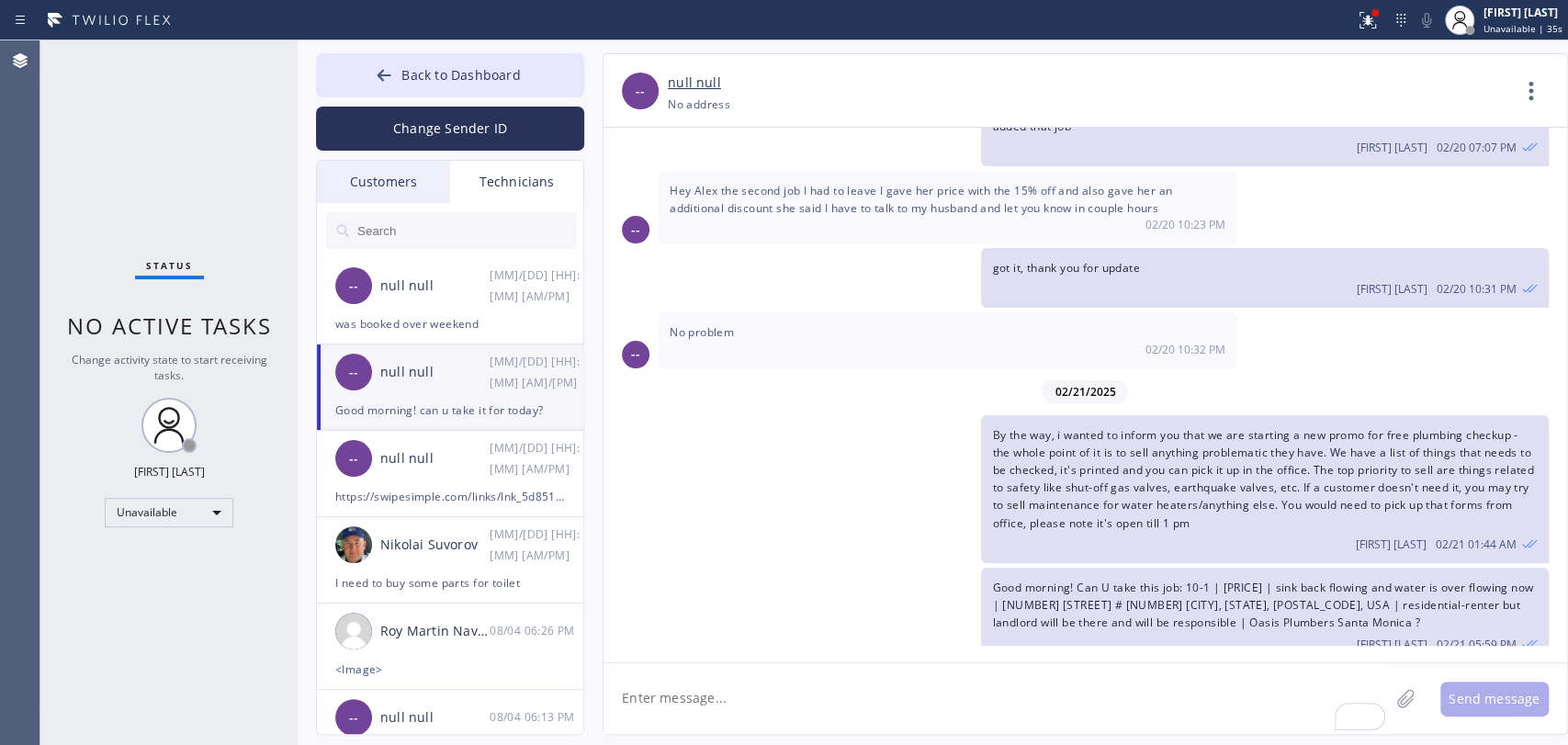 scroll, scrollTop: 33966, scrollLeft: 0, axis: vertical 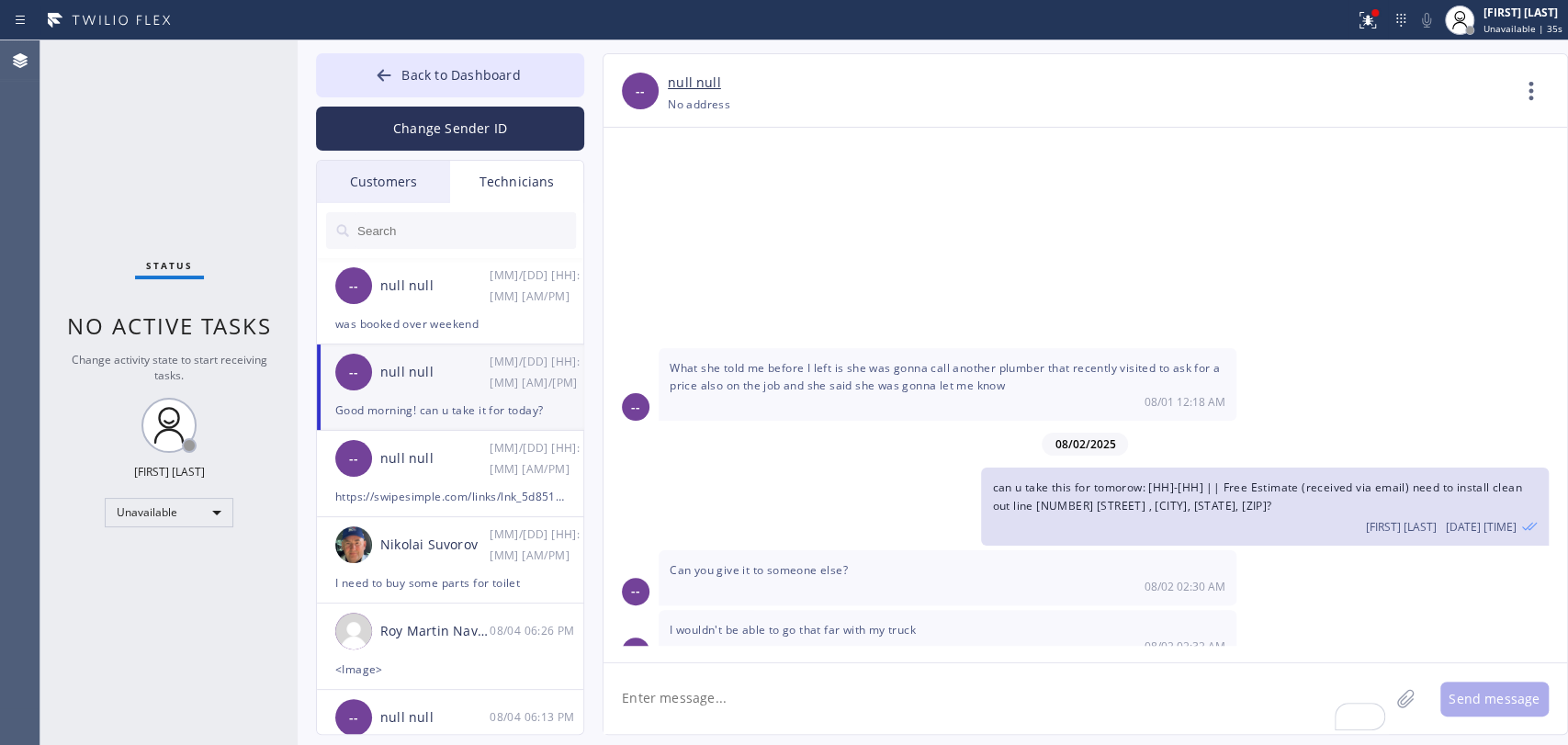 type on "(818) 261-4699" 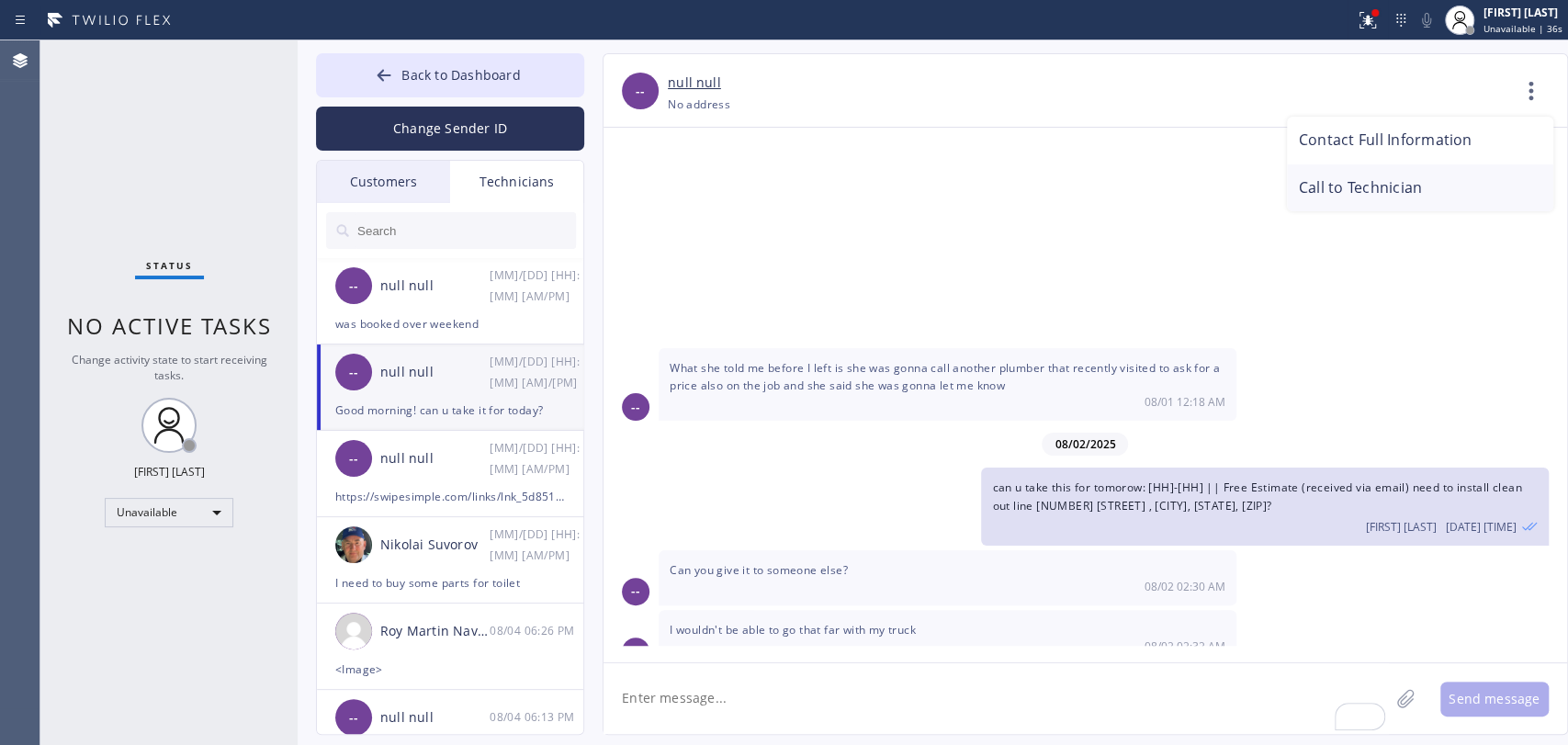 click on "Call to Technician" at bounding box center [1420, 188] 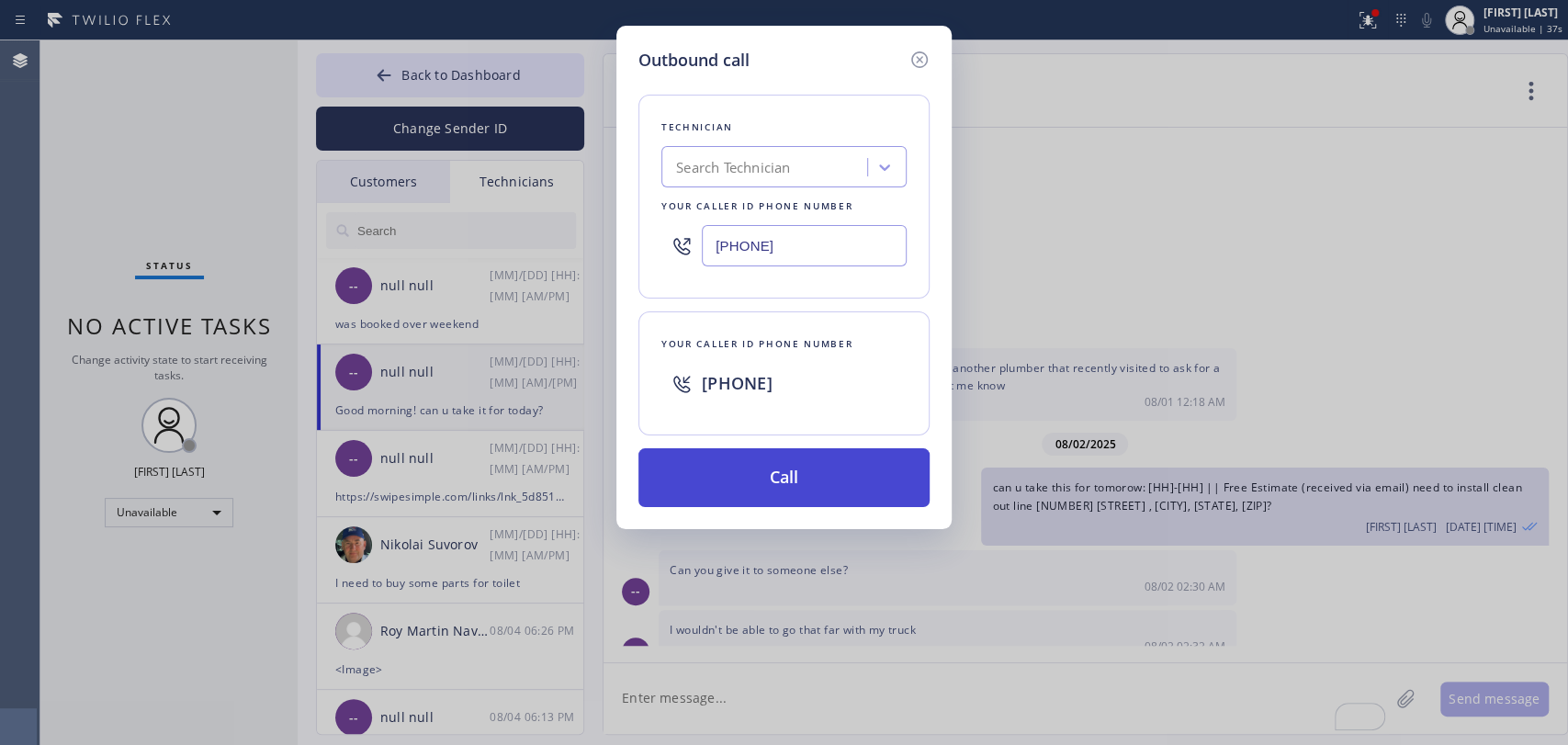 click on "Call" at bounding box center (784, 478) 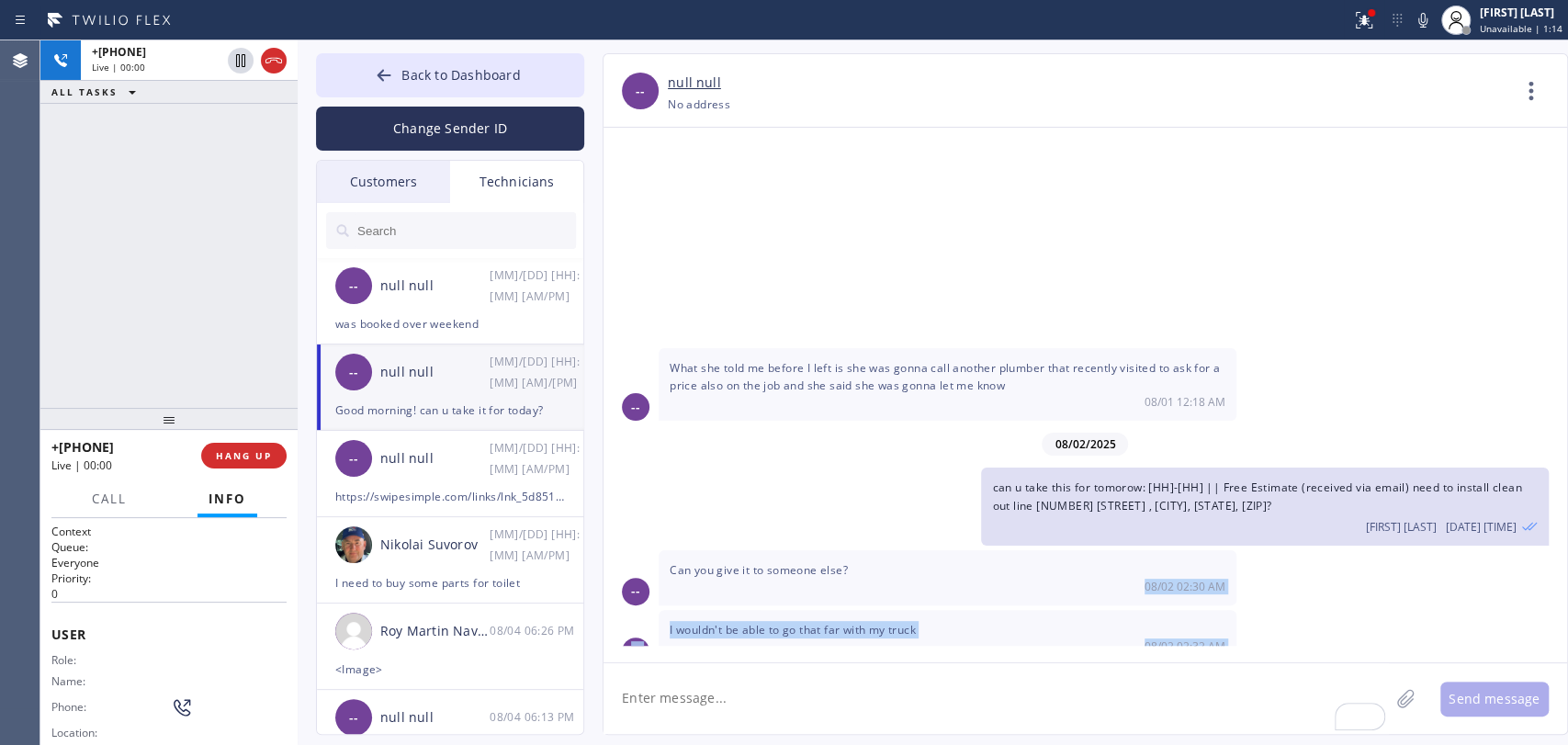 drag, startPoint x: 1027, startPoint y: 524, endPoint x: 681, endPoint y: 320, distance: 401.66155 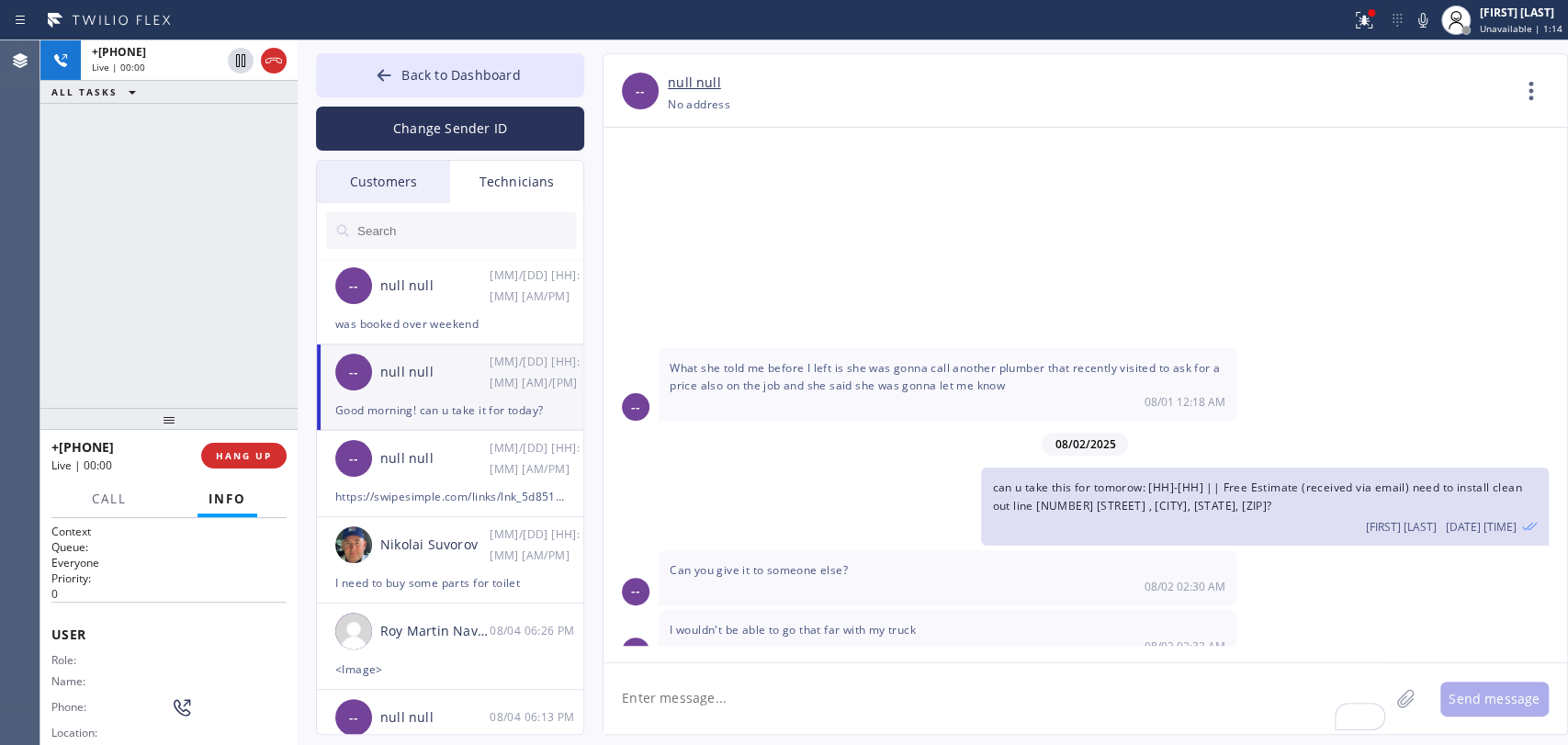 click on "12-3 | $99 | leak under the kitchen sink | house-ho | 536 Groton DrBurbank, CA 91504, USA | Sun Valley Plumbers | Please call 30 mins prior to arrival" at bounding box center (1256, 805) 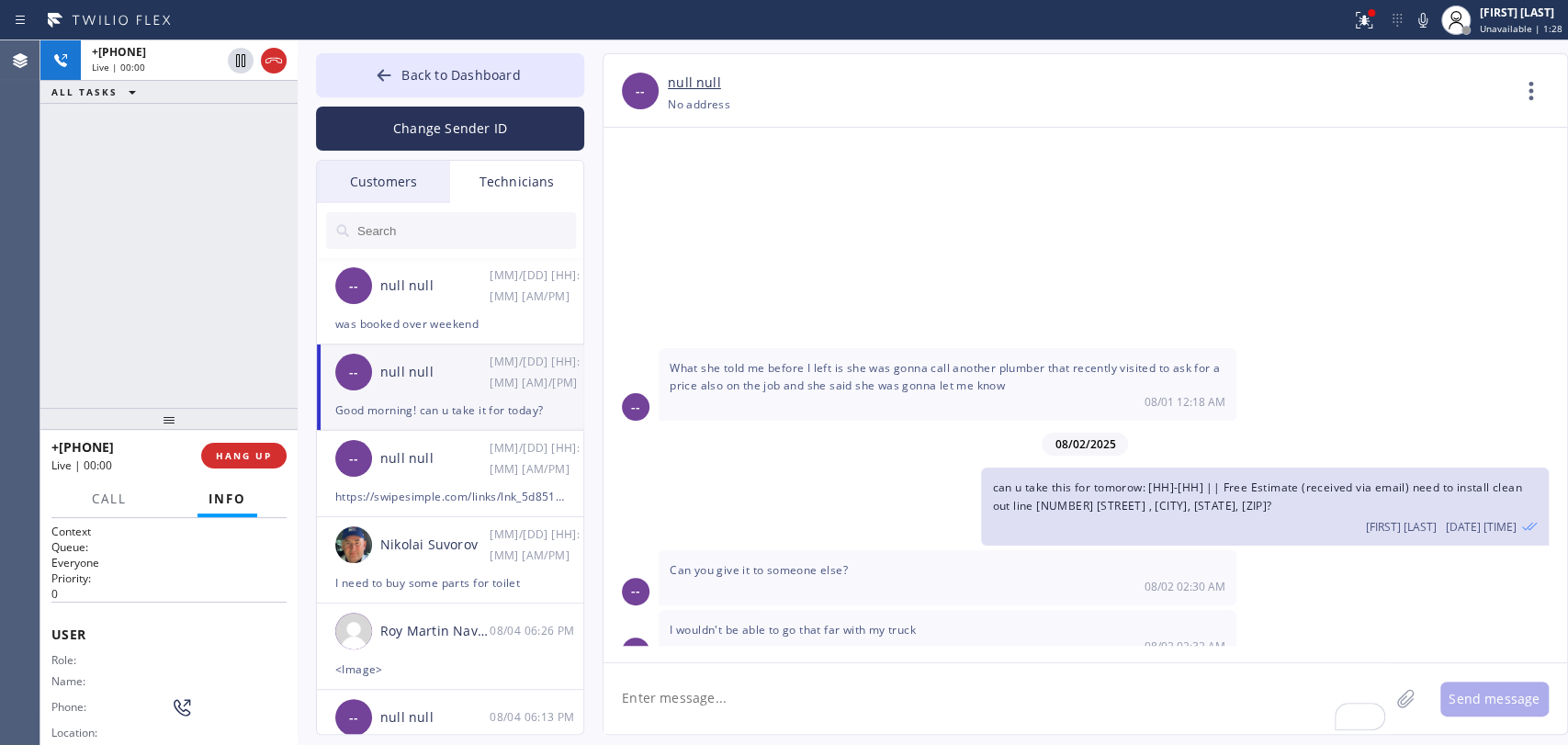 click on "12-3 | $99 | leak under the kitchen sink | house-ho | 536 Groton DrBurbank, CA 91504, USA | Sun Valley Plumbers | Please call 30 mins prior to arrival" at bounding box center (1256, 805) 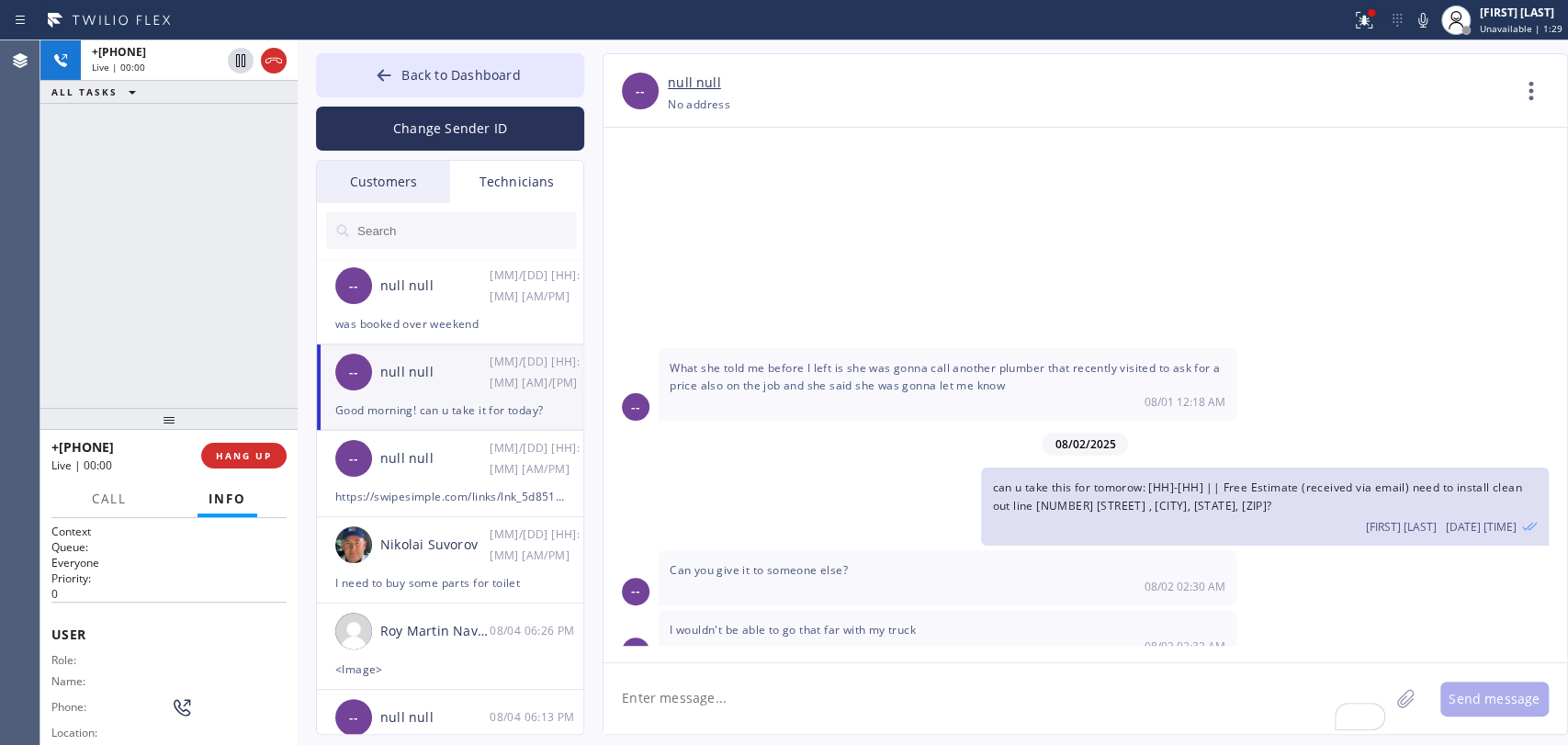 click on "12-3 | $99 | leak under the kitchen sink | house-ho | 536 Groton DrBurbank, CA 91504, USA | Sun Valley Plumbers | Please call 30 mins prior to arrival" at bounding box center [1256, 805] 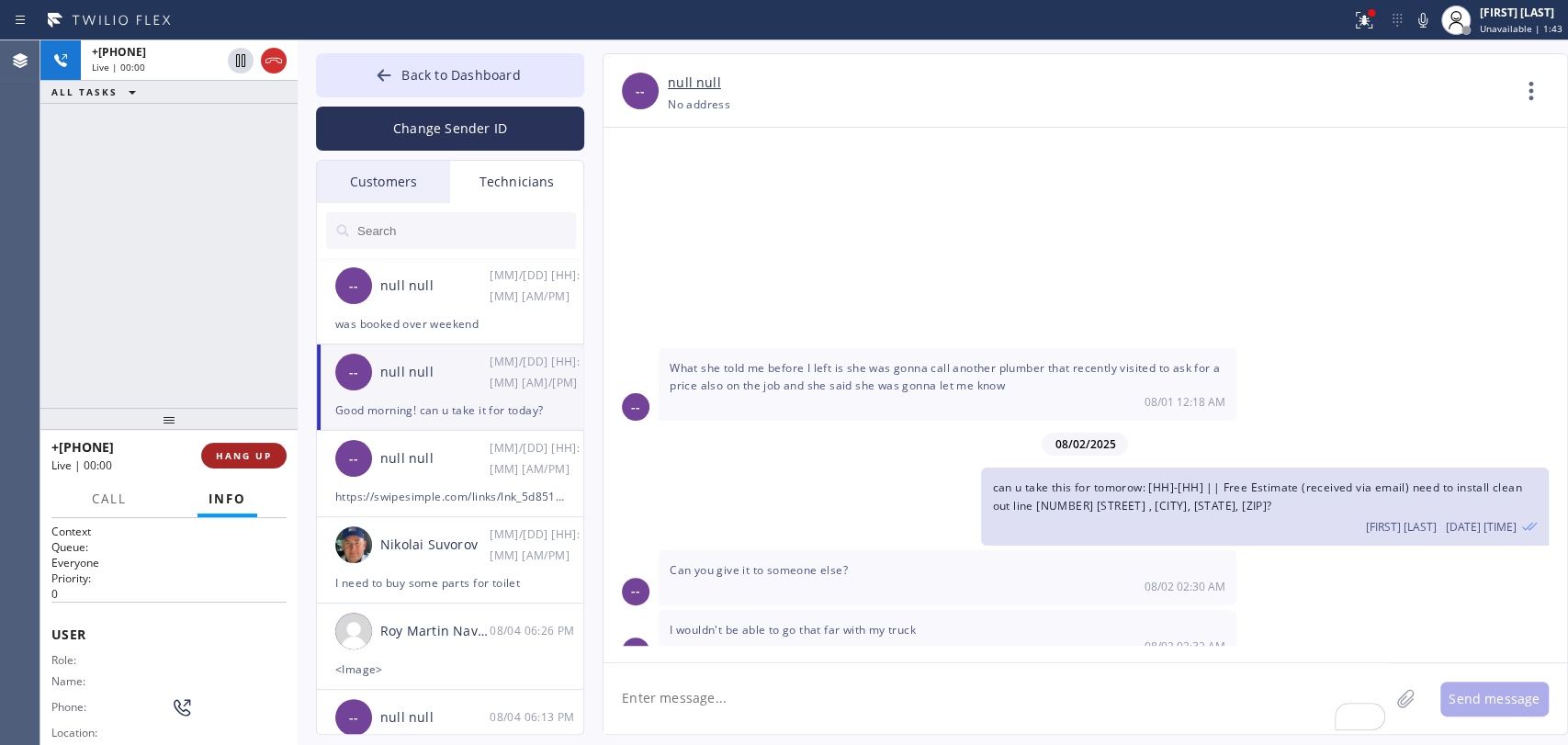 click on "HANG UP" at bounding box center (243, 456) 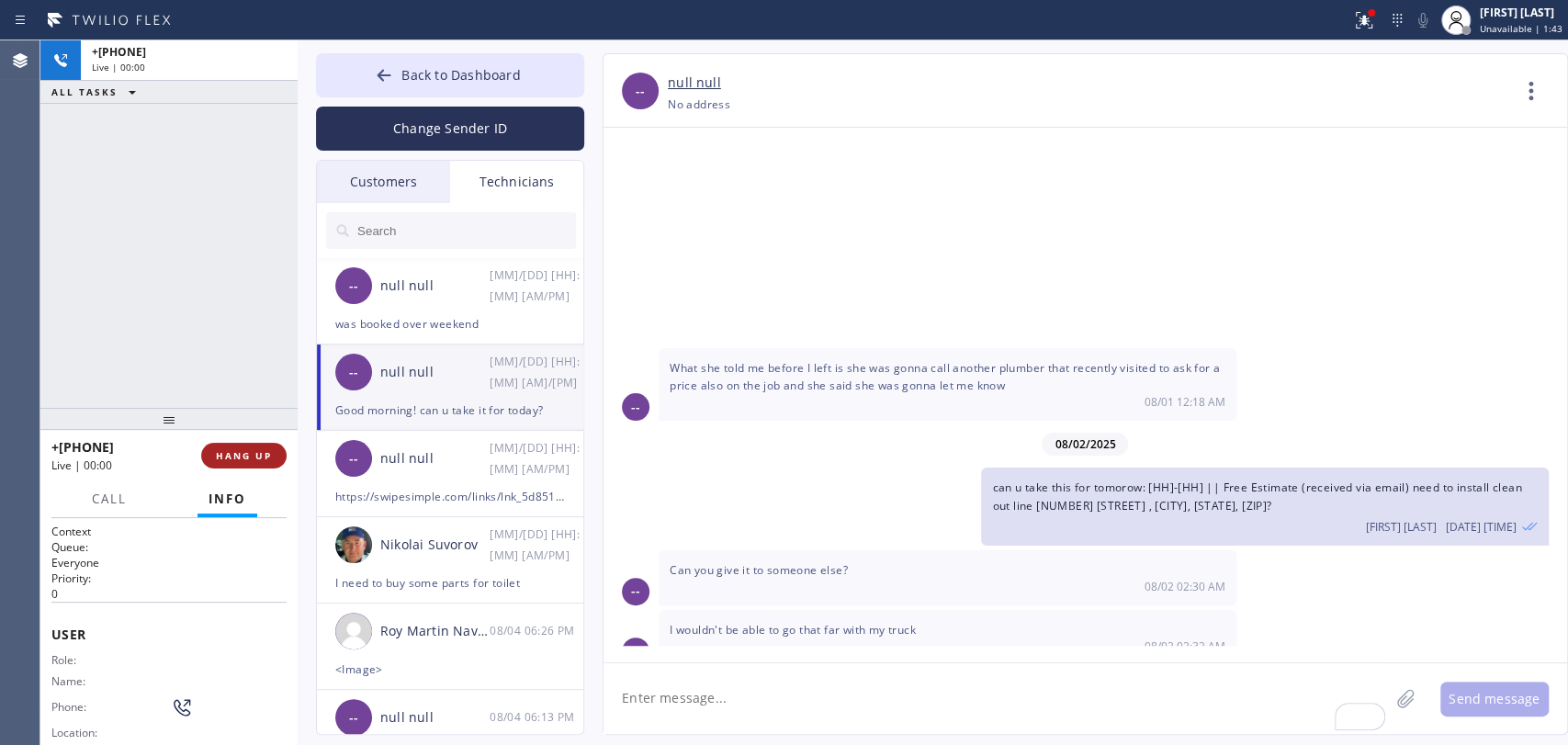 click on "HANG UP" at bounding box center [243, 456] 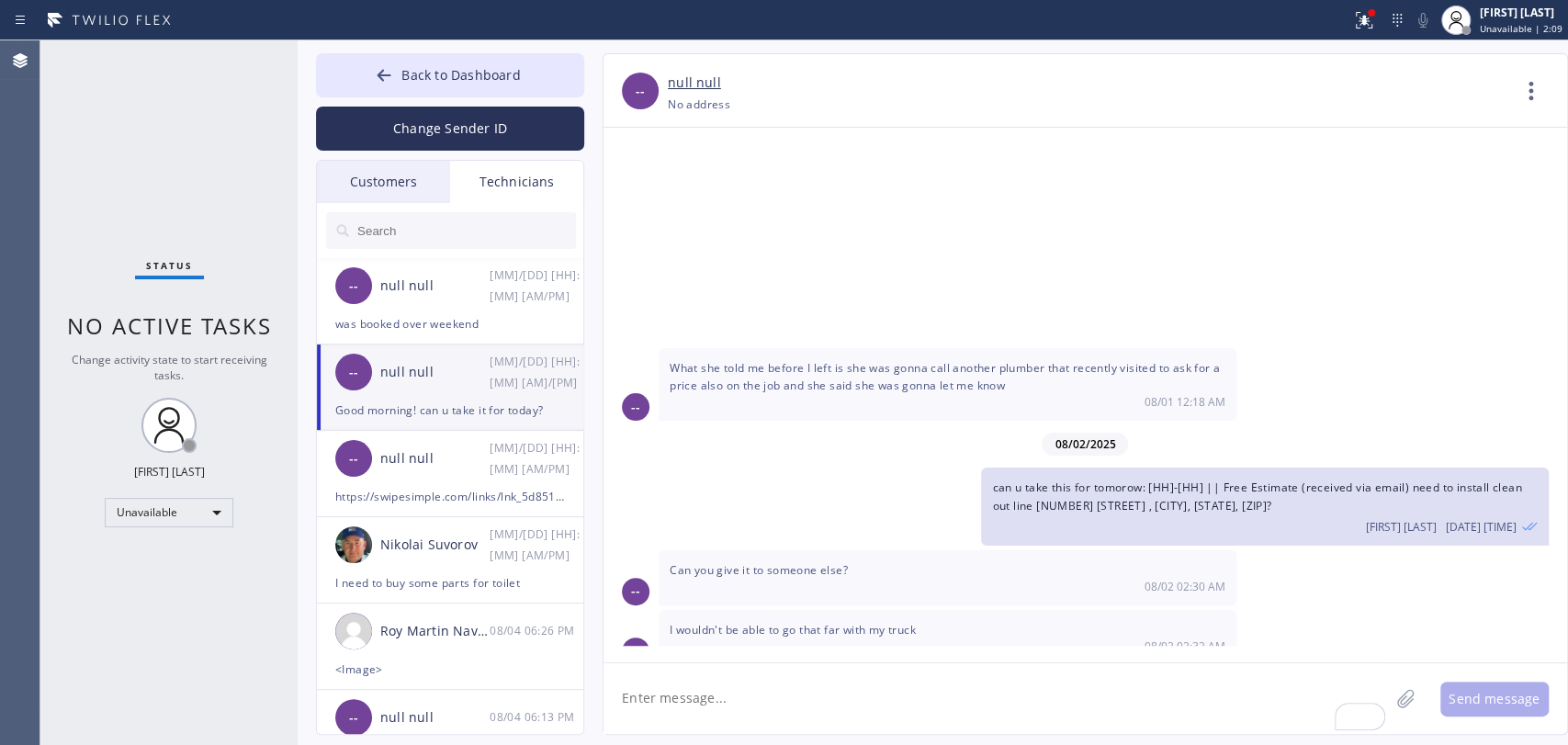 click on "Customers" at bounding box center [383, 182] 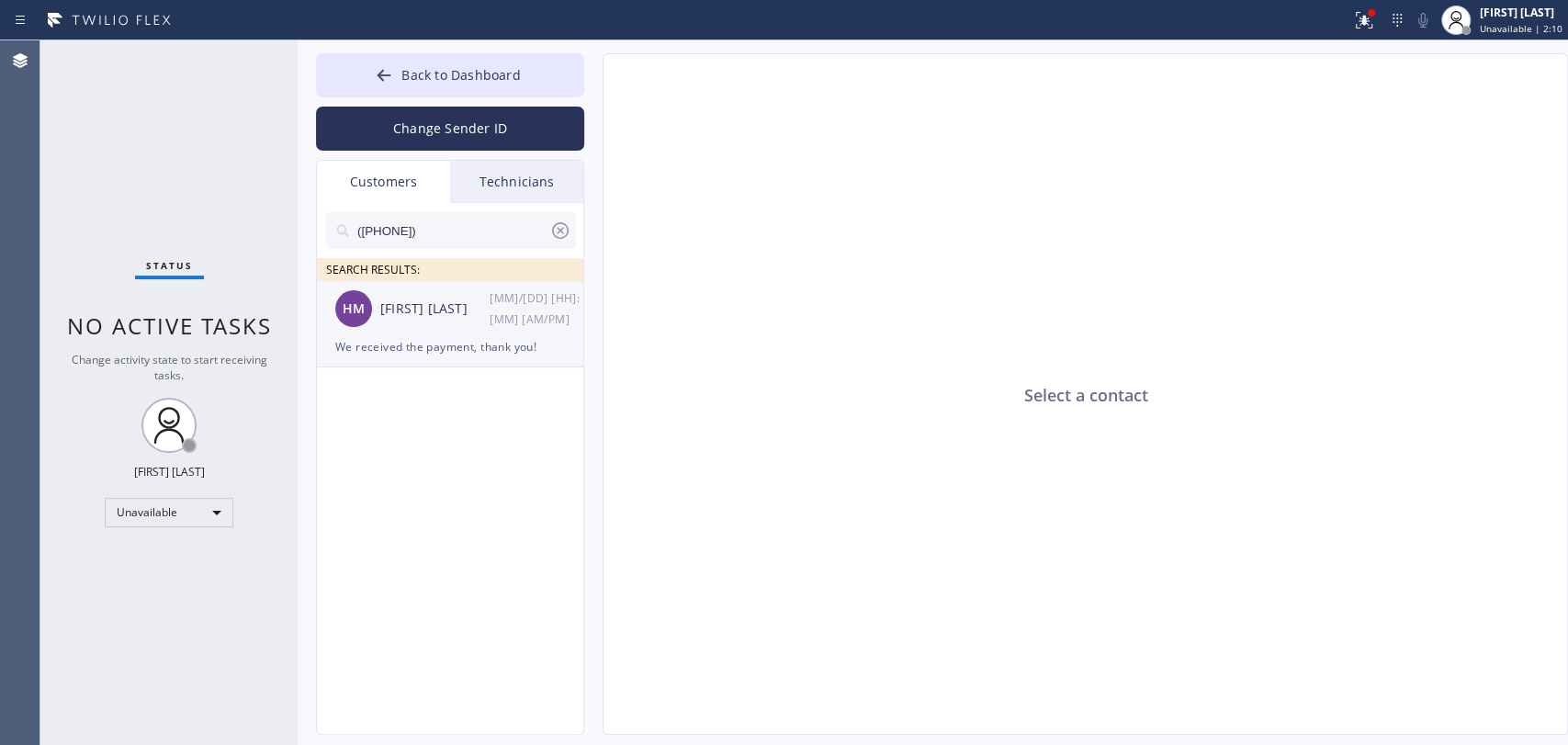 click on "[FIRST] [LAST]" at bounding box center [434, 309] 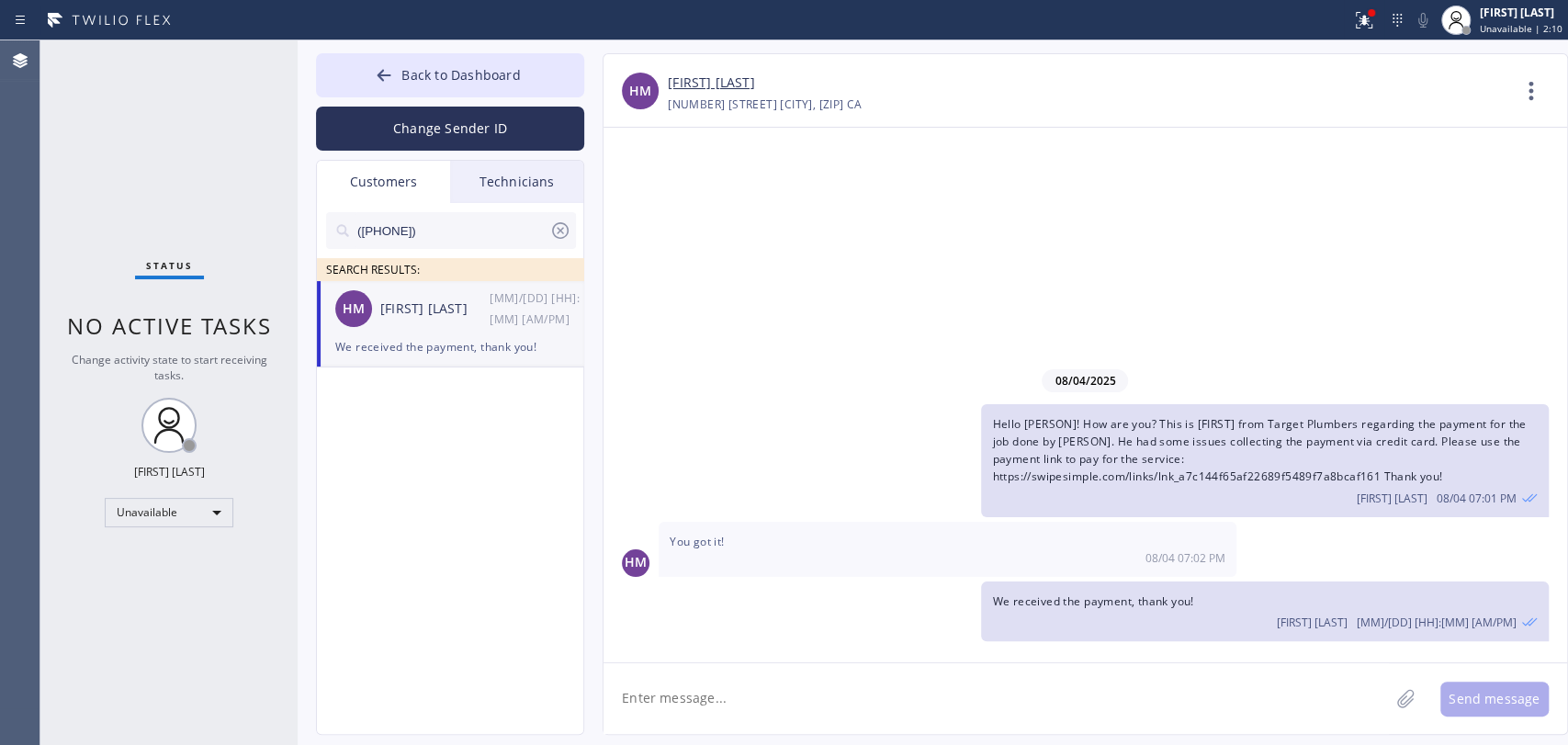 click 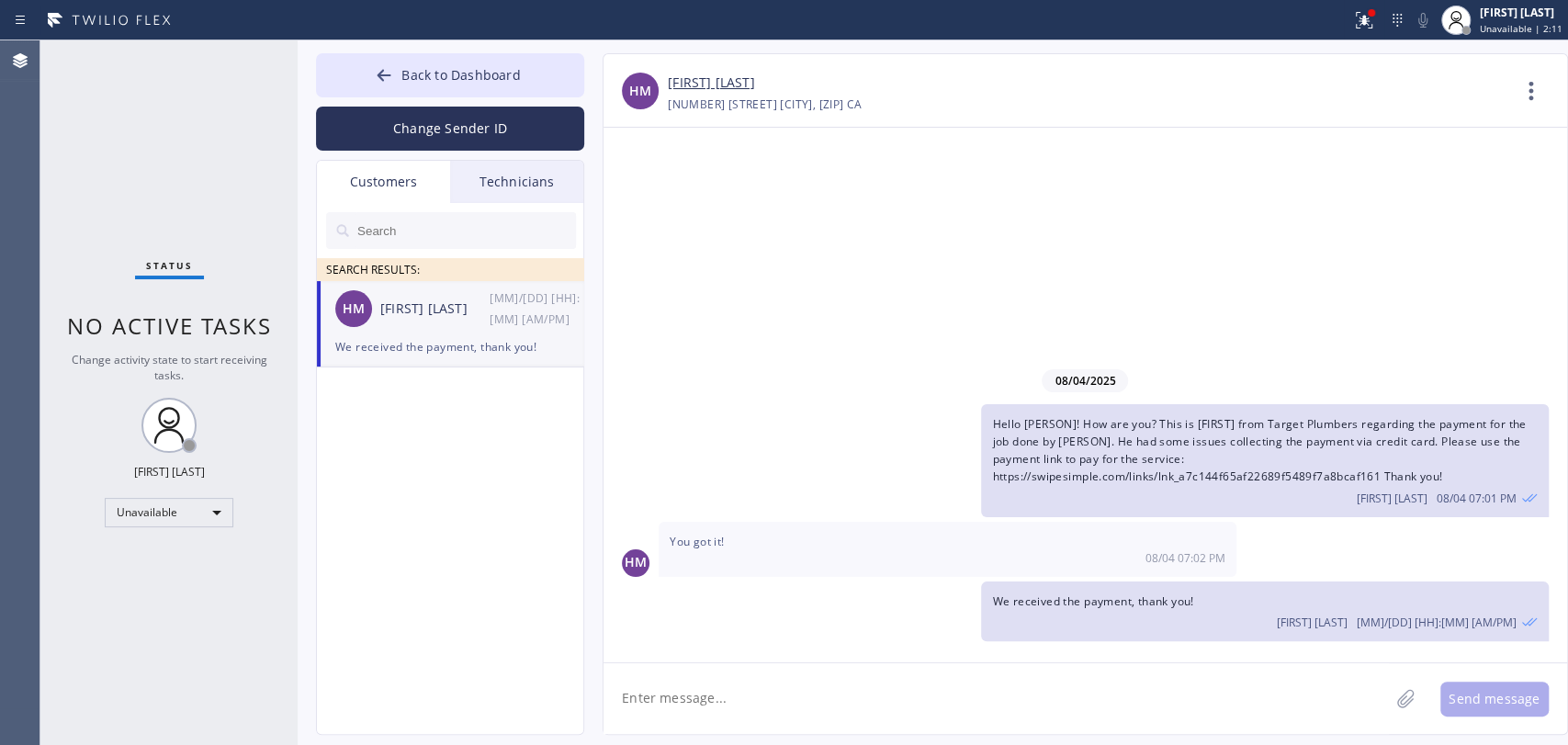 click on "Status   No active tasks     Change activity state to start receiving tasks.   Oleksiy  Dmitriev Unavailable" at bounding box center [169, 392] 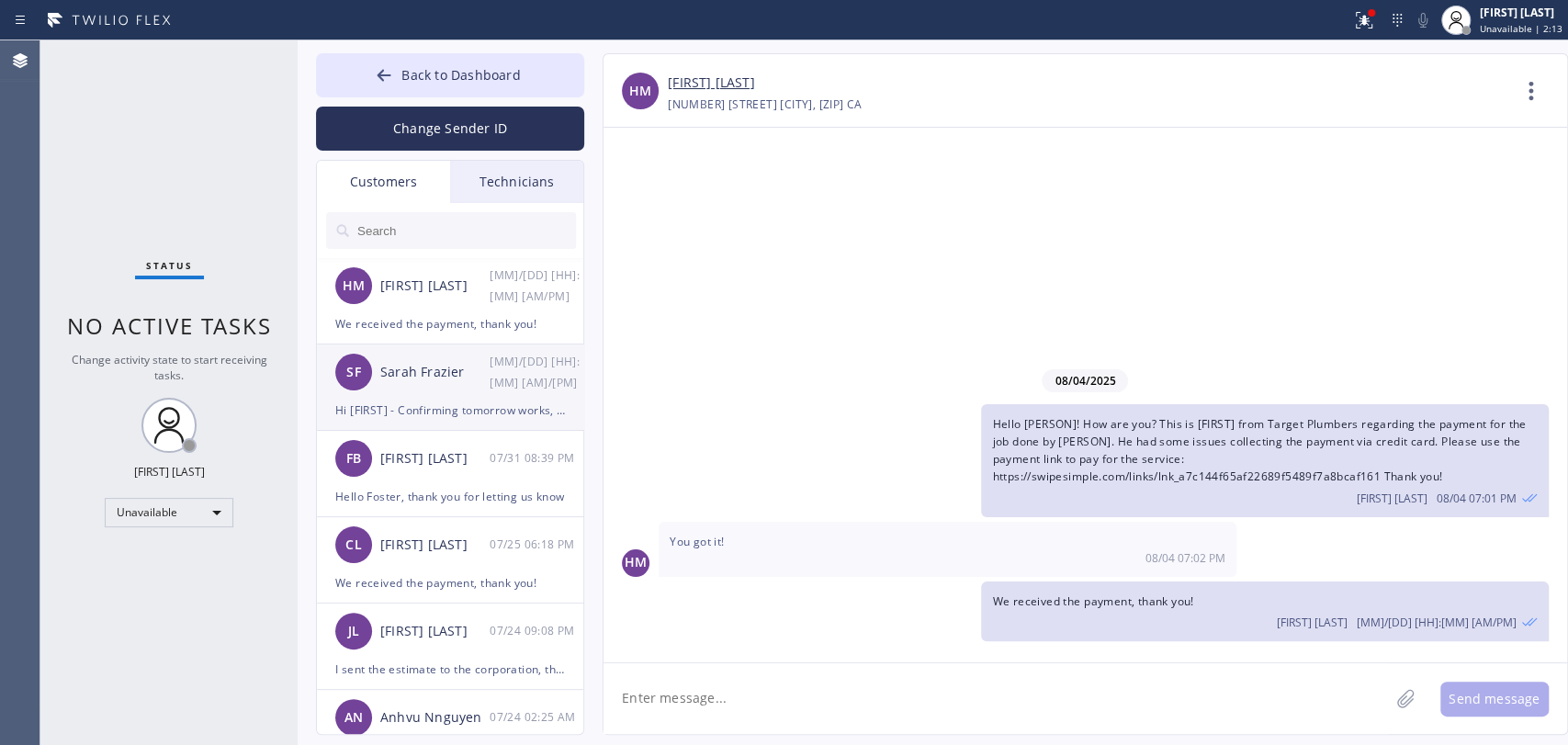 click on "Hi Alex - Confirming tomorrow works, please move forward with booking this time" at bounding box center [450, 410] 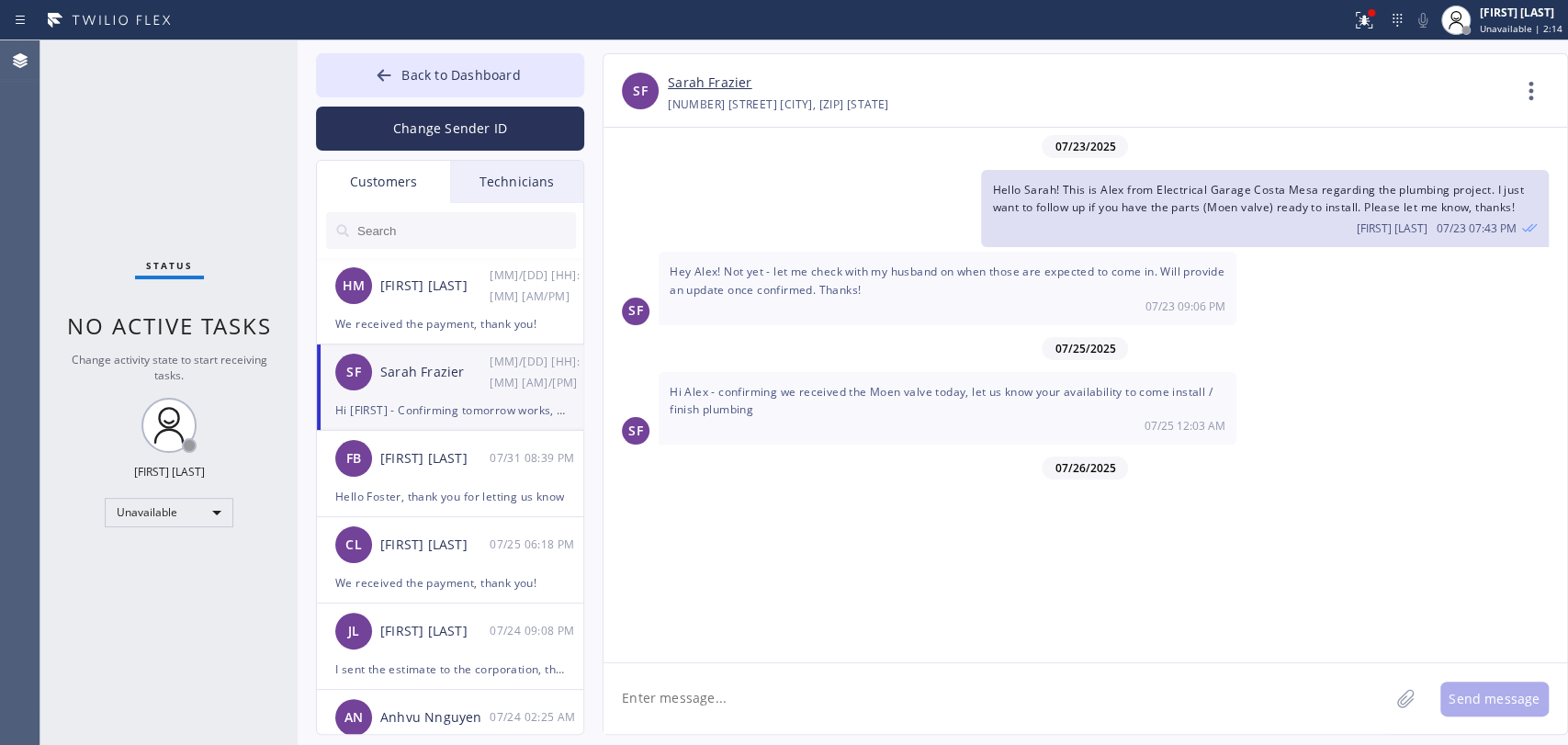 scroll, scrollTop: 769, scrollLeft: 0, axis: vertical 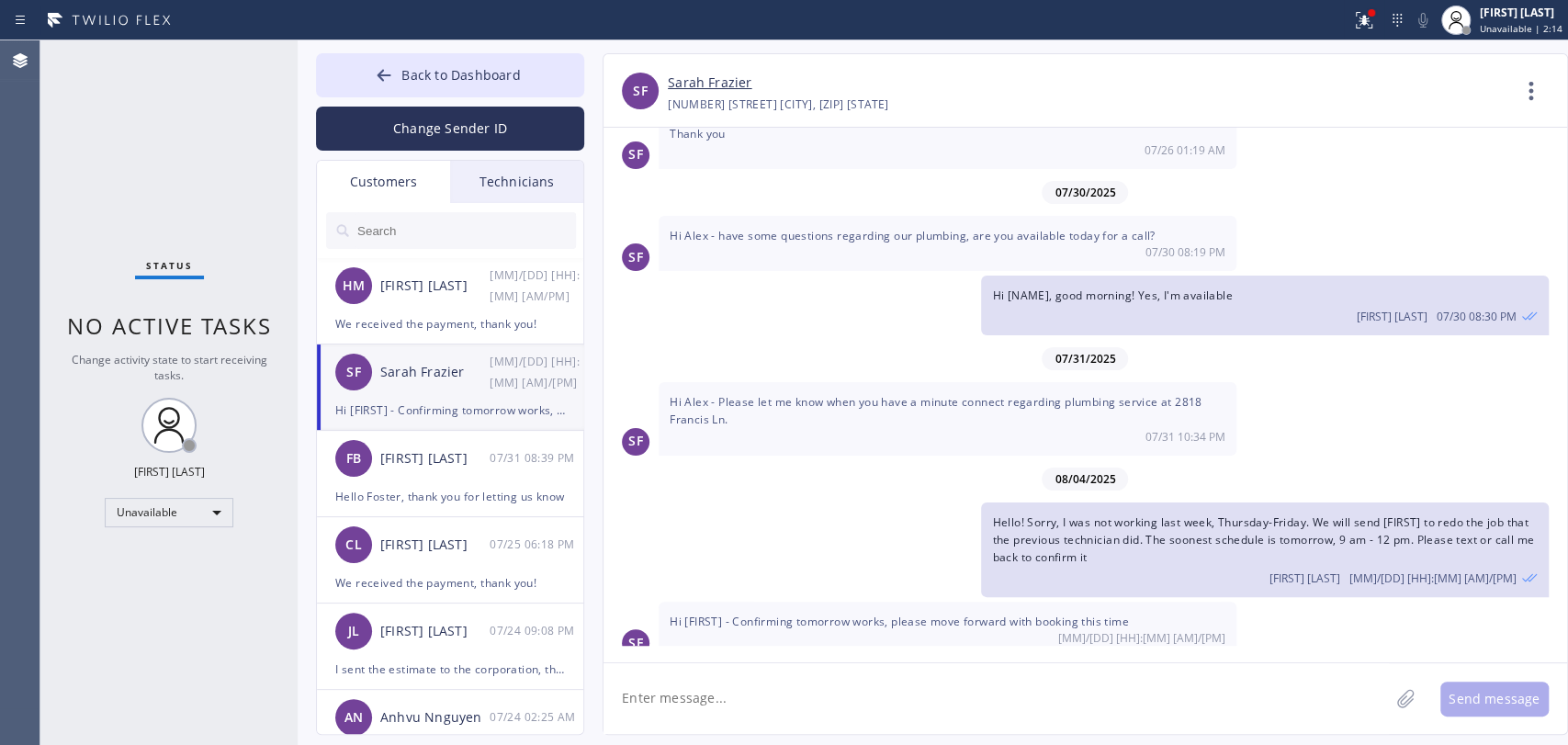click 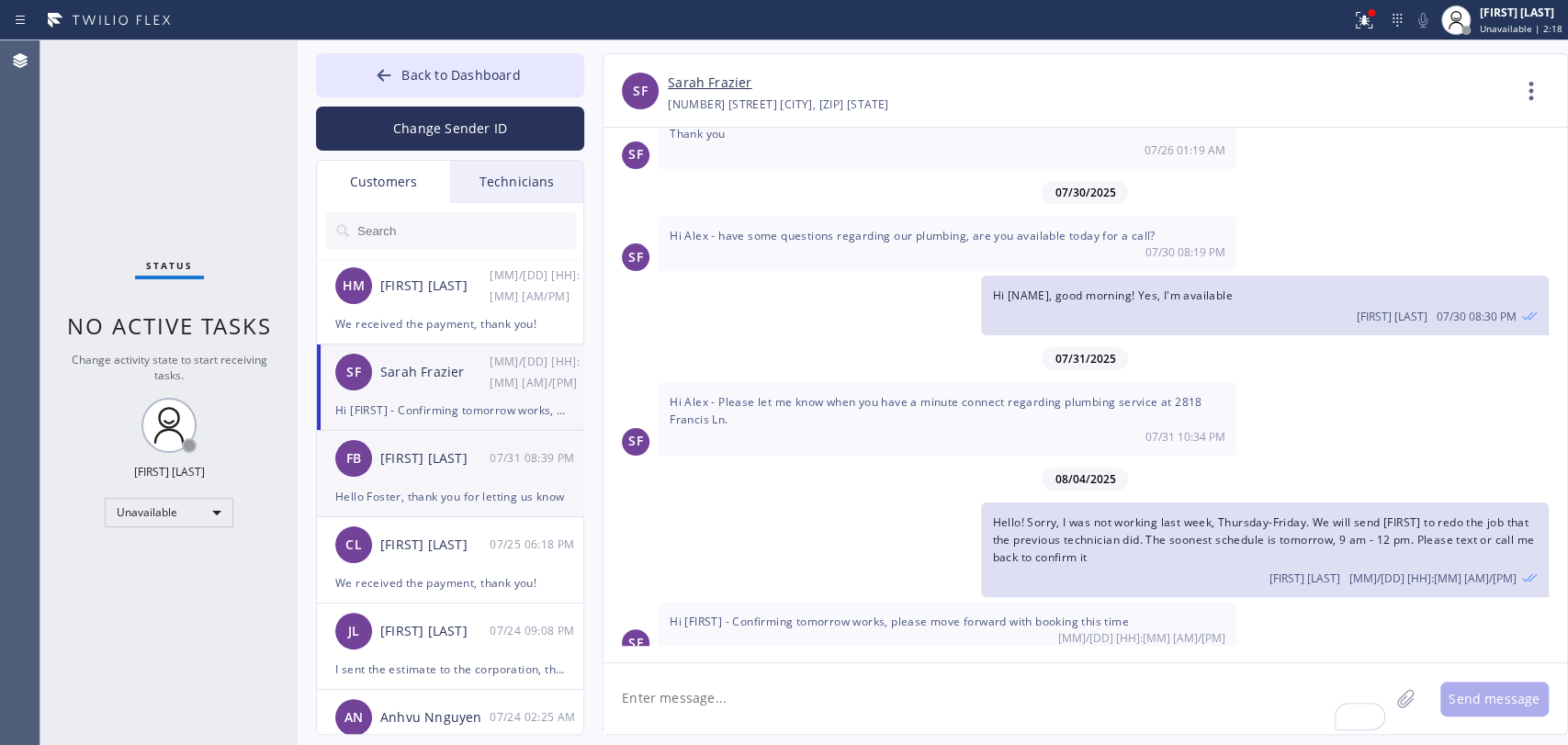 click on "FB Foster Brascaer 07/31 08:39 PM" at bounding box center [451, 458] 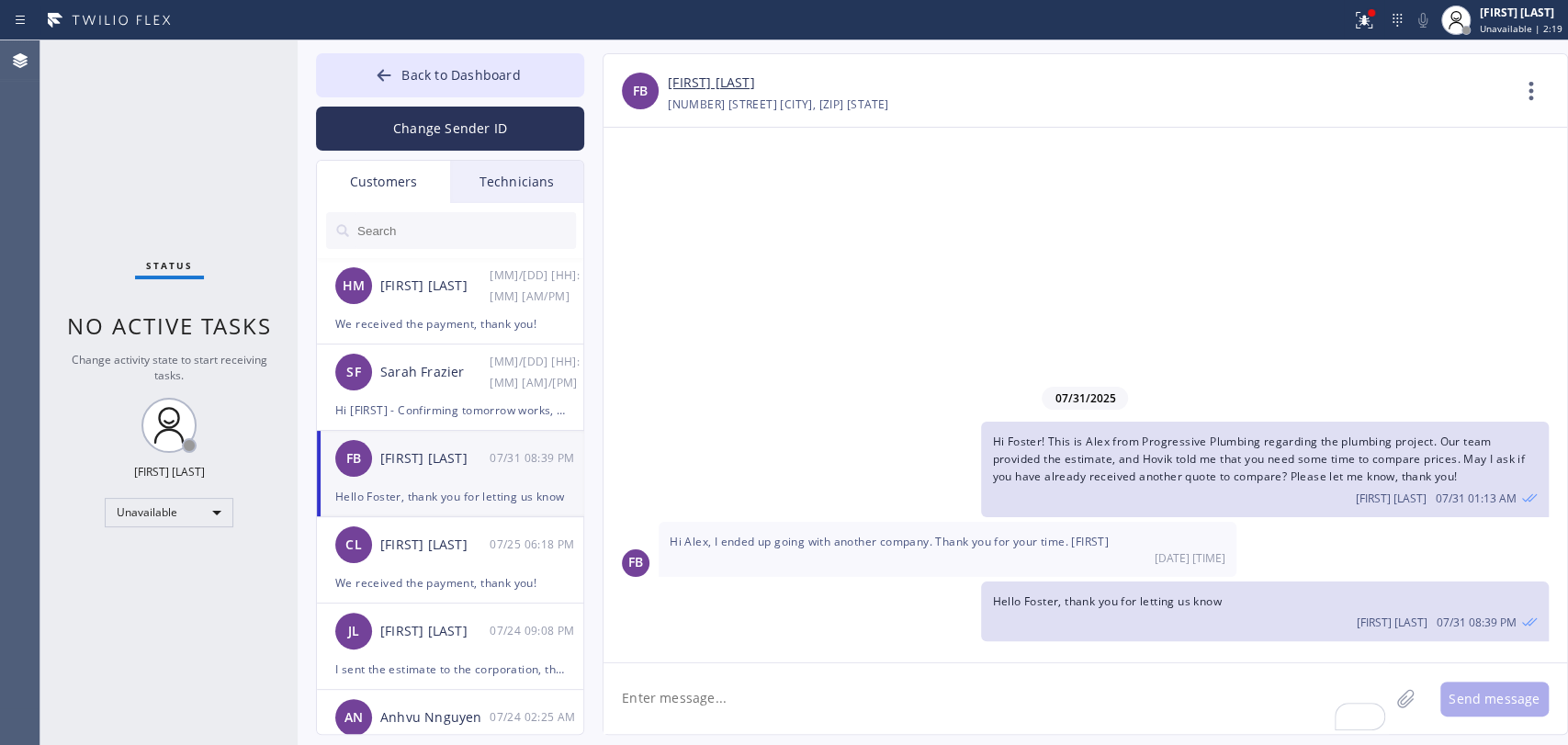scroll, scrollTop: 0, scrollLeft: 0, axis: both 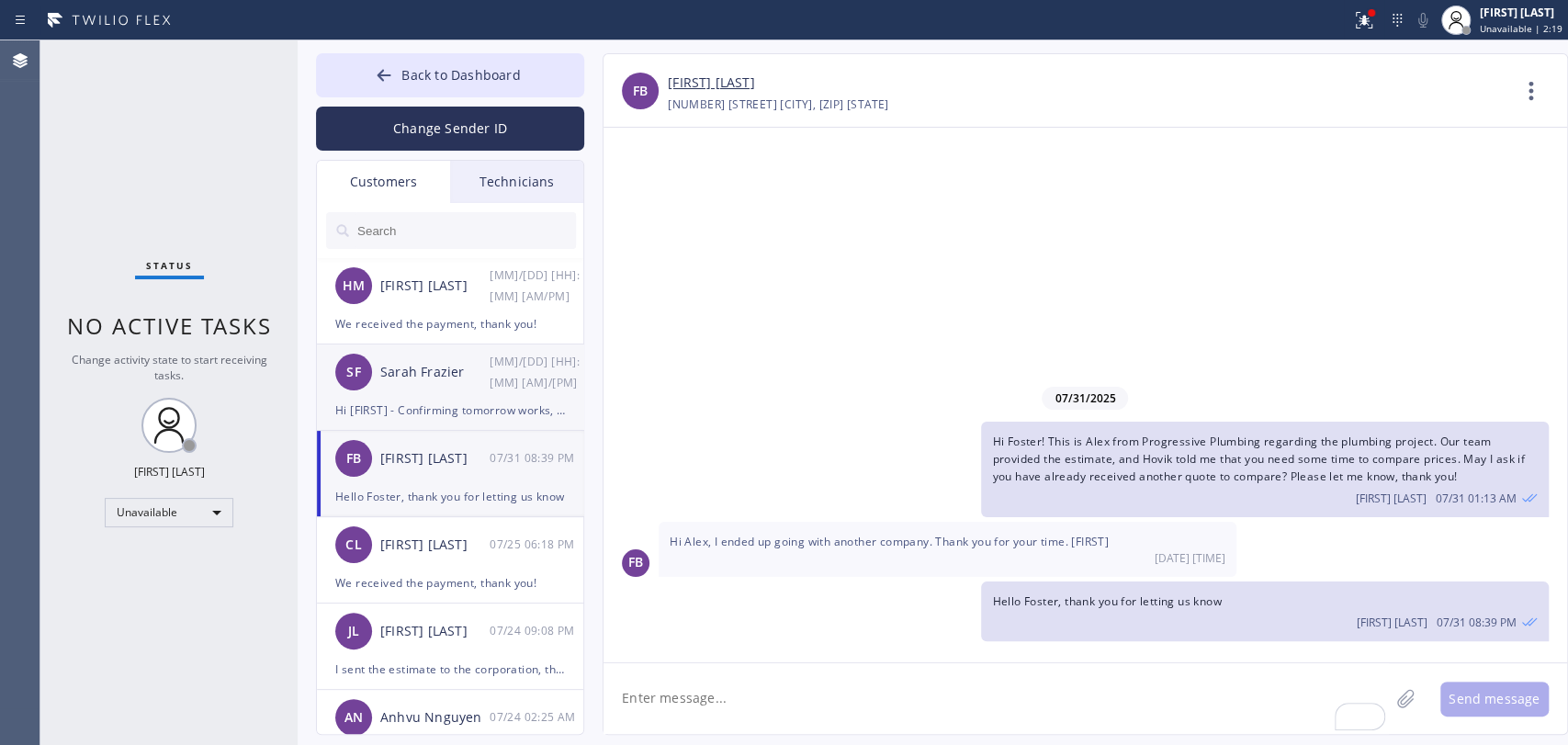 click on "SF Sarah  Frazier 08/04 07:09 PM Hi Alex - Confirming tomorrow works, please move forward with booking this time" 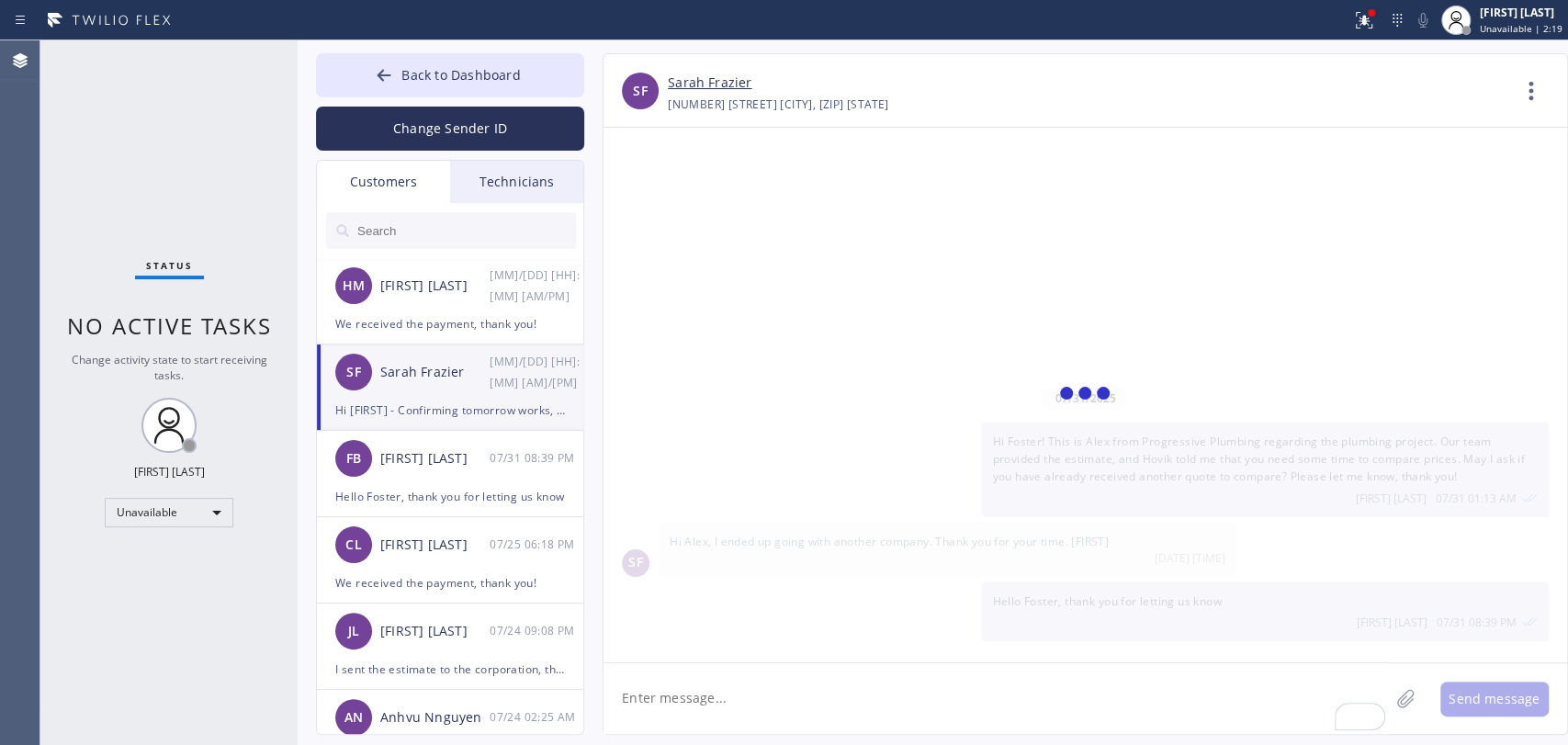 scroll, scrollTop: 769, scrollLeft: 0, axis: vertical 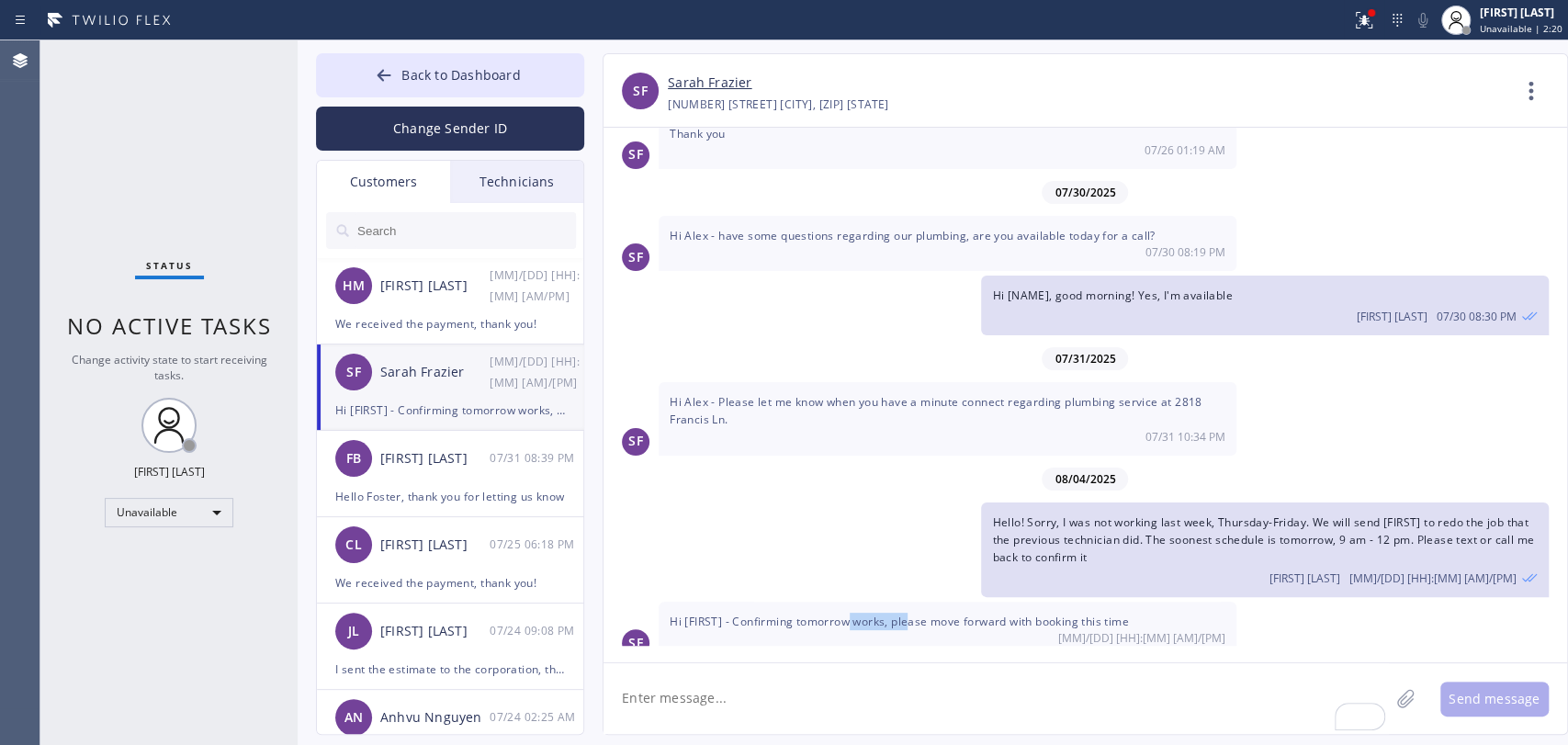 click on "Hi Alex - Confirming tomorrow works, please move forward with booking this time" at bounding box center [899, 621] 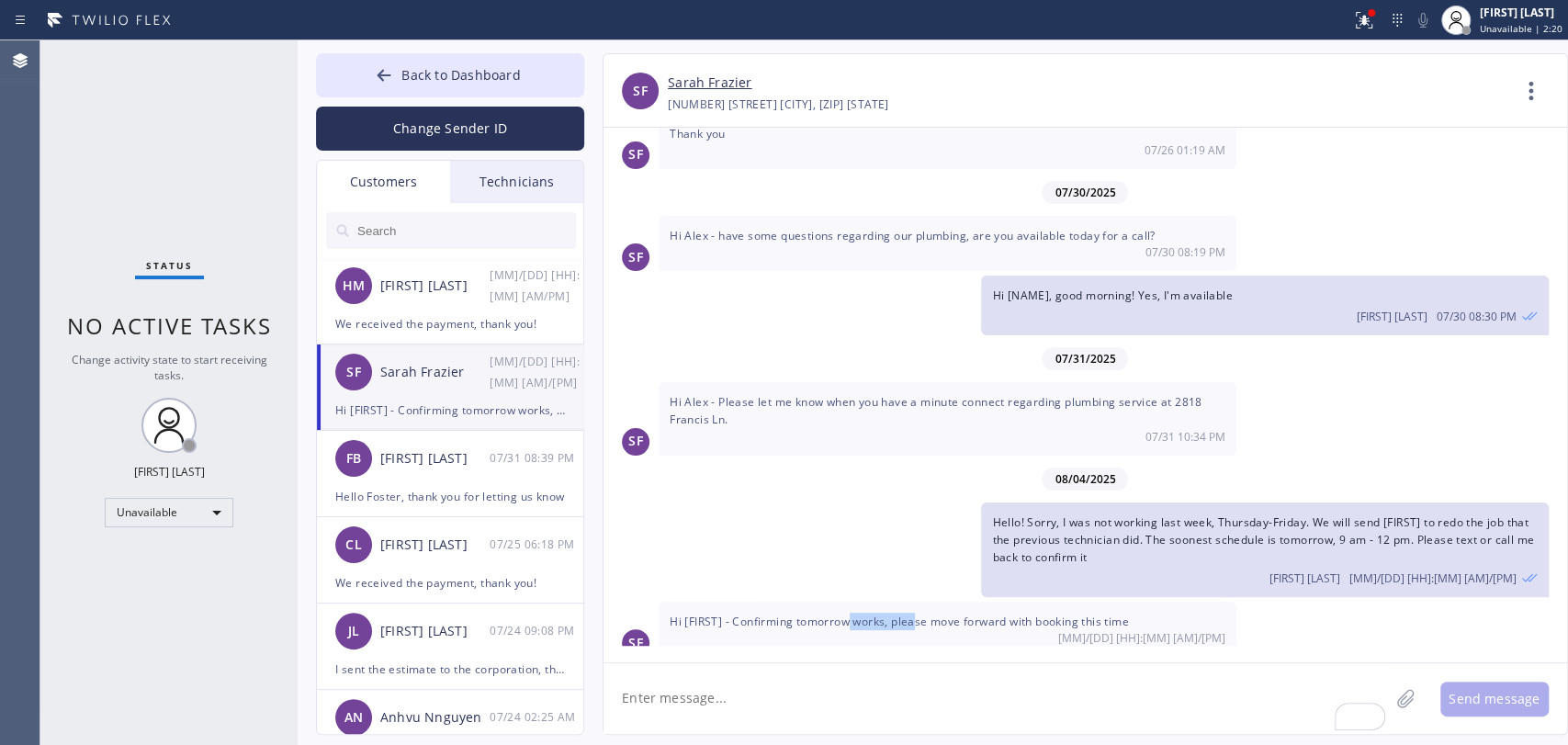click on "Hi Alex - Confirming tomorrow works, please move forward with booking this time" at bounding box center [899, 621] 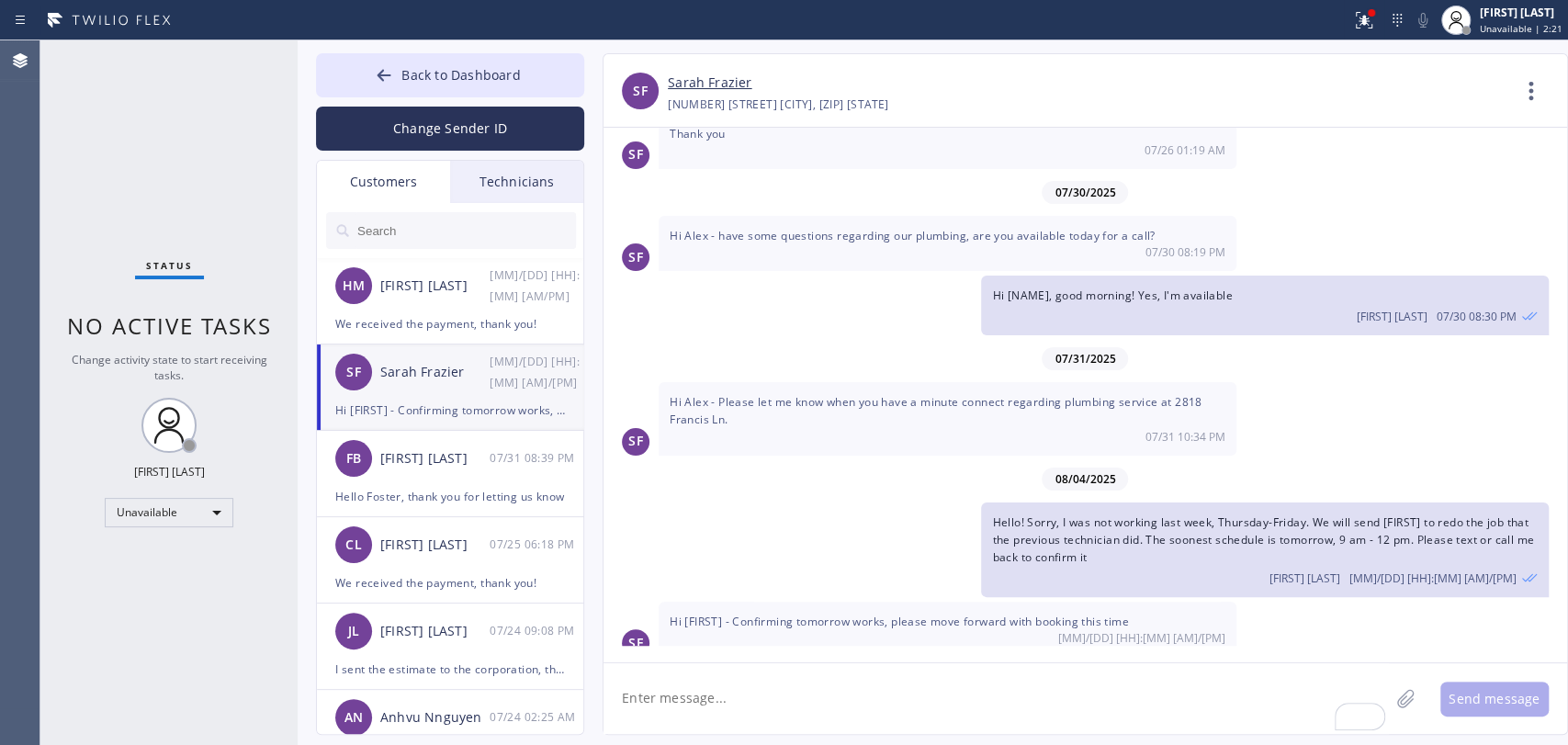 click 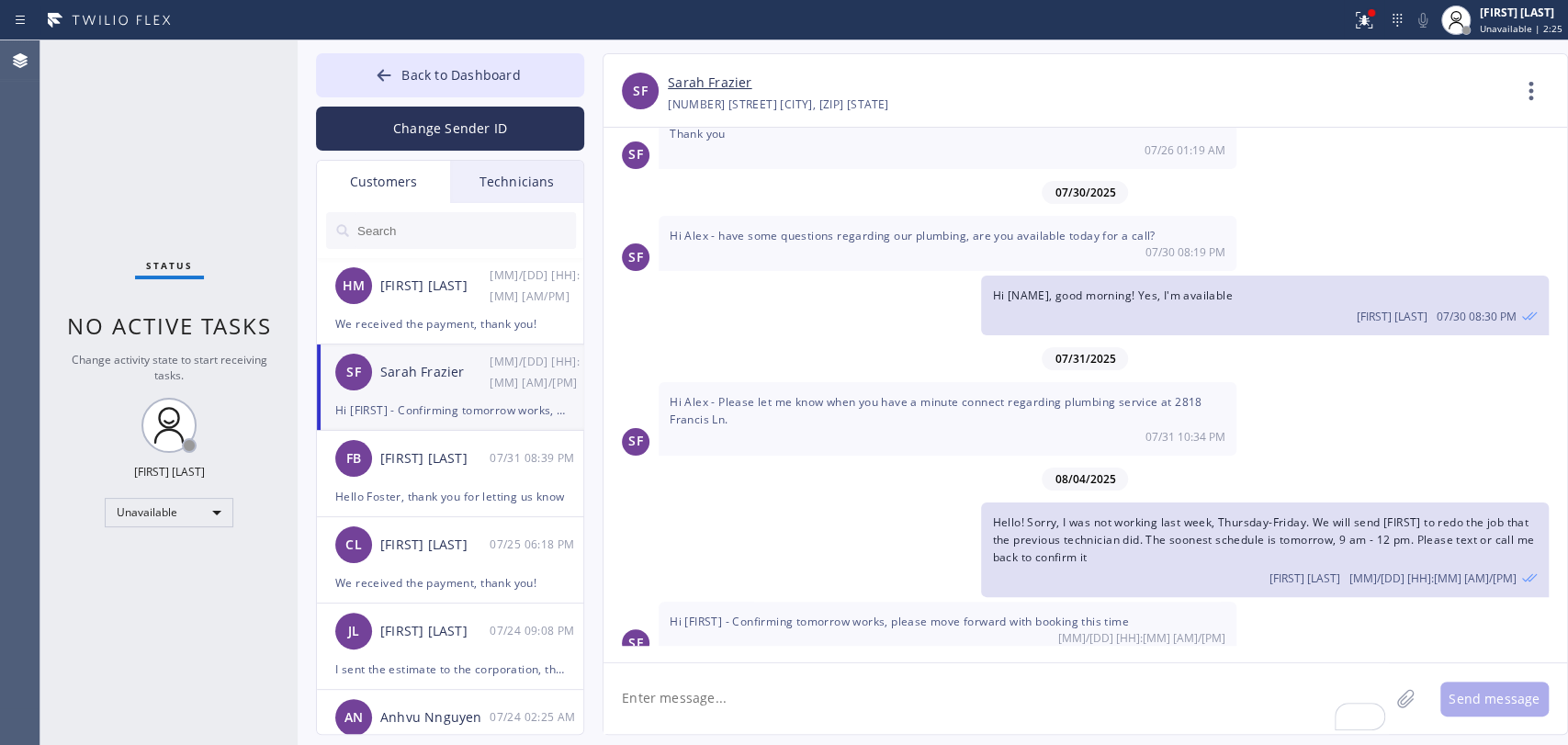 click on "SF Sarah  Frazier +18036030363 Choose phone number +18036030363 2818 Francis Lane Costa Mesa, 92626 CA Contact Full Information Call to Customer" at bounding box center (1085, 95) 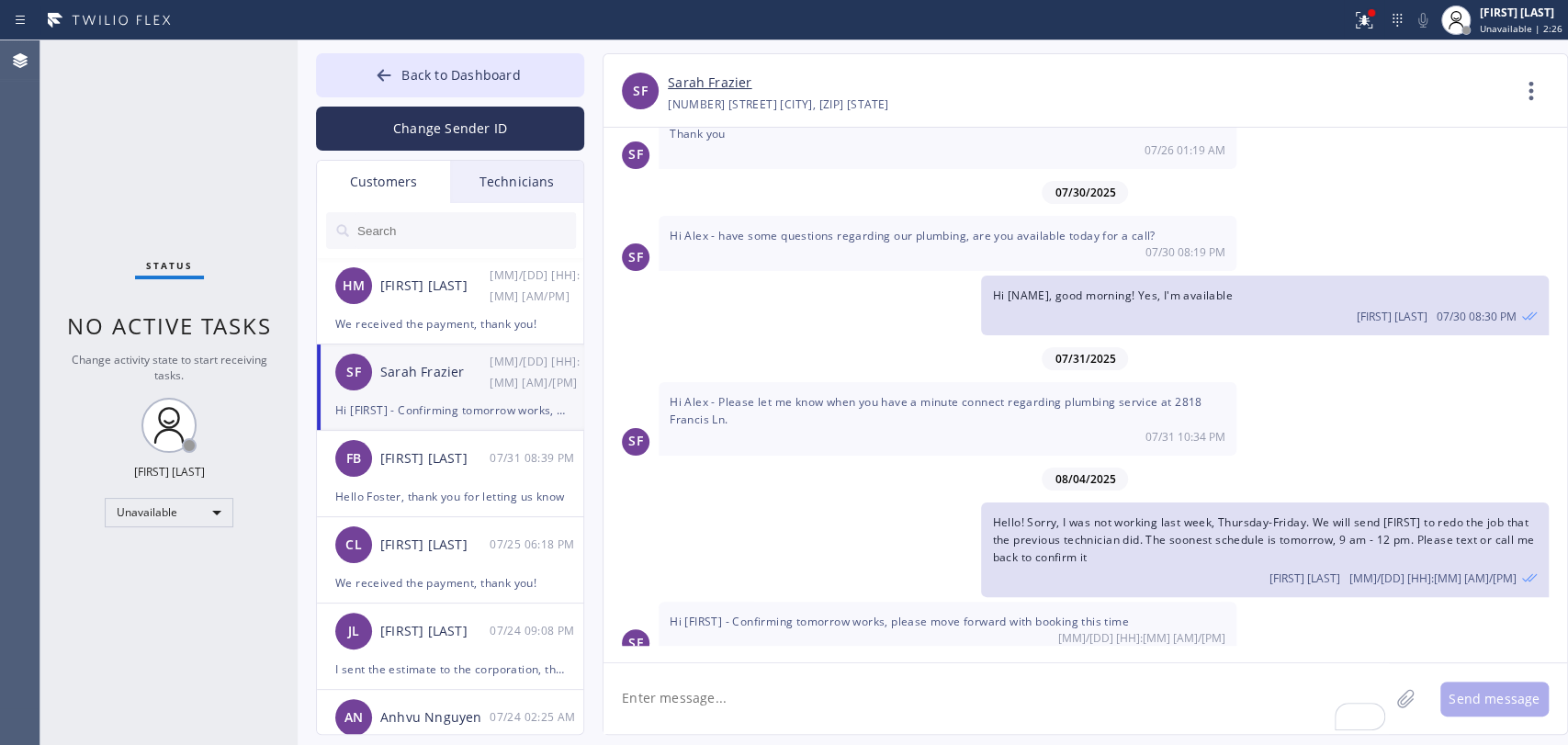 click on "Sarah  Frazier" at bounding box center [709, 83] 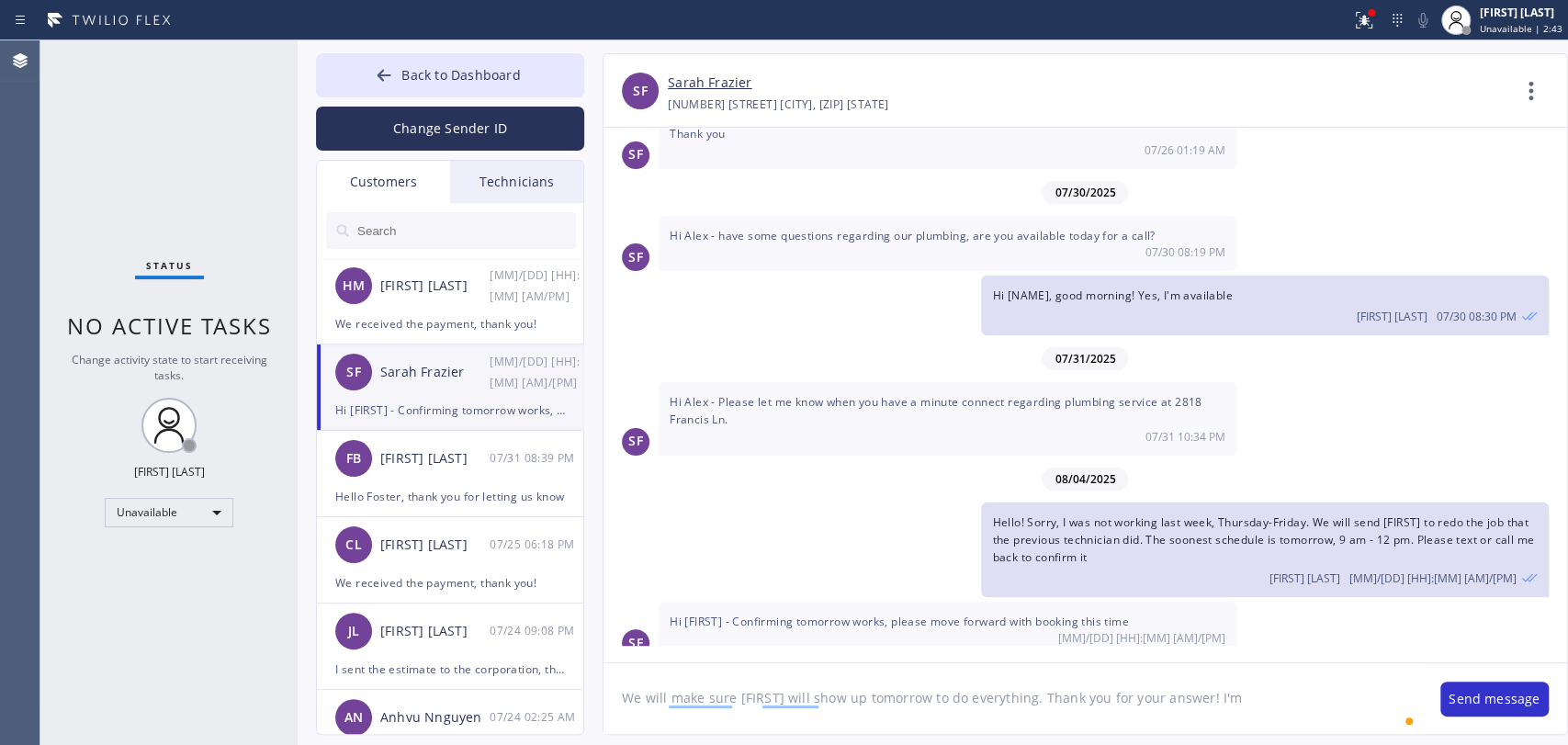 type on "We will make sure Roy will show up tomorrow to do everything. Thank you for your answer!" 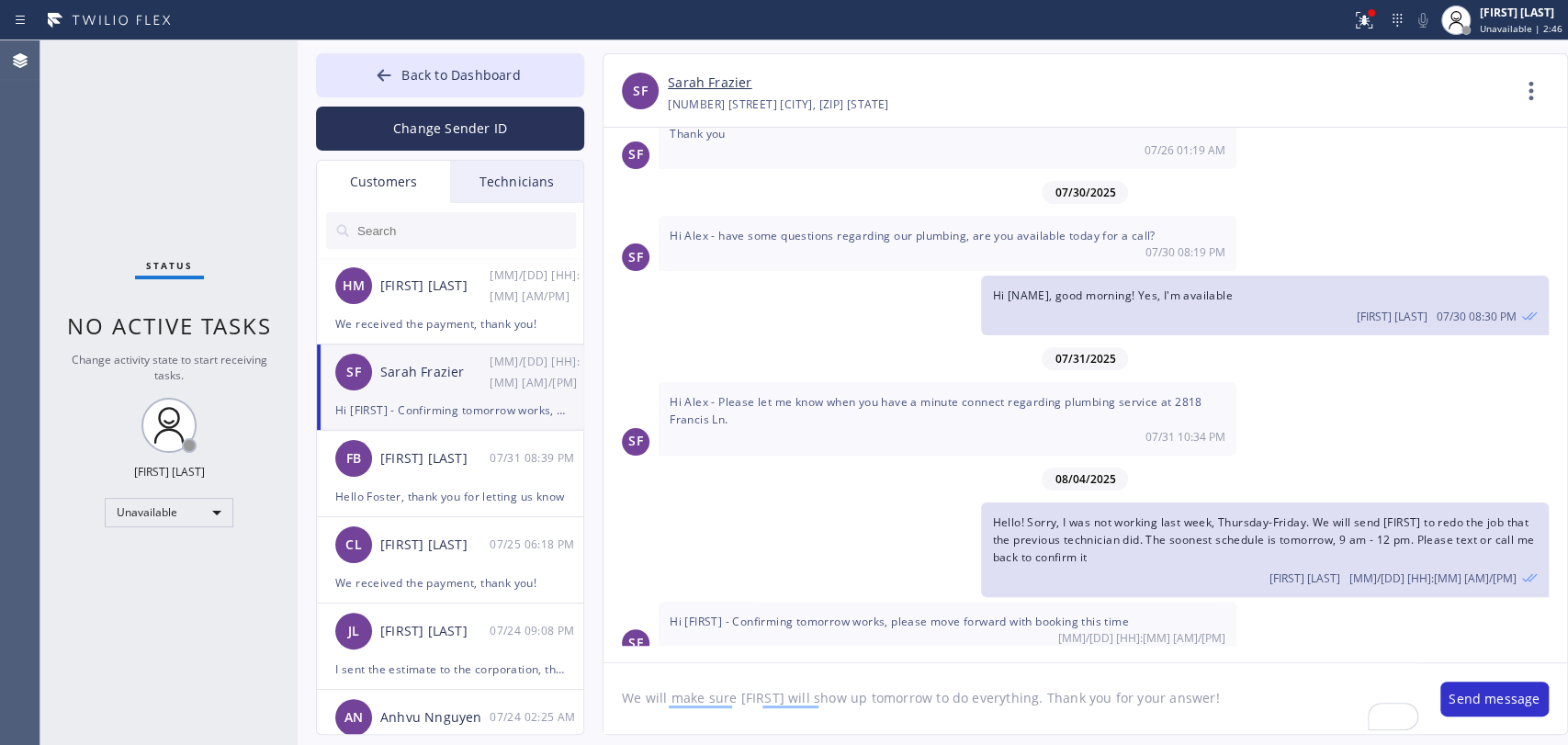 type 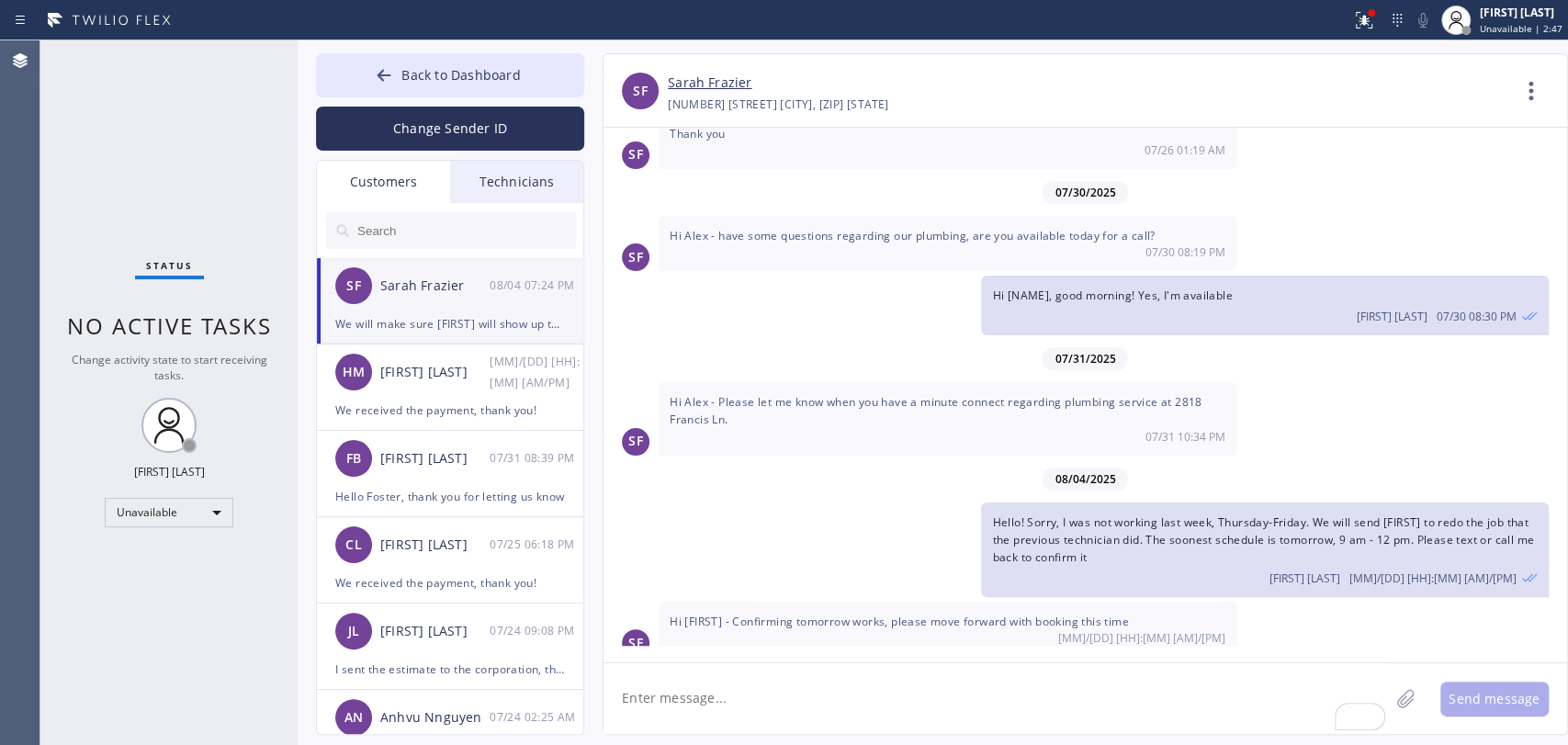 scroll, scrollTop: 832, scrollLeft: 0, axis: vertical 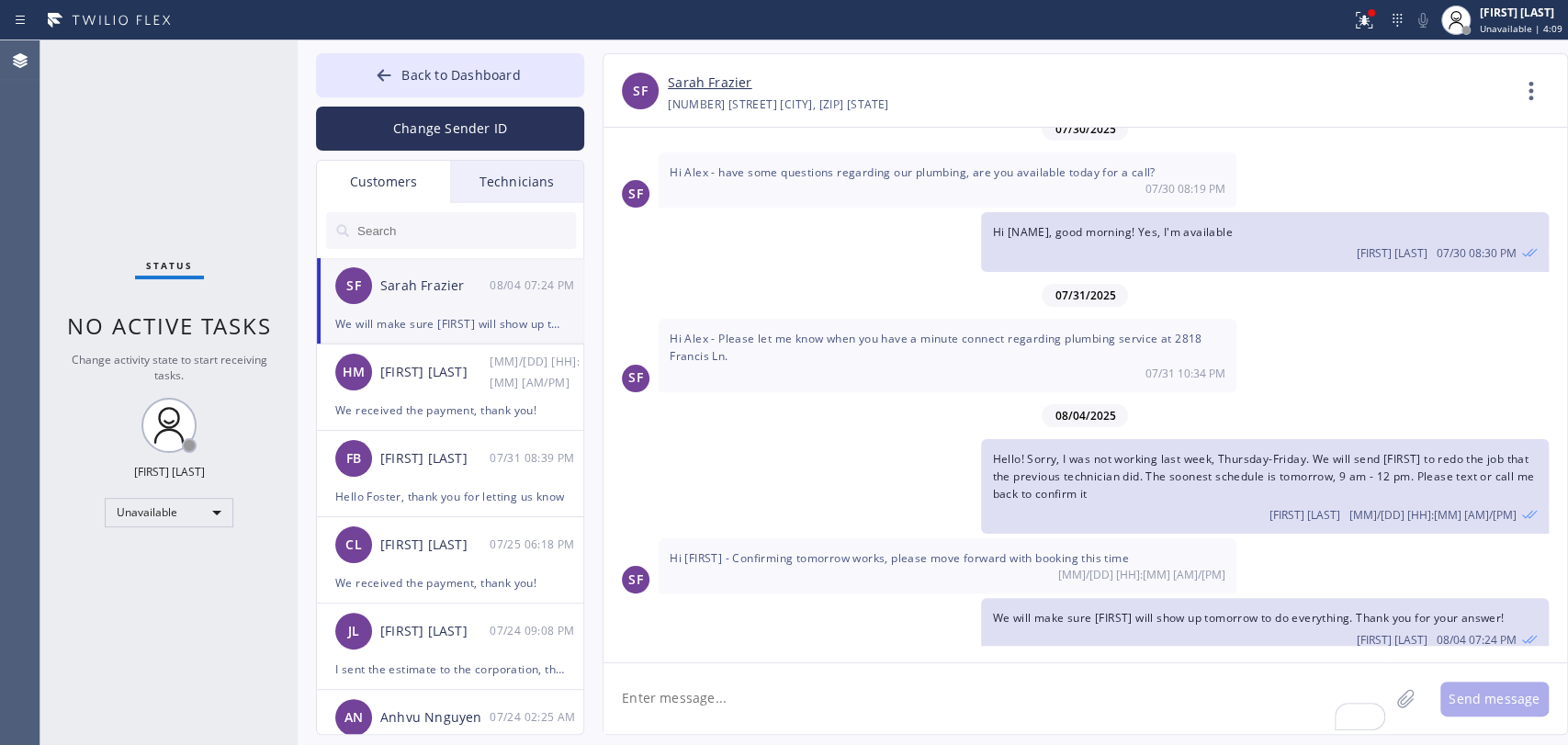 drag, startPoint x: 573, startPoint y: 181, endPoint x: 584, endPoint y: 177, distance: 11.7047 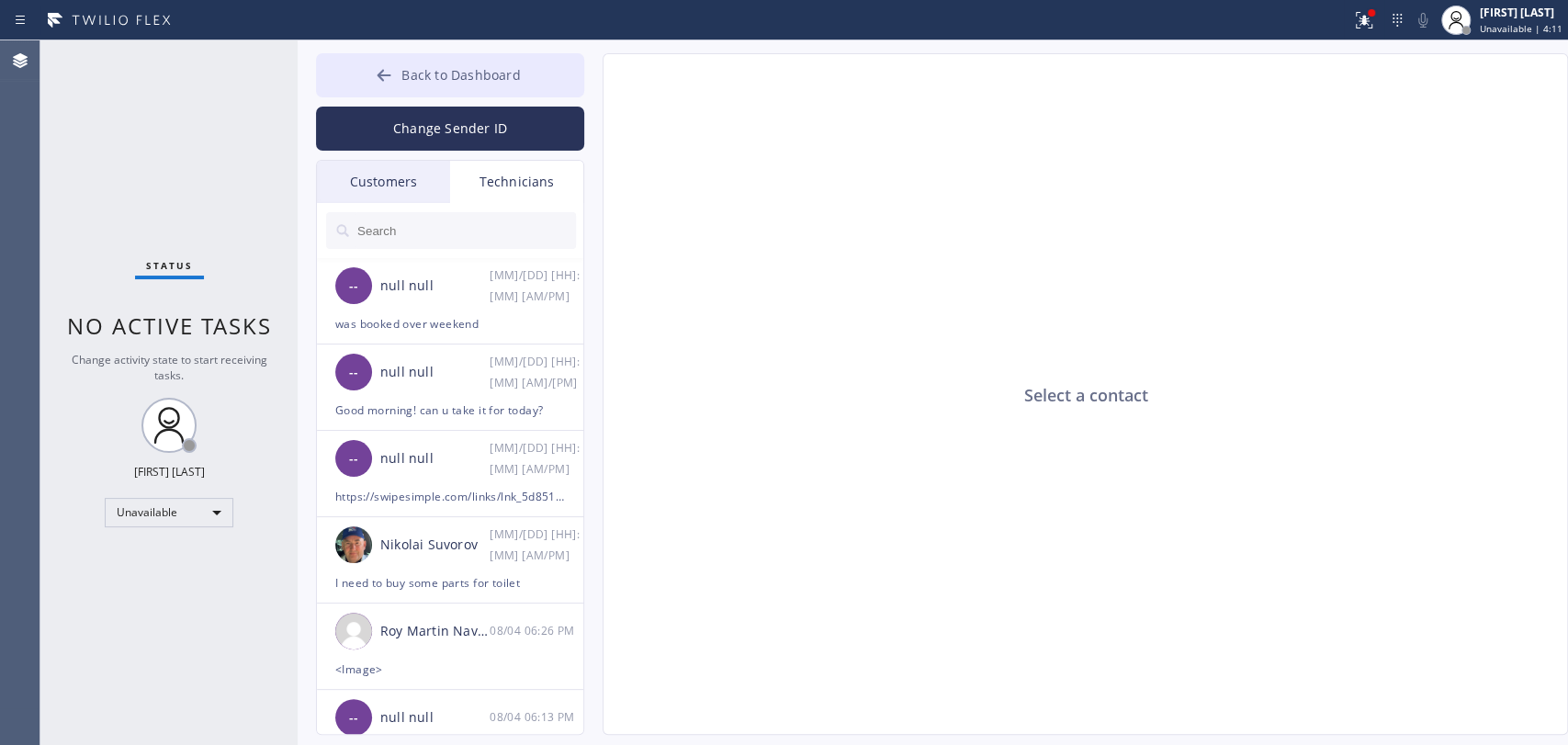 click on "Back to Dashboard" at bounding box center (450, 75) 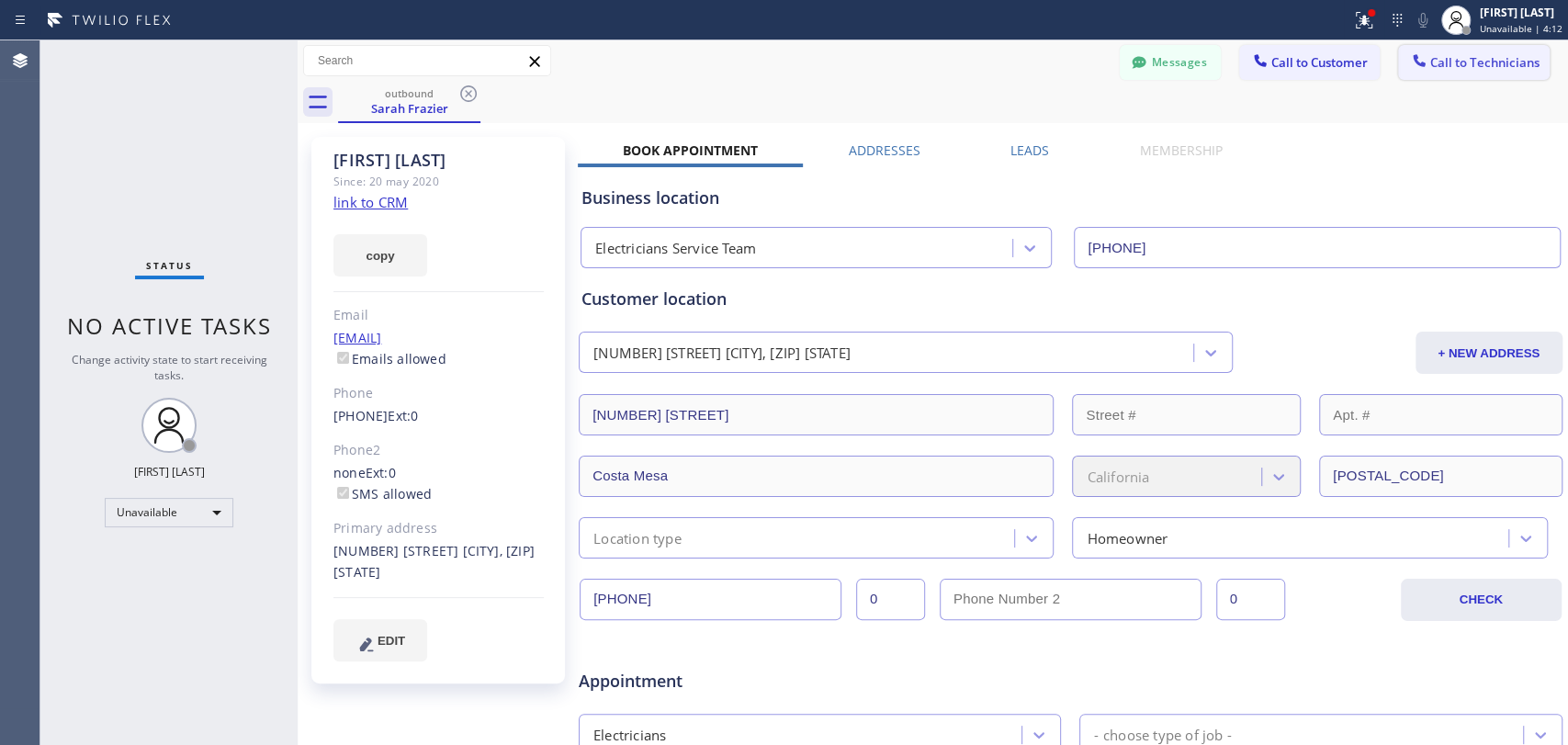 click on "Call to Technicians" at bounding box center [1473, 62] 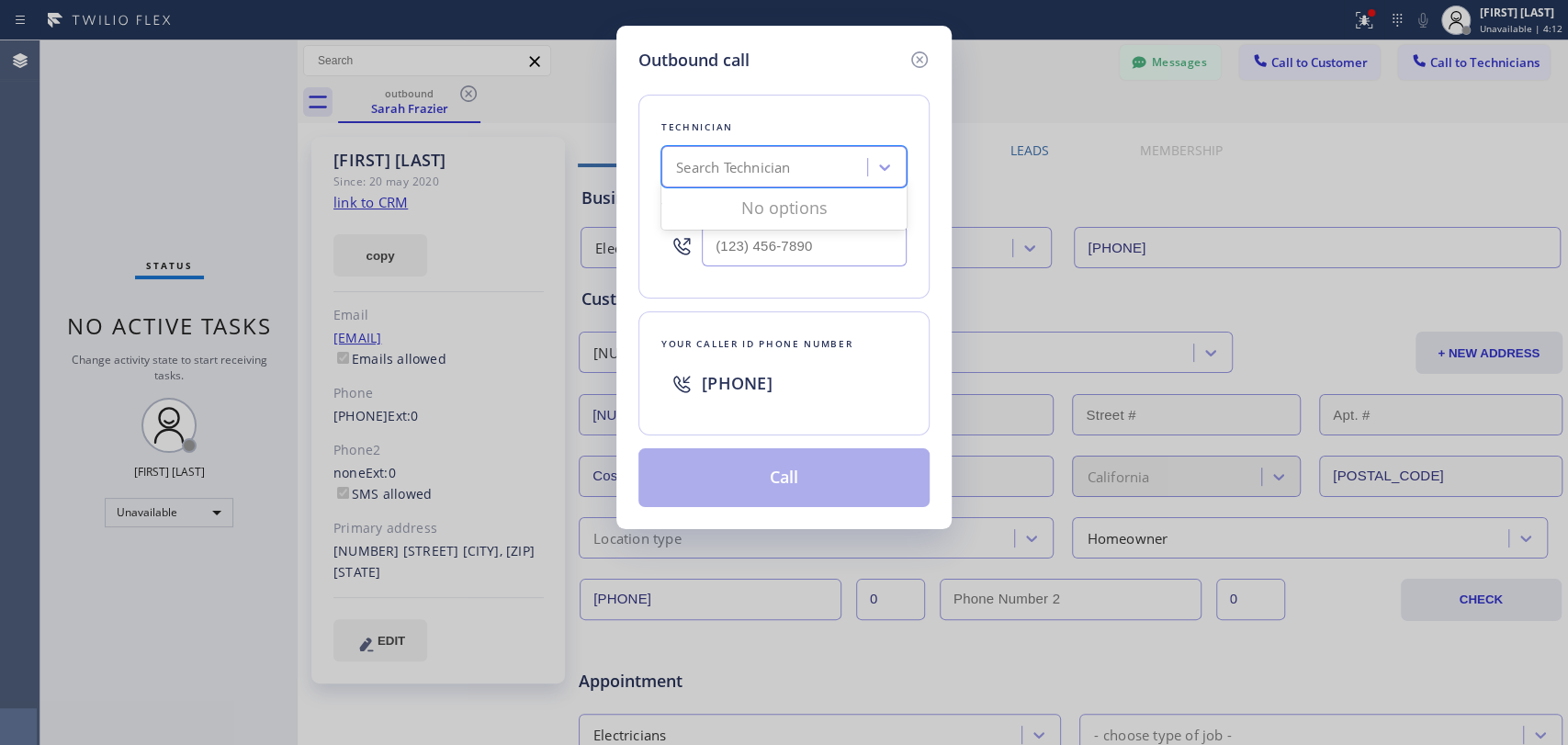 click on "Search Technician" at bounding box center (733, 167) 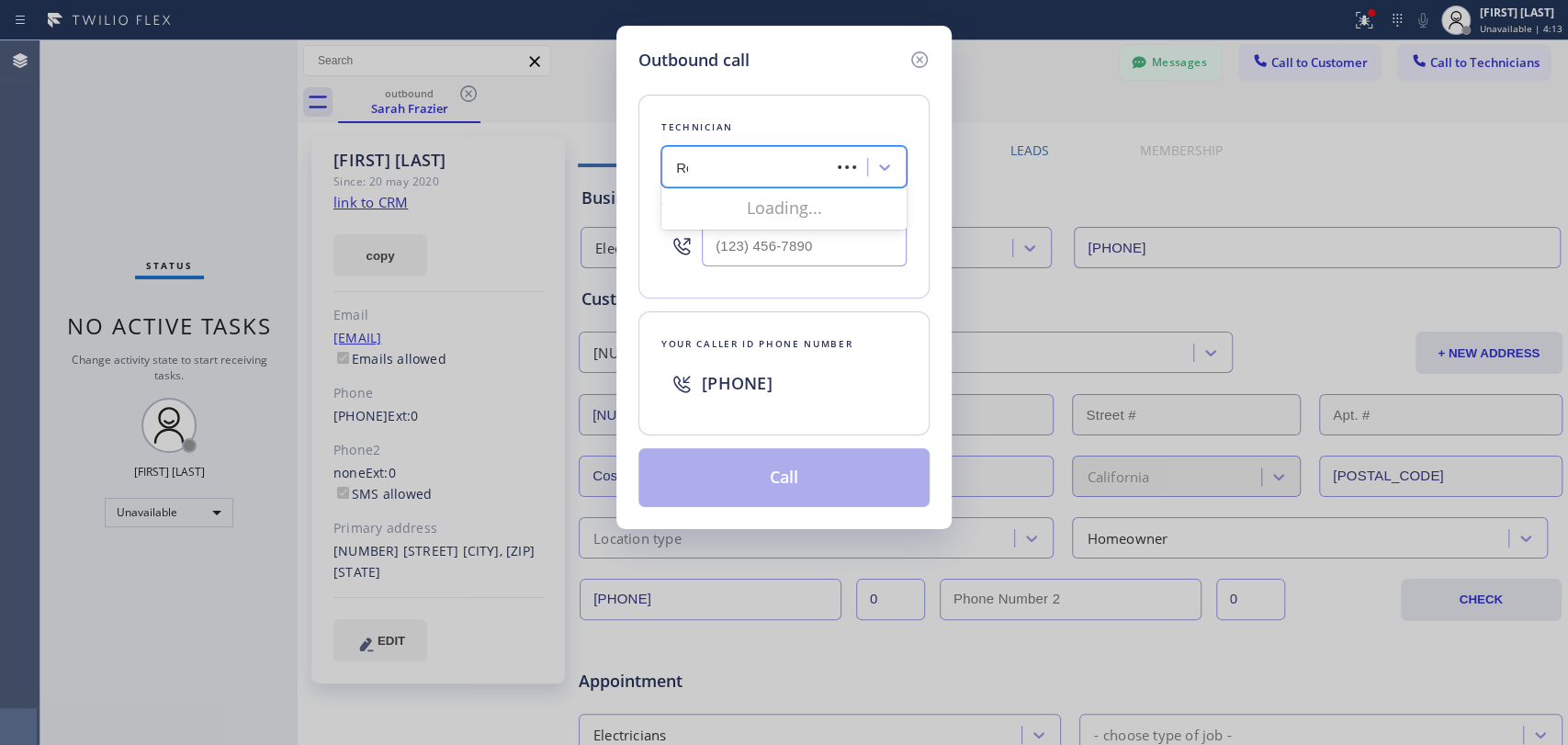 type on "Roy" 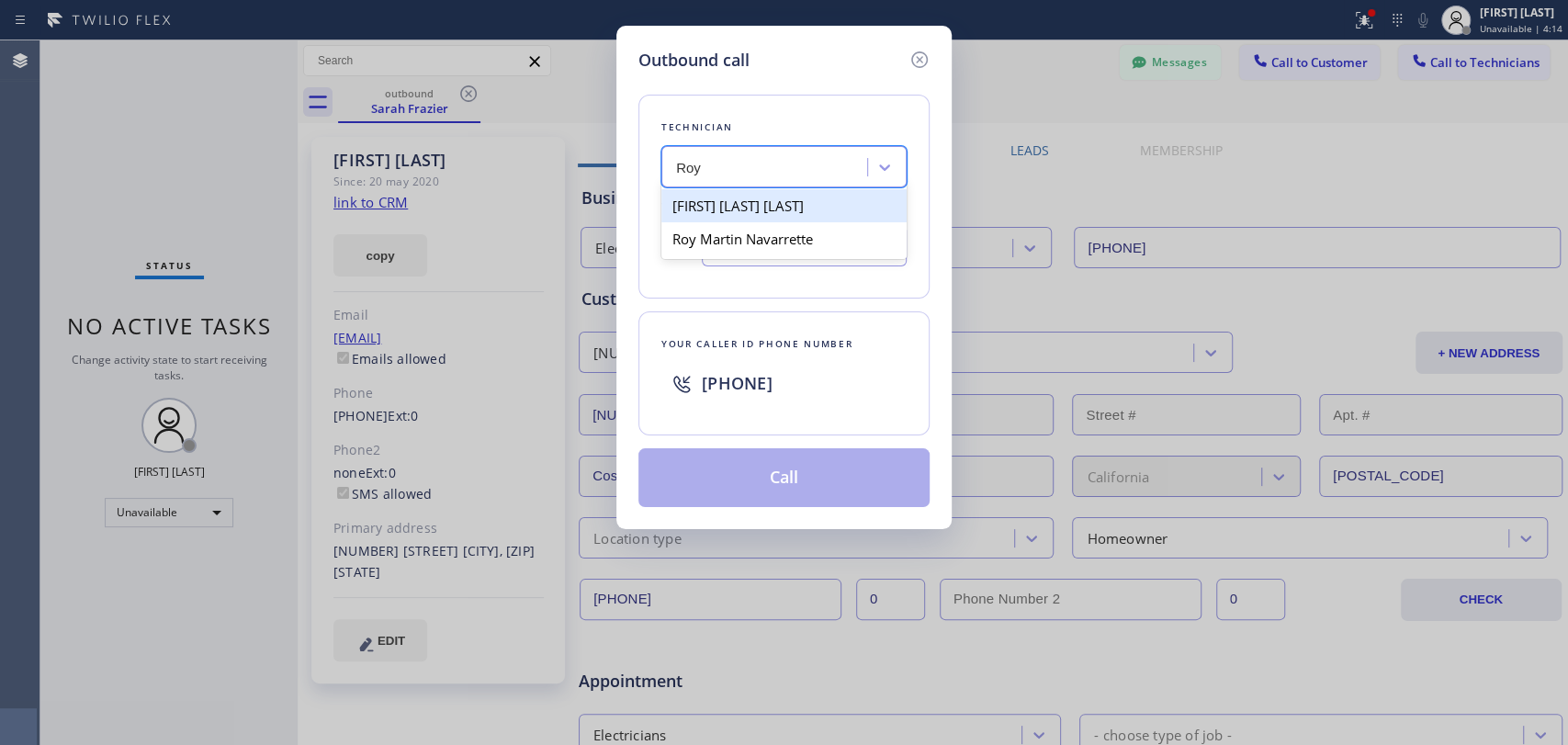 click on "Roy Martin Navarrette" at bounding box center [784, 239] 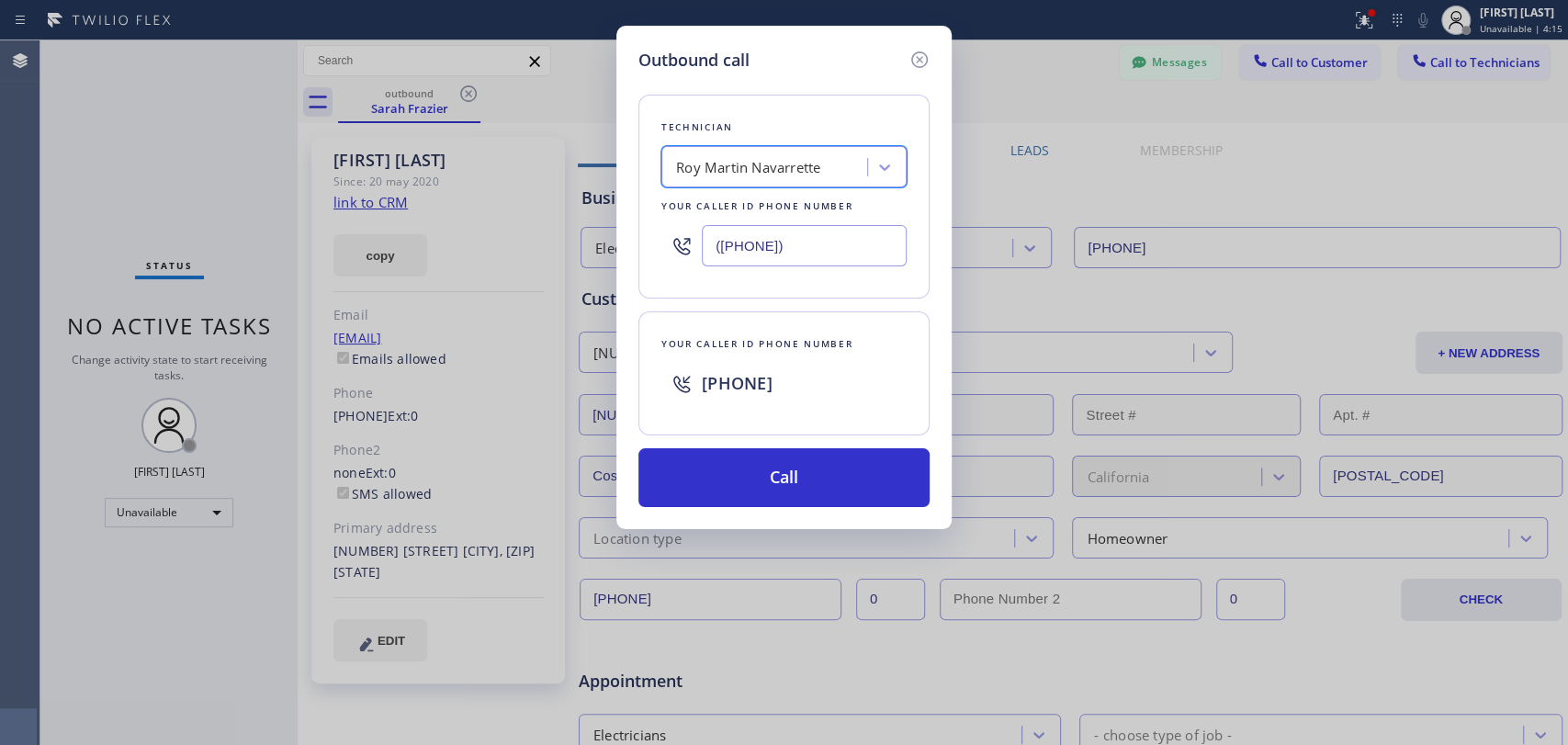 type 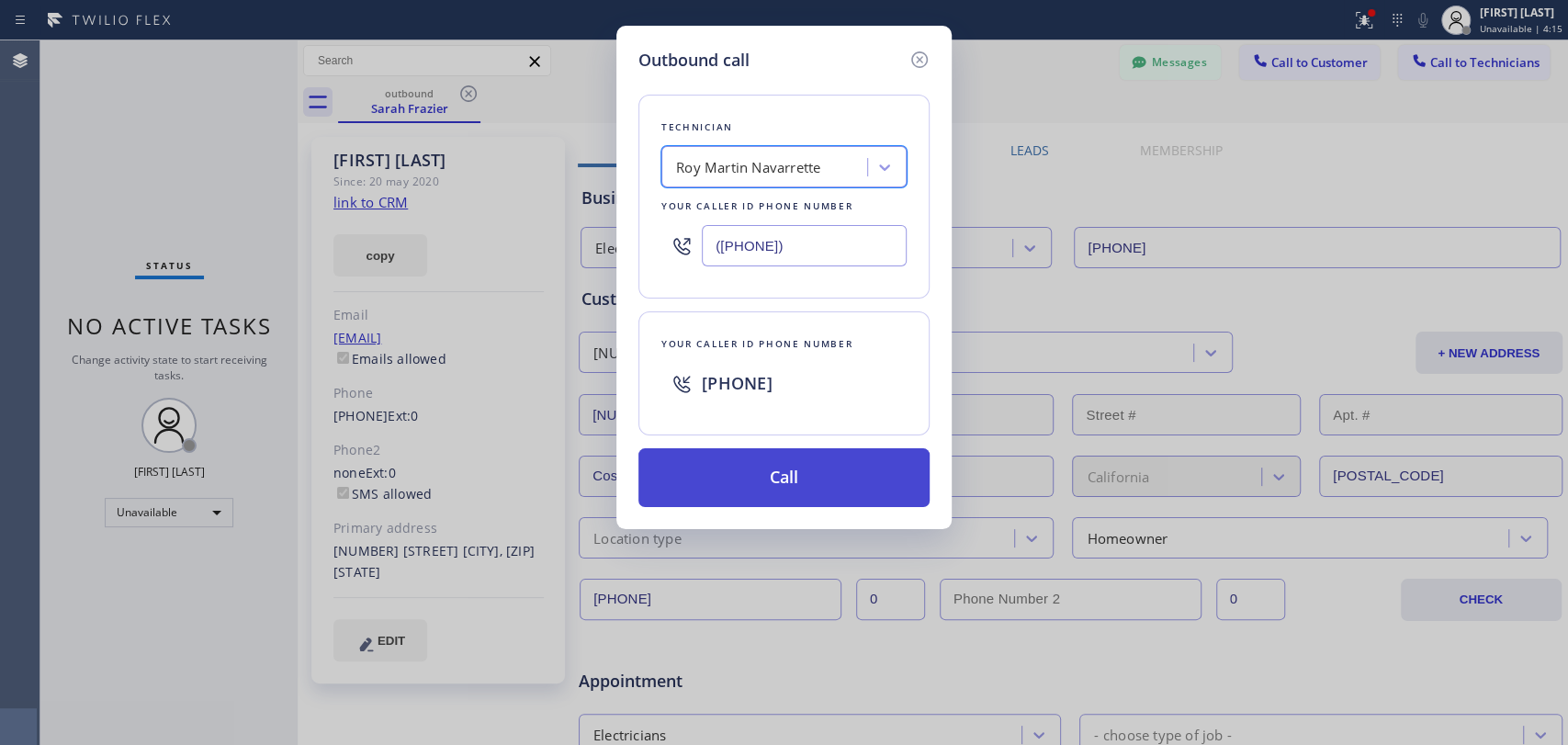 click on "Call" at bounding box center (784, 478) 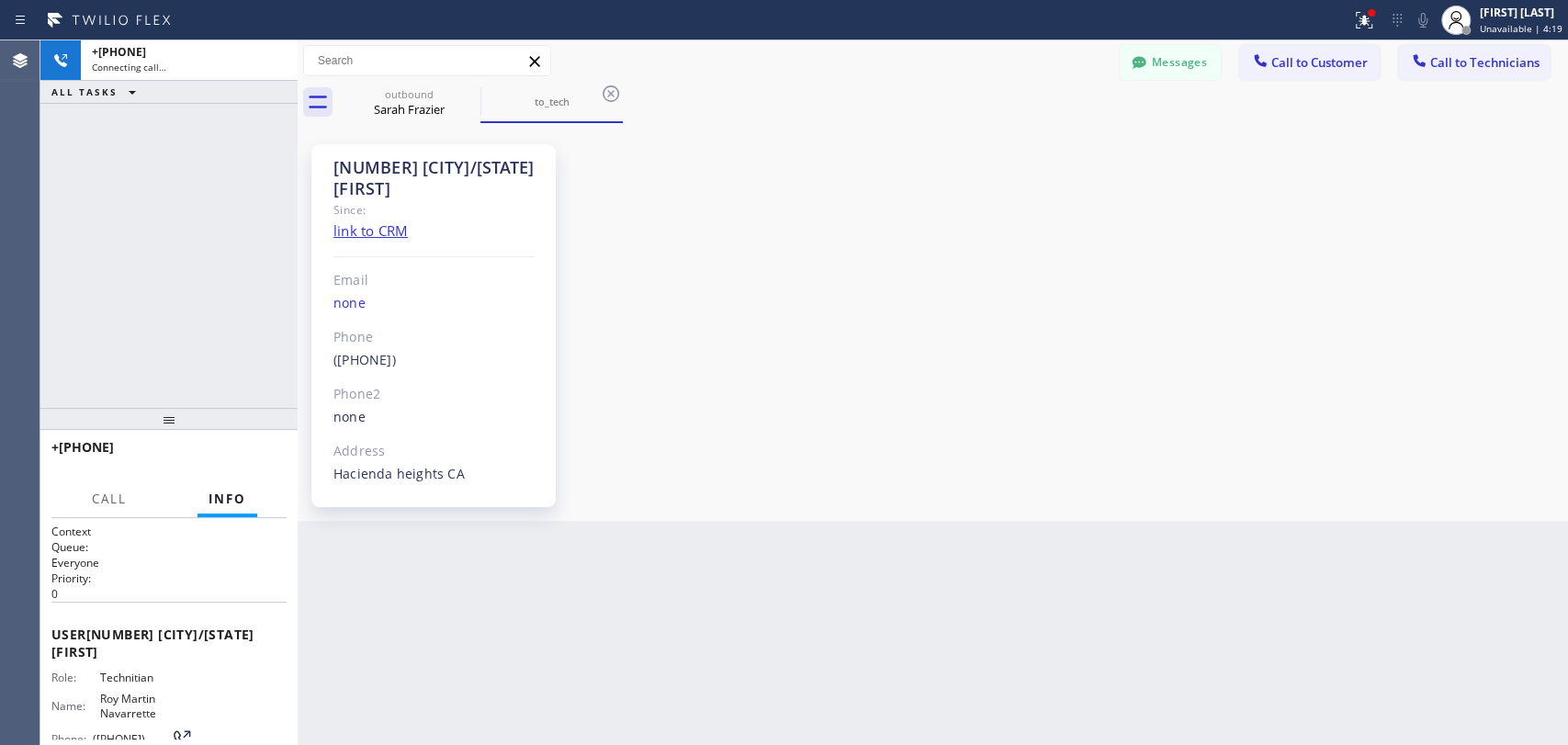 scroll, scrollTop: 97553, scrollLeft: 0, axis: vertical 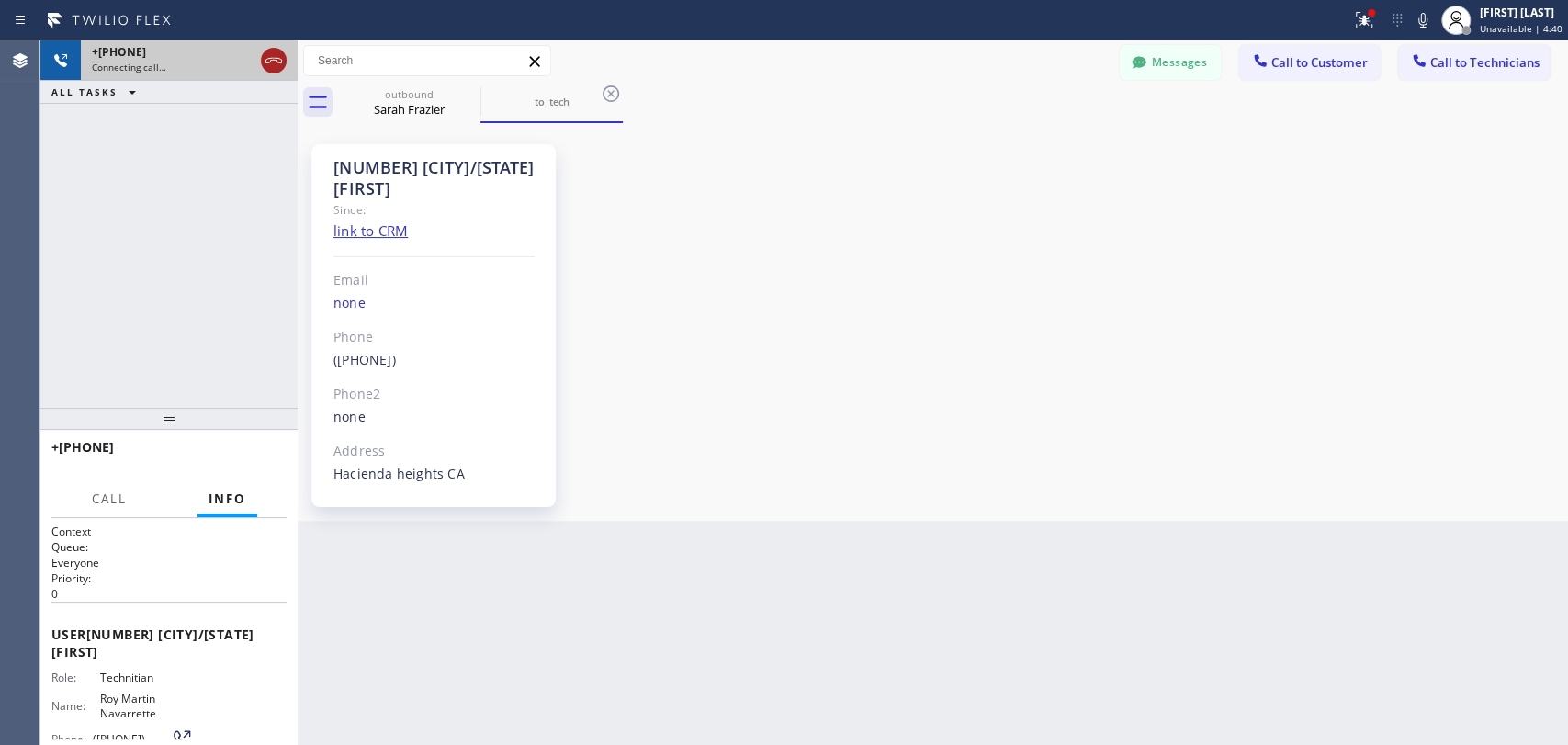click 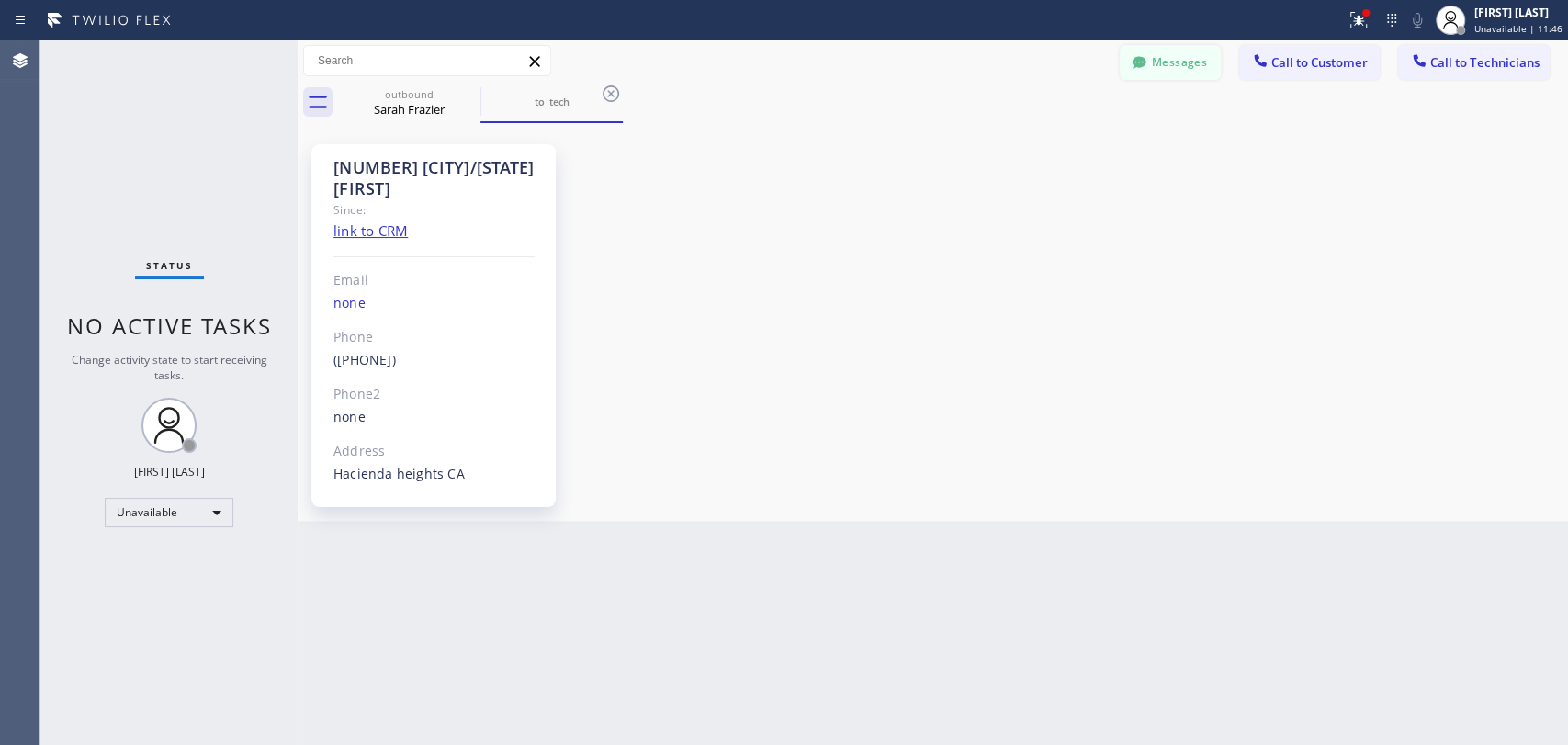 click on "Messages" at bounding box center [1170, 62] 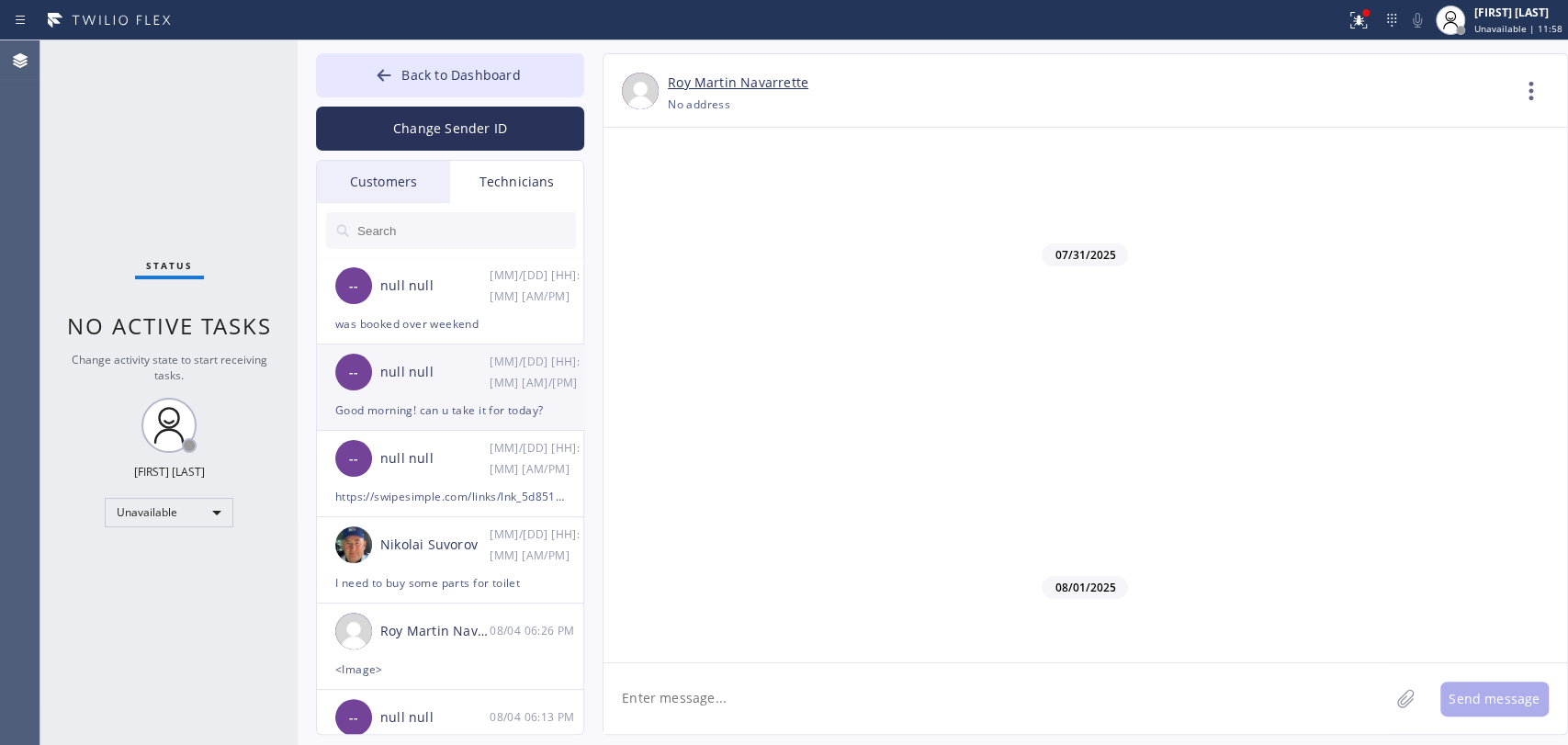 click on "null null" at bounding box center [434, 286] 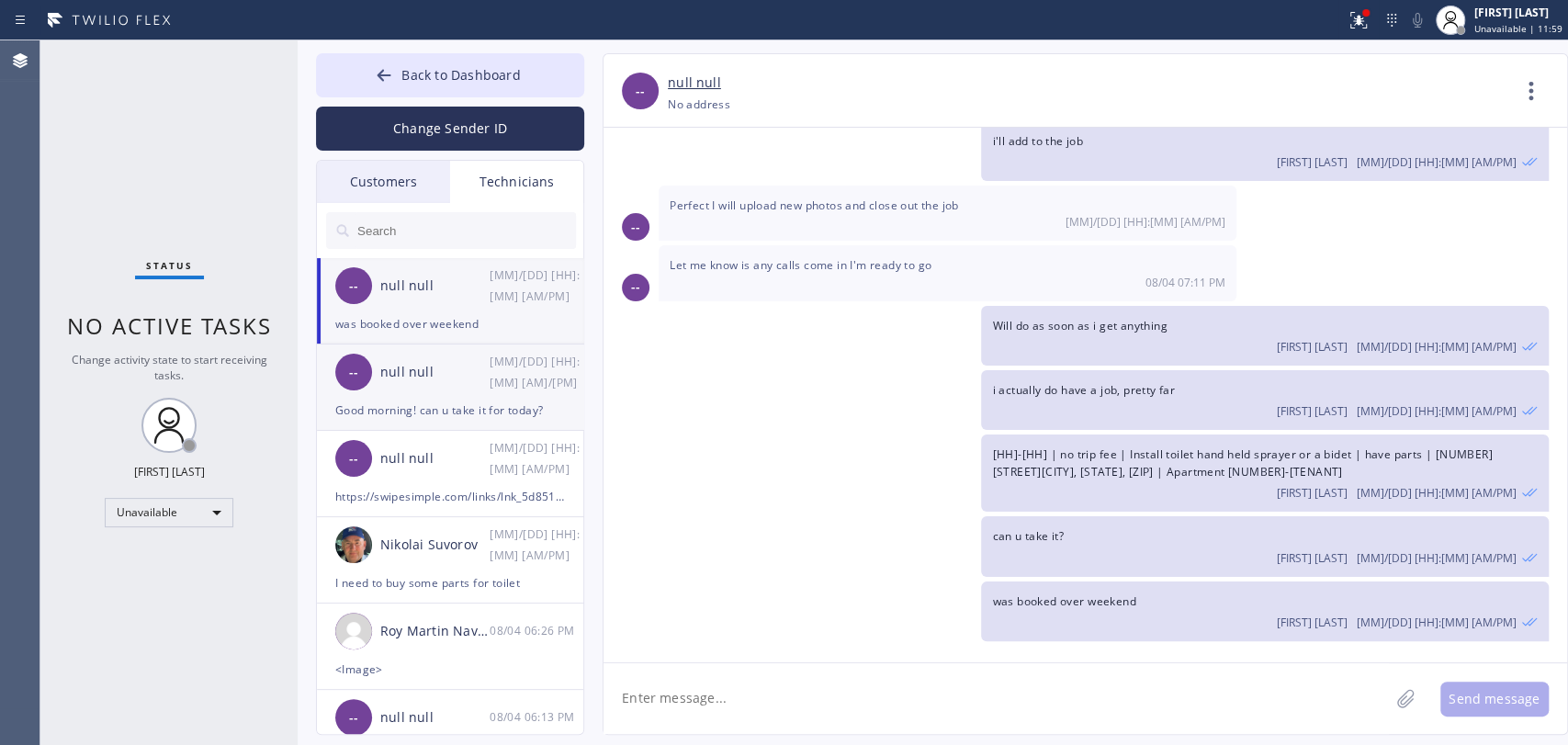scroll, scrollTop: 1103, scrollLeft: 0, axis: vertical 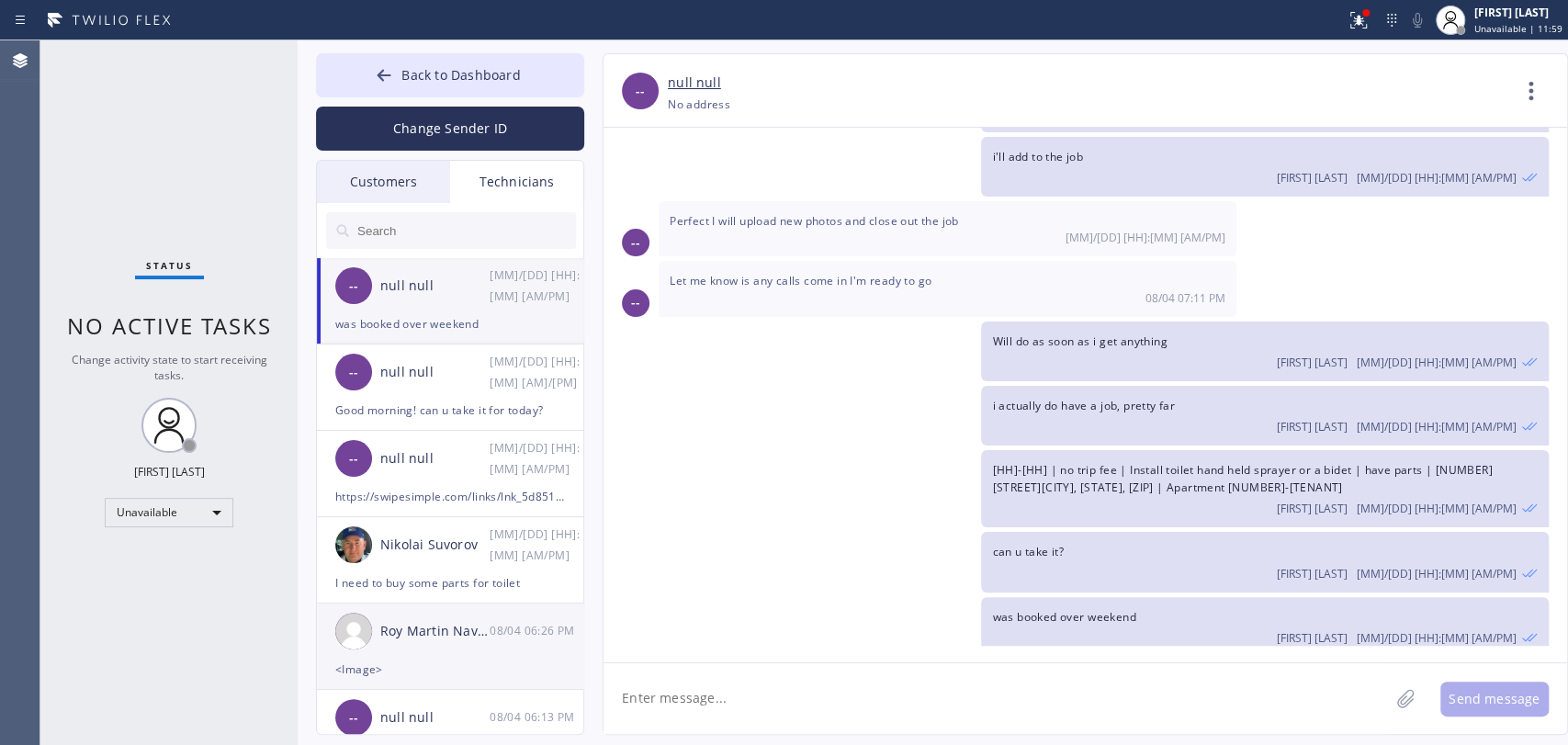 click on "-- null null 08/04 07:04 PM" at bounding box center [451, 372] 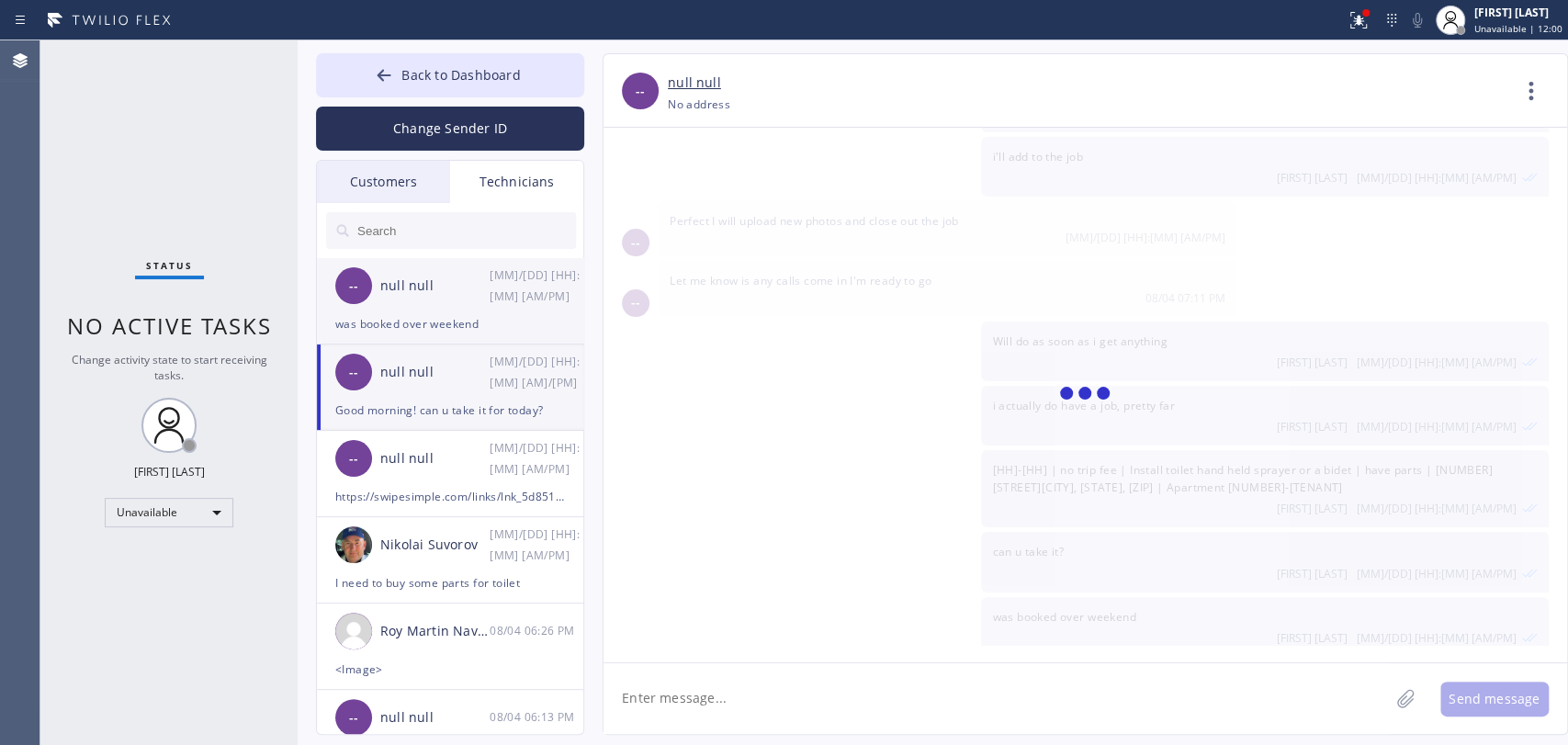 click on "was booked over weekend" at bounding box center [450, 323] 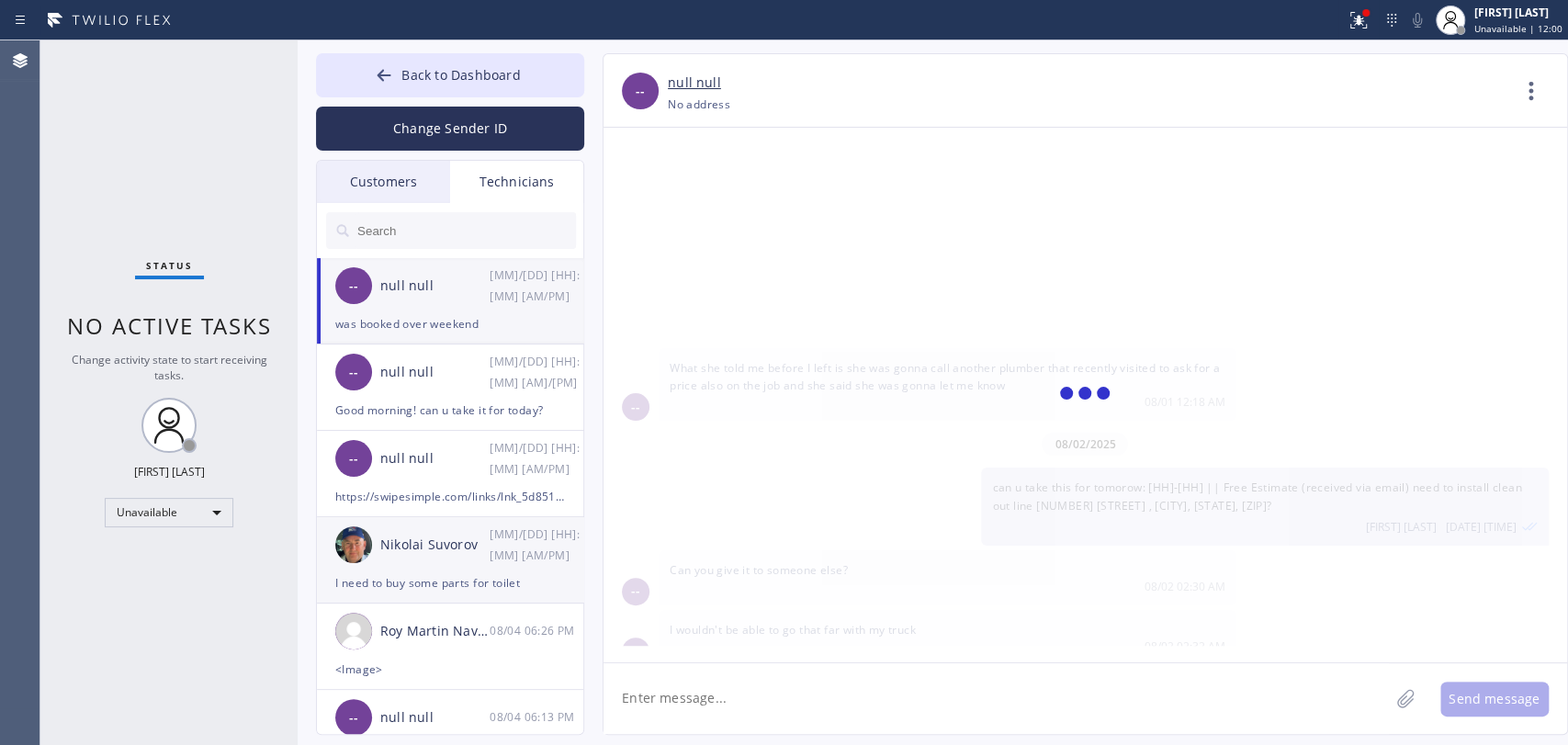 scroll, scrollTop: 1103, scrollLeft: 0, axis: vertical 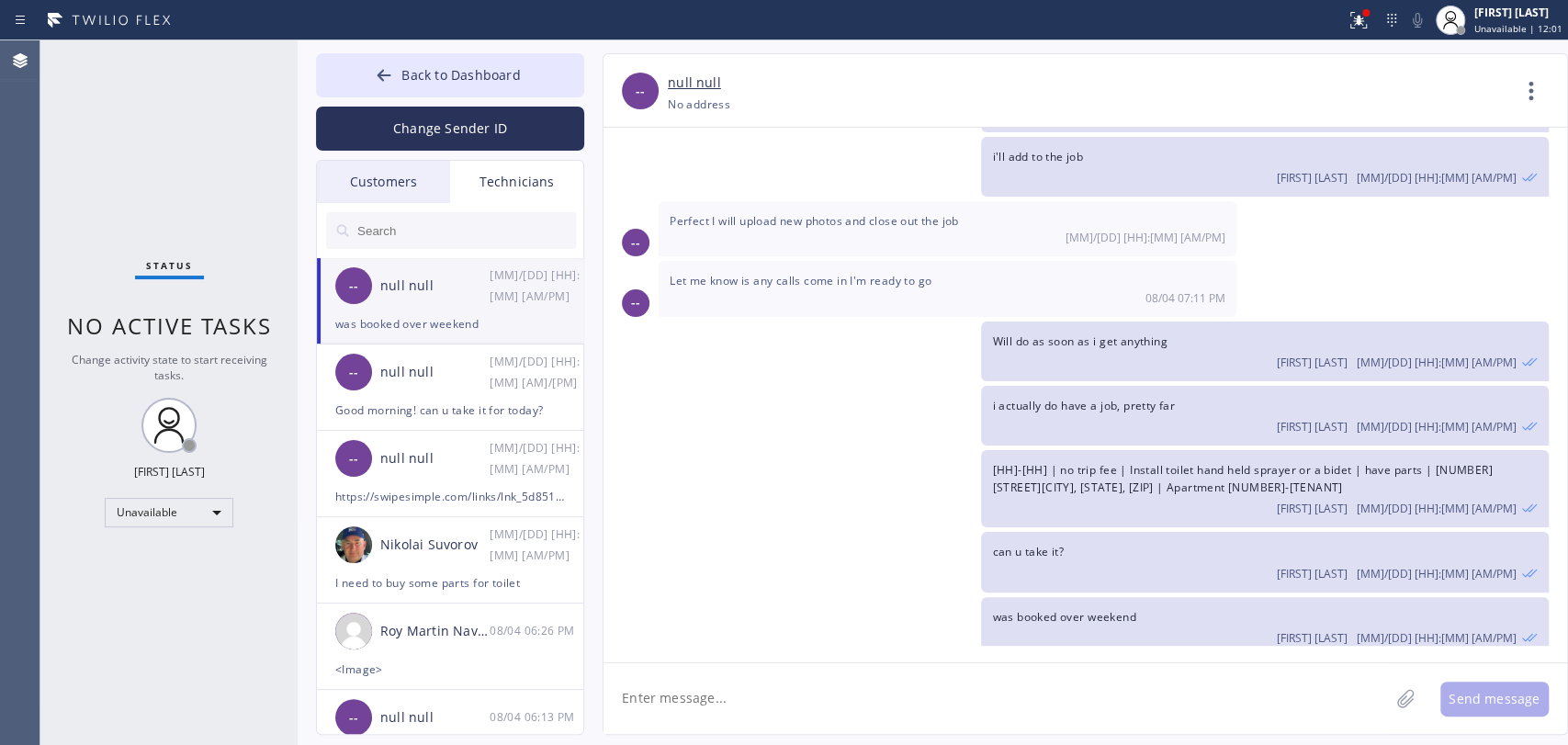 click 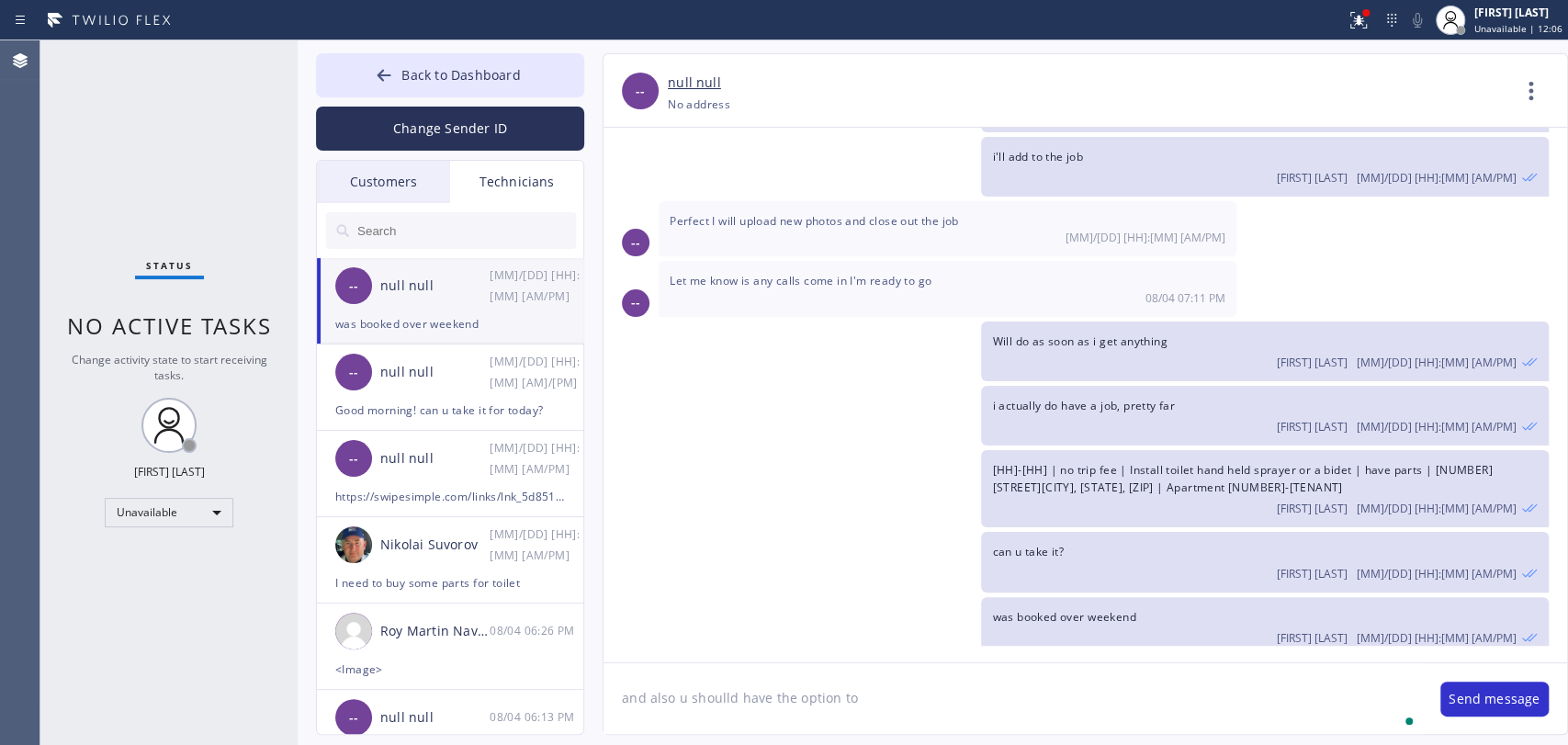 type on "and also u shoulld have the option to c" 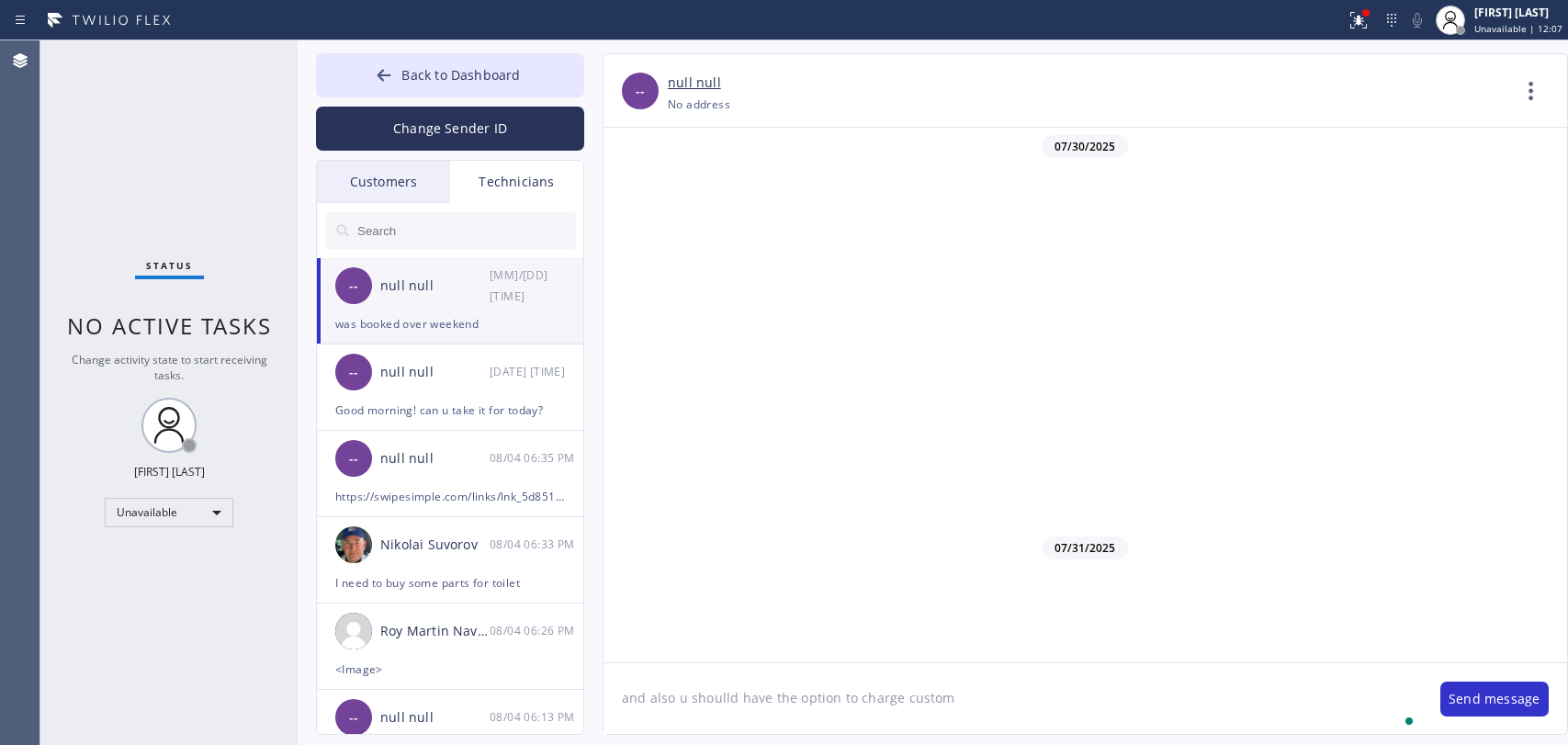 scroll, scrollTop: 0, scrollLeft: 0, axis: both 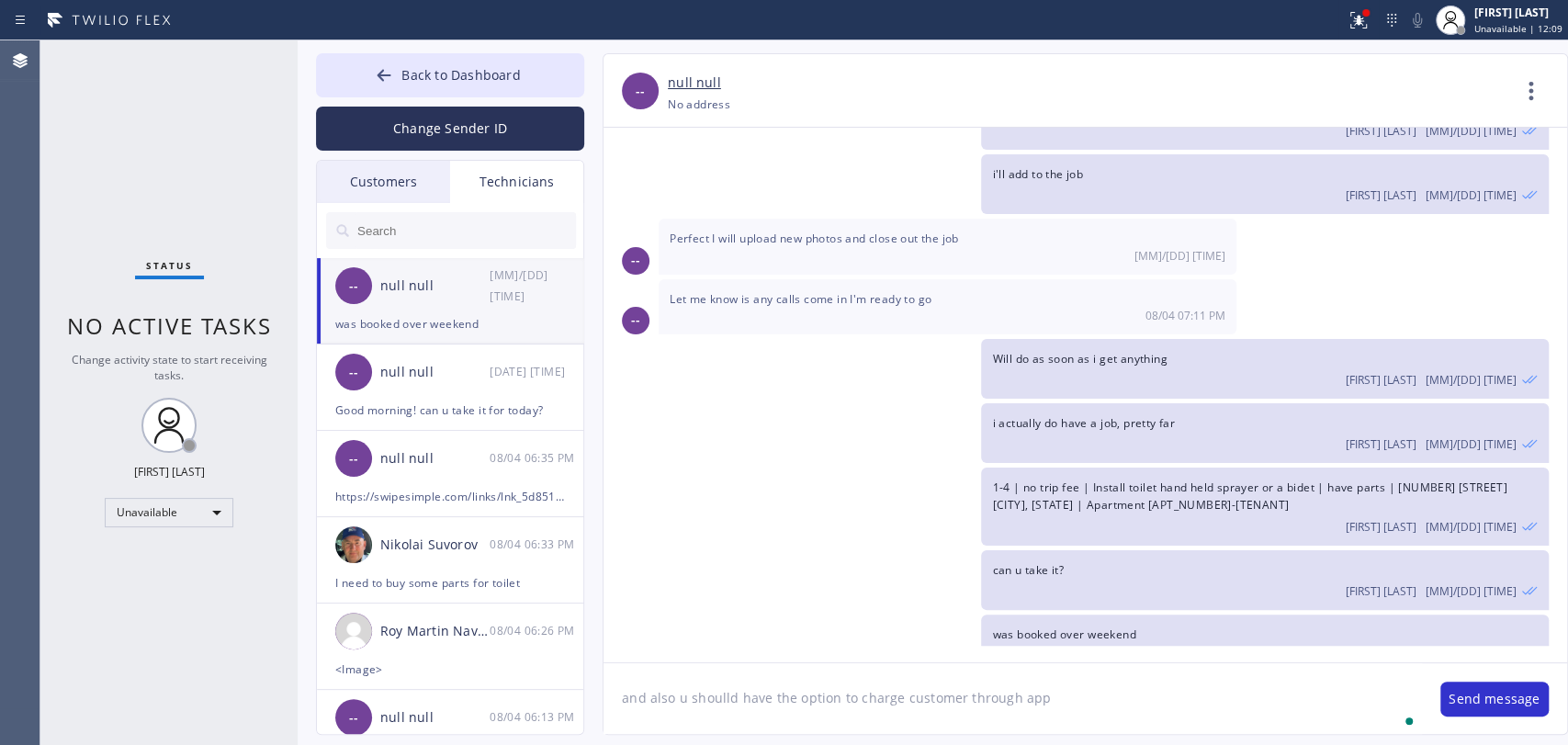 type on "and also u shoulld have the option to charge customer through app" 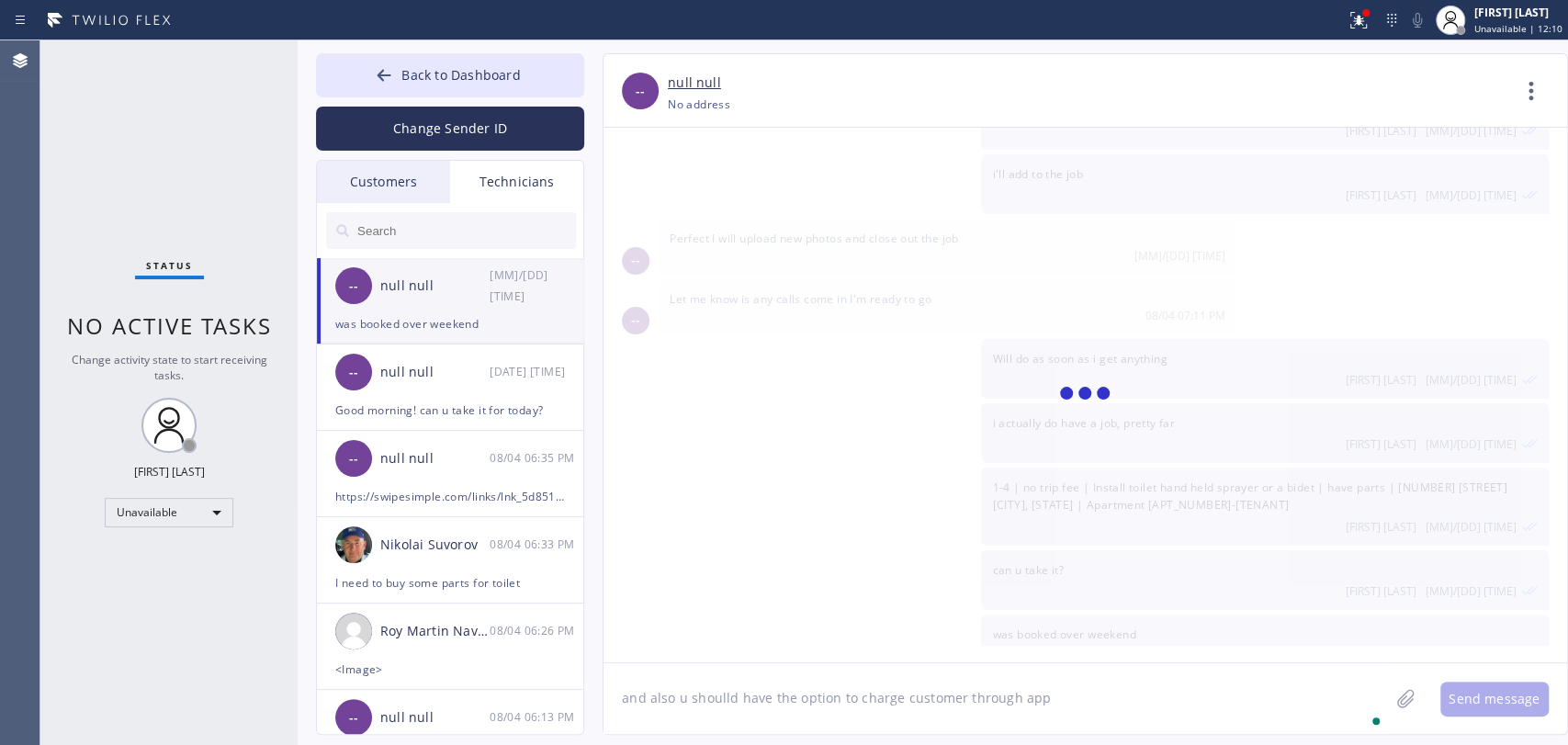 type 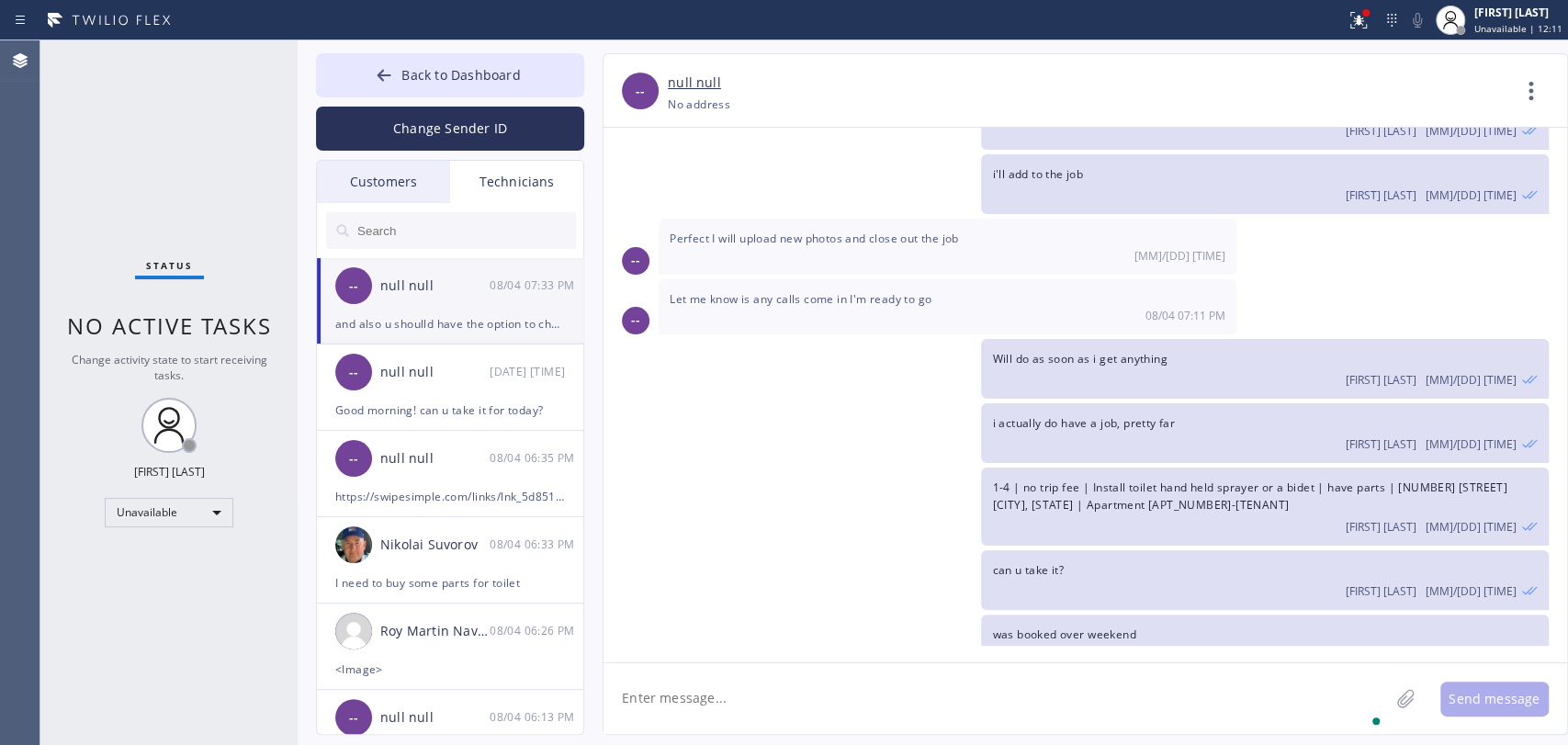scroll, scrollTop: 1168, scrollLeft: 0, axis: vertical 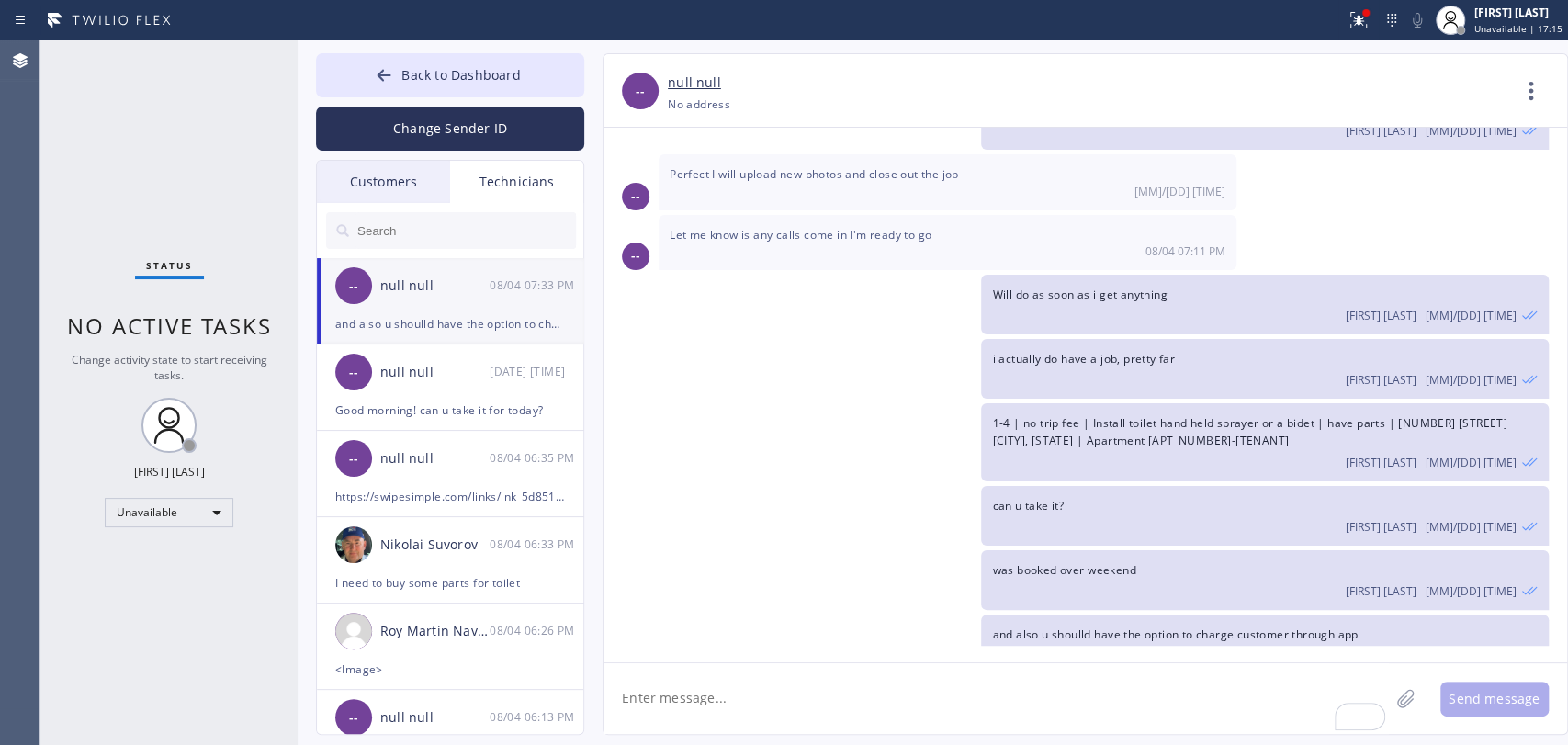 drag, startPoint x: 1193, startPoint y: 96, endPoint x: 830, endPoint y: 12, distance: 372.59227 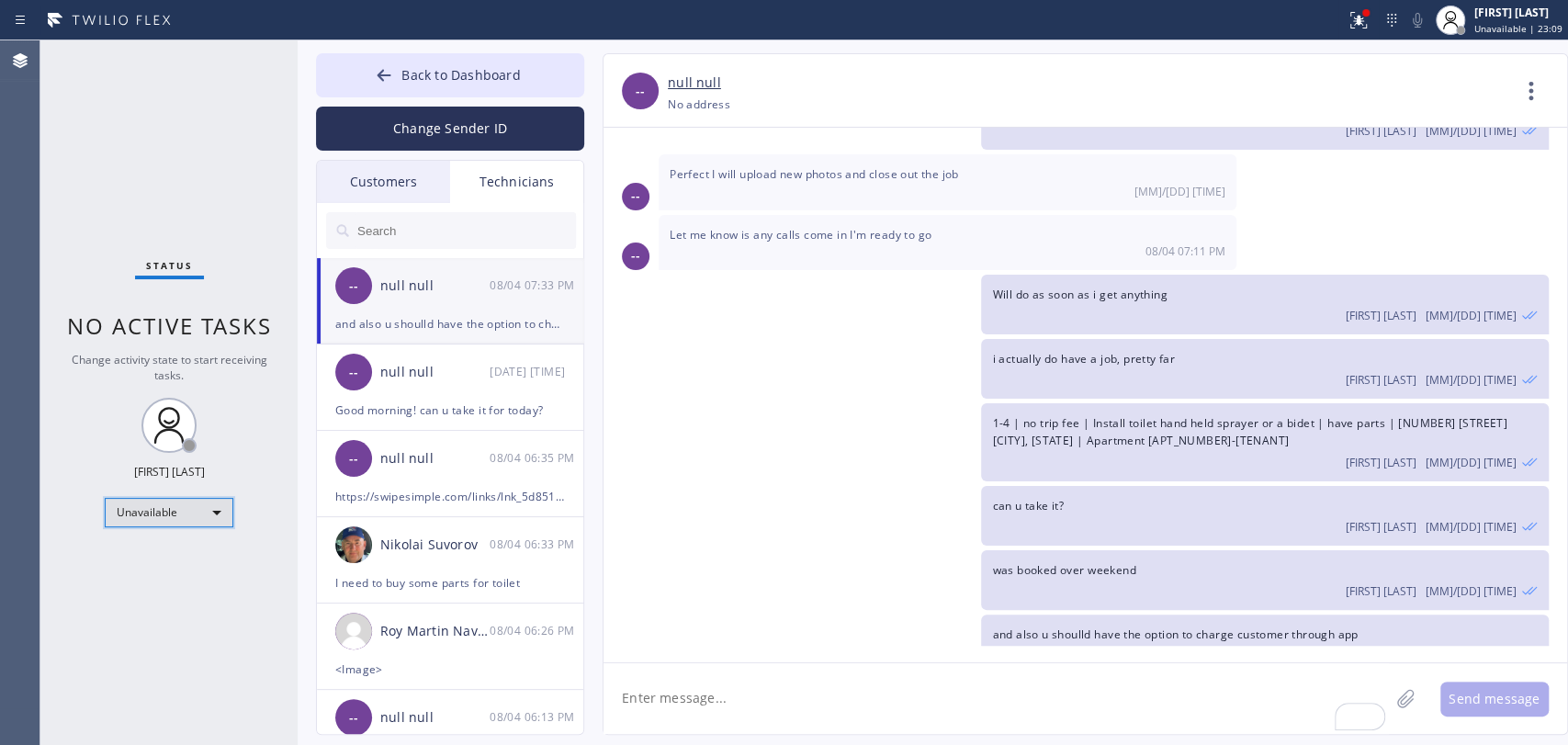 click on "Unavailable" at bounding box center (169, 513) 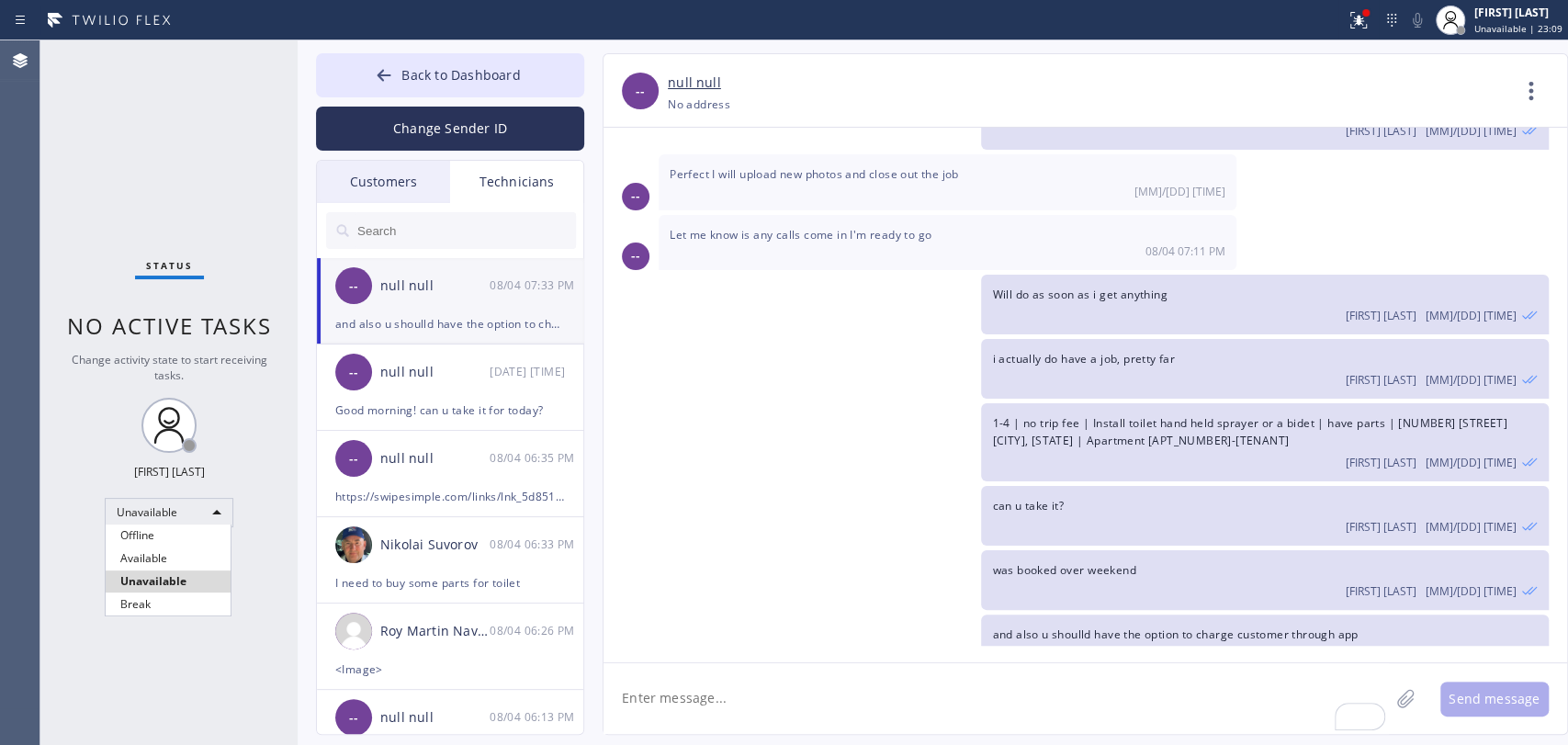 click on "Available" at bounding box center (168, 559) 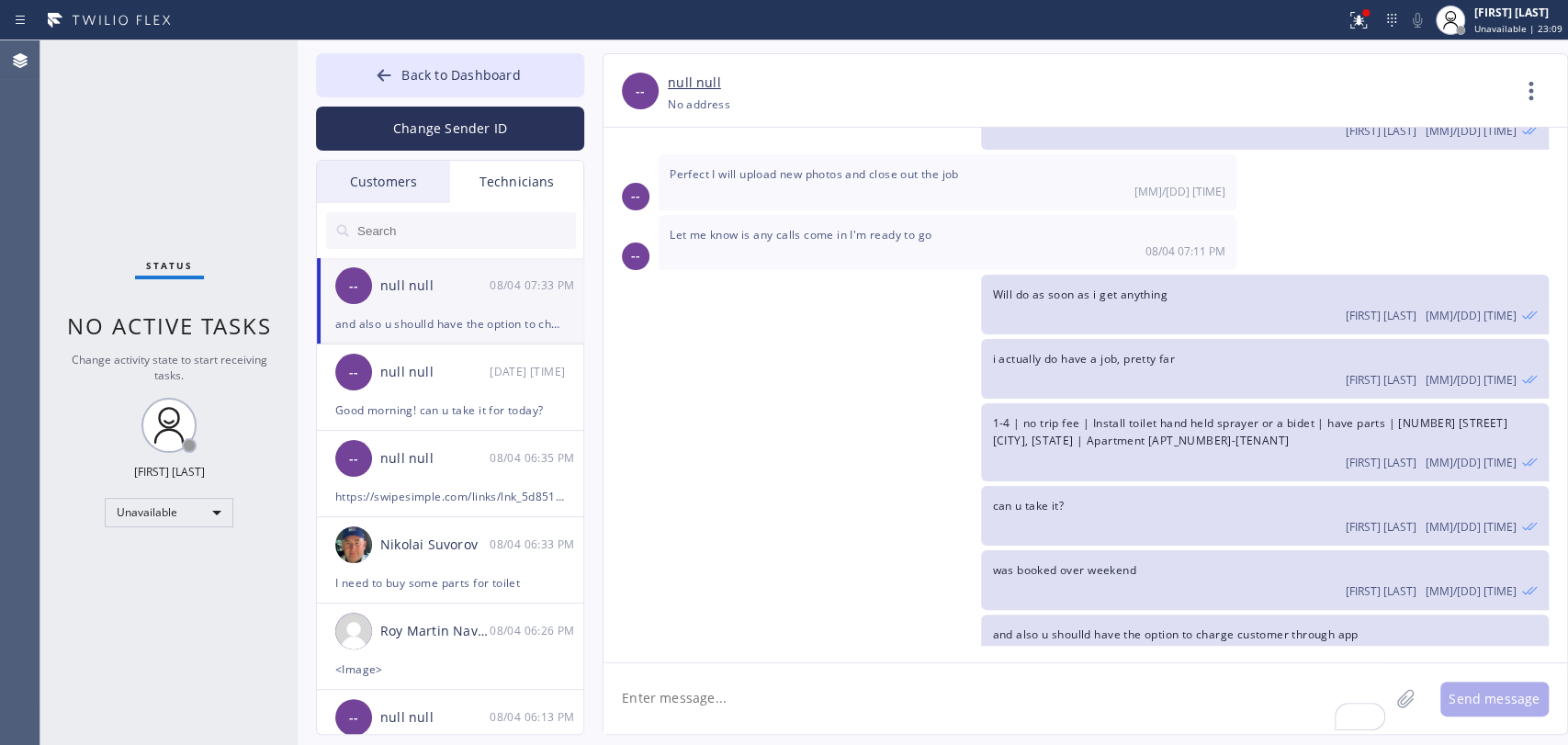 click on "Status   No active tasks     Change activity state to start receiving tasks.   Oleksiy  Dmitriev Unavailable" at bounding box center [169, 392] 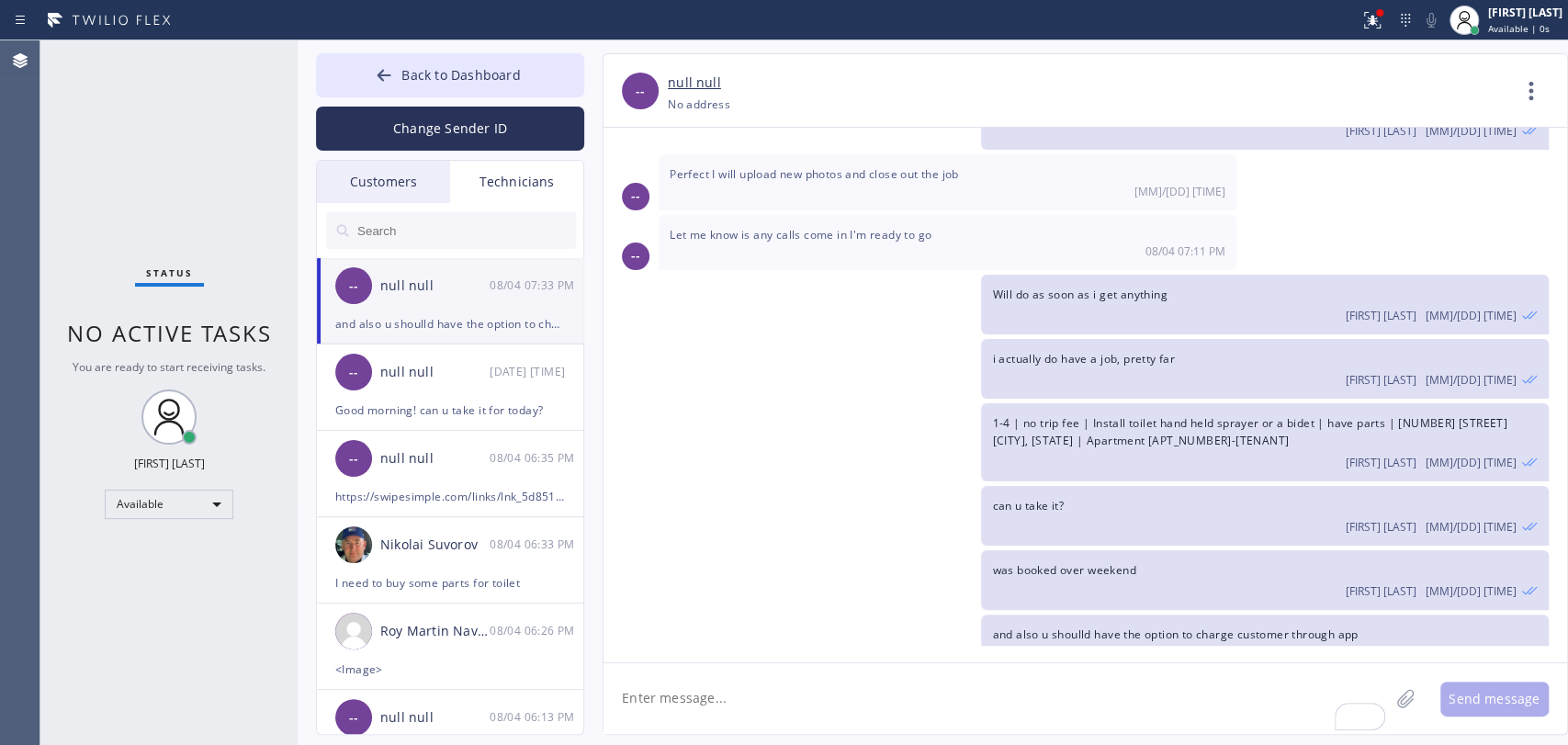 click on "and also u shoulld have the option to charge customer through app" at bounding box center (450, 323) 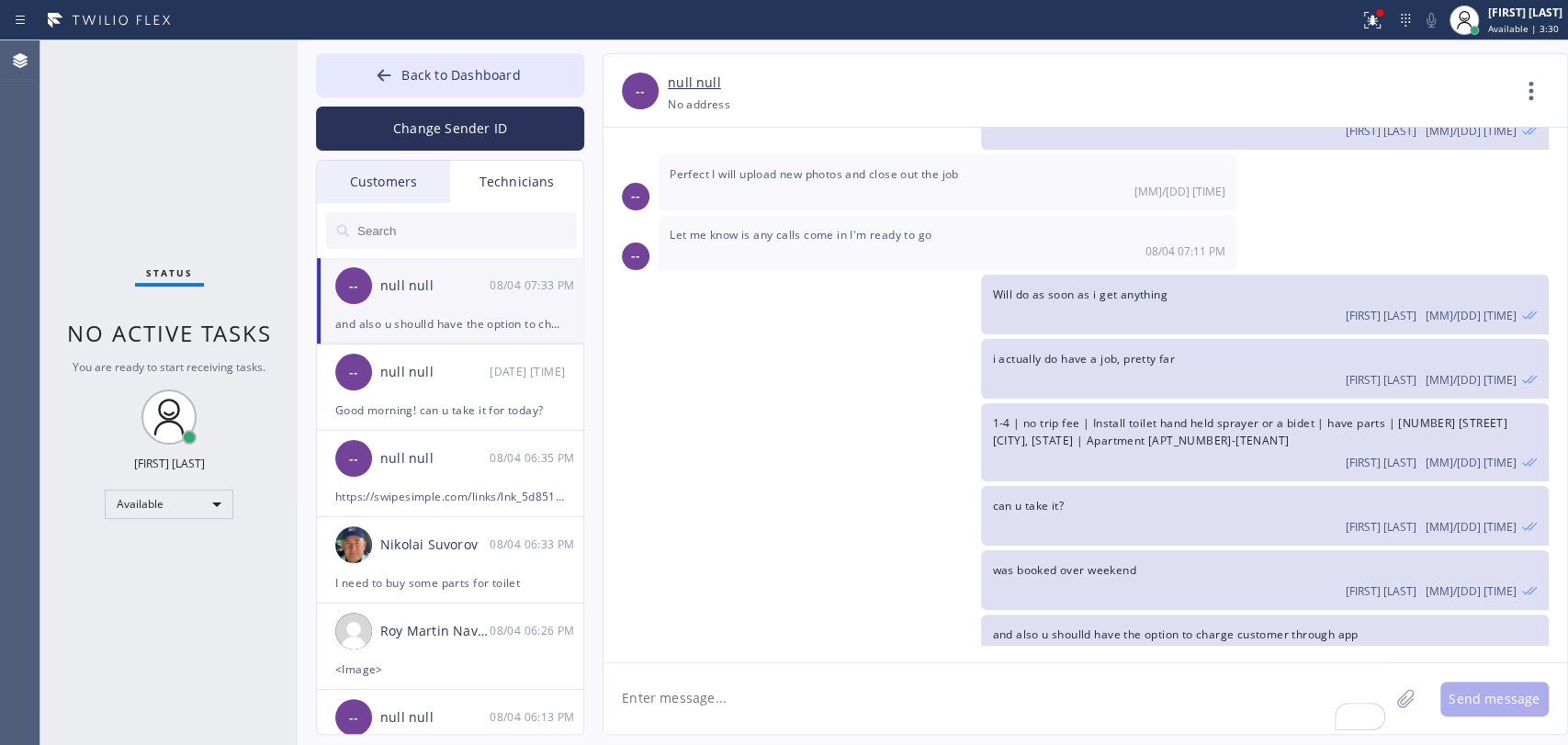 click on "Back to Dashboard" at bounding box center (450, 75) 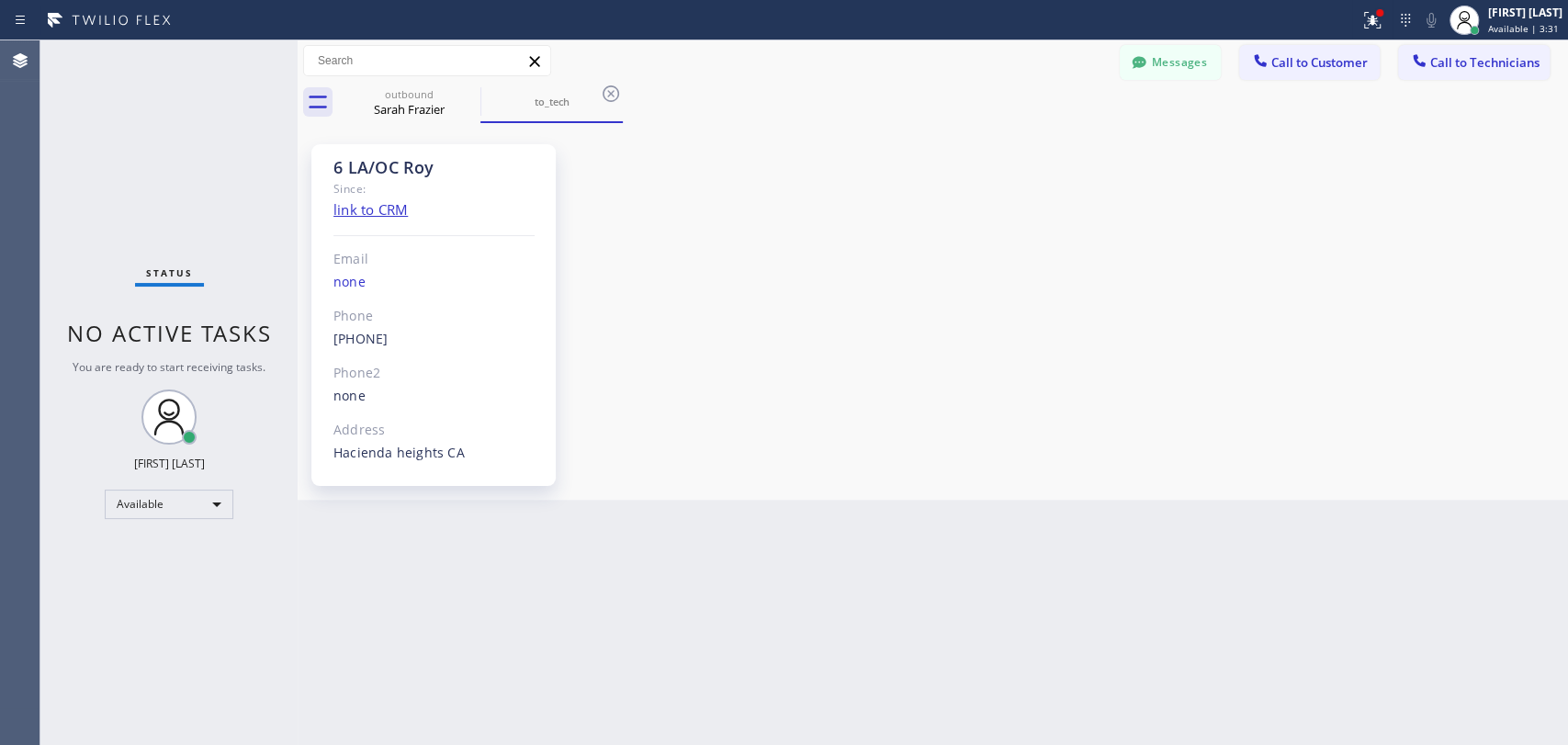 drag, startPoint x: 1512, startPoint y: 57, endPoint x: 1484, endPoint y: 58, distance: 28.017851 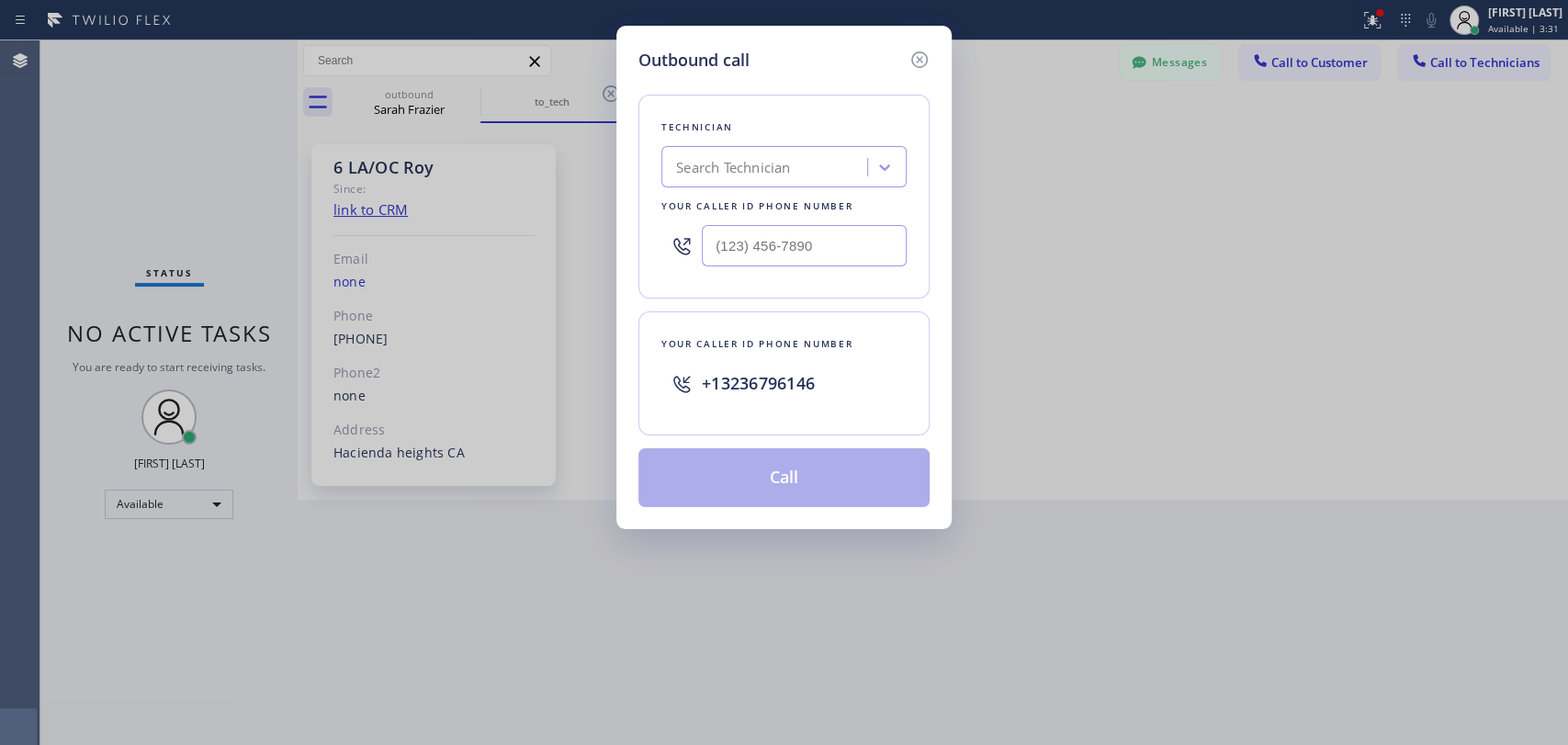 drag, startPoint x: 934, startPoint y: 121, endPoint x: 874, endPoint y: 128, distance: 60.40695 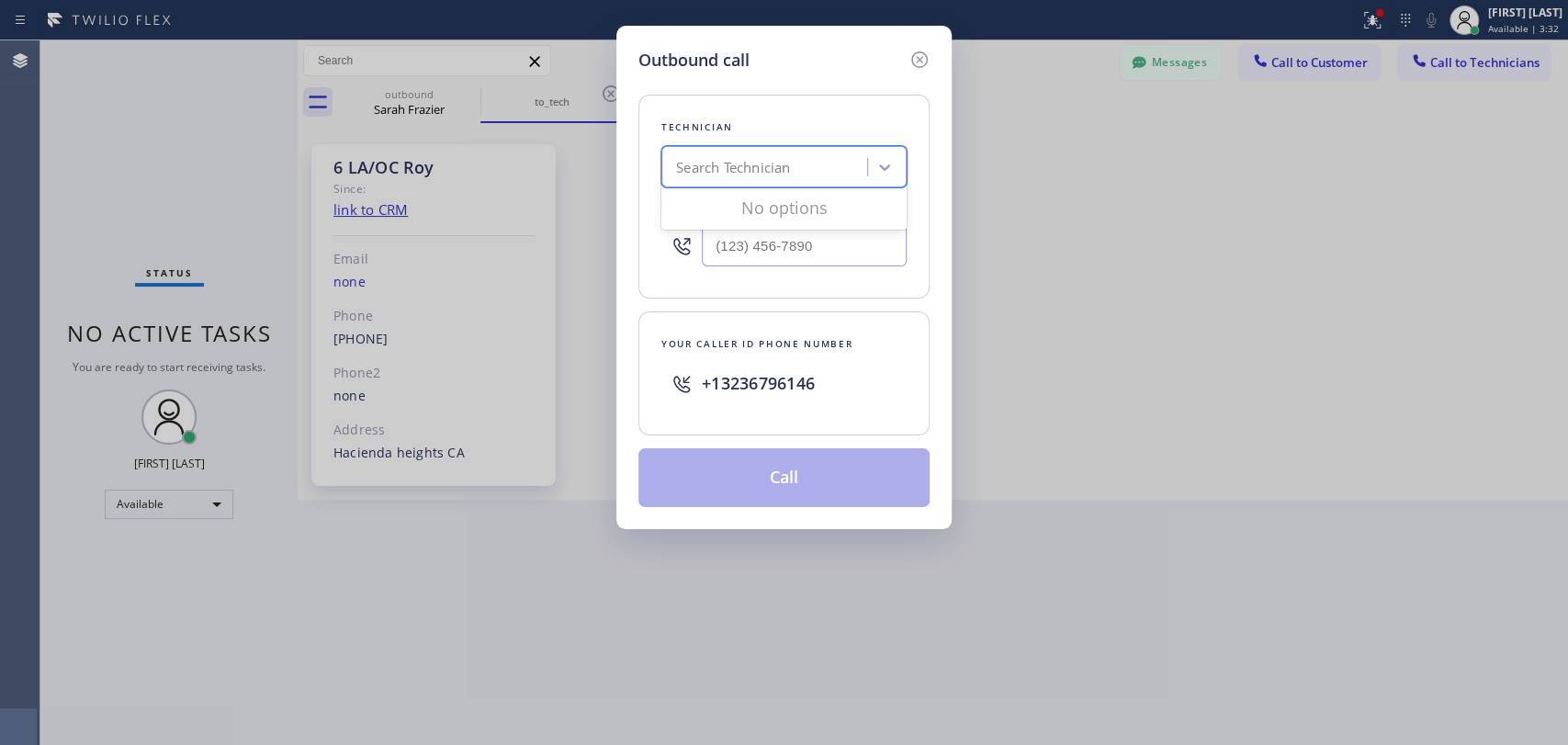 click on "Search Technician" at bounding box center (767, 167) 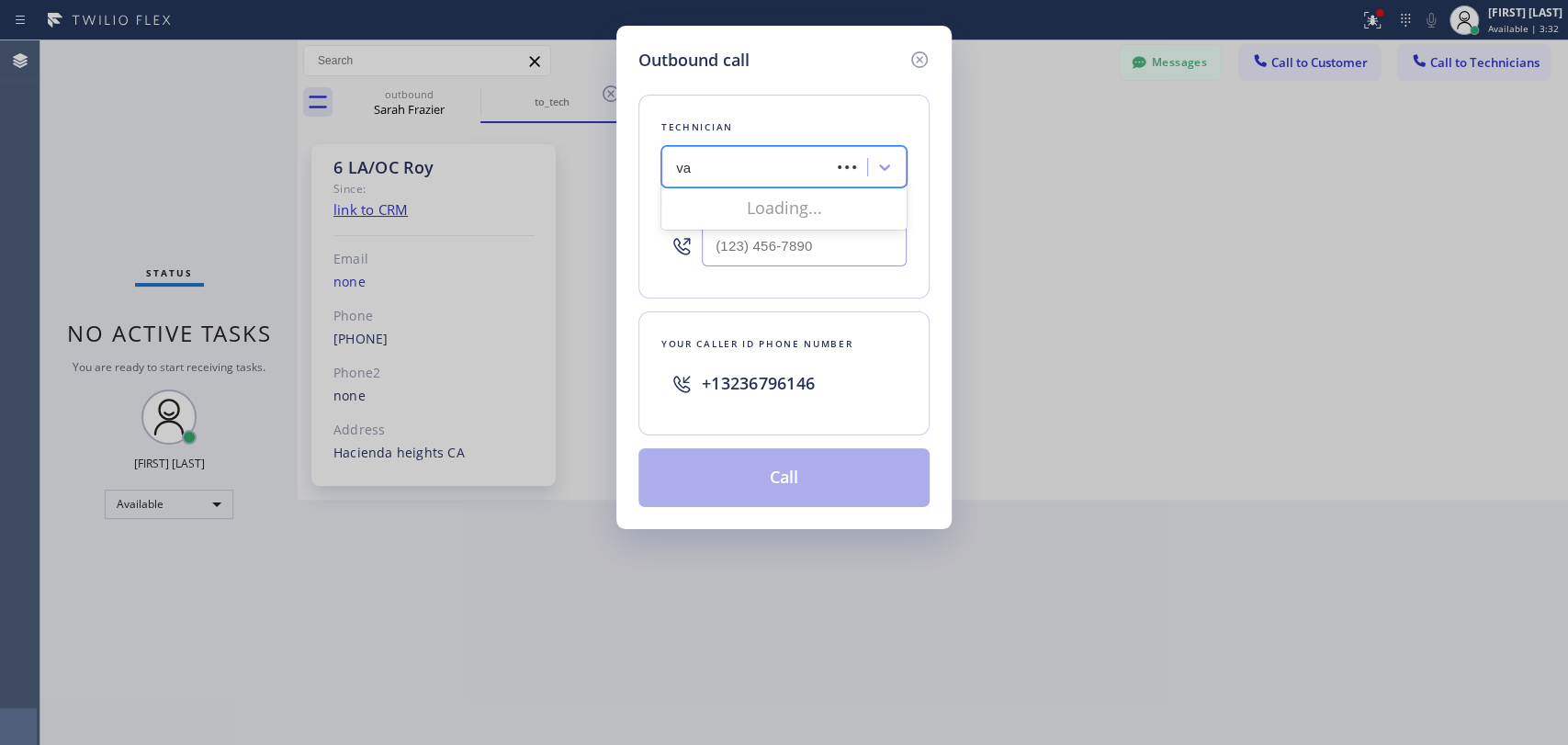 type on "vad" 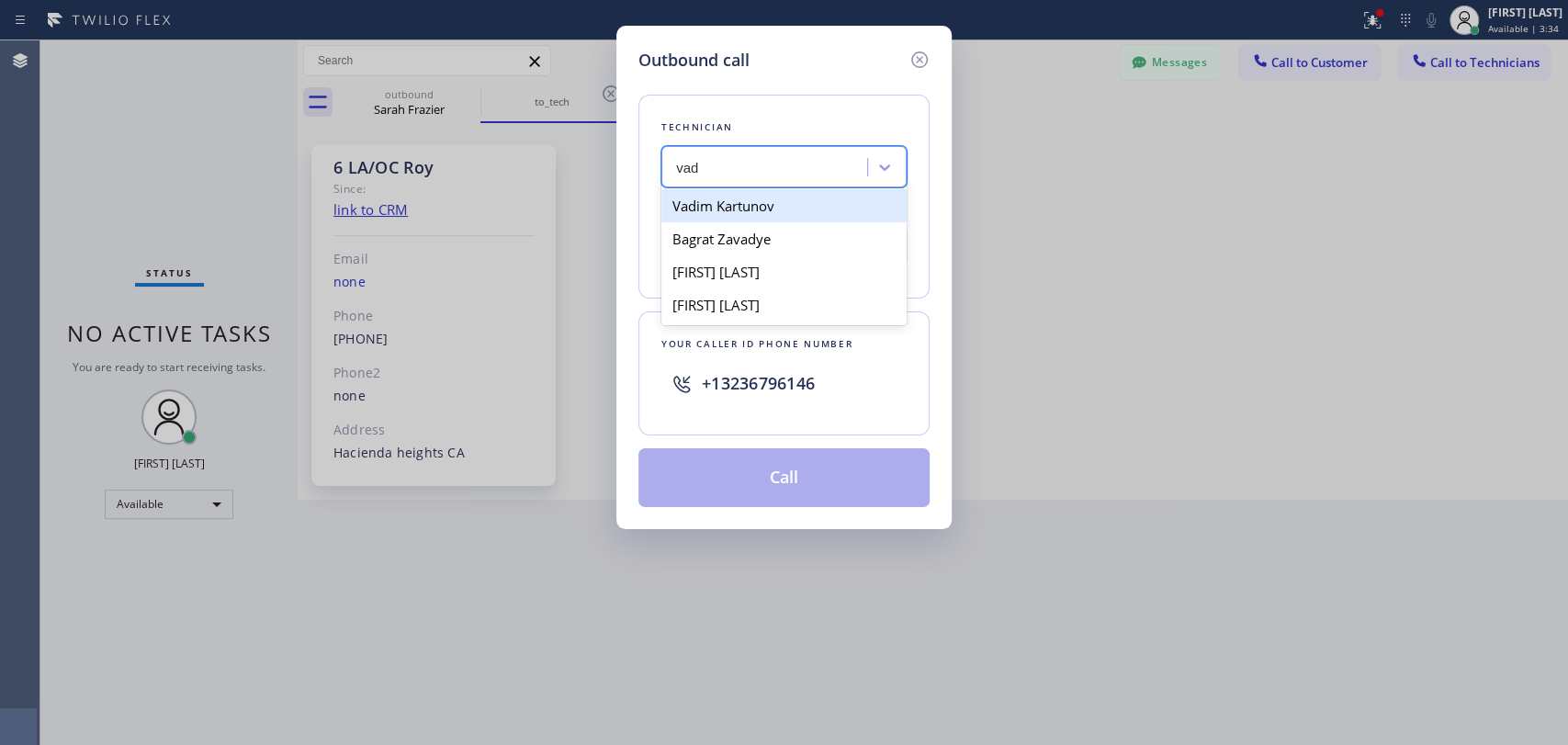 click on "Vadim Kartunov" at bounding box center (784, 206) 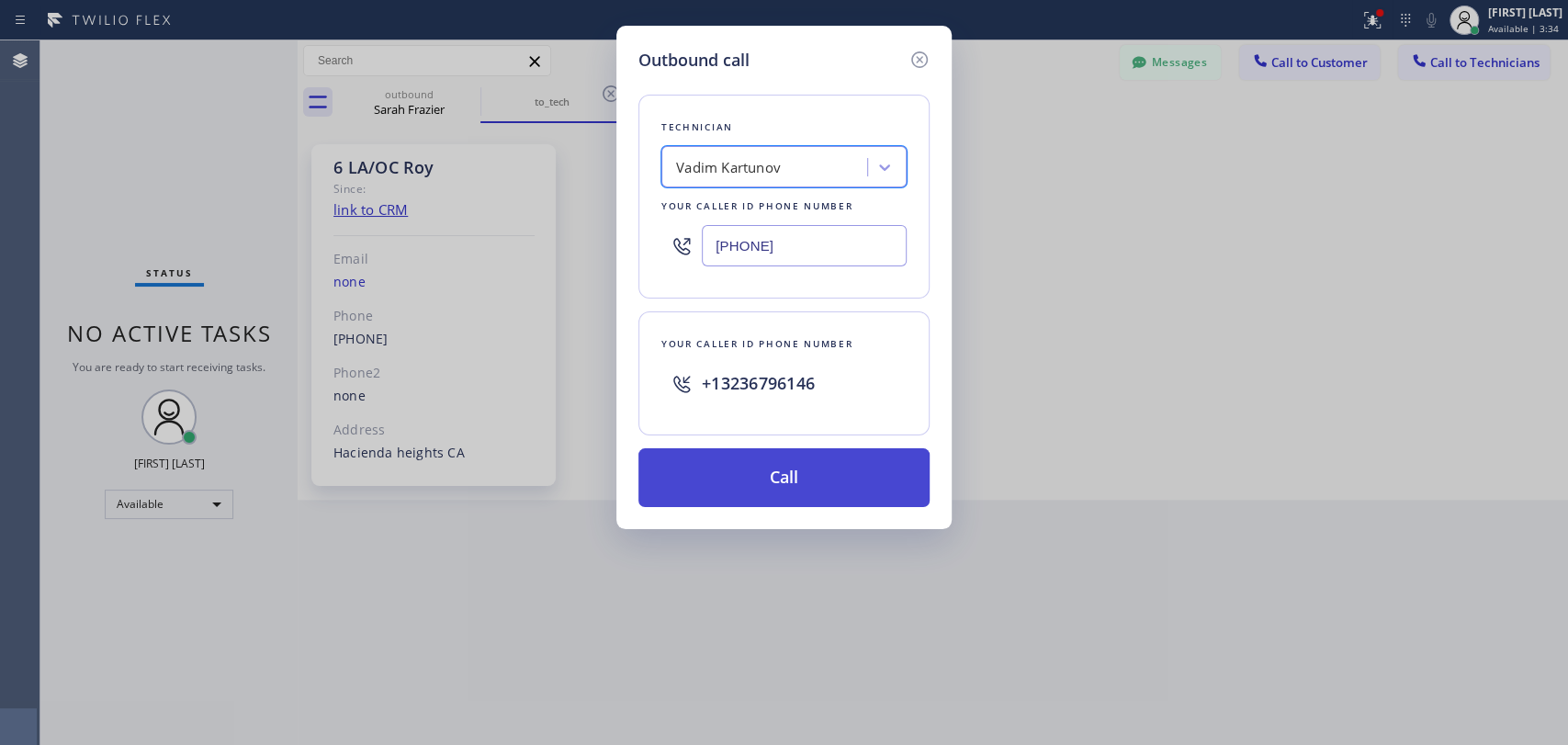 click on "Call" at bounding box center [784, 478] 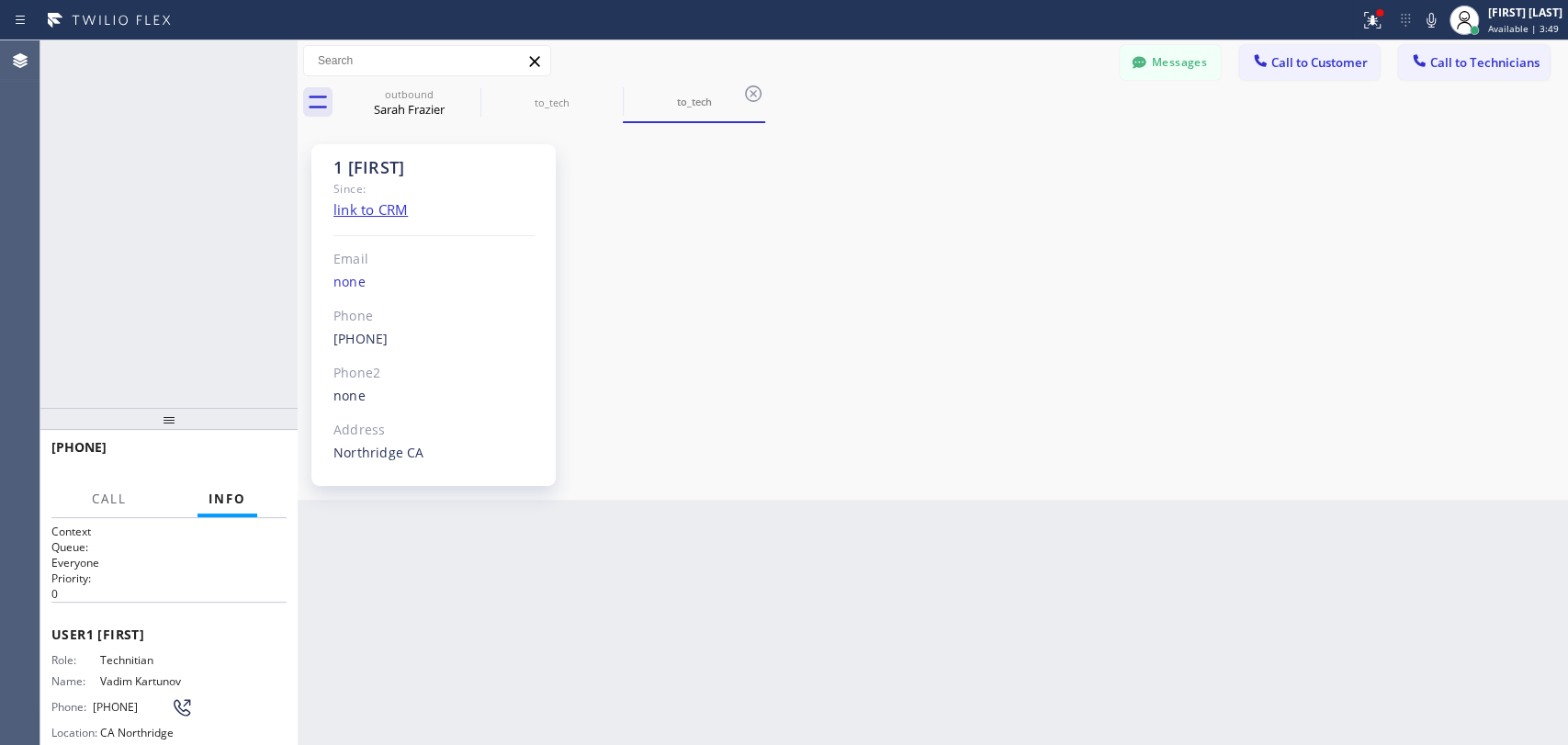 scroll, scrollTop: 5809, scrollLeft: 0, axis: vertical 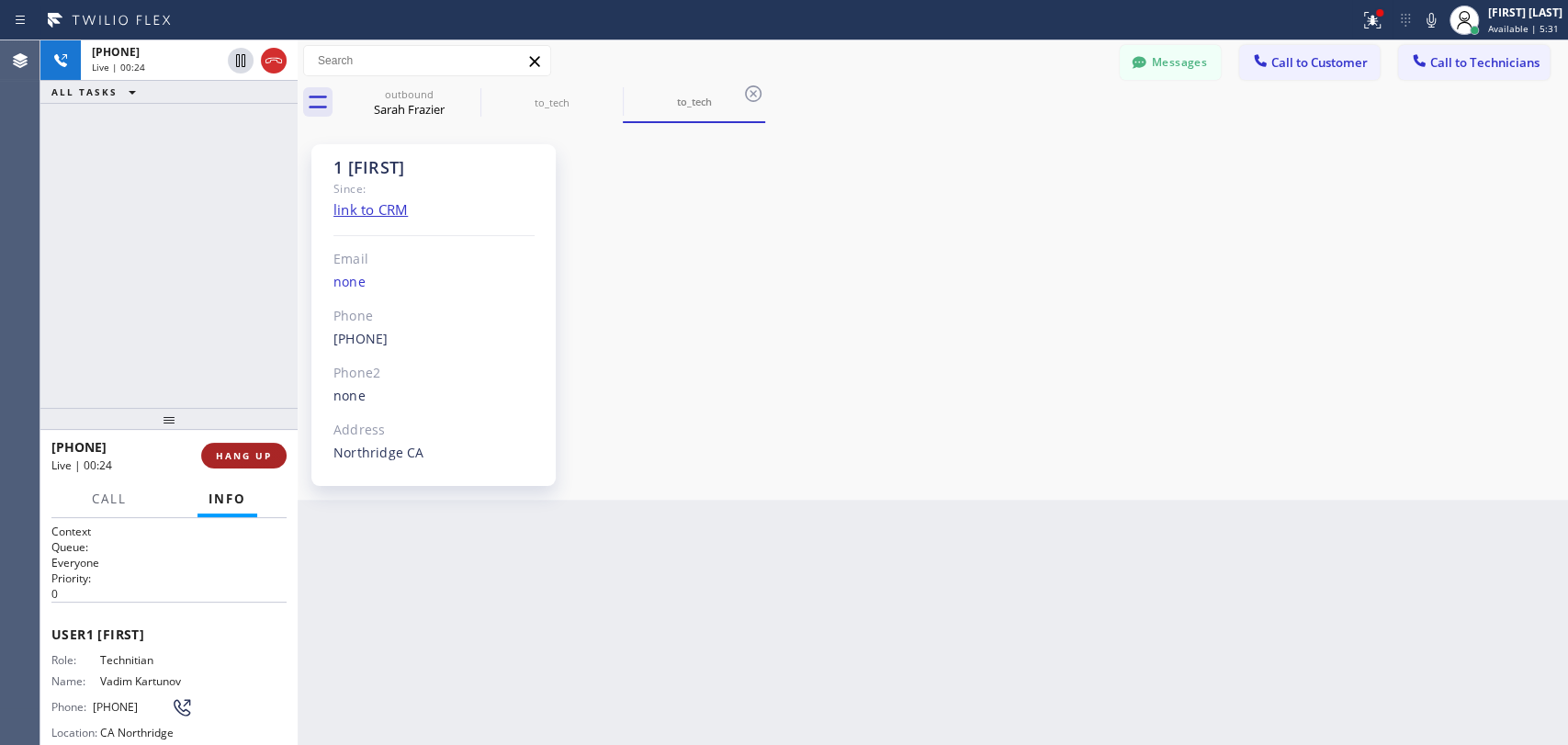 click on "HANG UP" at bounding box center (243, 456) 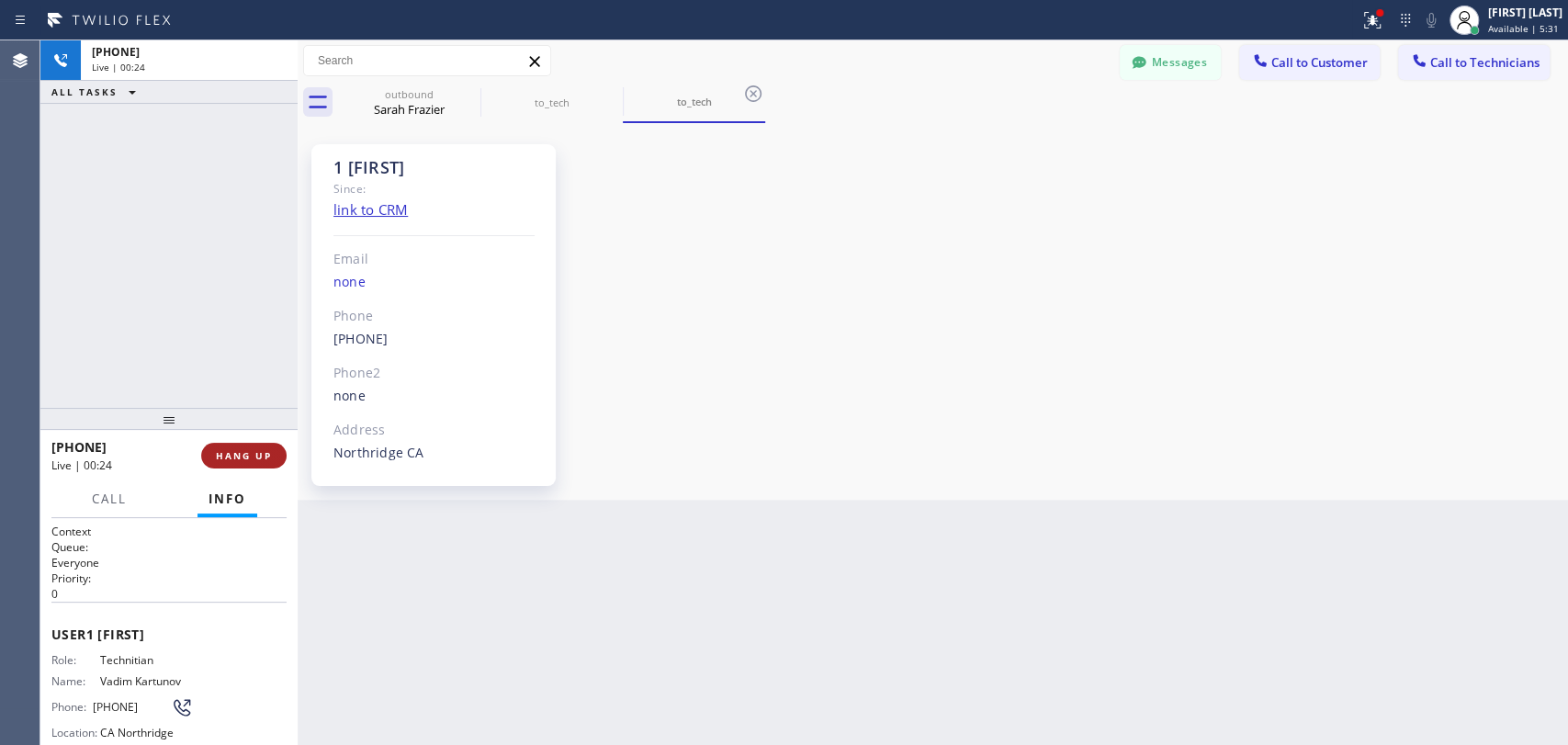 click on "HANG UP" at bounding box center (243, 456) 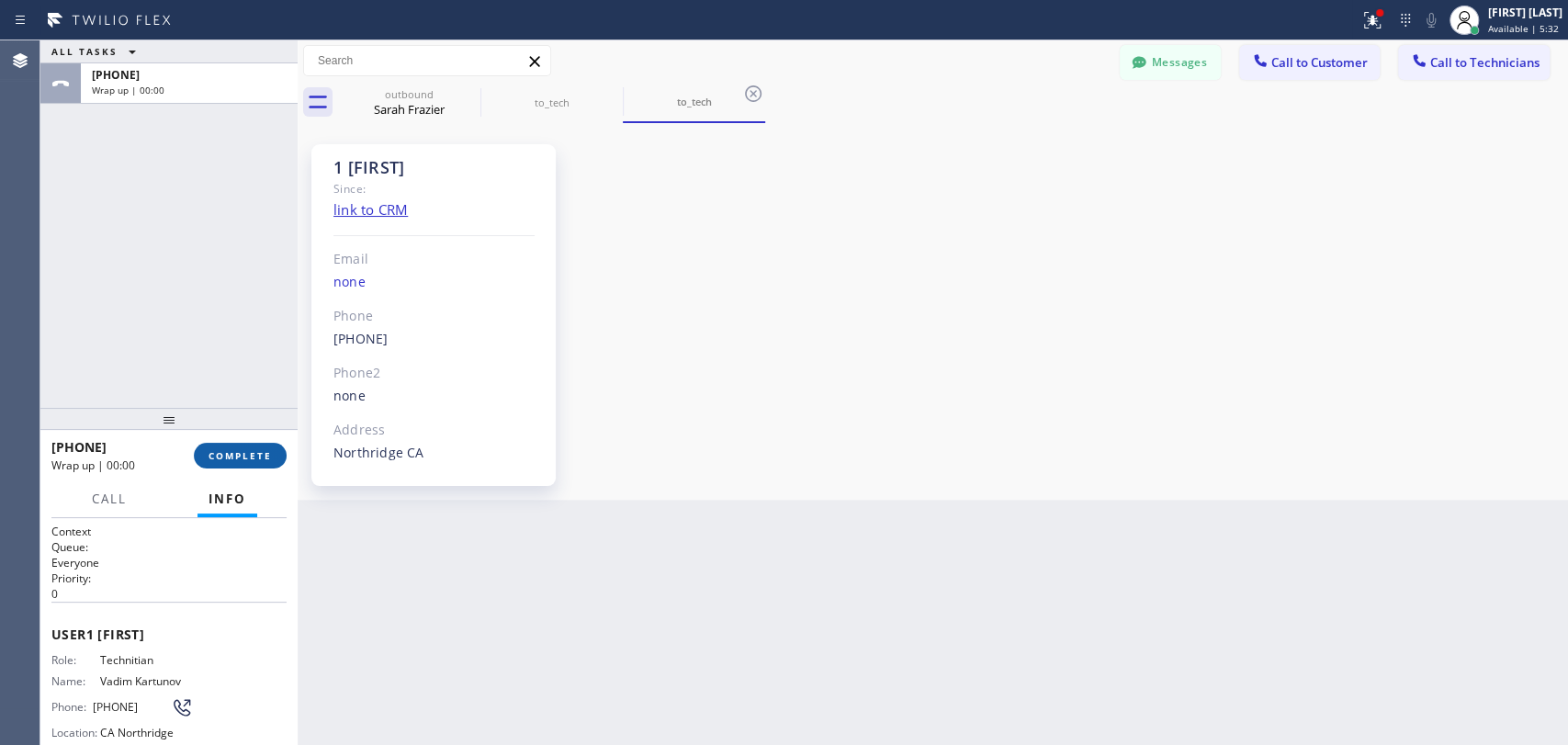 click on "COMPLETE" at bounding box center (240, 456) 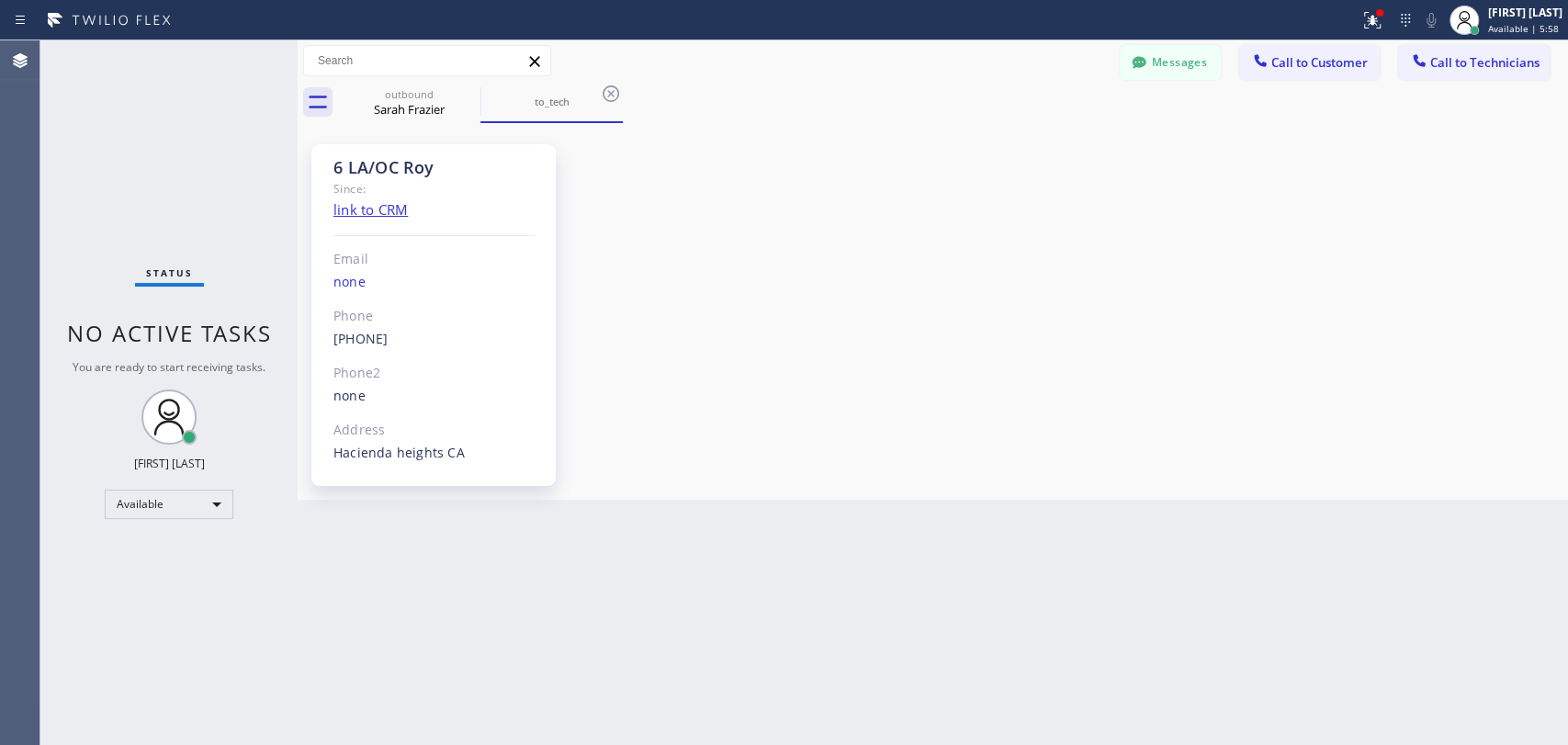 drag, startPoint x: 1470, startPoint y: 456, endPoint x: 1097, endPoint y: 303, distance: 403.16002 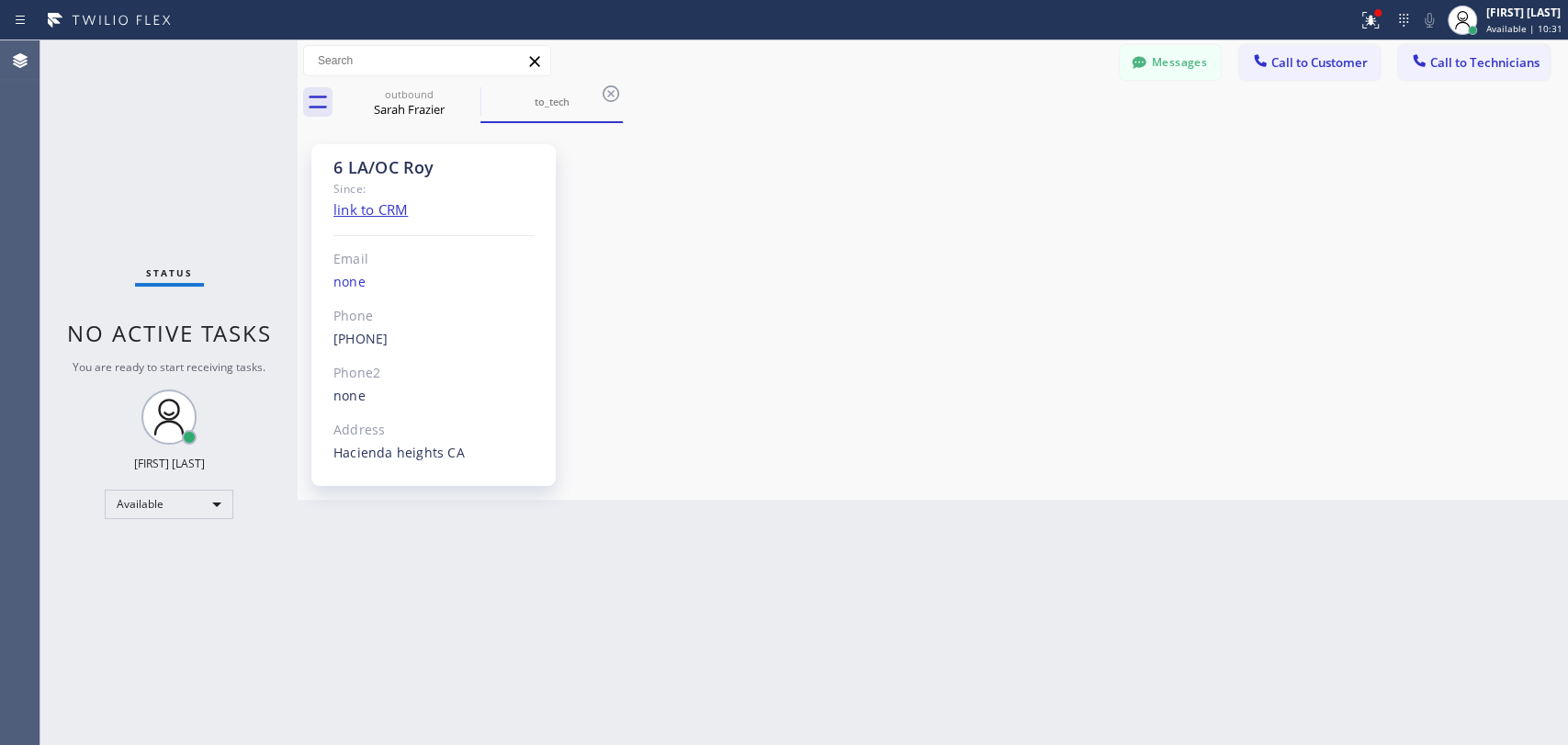 click at bounding box center (1139, 64) 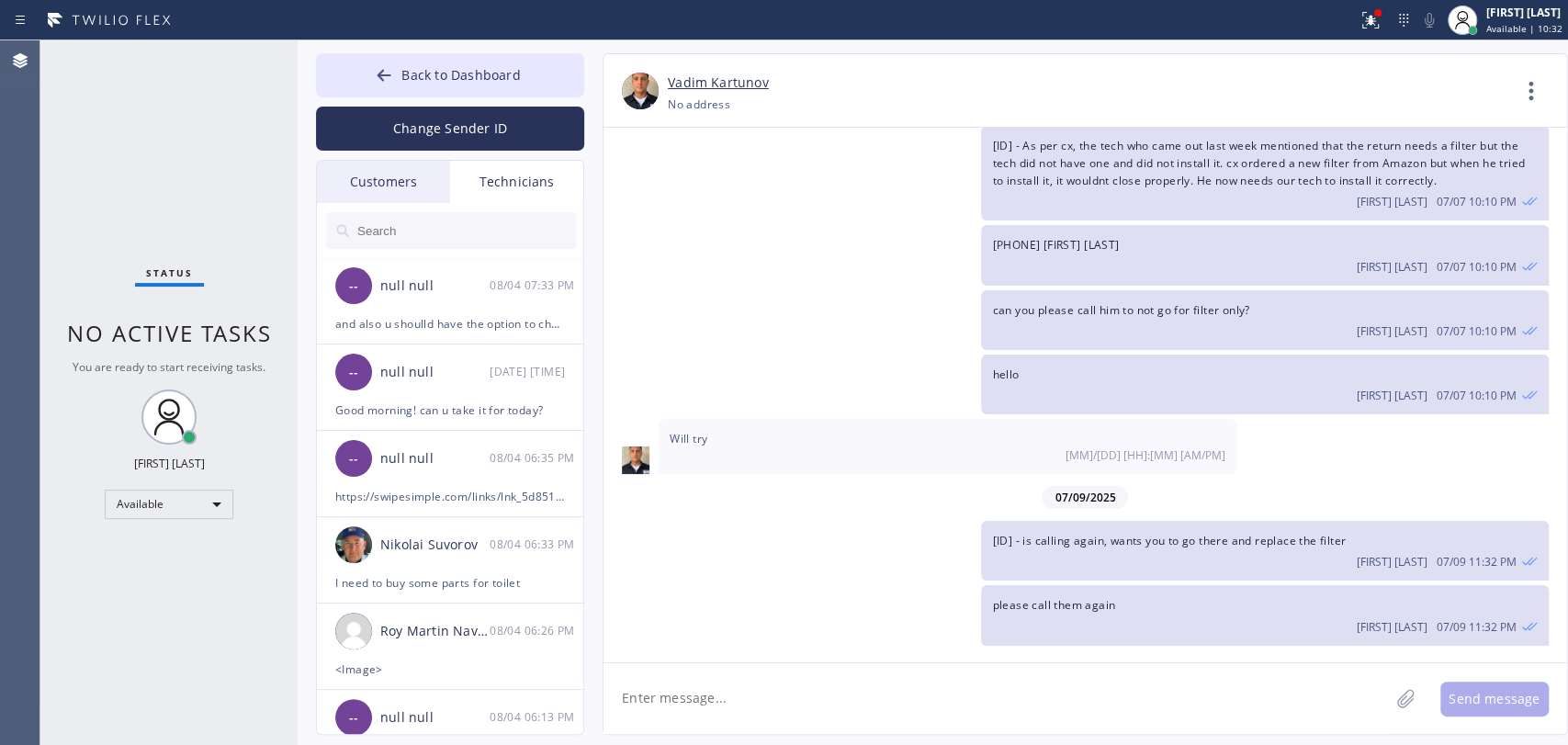 click at bounding box center (466, 231) 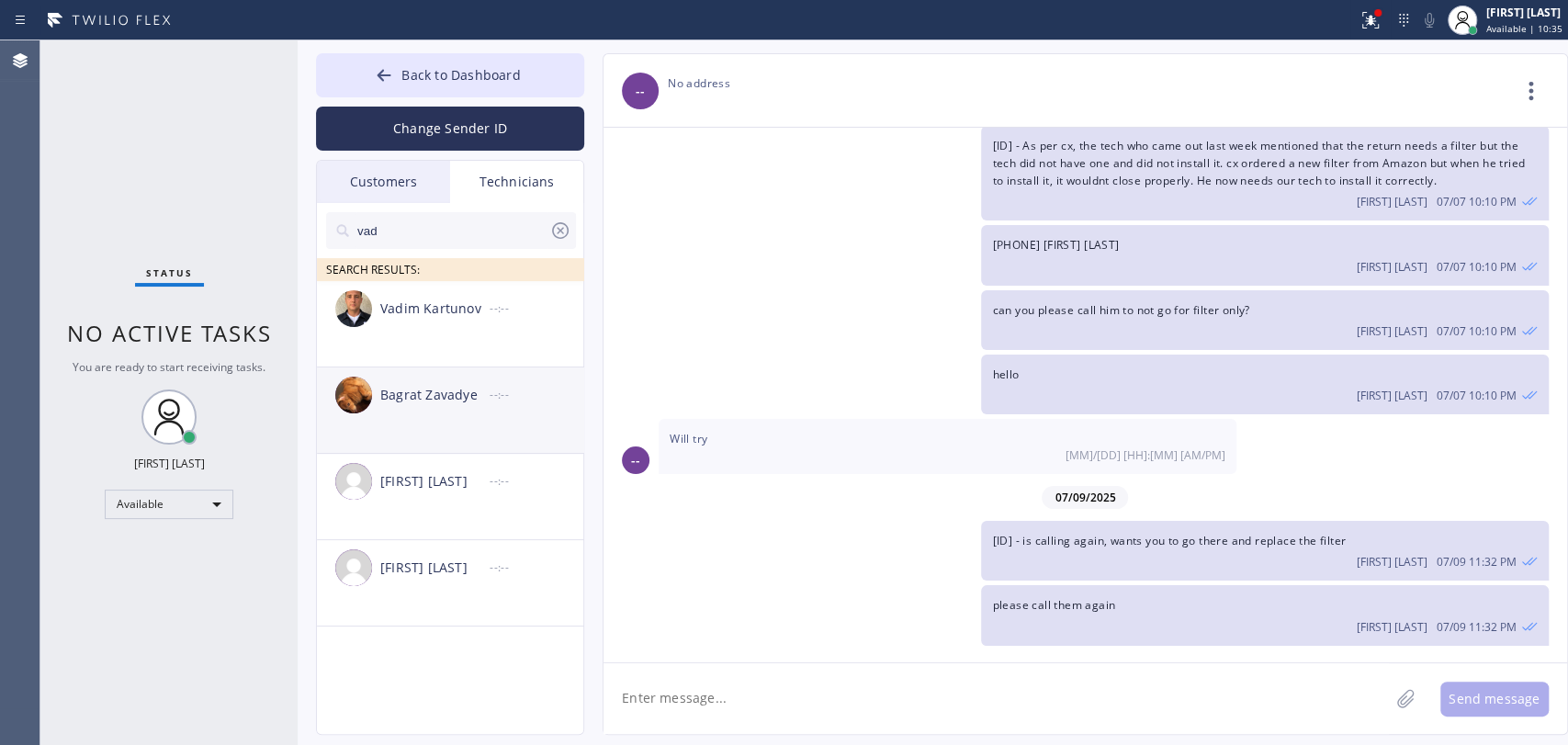 type on "vad" 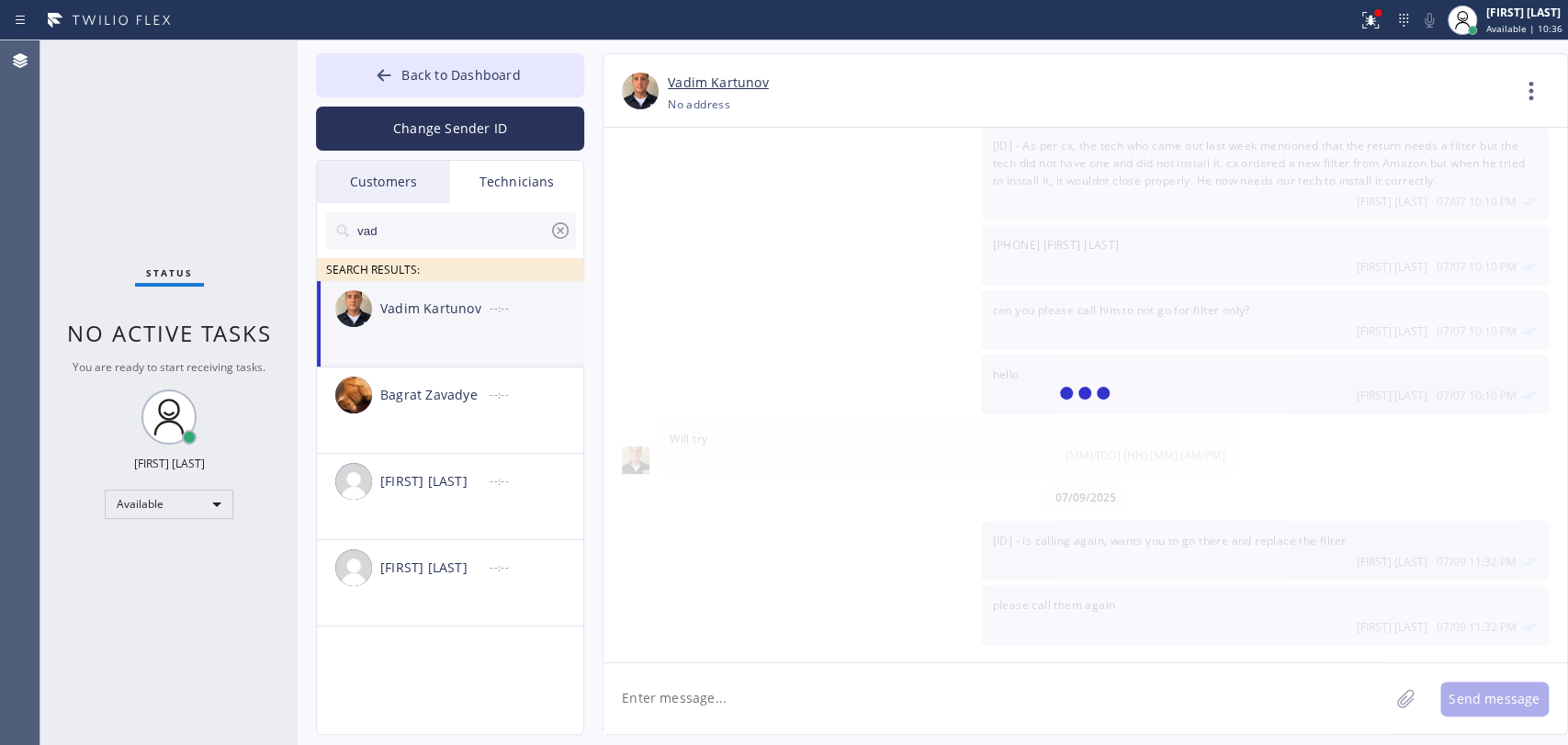 click 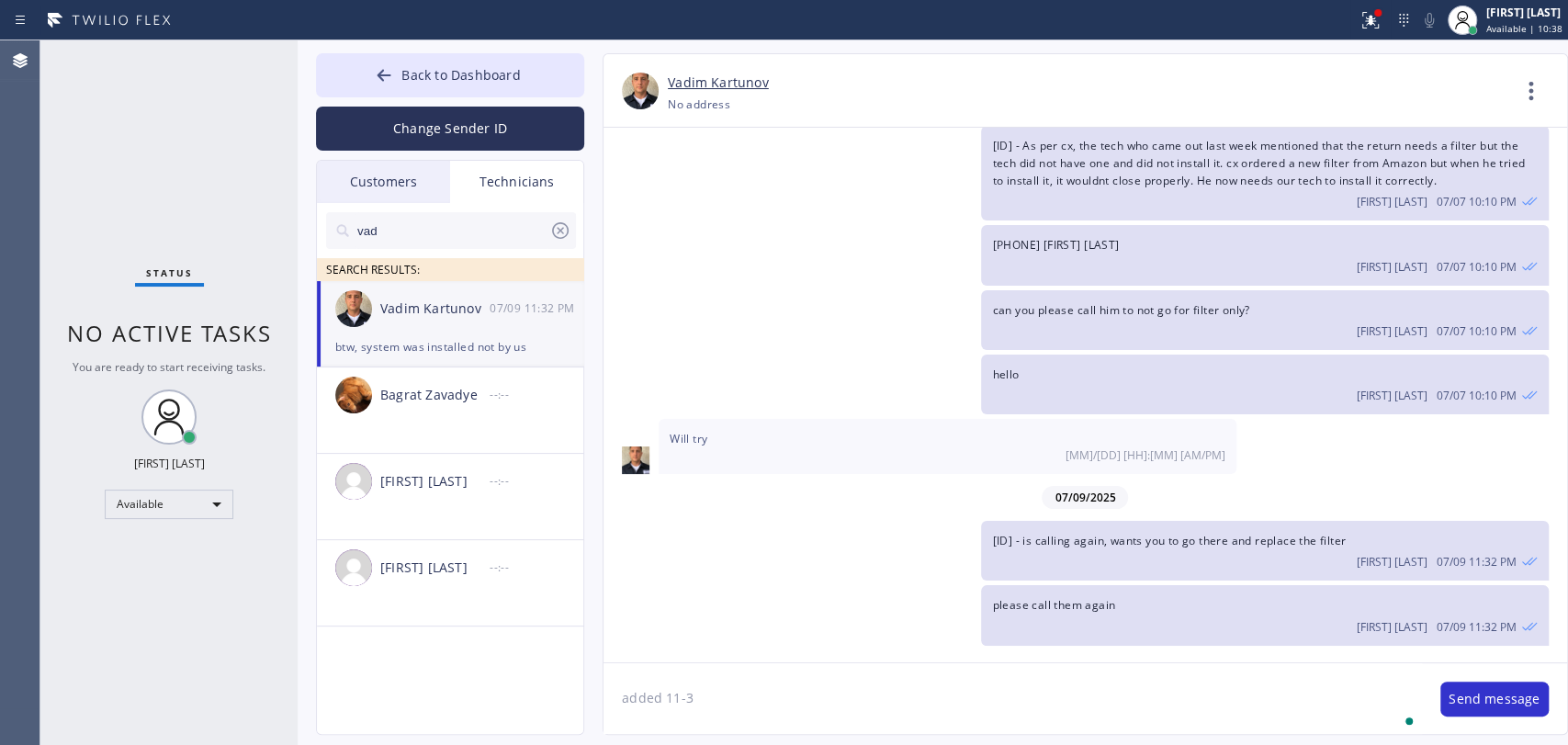 type on "added 11-3" 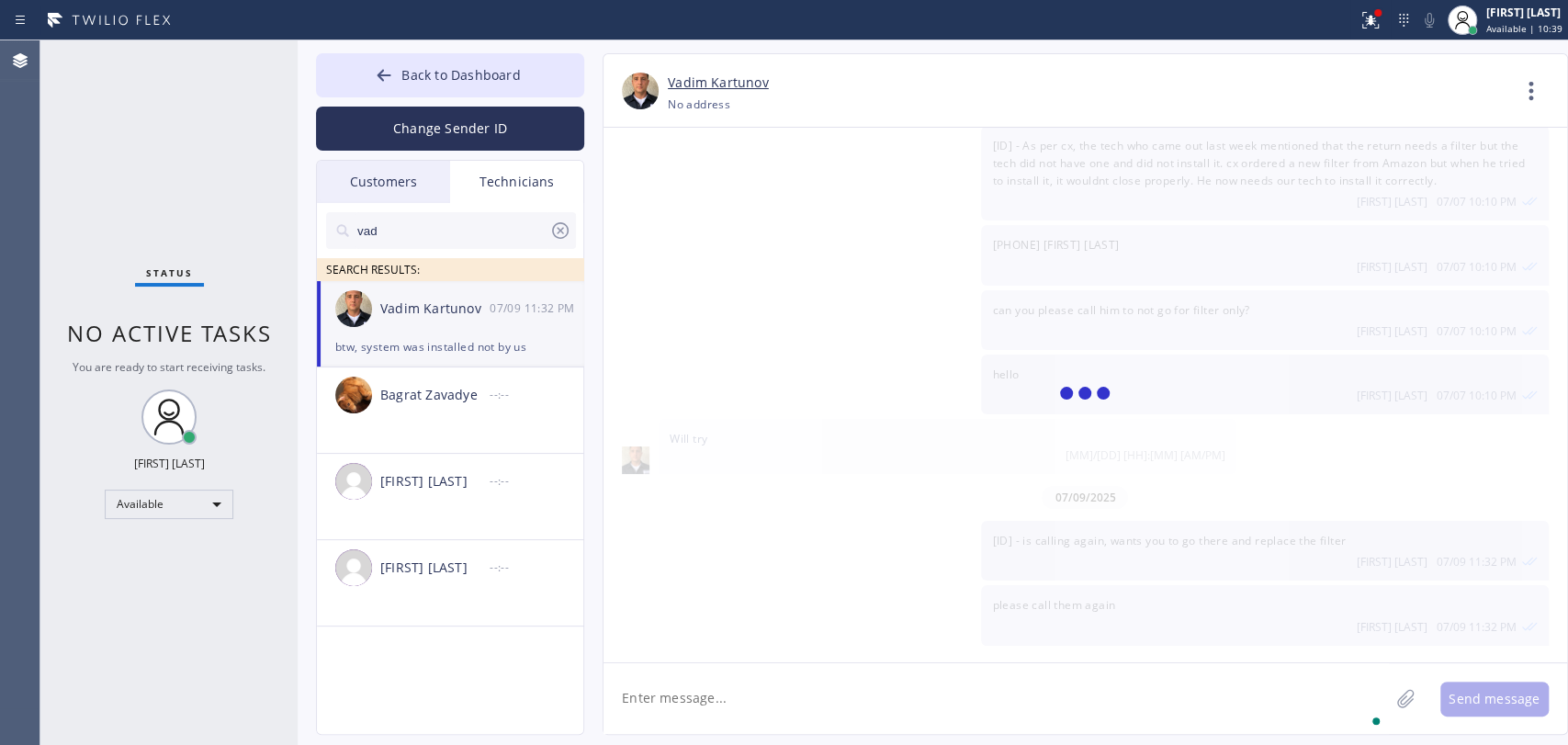 scroll, scrollTop: 5915, scrollLeft: 0, axis: vertical 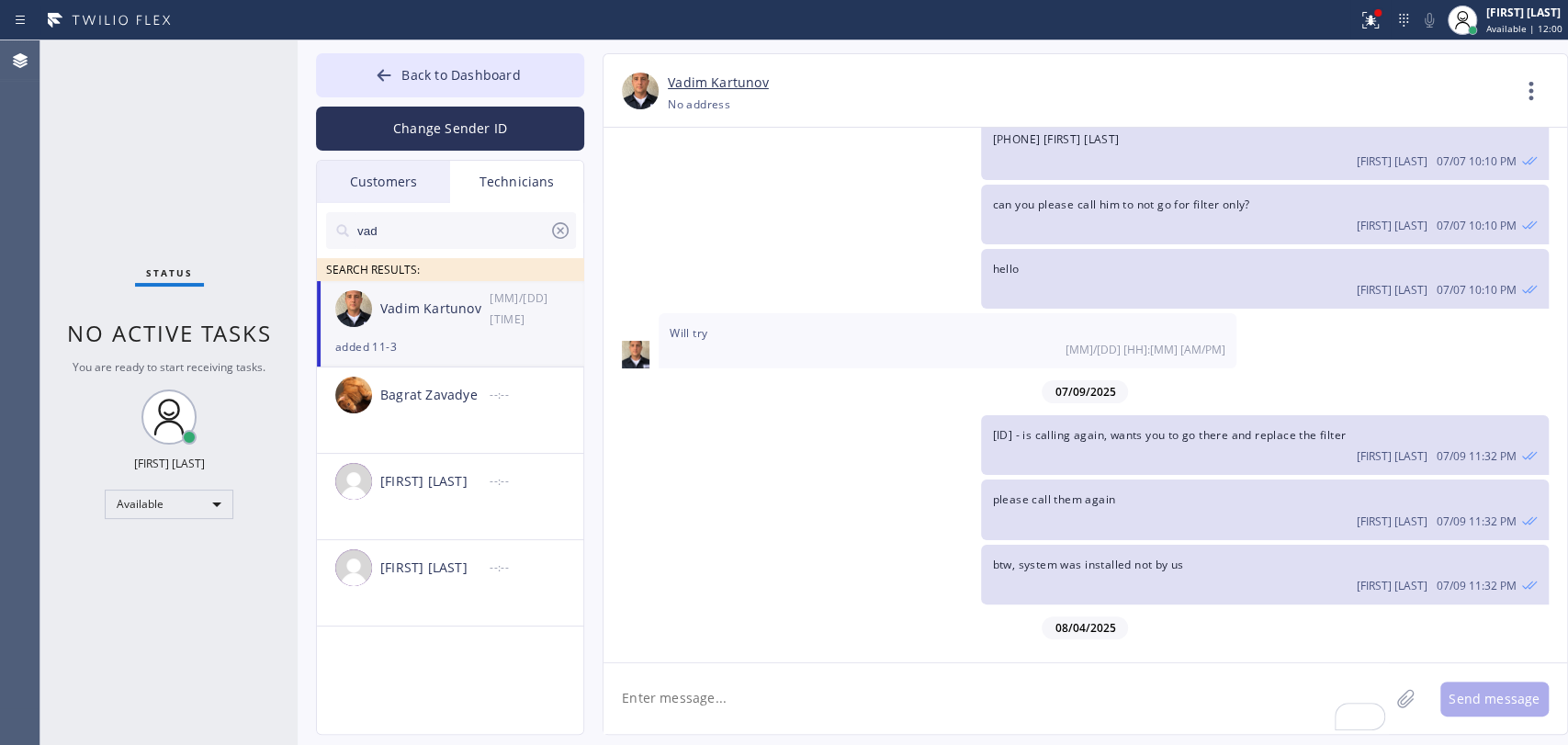 click on "Status   No active tasks     You are ready to start receiving tasks.   Oleksiy  Dmitriev Available" at bounding box center [169, 392] 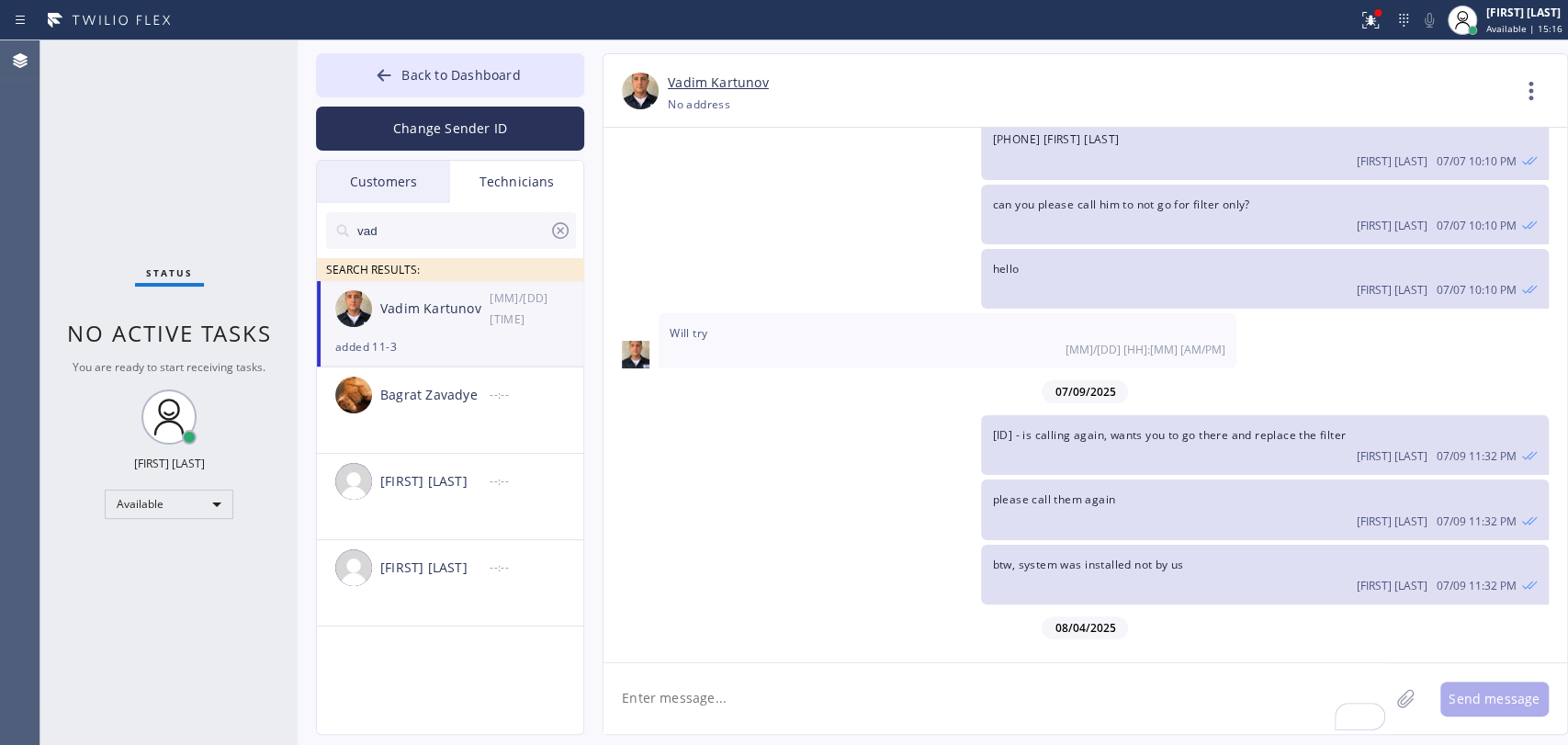 click on "Status   No active tasks     You are ready to start receiving tasks.   Oleksiy  Dmitriev Available" at bounding box center (169, 392) 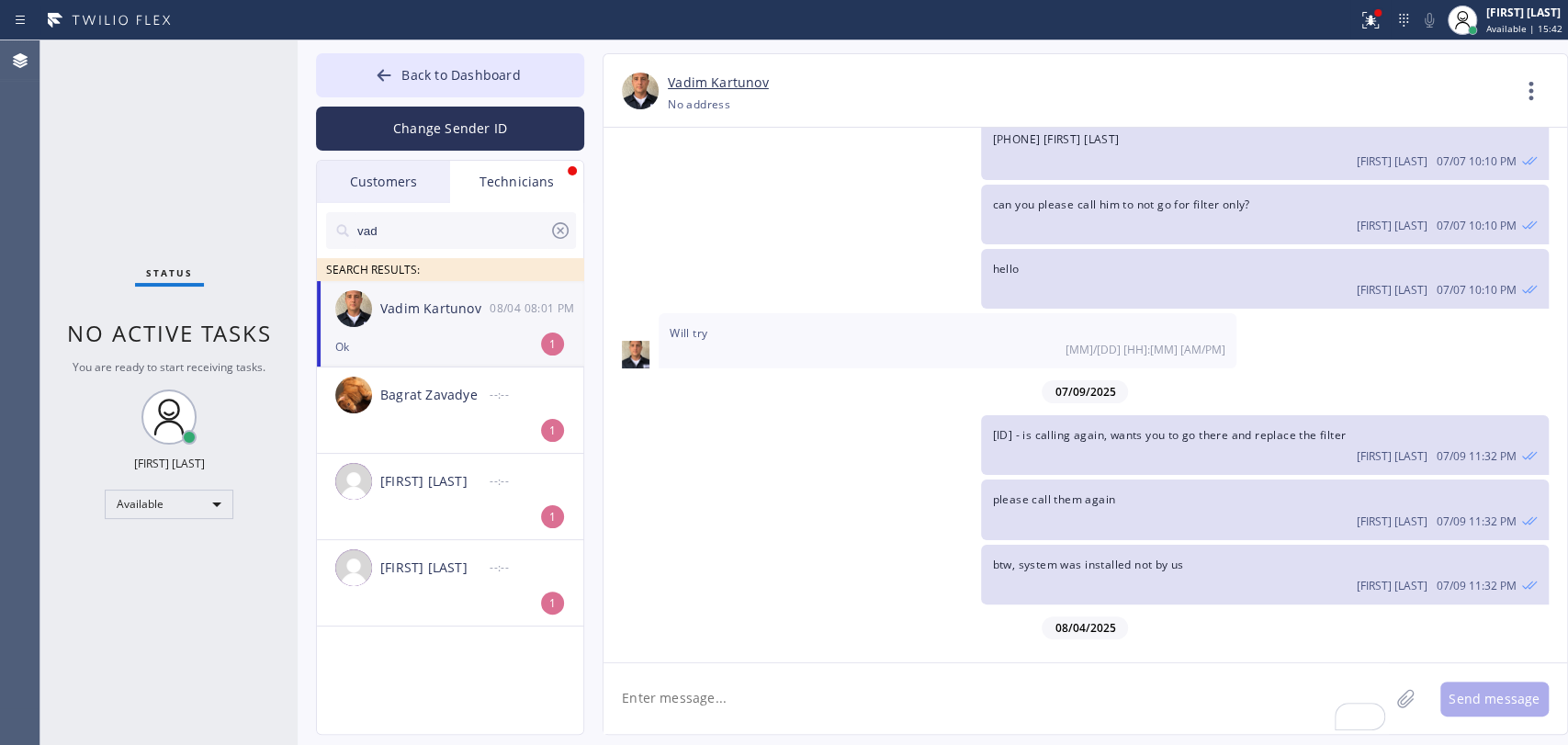 scroll, scrollTop: 5974, scrollLeft: 0, axis: vertical 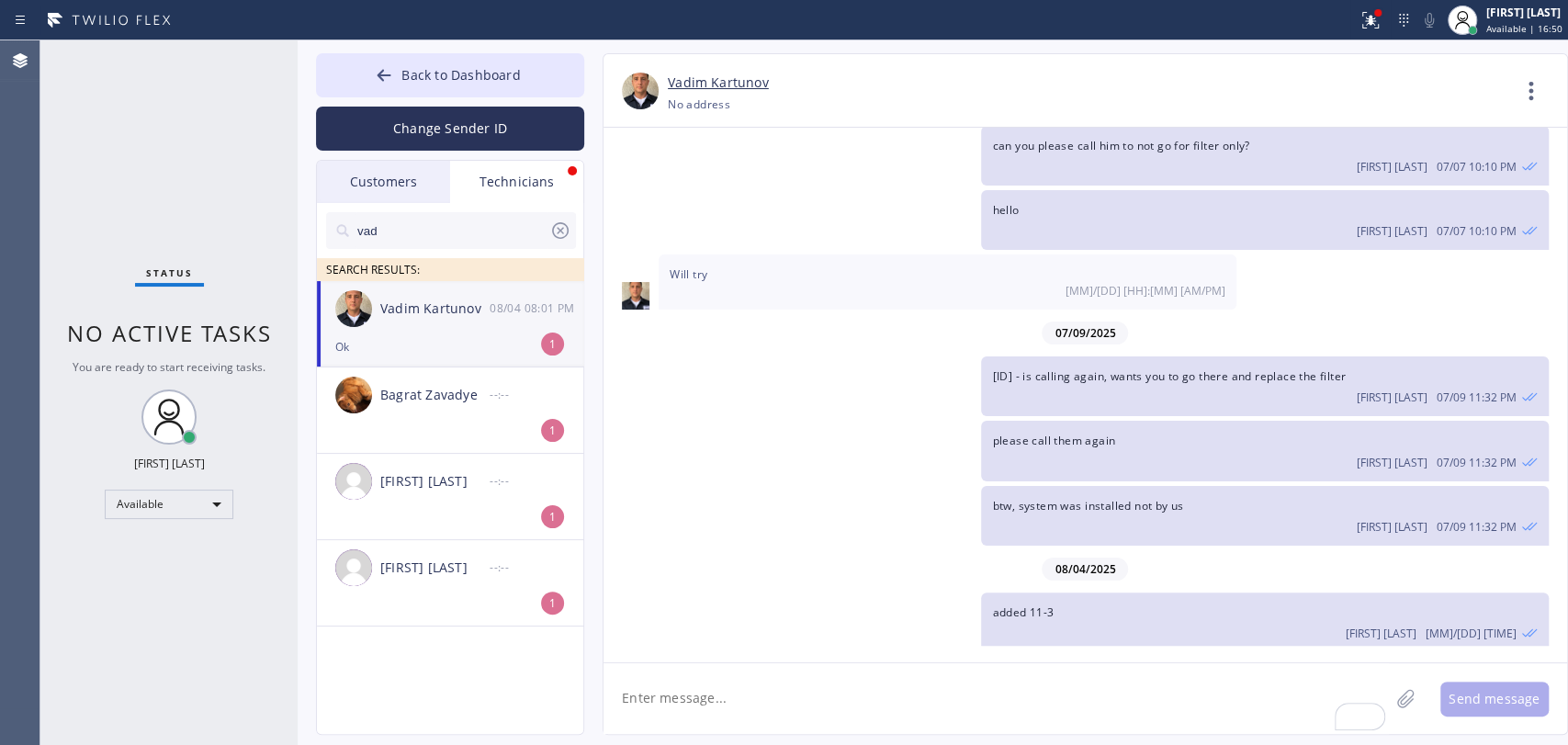 click on "08/04 08:01 PM" at bounding box center [537, 308] 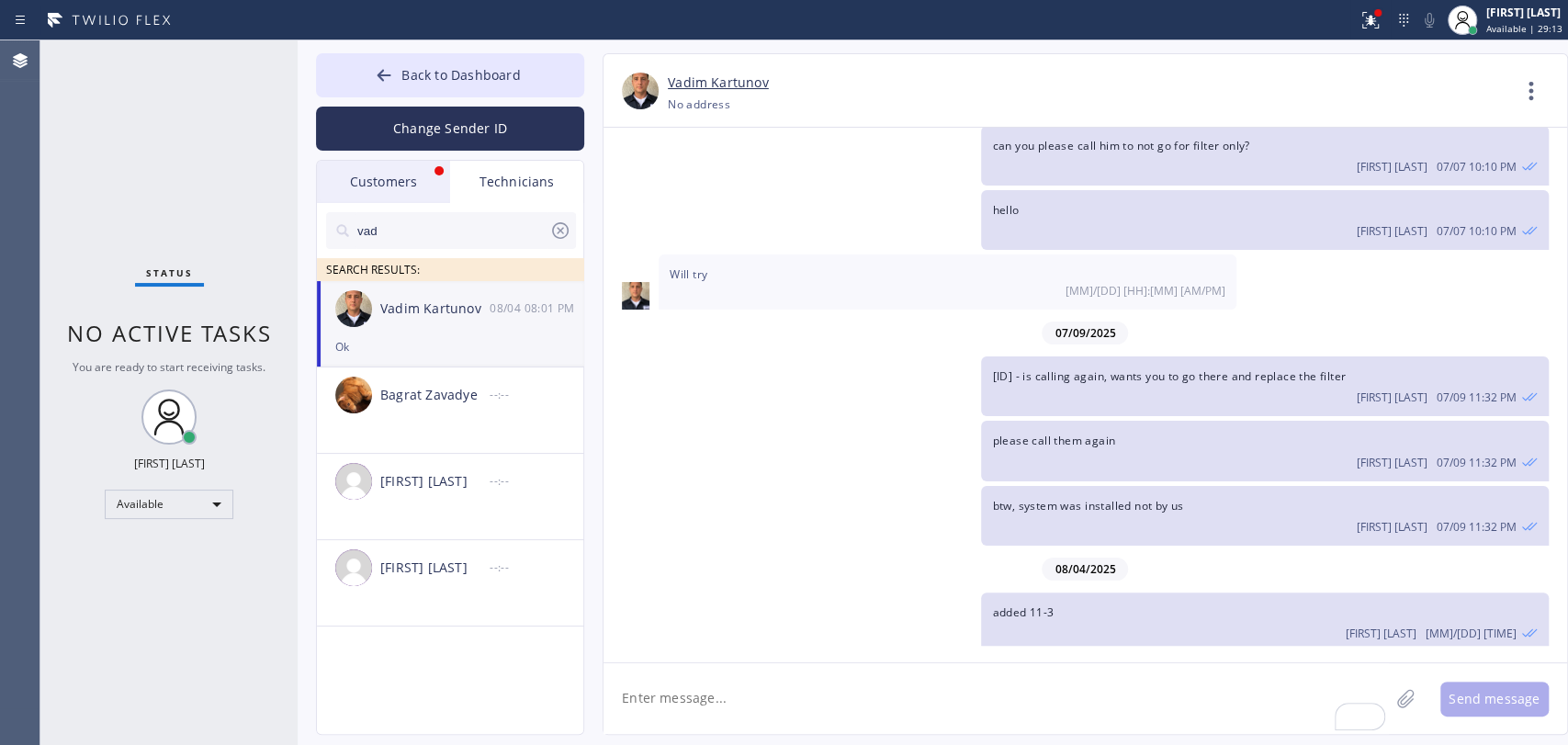 click on "Customers" at bounding box center (383, 182) 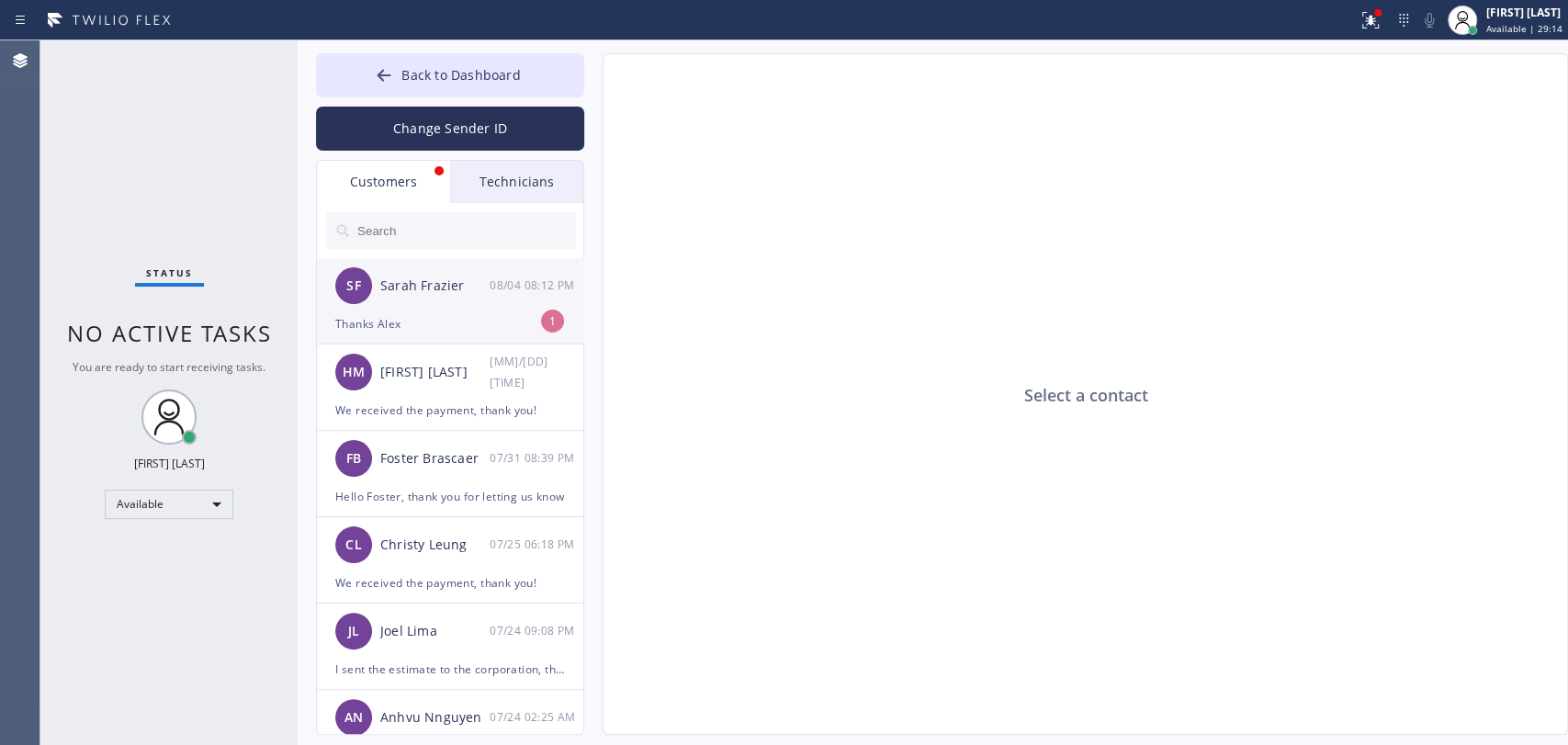 click on "Sarah  Frazier" at bounding box center [434, 286] 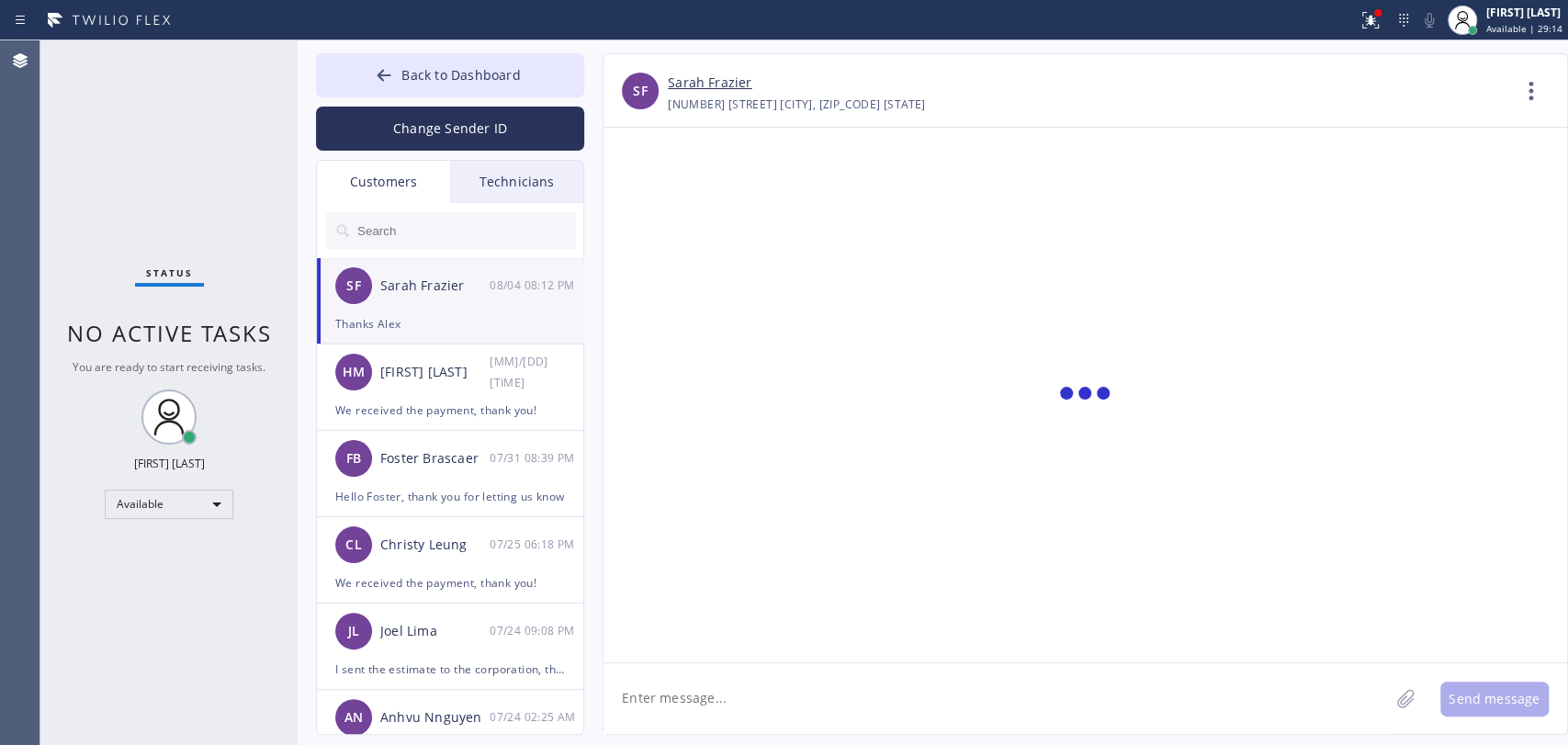 scroll, scrollTop: 891, scrollLeft: 0, axis: vertical 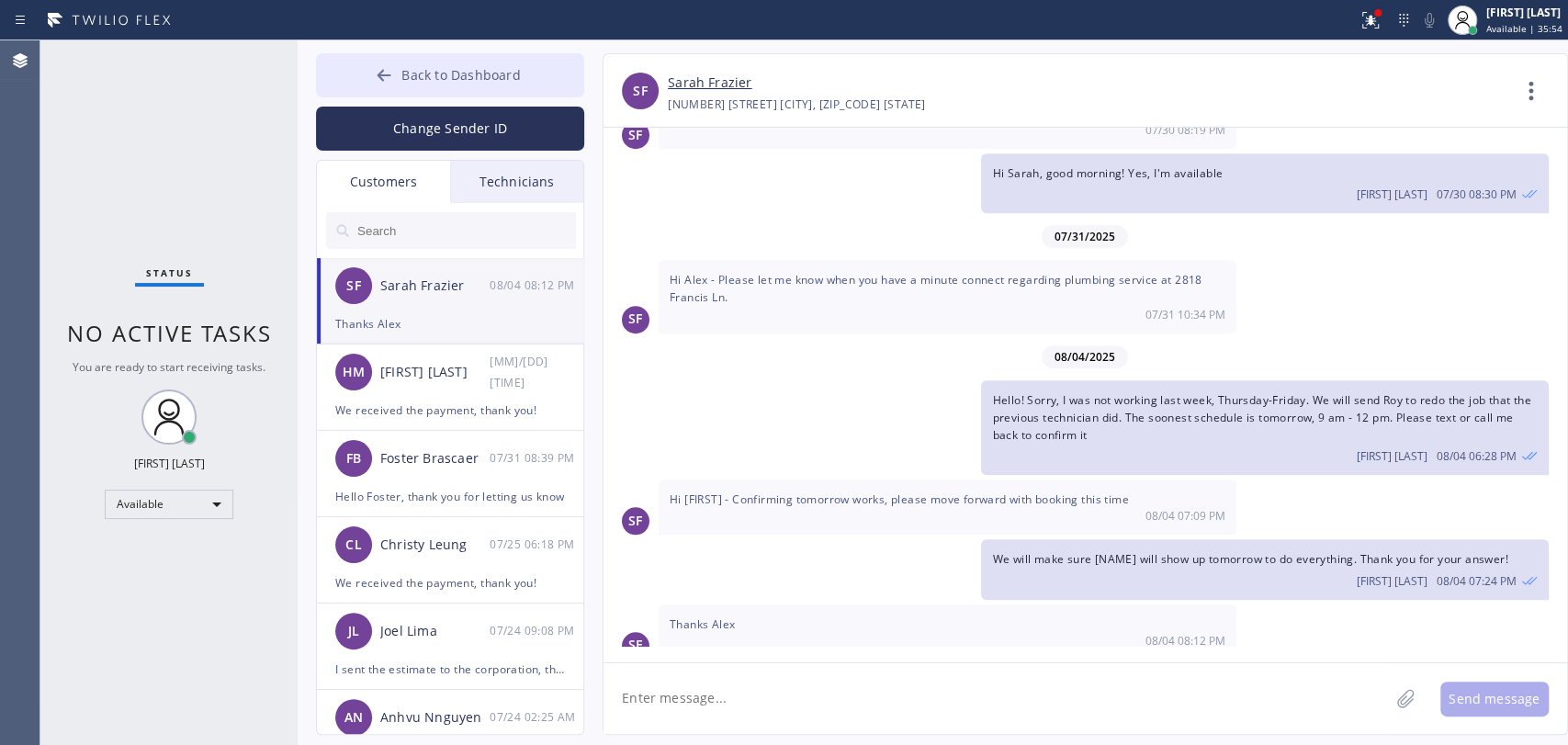 click on "Back to Dashboard" at bounding box center [450, 75] 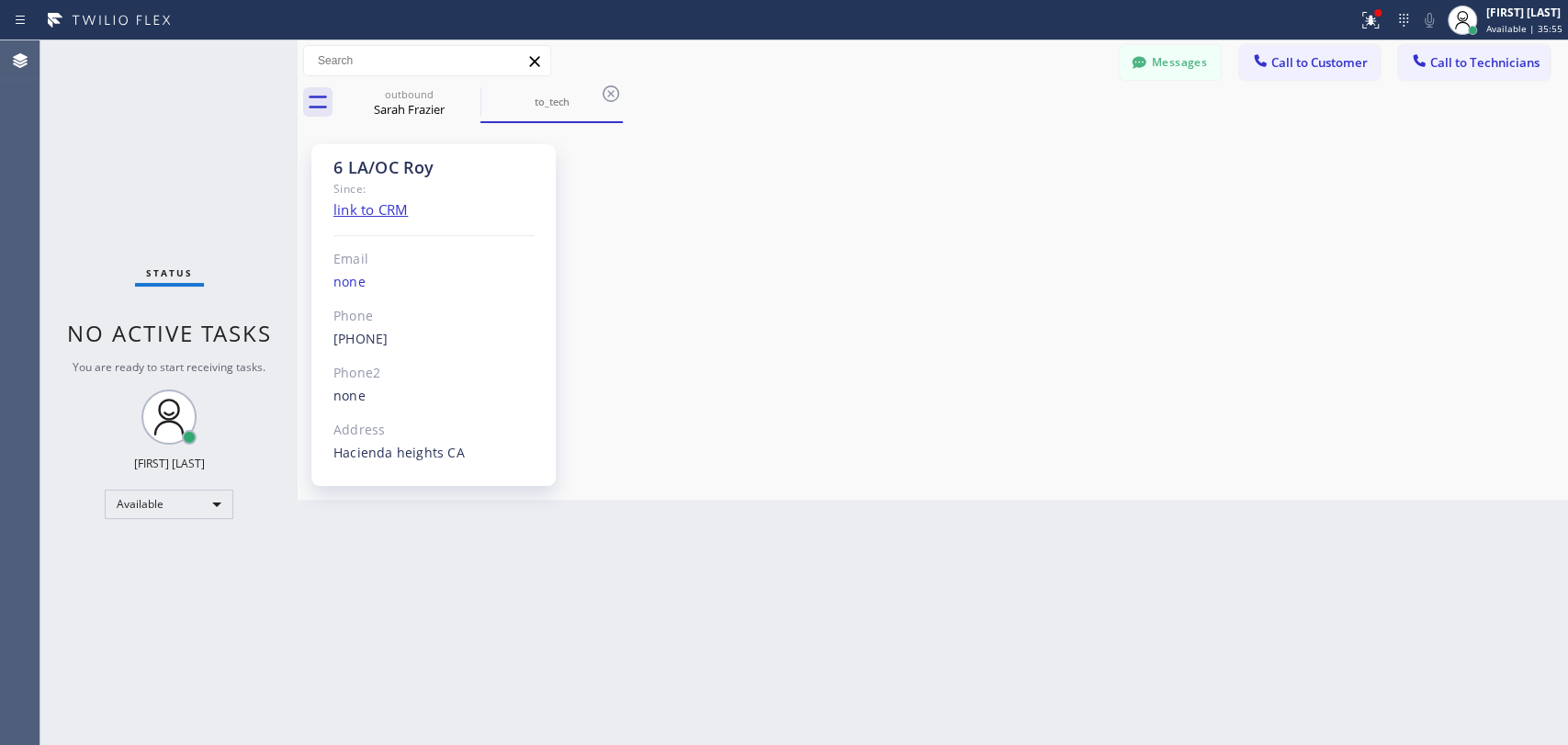 click on "Call to Technicians" at bounding box center [1484, 62] 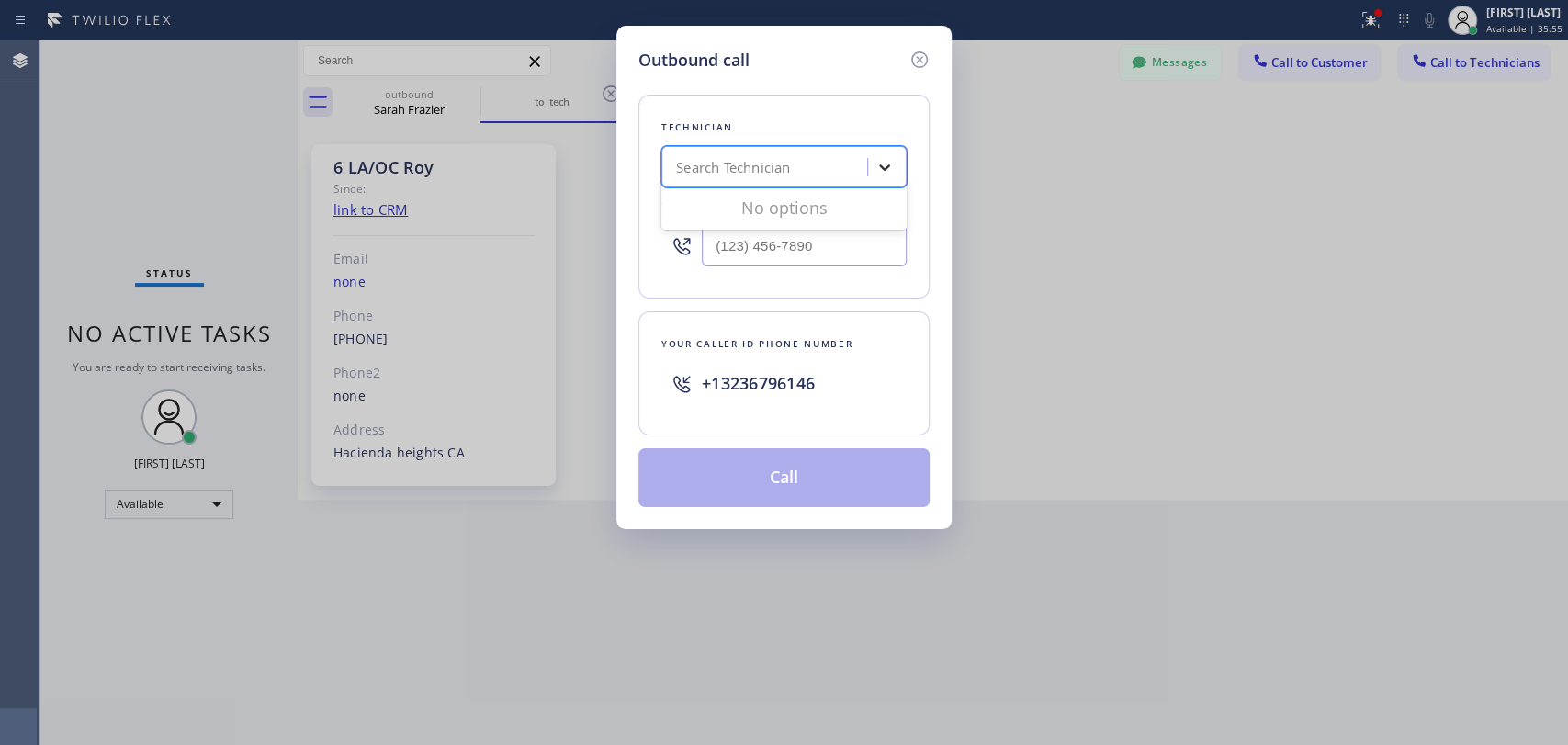 click at bounding box center [885, 167] 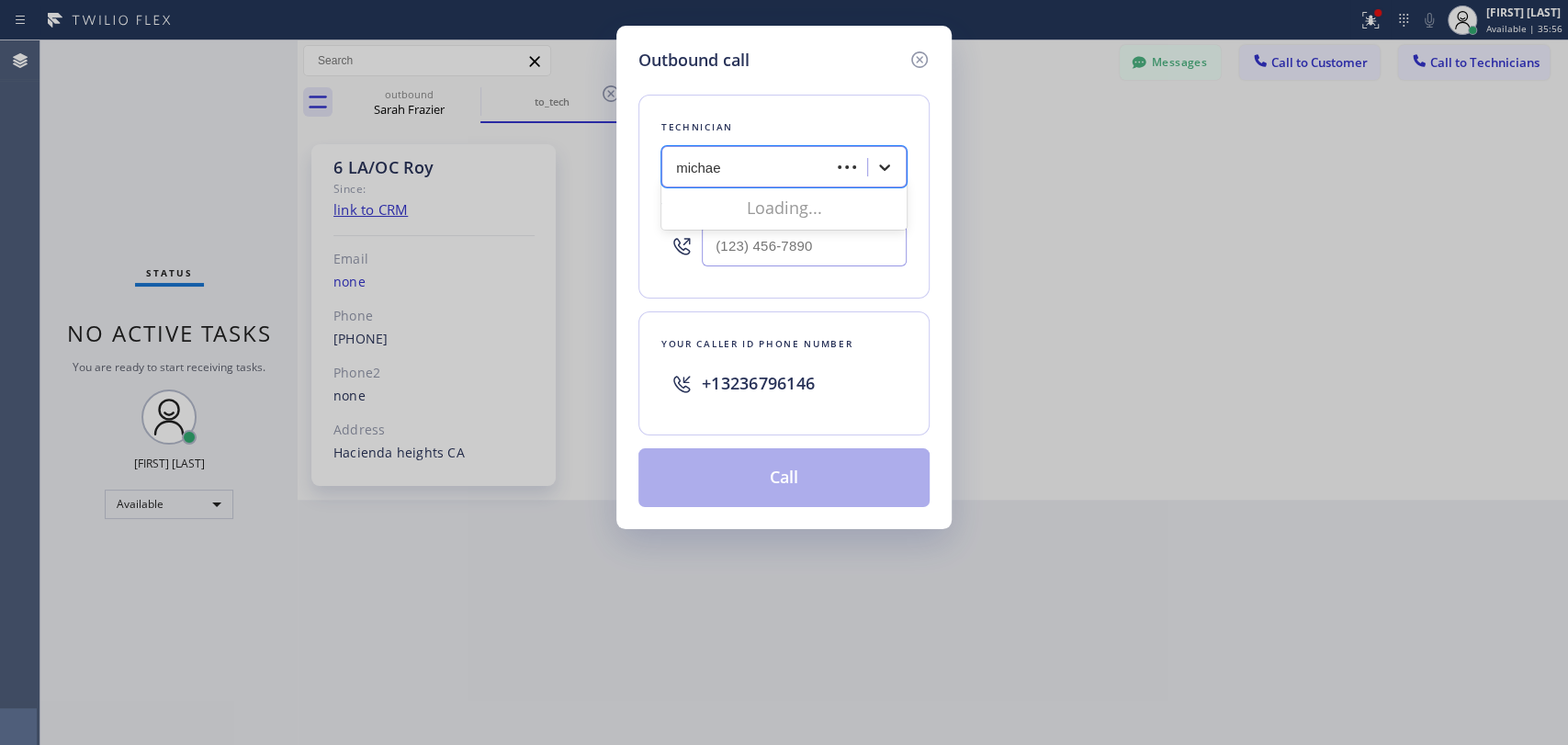 type on "michael" 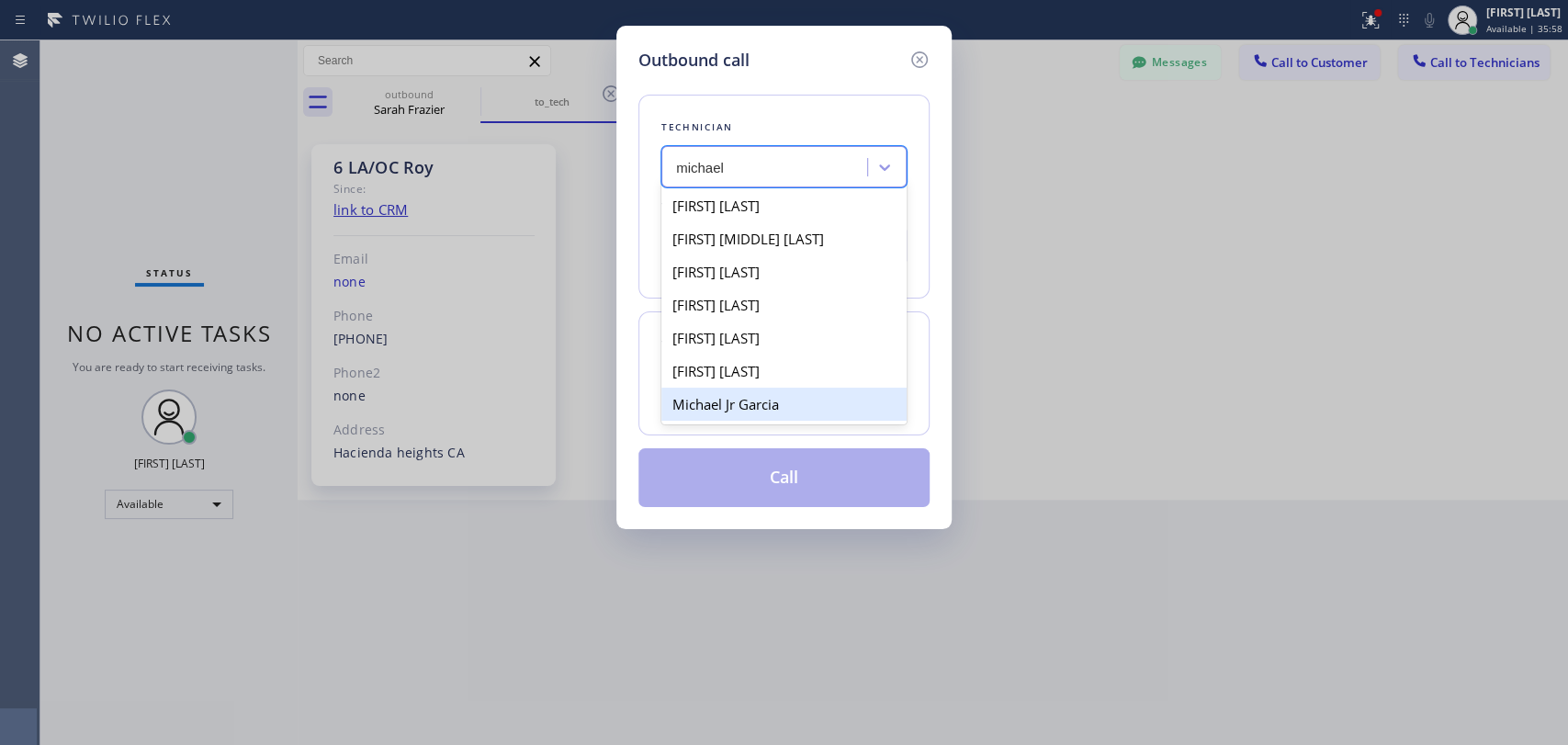 click on "Michael Jr Garcia" at bounding box center (784, 404) 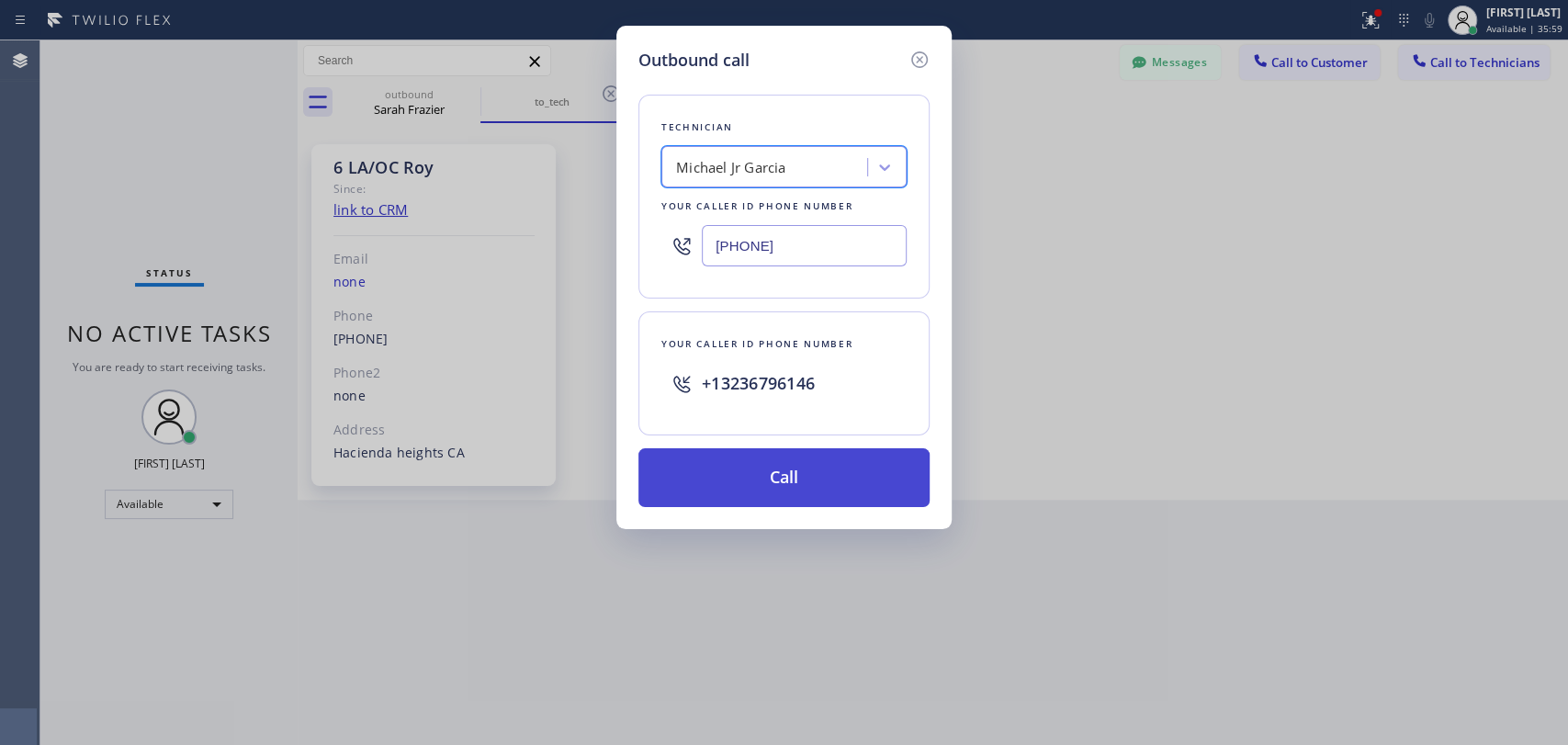 click on "Call" at bounding box center (784, 478) 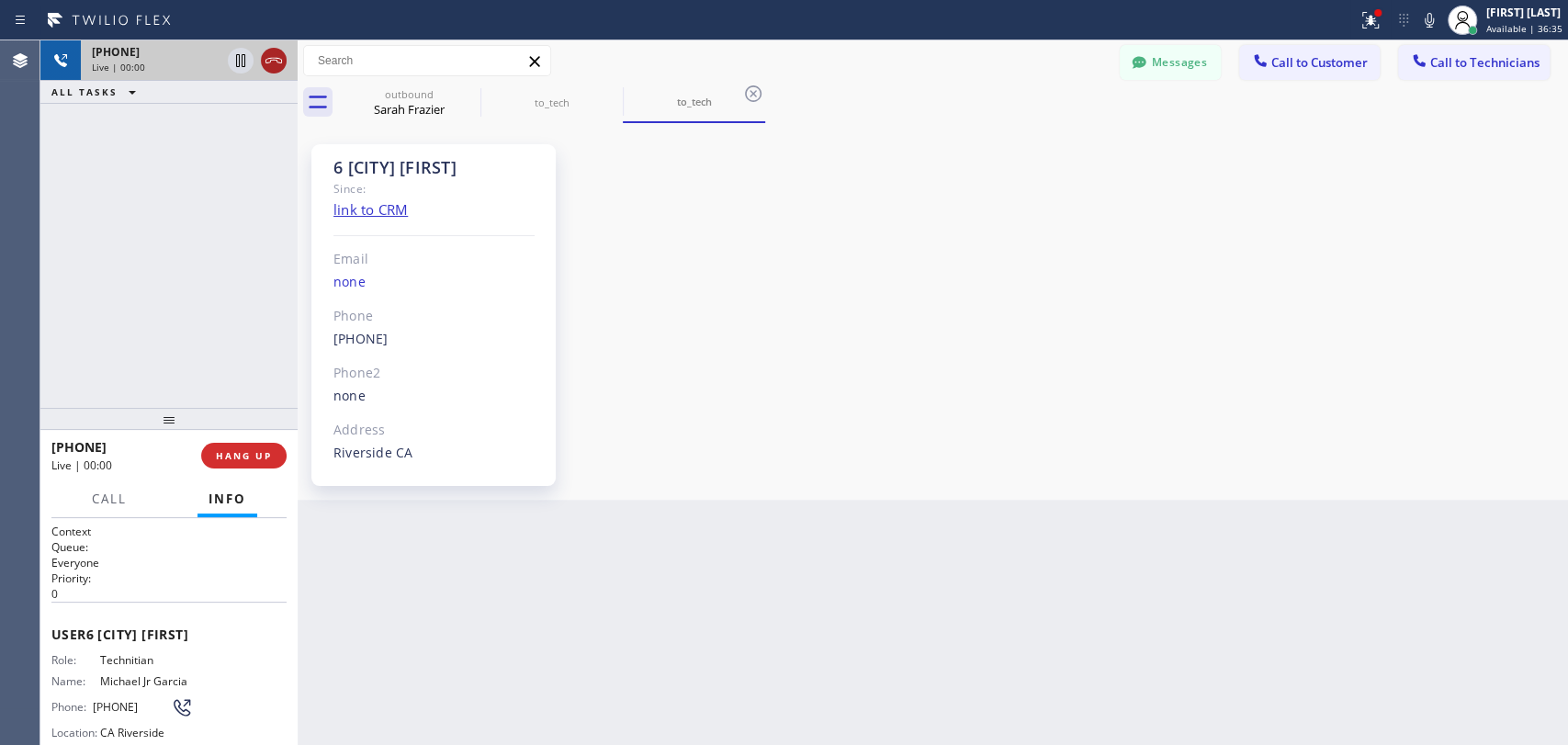 click 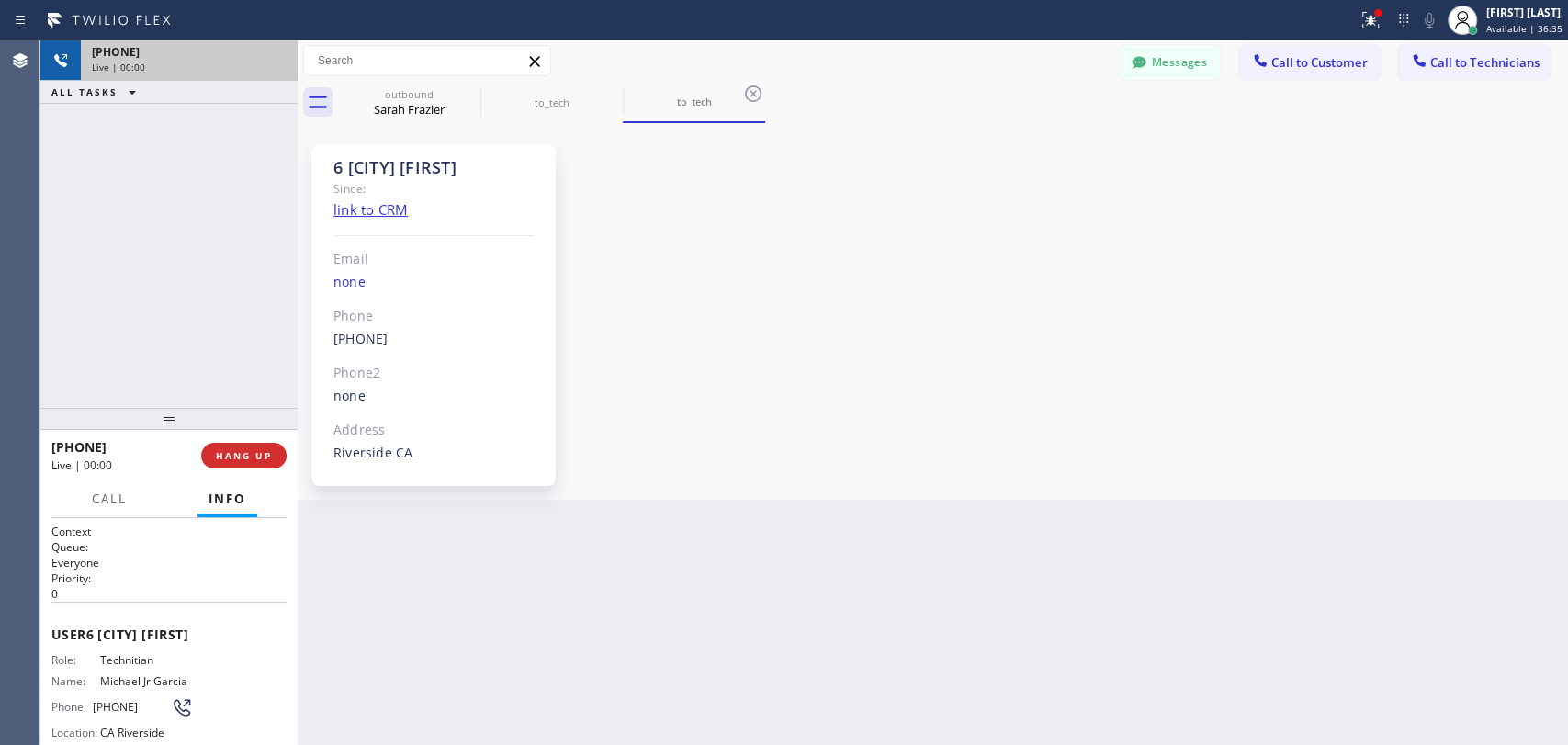 click on "Live | 00:00" at bounding box center [189, 67] 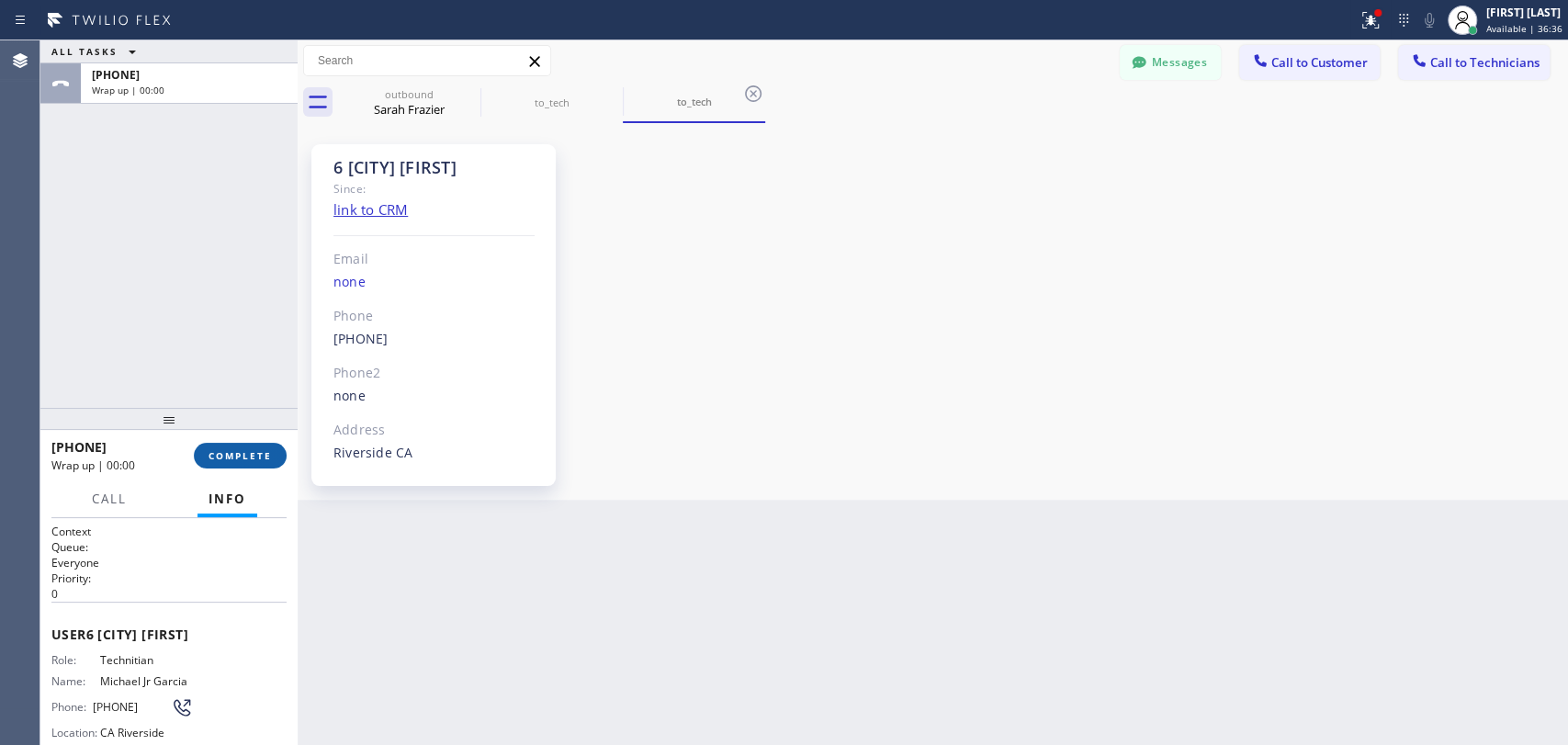 click on "COMPLETE" at bounding box center [240, 456] 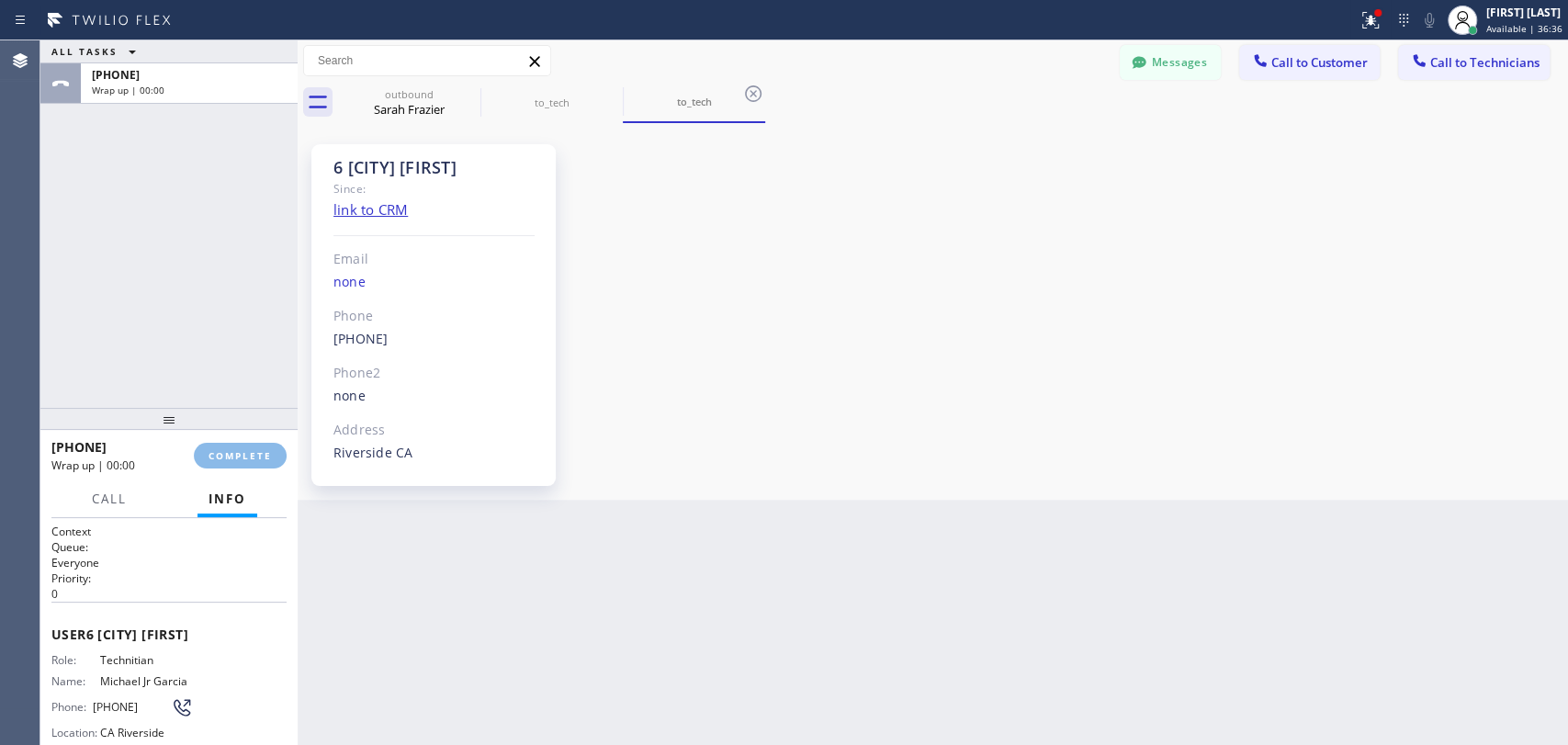 drag, startPoint x: 238, startPoint y: 314, endPoint x: 457, endPoint y: 2, distance: 381.18893 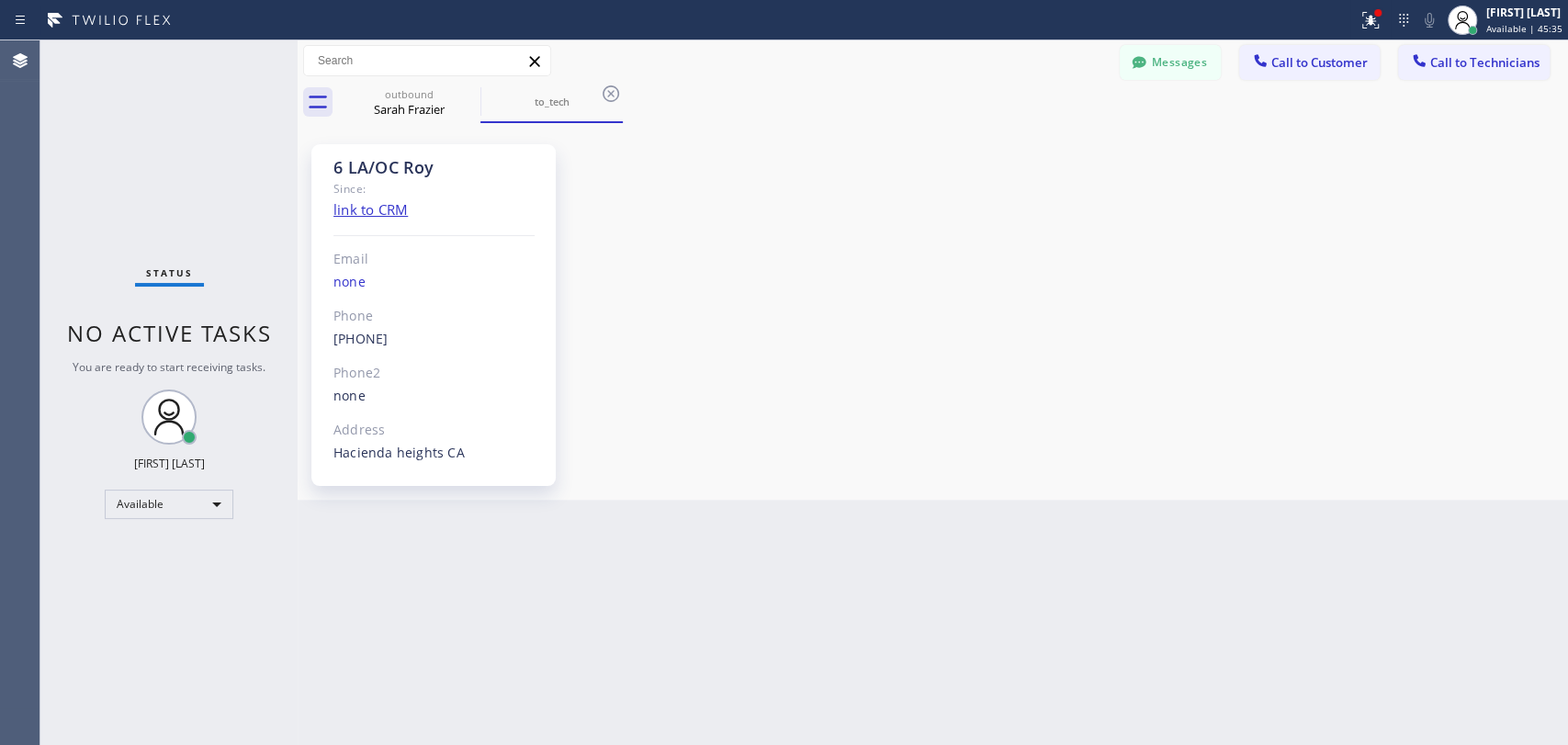 drag, startPoint x: 1485, startPoint y: 67, endPoint x: 698, endPoint y: 130, distance: 789.51757 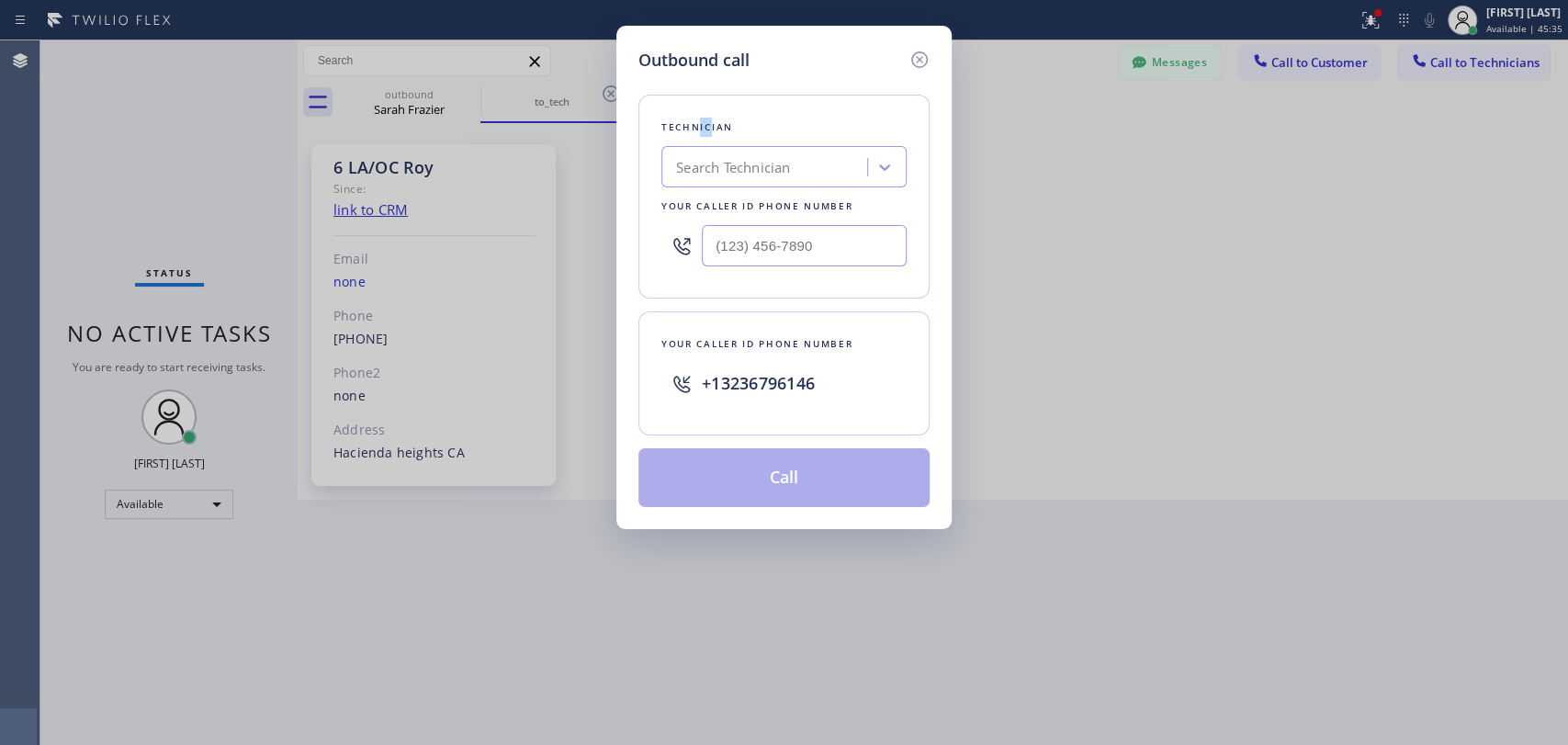 click on "Technician" at bounding box center (784, 127) 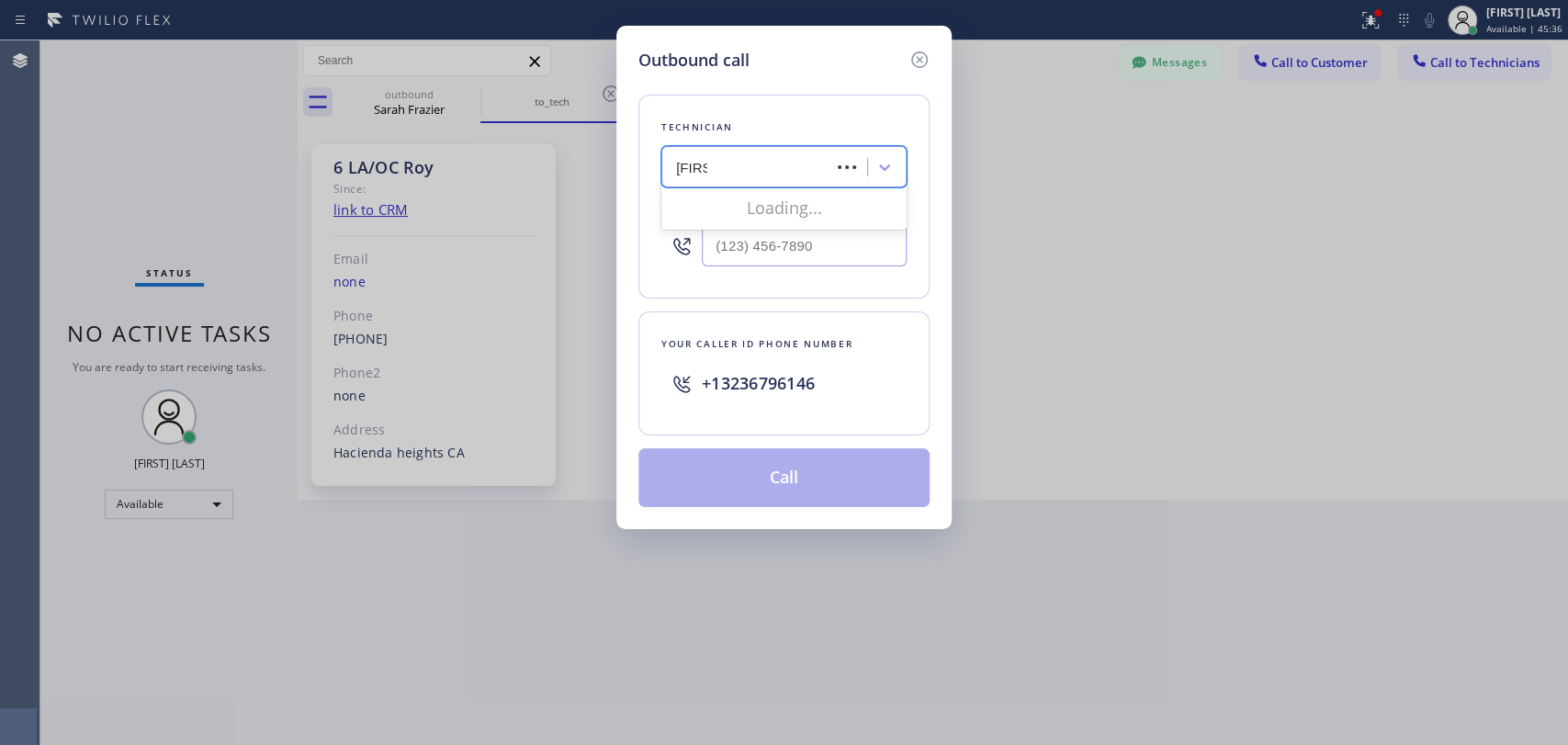 type on "Michael" 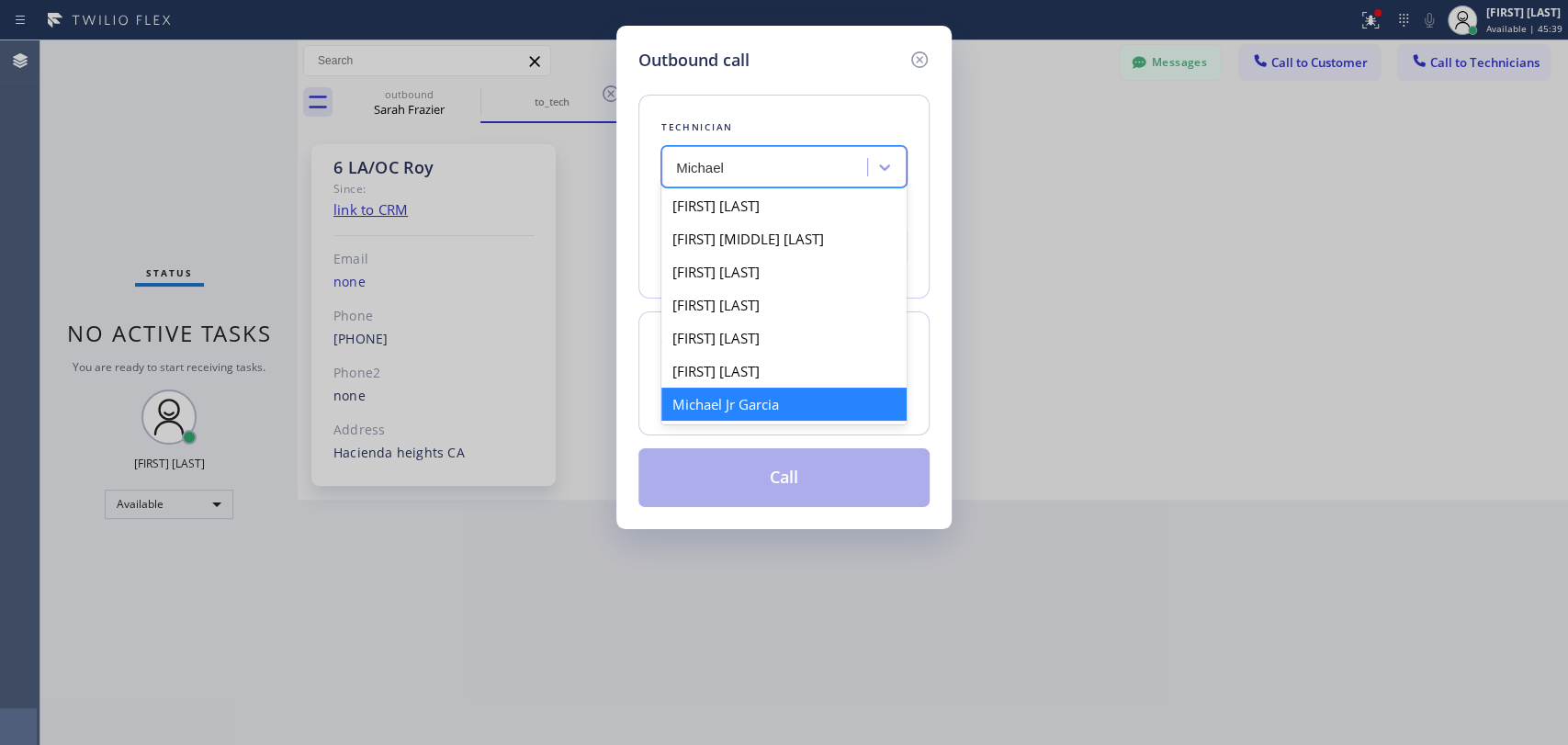 click on "Michael Jr Garcia" at bounding box center [784, 404] 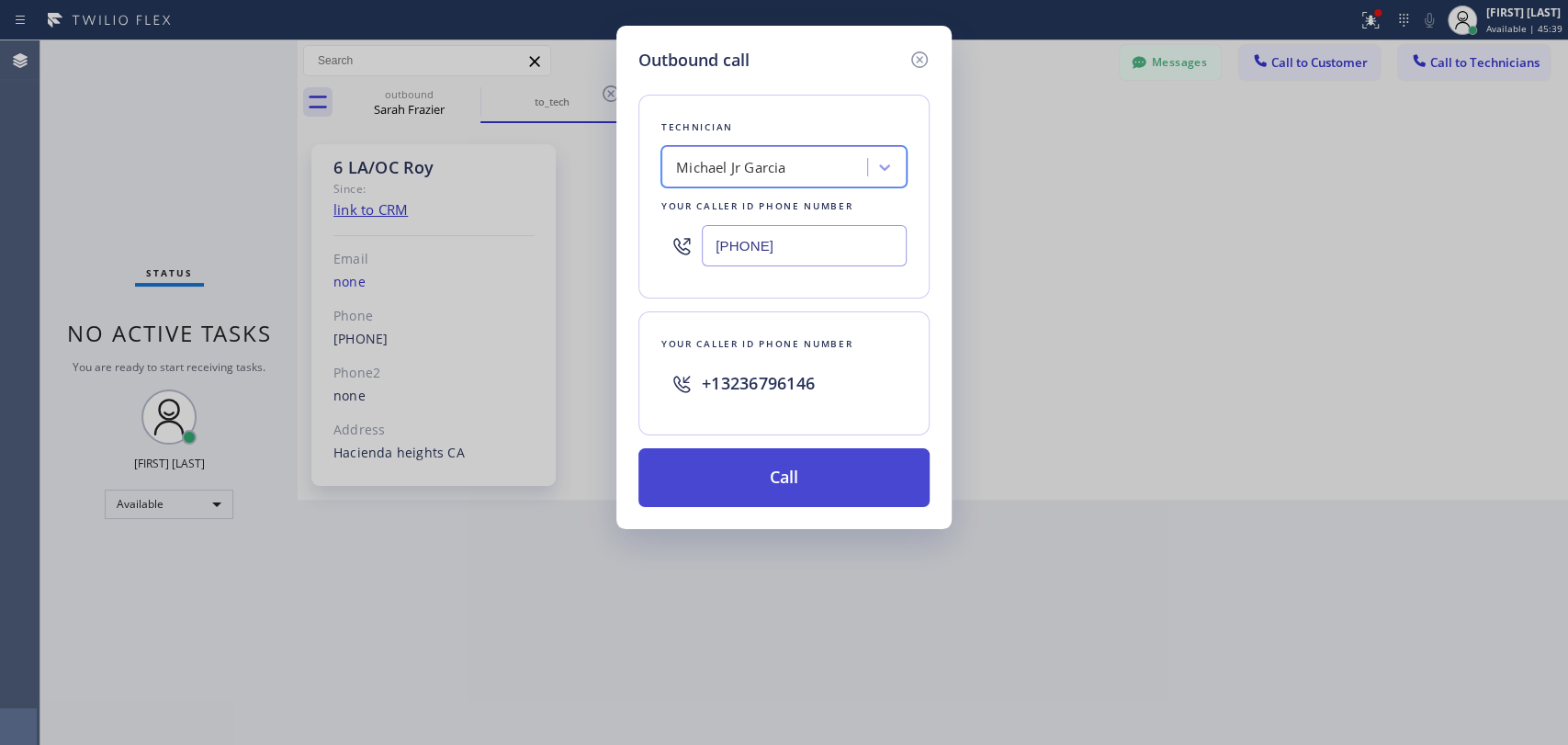 click on "Call" at bounding box center [784, 478] 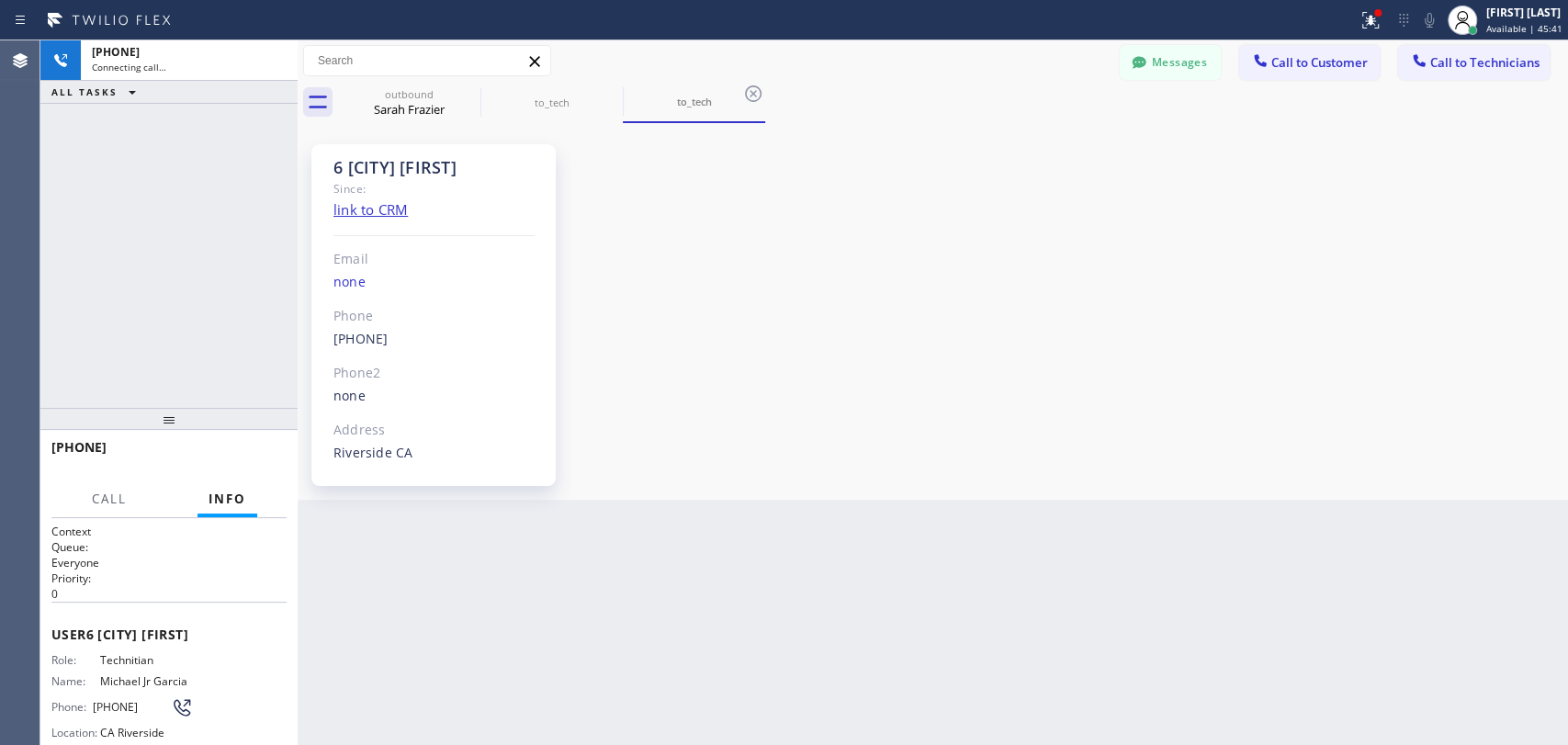 scroll, scrollTop: 1168, scrollLeft: 0, axis: vertical 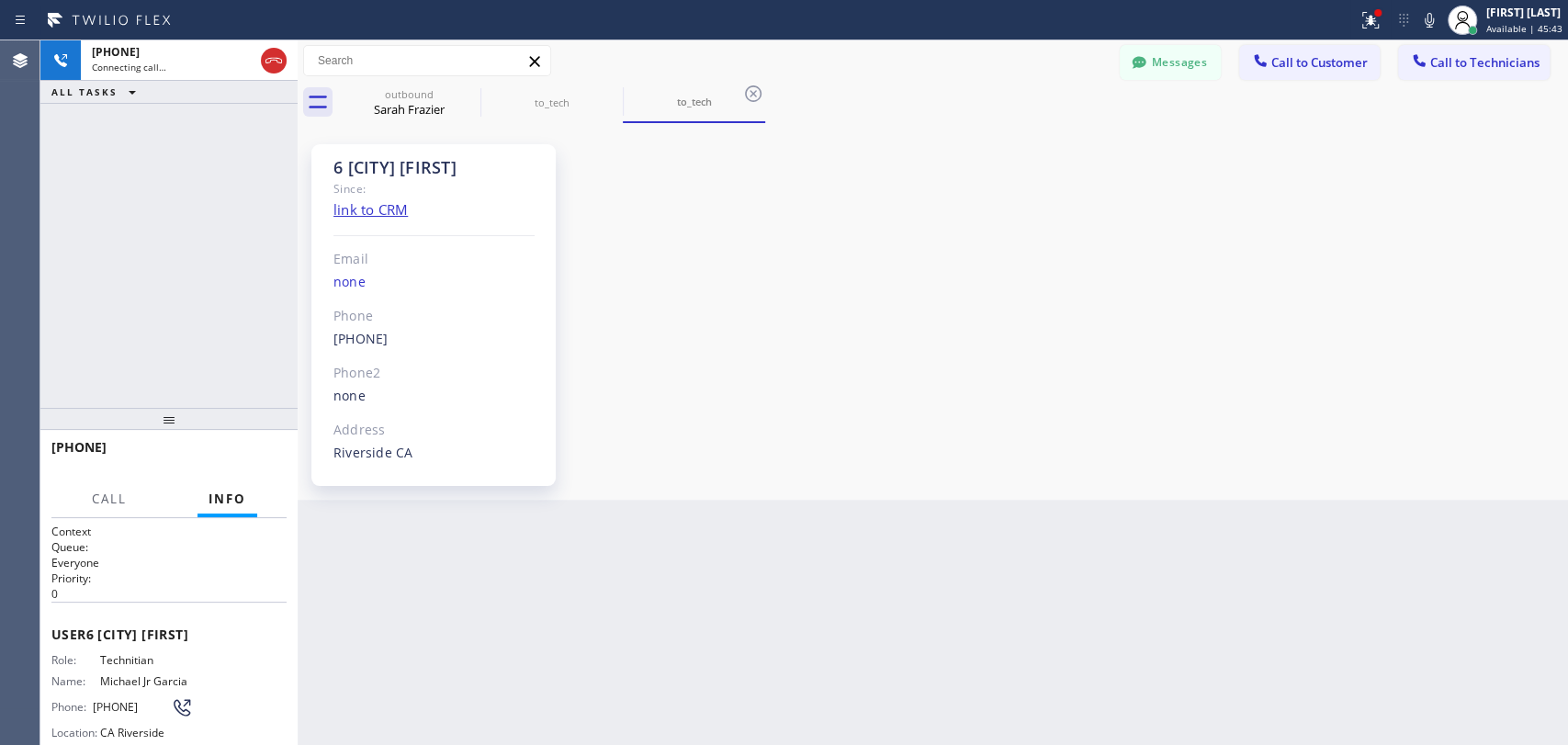 click on "Back to Dashboard Change Sender ID Customers Technicians SF Sarah  Frazier 08/04 08:12 PM Thanks Alex  HM Harry Mittleman 08/04 07:10 PM We received the payment, thank you!  FB Foster Brascaer 07/31 08:39 PM Hello Foster, thank you for letting us know CL Christy Leung 07/25 06:18 PM We received the payment, thank you!  JL Joel Lima 07/24 09:08 PM I sent the estimate to the corporation, they will take the decision. AN Anhvu  Nnguyen  07/24 02:25 AM Hi our budget is $7000 for connecting to the water and sewer line with labor and materials JC Jonathan Cook 07/23 07:40 PM AZ Alex Zeltser 07/23 02:48 AM We can do Tuesday next week 12 pm - 3 pm as well, I will reschedule it. Thank you for your answer! AD Alex Desilva 07/22 07:52 PM Thanks for your reply! Will be waiting for your decision on this project JO James  Owens 07/19 10:59 PM Hello Team,
Available to inspect an hvac system in Castaic on Monday at 3:00? For a buyer in escrow. CS Cia Syrangelas 07/10 03:48 AM My email
Tsavdari2002@yahoo.com SO Stella  Oh JP" at bounding box center [932, 392] 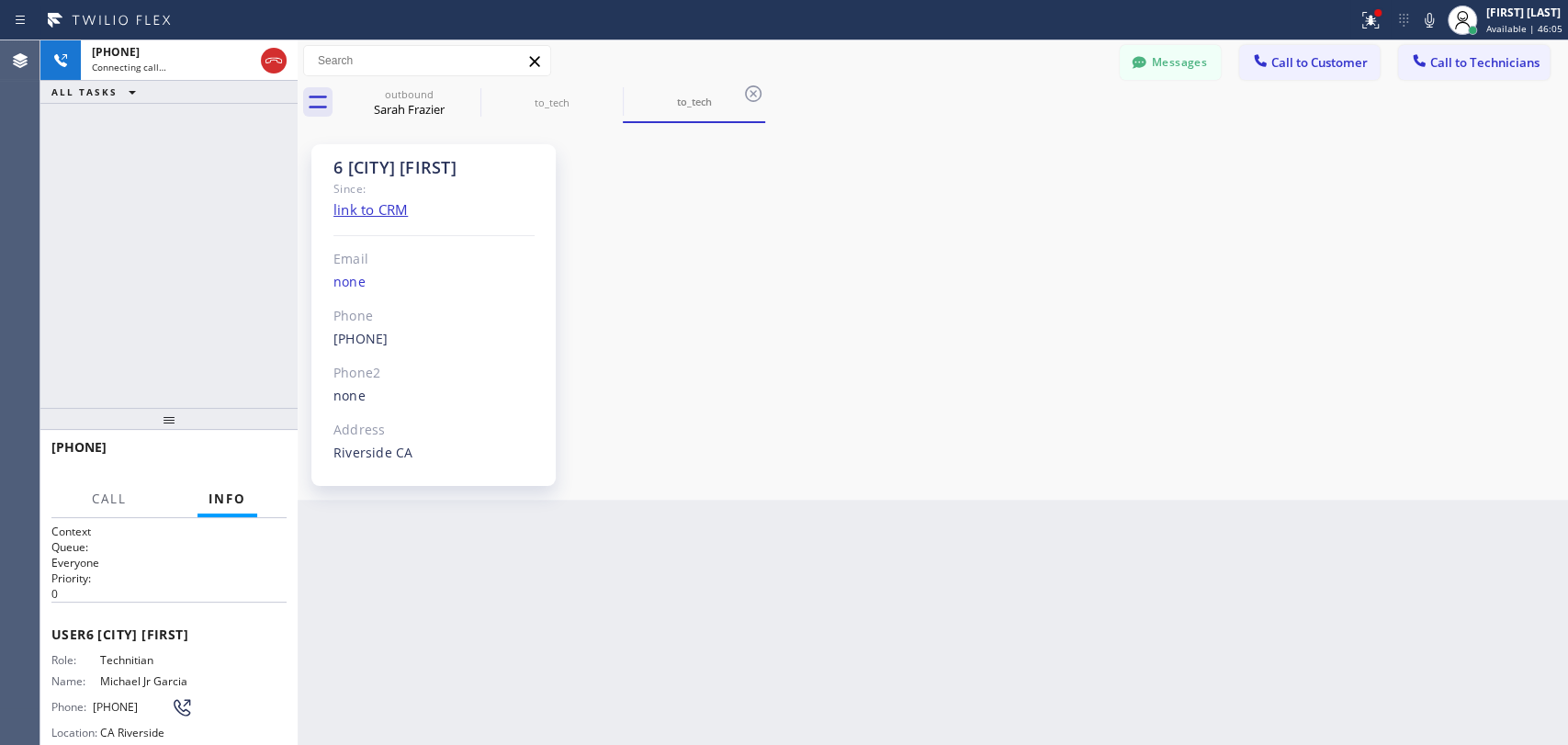click on "+19095347004 Connecting call… ALL TASKS ALL TASKS ACTIVE TASKS TASKS IN WRAP UP" at bounding box center [169, 224] 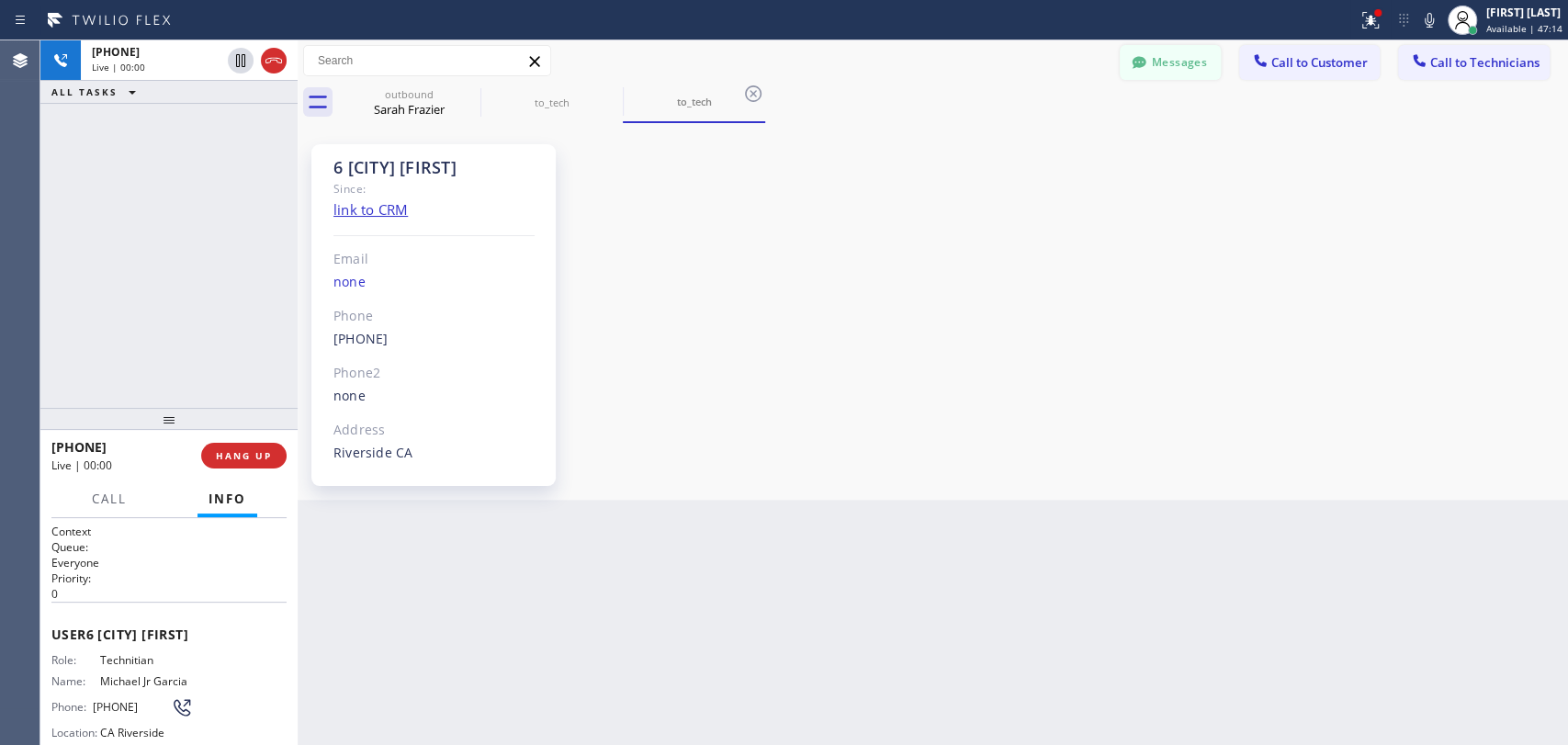 drag, startPoint x: 1154, startPoint y: 44, endPoint x: 1167, endPoint y: 47, distance: 13.3416641 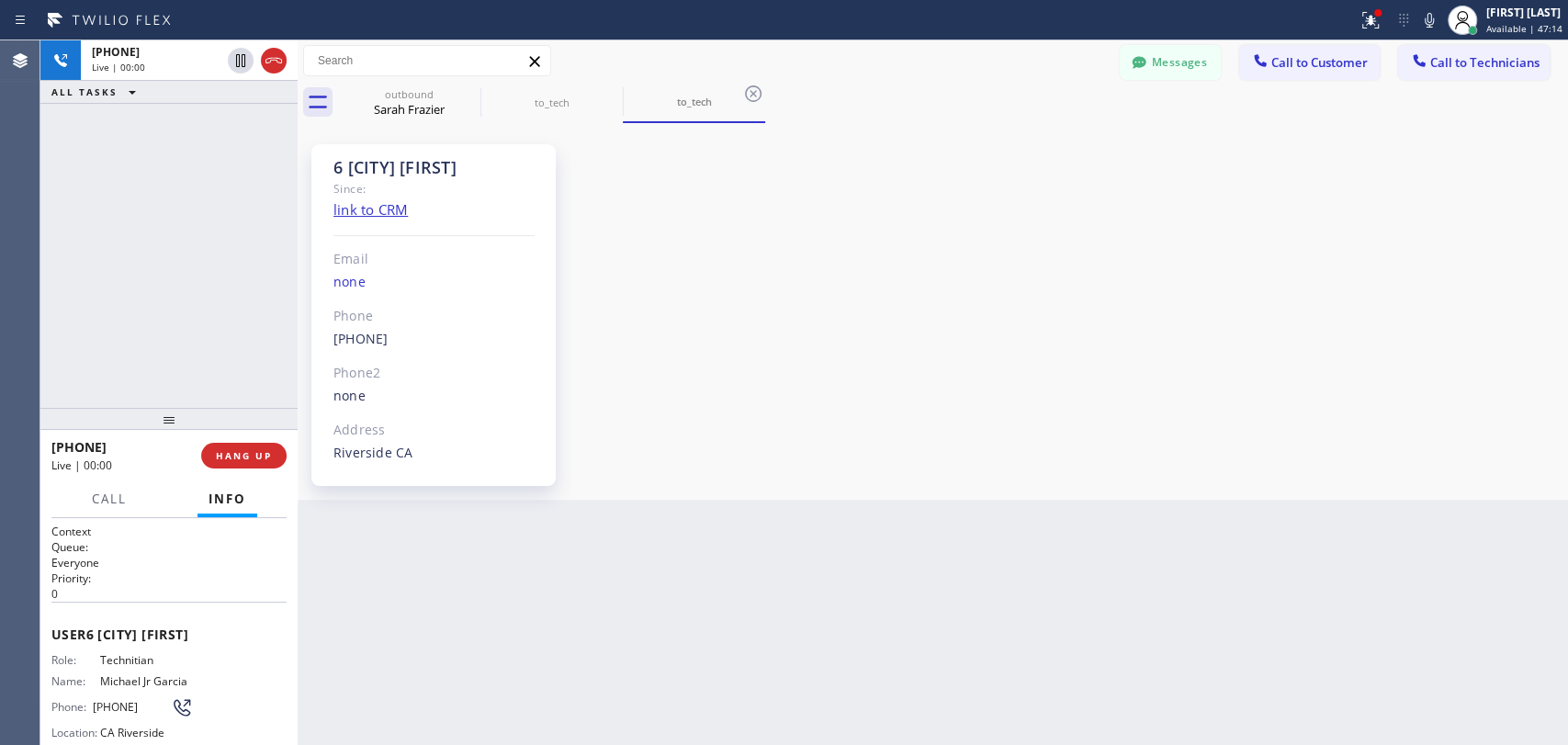 click on "Messages" at bounding box center [1170, 62] 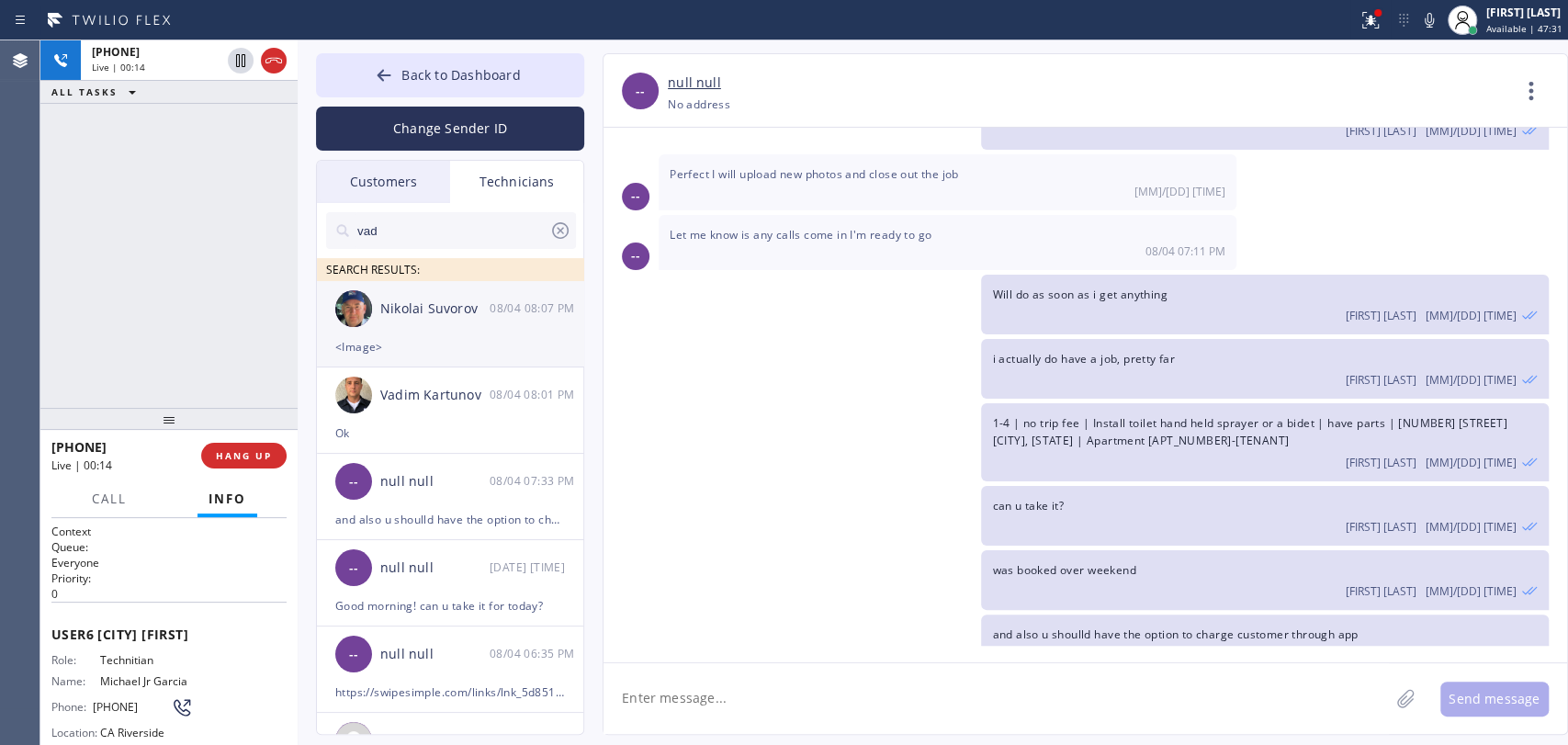 click on "<Image>" at bounding box center (450, 346) 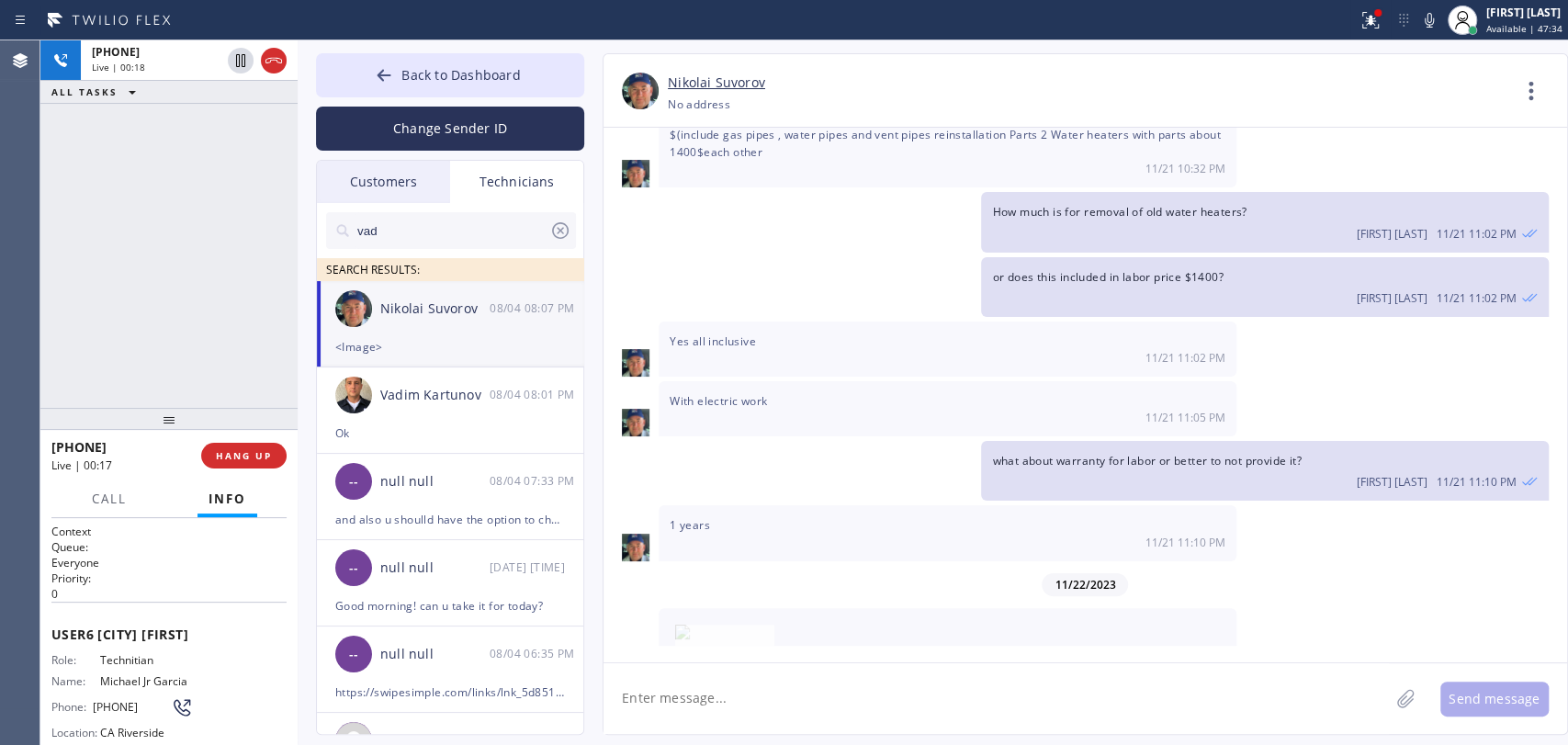 scroll, scrollTop: 188881, scrollLeft: 0, axis: vertical 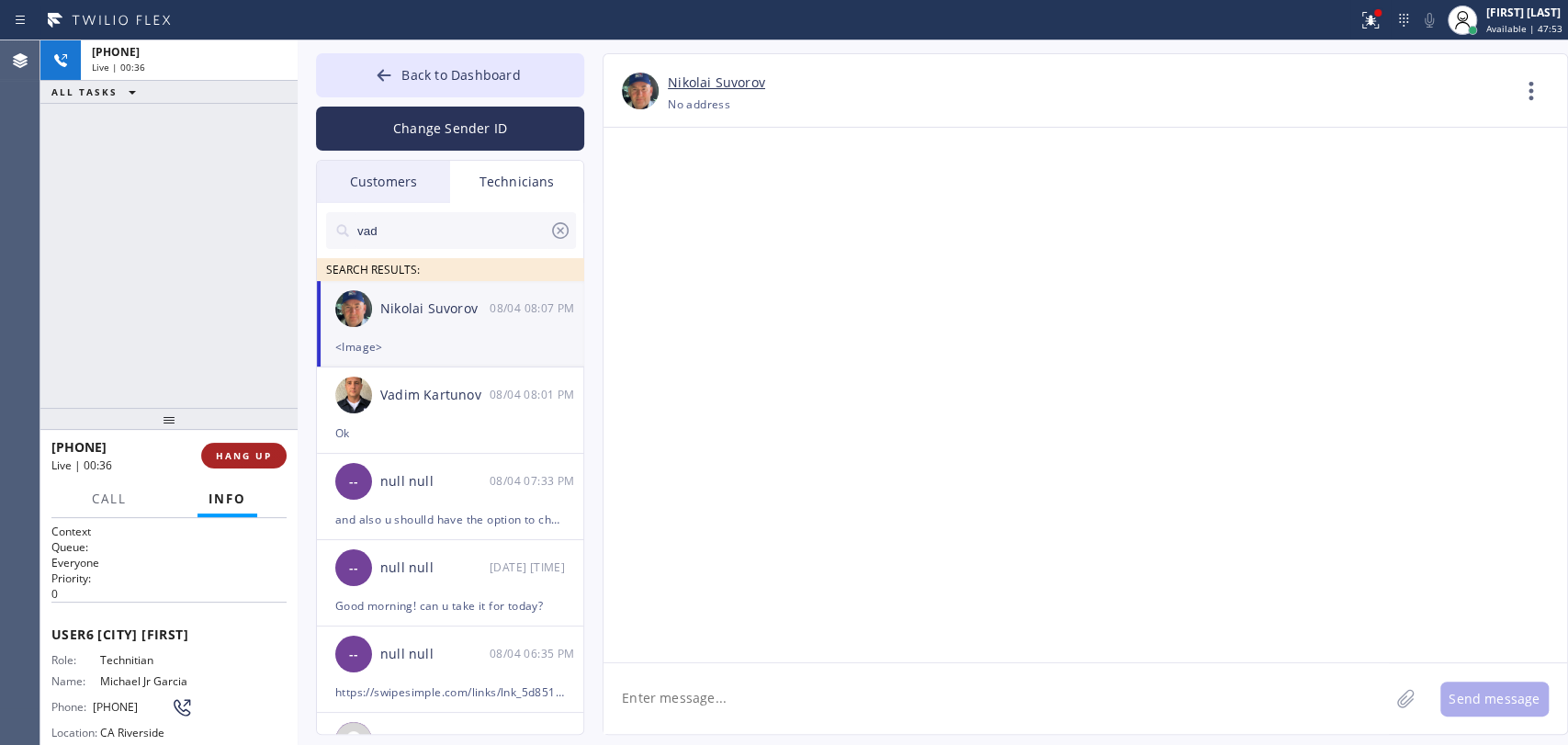 click on "HANG UP" at bounding box center [243, 456] 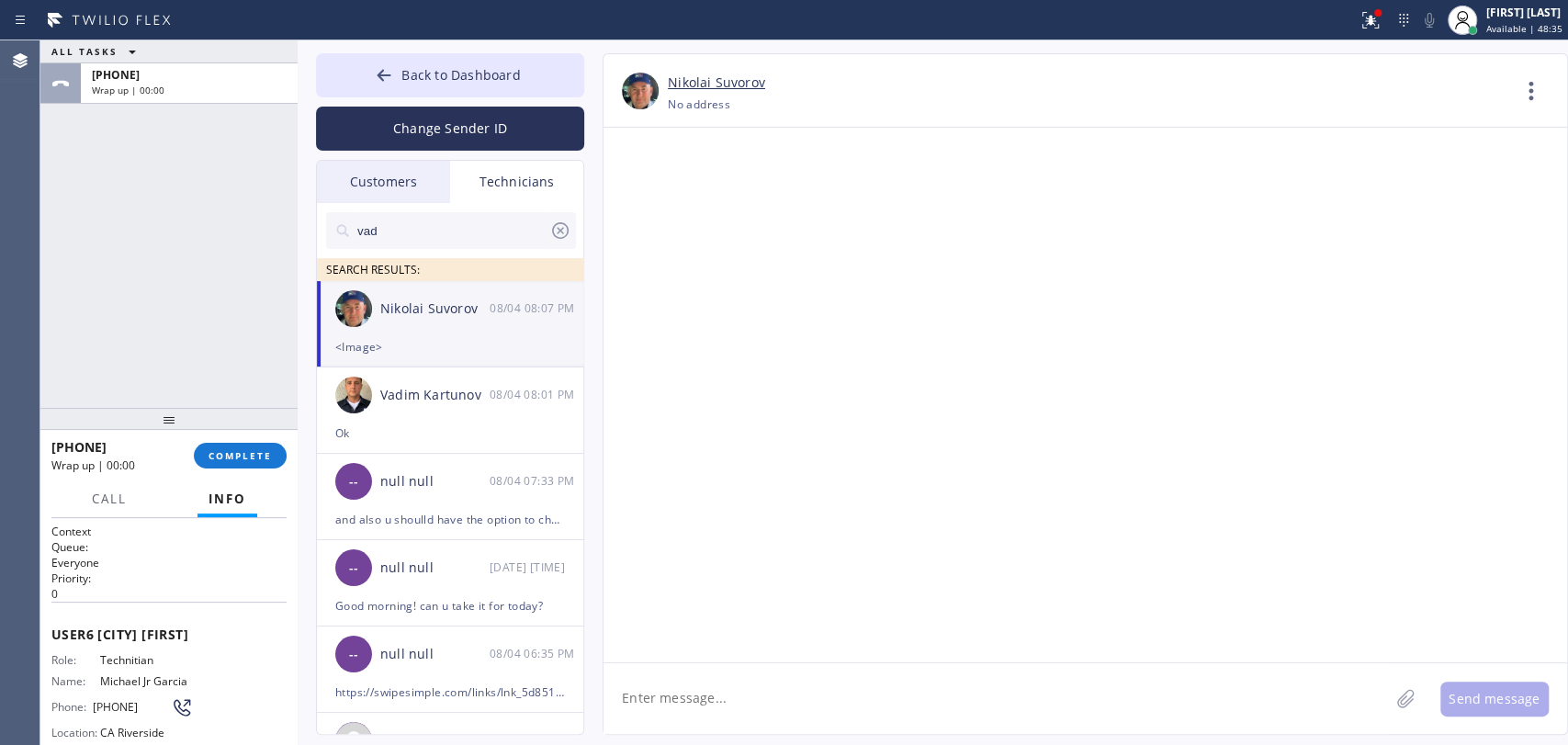 click on "+19095347004 Wrap up | 00:00 COMPLETE" at bounding box center [169, 456] 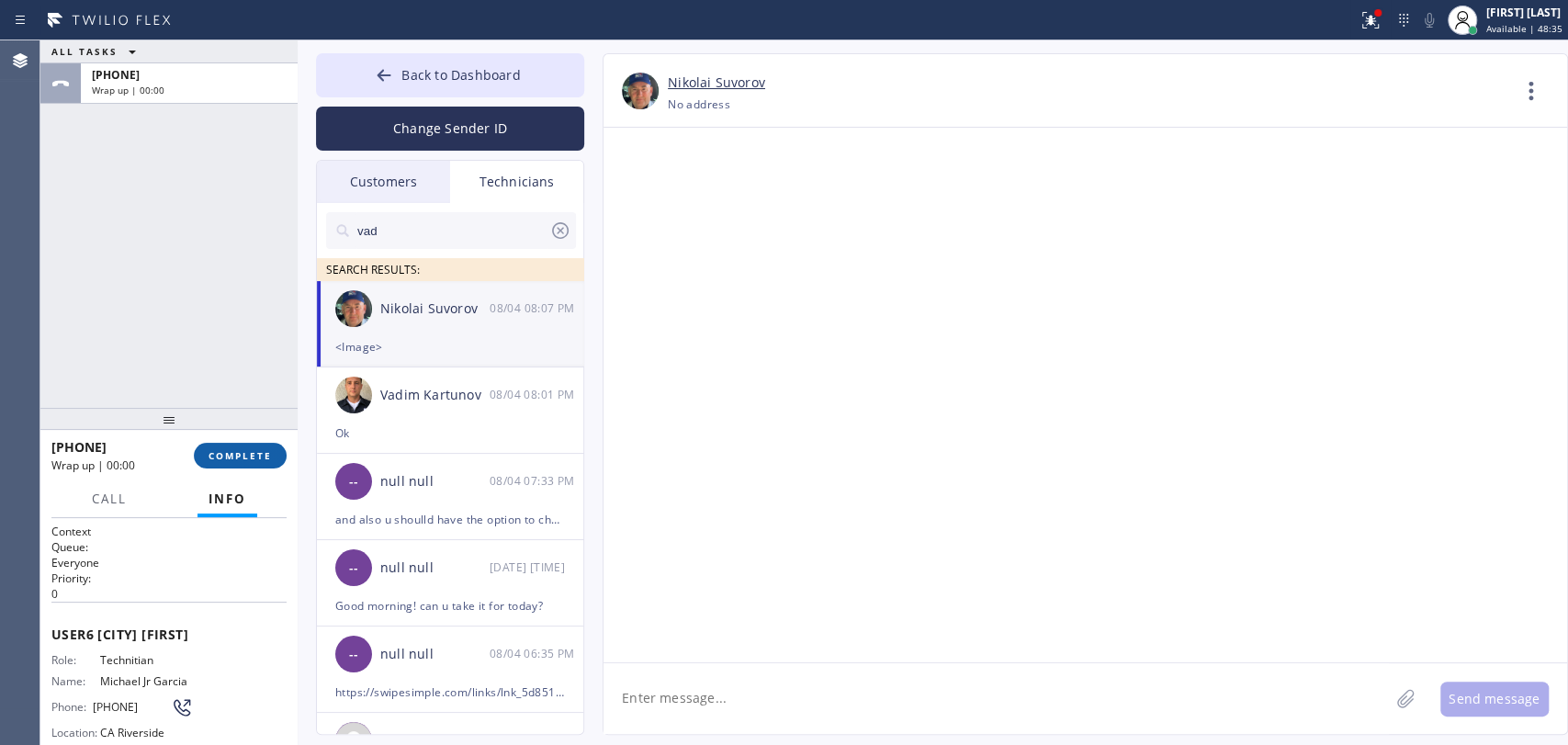 click on "COMPLETE" at bounding box center (240, 456) 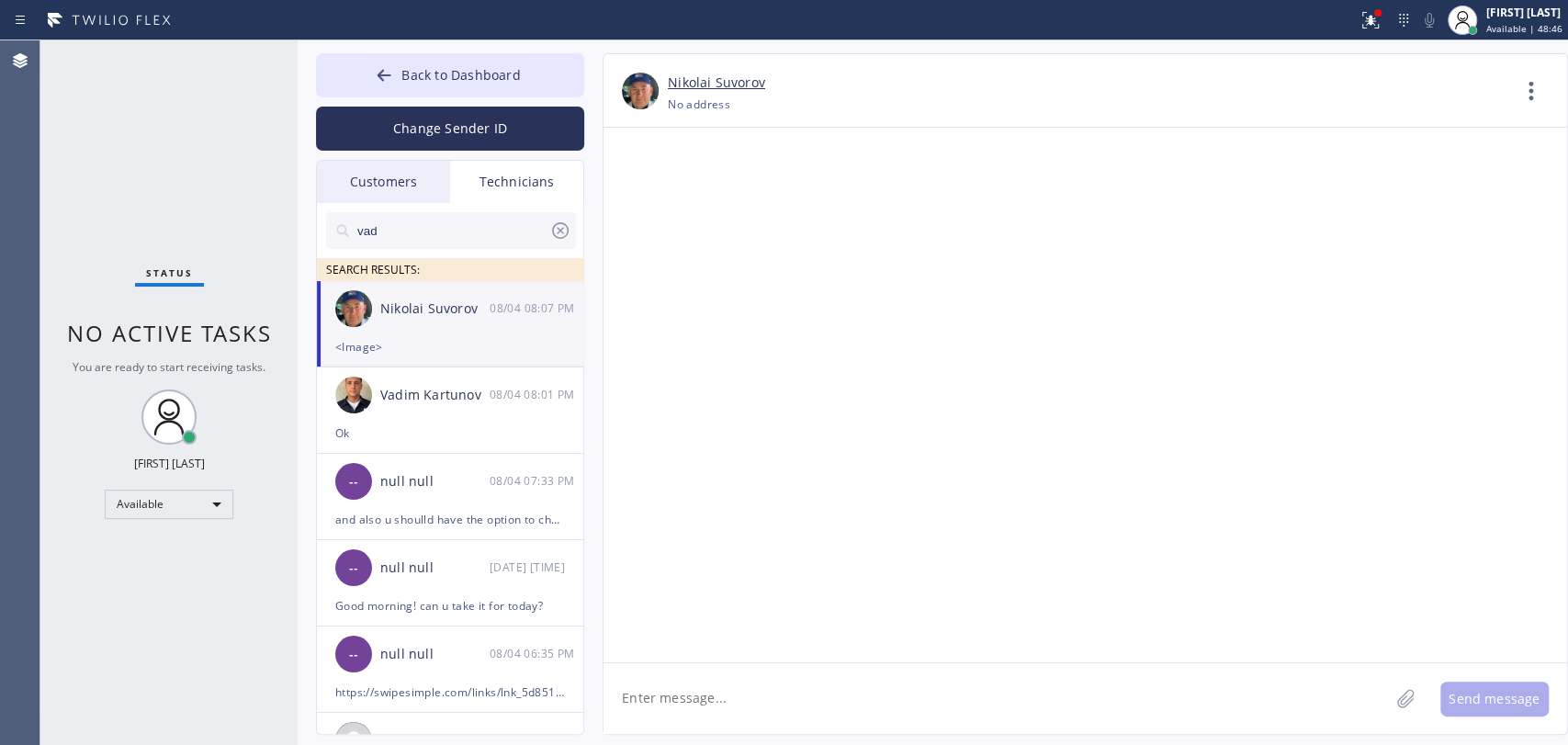 click at bounding box center (725, 1916) 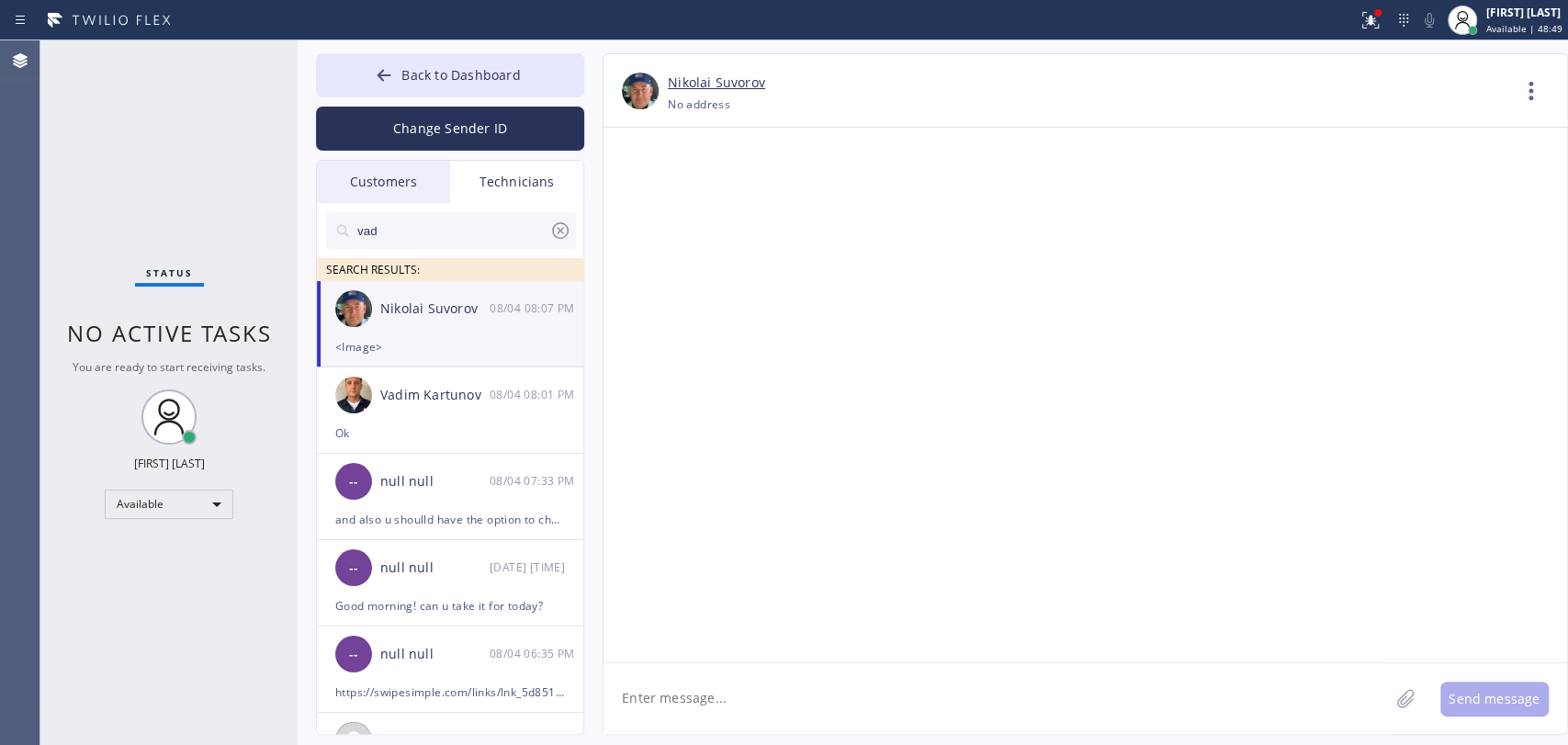 click 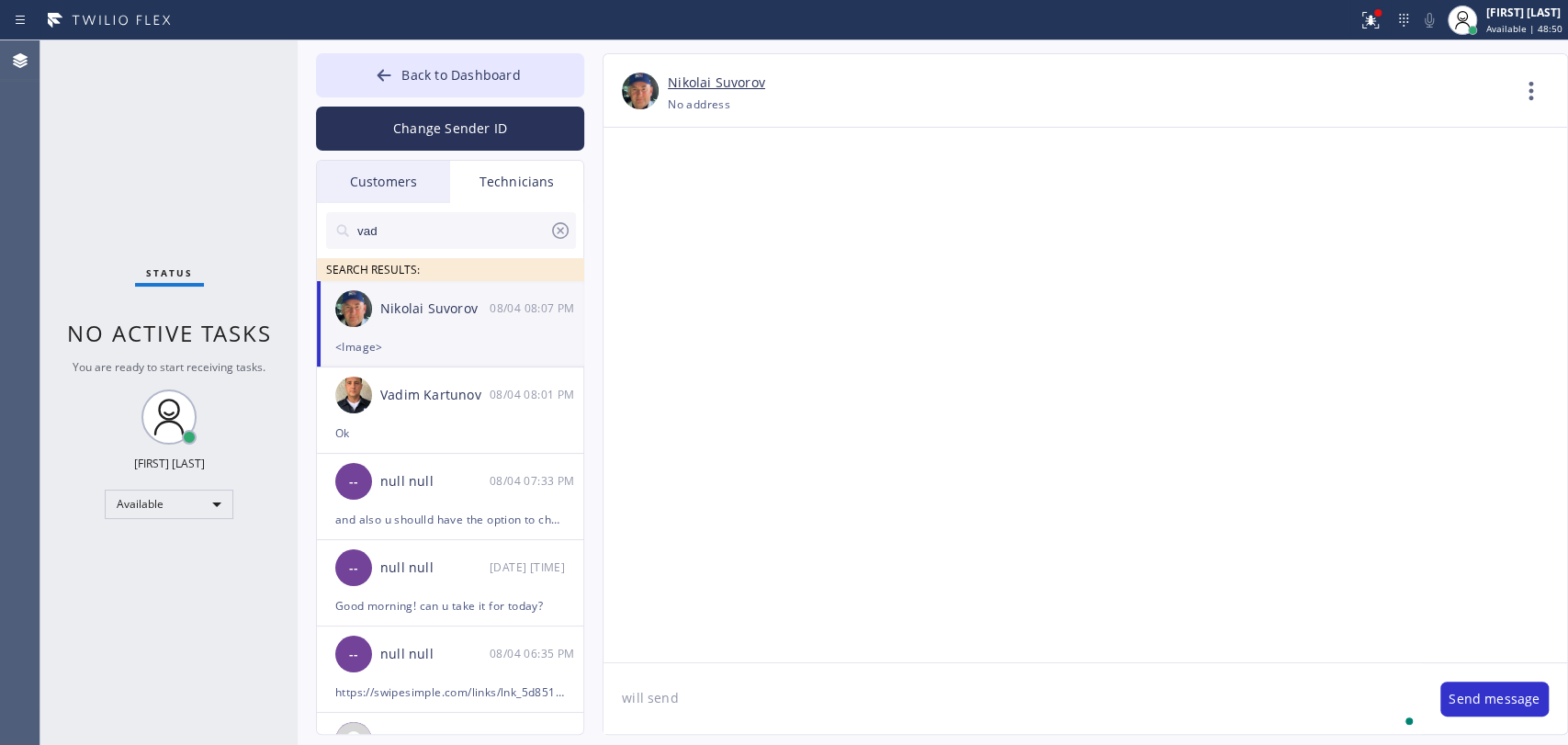 type on "will send" 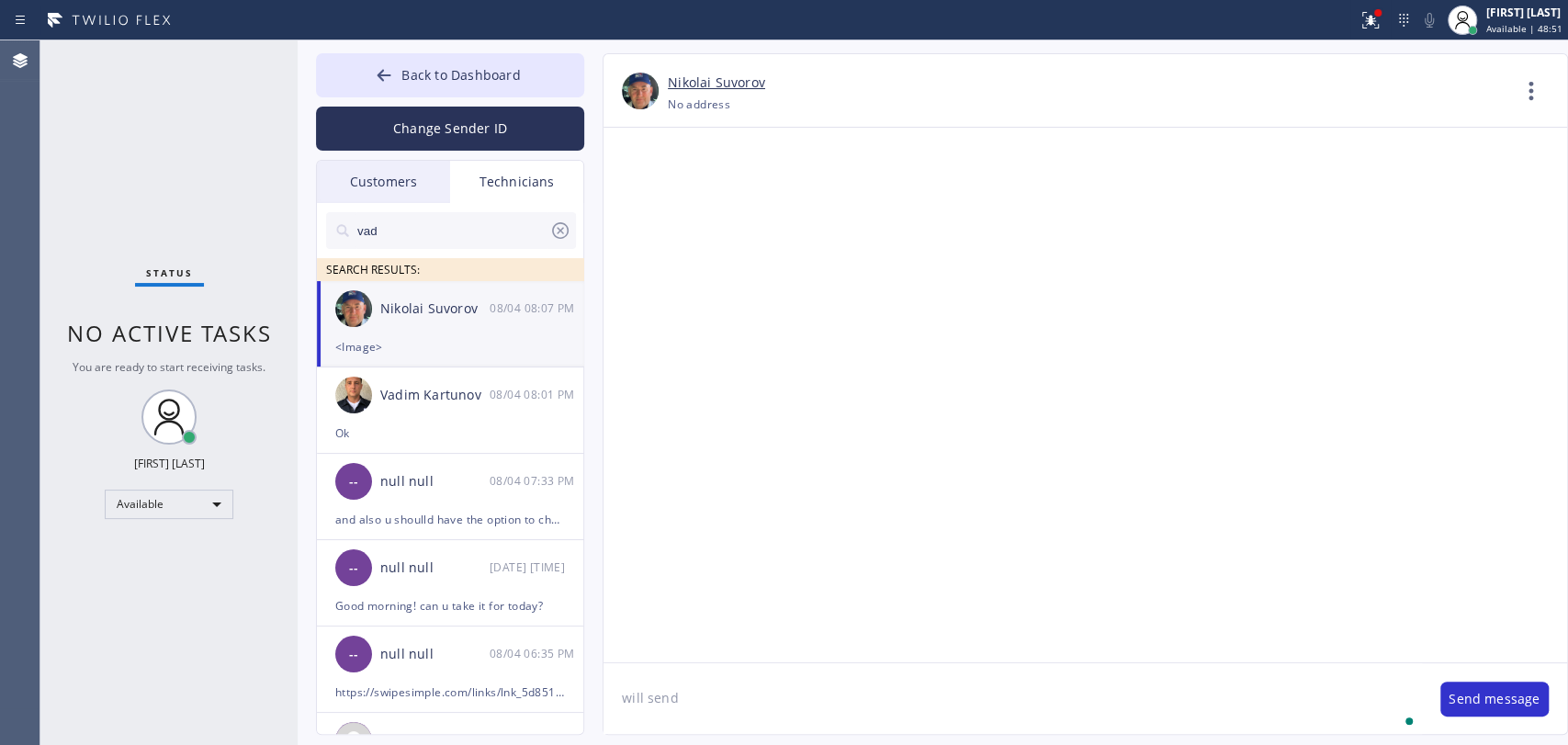 type 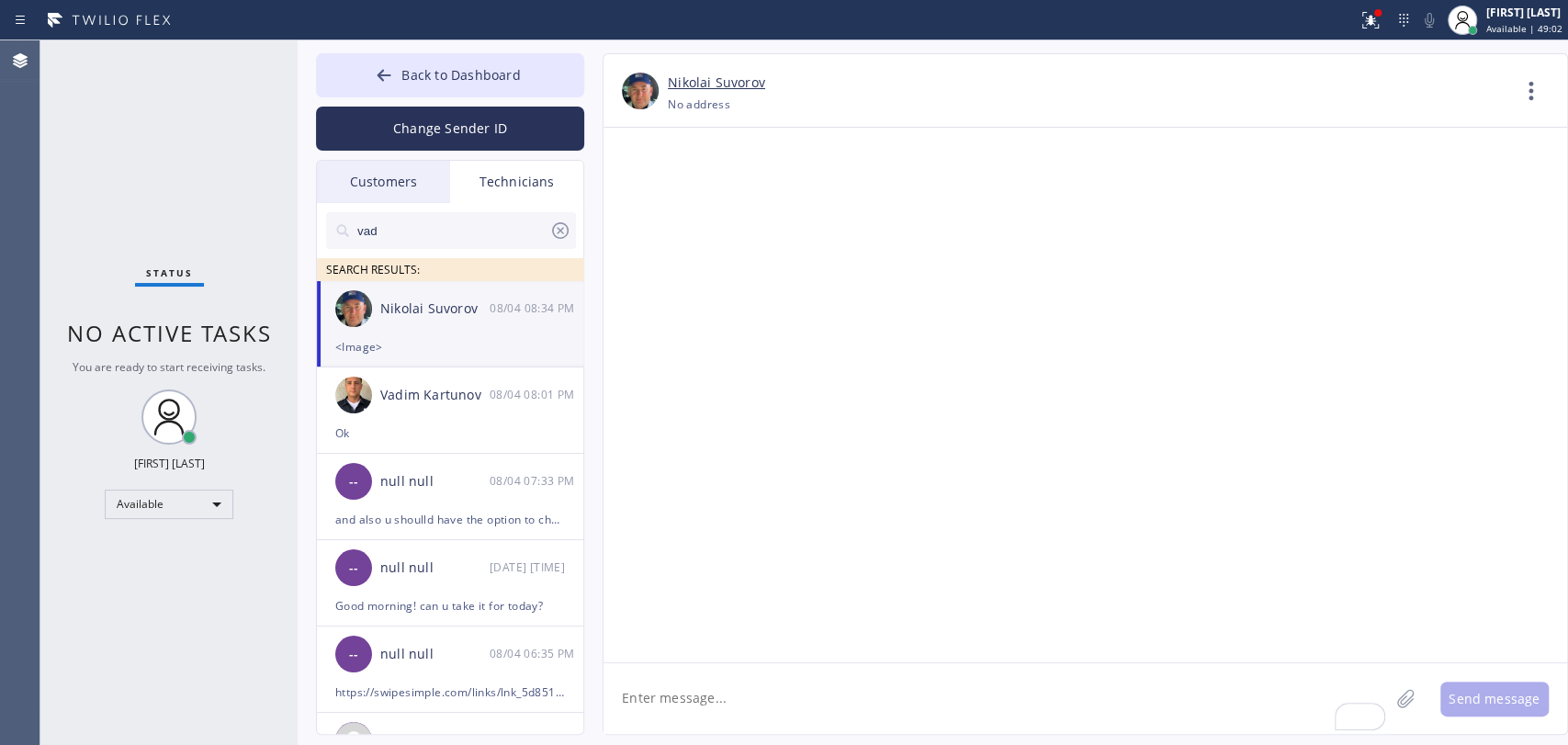 scroll, scrollTop: 188944, scrollLeft: 0, axis: vertical 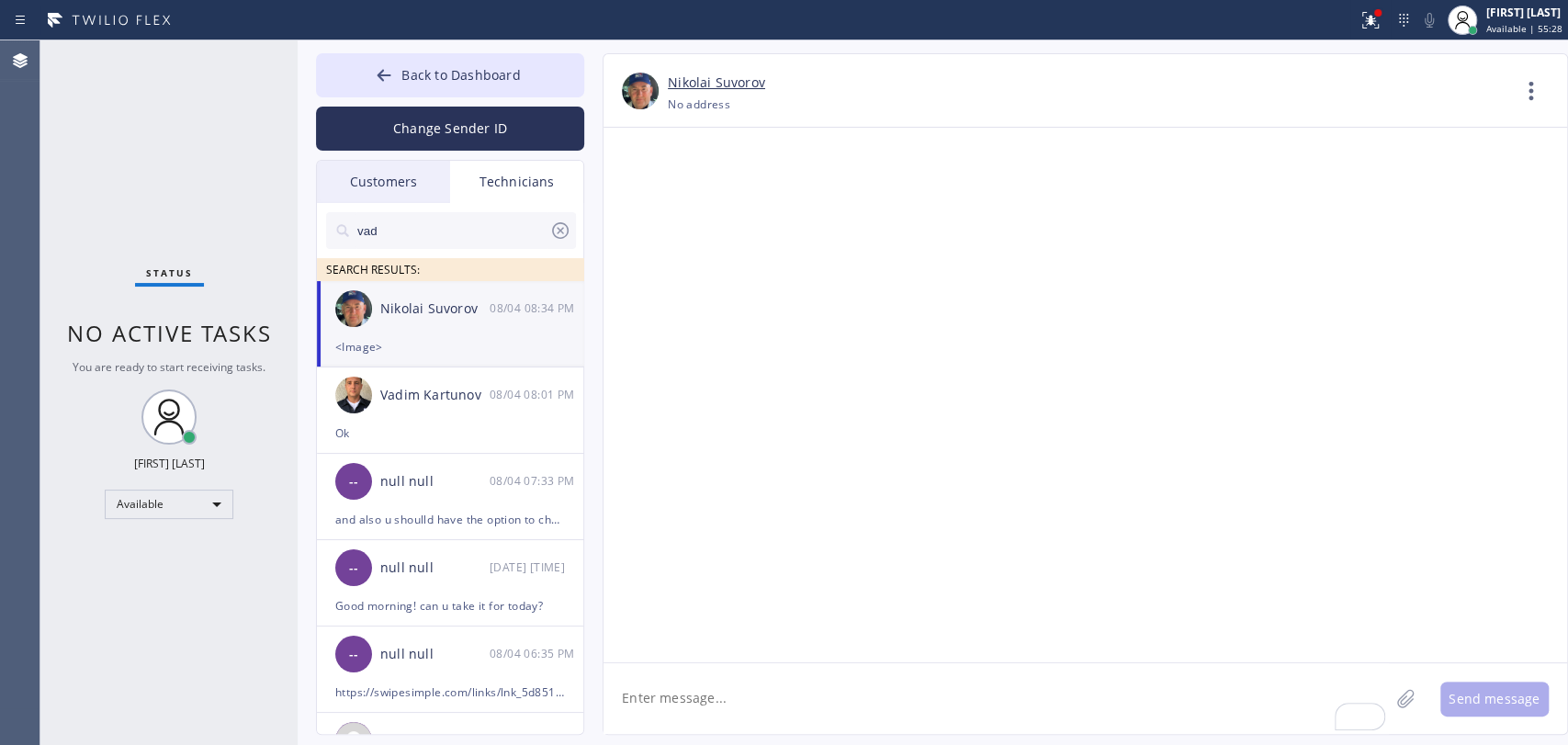 click on "Status   No active tasks     You are ready to start receiving tasks.   Oleksiy  Dmitriev Available" at bounding box center [169, 392] 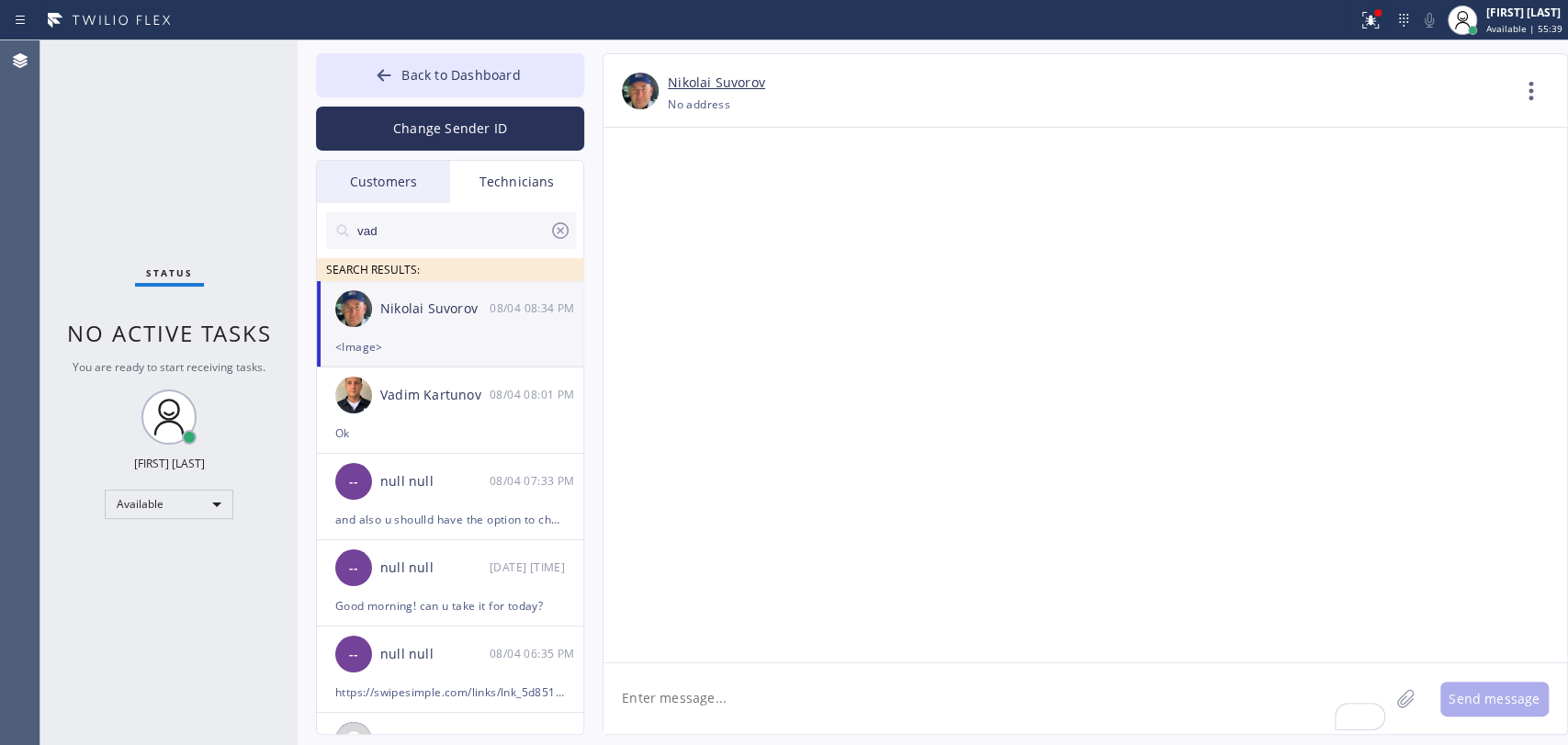 click on "vad" at bounding box center [452, 231] 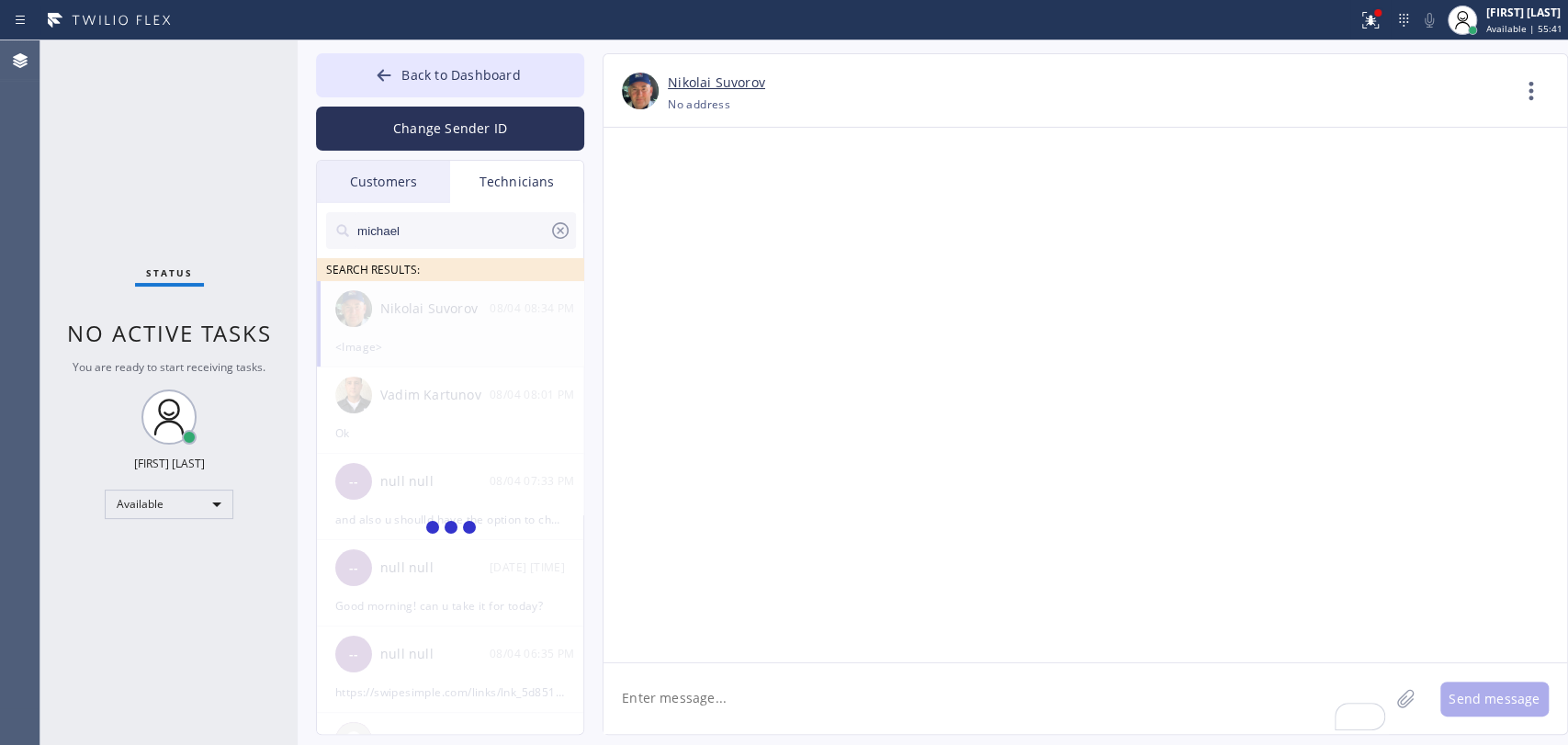 type on "michael" 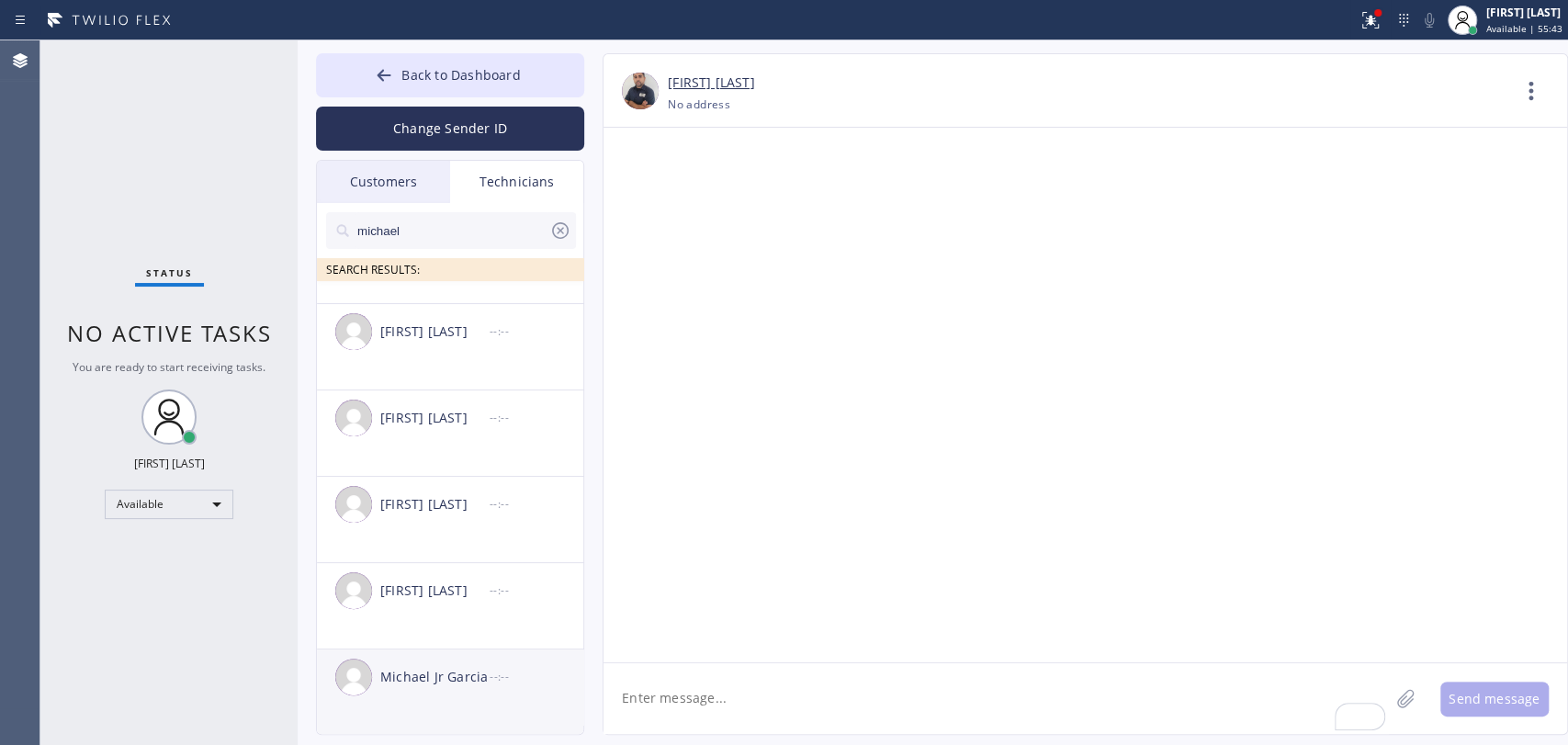 scroll, scrollTop: 151, scrollLeft: 0, axis: vertical 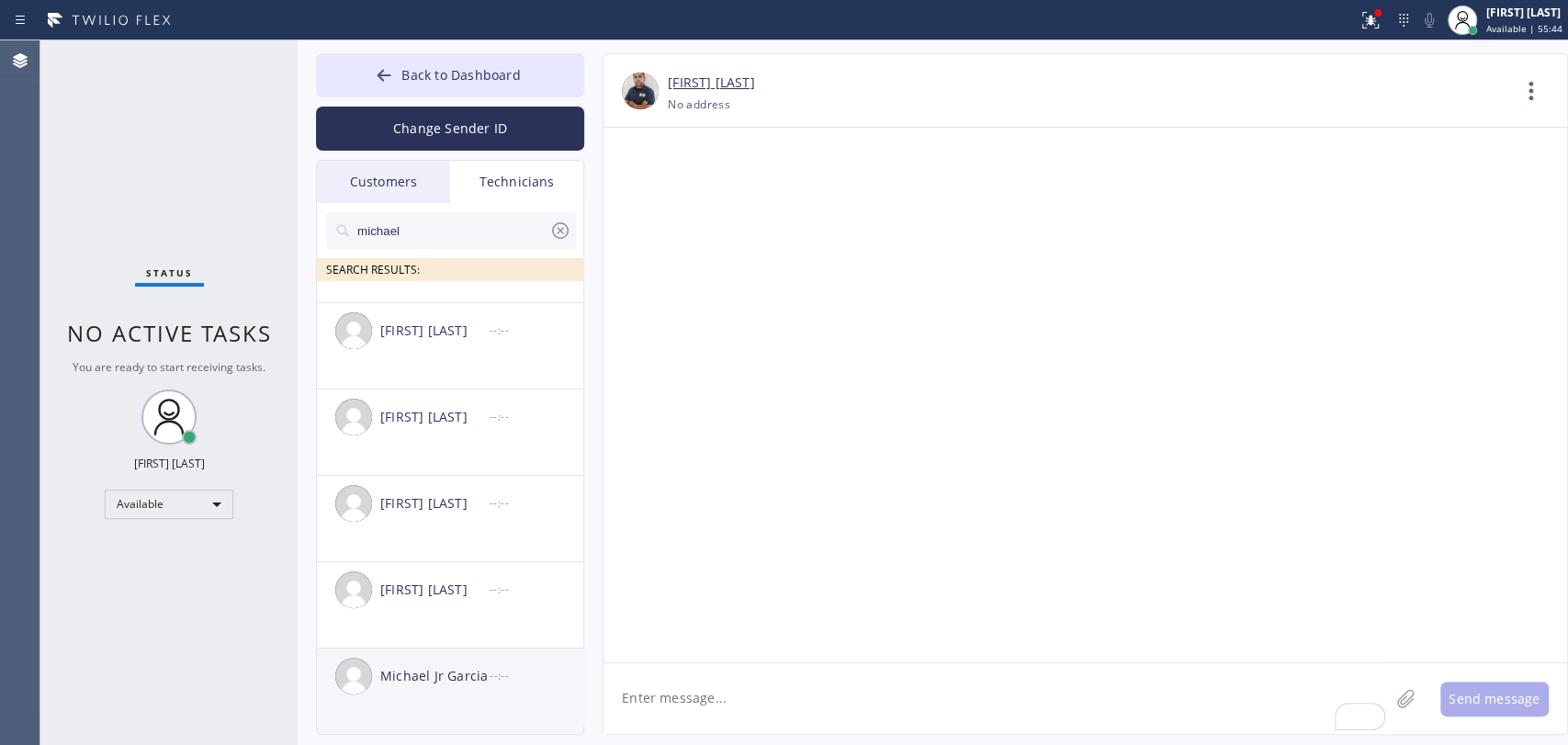 click on "Michael Jr Garcia" at bounding box center [434, 676] 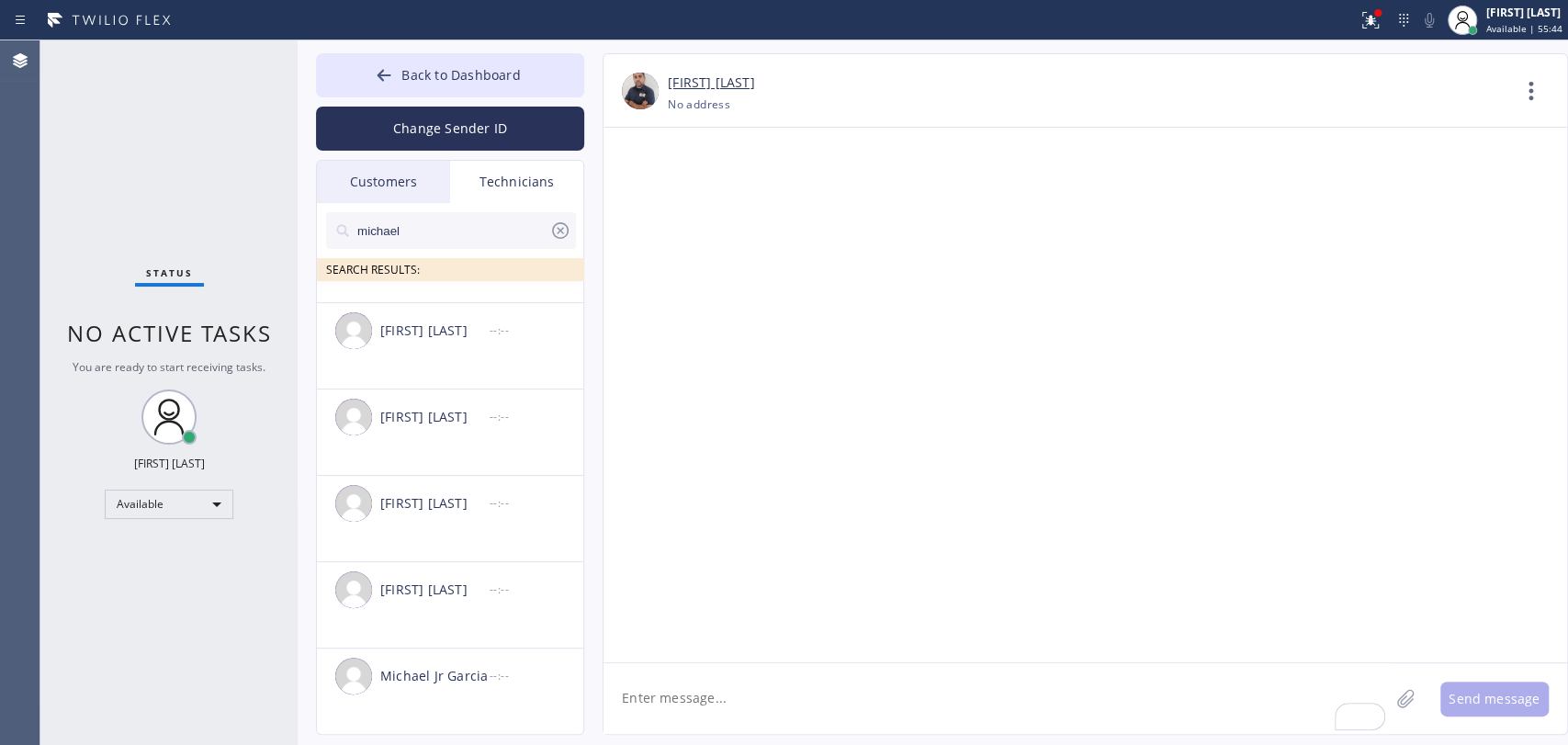 click 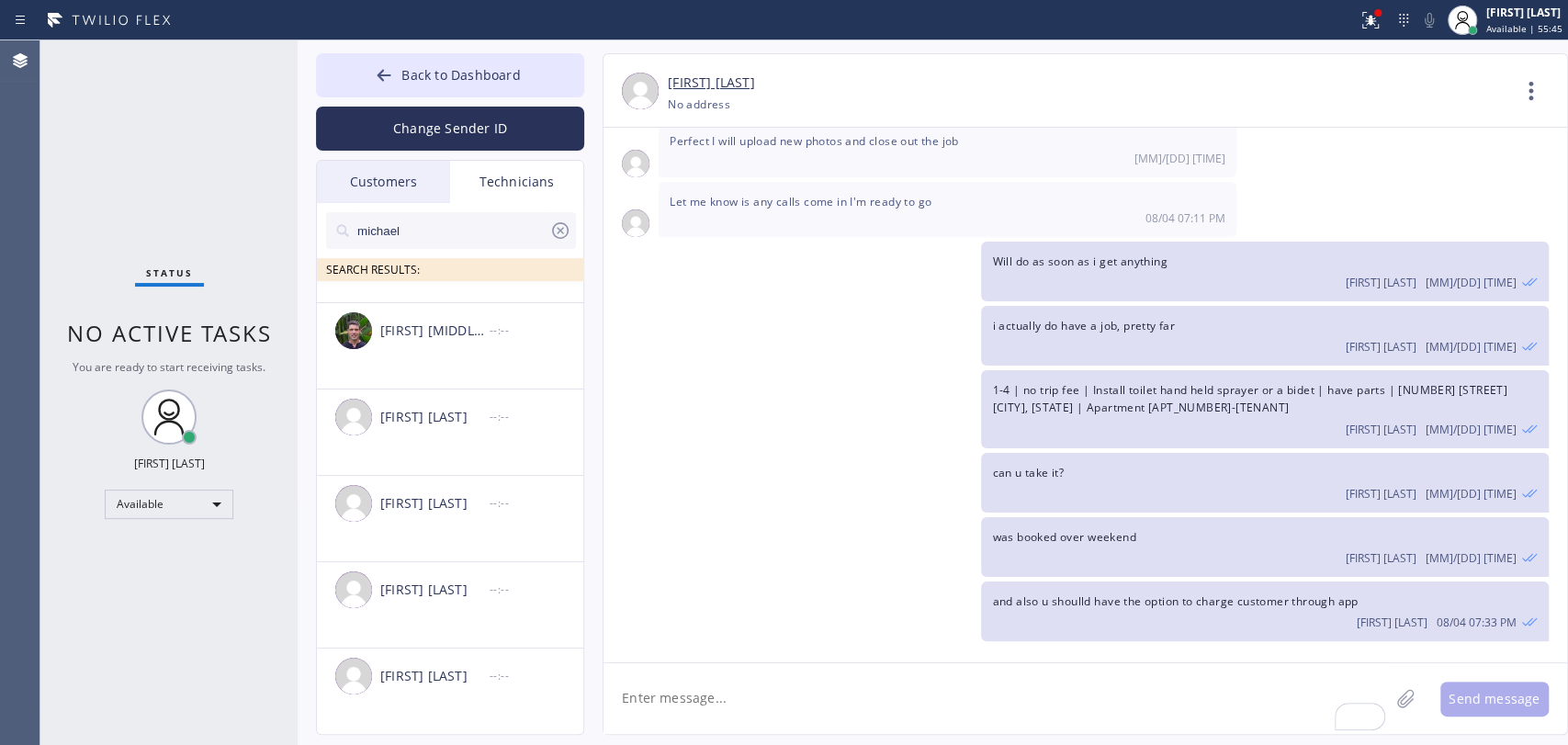 scroll, scrollTop: 1168, scrollLeft: 0, axis: vertical 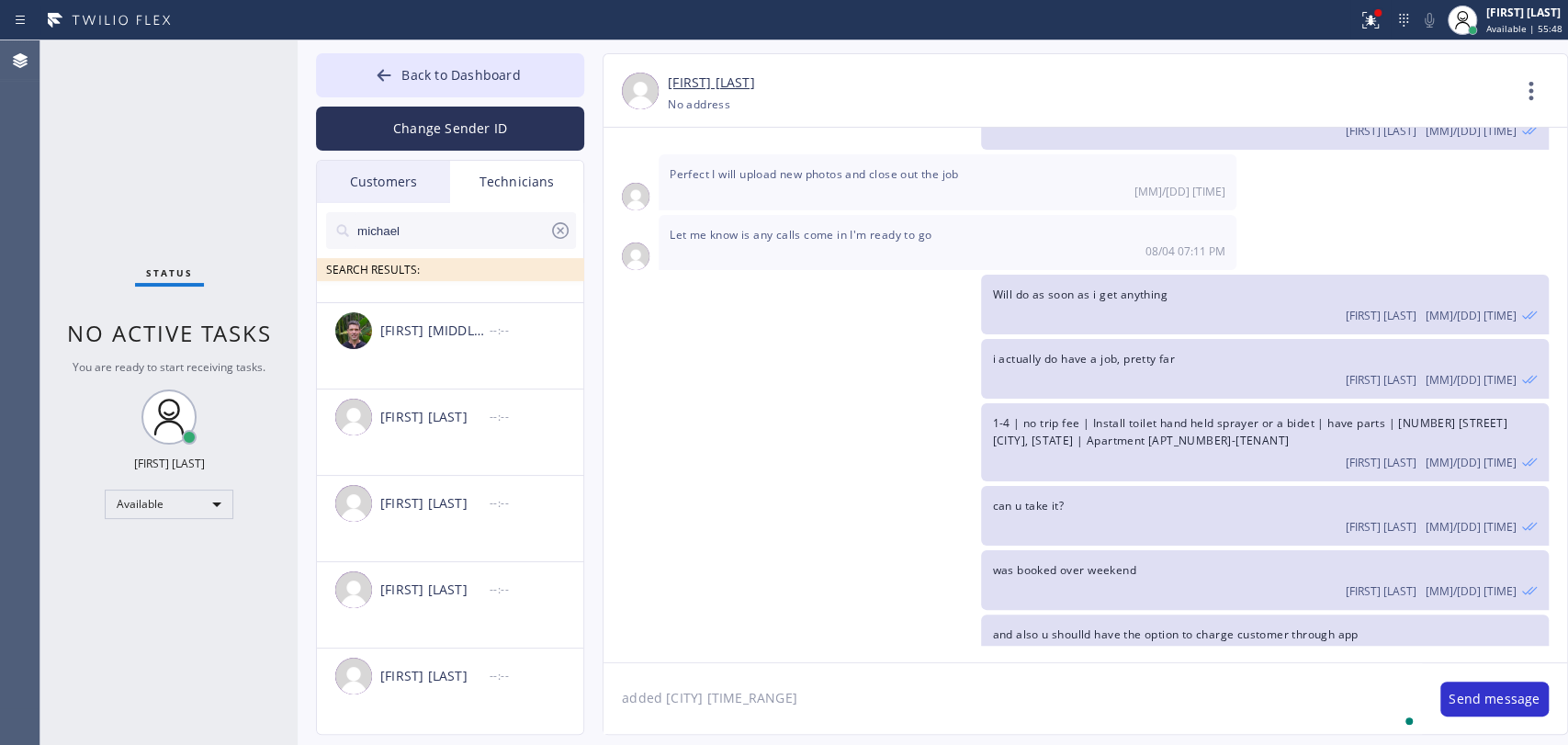 type on "added Costa Messa 12-3" 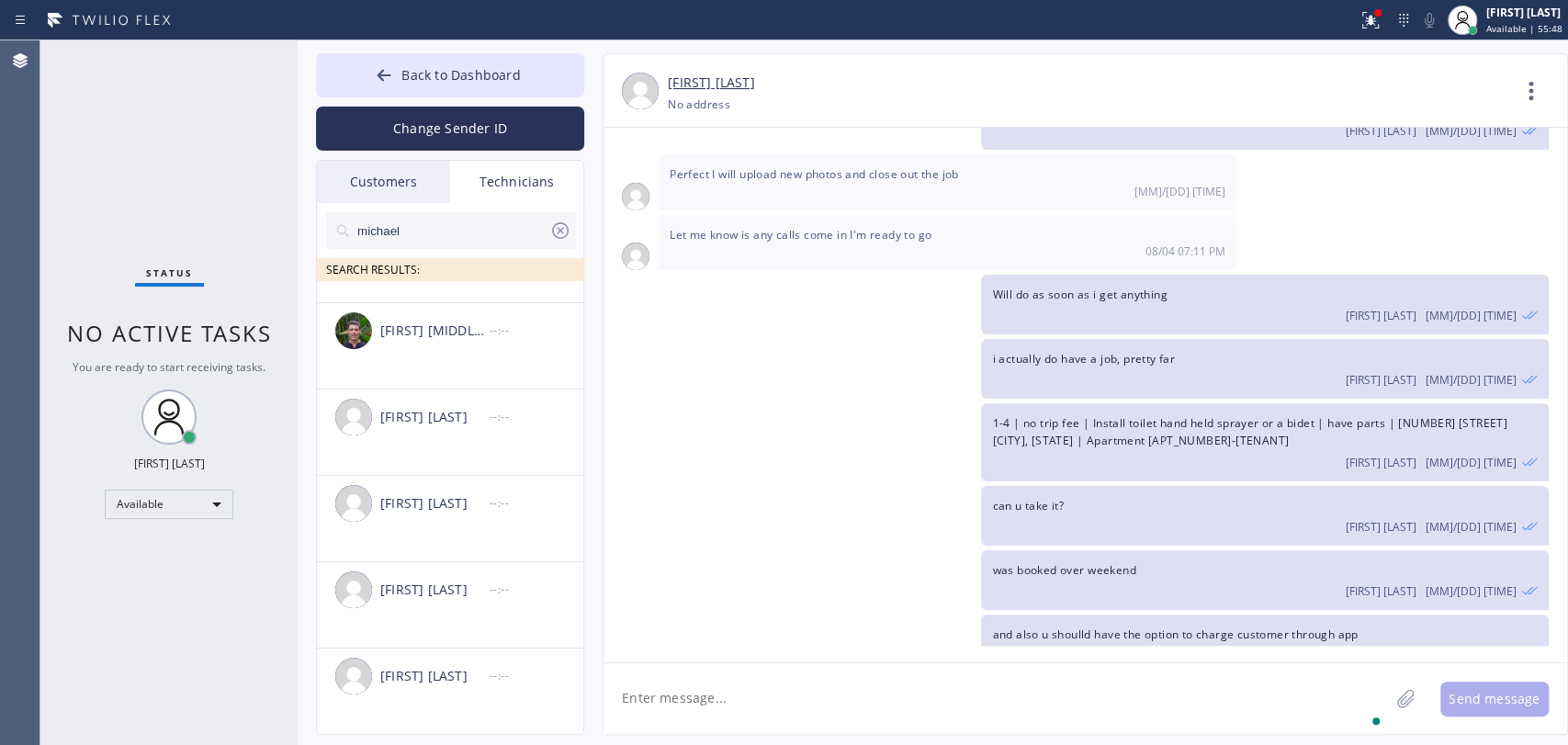 scroll, scrollTop: 1232, scrollLeft: 0, axis: vertical 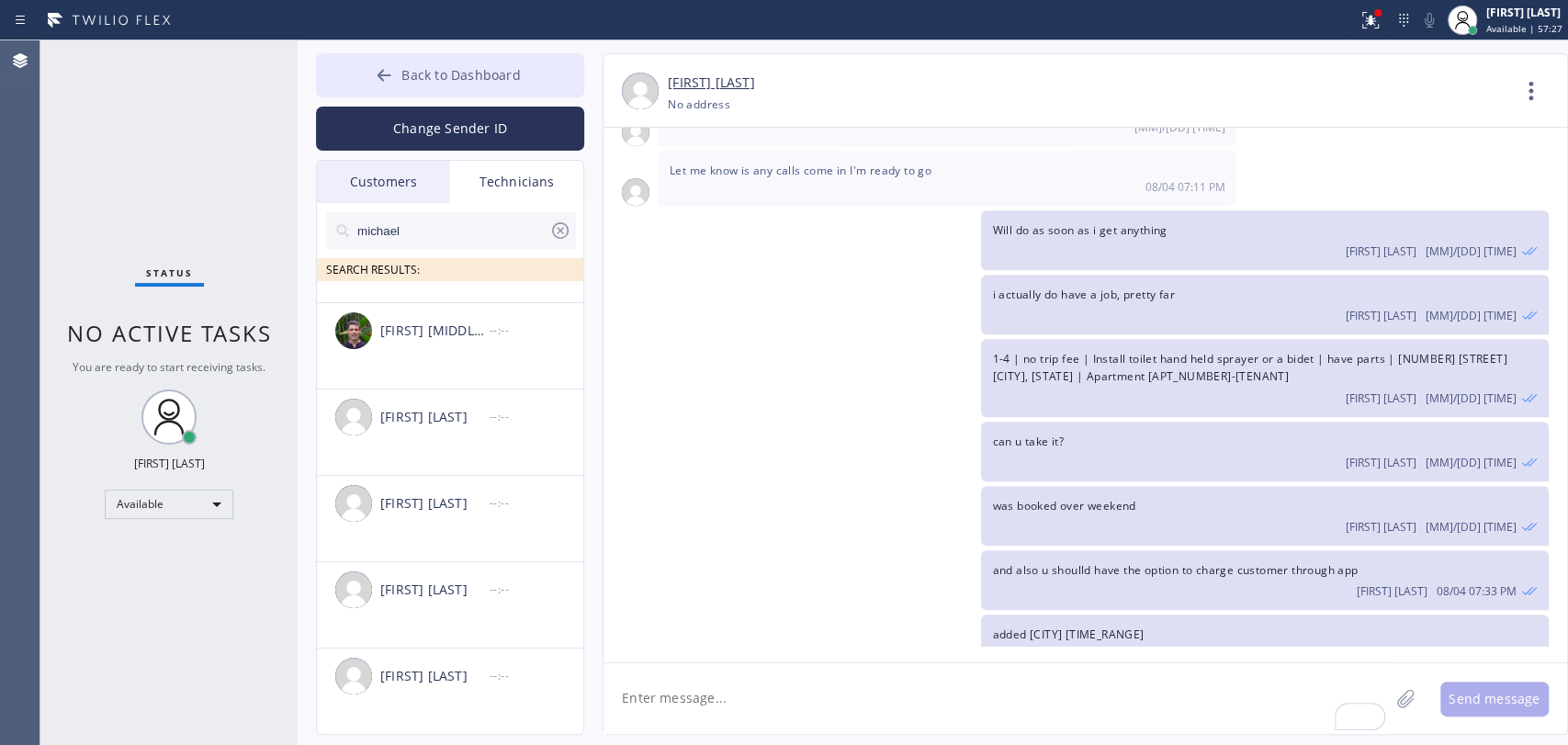 click on "Back to Dashboard" at bounding box center [460, 74] 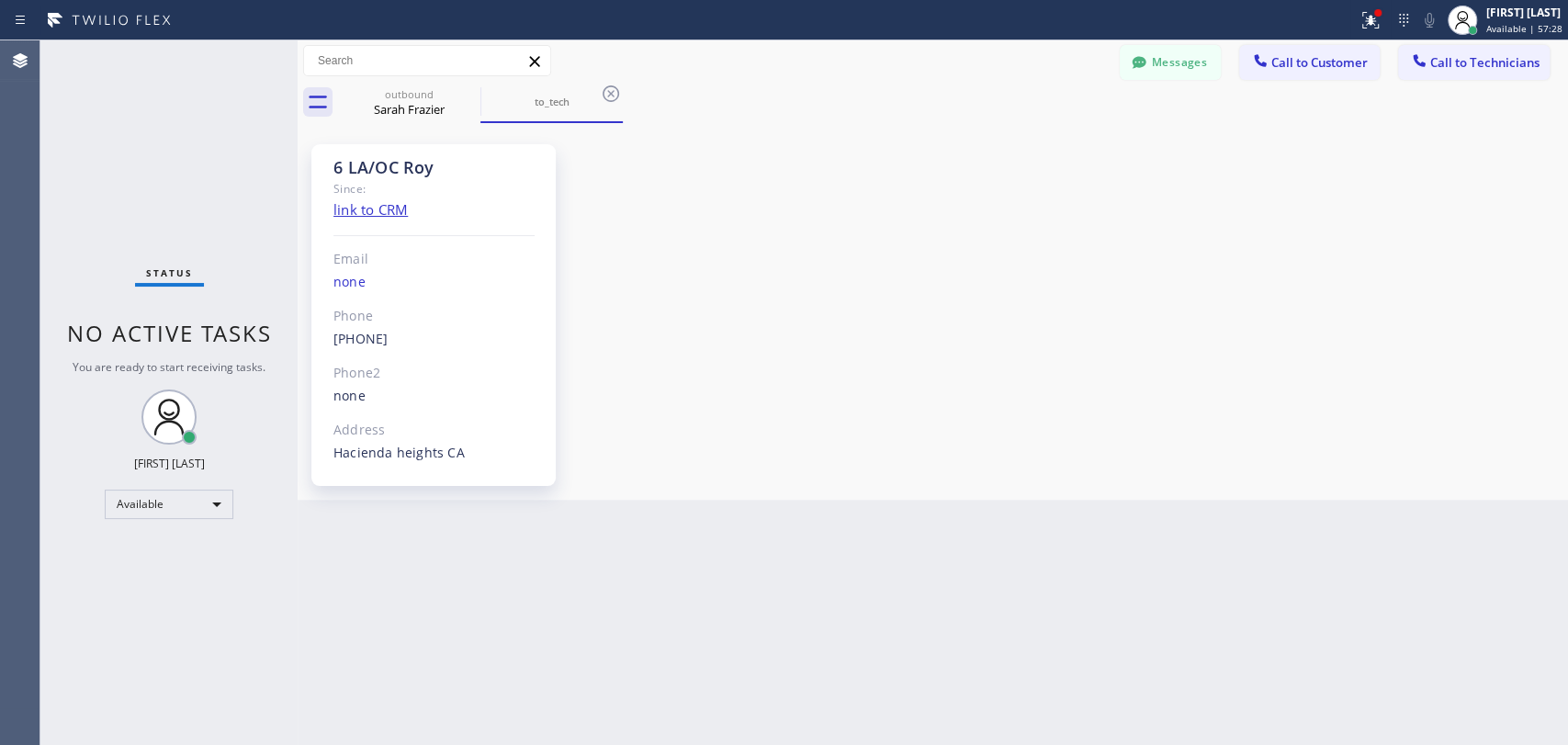 click on "Call to Technicians" at bounding box center (1484, 62) 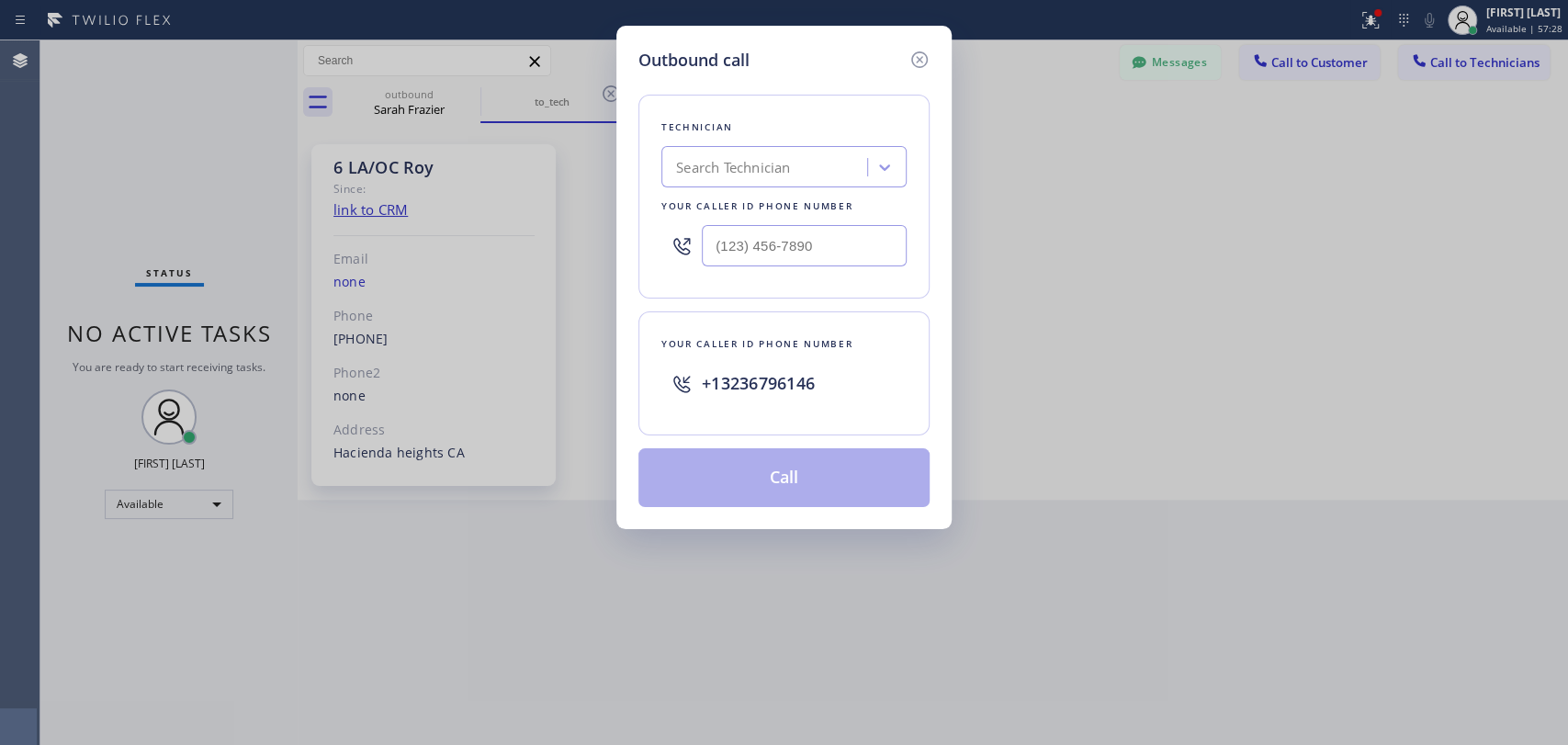 click on "Outbound call Technician Search Technician Your caller id phone number Your caller id phone number +13236796146 Call" at bounding box center [784, 277] 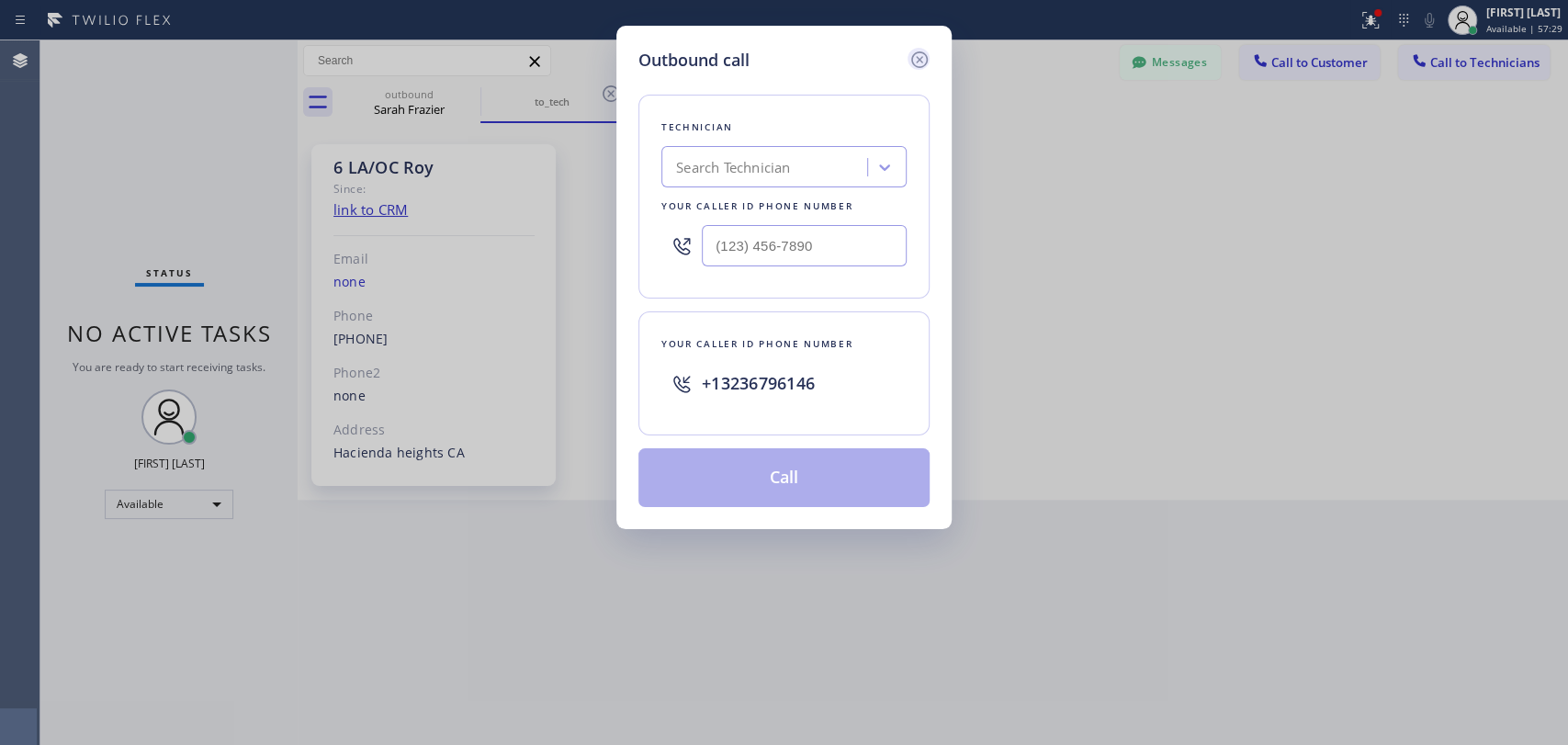 click 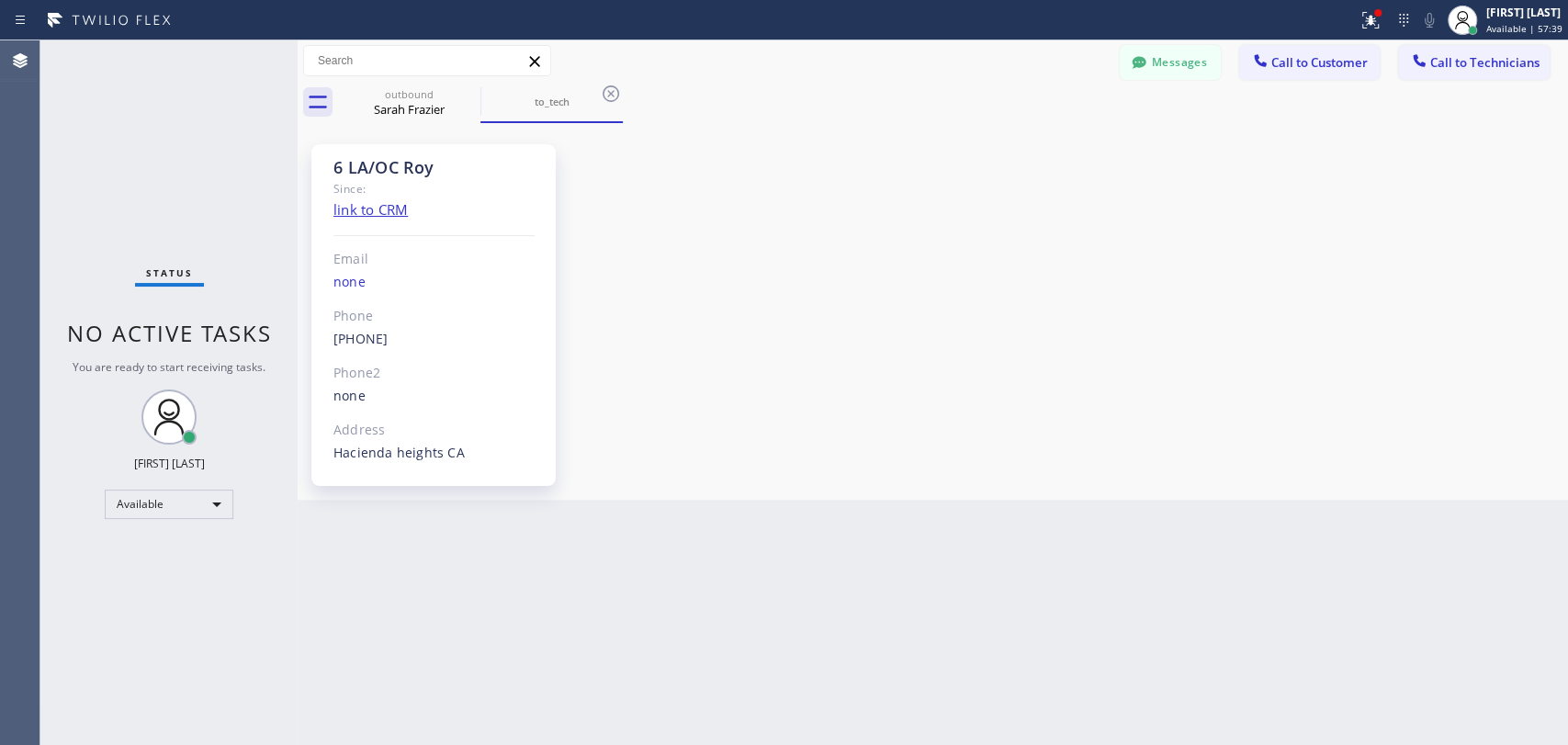 drag, startPoint x: 1456, startPoint y: 67, endPoint x: 1309, endPoint y: 96, distance: 149.83324 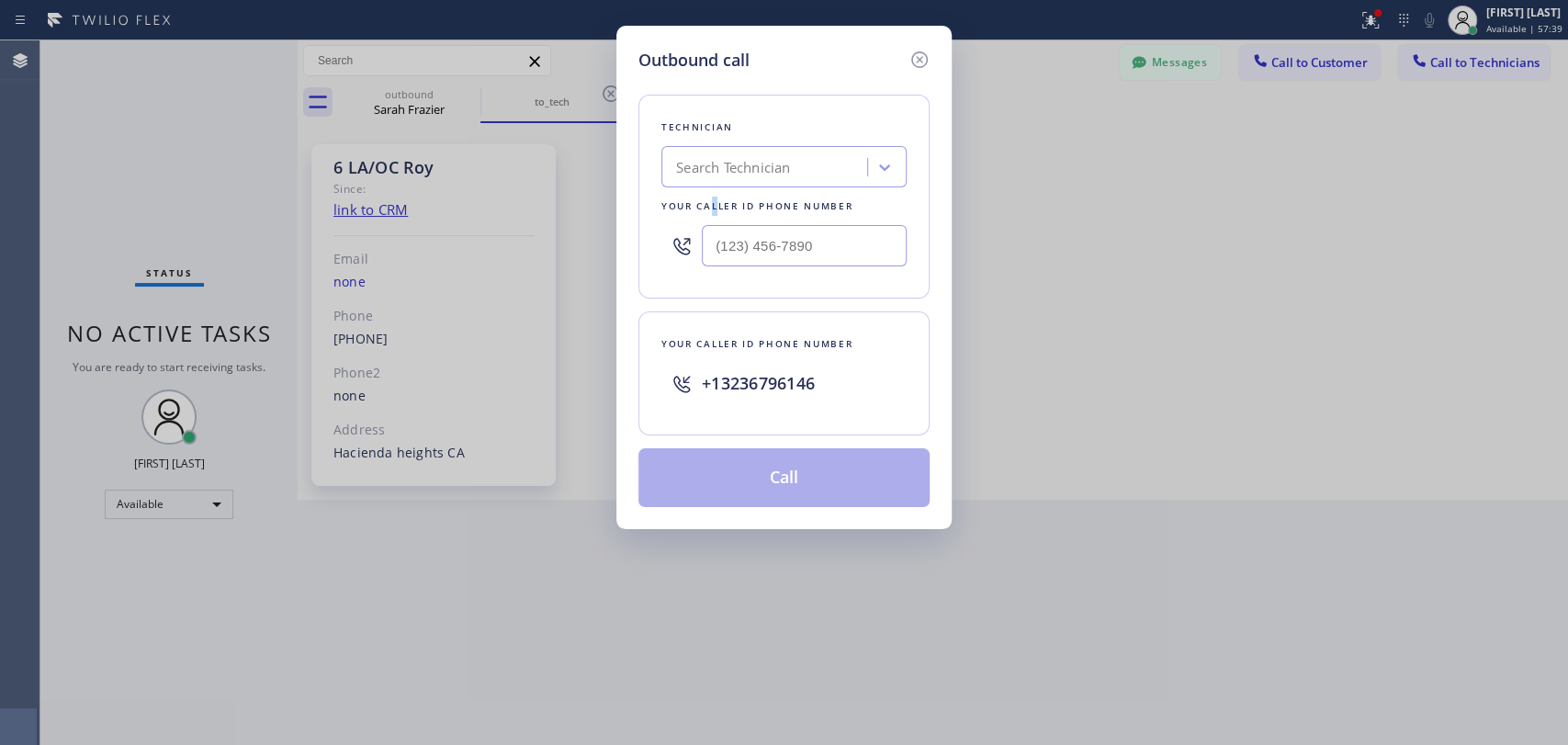 drag, startPoint x: 712, startPoint y: 200, endPoint x: 725, endPoint y: 188, distance: 17.691806 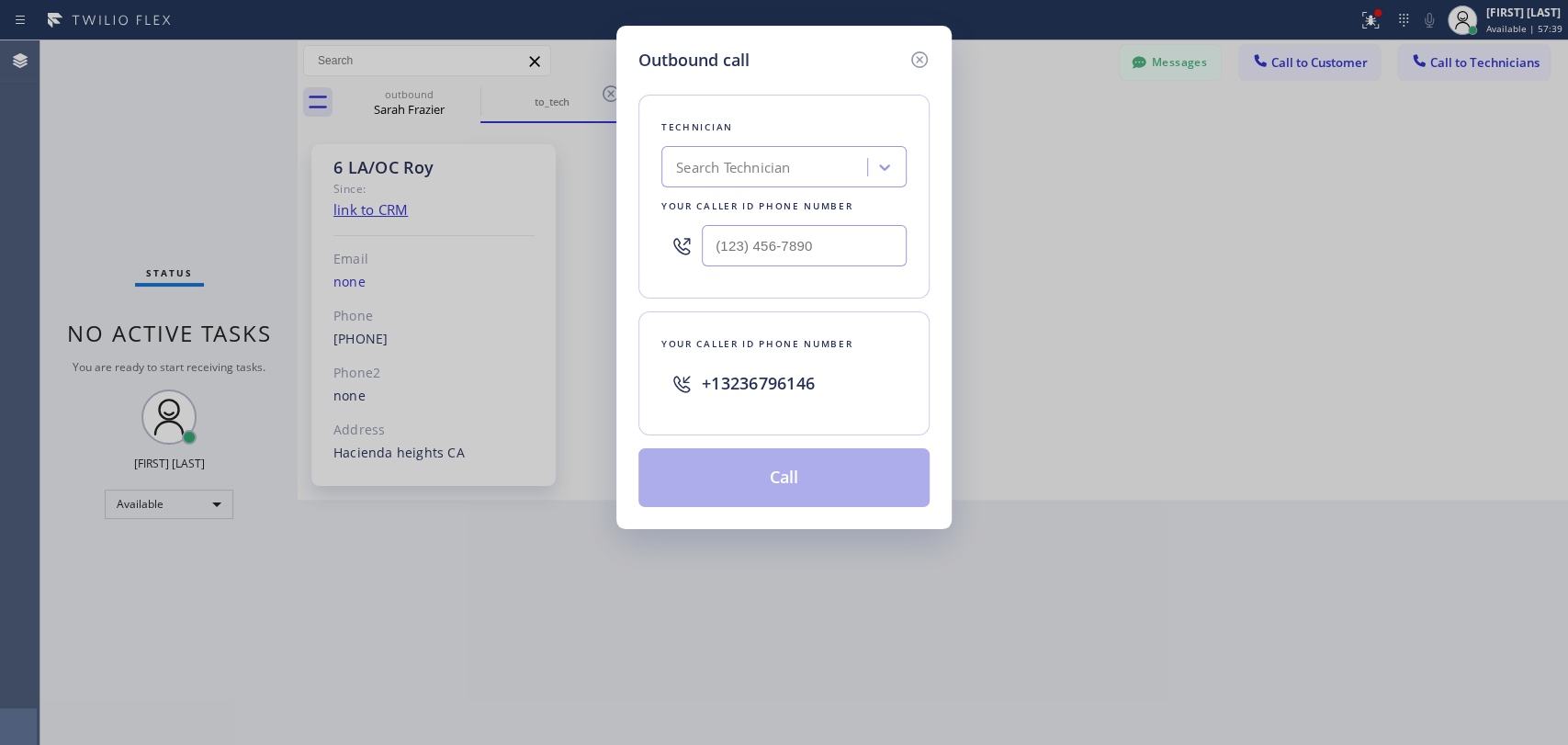 click on "Search Technician" at bounding box center [767, 167] 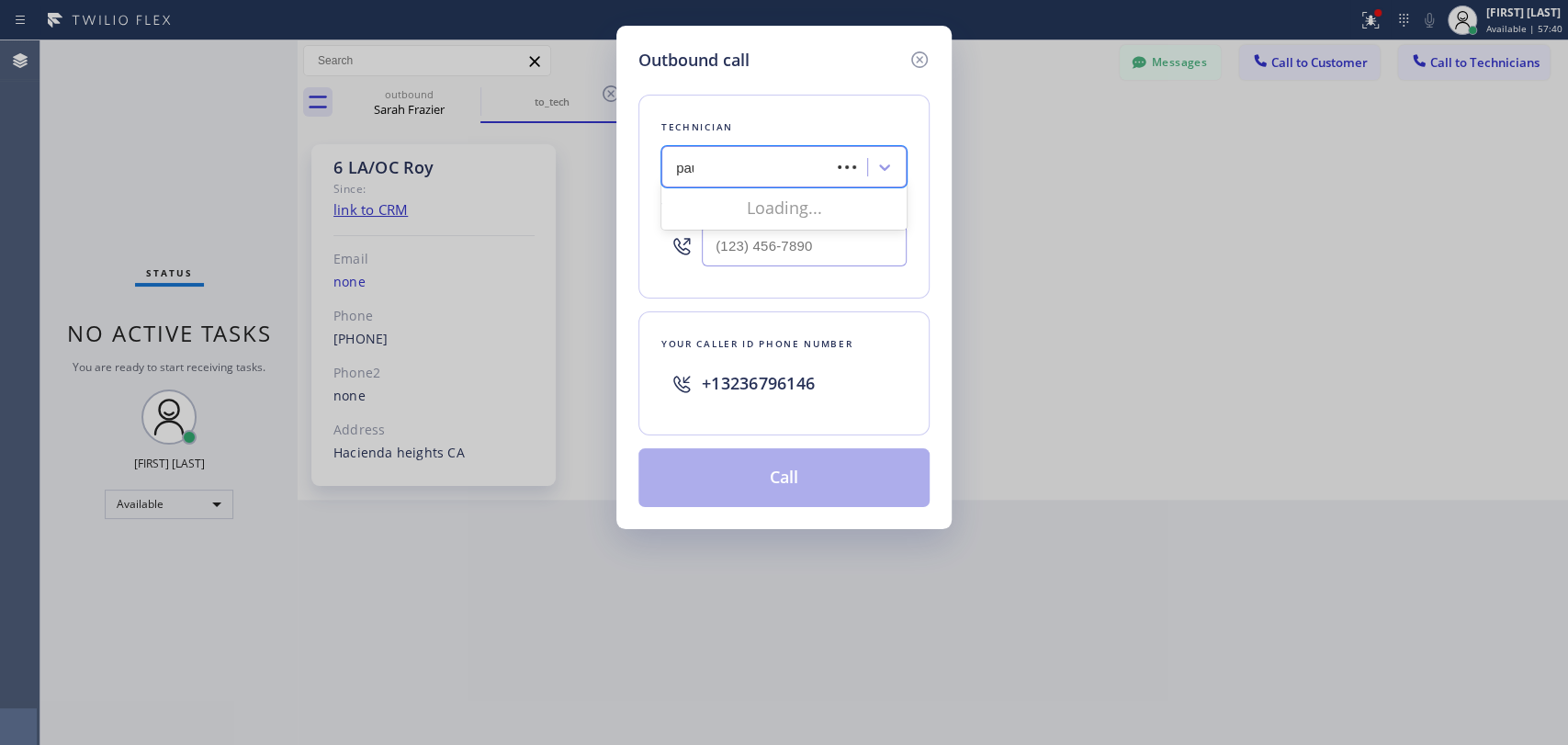 type on "paul" 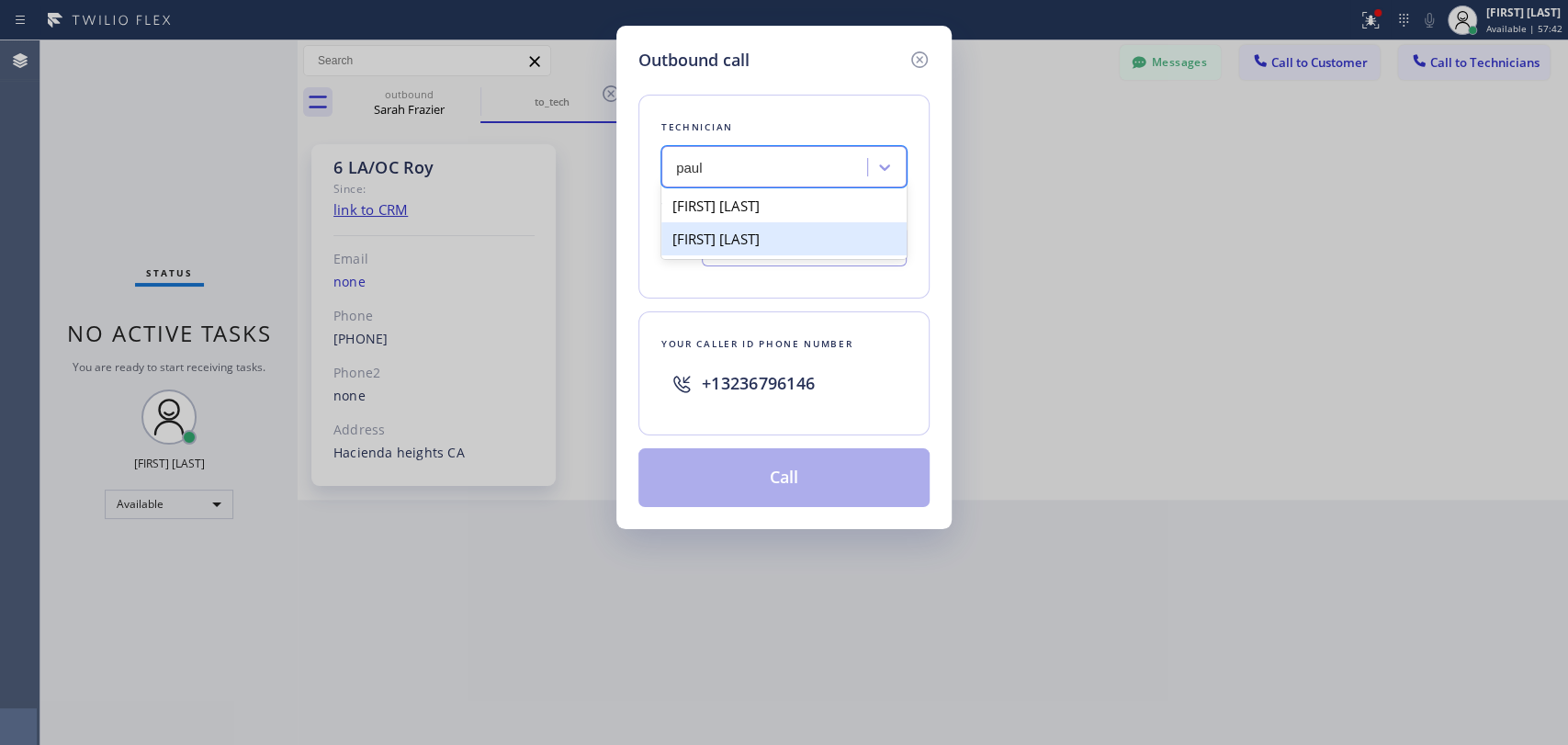 click on "Paul Garcia" at bounding box center (784, 239) 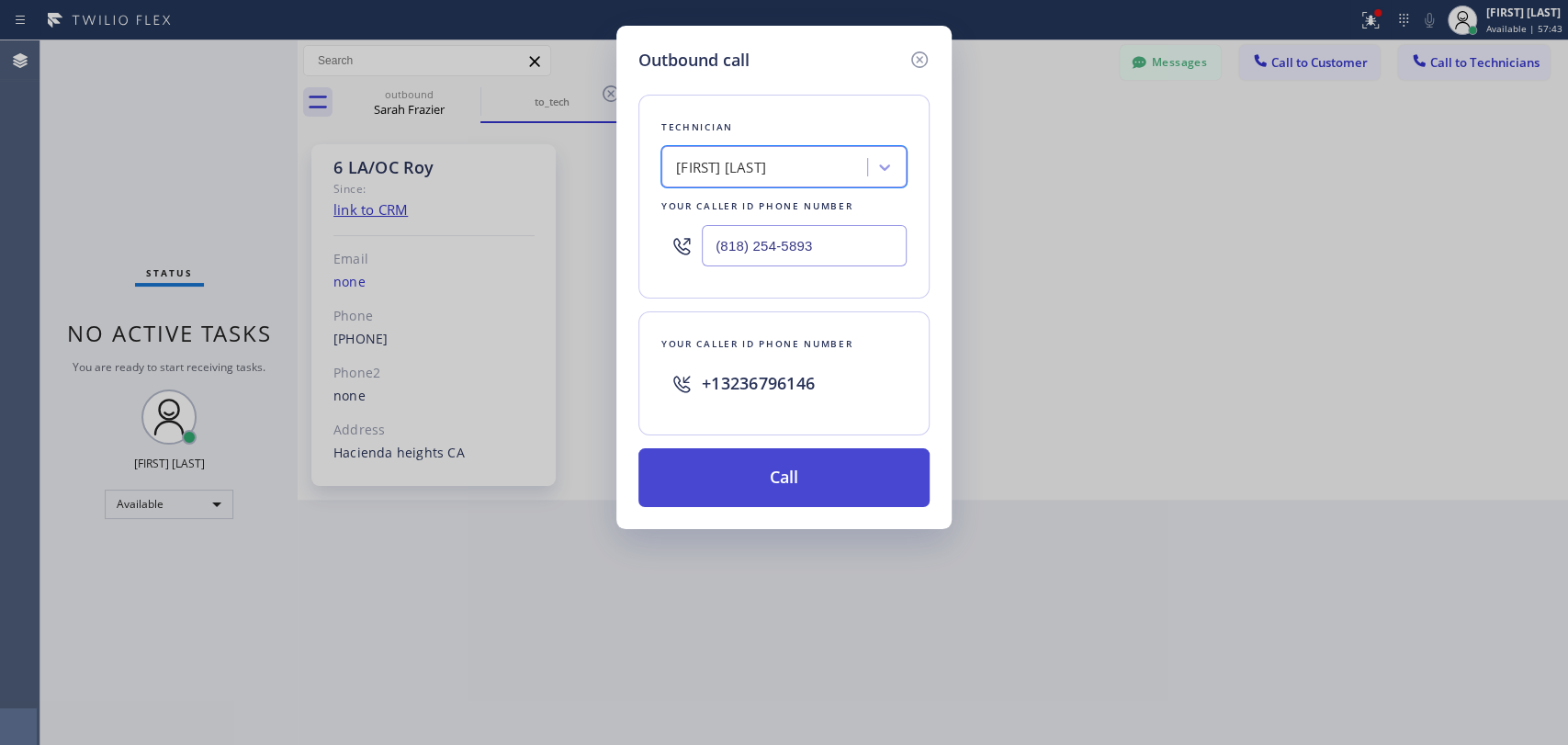 click on "Call" at bounding box center [784, 478] 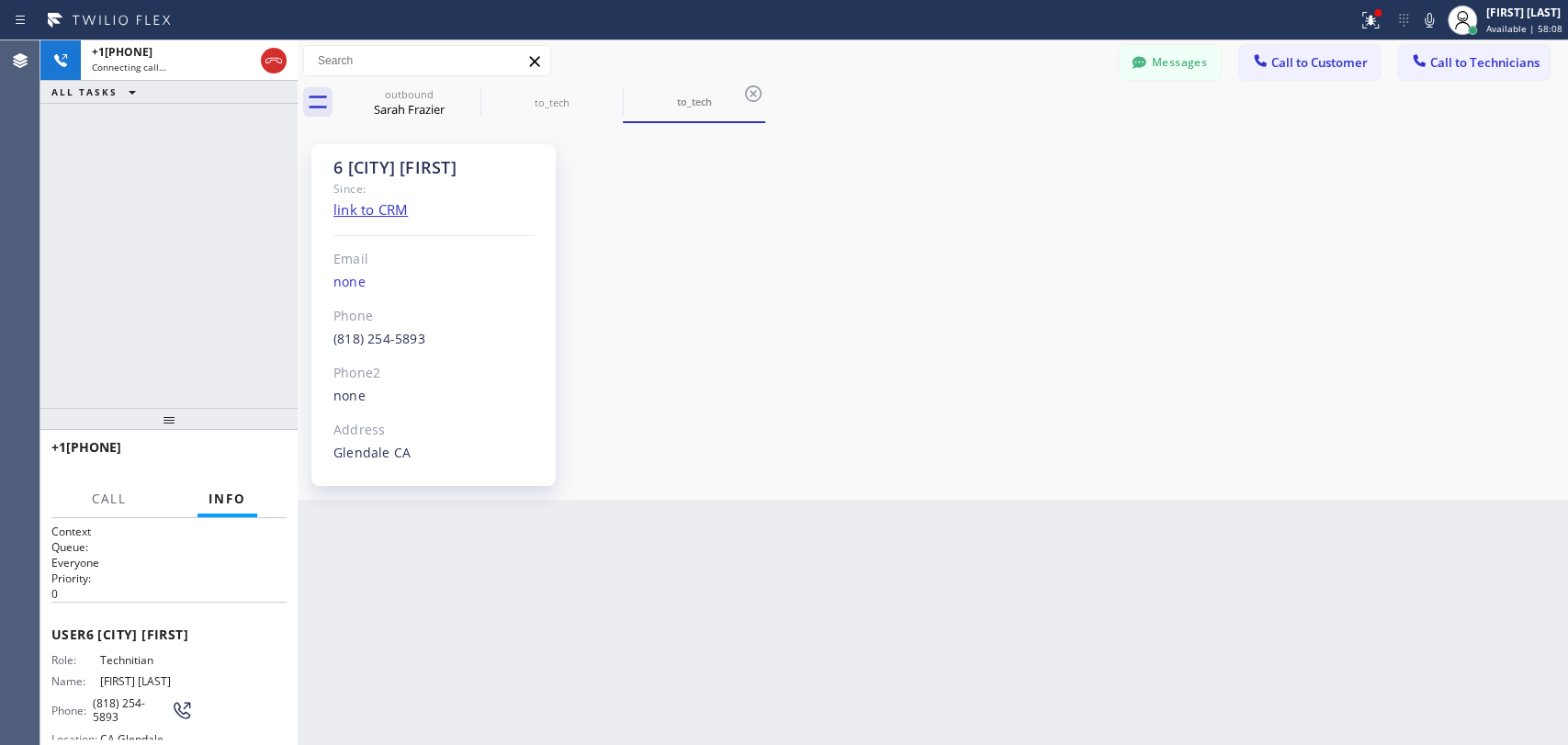 click on "Back to Dashboard Change Sender ID Customers Technicians SF Sarah  Frazier 08/04 08:12 PM Thanks Alex  HM Harry Mittleman 08/04 07:10 PM We received the payment, thank you!  FB Foster Brascaer 07/31 08:39 PM Hello Foster, thank you for letting us know CL Christy Leung 07/25 06:18 PM We received the payment, thank you!  JL Joel Lima 07/24 09:08 PM I sent the estimate to the corporation, they will take the decision. AN Anhvu  Nnguyen  07/24 02:25 AM Hi our budget is $7000 for connecting to the water and sewer line with labor and materials JC Jonathan Cook 07/23 07:40 PM AZ Alex Zeltser 07/23 02:48 AM We can do Tuesday next week 12 pm - 3 pm as well, I will reschedule it. Thank you for your answer! AD Alex Desilva 07/22 07:52 PM Thanks for your reply! Will be waiting for your decision on this project JO James  Owens 07/19 10:59 PM Hello Team,
Available to inspect an hvac system in Castaic on Monday at 3:00? For a buyer in escrow. CS Cia Syrangelas 07/10 03:48 AM My email
Tsavdari2002@yahoo.com SO Stella  Oh JP" at bounding box center (932, 392) 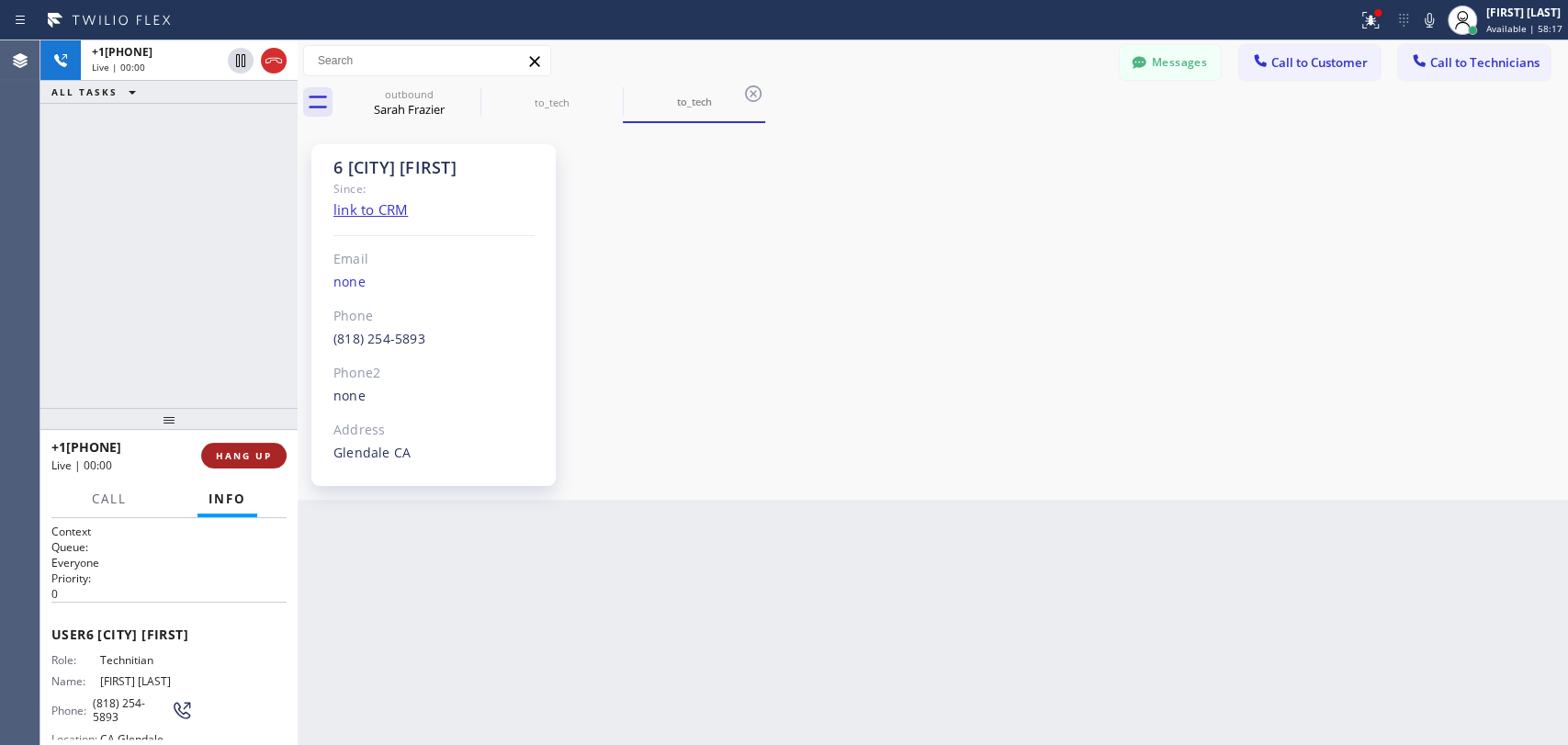 click on "HANG UP" at bounding box center (243, 456) 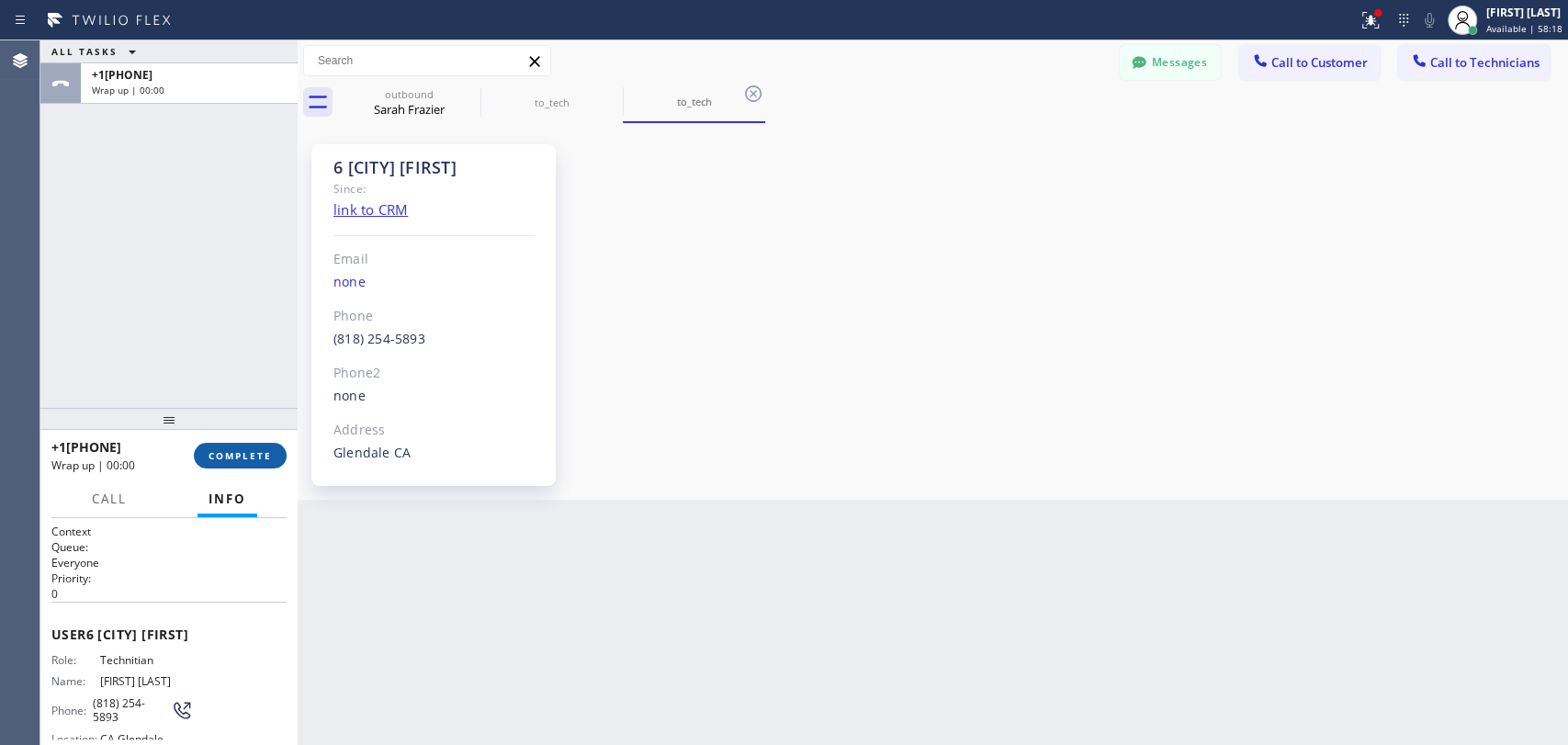 click on "COMPLETE" at bounding box center (240, 456) 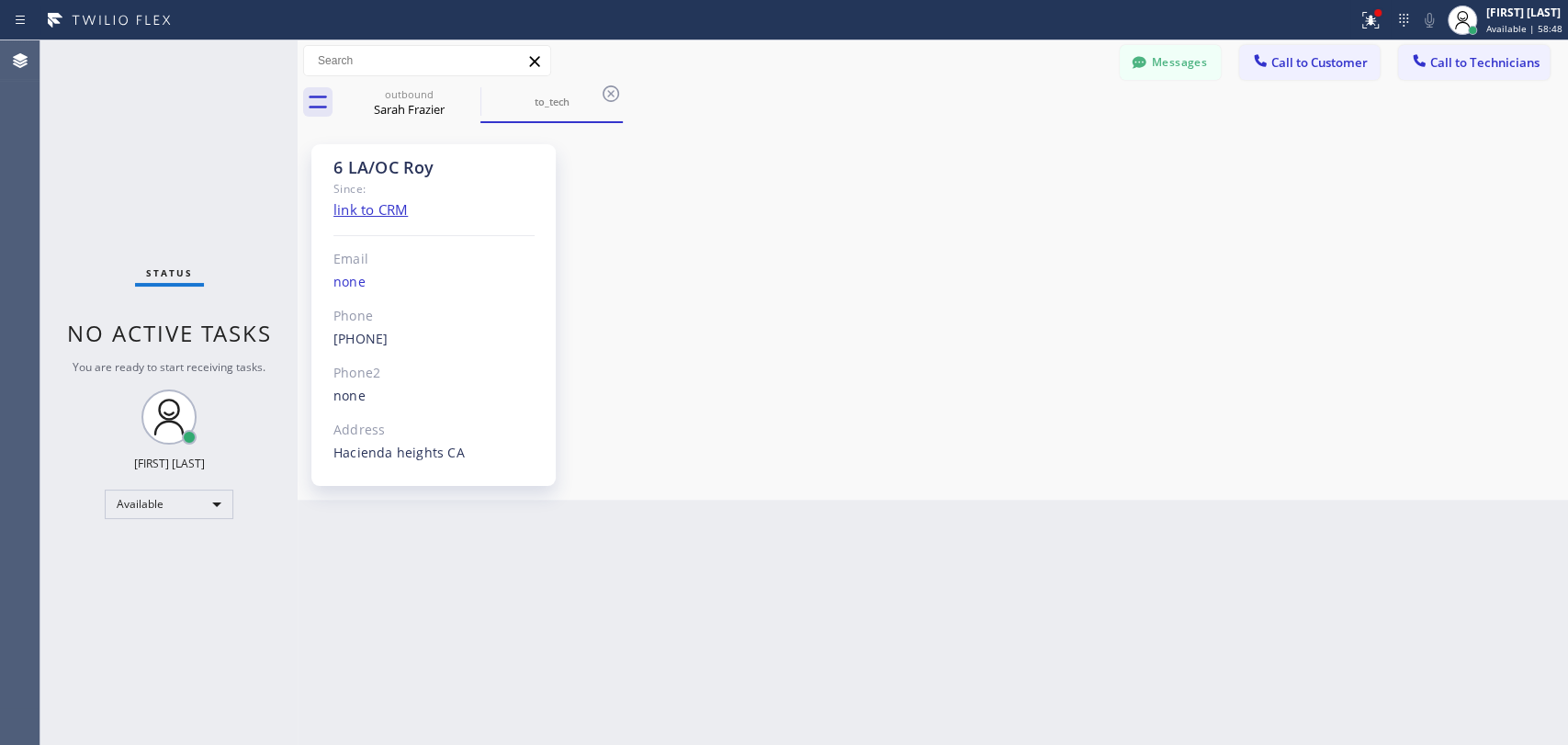 click at bounding box center (1139, 64) 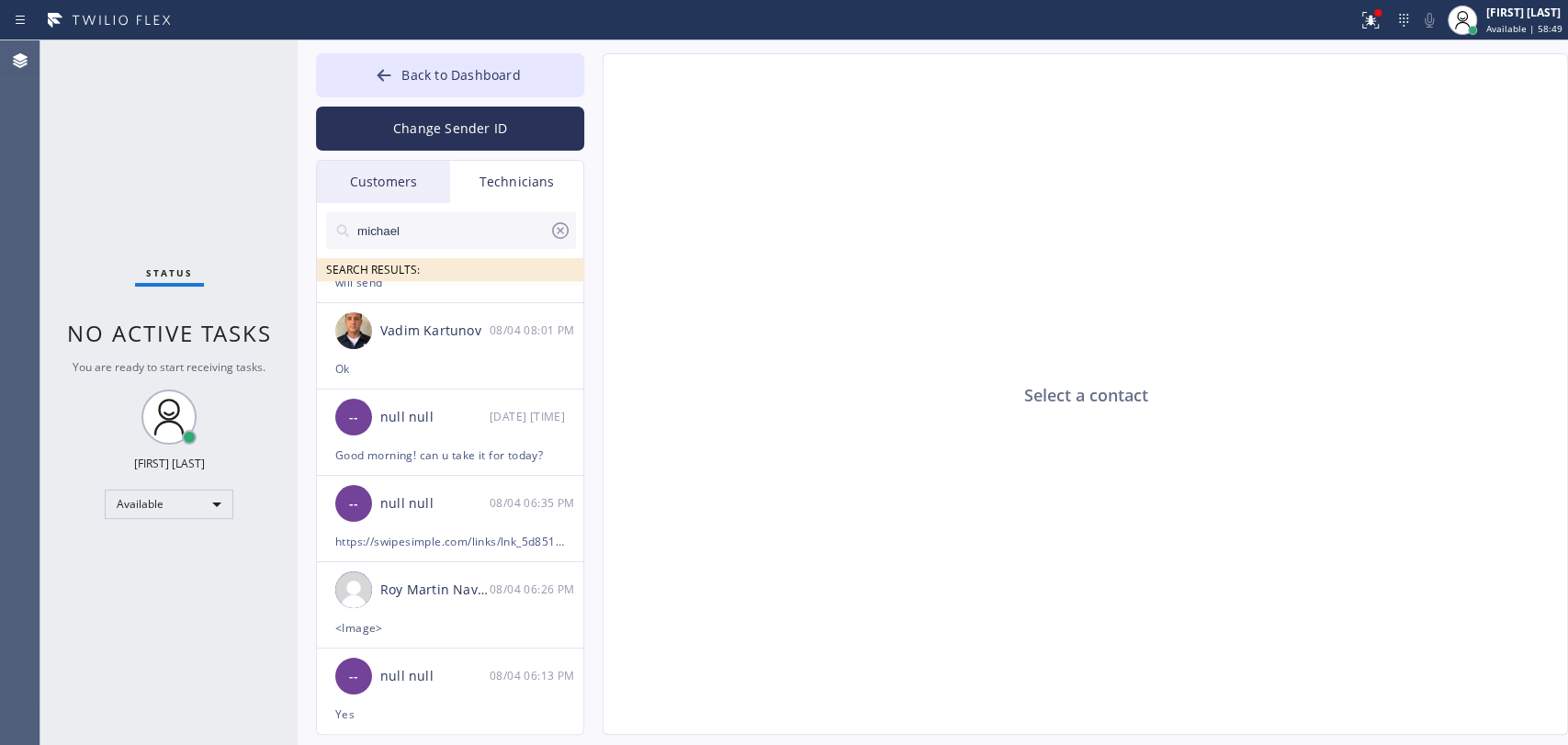 click on "michael" at bounding box center [452, 231] 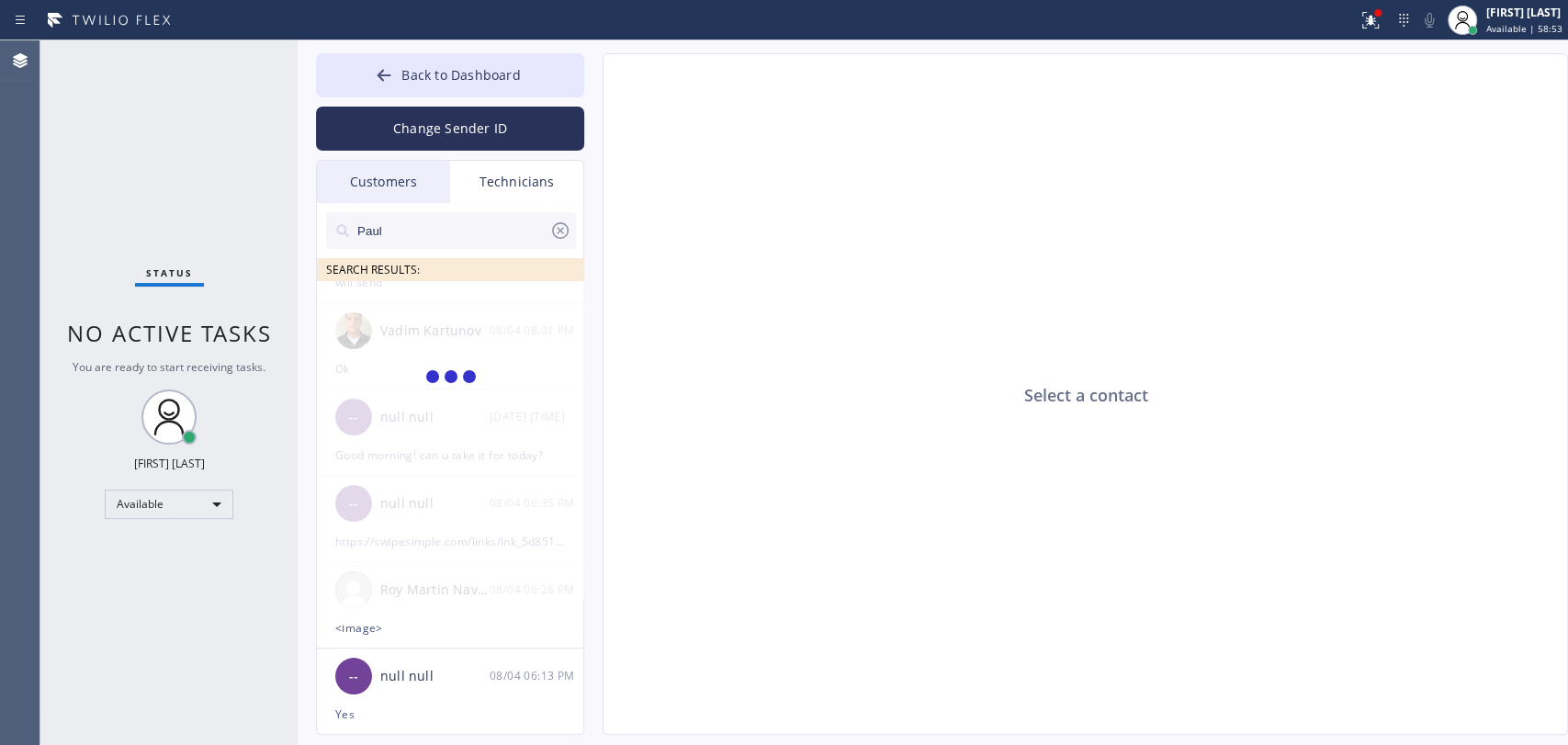 scroll, scrollTop: 0, scrollLeft: 0, axis: both 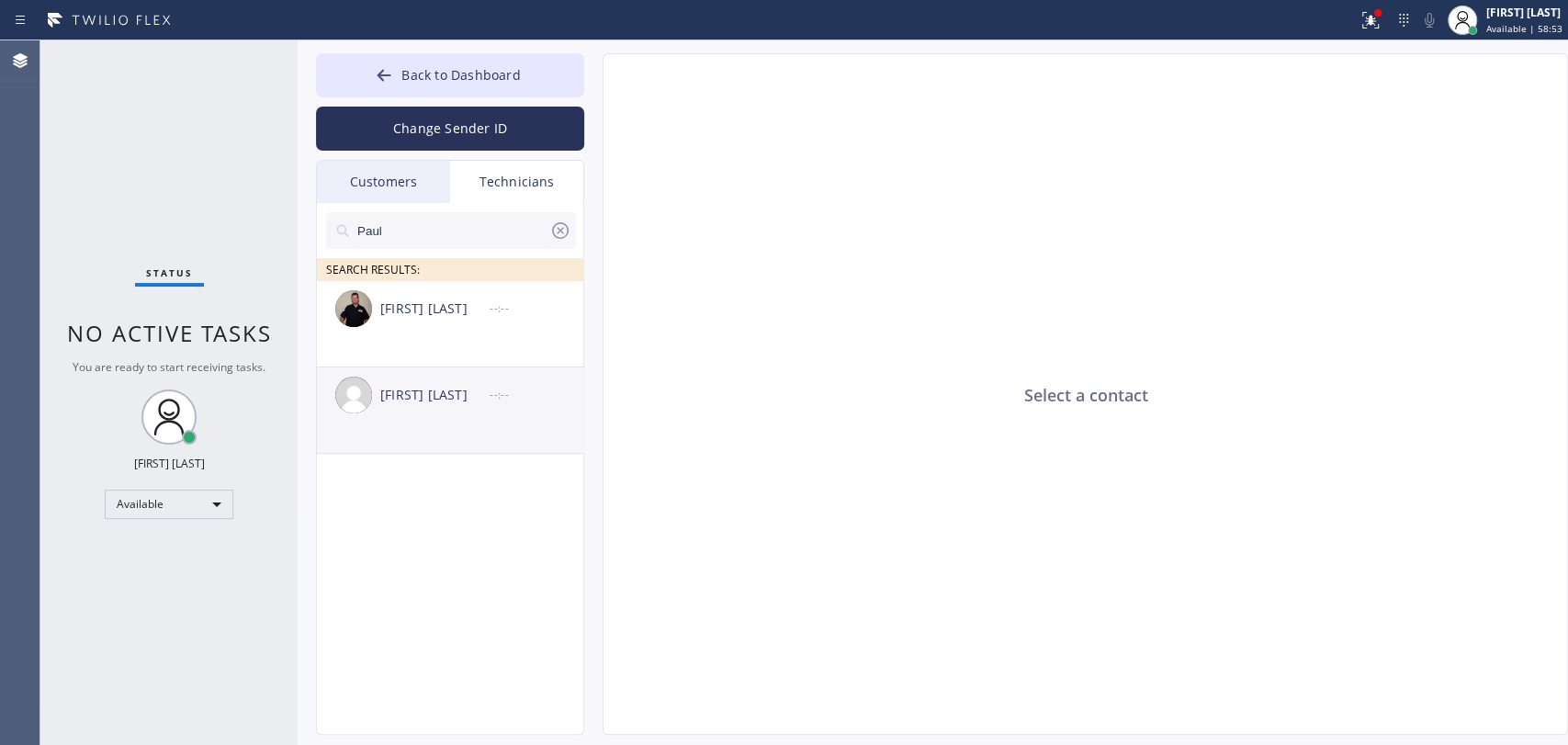 type on "Paul" 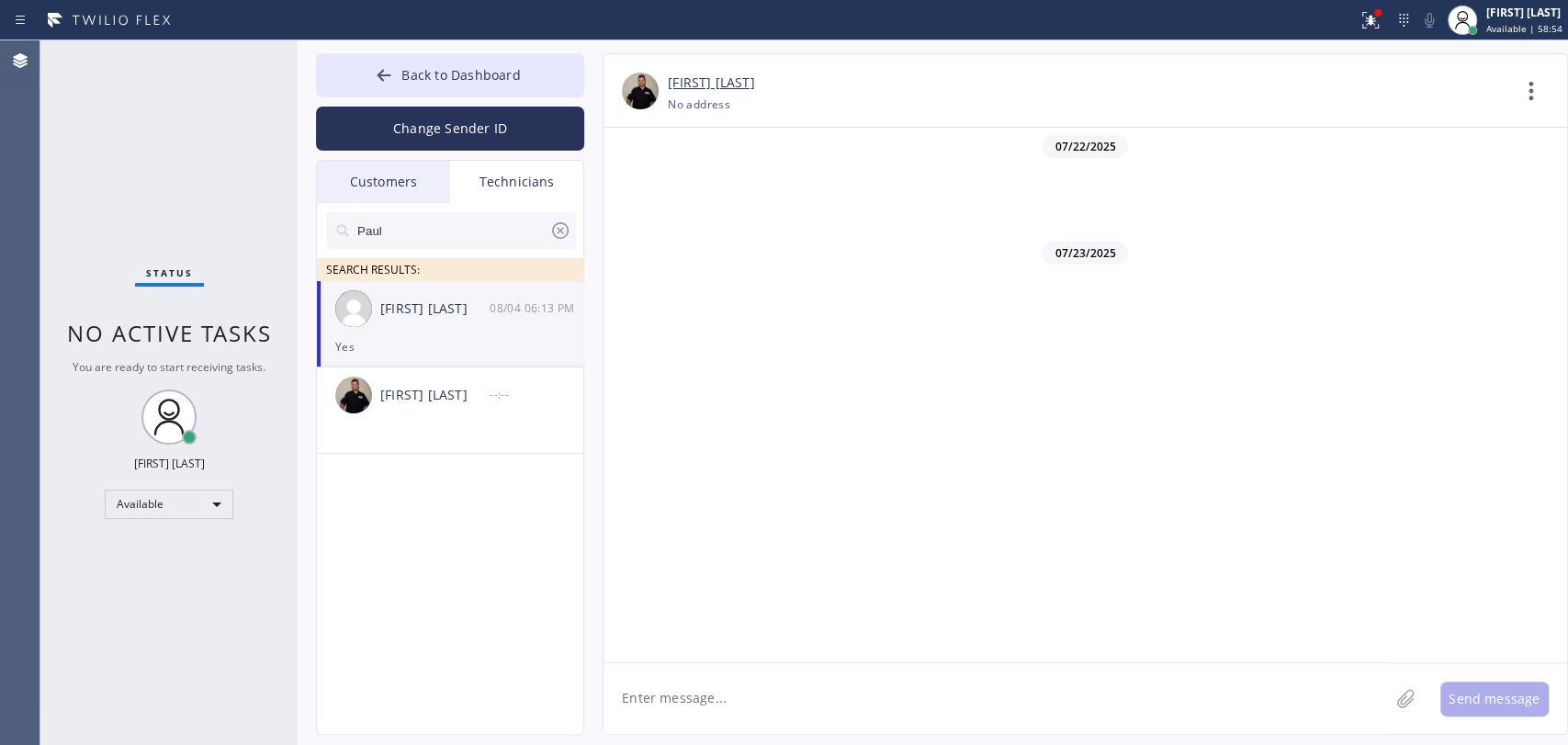 scroll, scrollTop: 4924, scrollLeft: 0, axis: vertical 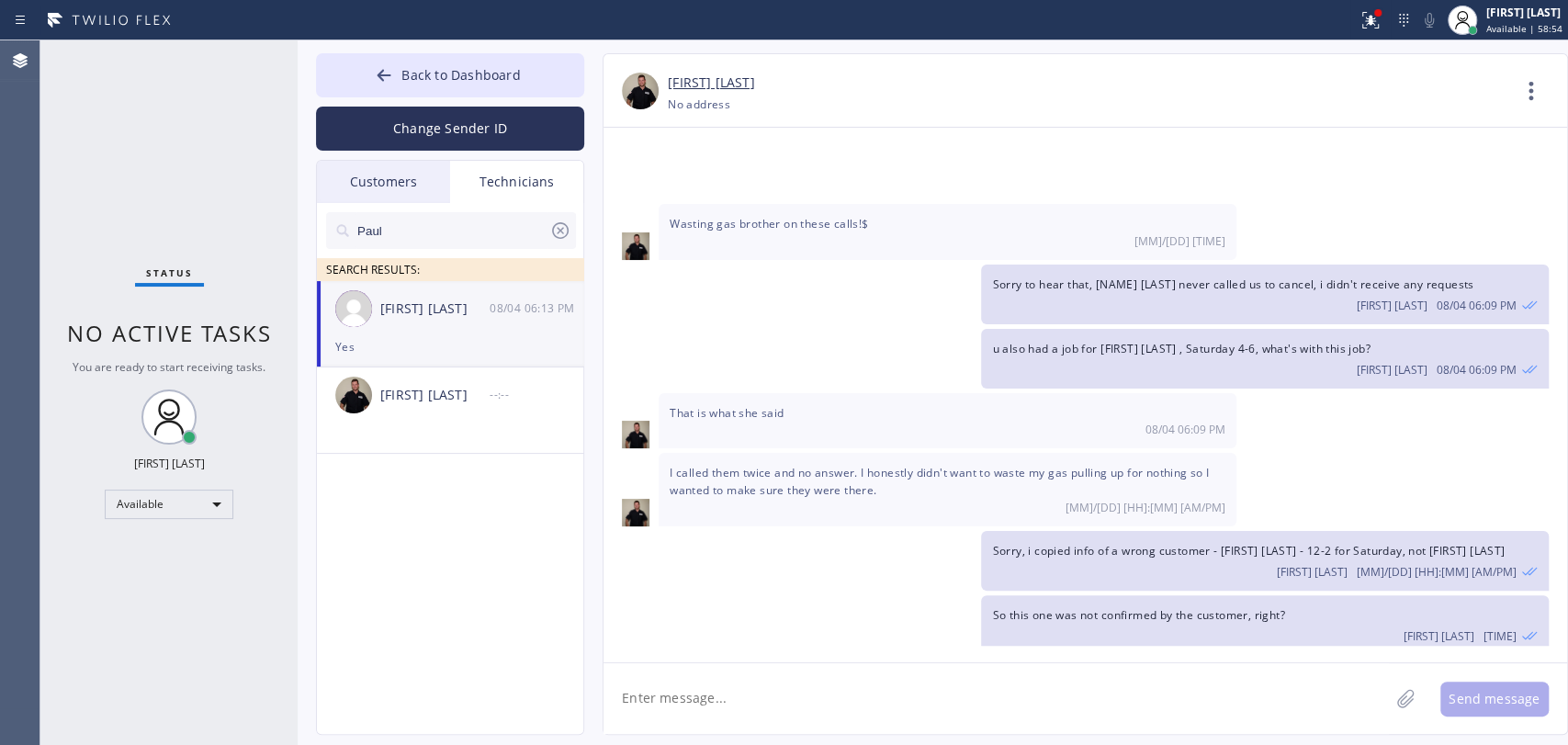 click 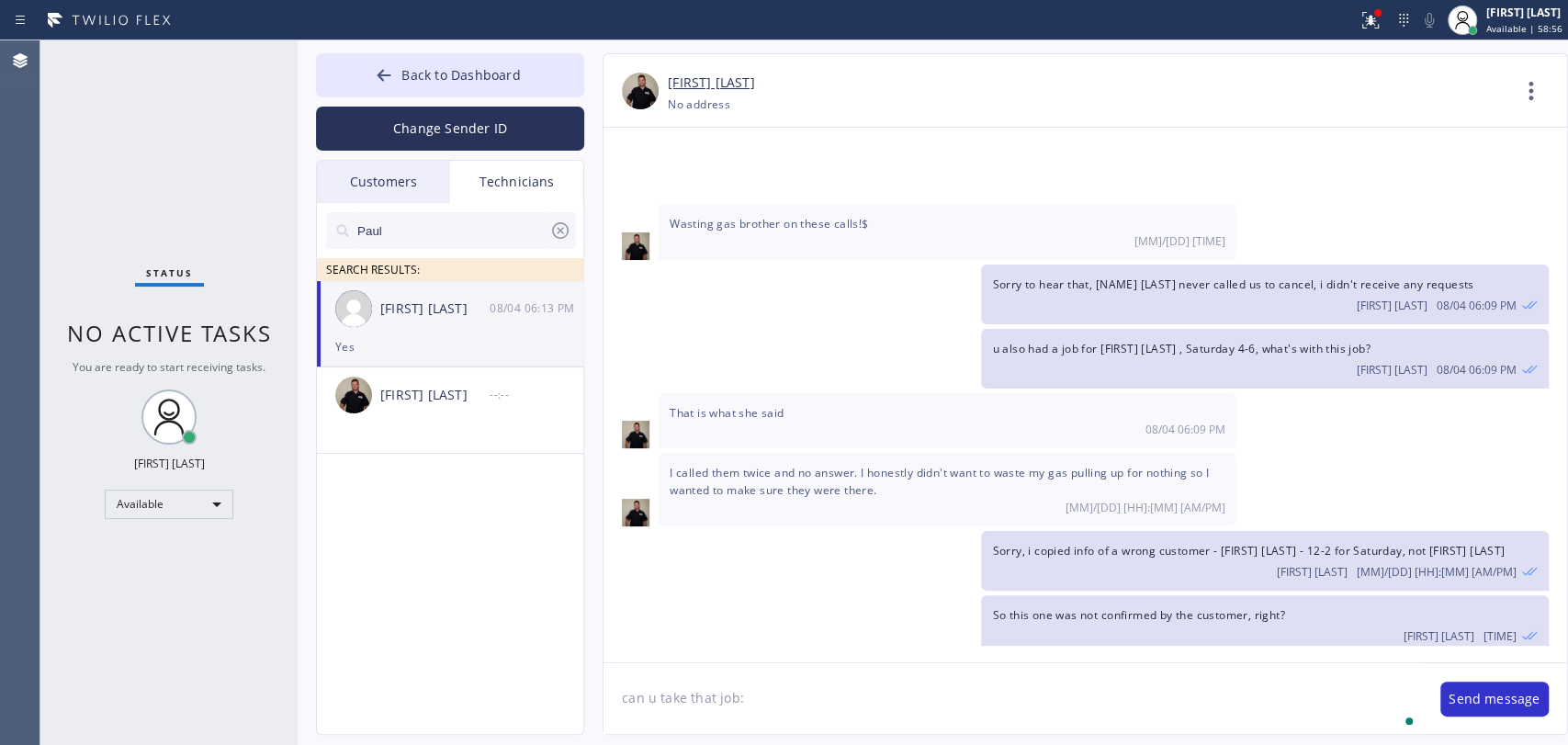 paste on "1-4 | no trip fee | Install toilet hand held sprayer or a bidet | have parts | 3858 226th StTorrance, CA 90505 |" 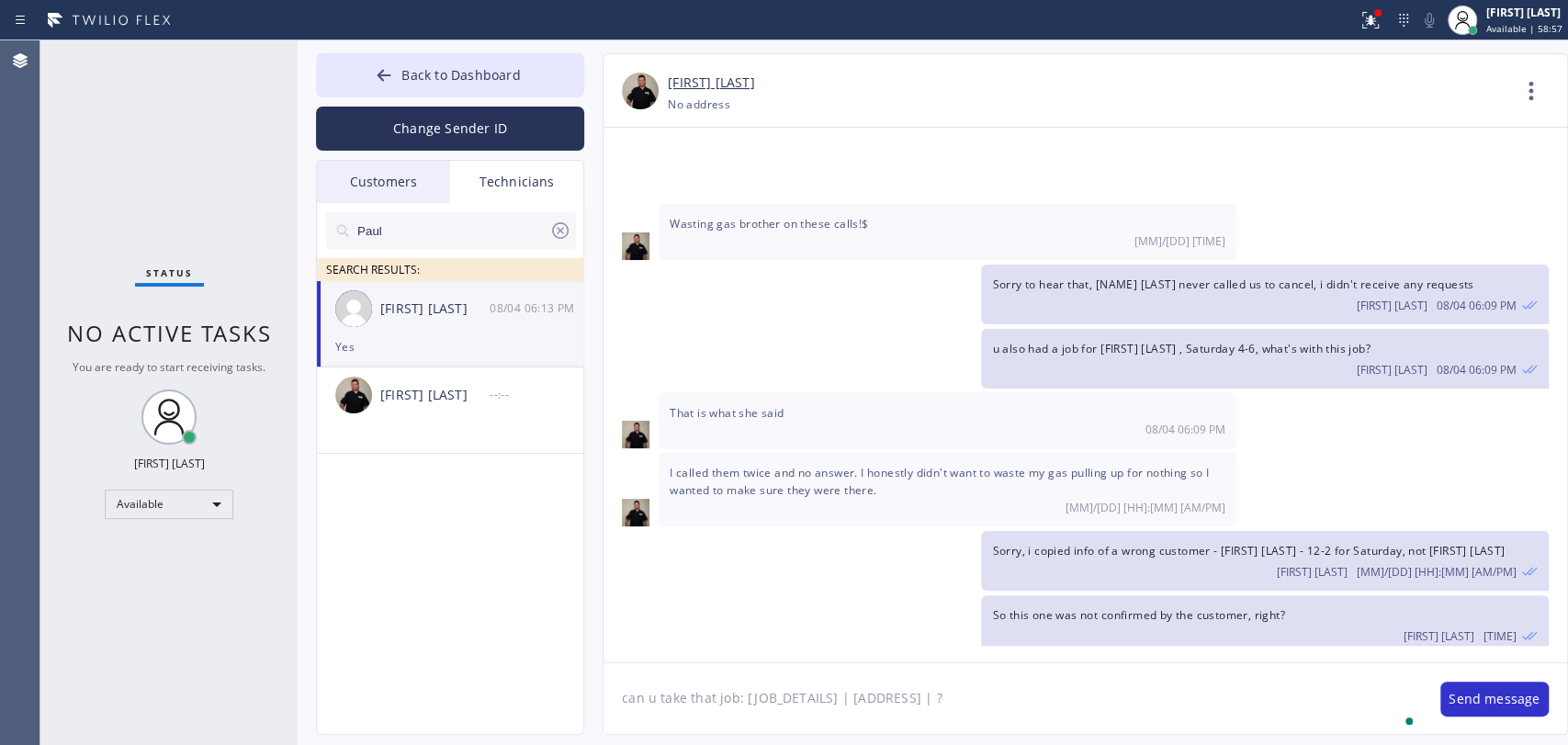 type on "can u take that job: 1-4 | no trip fee | Install toilet hand held sprayer or a bidet | have parts | 3858 226th StTorrance, CA 90505 | ?" 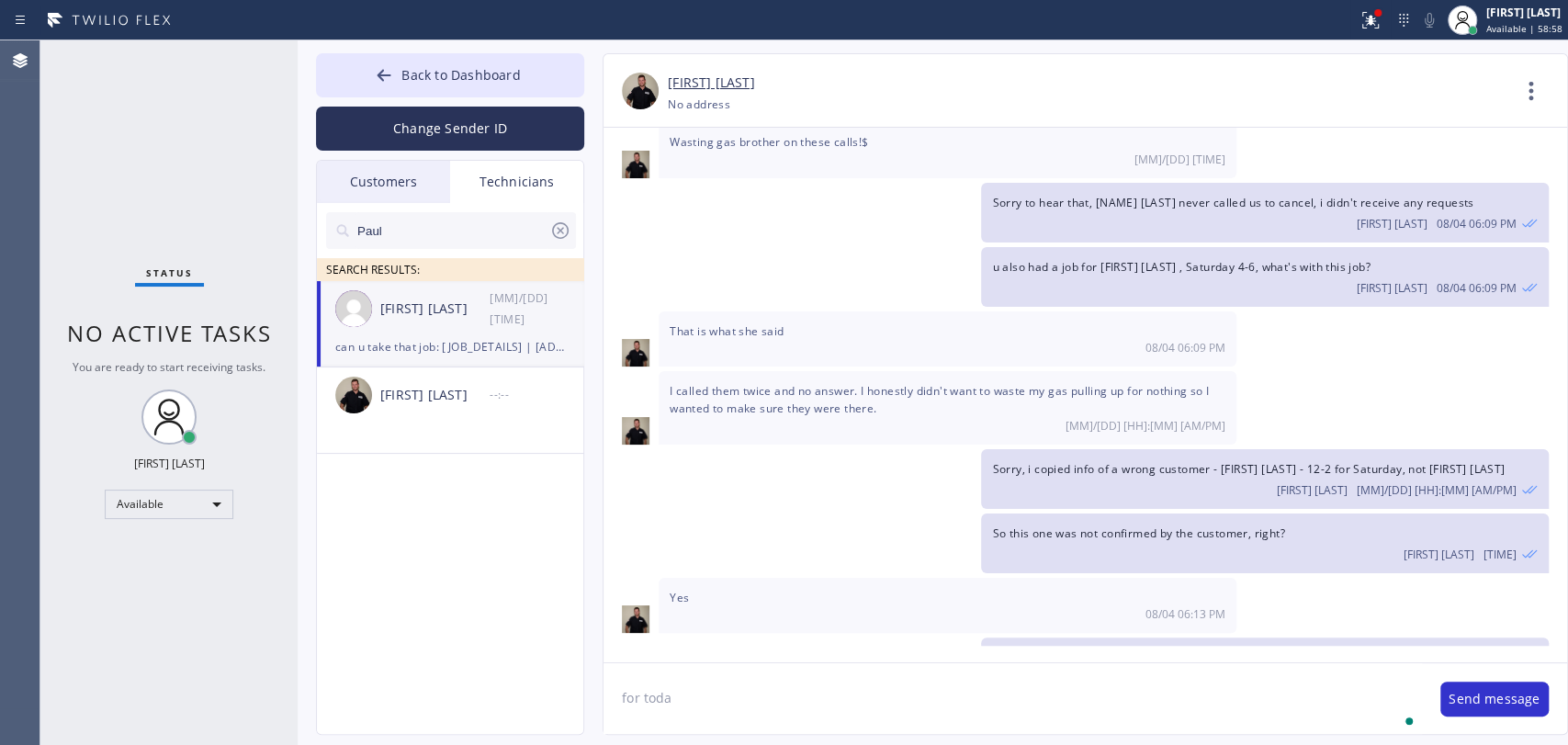 type on "for today" 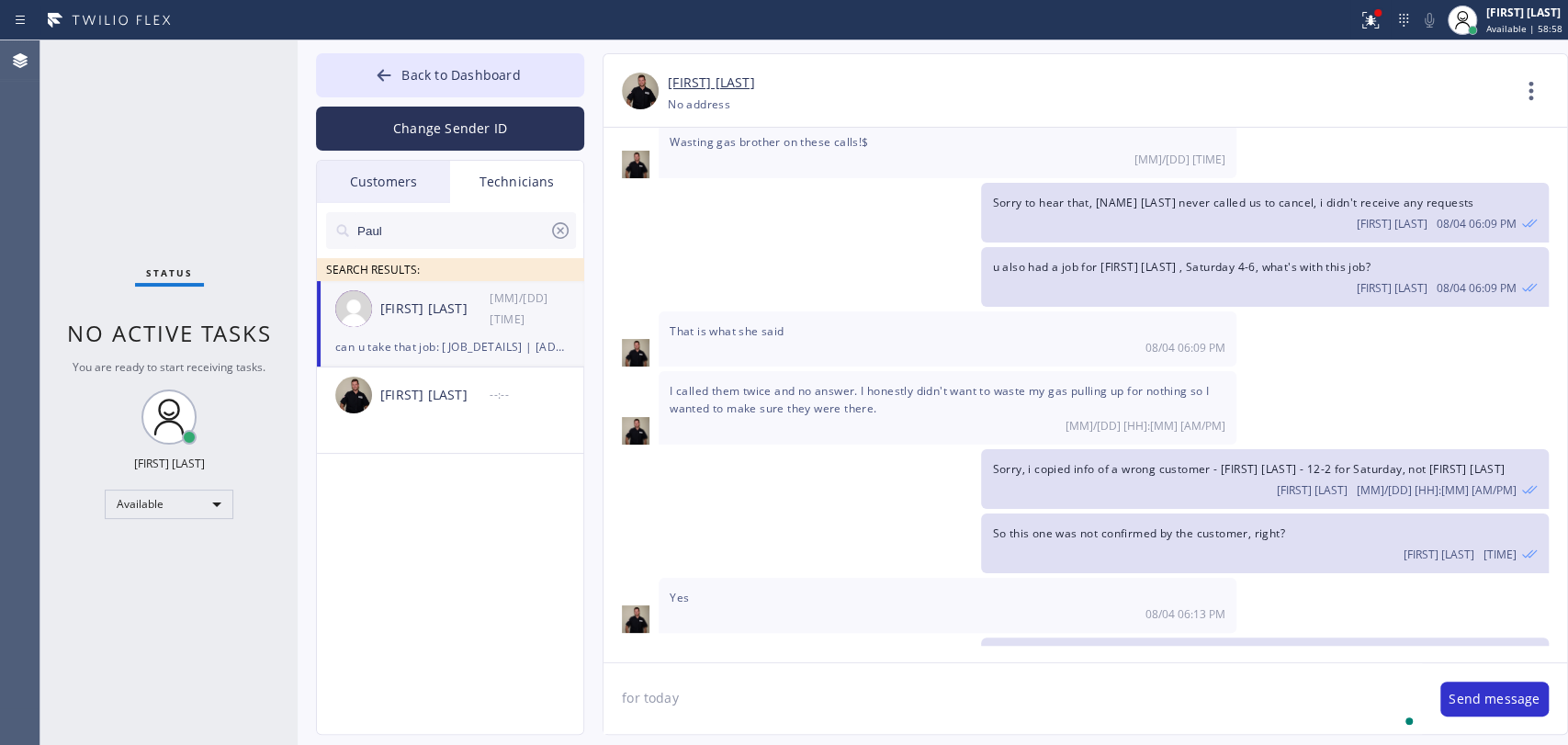 type 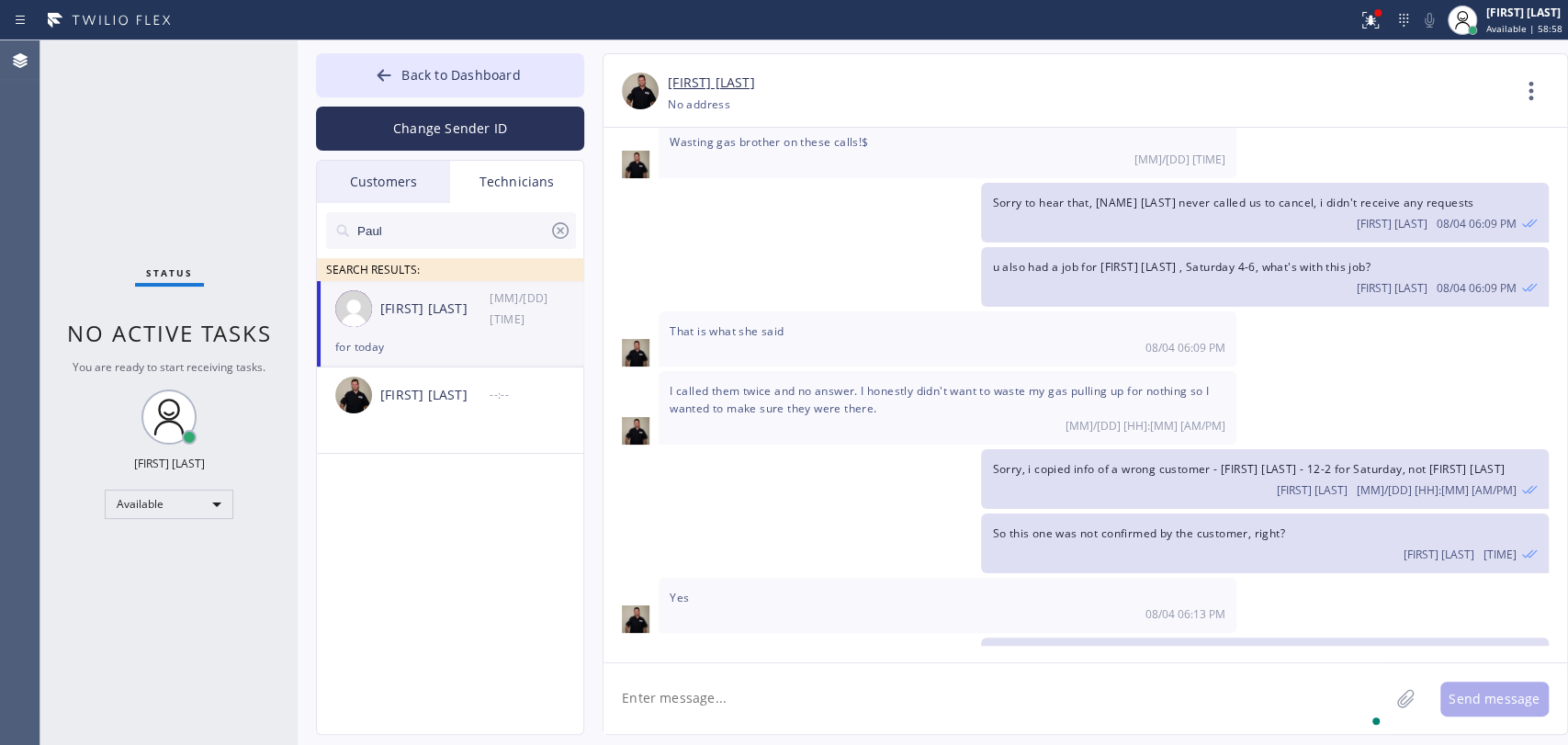 scroll, scrollTop: 5071, scrollLeft: 0, axis: vertical 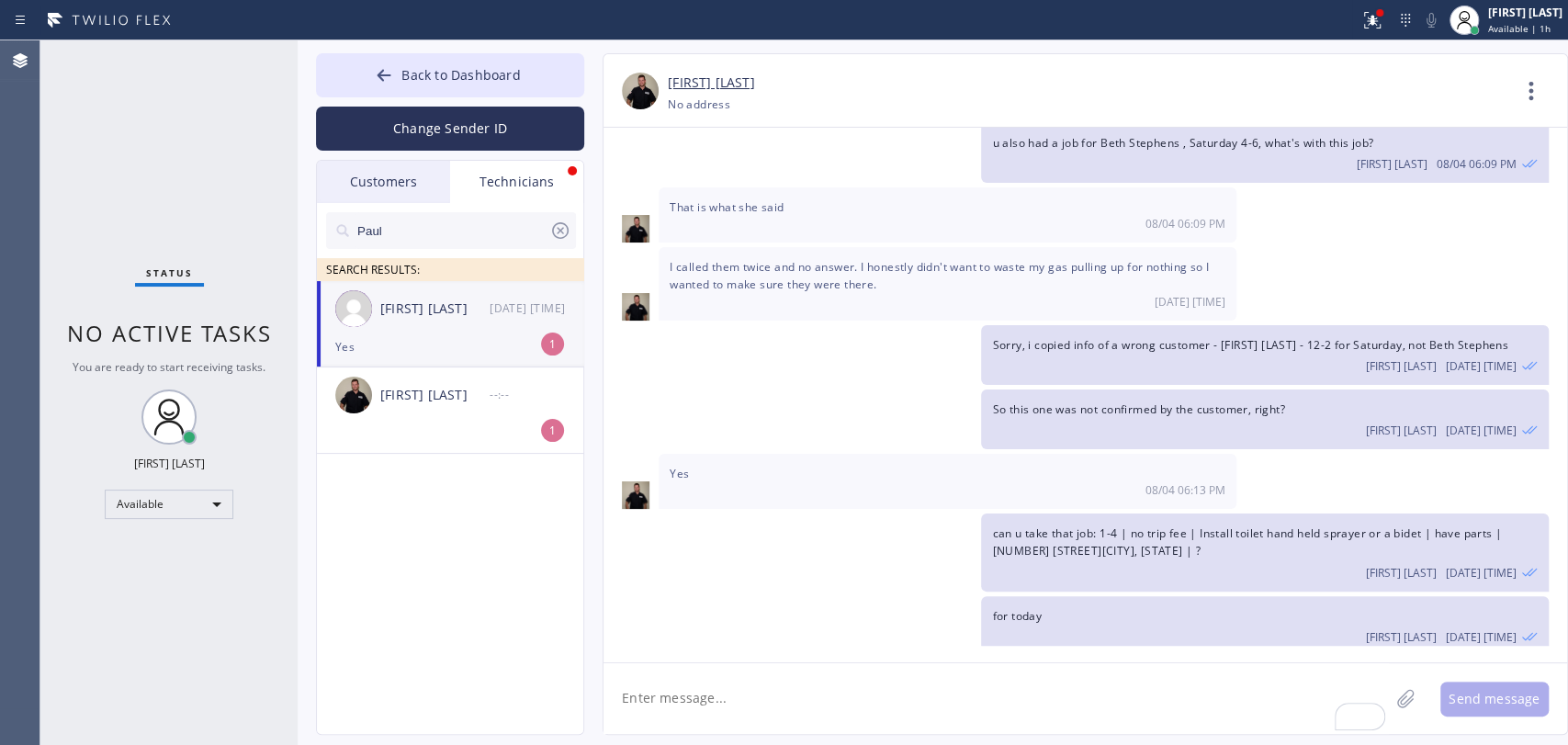 click on "Yes" at bounding box center (450, 346) 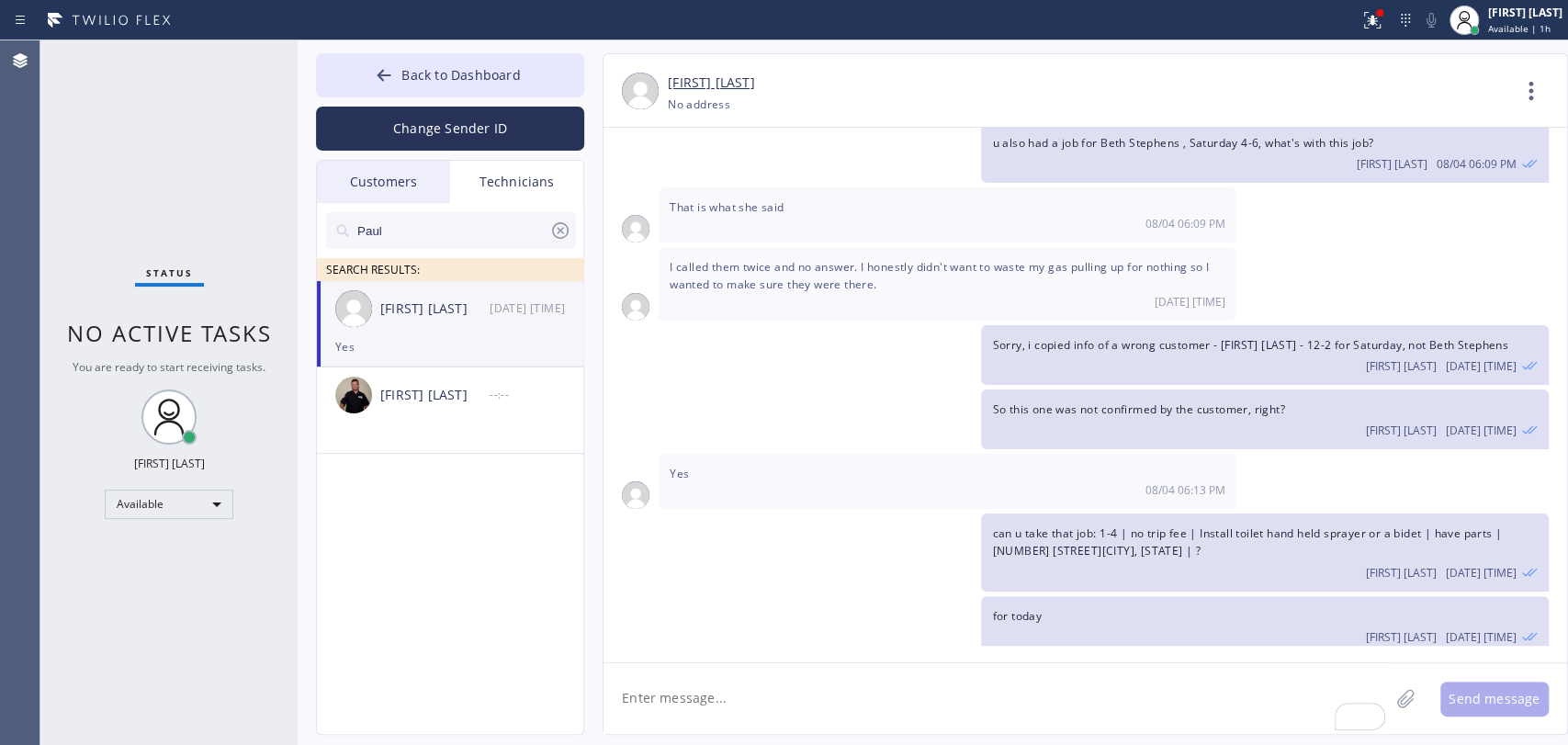 click 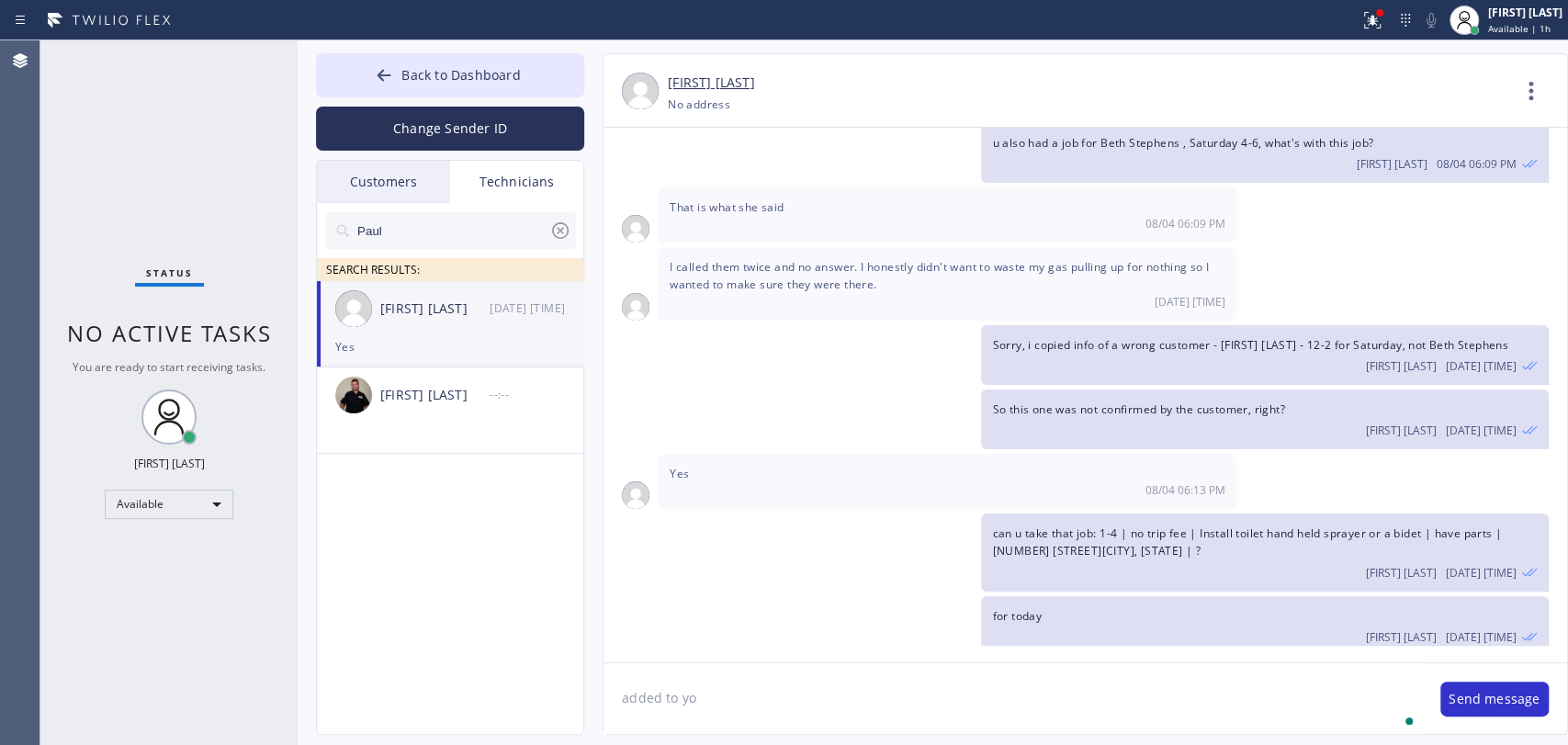 type on "added to yo u" 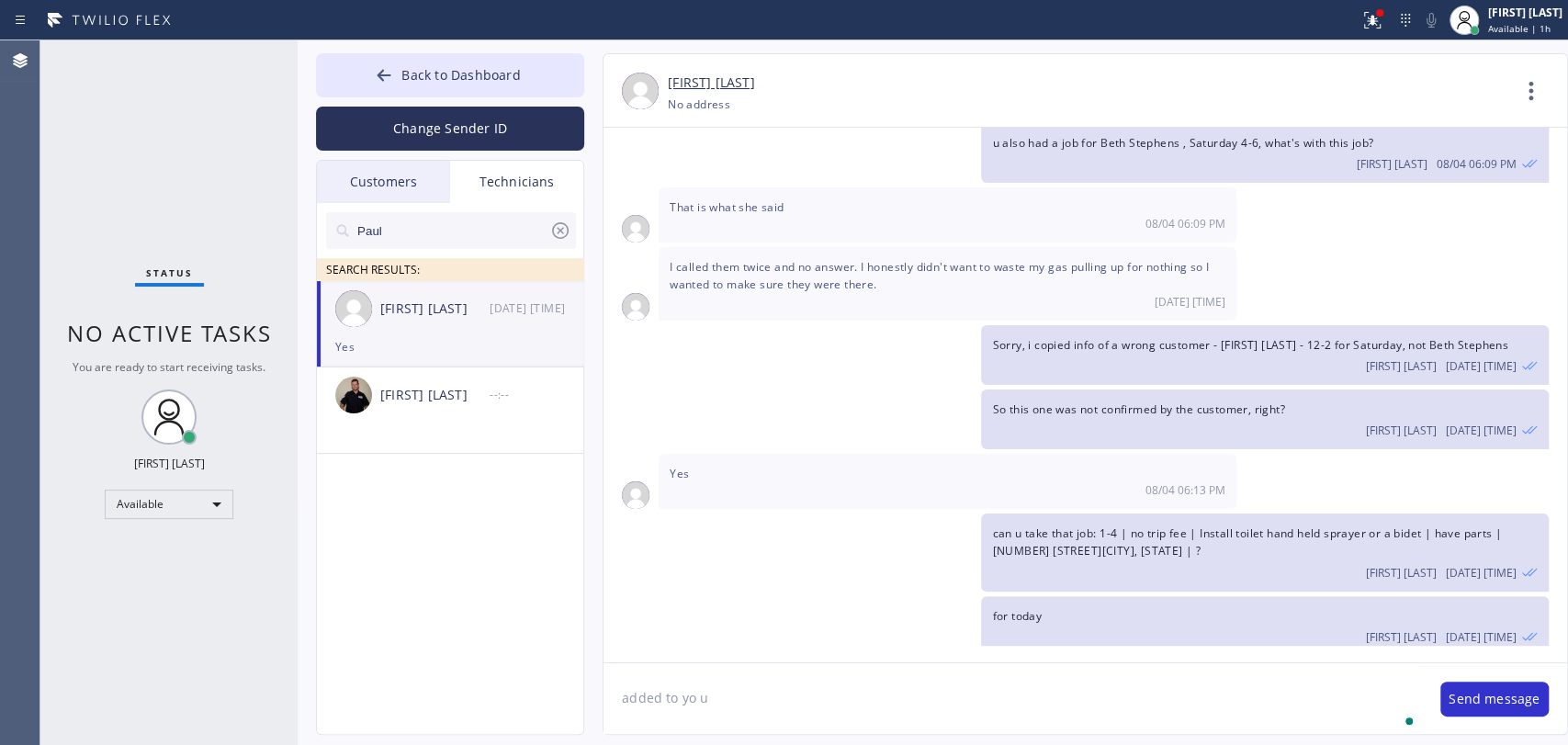 type 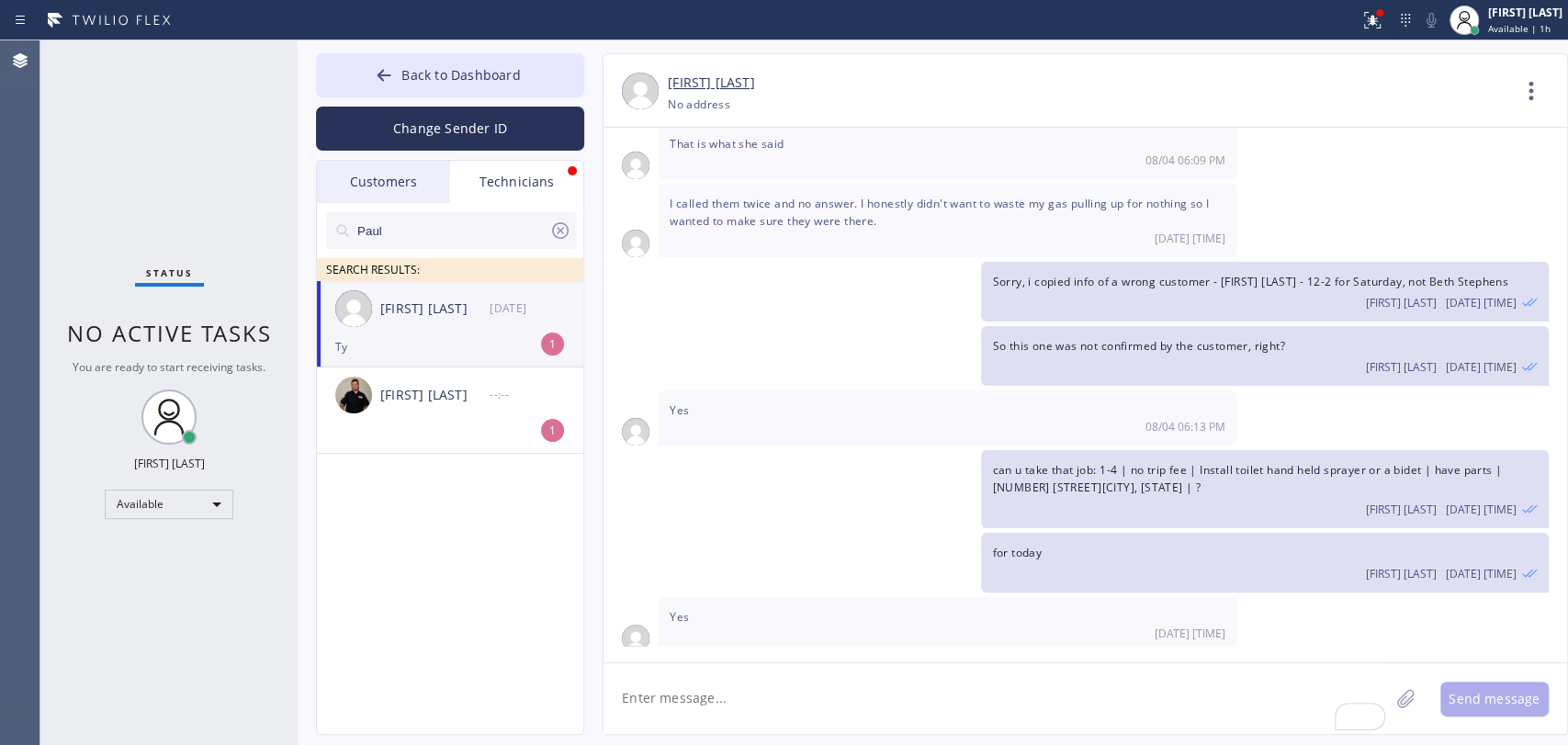 scroll, scrollTop: 5252, scrollLeft: 0, axis: vertical 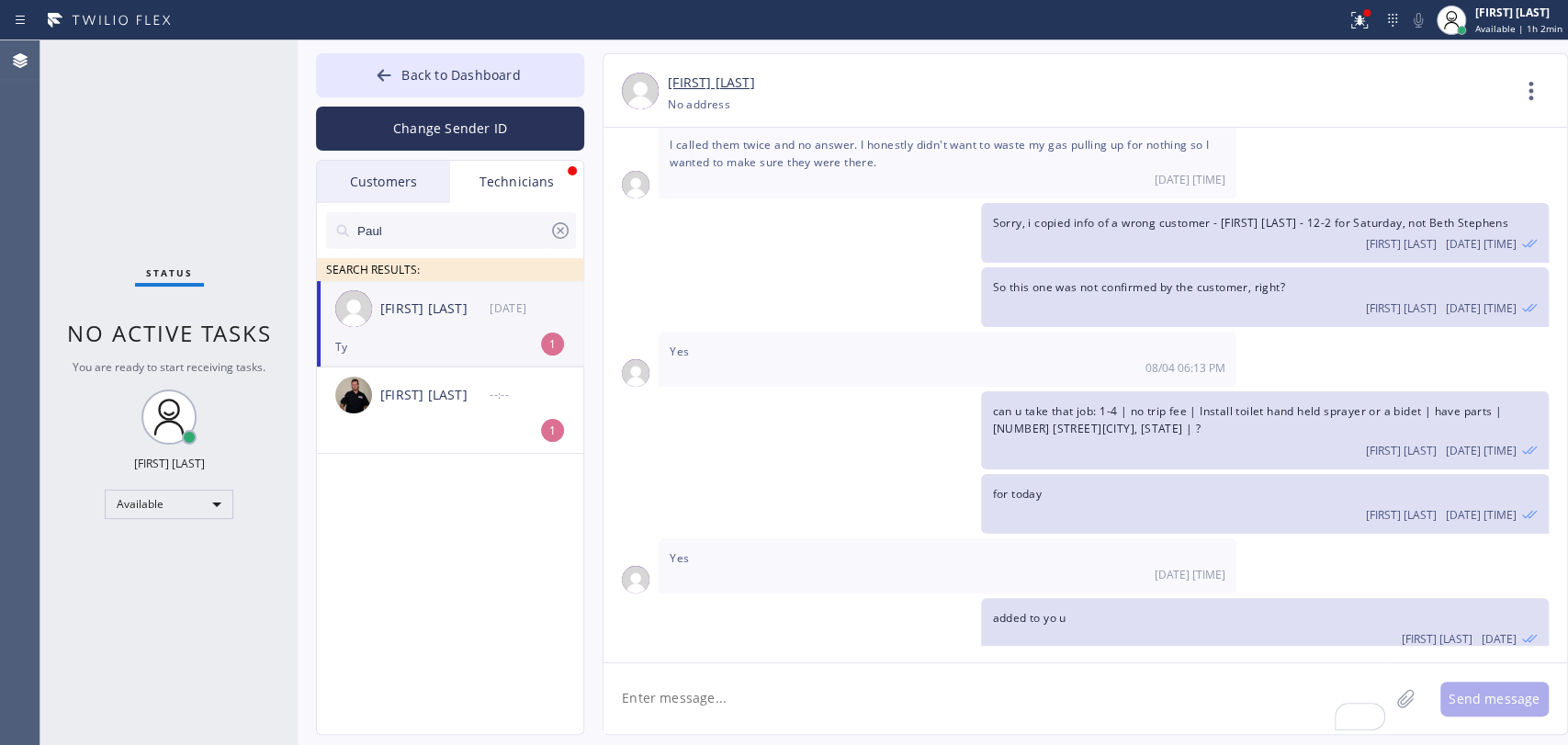 click on "[FIRST] [LAST] [DATE] [TIME]" at bounding box center (451, 309) 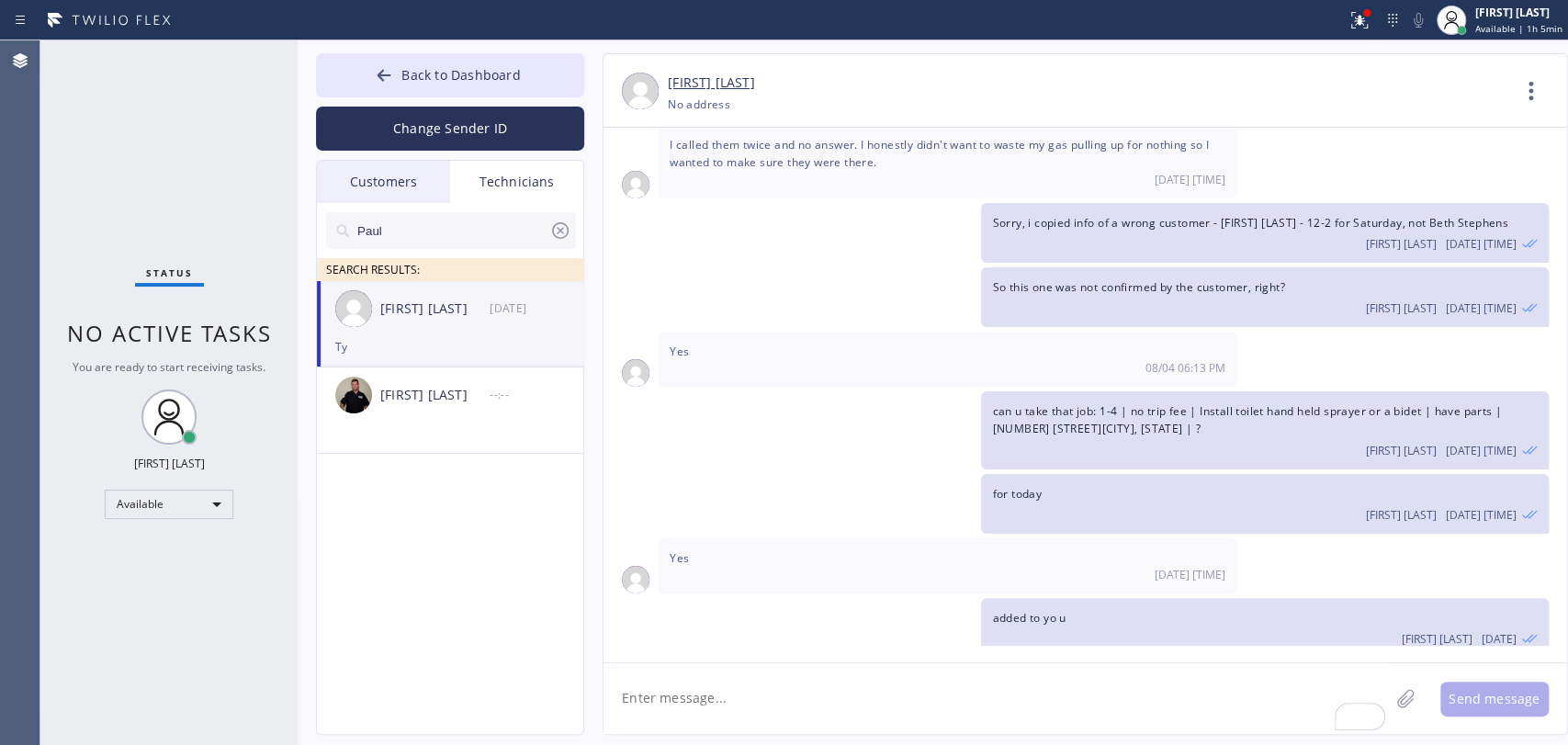 click 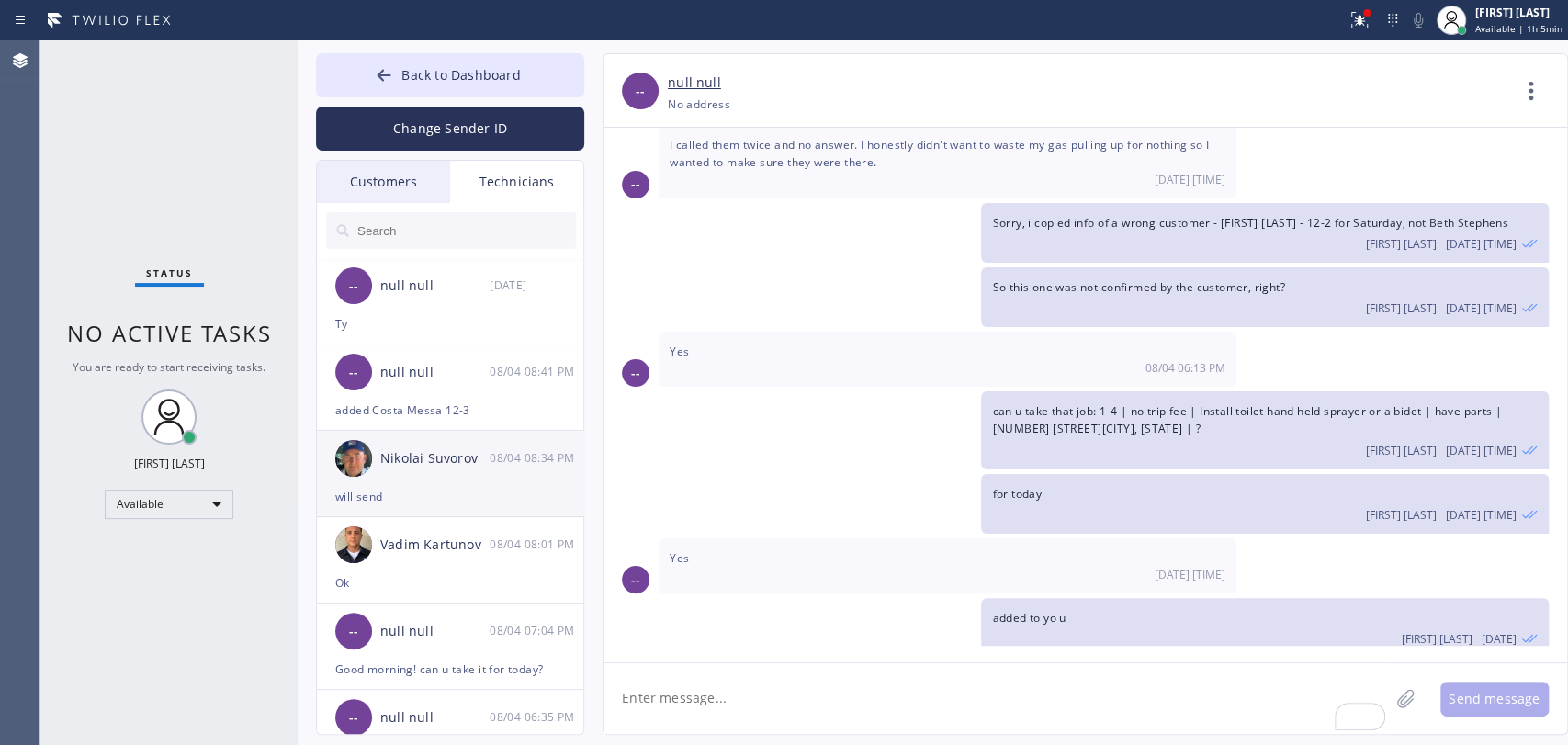 click on "[FIRST] [LAST] [DATE] [TIME]" at bounding box center [451, 458] 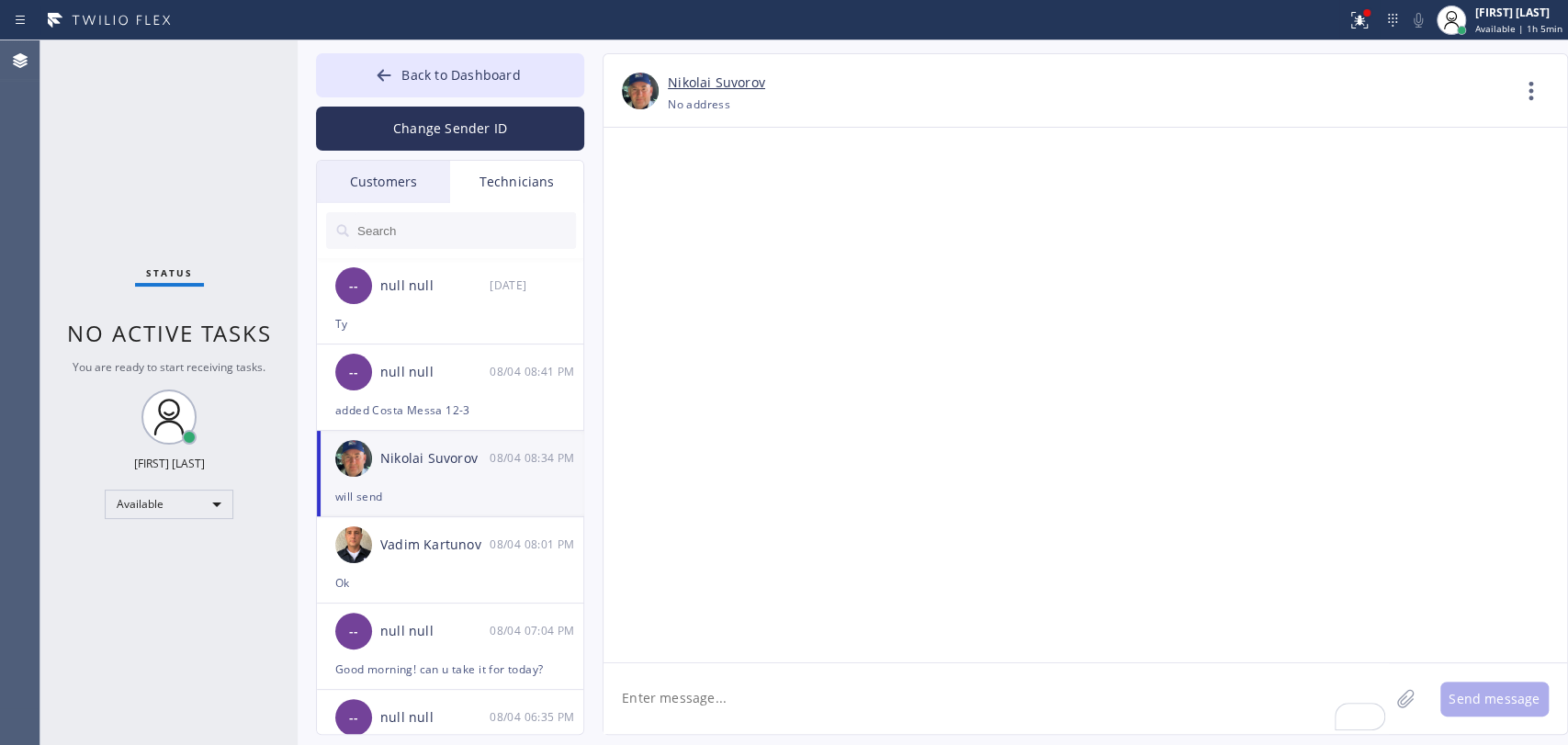 scroll, scrollTop: 188944, scrollLeft: 0, axis: vertical 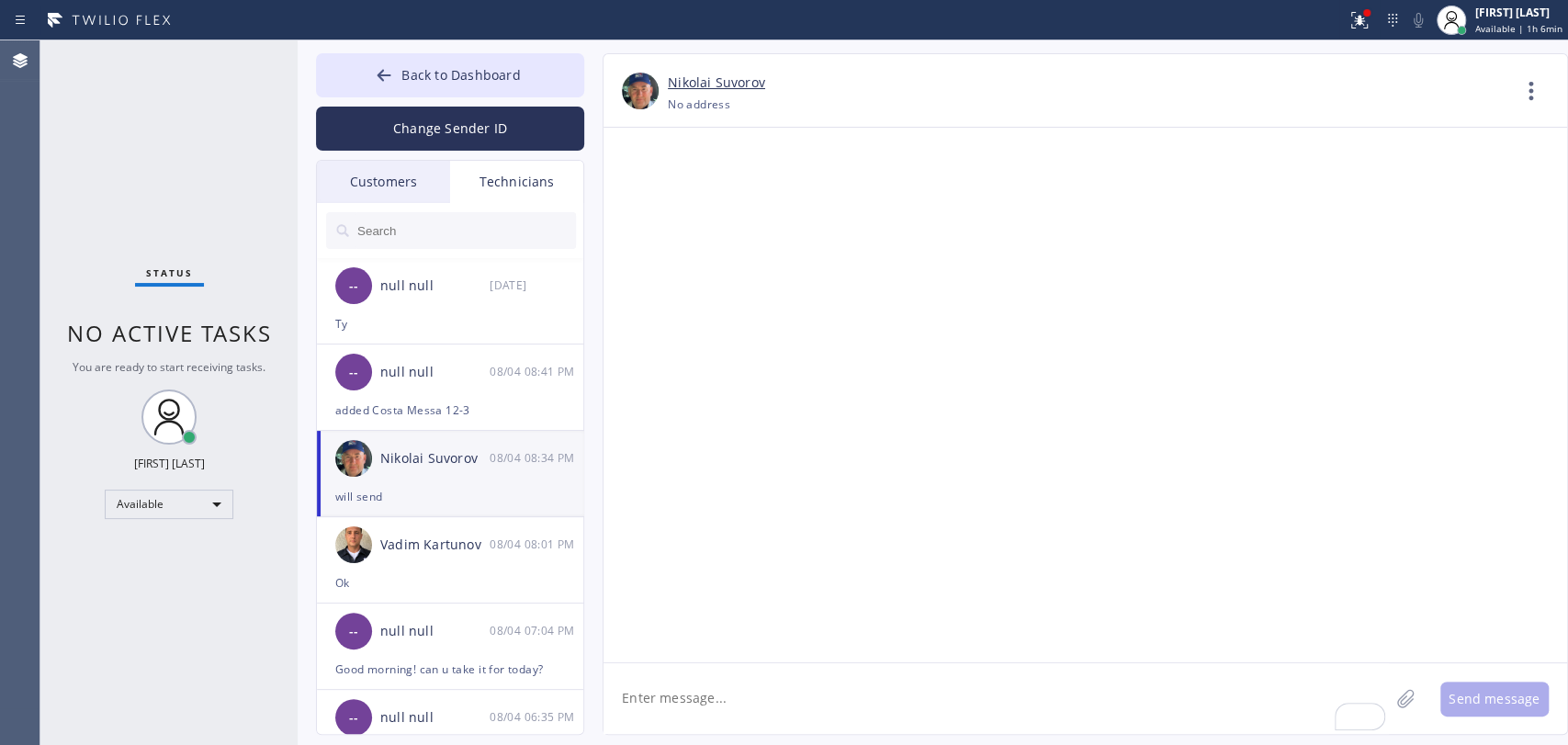 click on "Estimate for water line replacement
Water leak detection
Old water line removing
20 feet New 3/4 inch copper water line installation
Water Leaking testing
Total labor and parts with a year warranty 1450$" at bounding box center (947, 1926) 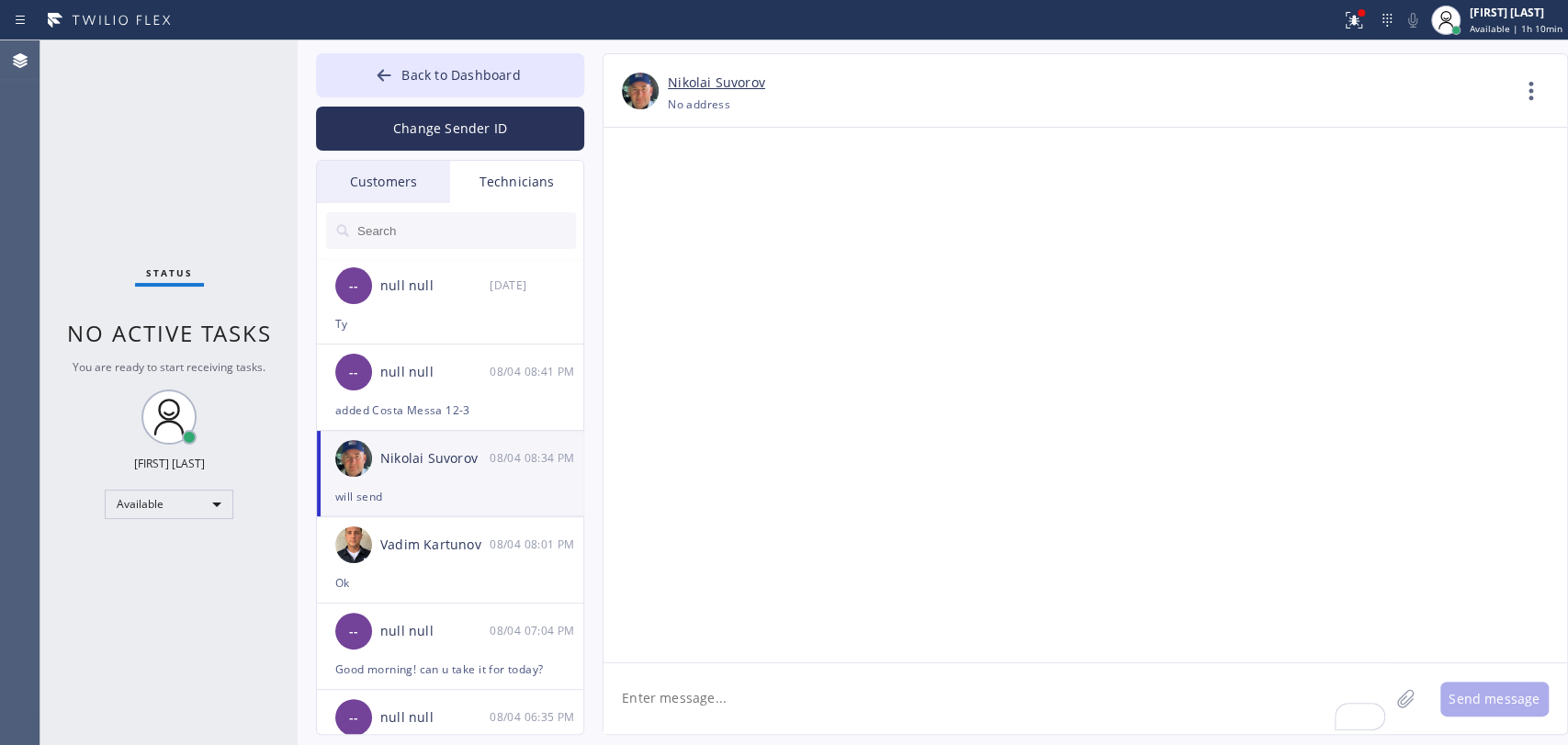 click 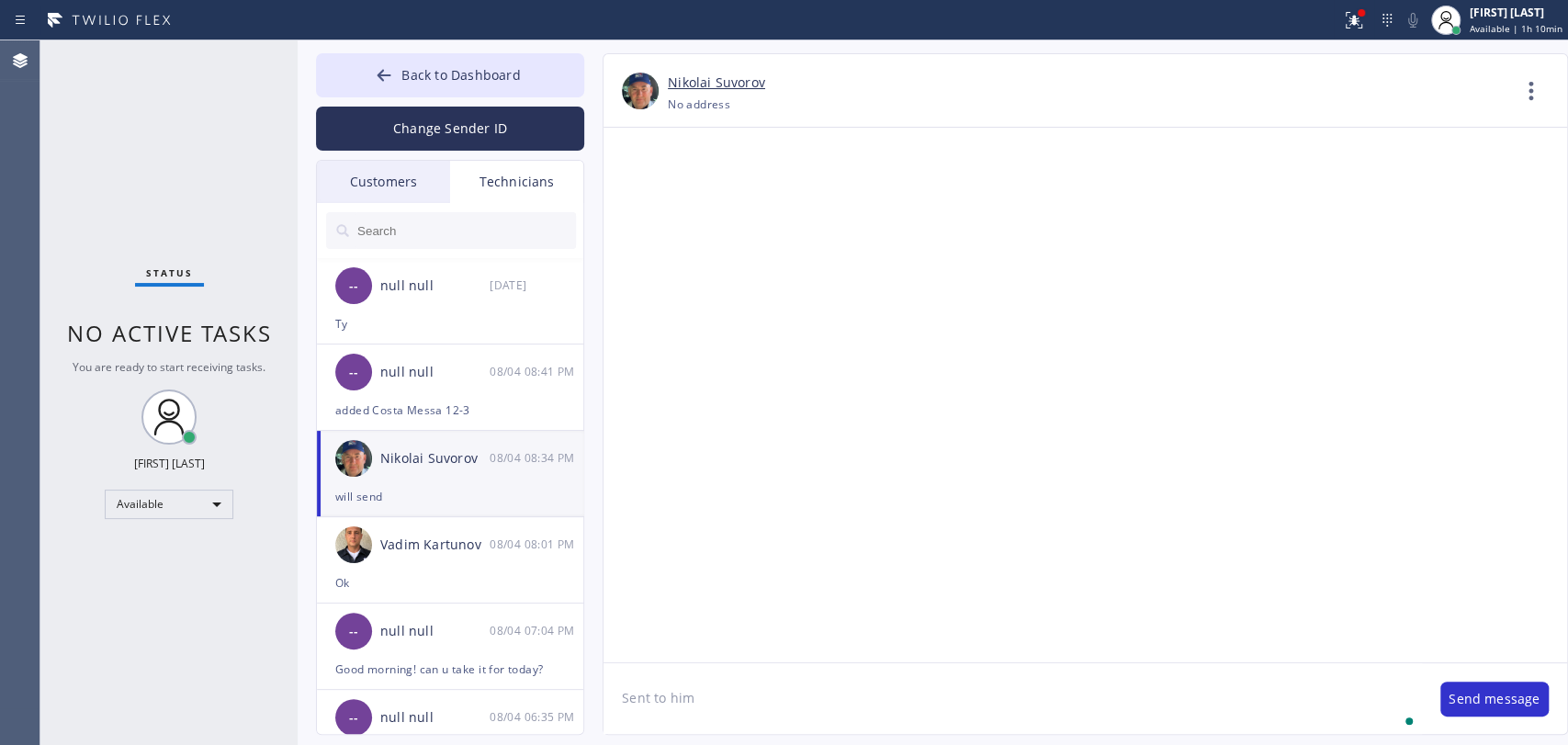 type on "Sent to him" 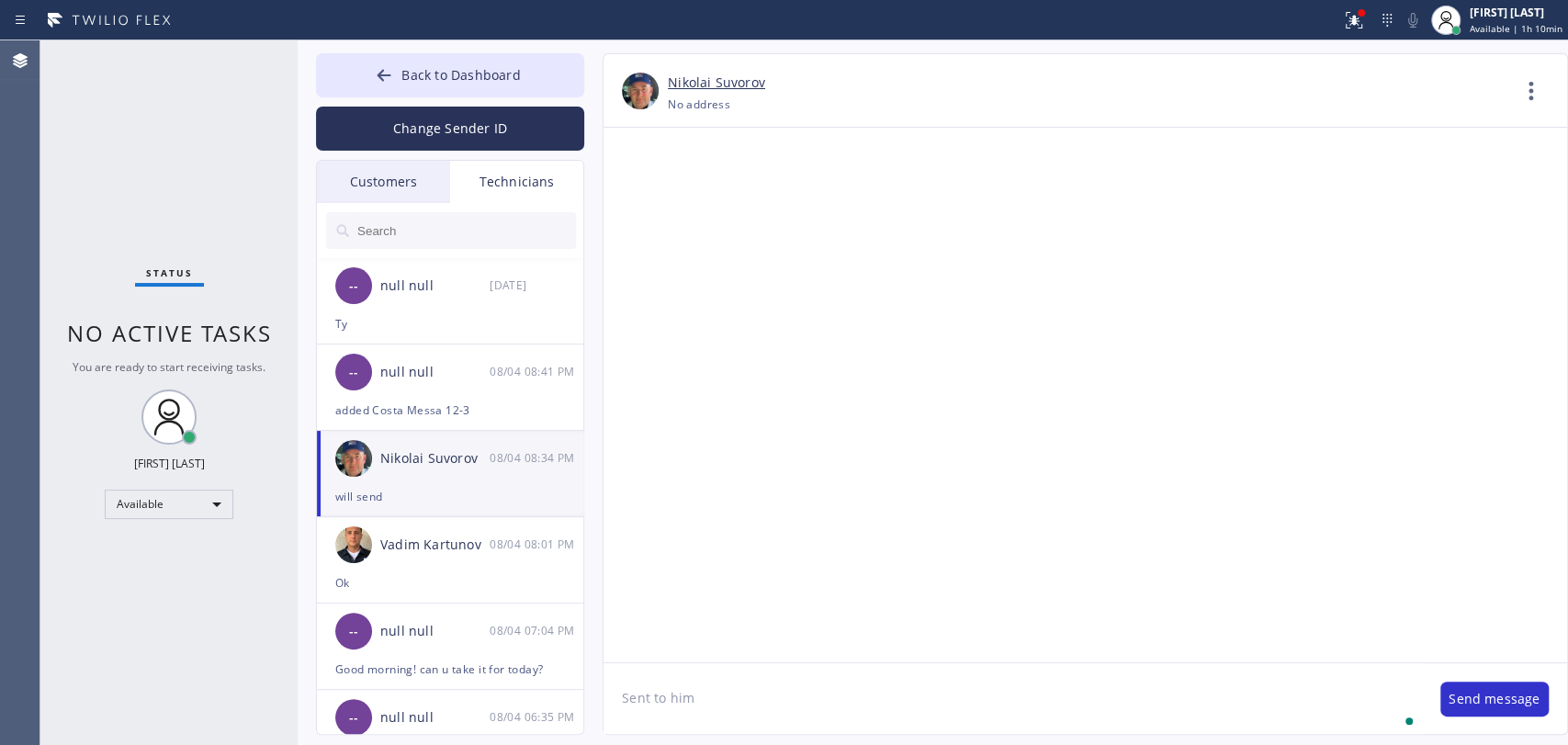 type 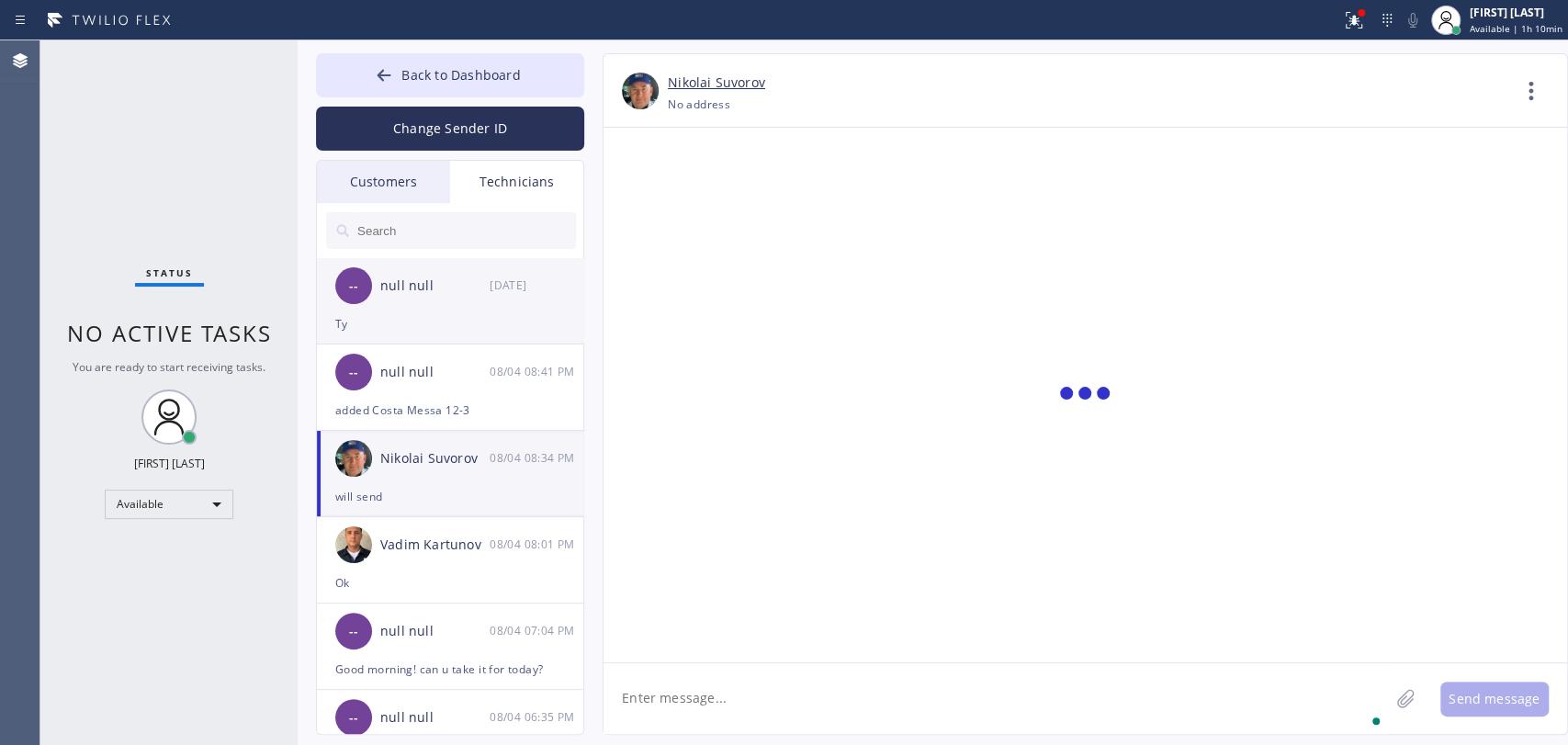 click on "-- null null 08/04 08:46 PM" at bounding box center (451, 286) 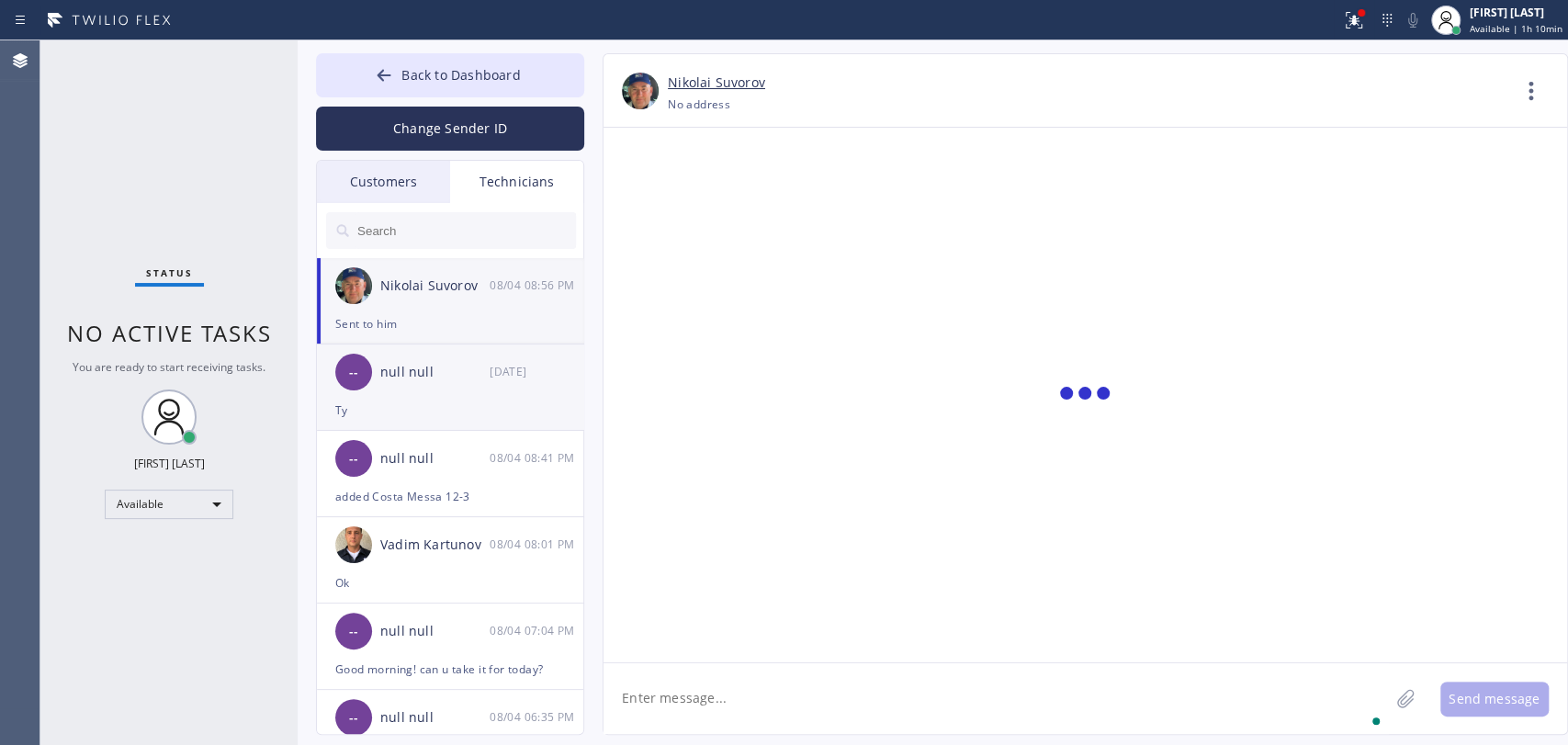 scroll, scrollTop: 189009, scrollLeft: 0, axis: vertical 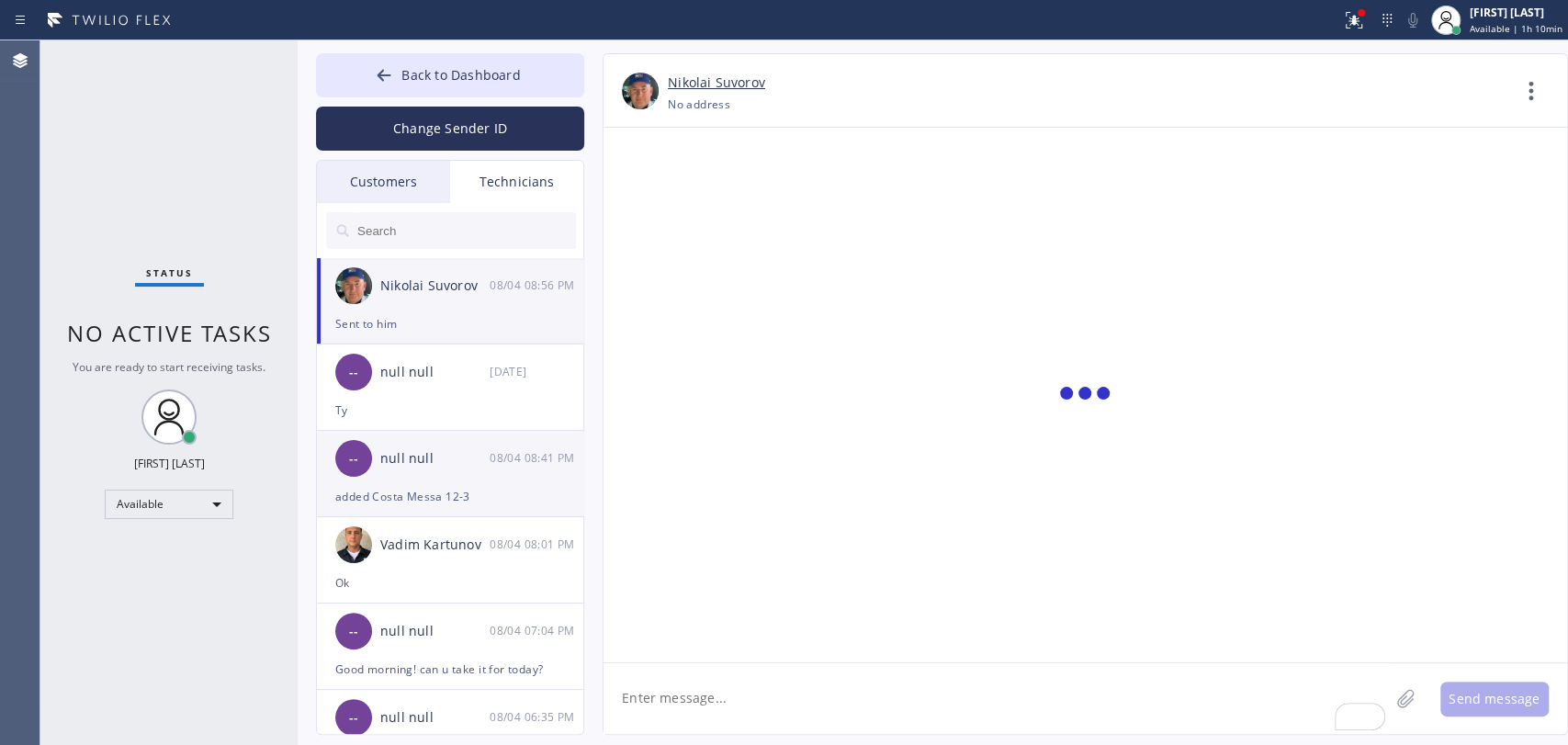 click on "-- null null 08/04 08:46 PM" at bounding box center (451, 372) 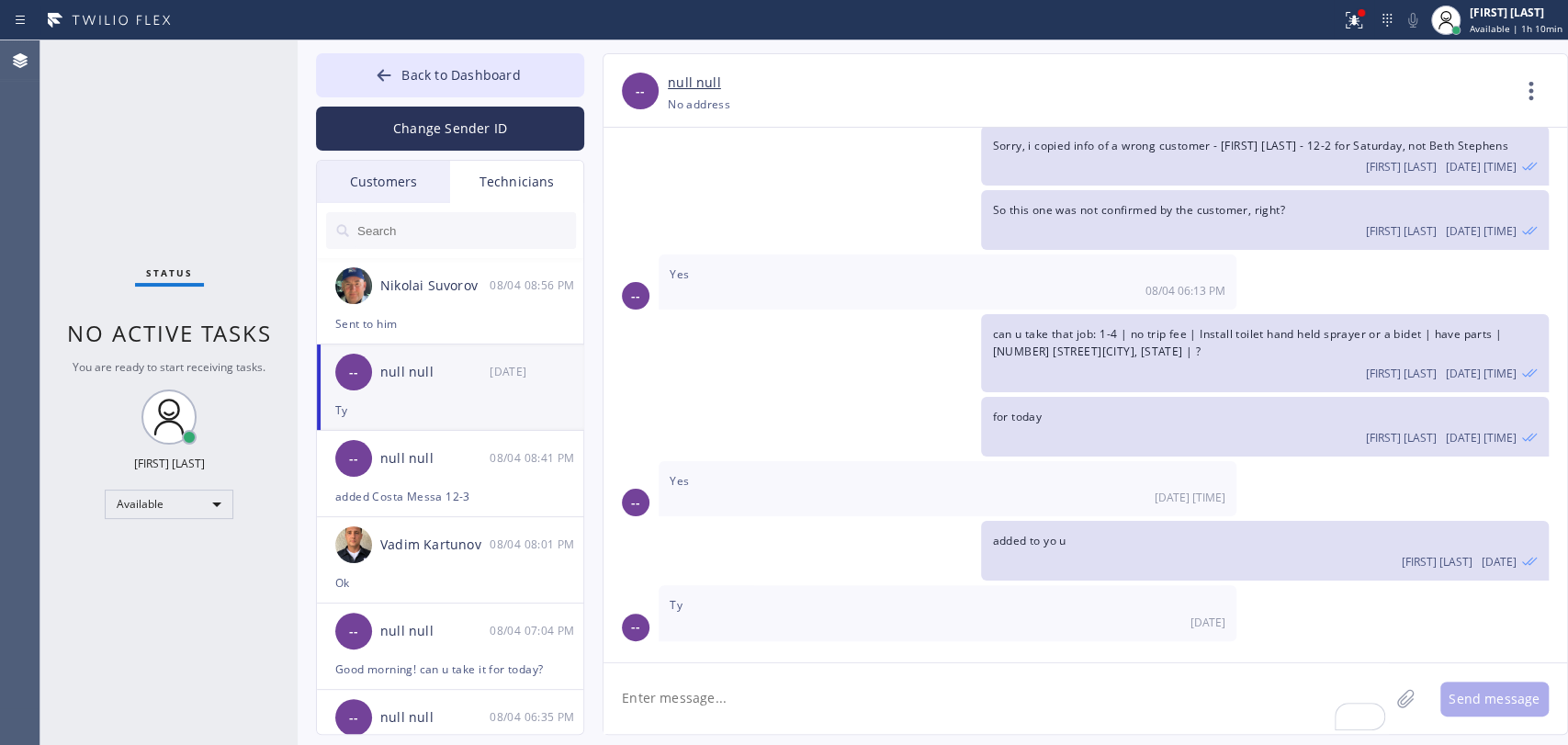 scroll, scrollTop: 5252, scrollLeft: 0, axis: vertical 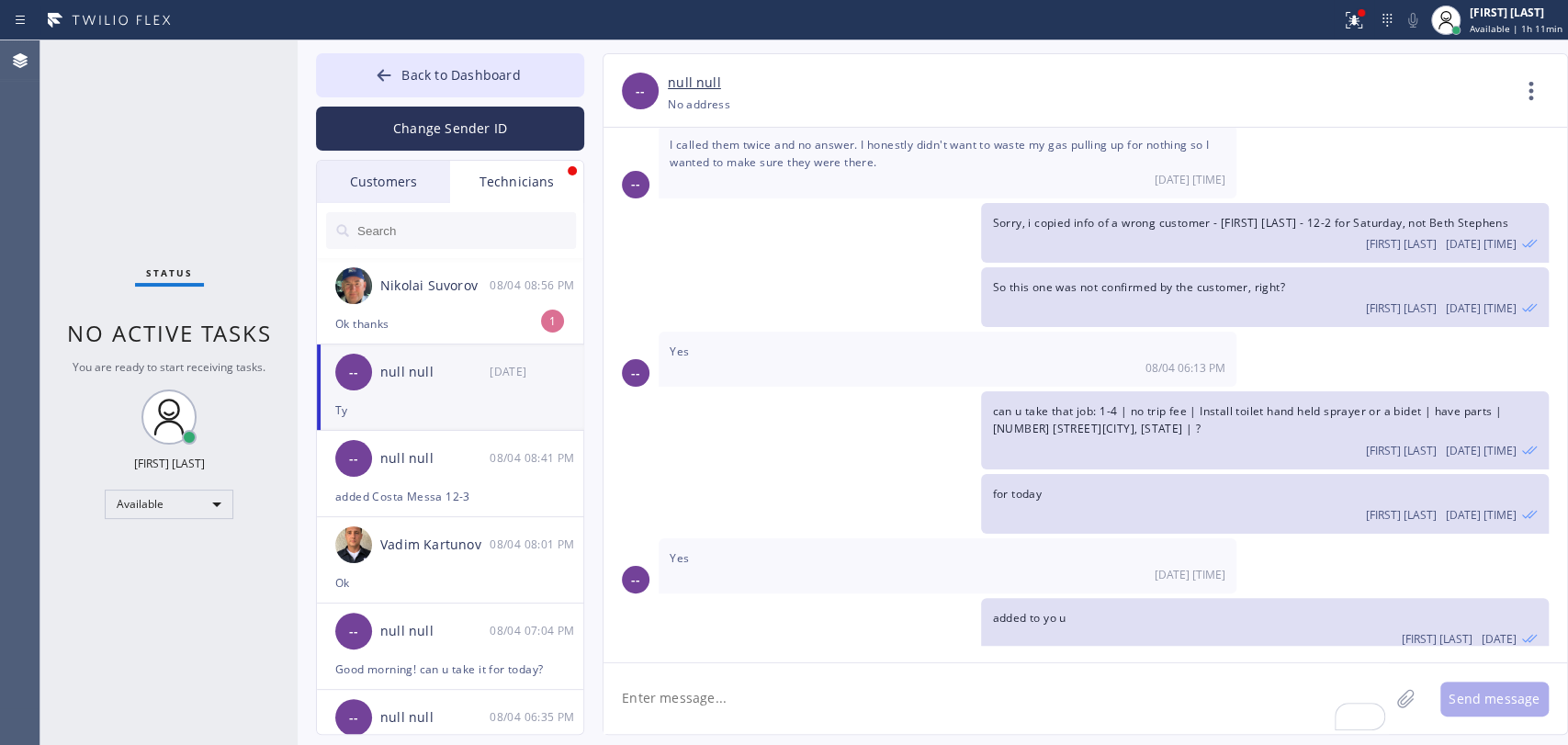 drag, startPoint x: 534, startPoint y: 293, endPoint x: 7, endPoint y: 301, distance: 527.0607 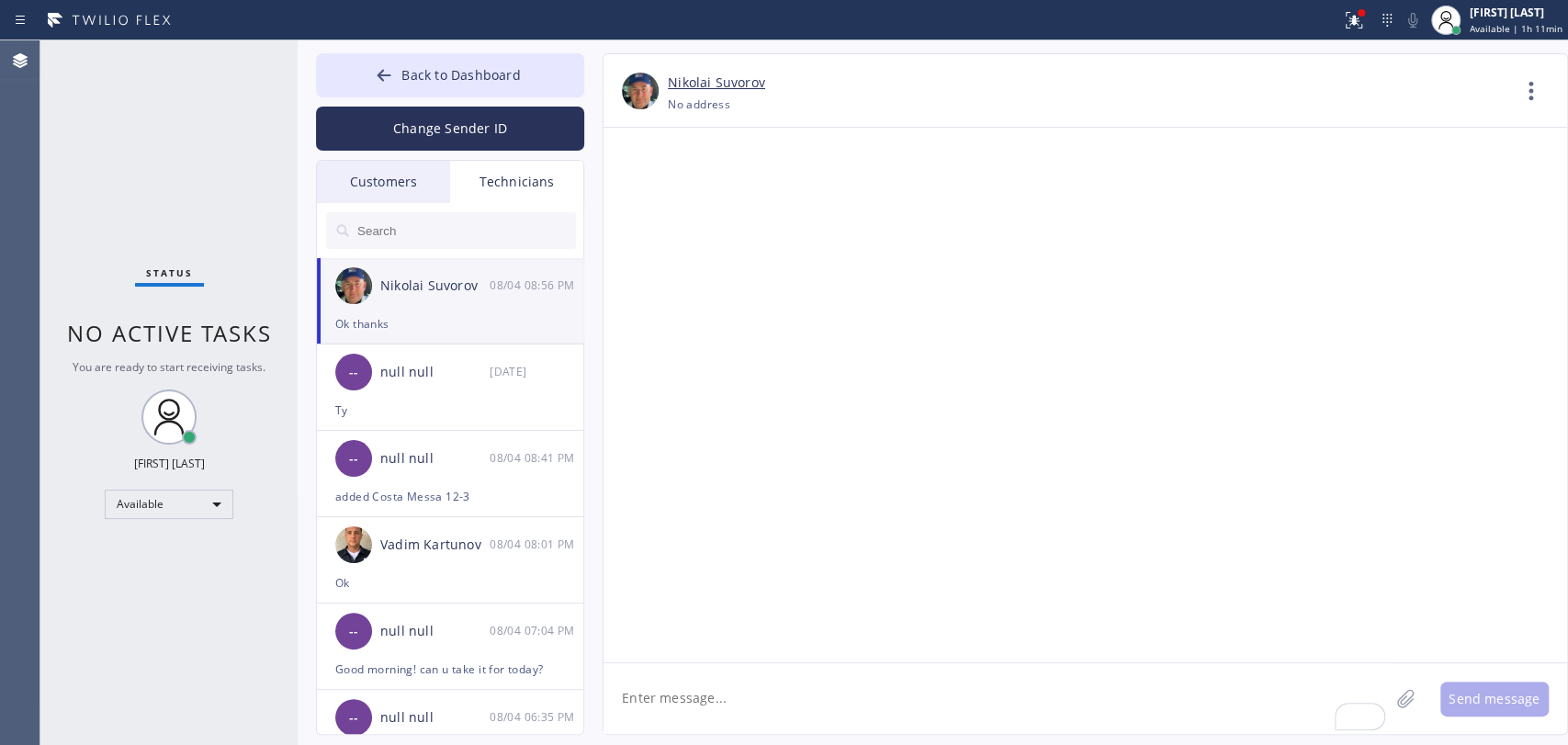 scroll, scrollTop: 189067, scrollLeft: 0, axis: vertical 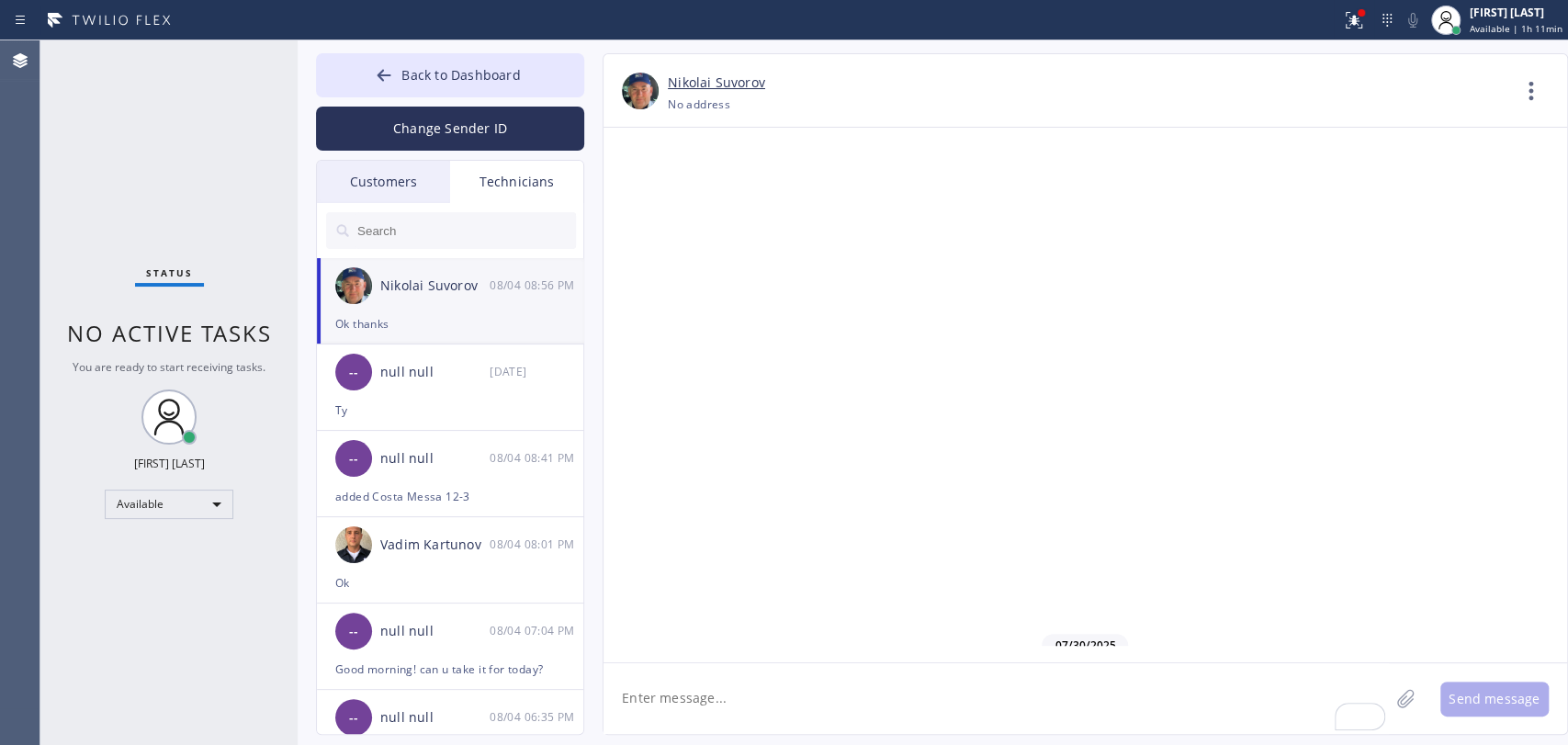 click on "Status   No active tasks     You are ready to start receiving tasks.   Oleksiy  Dmitriev Available" at bounding box center (169, 392) 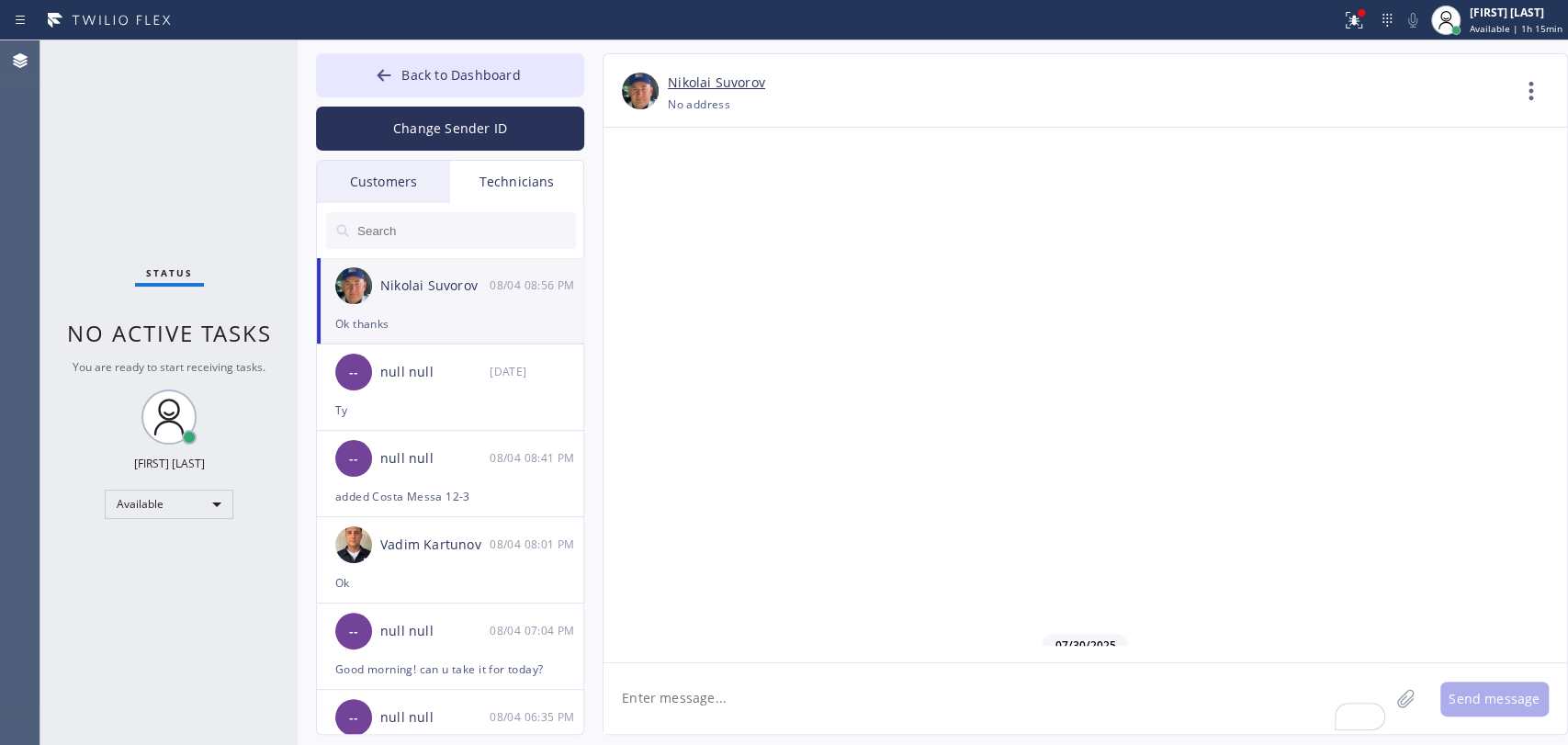click on "No active tasks" at bounding box center [169, 333] 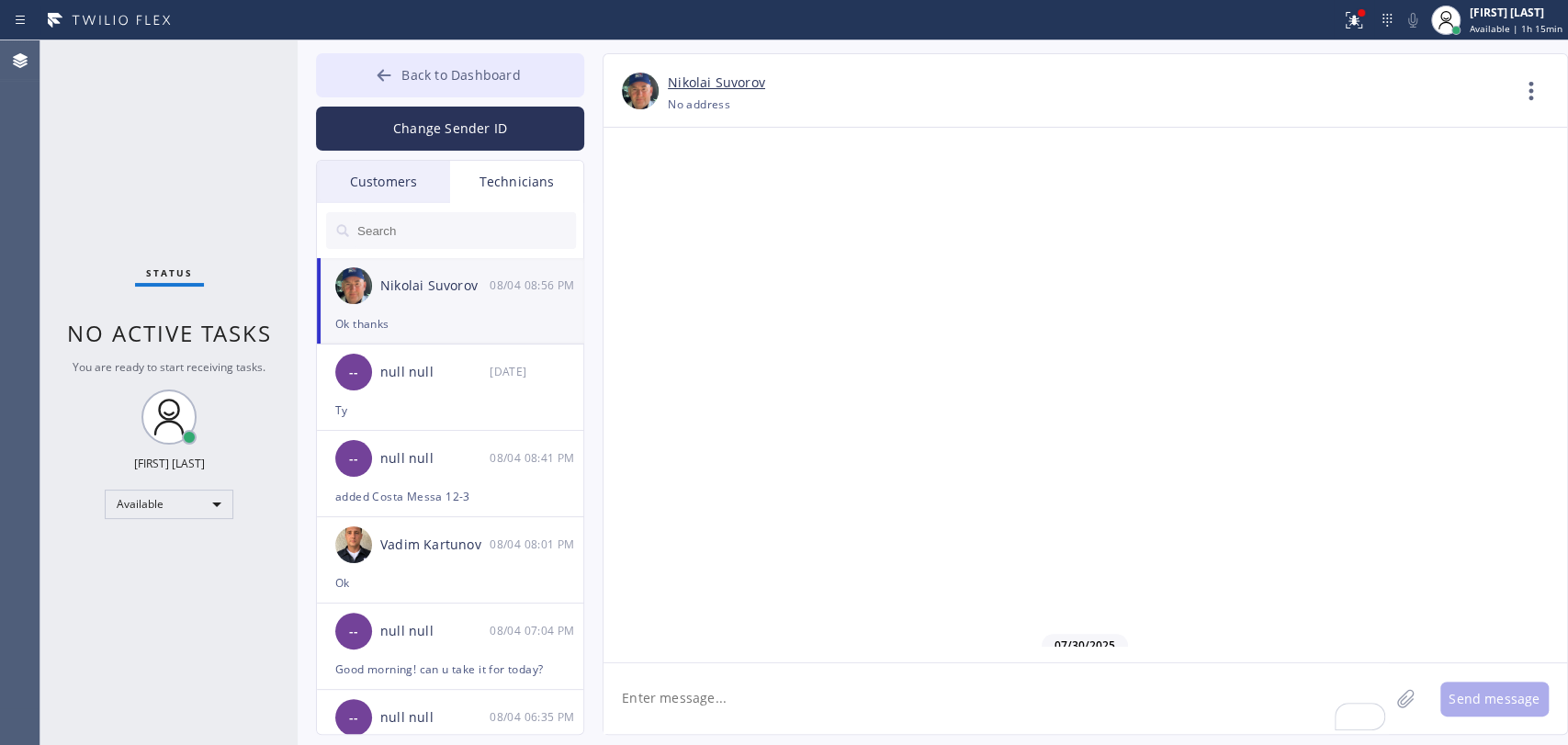 click on "Back to Dashboard" at bounding box center [450, 75] 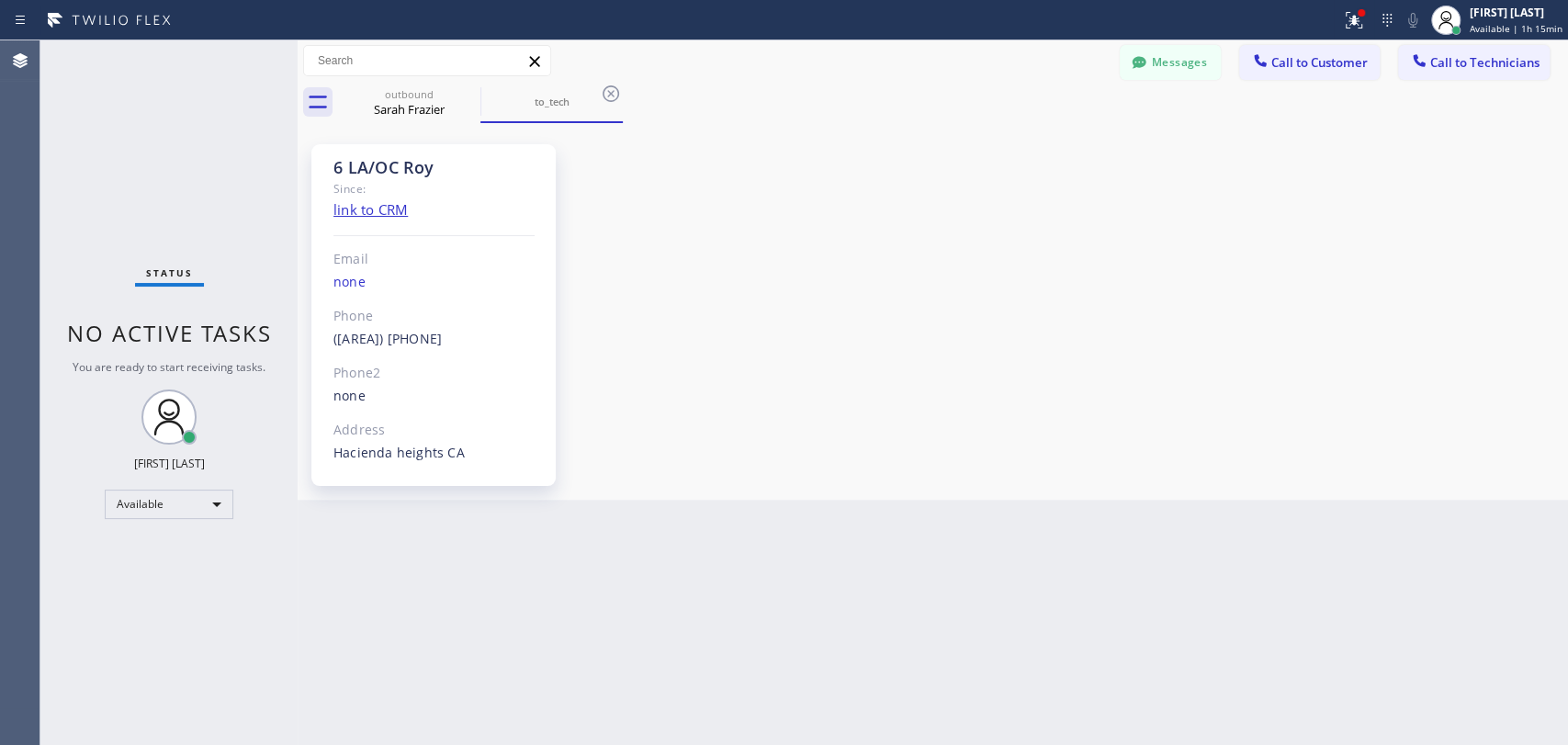 click on "6 LA/OC Roy Since:  link to CRM Email none Phone (657) 799-6035 Outbound call Technician Roy Martin Navarrette Your caller id phone number (657) 799-6035 Your caller id phone number +13236796146 Call Phone2 none Address  Hacienda heights    CA" at bounding box center (932, 311) 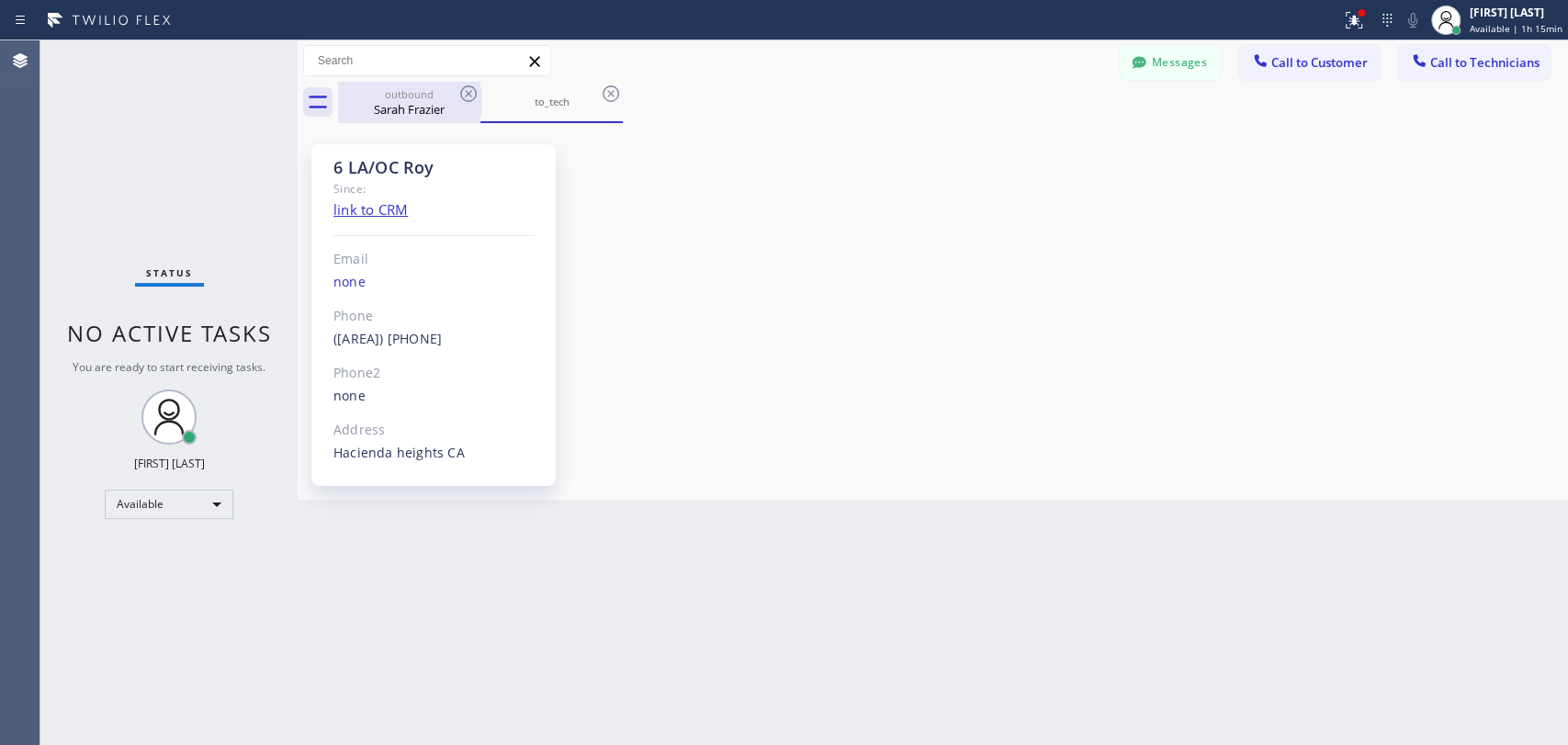 click on "outbound" at bounding box center (409, 94) 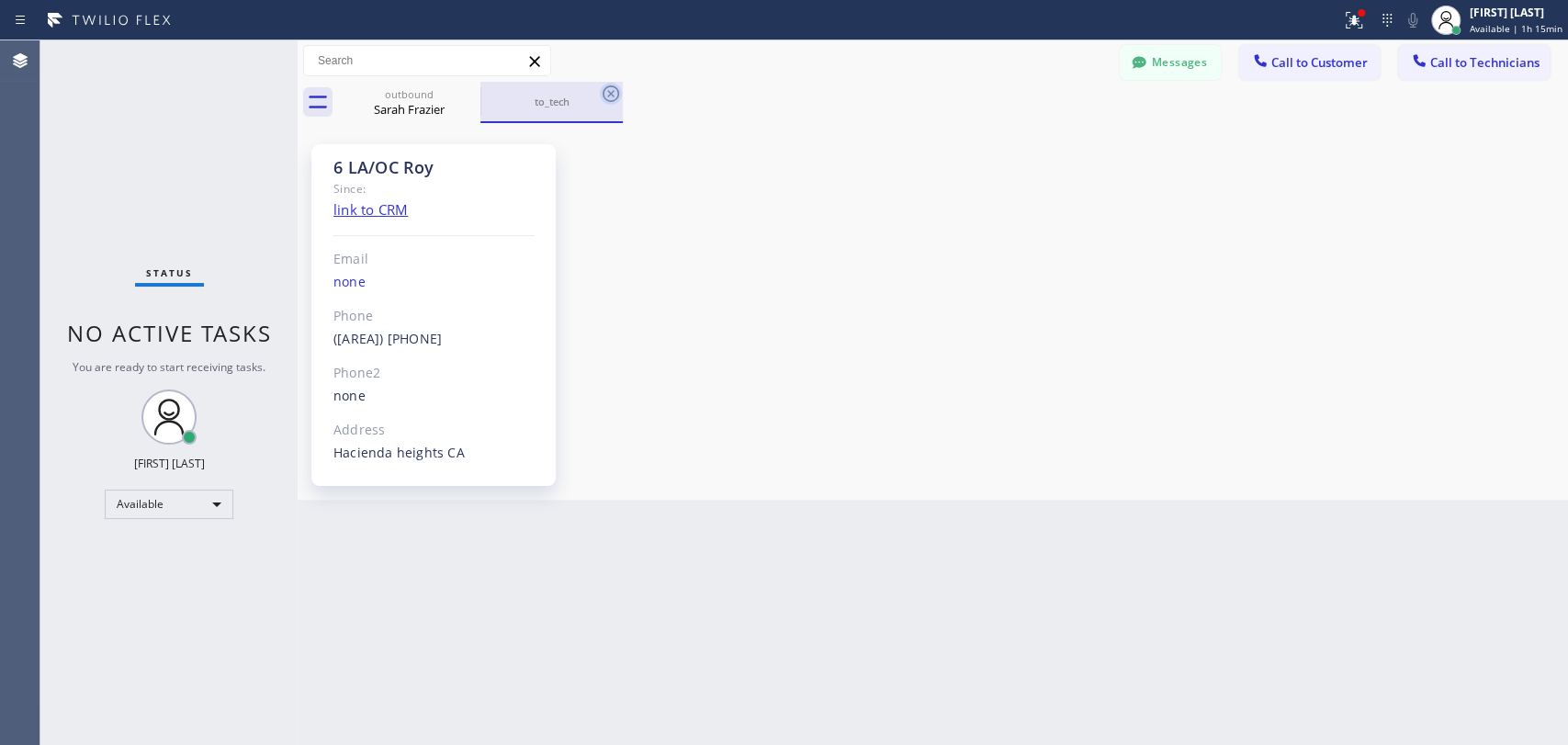 click 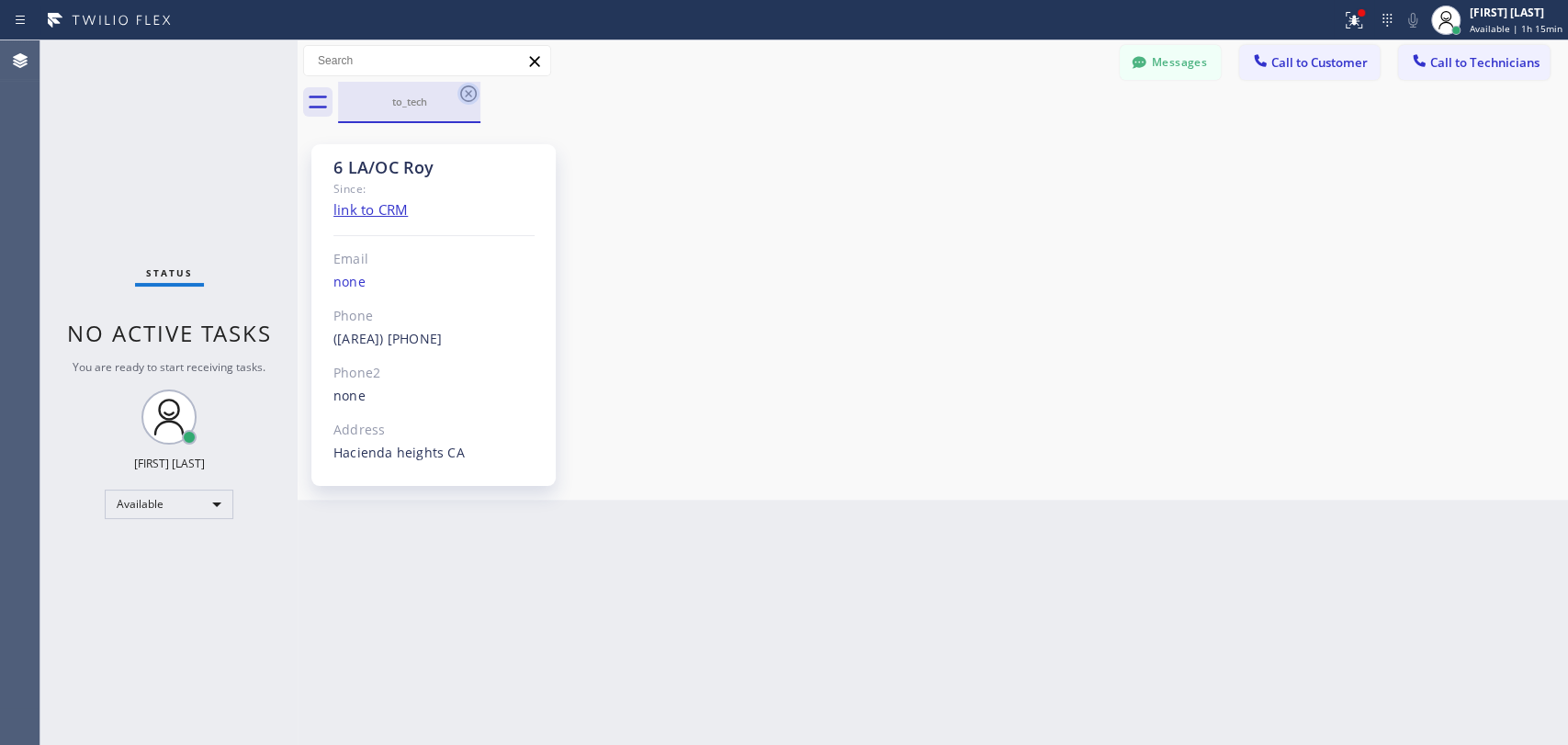 click 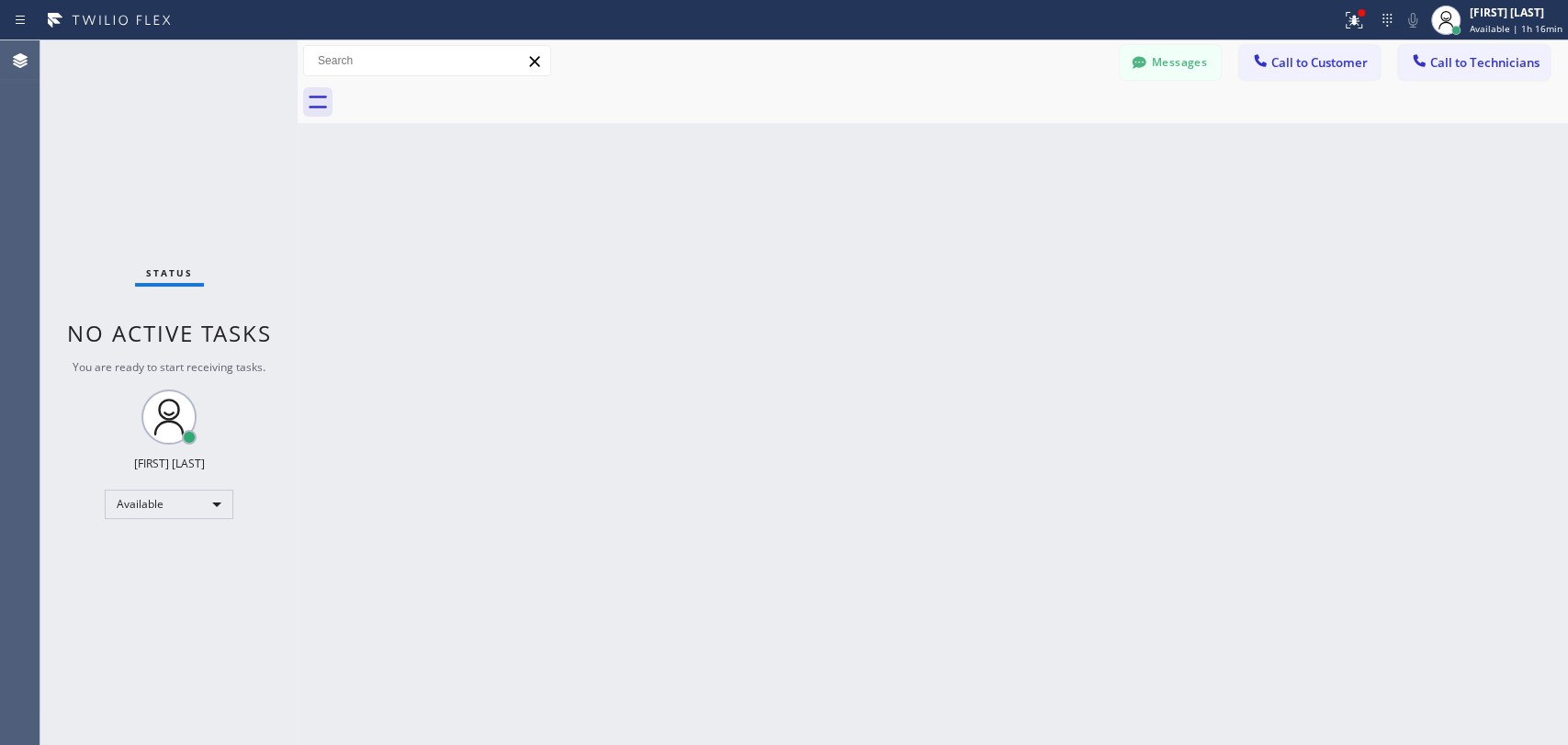 click on "Back to Dashboard Change Sender ID Customers Technicians SF Sarah  Frazier 08/04 08:12 PM Thanks Alex  HM Harry Mittleman 08/04 07:10 PM We received the payment, thank you!  FB Foster Brascaer 07/31 08:39 PM Hello Foster, thank you for letting us know CL Christy Leung 07/25 06:18 PM We received the payment, thank you!  JL Joel Lima 07/24 09:08 PM I sent the estimate to the corporation, they will take the decision. AN Anhvu  Nnguyen  07/24 02:25 AM Hi our budget is $7000 for connecting to the water and sewer line with labor and materials JC Jonathan Cook 07/23 07:40 PM AZ Alex Zeltser 07/23 02:48 AM We can do Tuesday next week 12 pm - 3 pm as well, I will reschedule it. Thank you for your answer! AD Alex Desilva 07/22 07:52 PM Thanks for your reply! Will be waiting for your decision on this project JO James  Owens 07/19 10:59 PM Hello Team,
Available to inspect an hvac system in Castaic on Monday at 3:00? For a buyer in escrow. CS Cia Syrangelas 07/10 03:48 AM My email
Tsavdari2002@yahoo.com SO Stella  Oh JP" at bounding box center [932, 392] 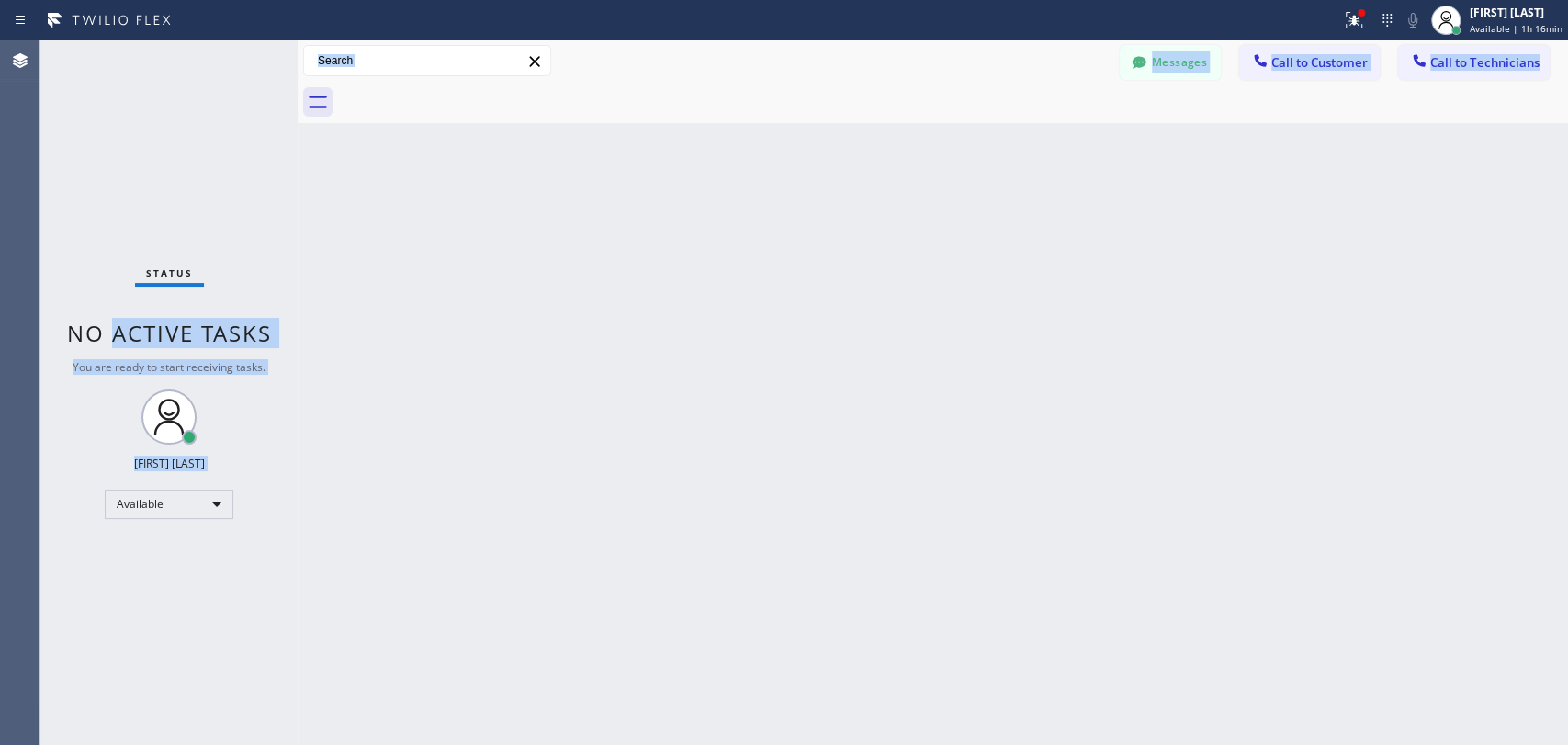 drag, startPoint x: 419, startPoint y: 354, endPoint x: 154, endPoint y: 305, distance: 269.49211 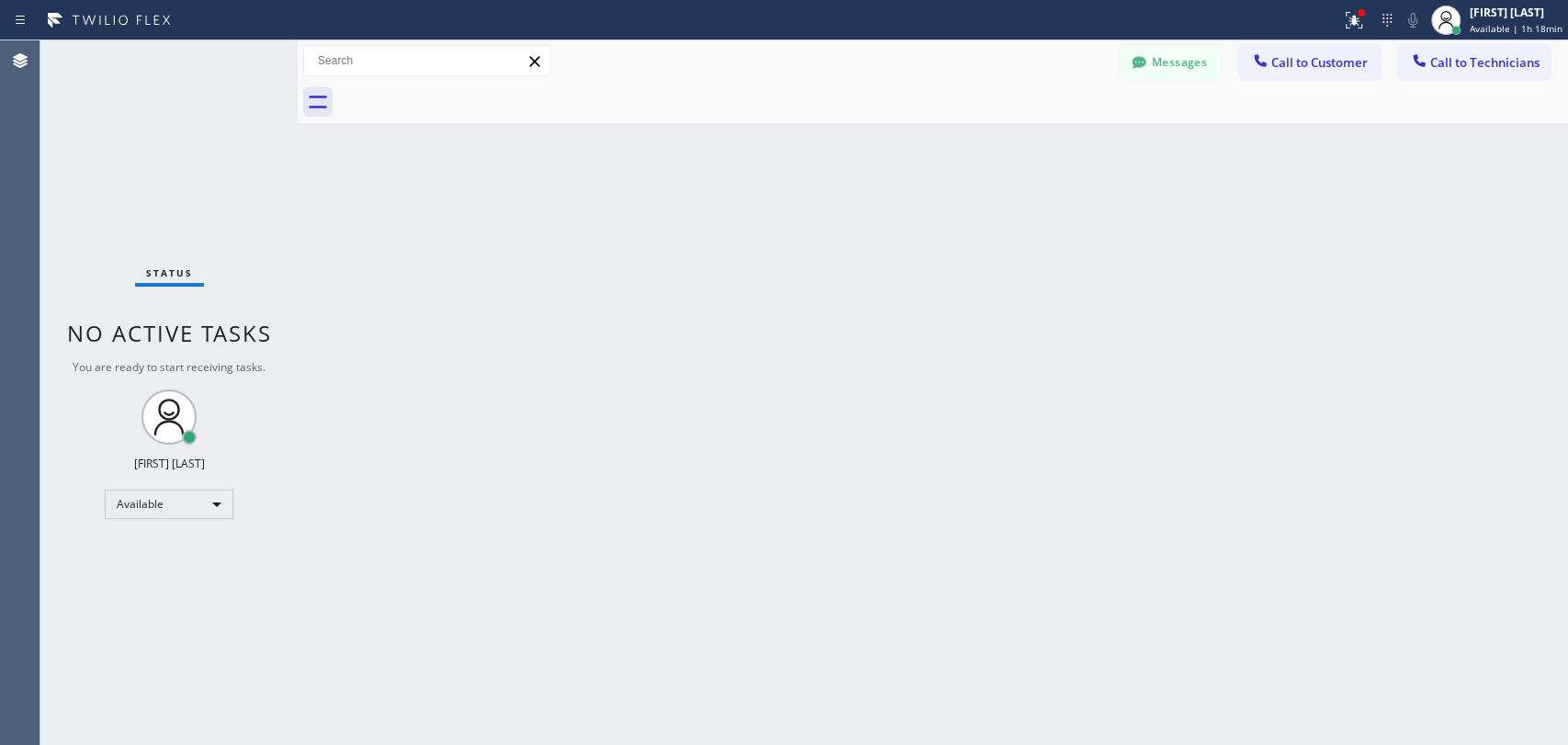 click on "Back to Dashboard Change Sender ID Customers Technicians SF Sarah  Frazier 08/04 08:12 PM Thanks Alex  HM Harry Mittleman 08/04 07:10 PM We received the payment, thank you!  FB Foster Brascaer 07/31 08:39 PM Hello Foster, thank you for letting us know CL Christy Leung 07/25 06:18 PM We received the payment, thank you!  JL Joel Lima 07/24 09:08 PM I sent the estimate to the corporation, they will take the decision. AN Anhvu  Nnguyen  07/24 02:25 AM Hi our budget is $7000 for connecting to the water and sewer line with labor and materials JC Jonathan Cook 07/23 07:40 PM AZ Alex Zeltser 07/23 02:48 AM We can do Tuesday next week 12 pm - 3 pm as well, I will reschedule it. Thank you for your answer! AD Alex Desilva 07/22 07:52 PM Thanks for your reply! Will be waiting for your decision on this project JO James  Owens 07/19 10:59 PM Hello Team,
Available to inspect an hvac system in Castaic on Monday at 3:00? For a buyer in escrow. CS Cia Syrangelas 07/10 03:48 AM My email
Tsavdari2002@yahoo.com SO Stella  Oh JP" at bounding box center [932, 392] 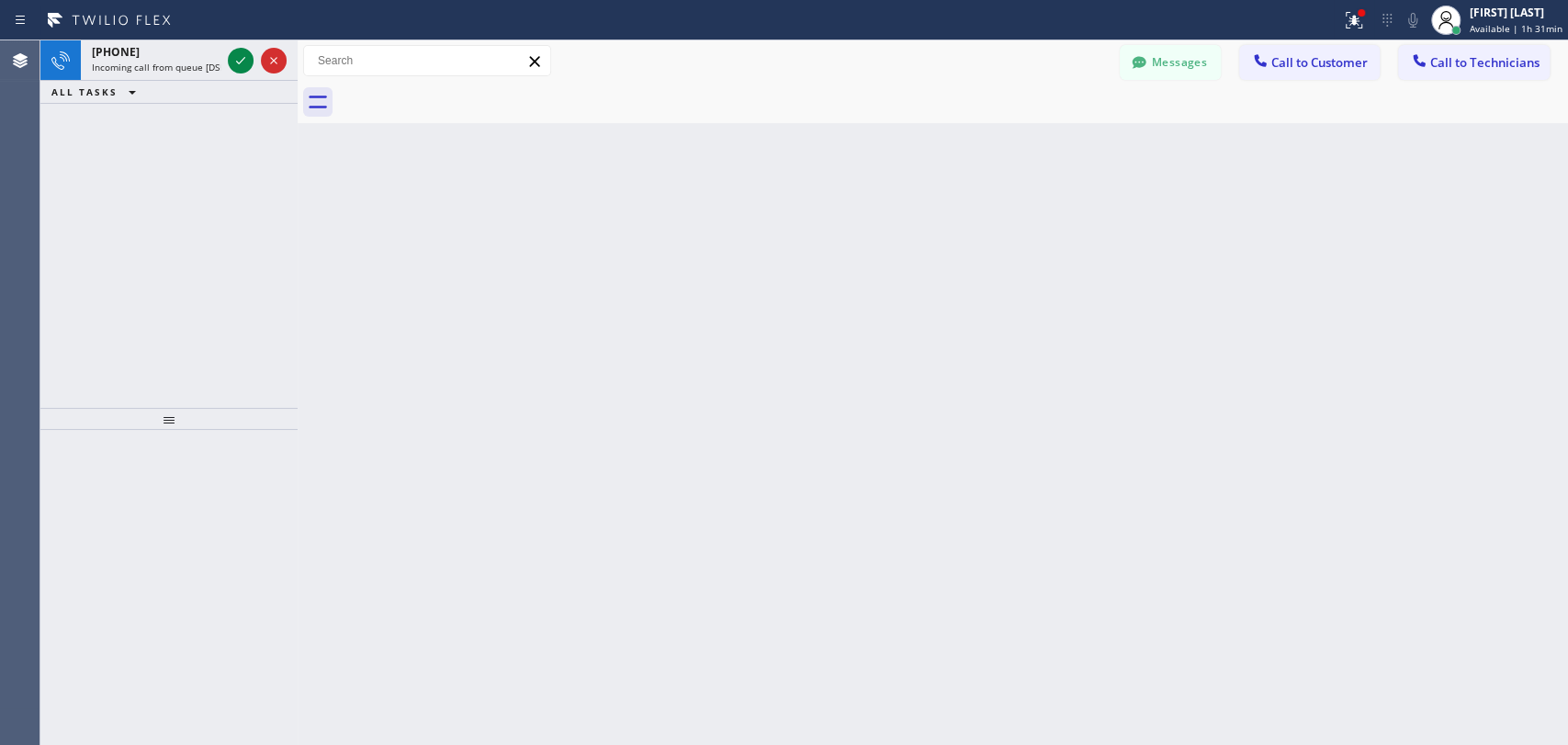click at bounding box center (671, 20) 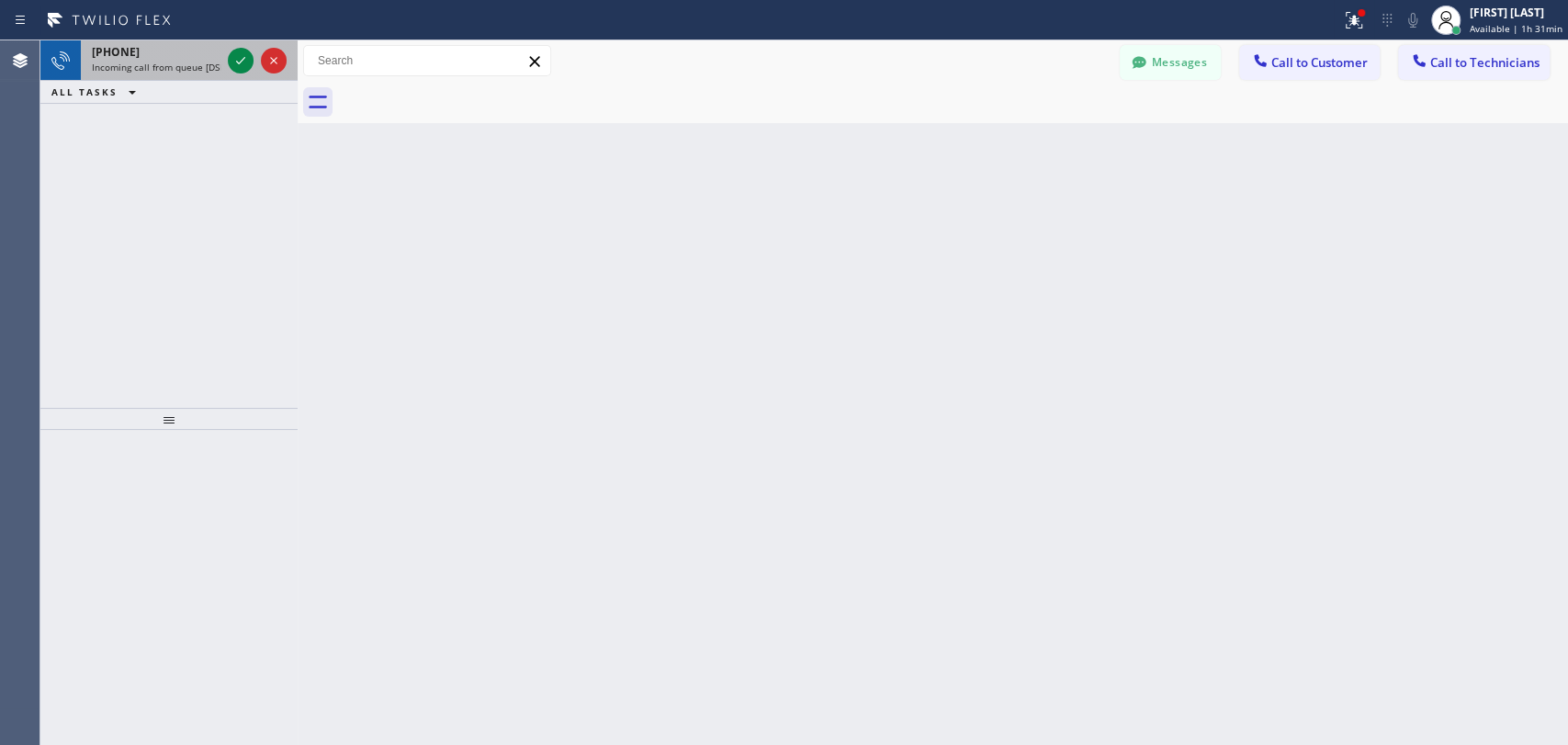 click on "[PHONE]" at bounding box center (116, 51) 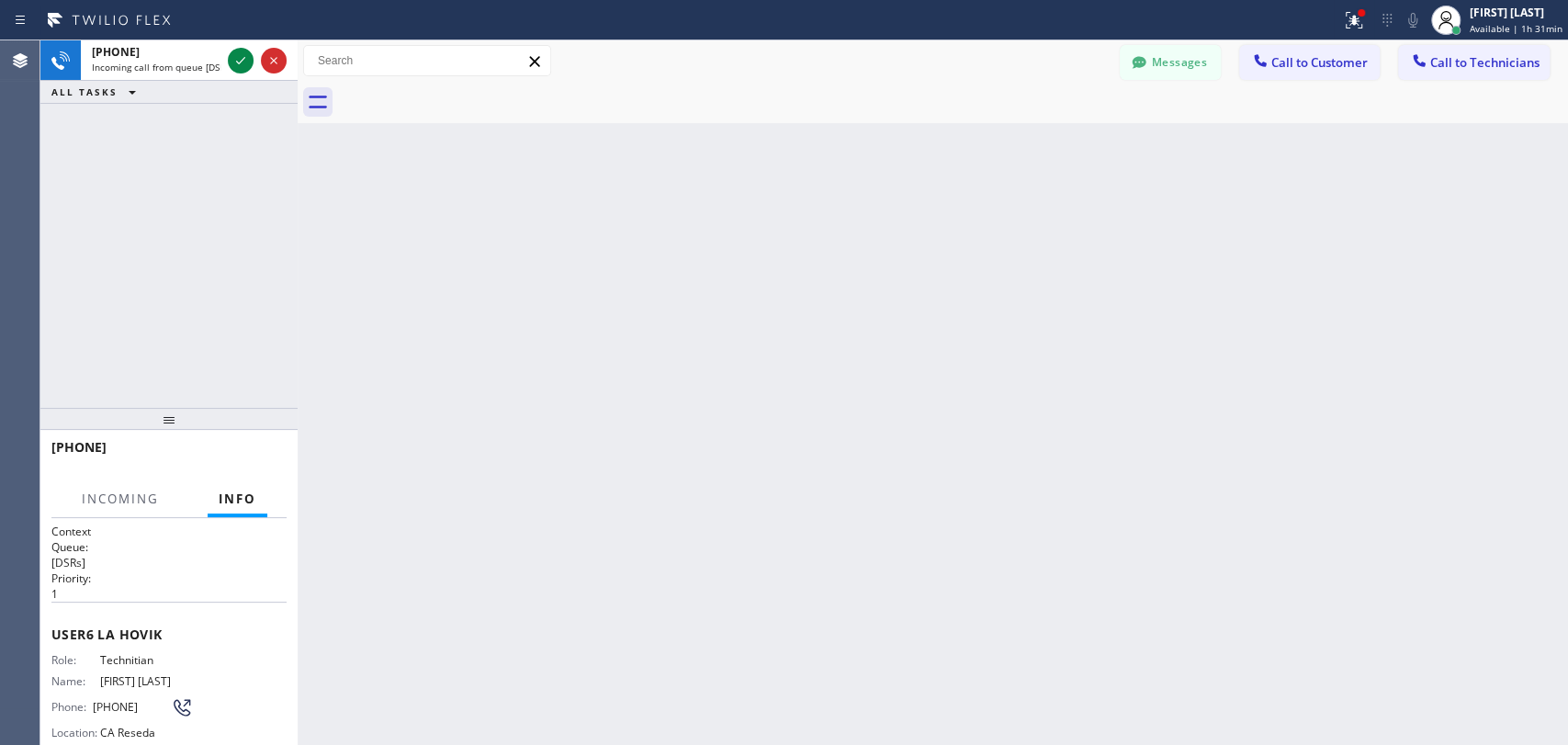 drag, startPoint x: 232, startPoint y: 62, endPoint x: 641, endPoint y: 235, distance: 444.0833 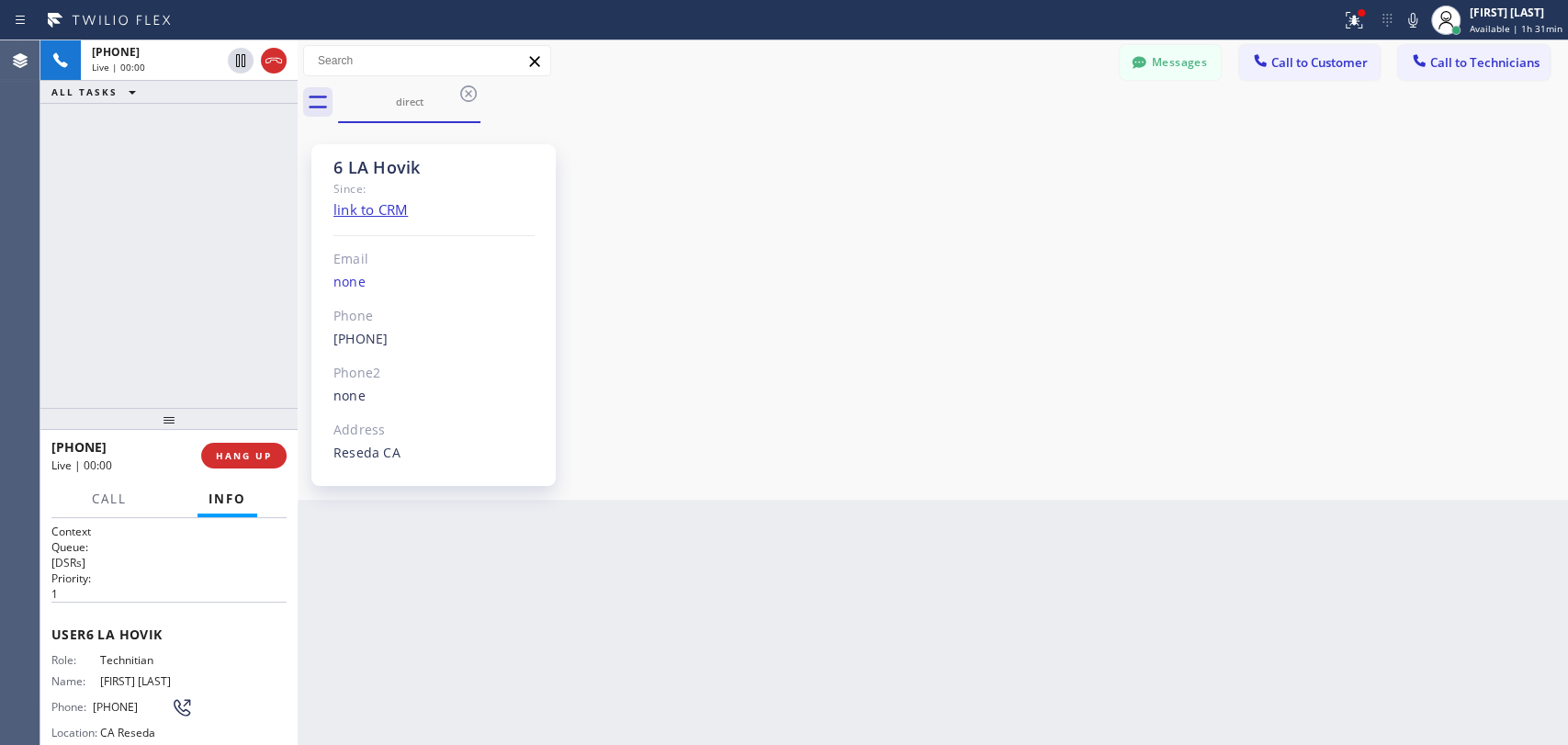 scroll, scrollTop: 138666, scrollLeft: 0, axis: vertical 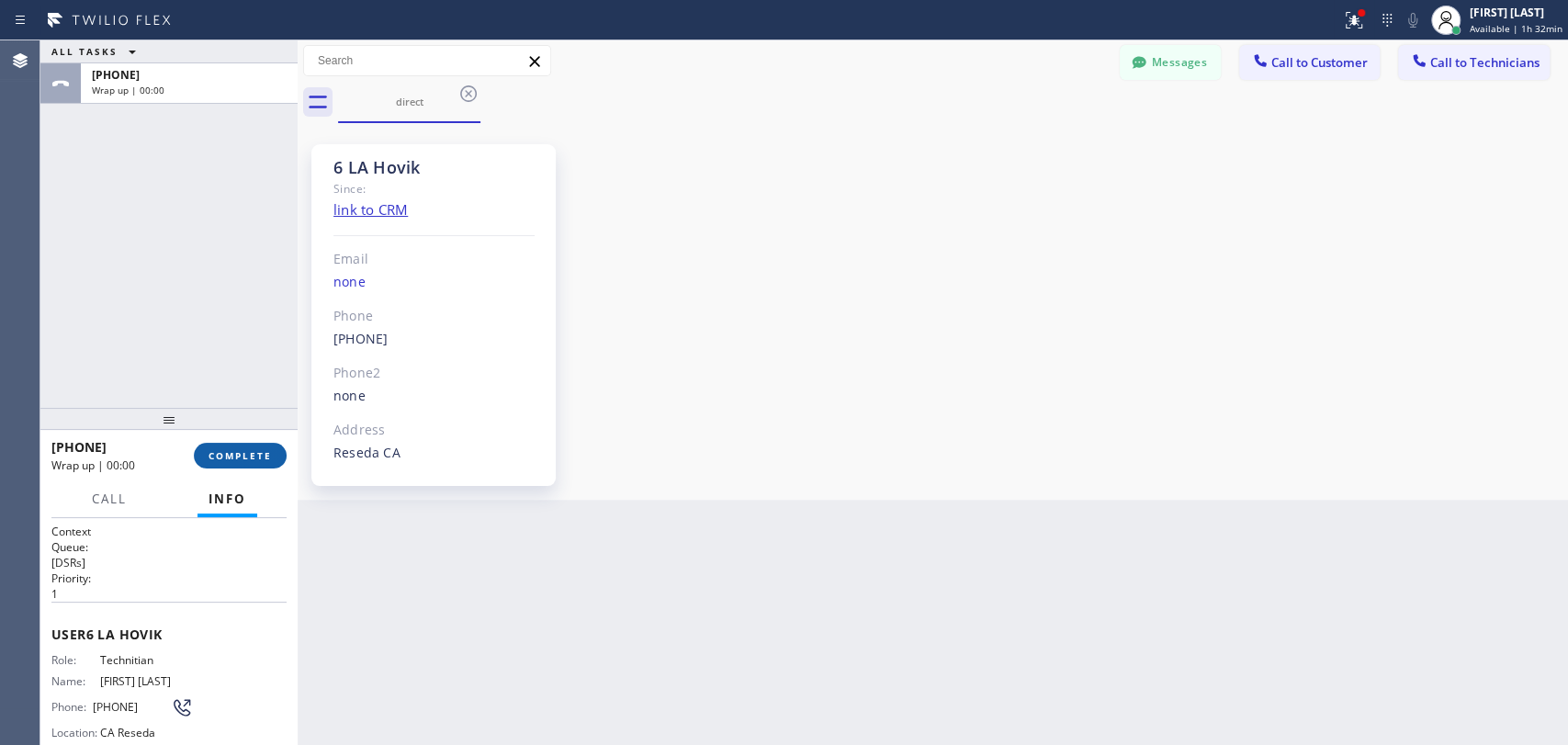 click on "COMPLETE" at bounding box center [240, 456] 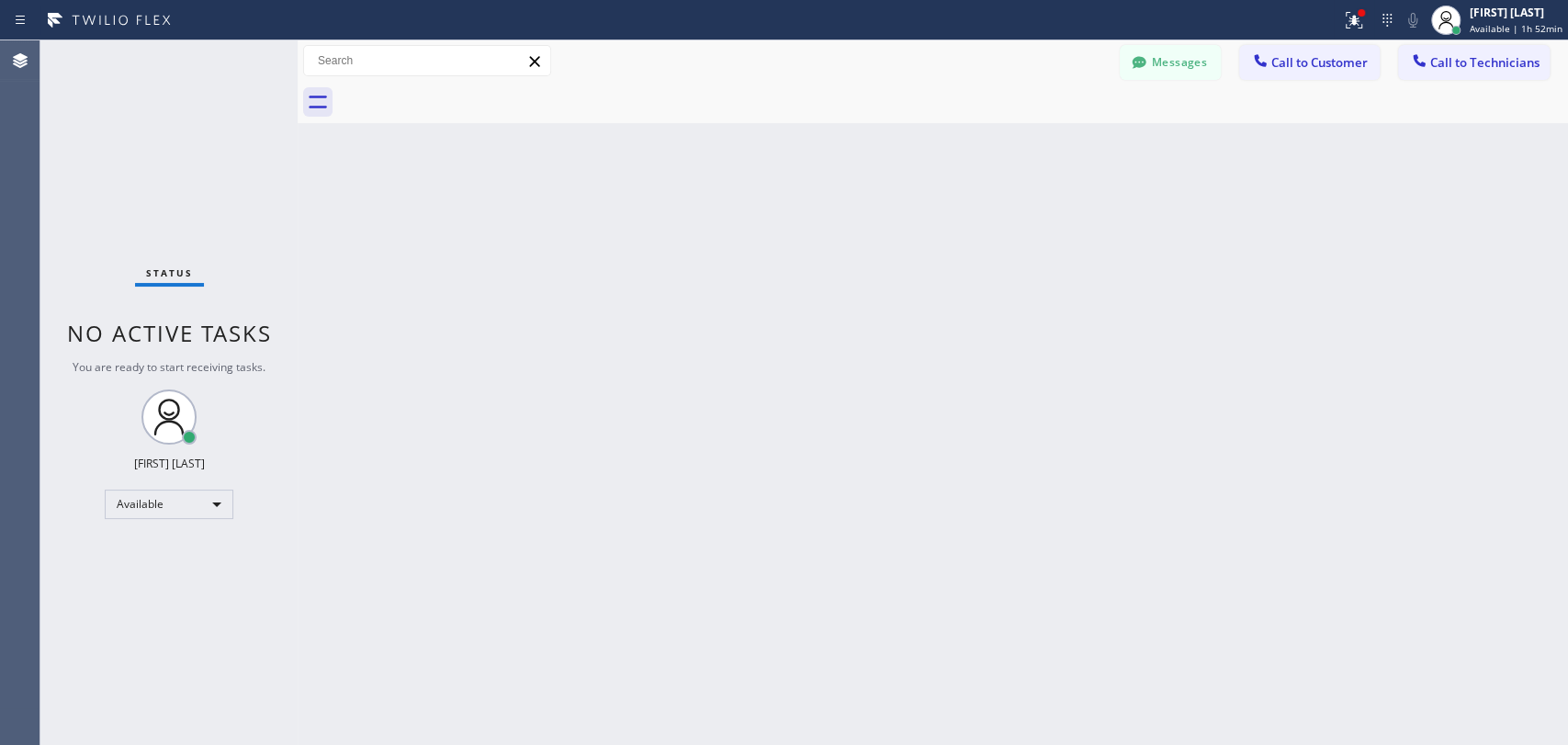 drag, startPoint x: 1409, startPoint y: 73, endPoint x: 561, endPoint y: 193, distance: 856.44848 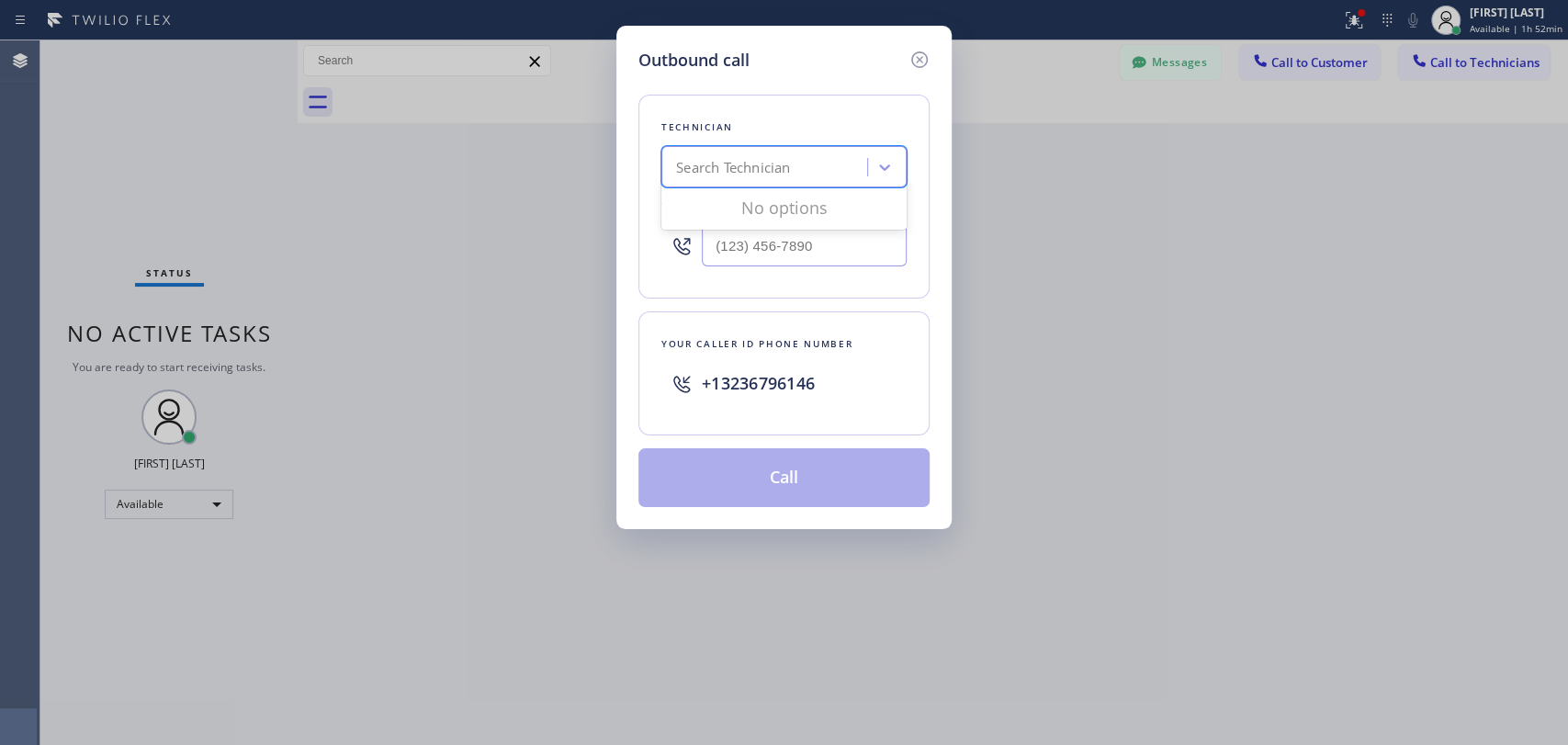 click on "Search Technician" at bounding box center [733, 167] 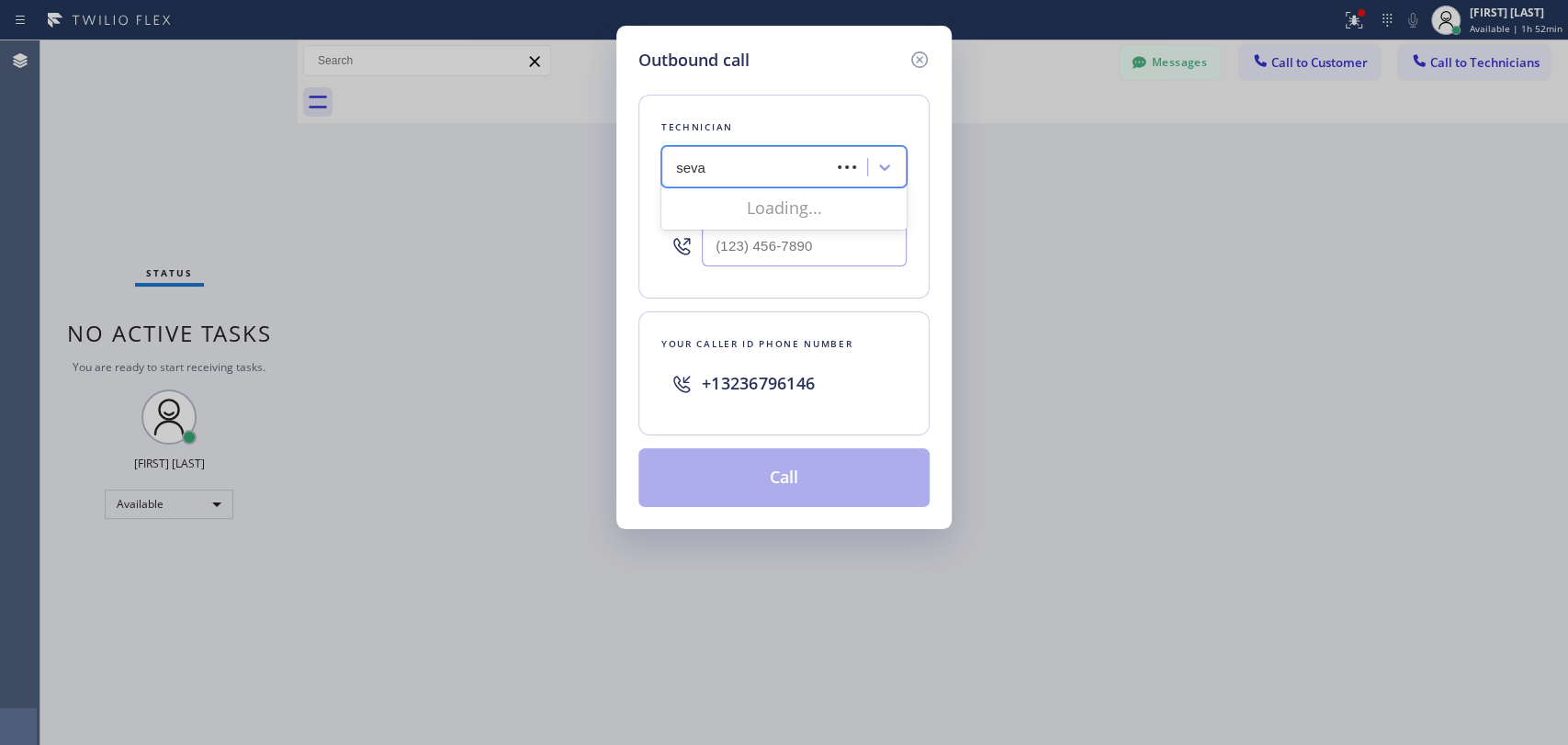type on "sevan" 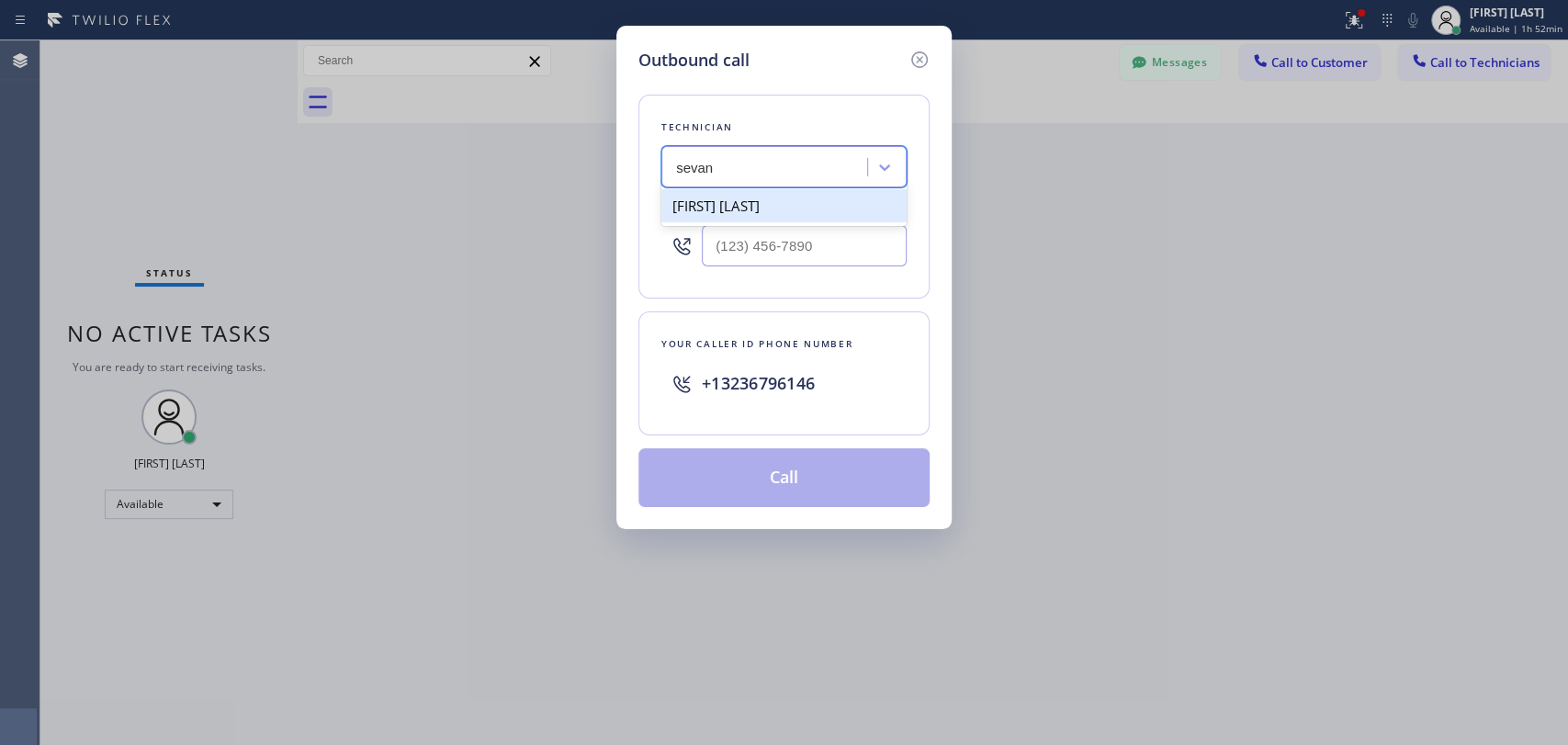 click on "Sevan Parseghian" at bounding box center (784, 206) 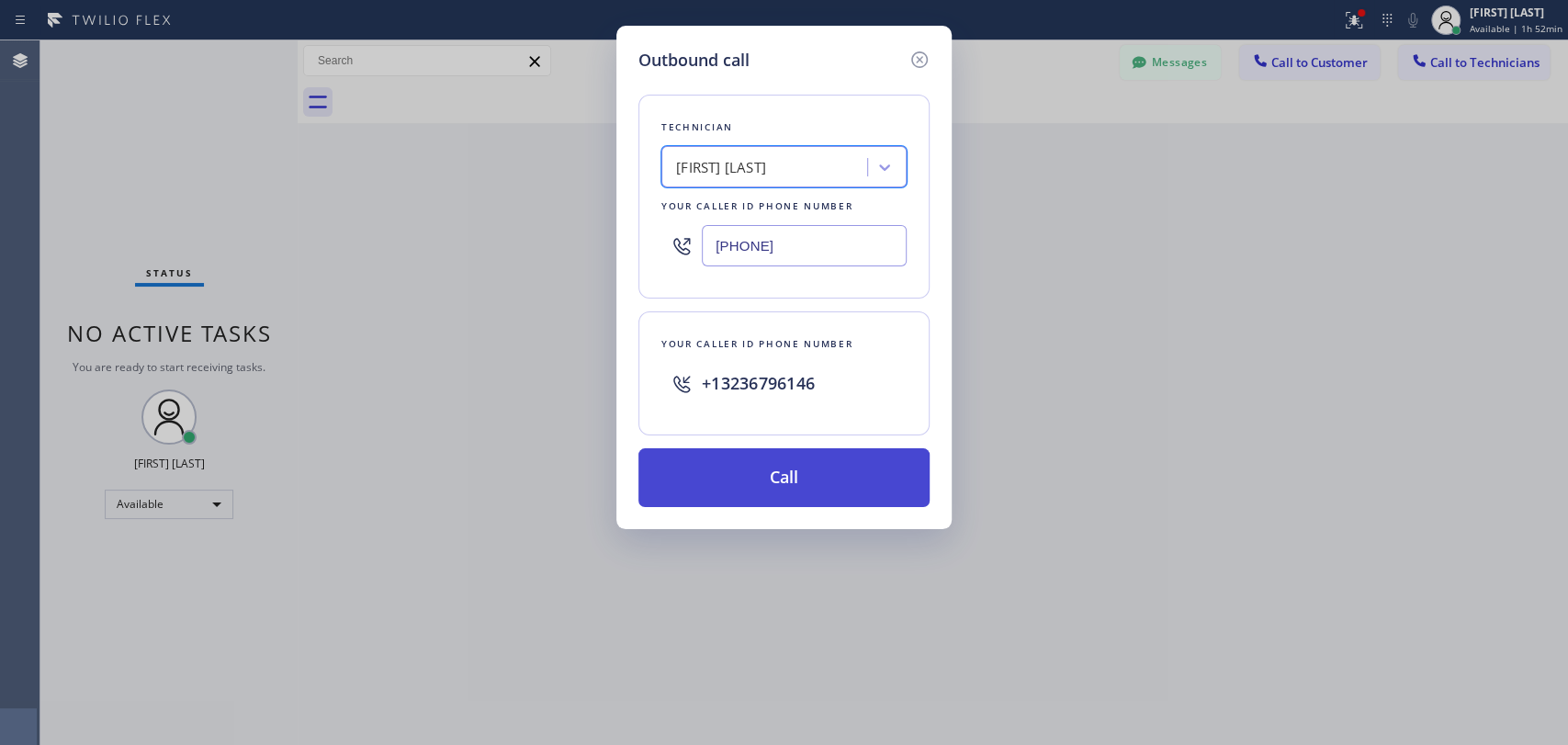 click on "Call" at bounding box center (784, 478) 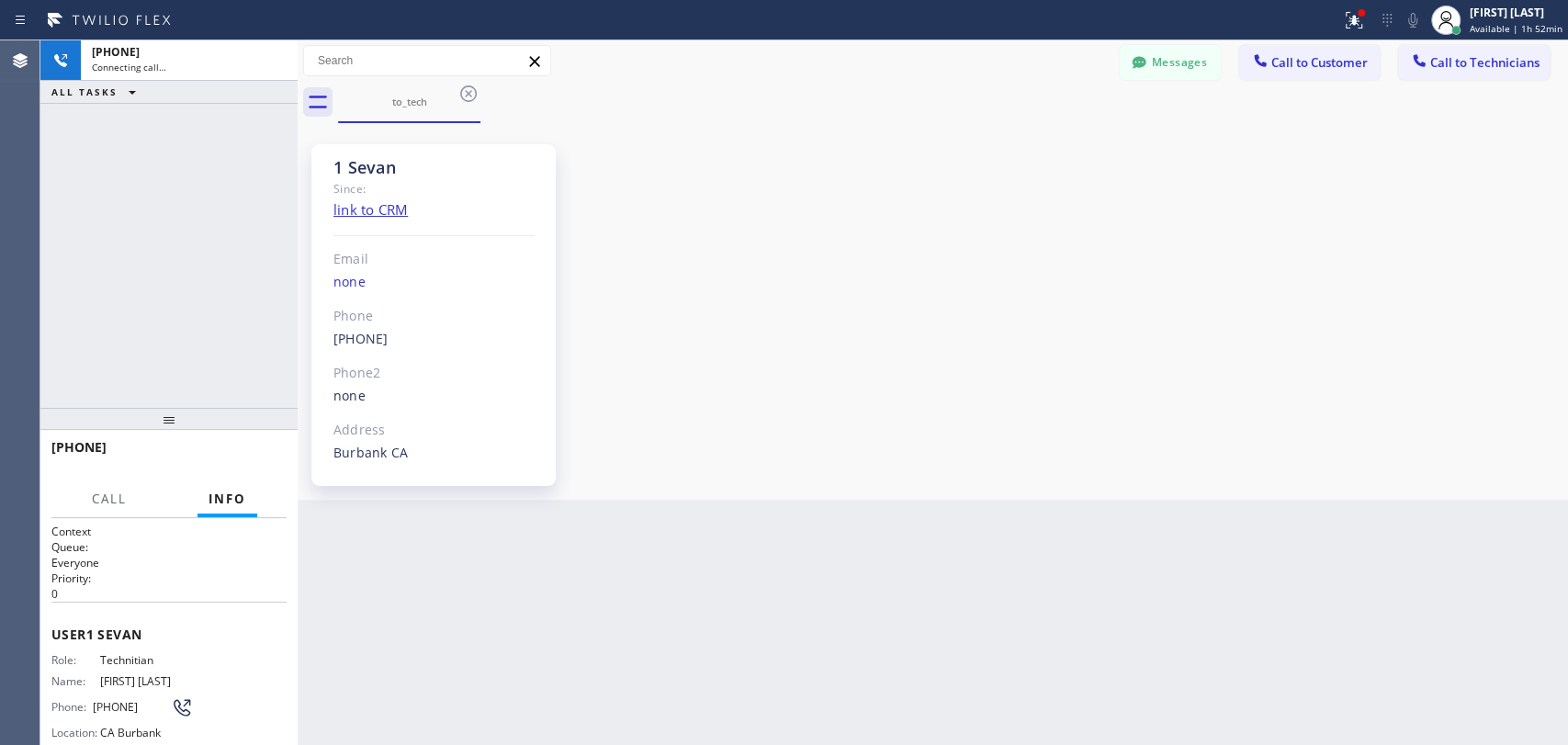 scroll, scrollTop: 5284, scrollLeft: 0, axis: vertical 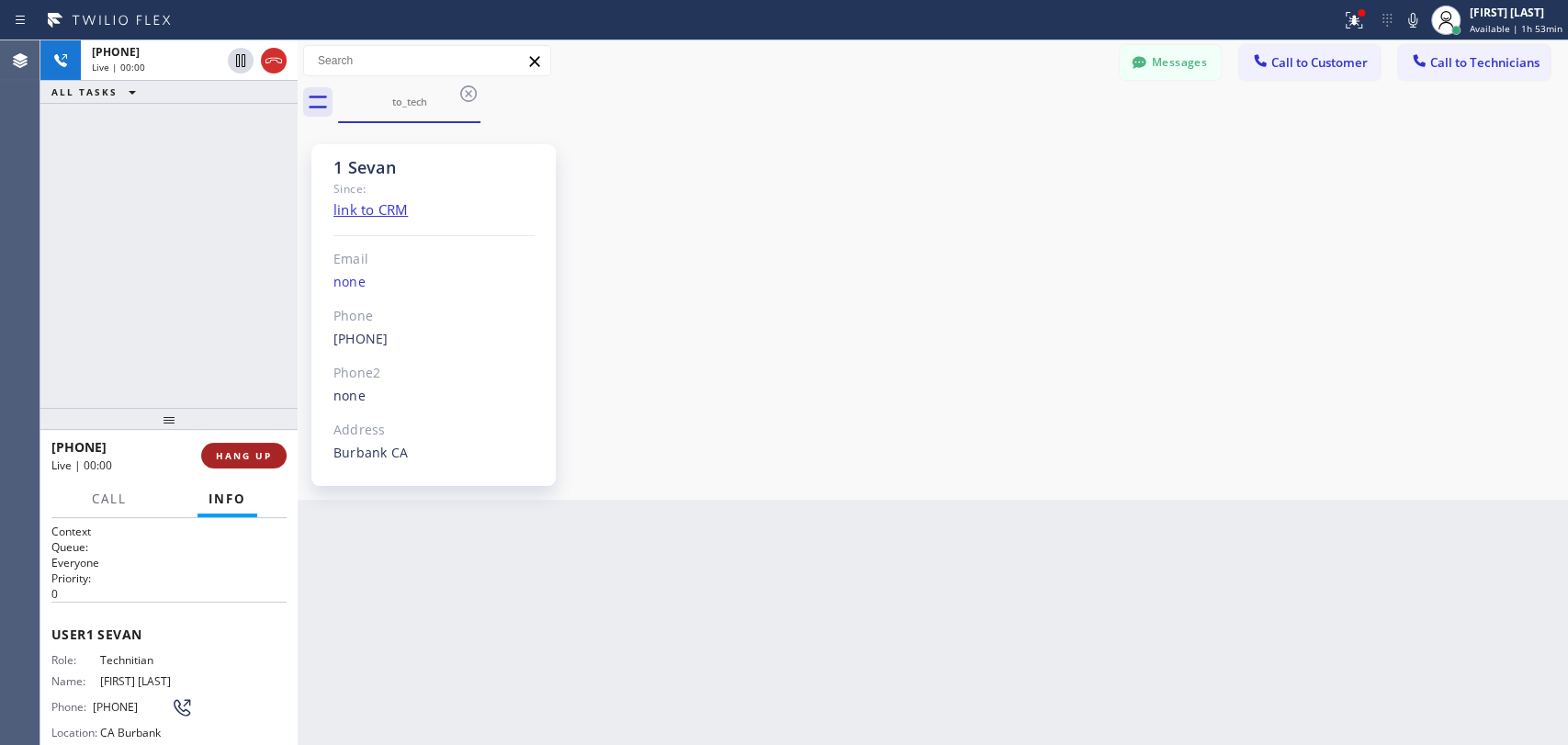 drag, startPoint x: 265, startPoint y: 458, endPoint x: 216, endPoint y: 455, distance: 49.091751 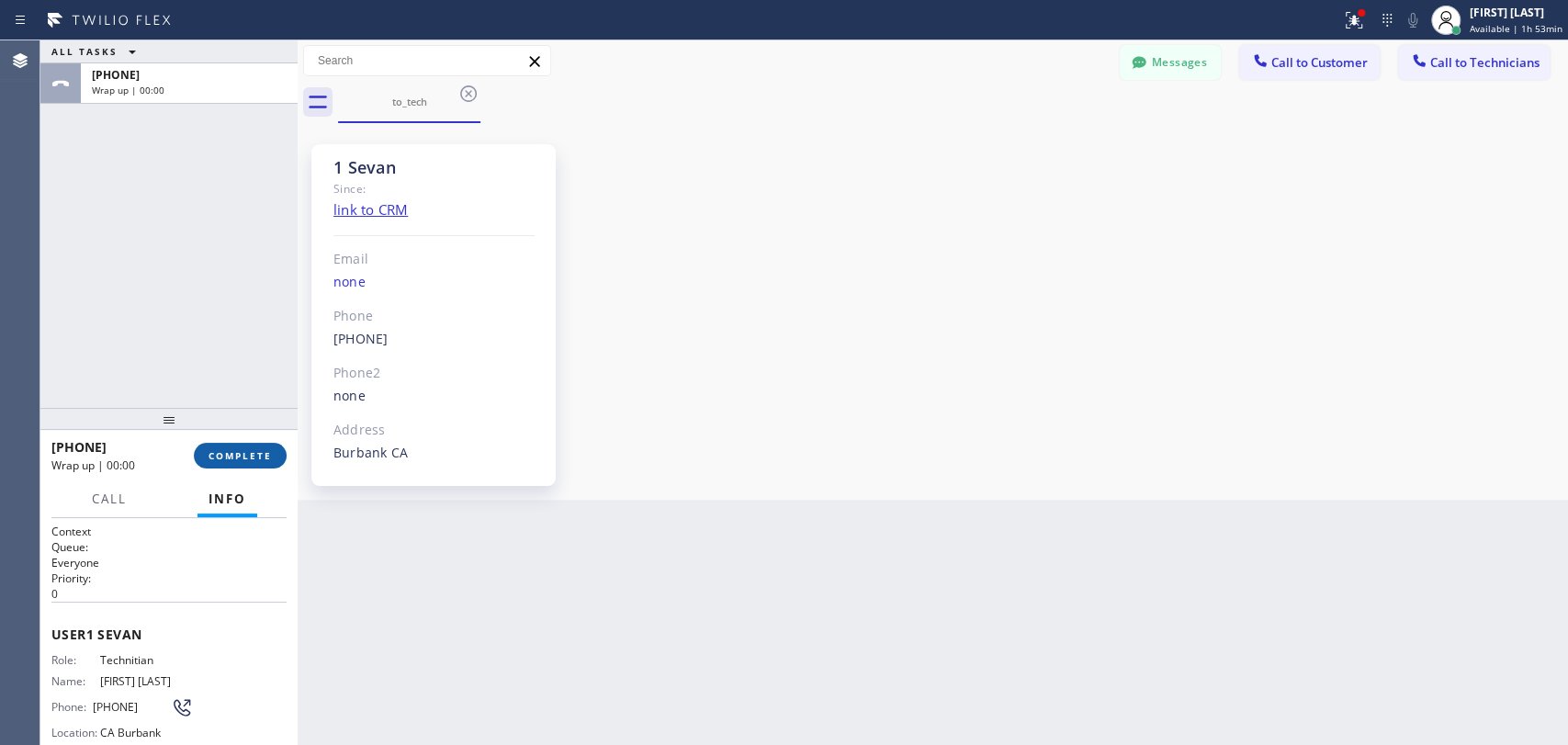 click on "COMPLETE" at bounding box center [240, 456] 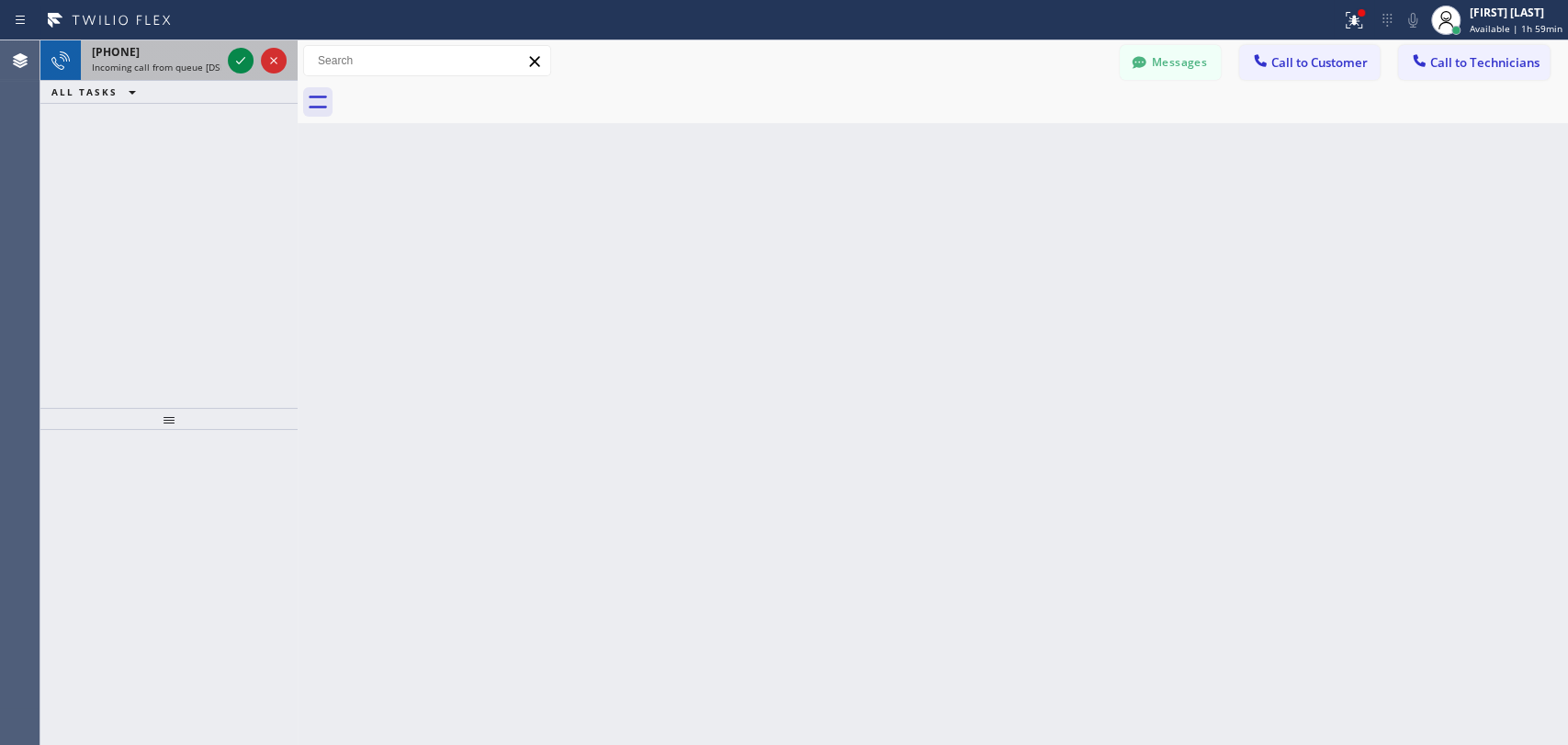 drag, startPoint x: 144, startPoint y: 51, endPoint x: 162, endPoint y: 51, distance: 18 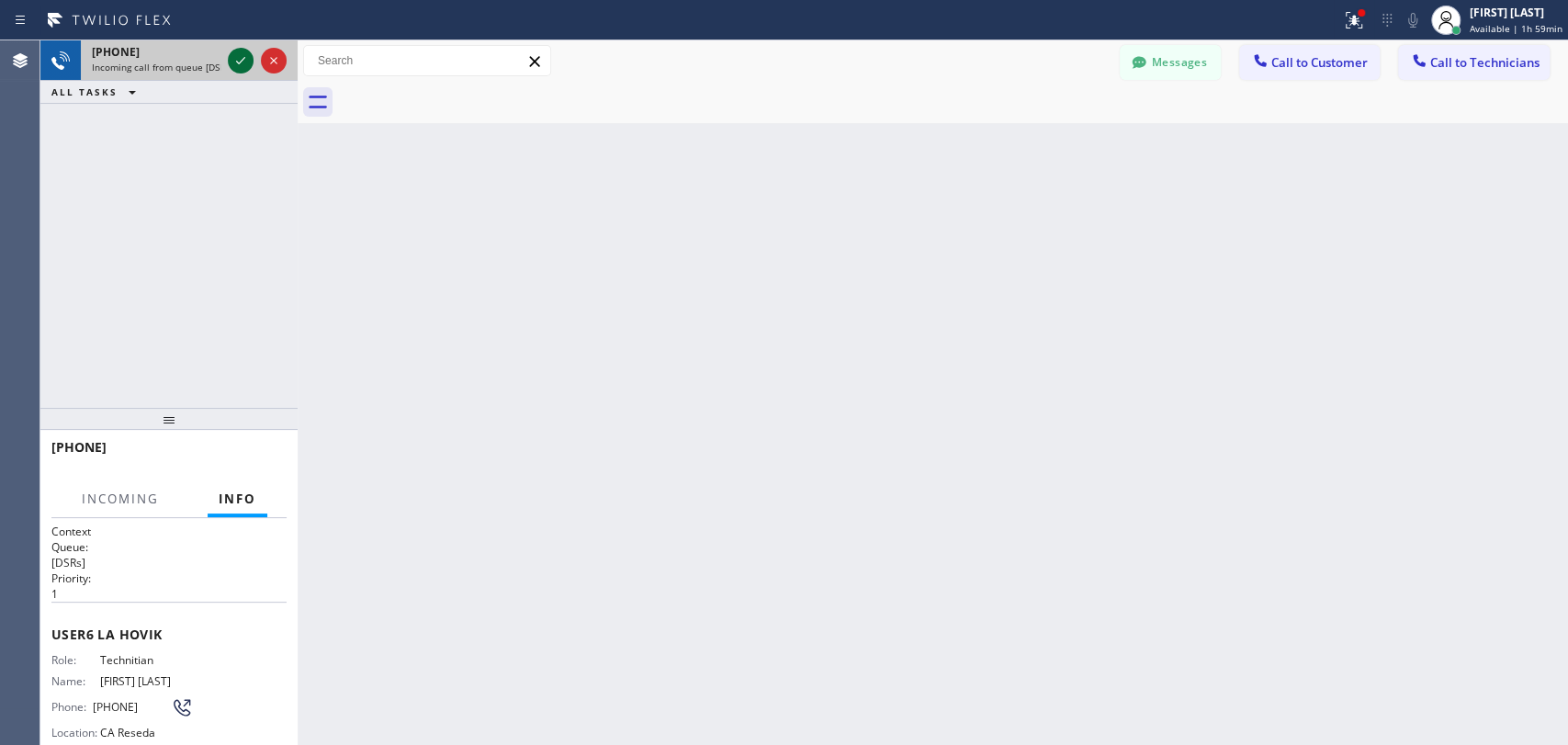 click 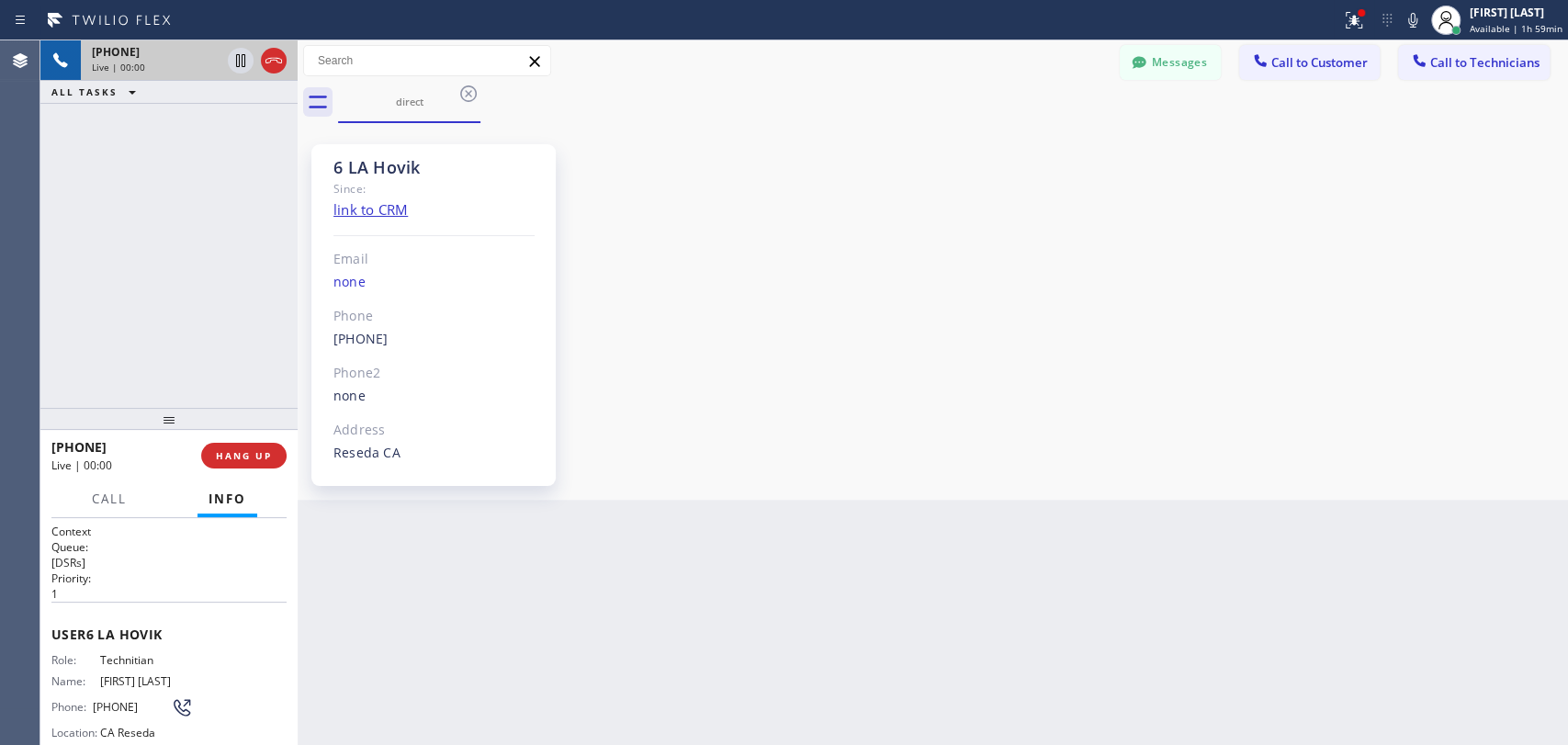 scroll, scrollTop: 138666, scrollLeft: 0, axis: vertical 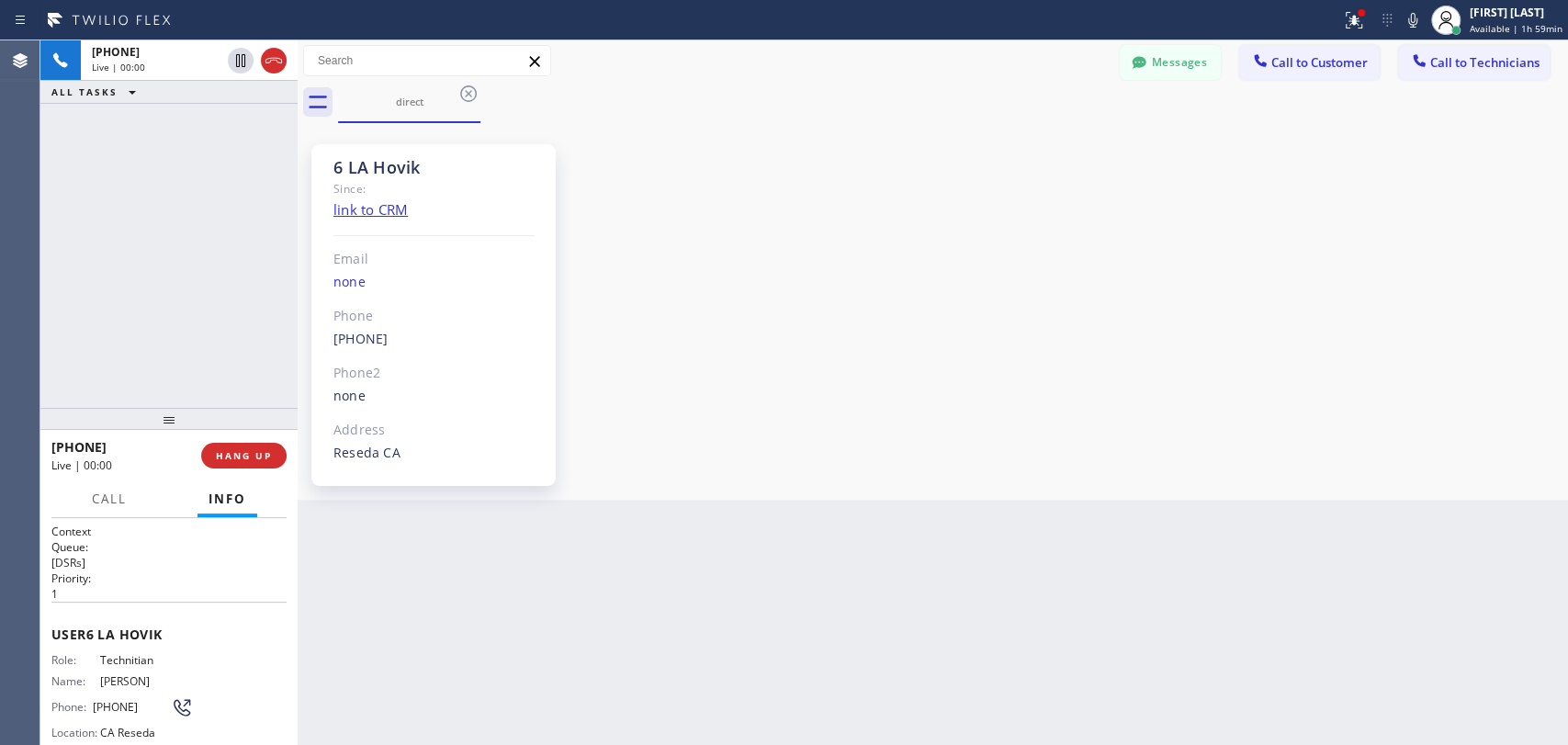 click on "Messages" at bounding box center (1170, 62) 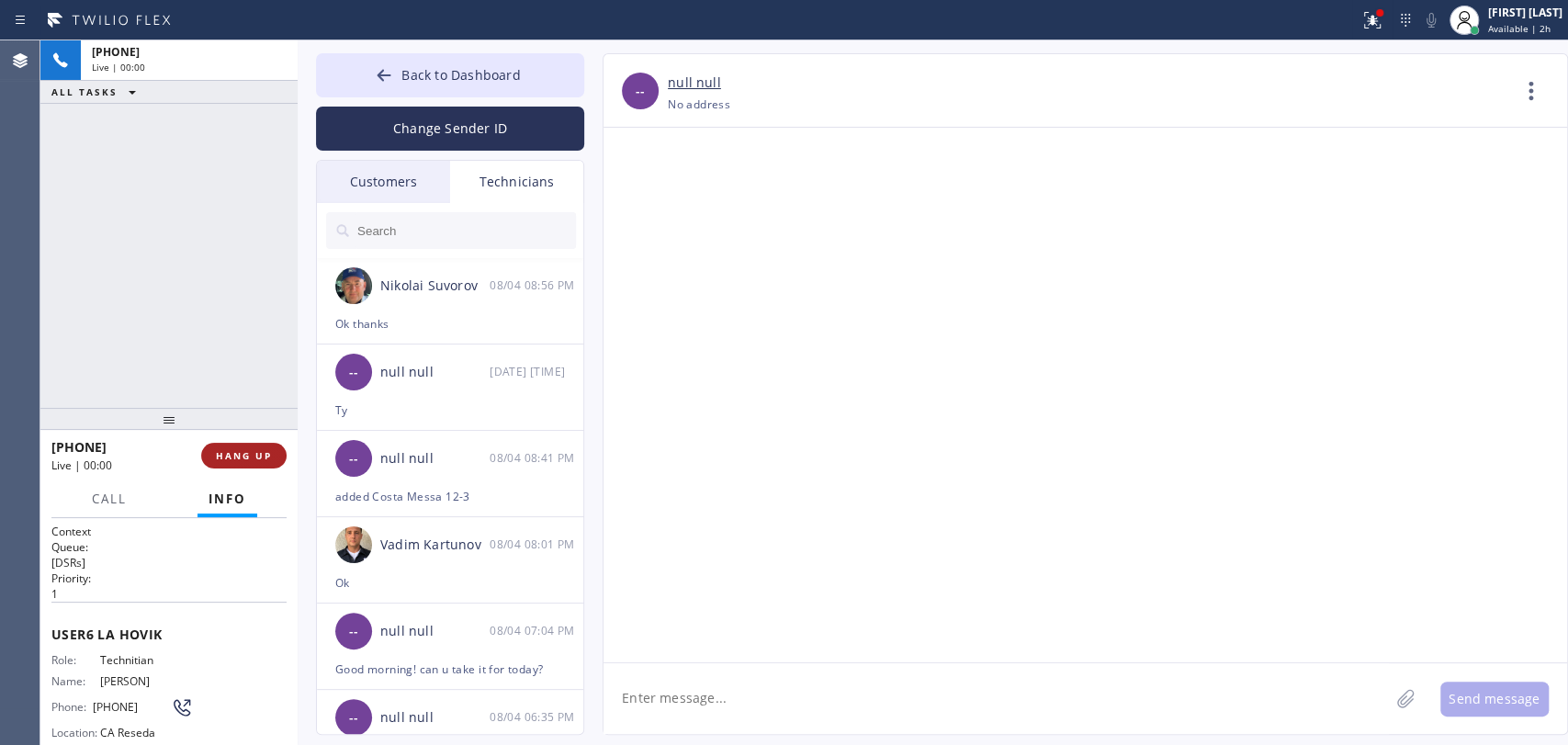 click on "HANG UP" at bounding box center (243, 456) 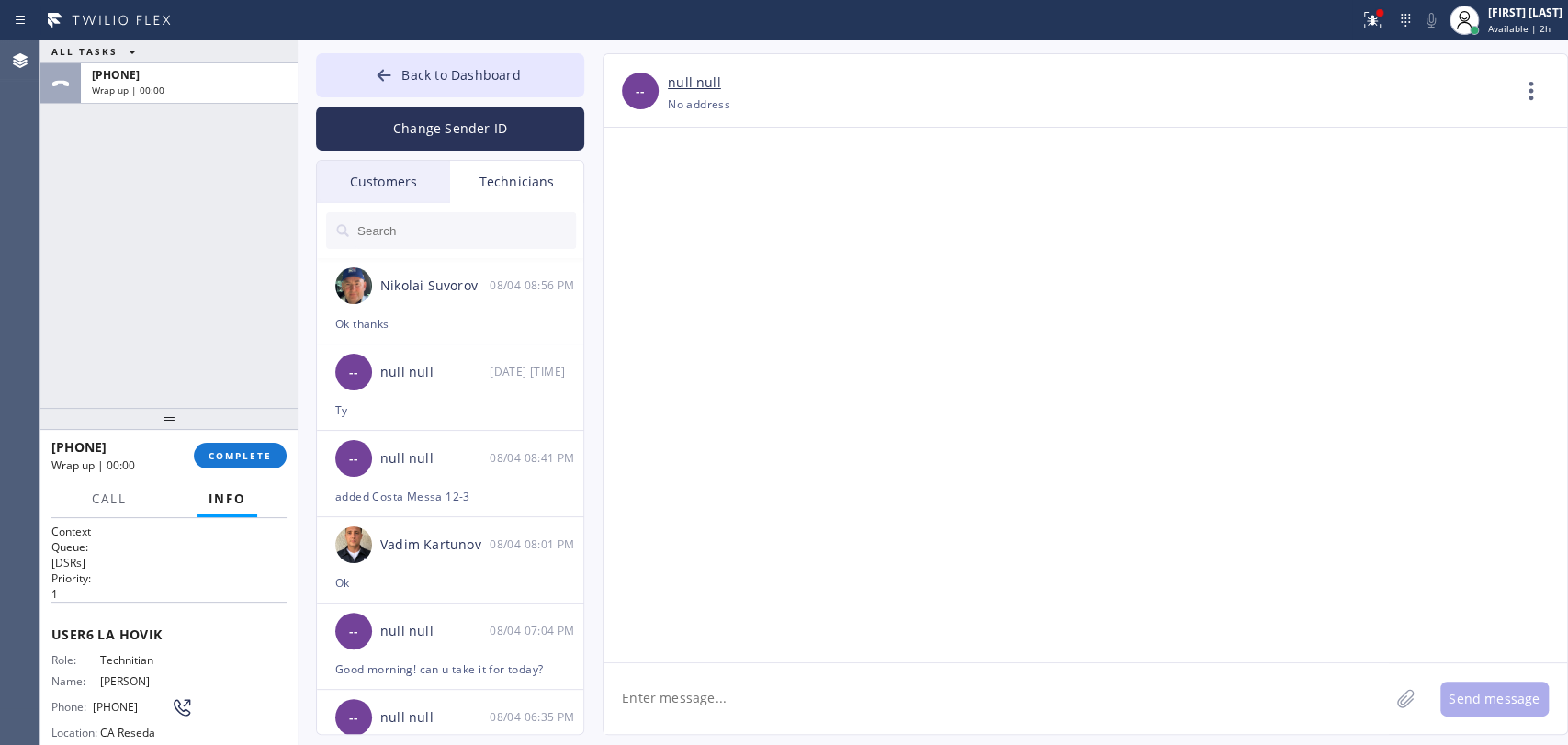 click on "[PHONE] Wrap up | 00:00 COMPLETE" at bounding box center (169, 456) 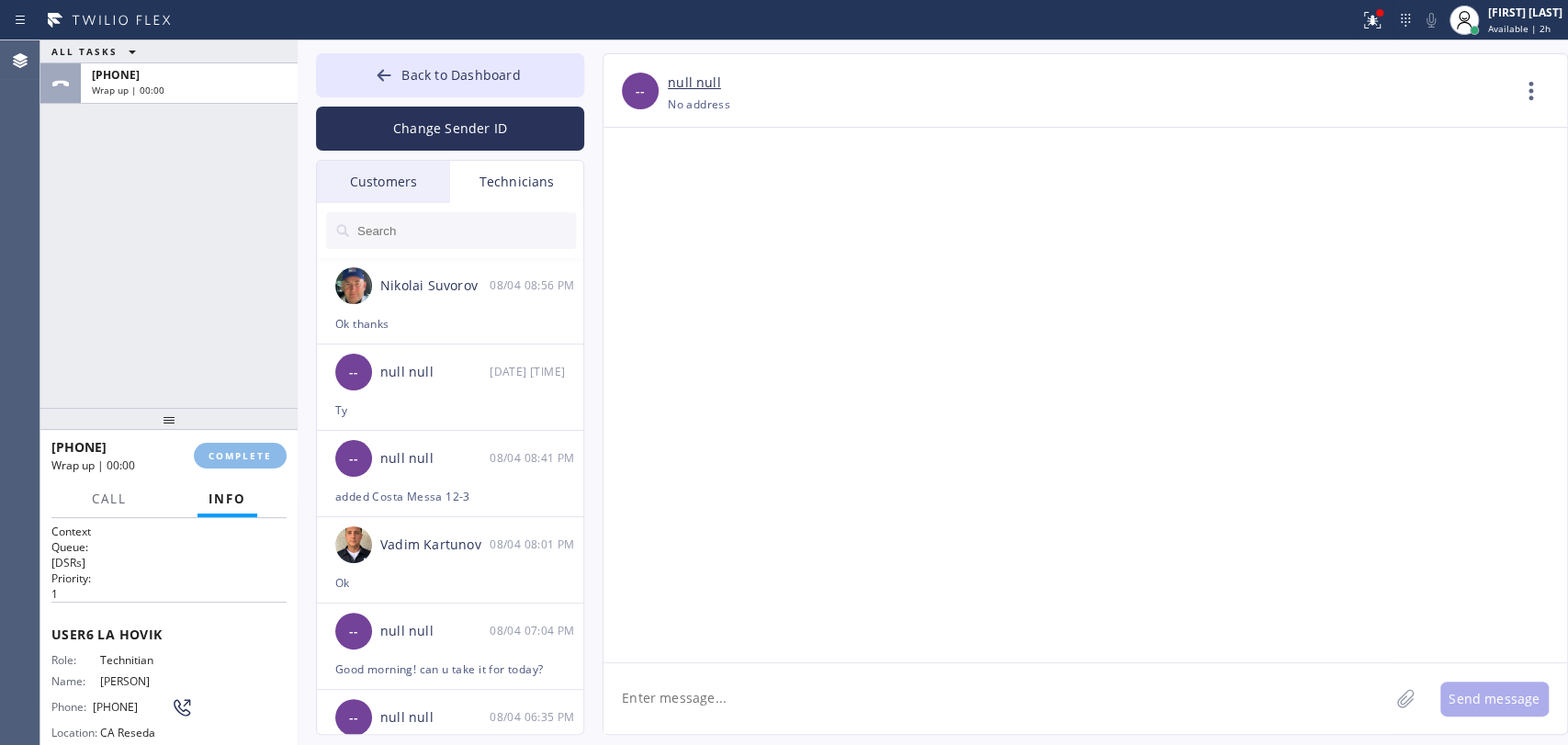 click on "ALL TASKS ALL TASKS ACTIVE TASKS TASKS IN WRAP UP [PHONE] Wrap up | 00:00" at bounding box center [169, 224] 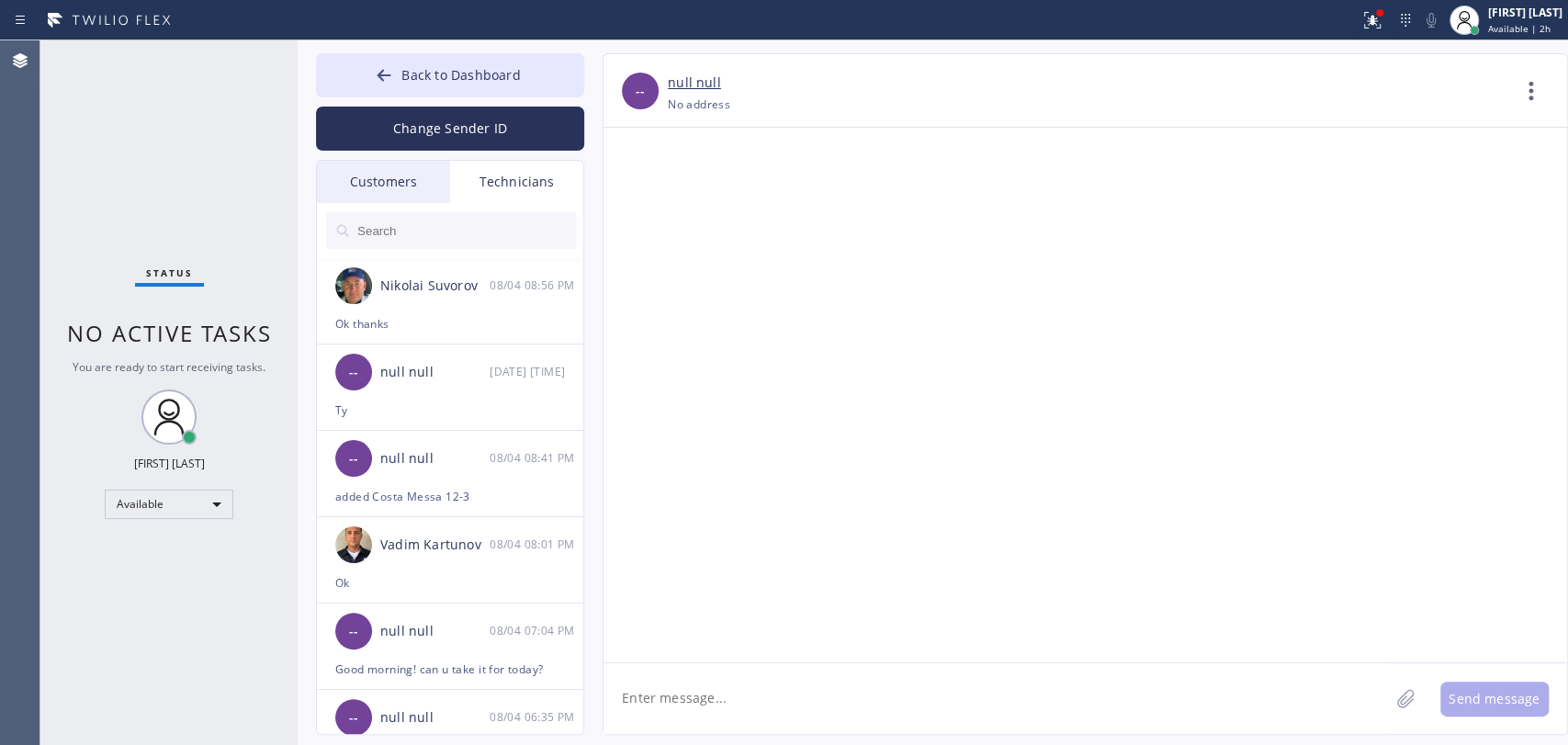 click on "Customers" at bounding box center [383, 182] 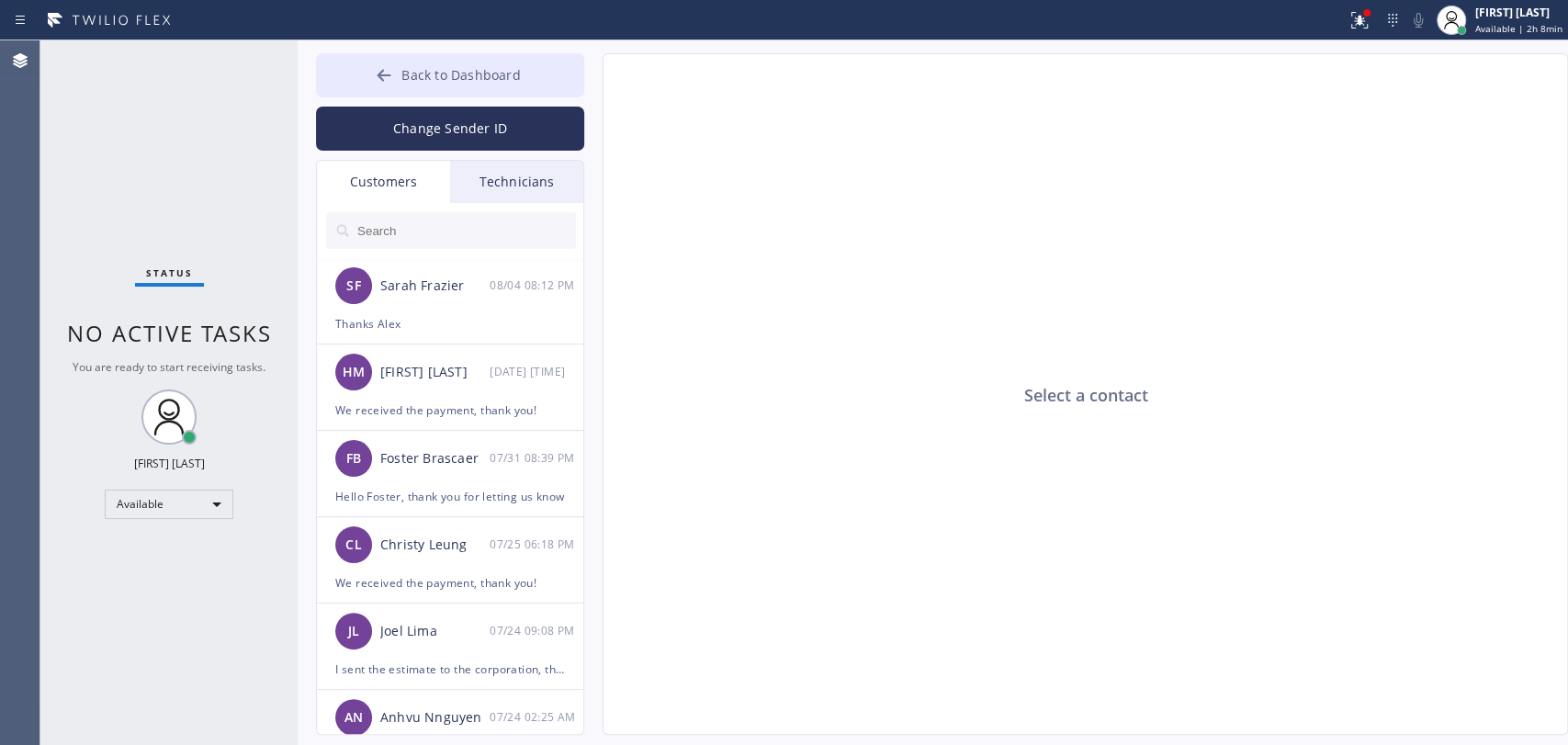 click on "Back to Dashboard" at bounding box center (460, 74) 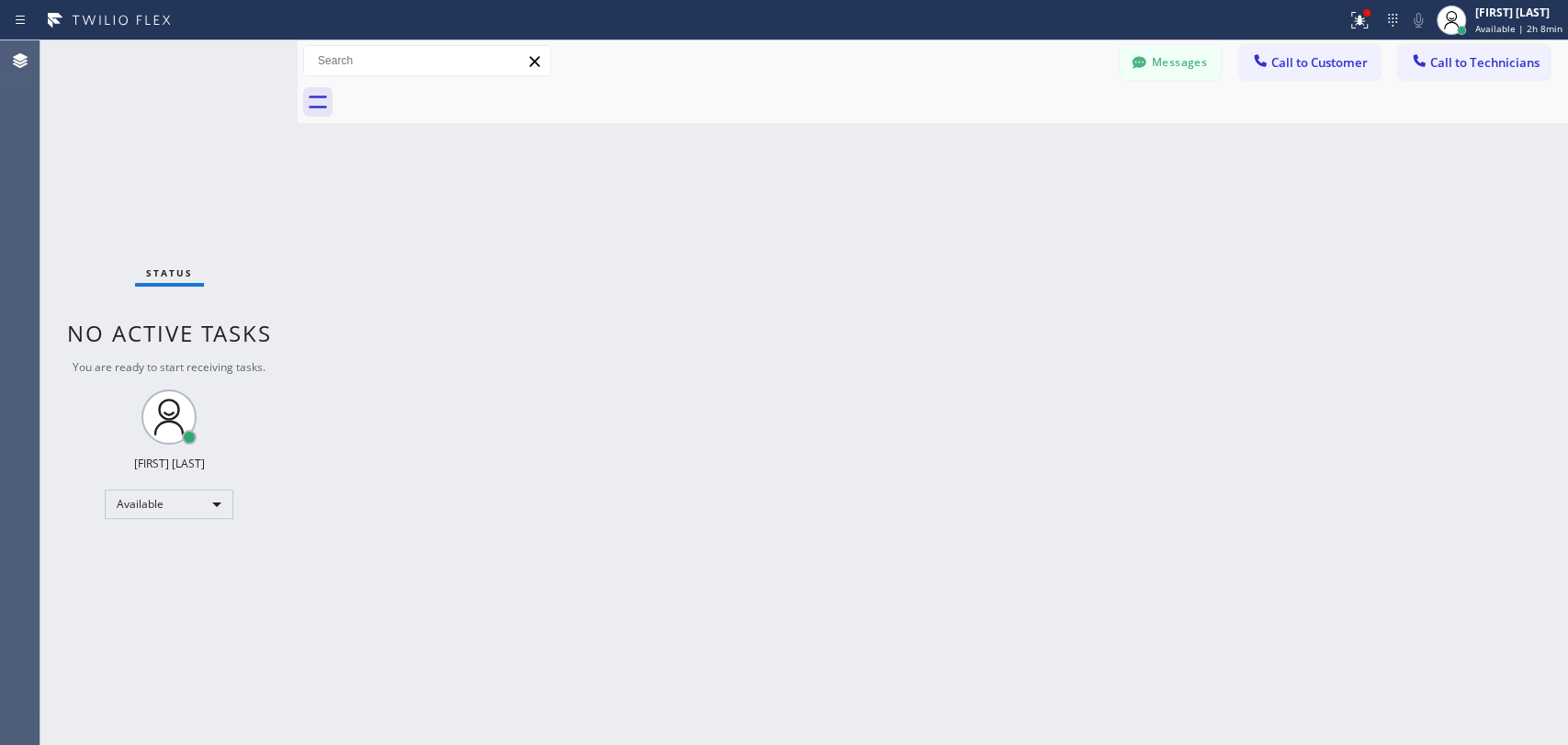 click on "Call to Customer" at bounding box center [1319, 62] 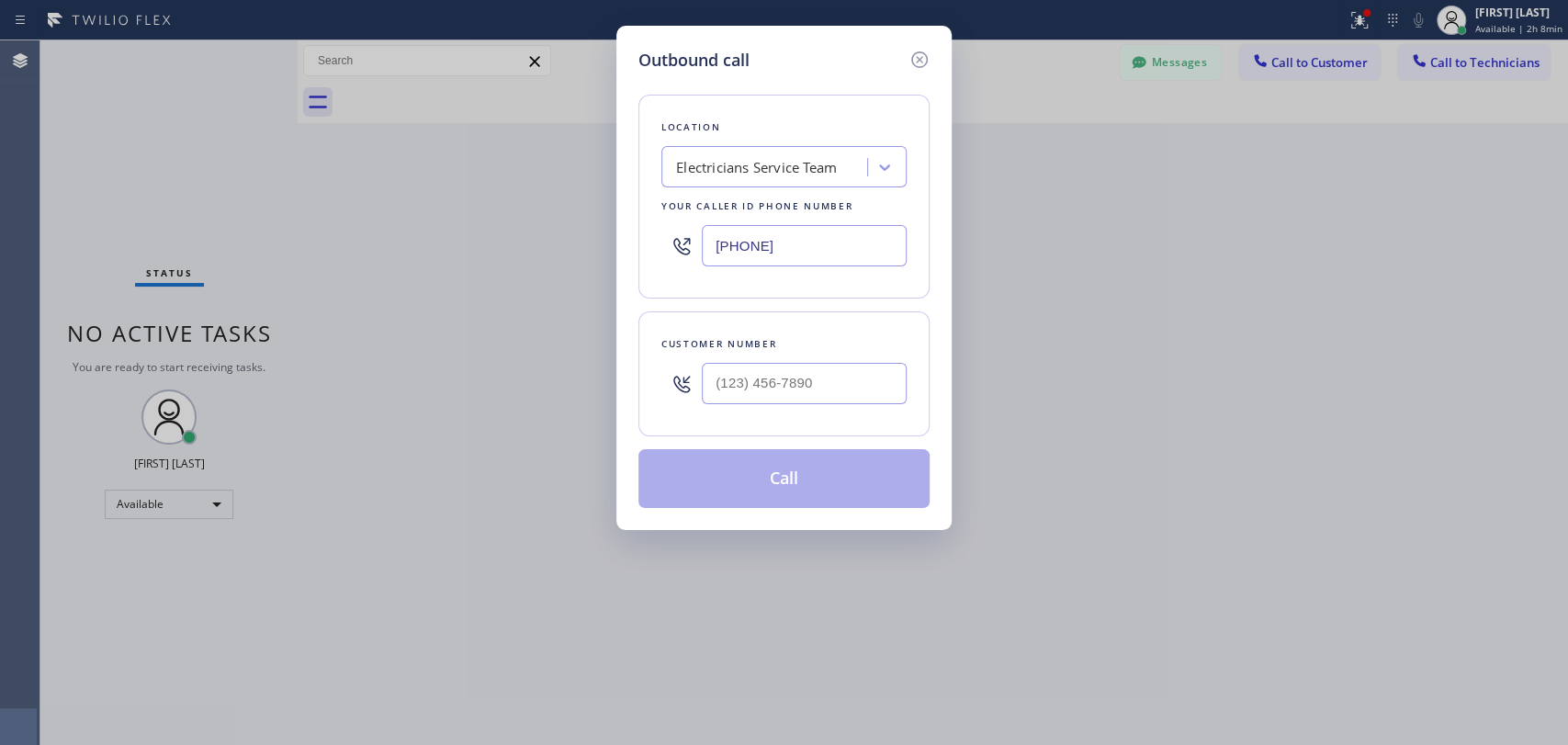 click on "Electricians Service Team" at bounding box center (756, 167) 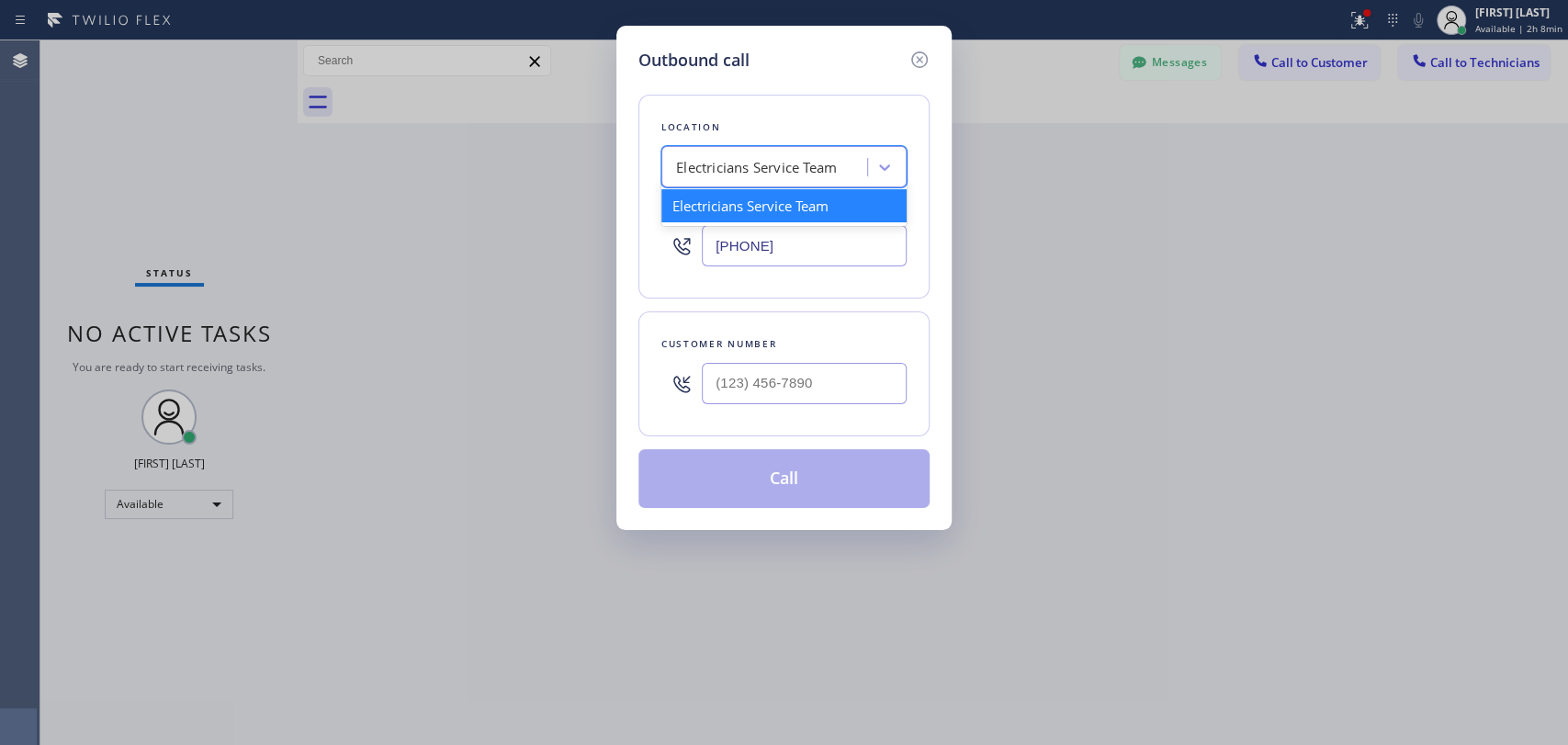 paste on "Emergency Plumbing Services(TFN)" 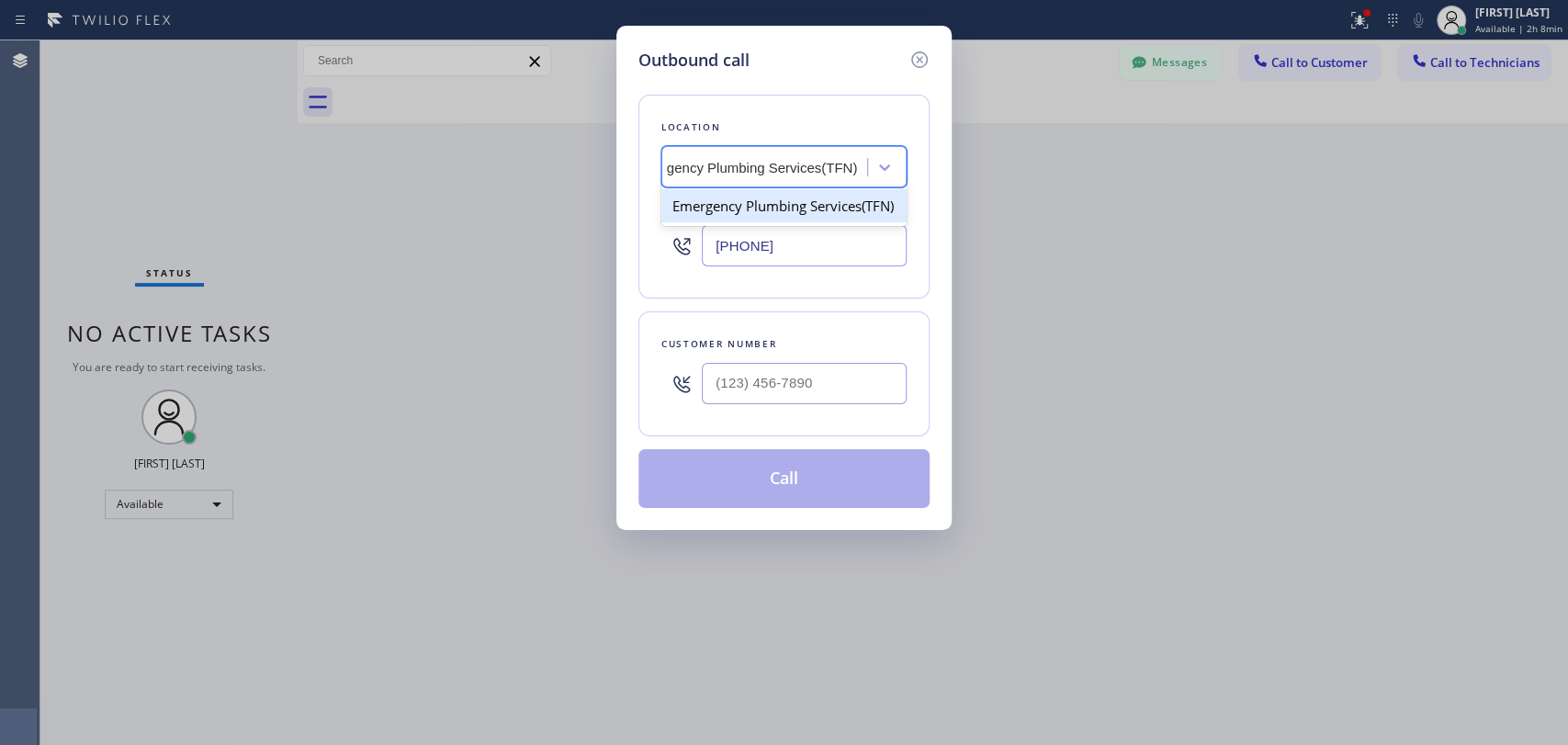 click on "Emergency Plumbing Services(TFN)" at bounding box center (784, 206) 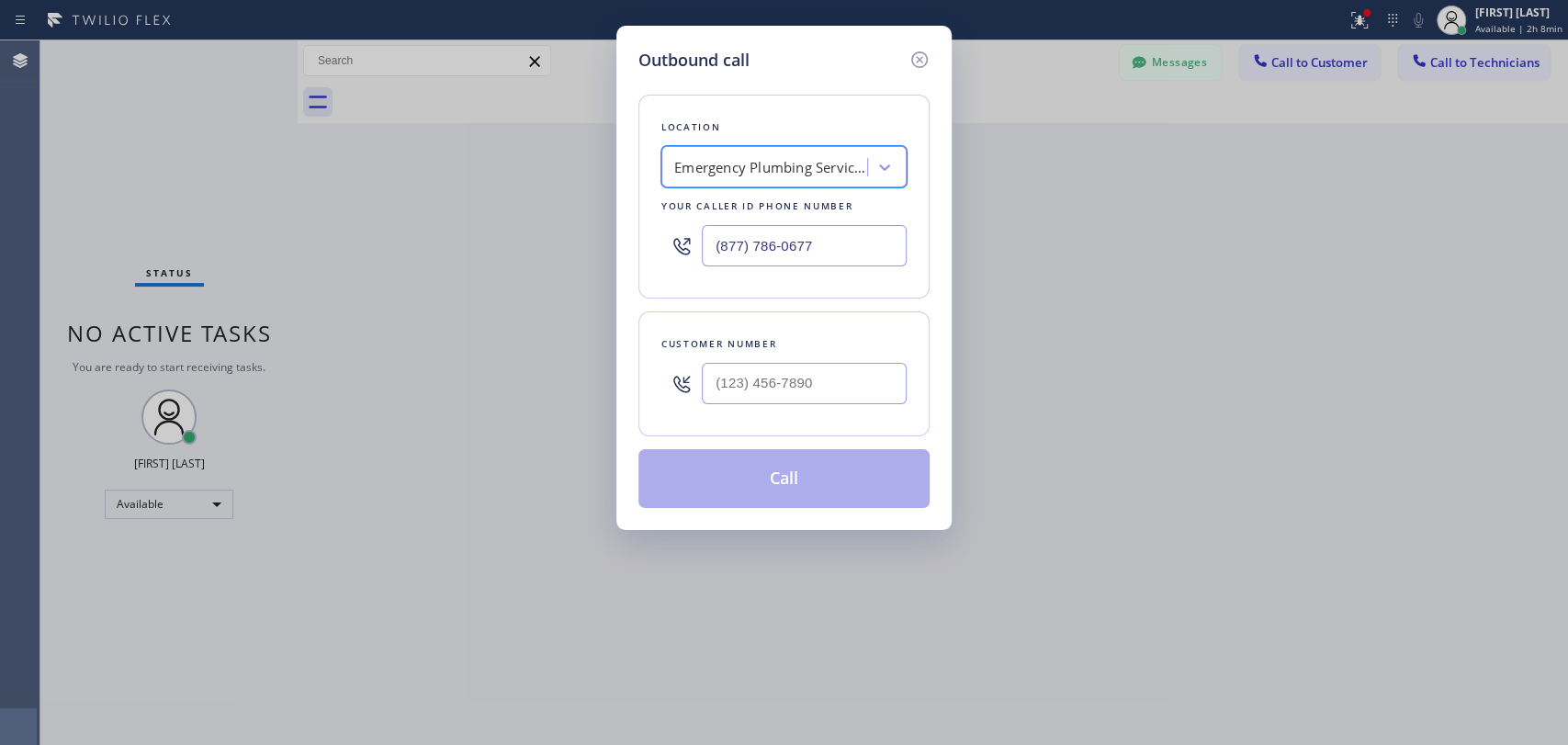 scroll, scrollTop: 0, scrollLeft: 1, axis: horizontal 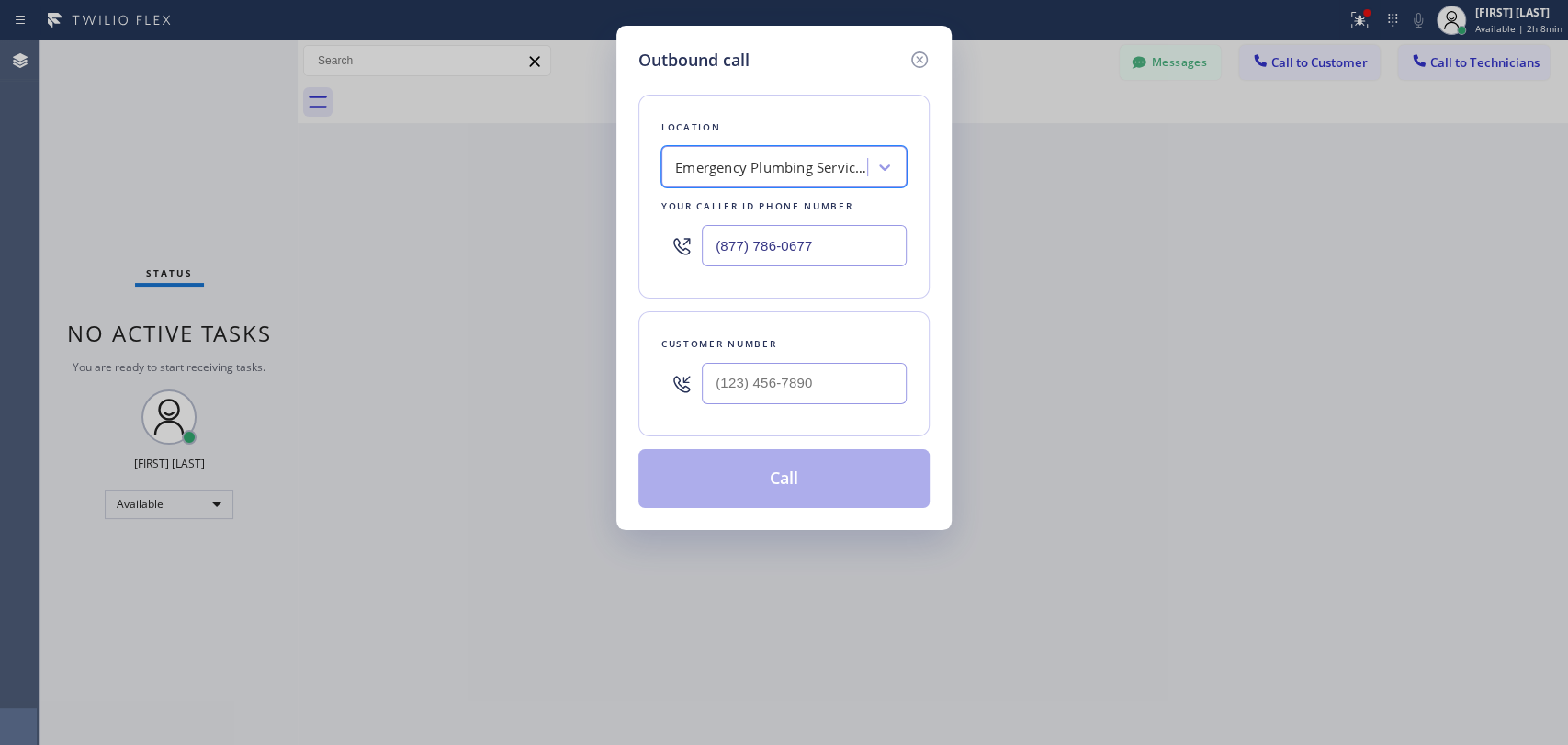 drag, startPoint x: 745, startPoint y: 333, endPoint x: 753, endPoint y: 370, distance: 37.854986 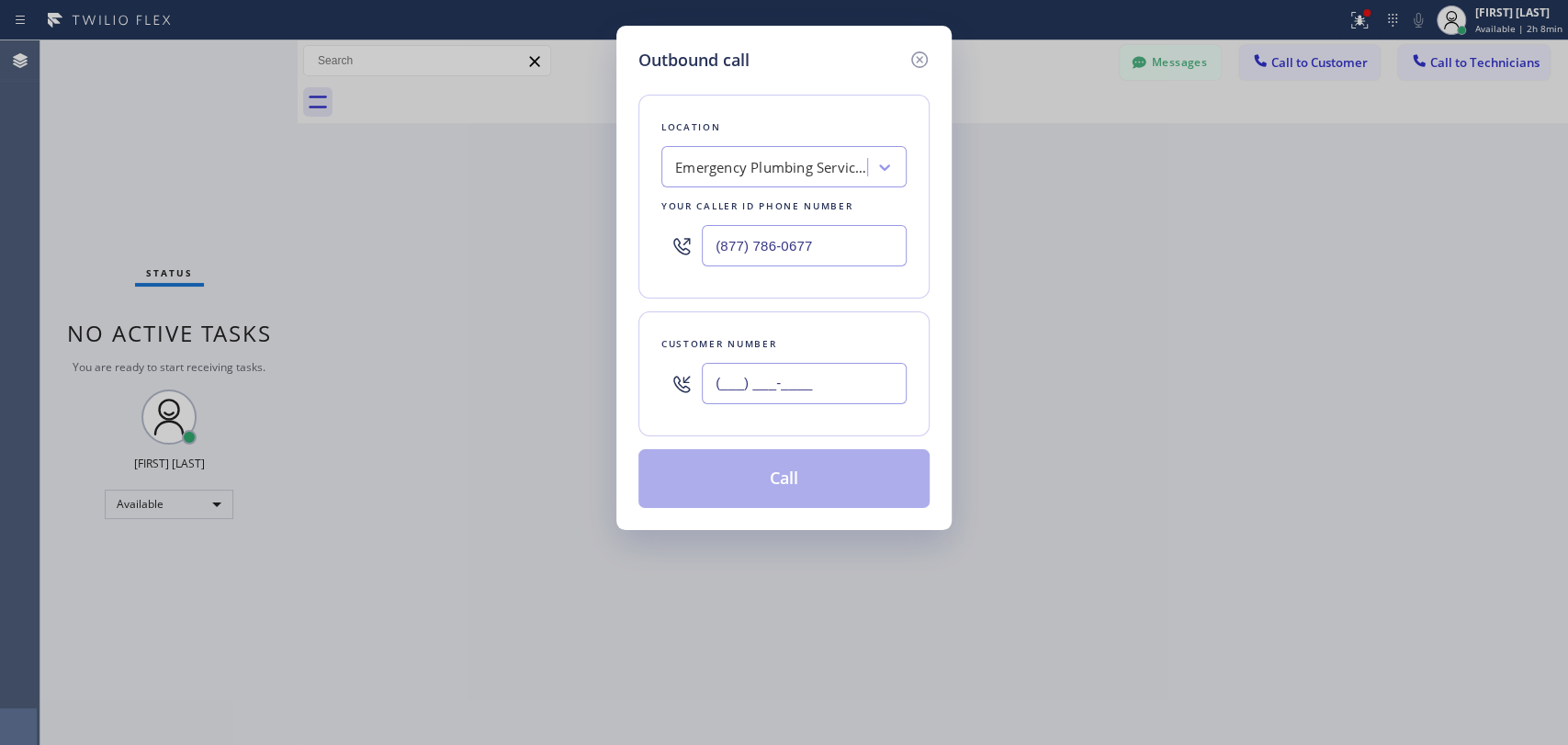 click on "(___) ___-____" at bounding box center (804, 383) 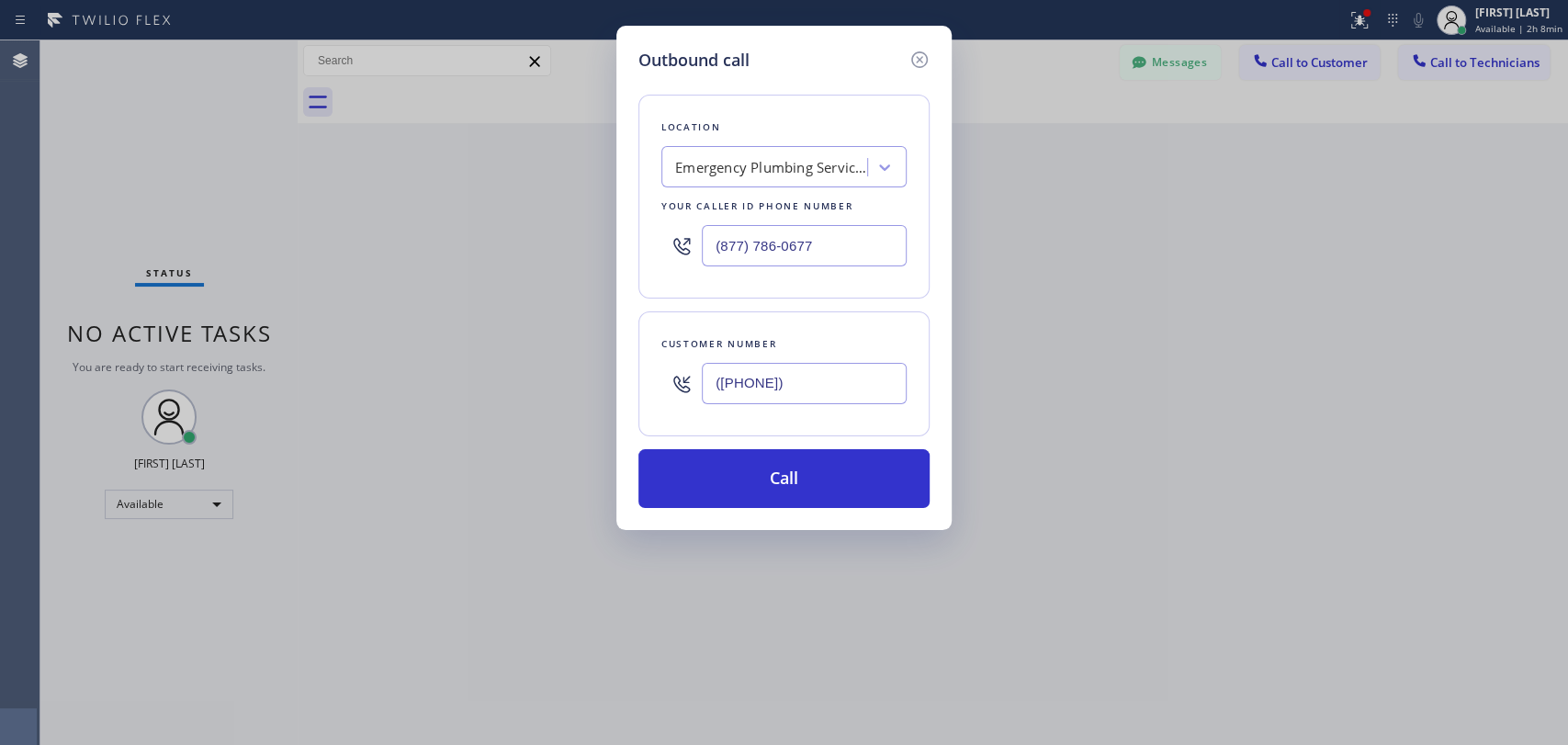 type on "([PHONE])" 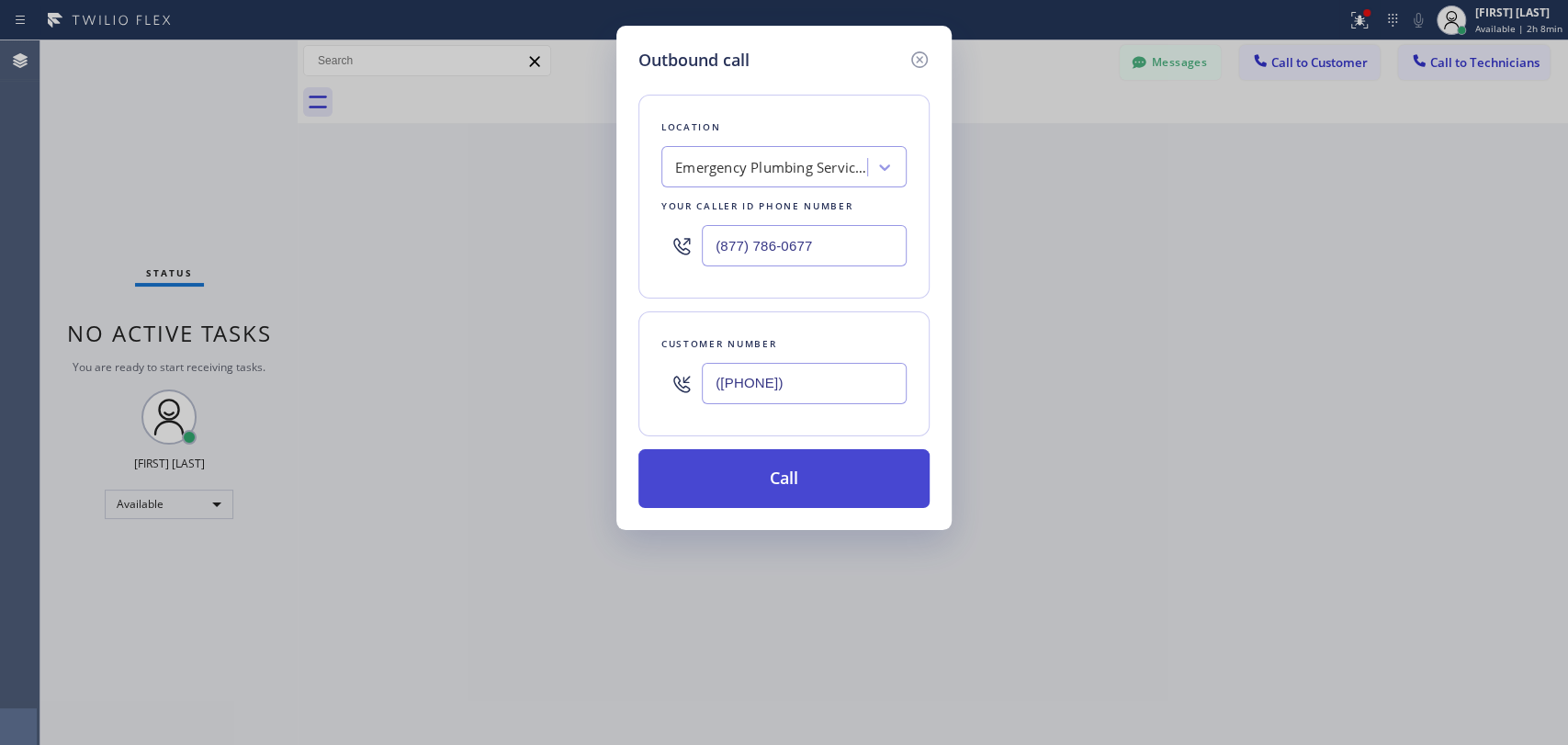 click on "Call" at bounding box center [784, 479] 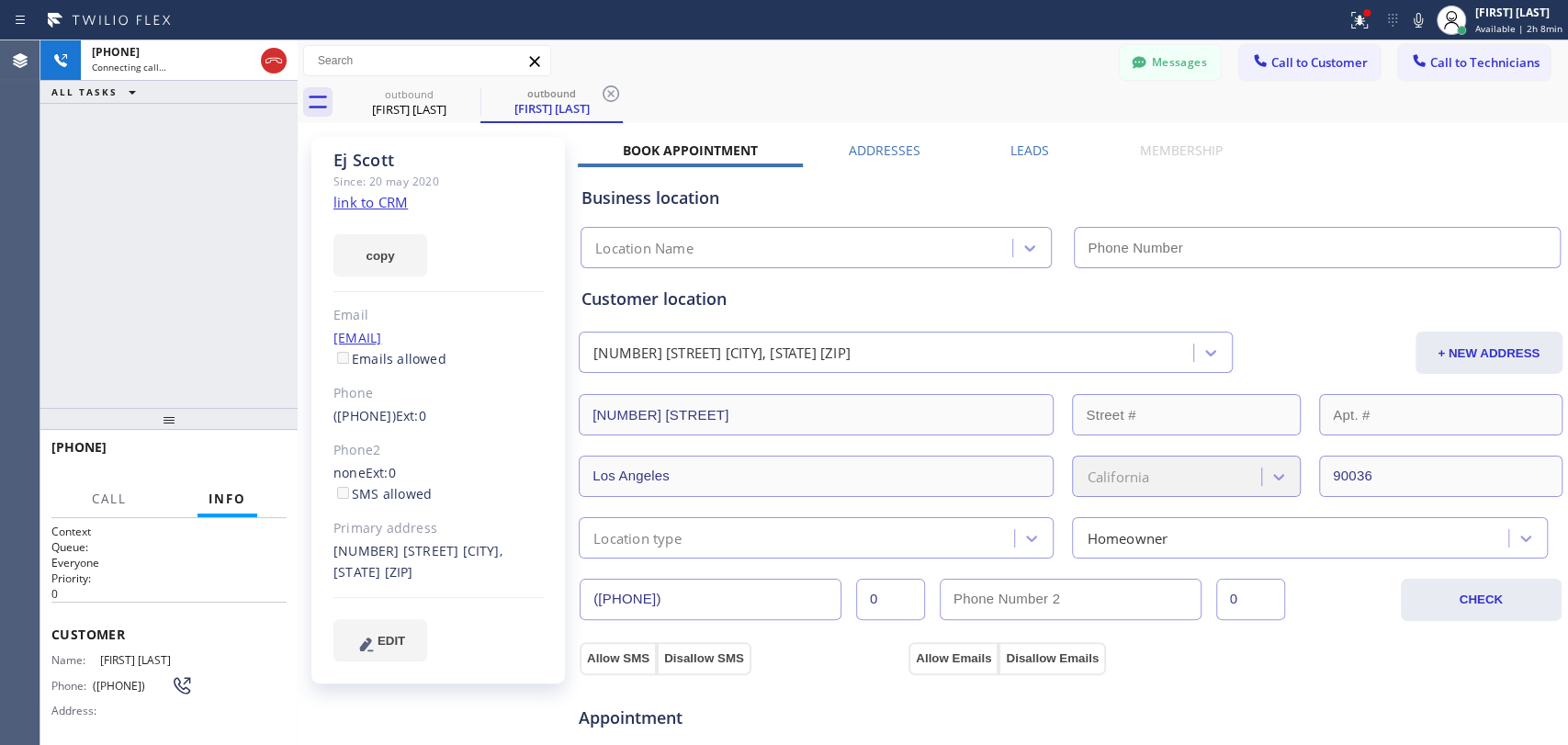 type on "(877) 786-0677" 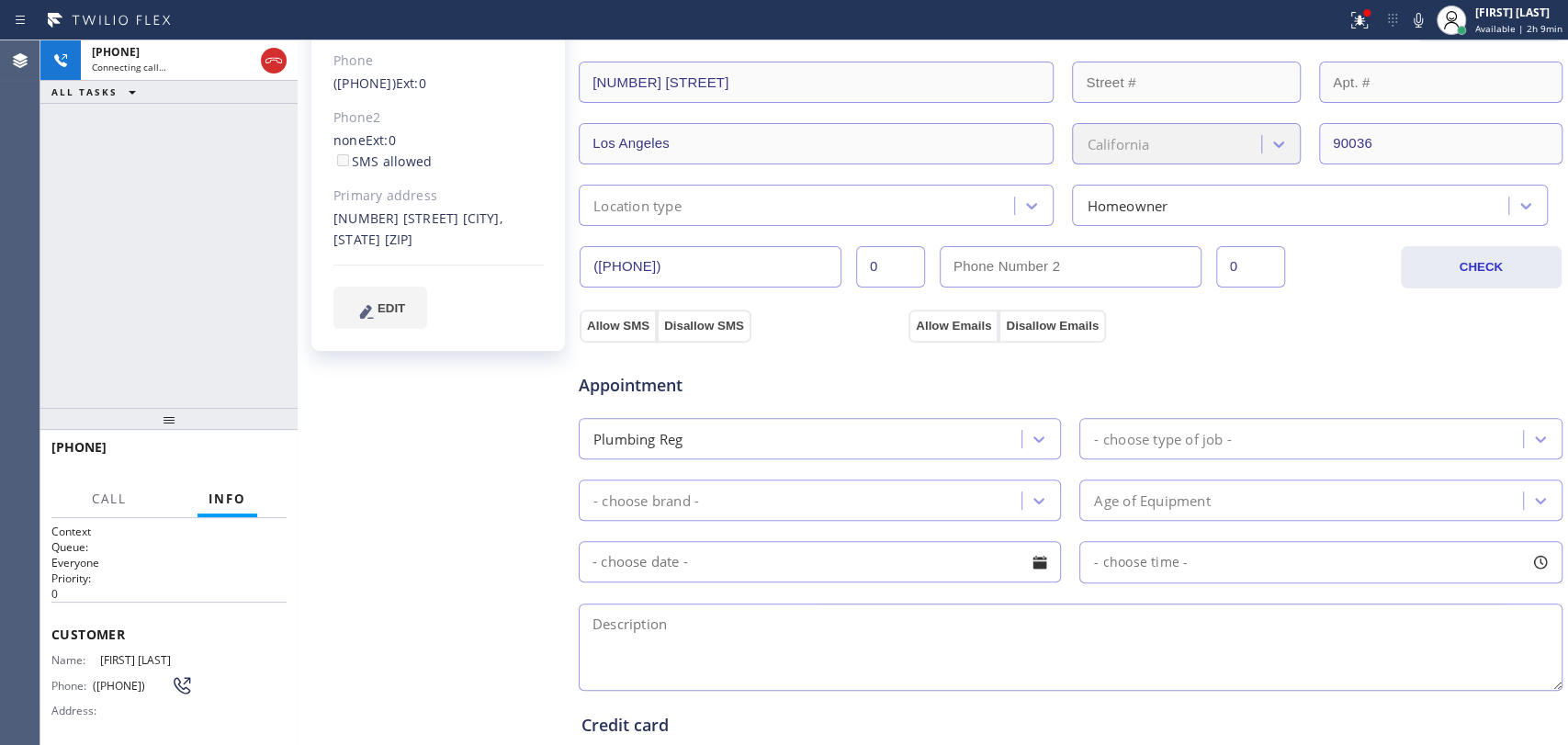 scroll, scrollTop: 612, scrollLeft: 0, axis: vertical 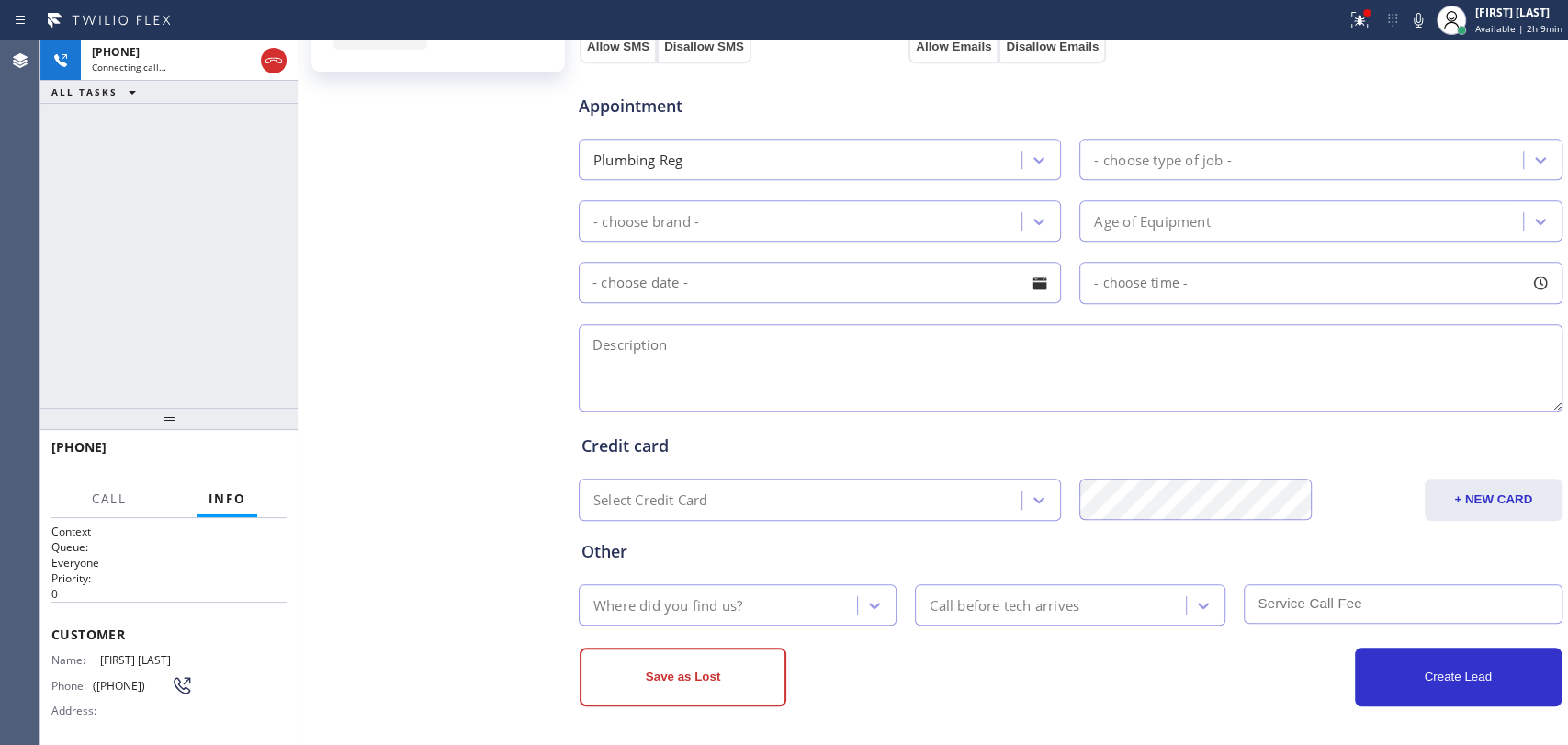 click at bounding box center (1070, 367) 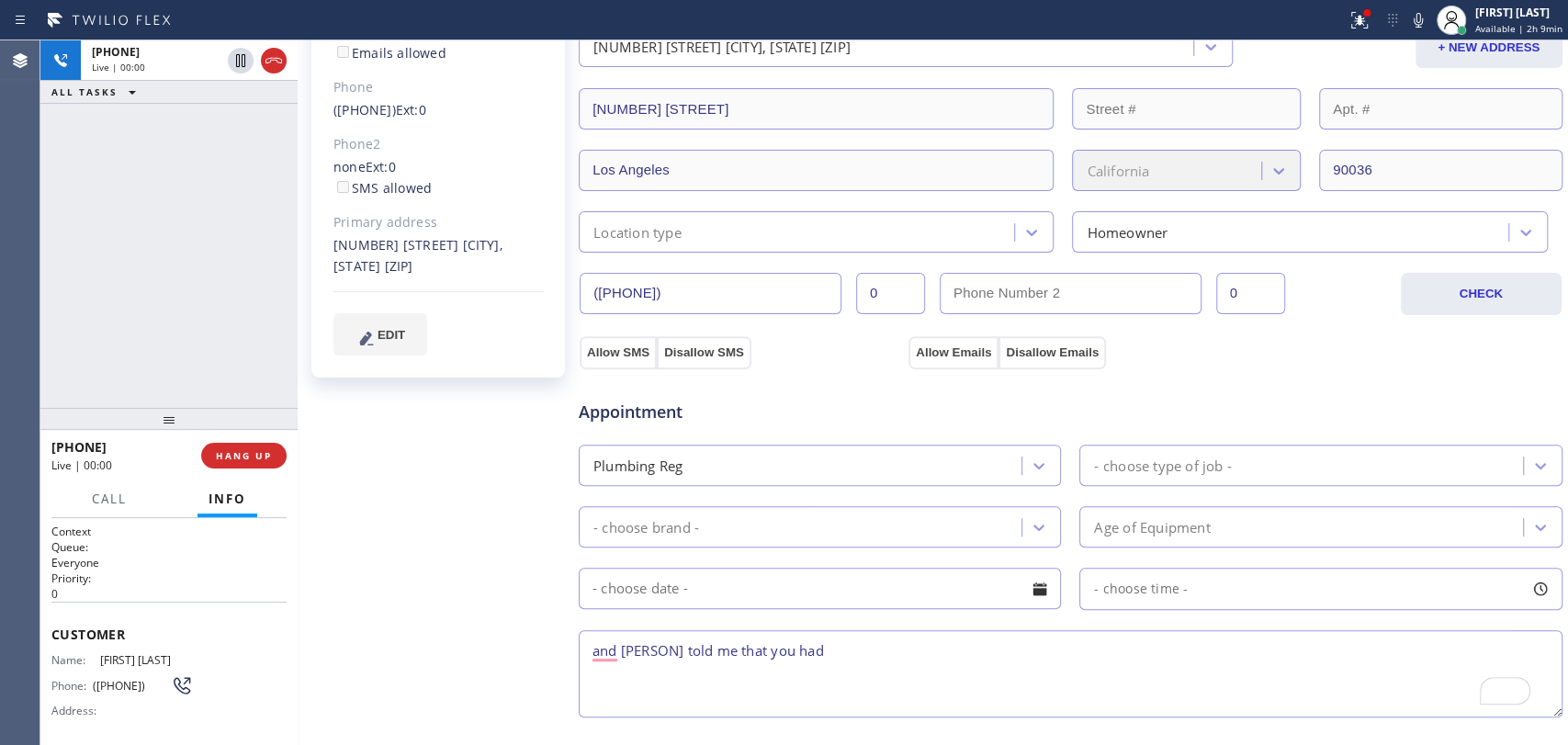 scroll, scrollTop: 0, scrollLeft: 0, axis: both 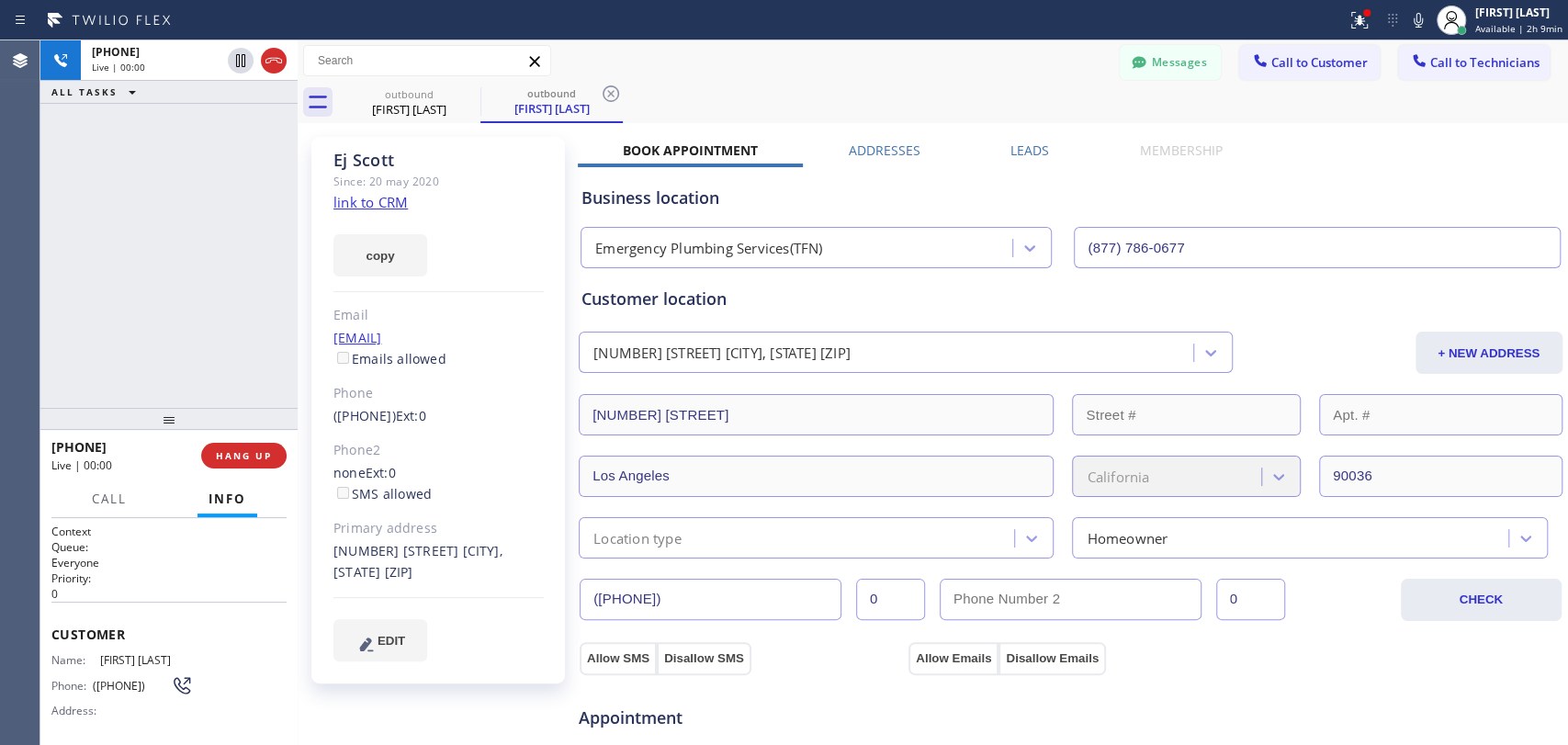 type on "and [PERSON] told me that you had" 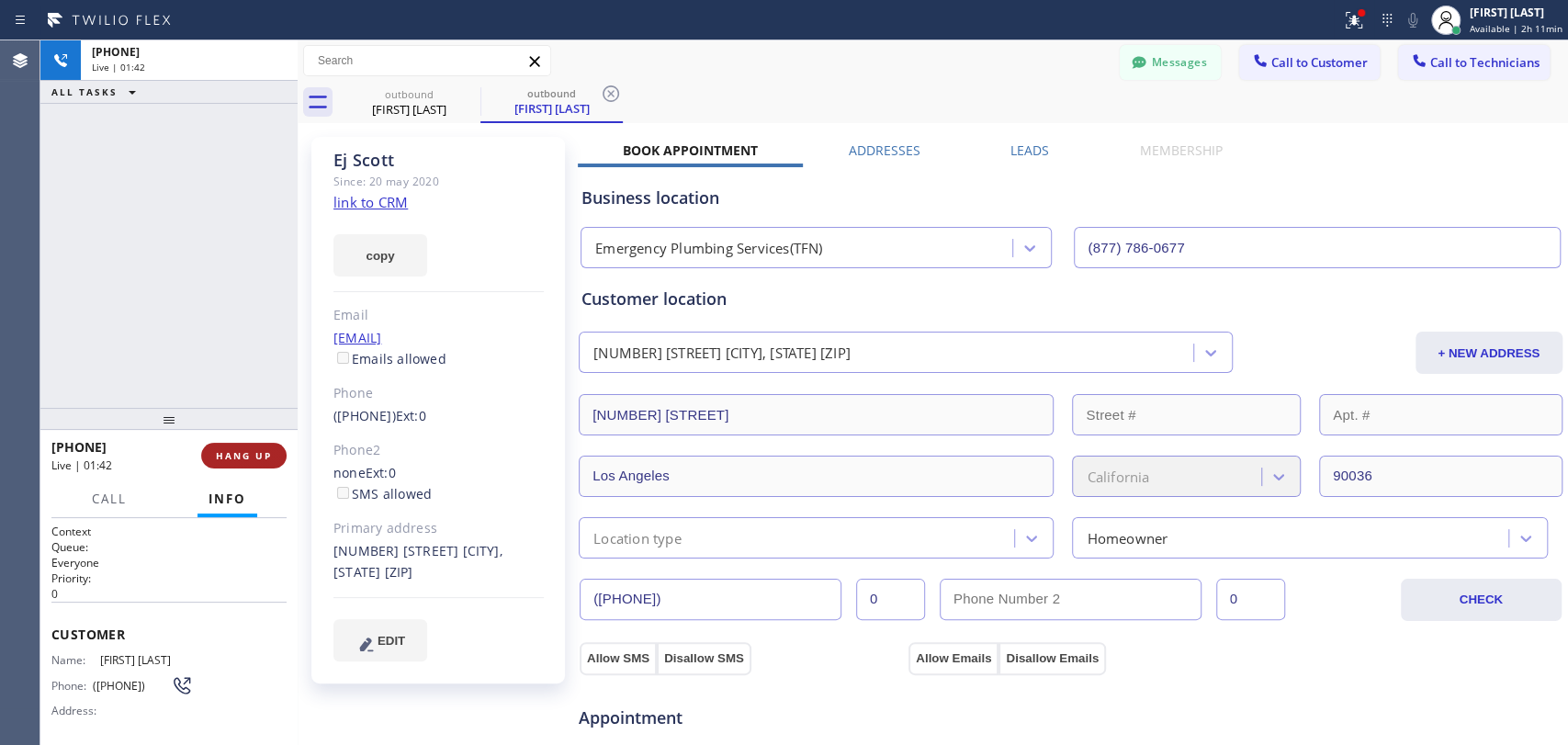 click on "HANG UP" at bounding box center [243, 456] 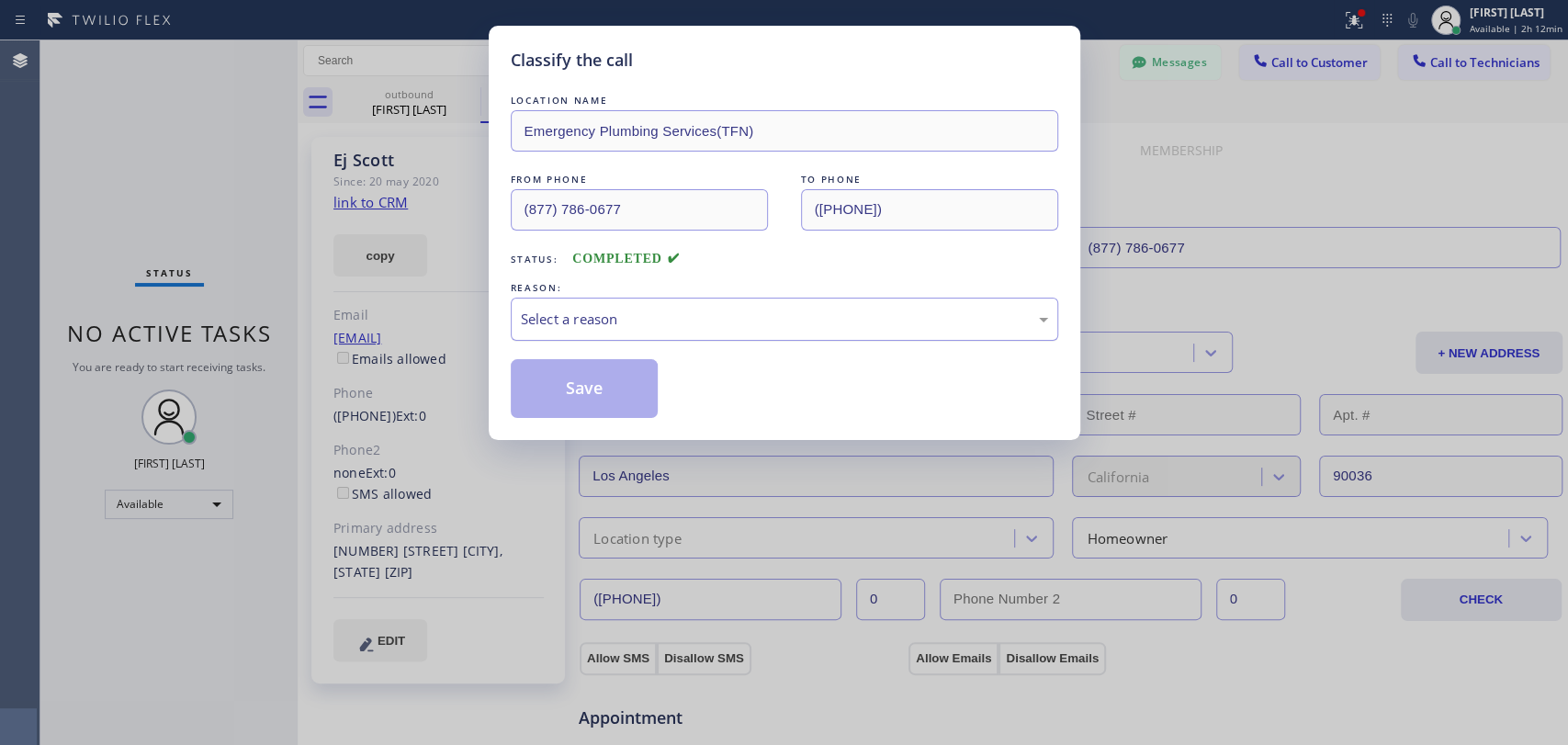 click on "Select a reason" at bounding box center [784, 319] 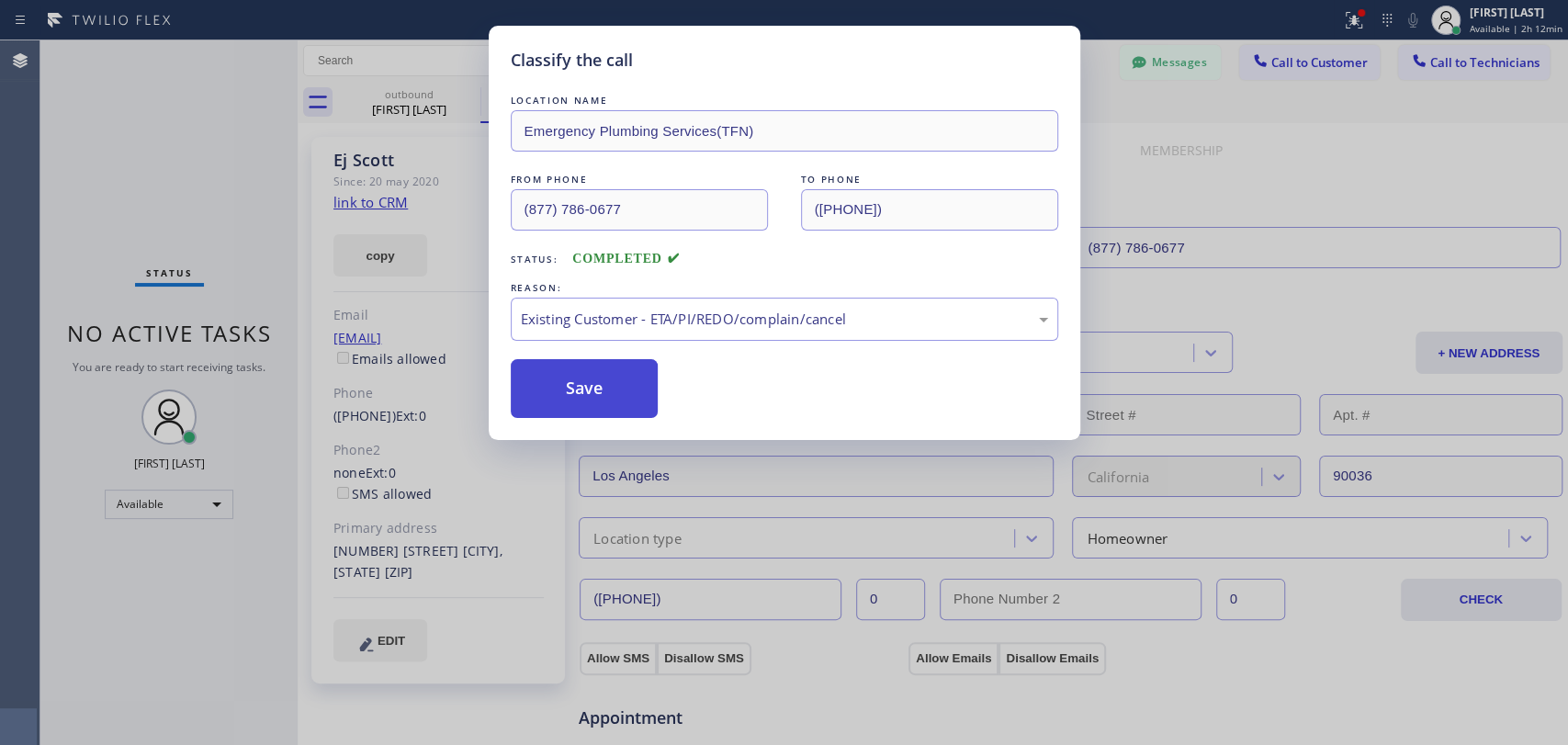 click on "Save" at bounding box center (584, 389) 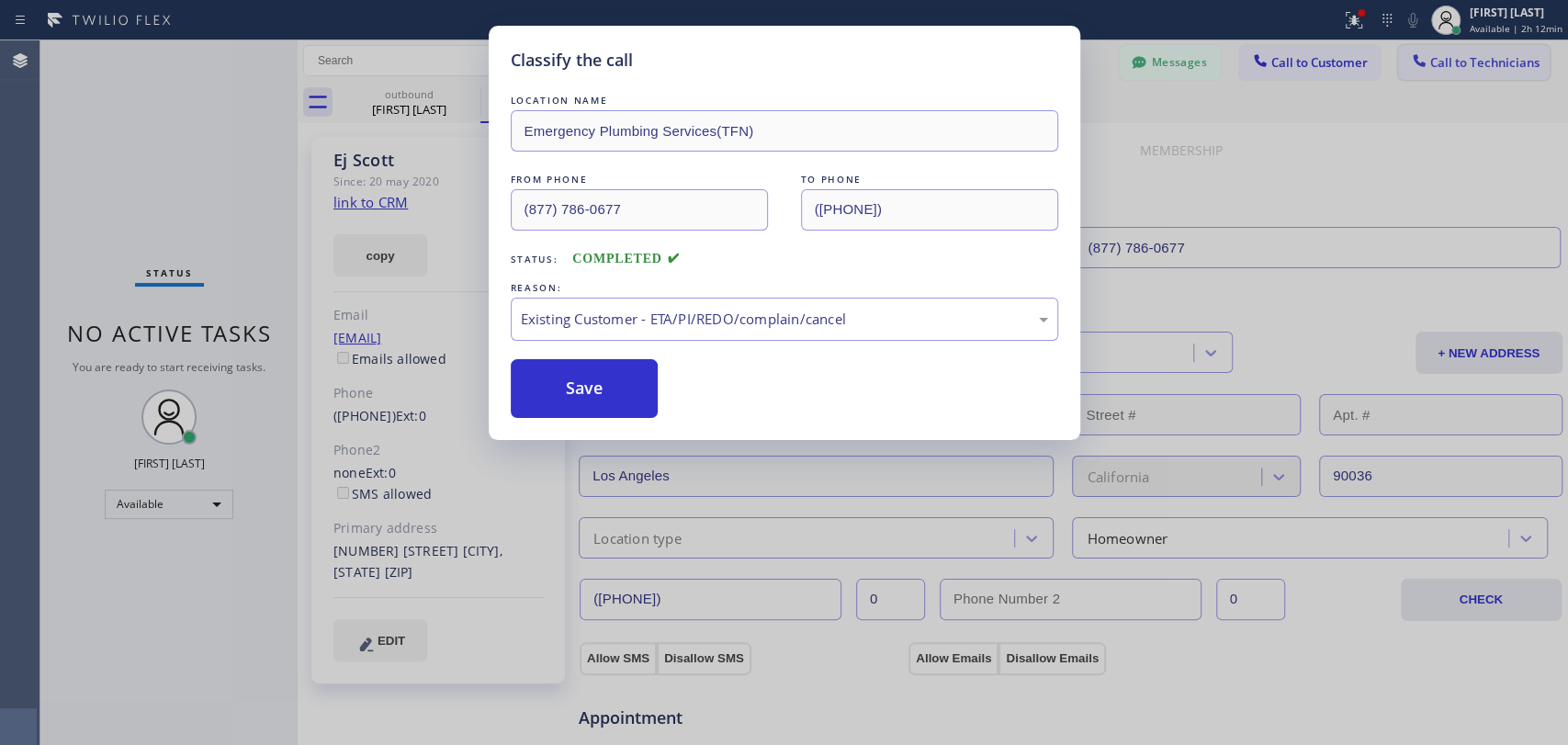 click on "Classify the call LOCATION NAME 4C.Email Electricians Service Team FROM PHONE [PHONE] TO PHONE [PHONE] Status: COMPLETED REASON: Existing Customer - ETA/PI/REDO/complain/cancel Save Classify the call LOCATION NAME Emergency Plumbing Services(TFN) FROM PHONE [PHONE] TO PHONE [PHONE] Status: COMPLETED REASON: Existing Customer - ETA/PI/REDO/complain/cancel Save Status   No active tasks     You are ready to start receiving tasks.   [FIRST] [LAST] Available Transfer Back to Dashboard Change Sender ID Customers Technicians SF [FIRST] [LAST] 08/04 08:12 PM Thanks [FIRST]  HM [FIRST] [LAST] 08/04 07:10 PM We received the payment, thank you!  FB [FIRST] [LAST] 07/31 08:39 PM Hello [FIRST], thank you for letting us know CL [FIRST] [LAST] 07/25 06:18 PM We received the payment, thank you!  JL [FIRST] [LAST] 07/24 09:08 PM I sent the estimate to the corporation, they will take the decision. AN [FIRST] [LAST]  07/24 02:25 AM JC [FIRST] [LAST] 07/23 07:40 PM AZ [FIRST] [LAST] 07/23 02:48 AM AD JO CS SO" at bounding box center (804, 392) 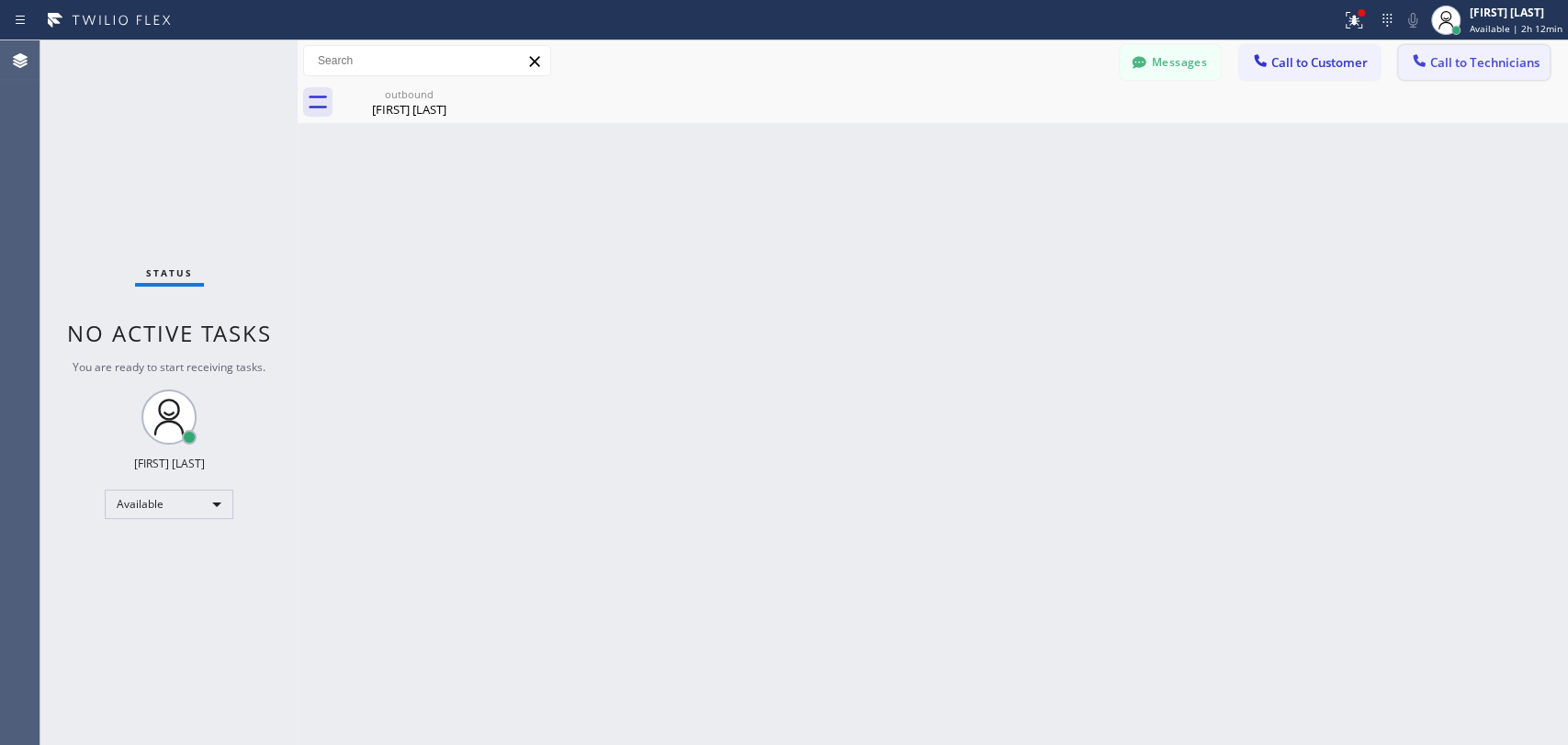 click 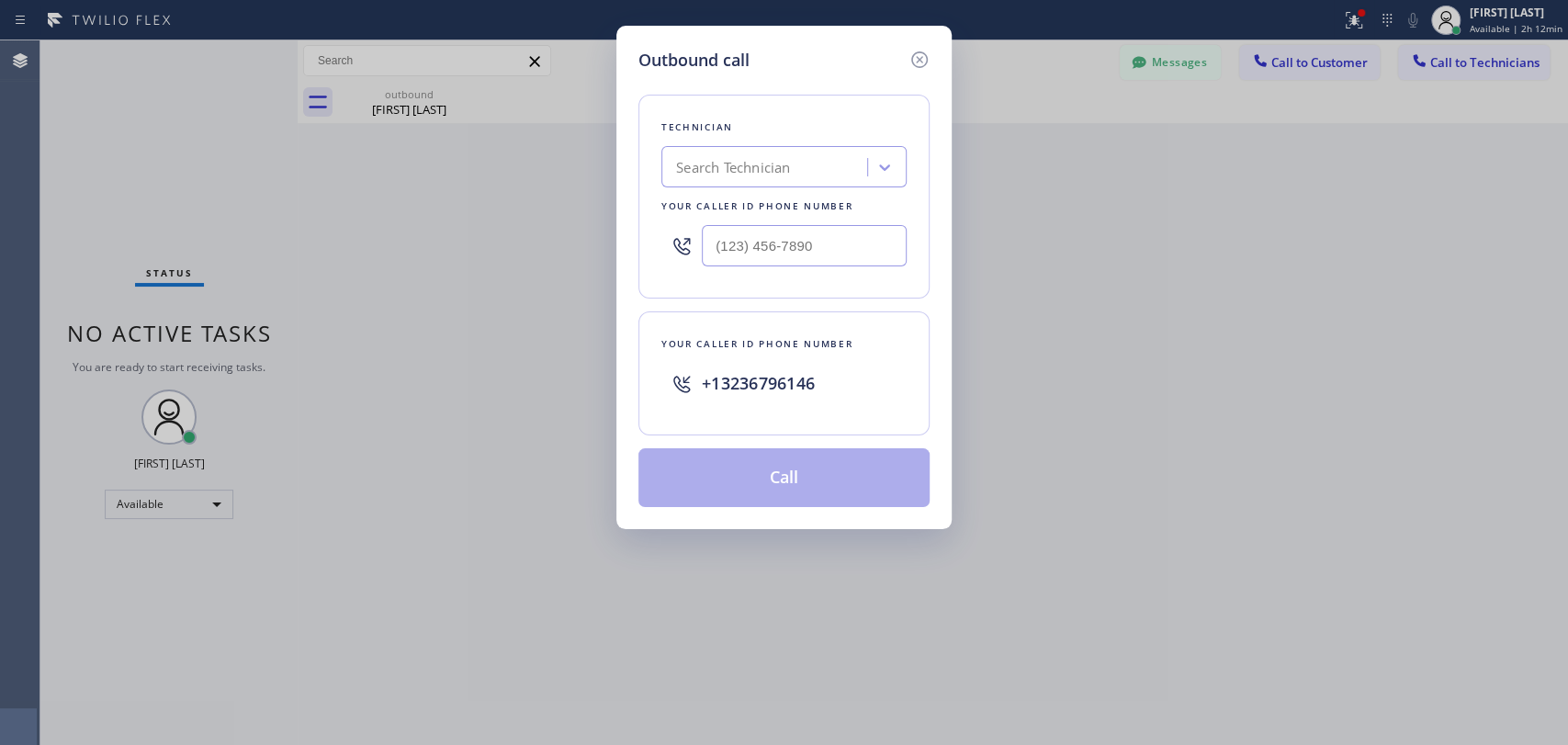 click on "Search Technician" at bounding box center (767, 167) 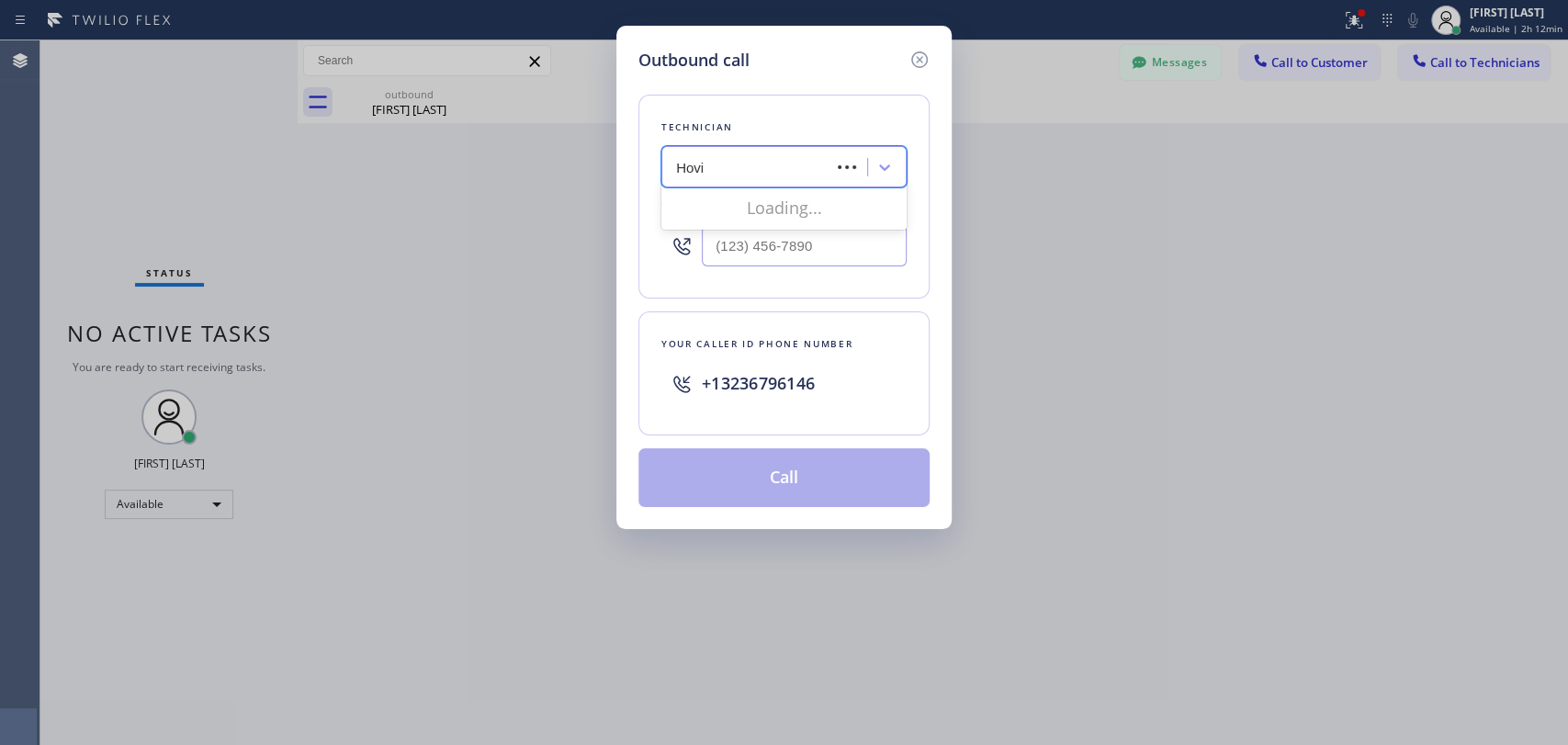 type on "Hovik" 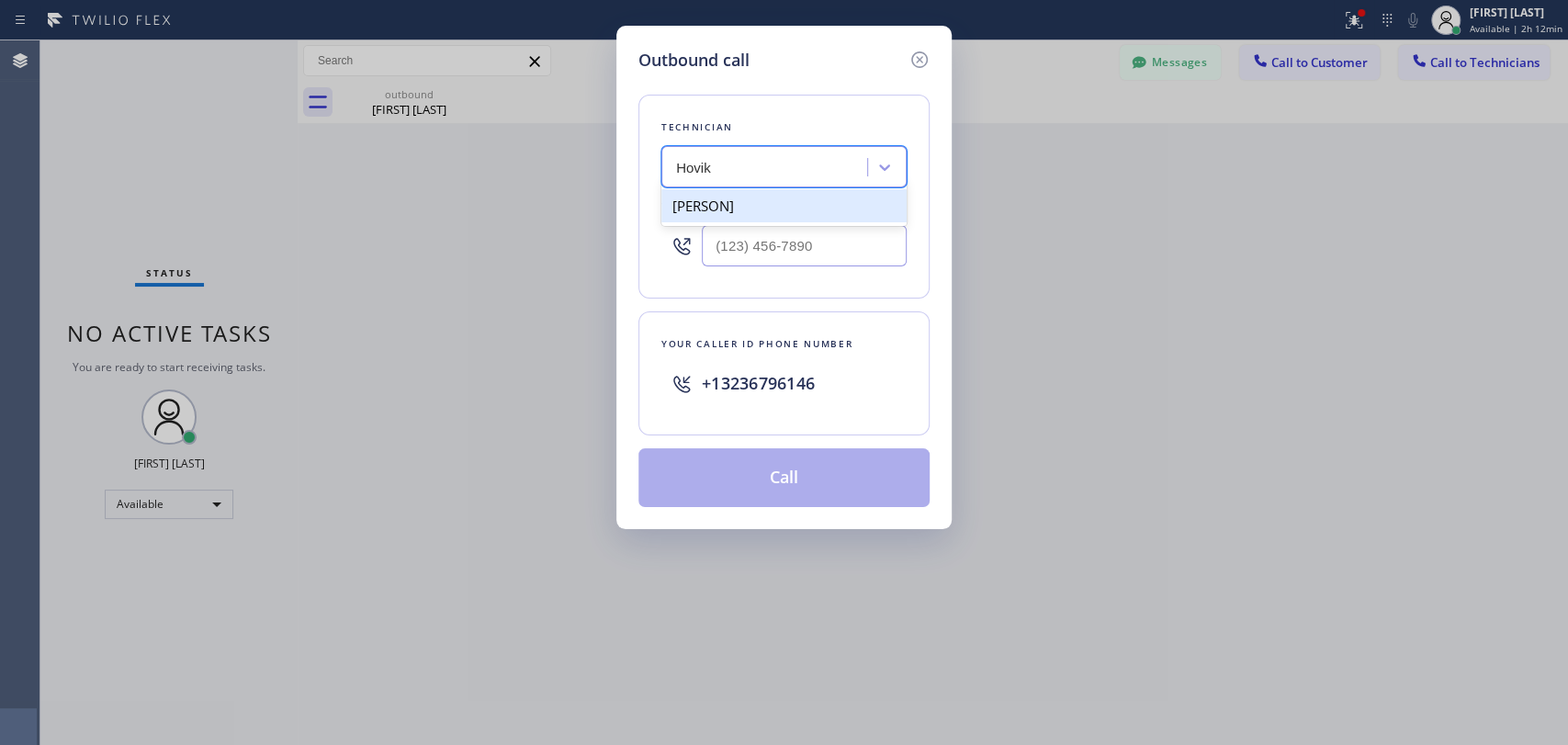 click on "[PERSON]" at bounding box center (784, 206) 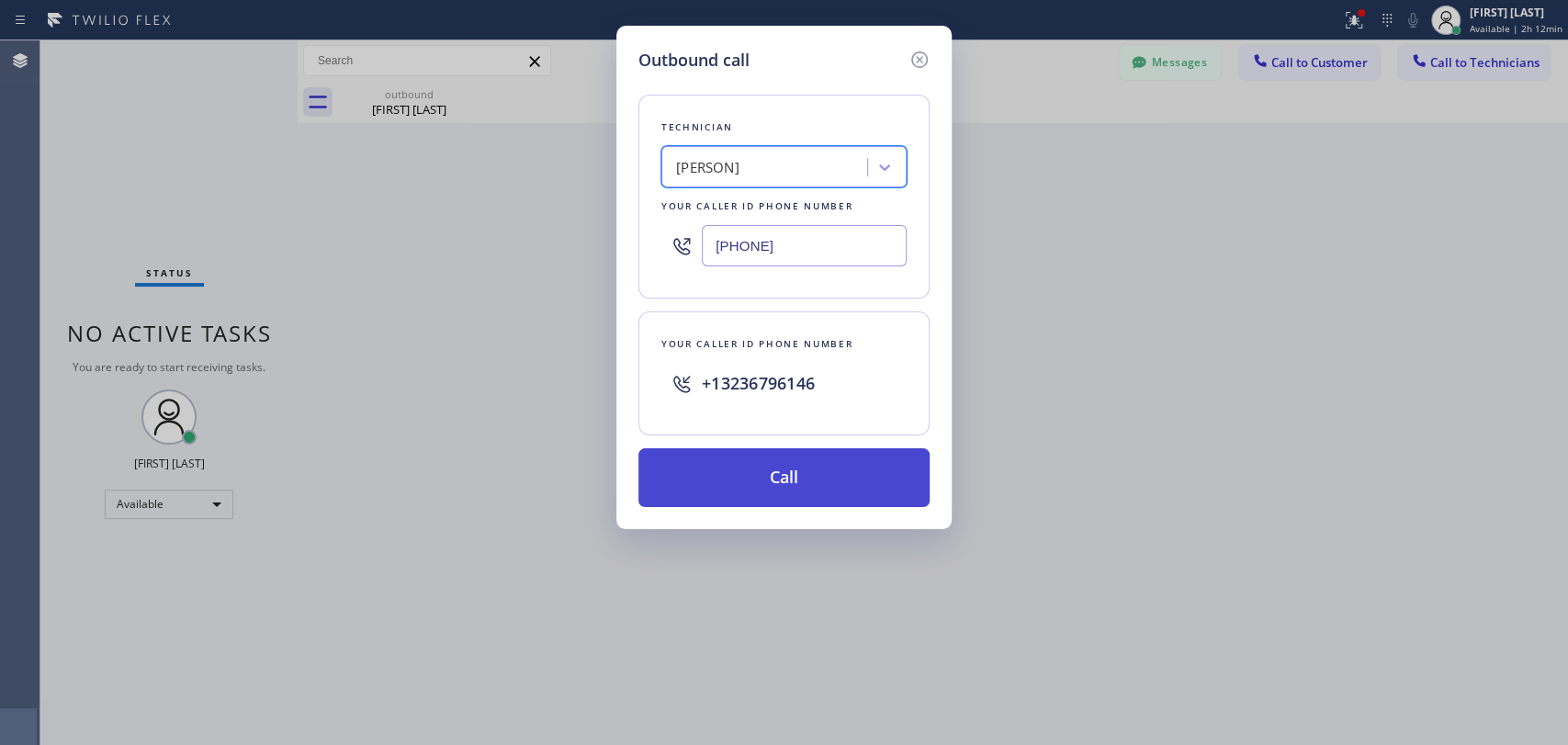 click on "Call" at bounding box center [784, 478] 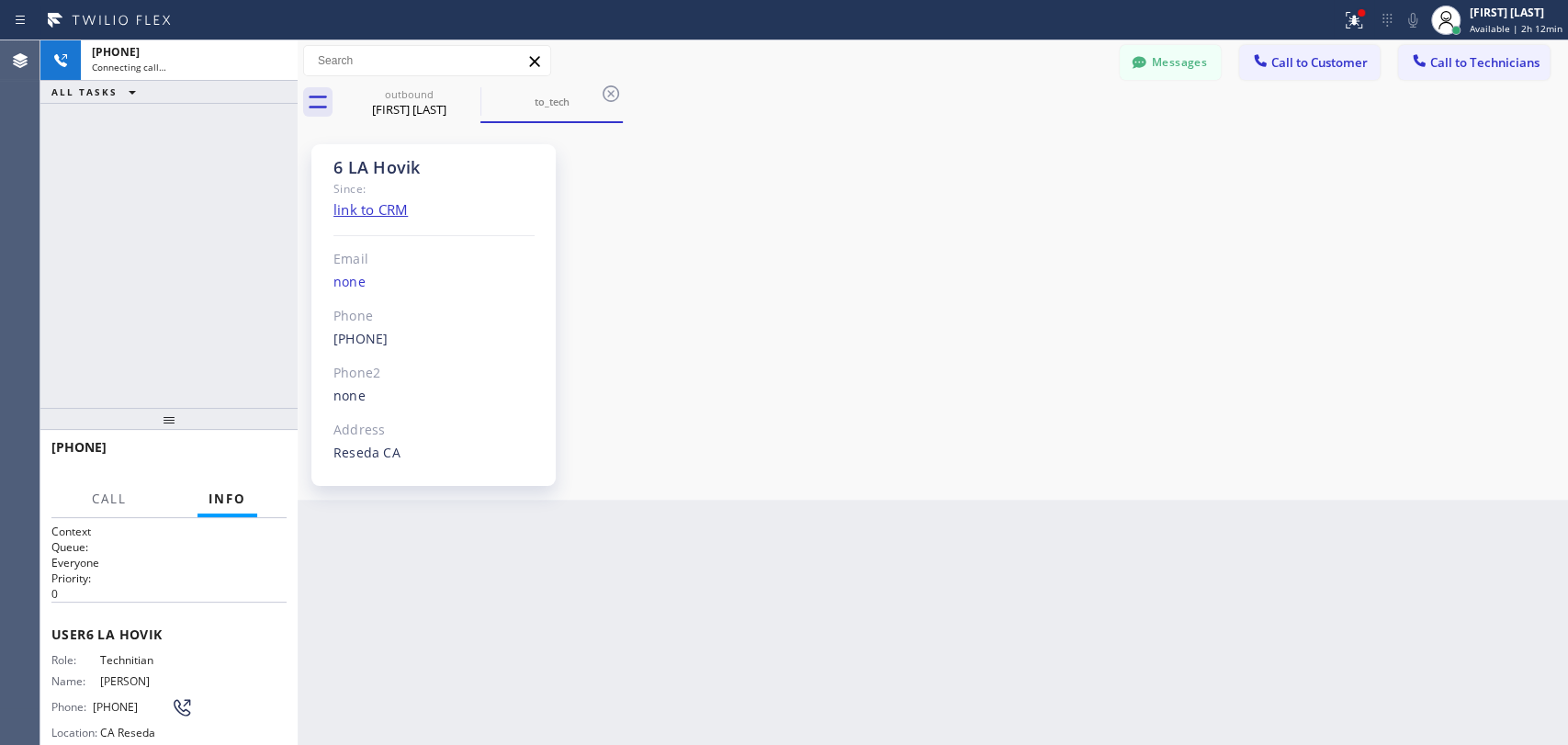 scroll, scrollTop: 138666, scrollLeft: 0, axis: vertical 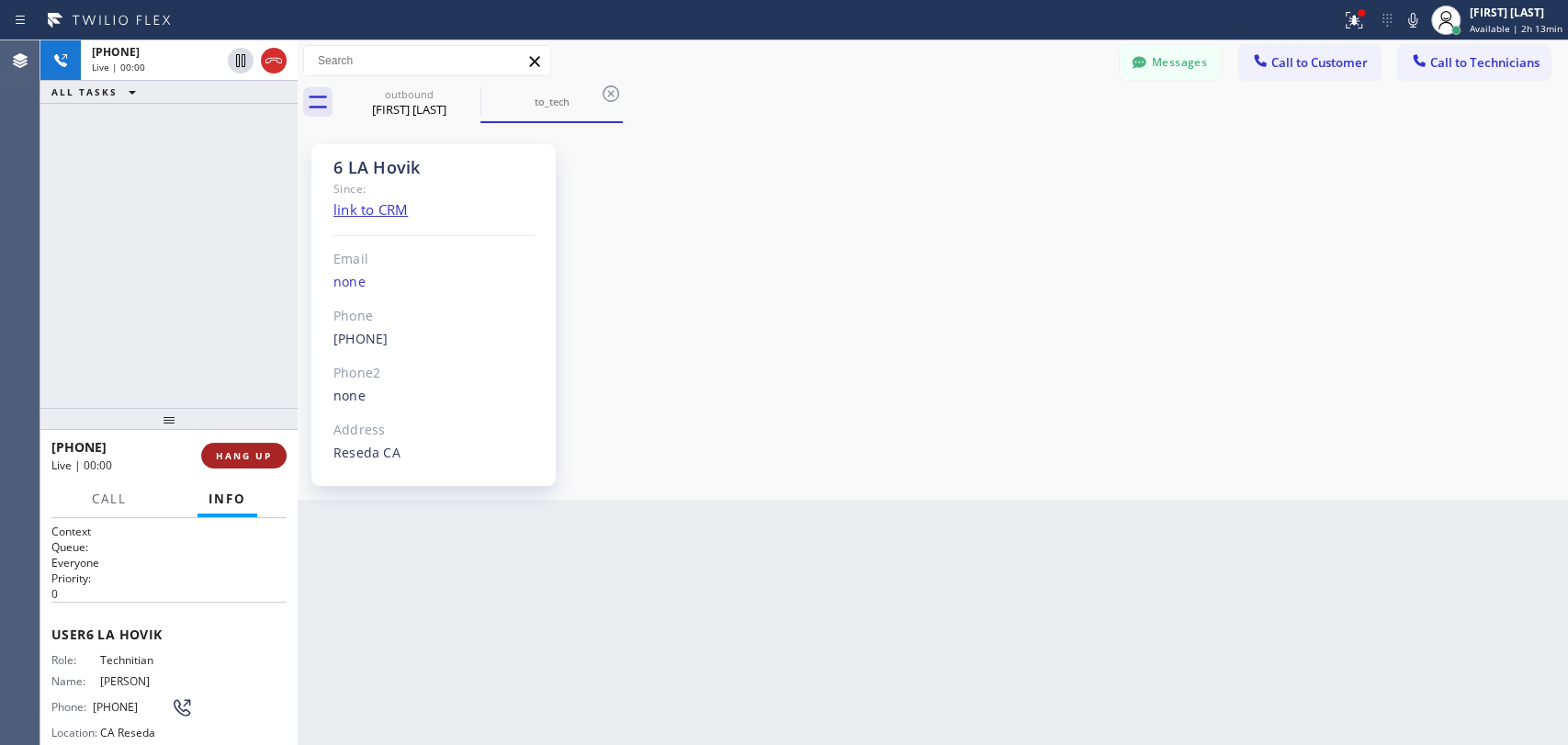 click on "HANG UP" at bounding box center (243, 456) 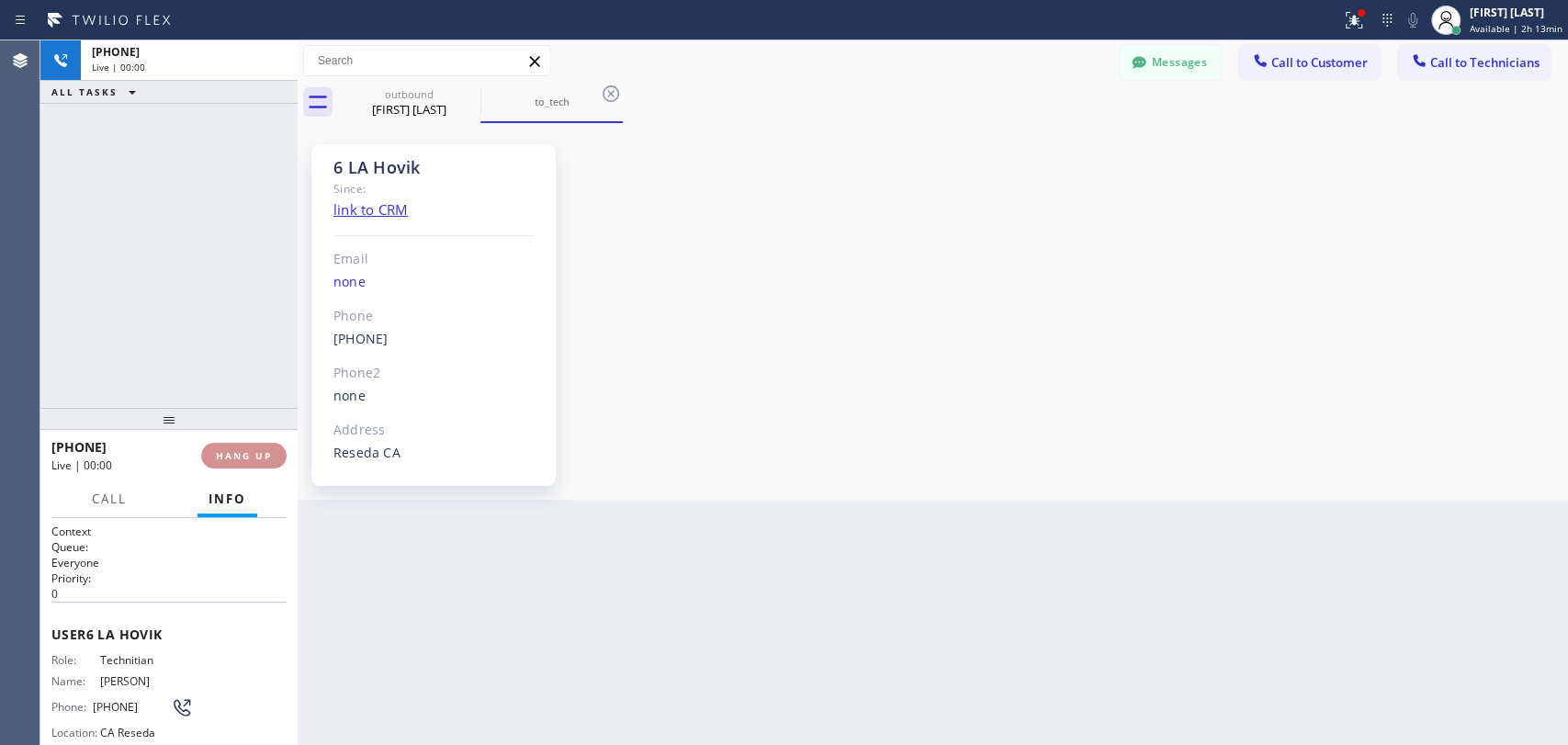 click on "[PHONE] Live | 00:00 HANG UP" at bounding box center [169, 456] 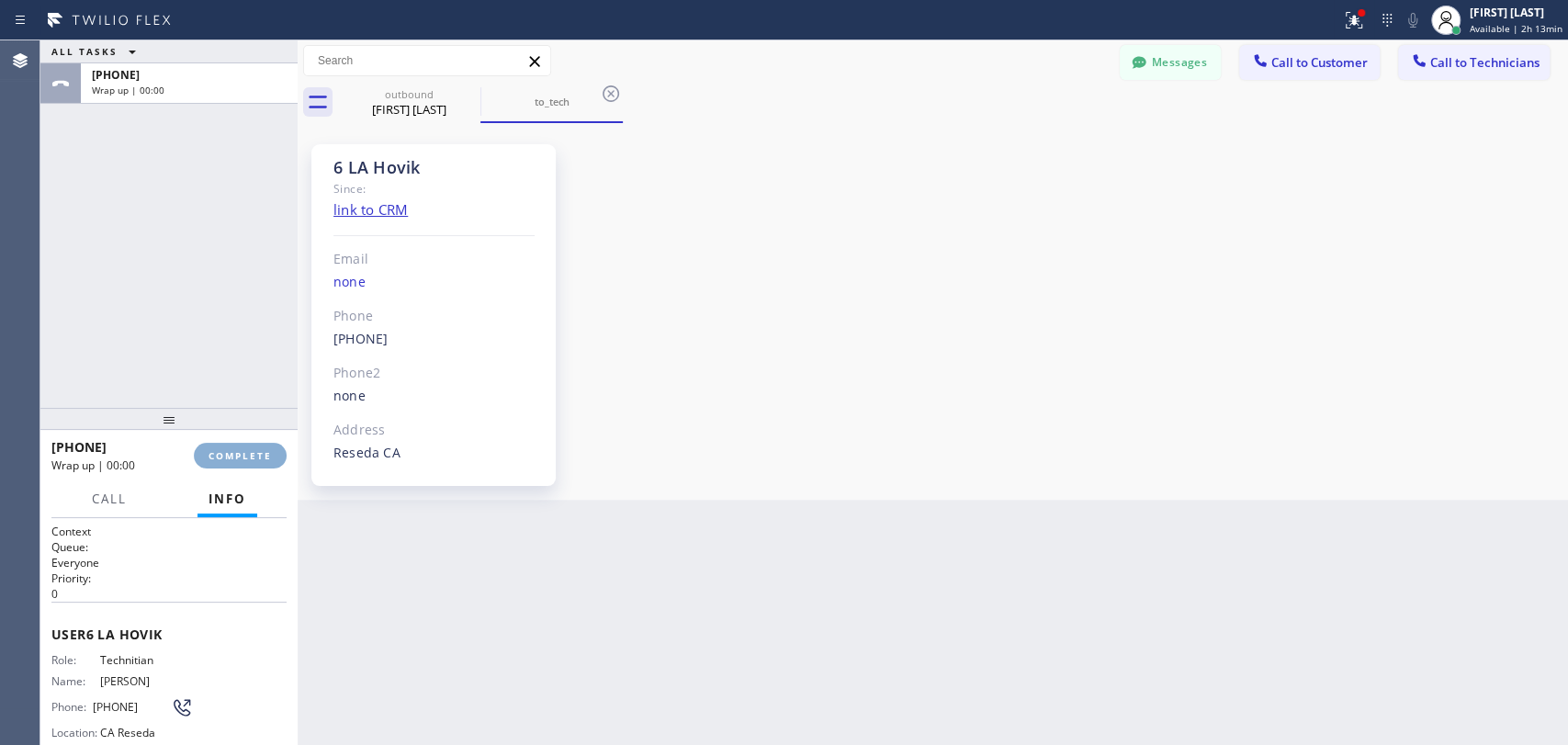 click on "COMPLETE" at bounding box center [240, 456] 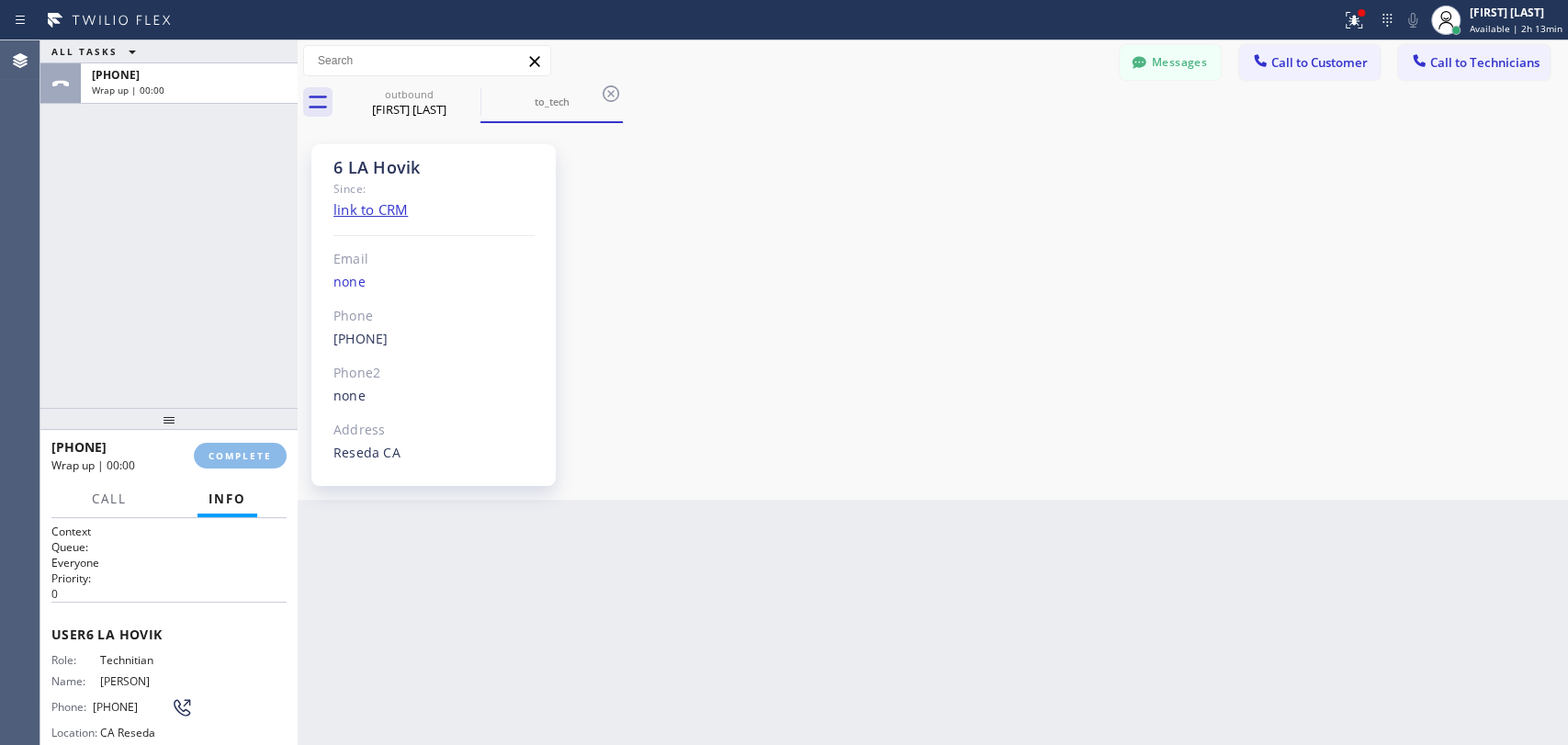 type on "and [PERSON] told me that you had" 